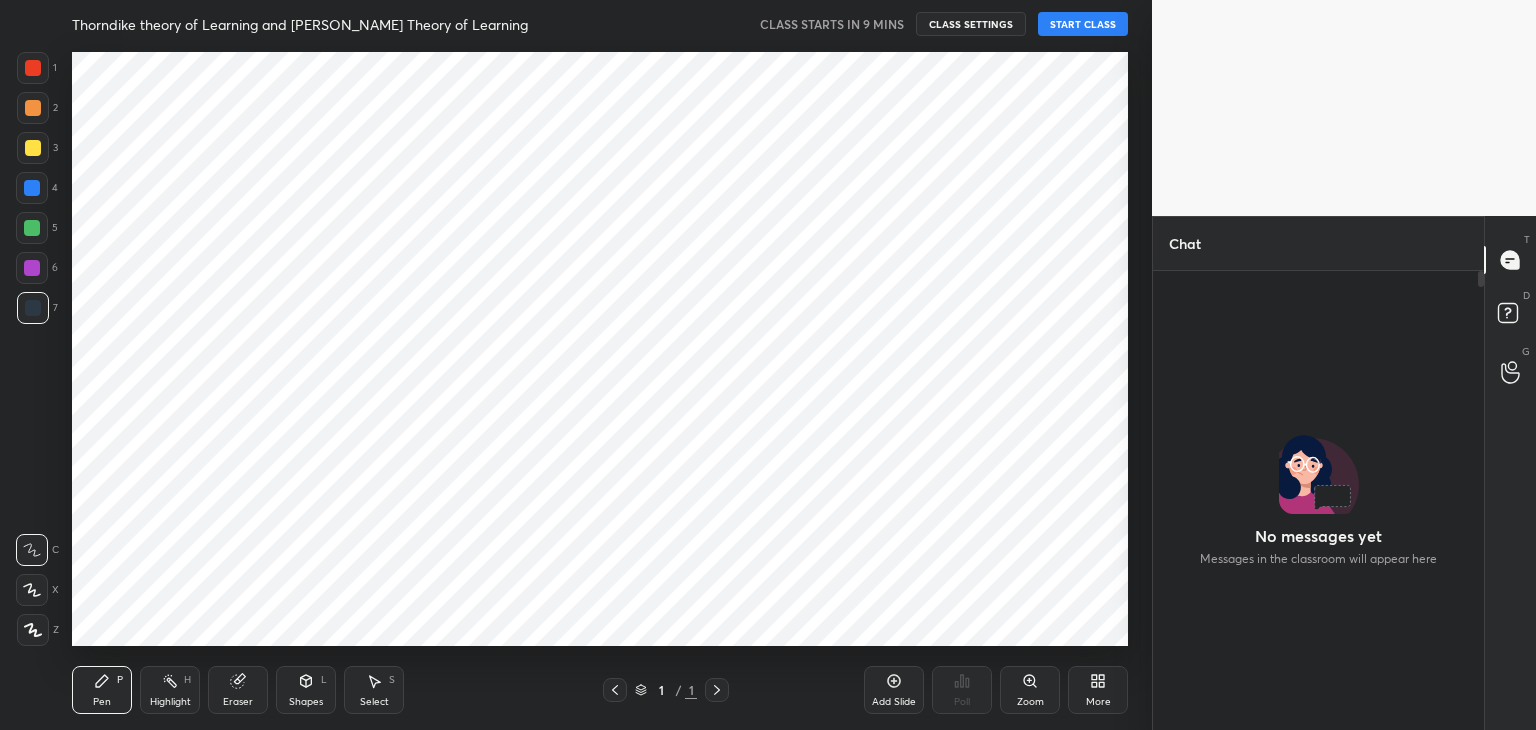 scroll, scrollTop: 0, scrollLeft: 0, axis: both 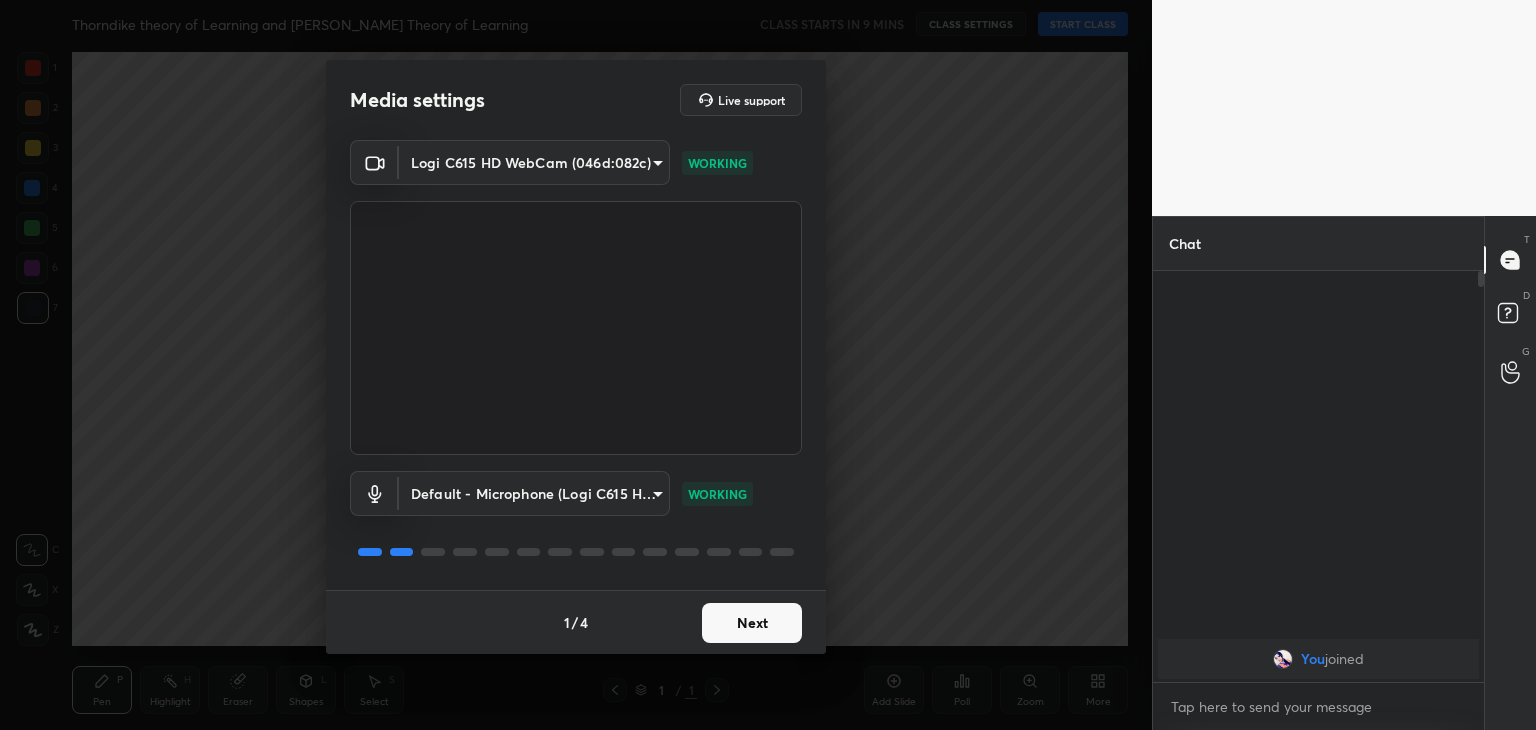 click on "Next" at bounding box center (752, 623) 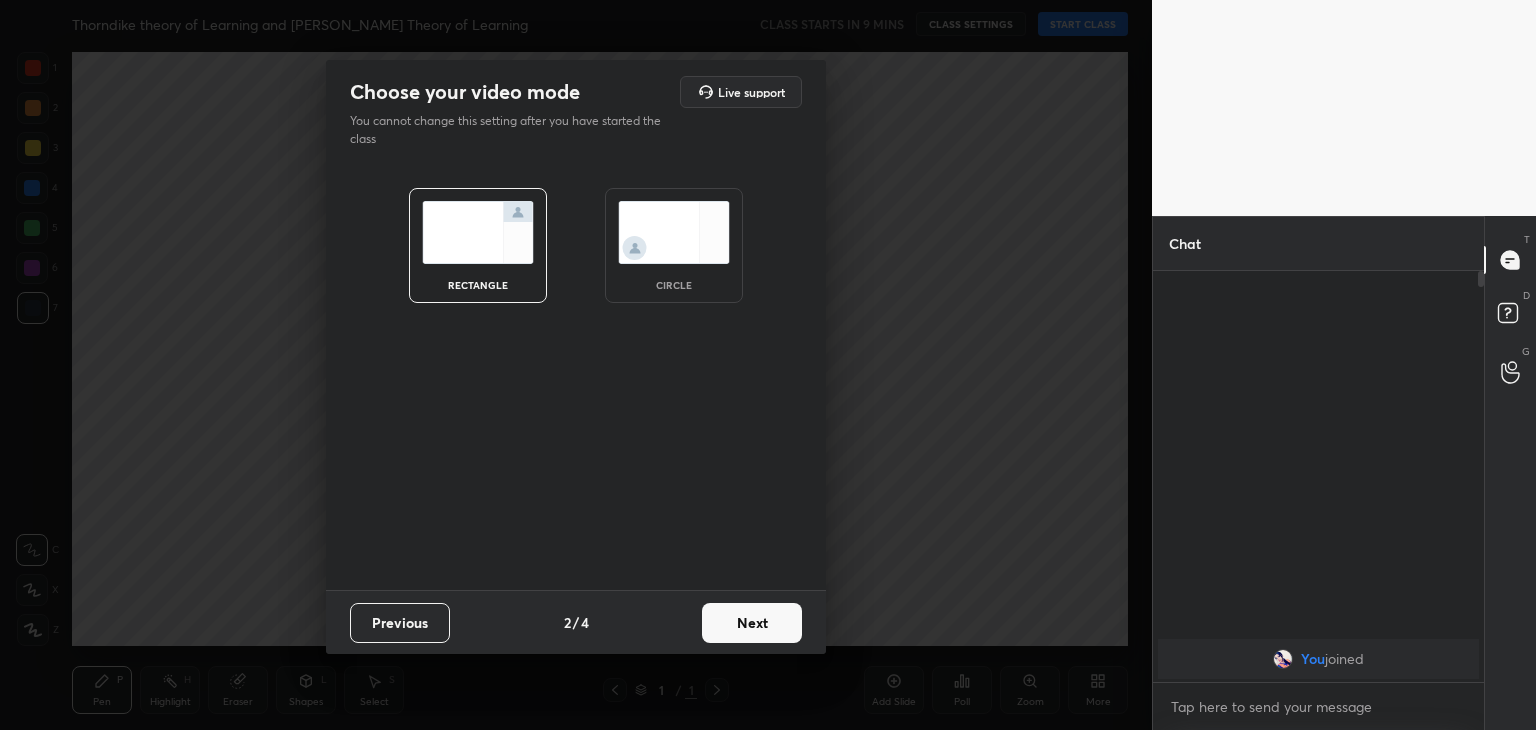 click on "Next" at bounding box center (752, 623) 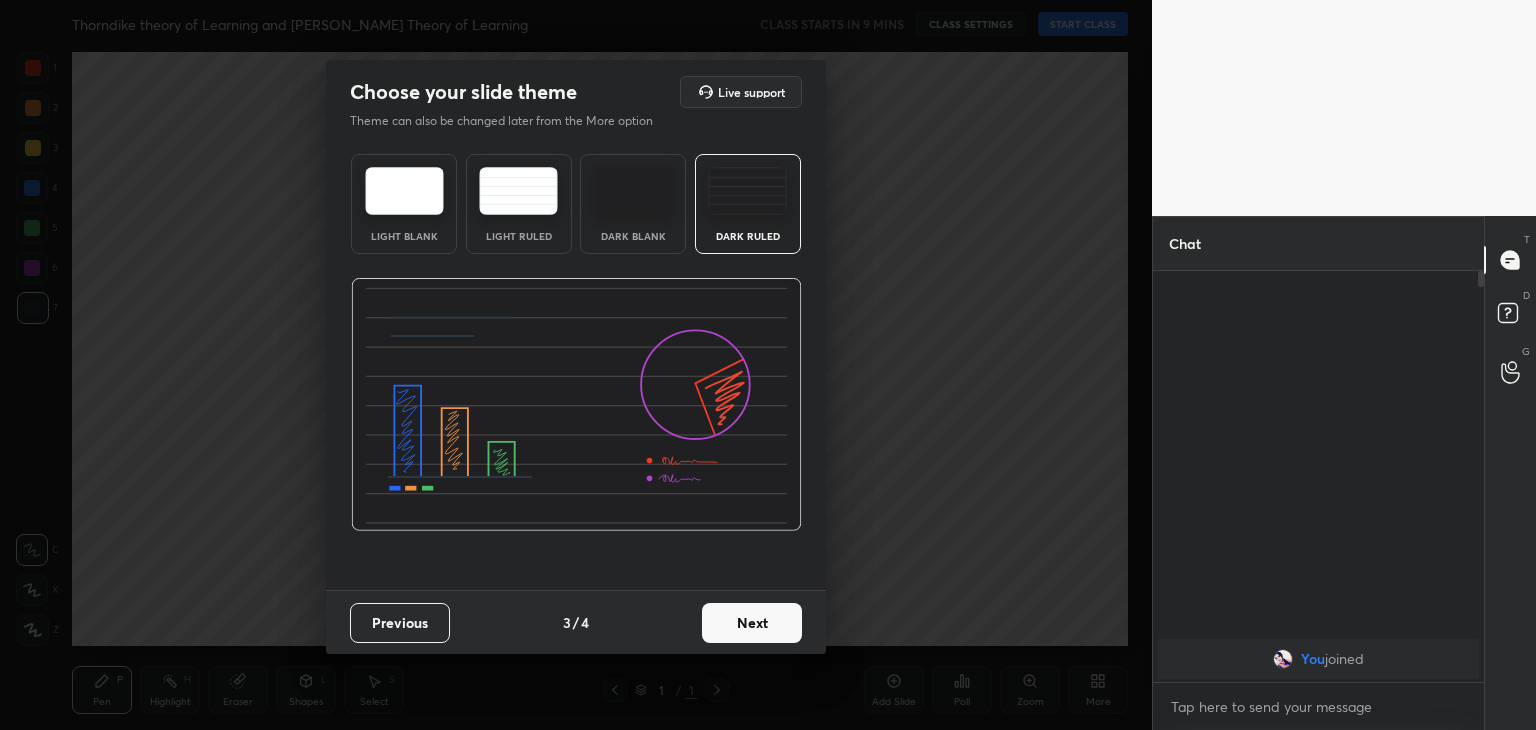 click on "Next" at bounding box center [752, 623] 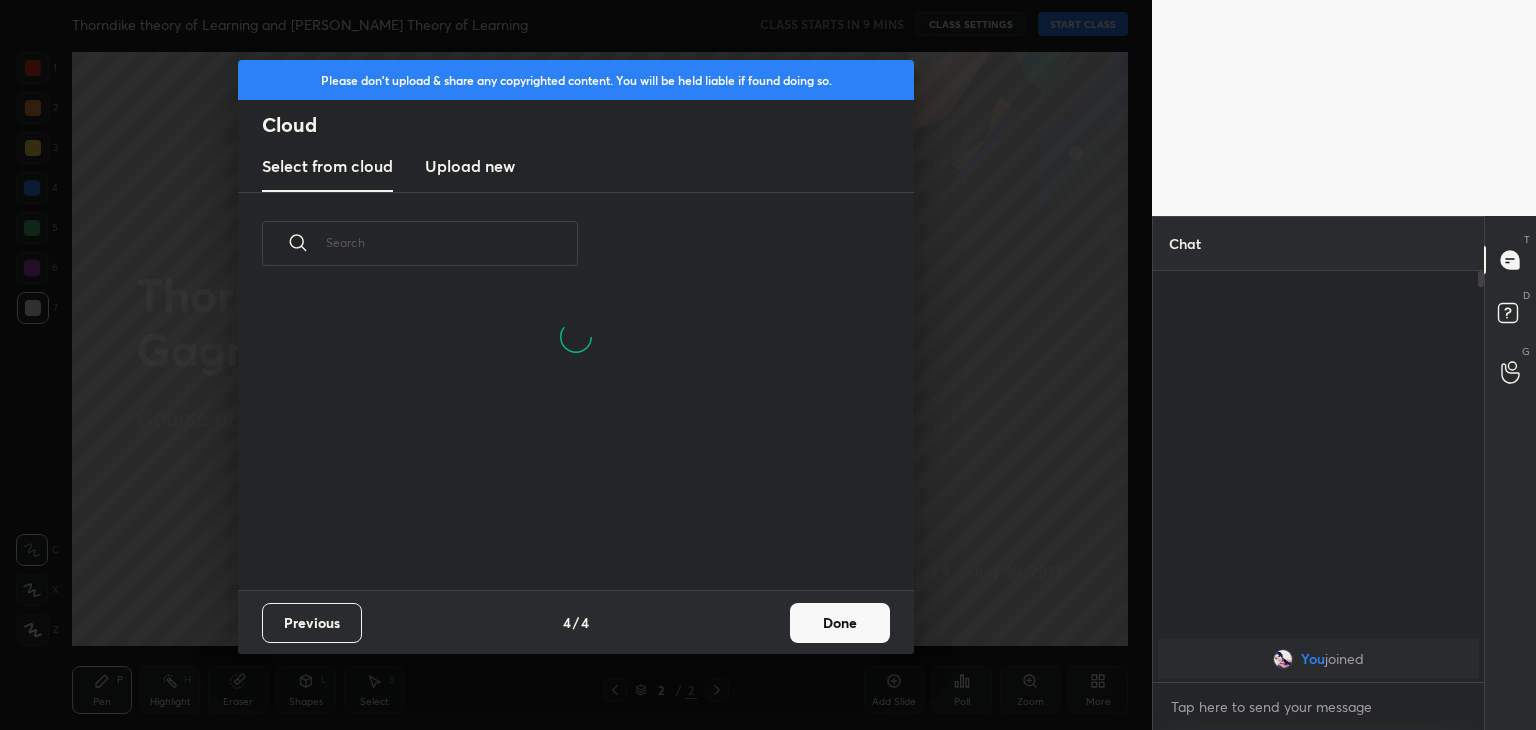click on "Upload new" at bounding box center [470, 166] 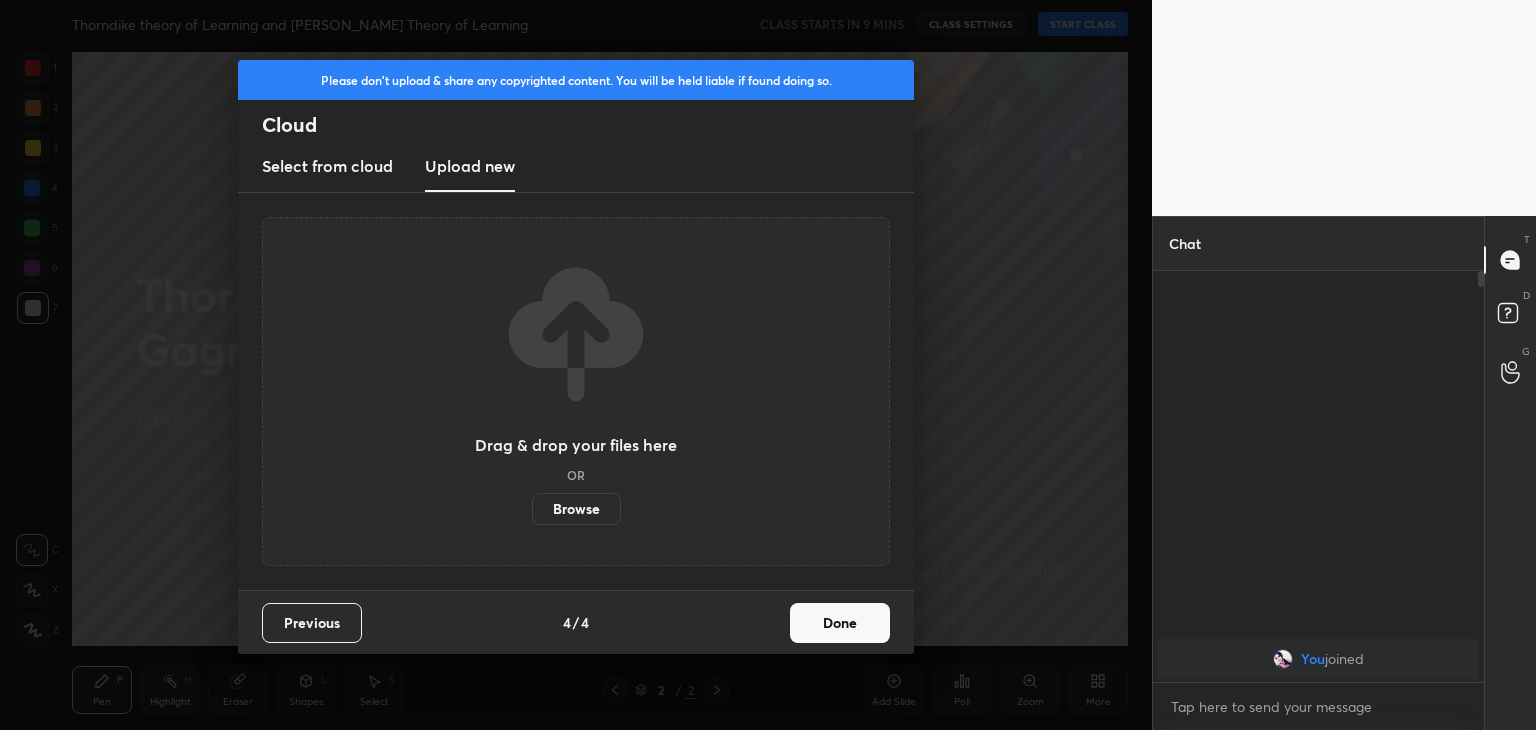 click on "Browse" at bounding box center [576, 509] 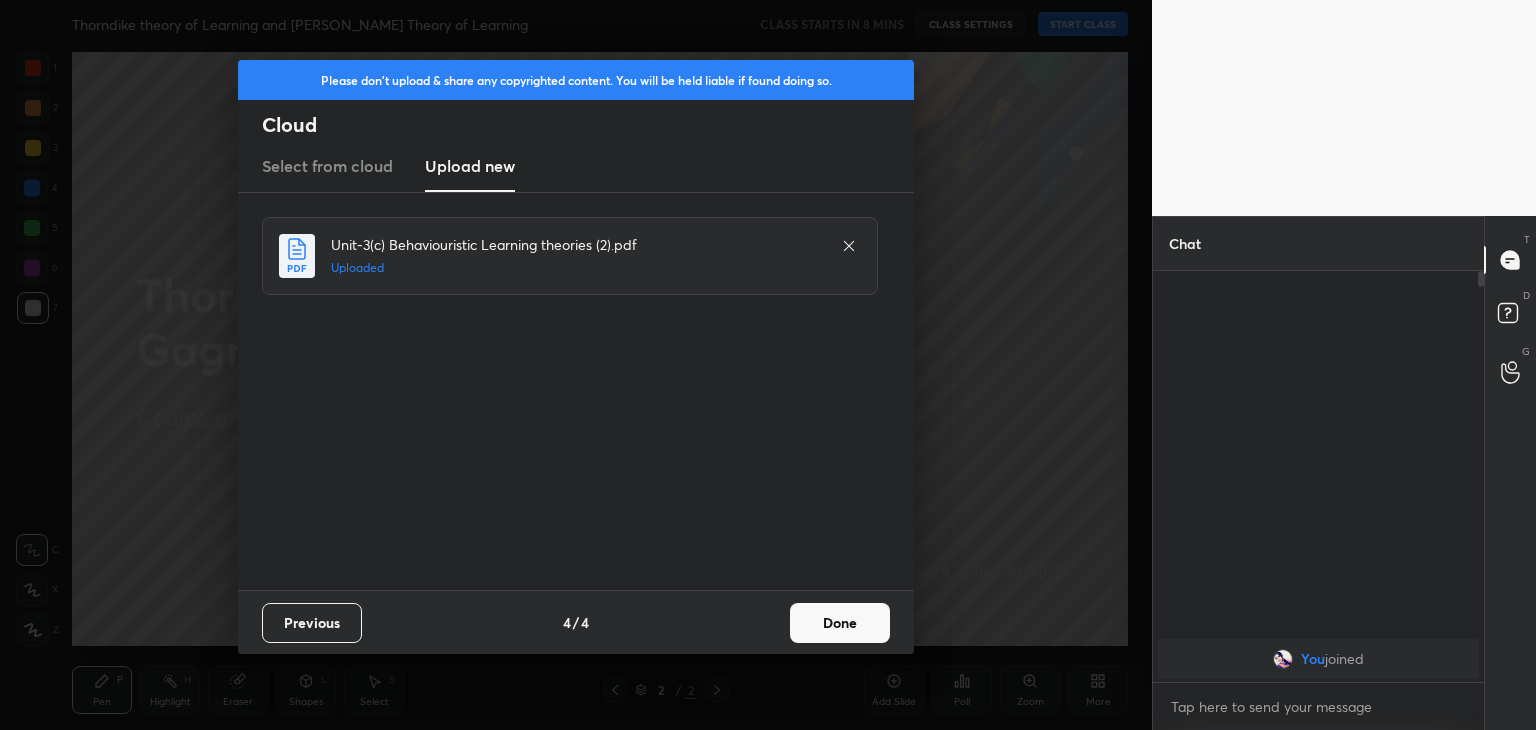 click on "Done" at bounding box center (840, 623) 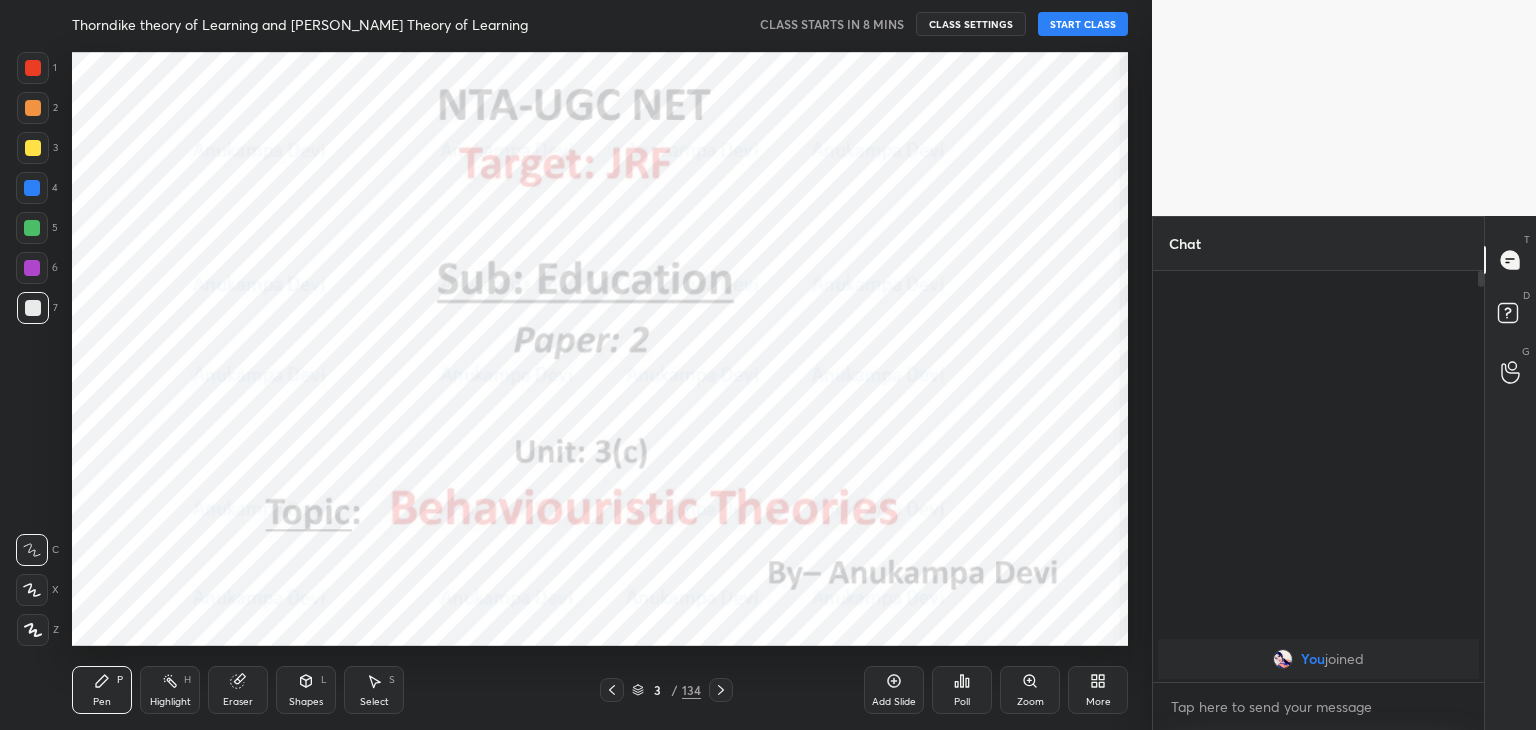 click 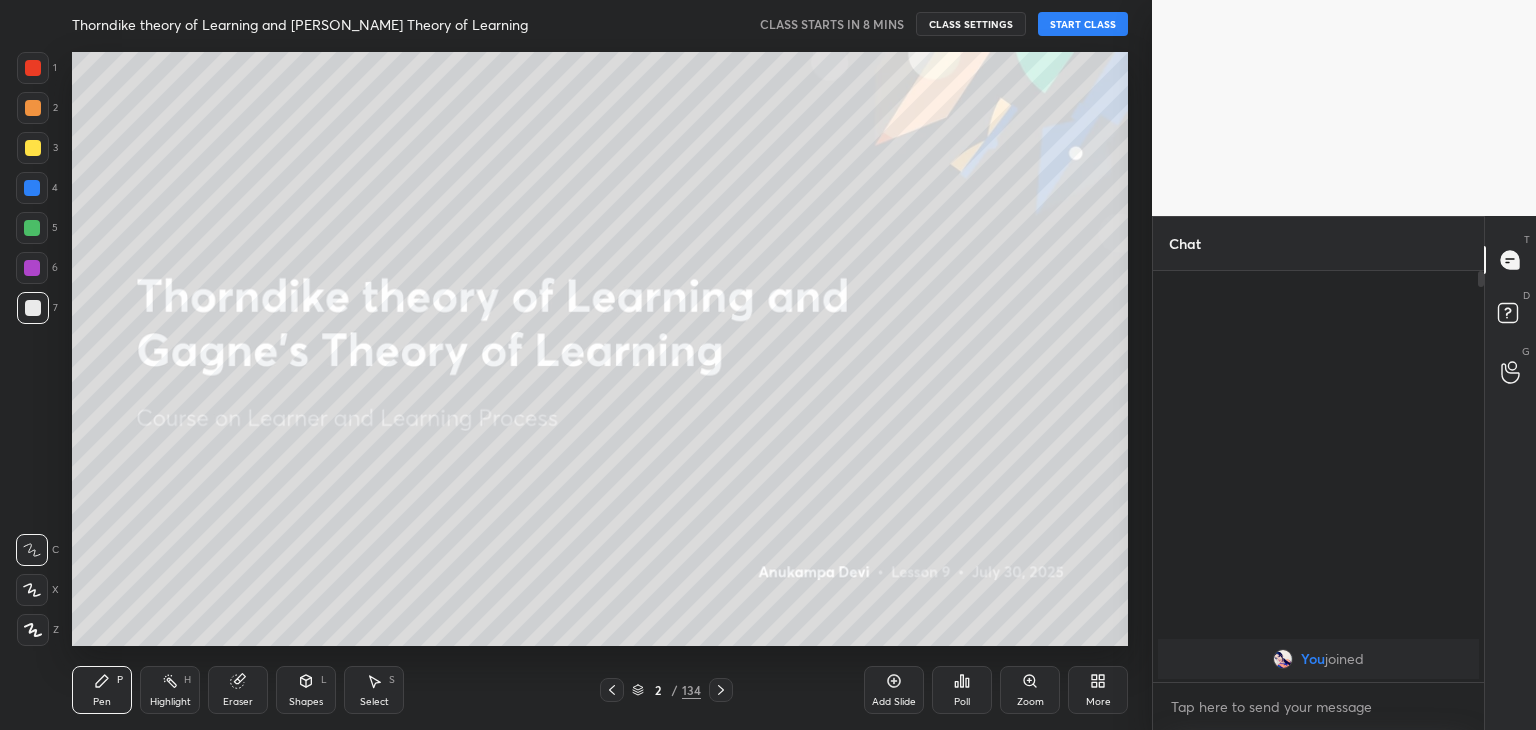 click 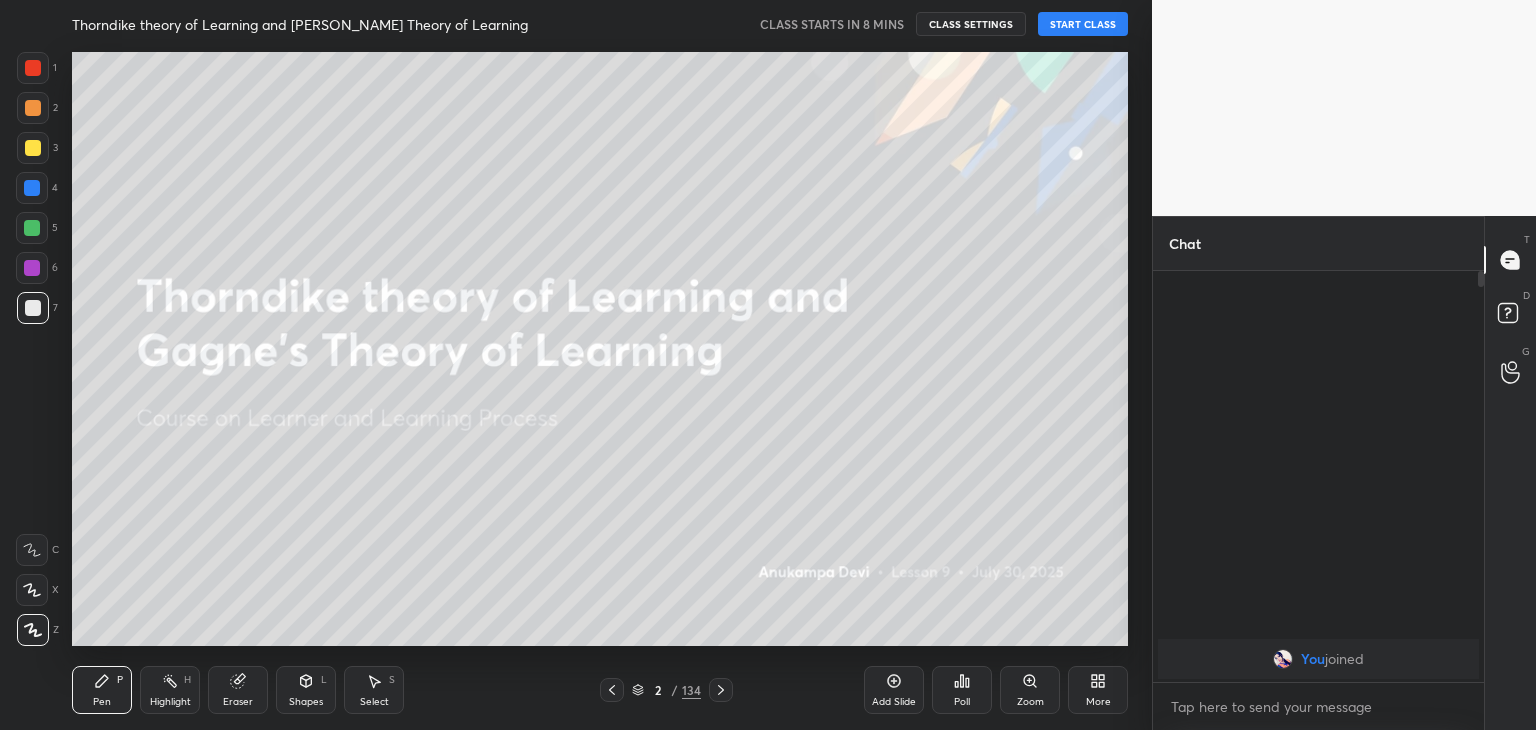 click at bounding box center [32, 268] 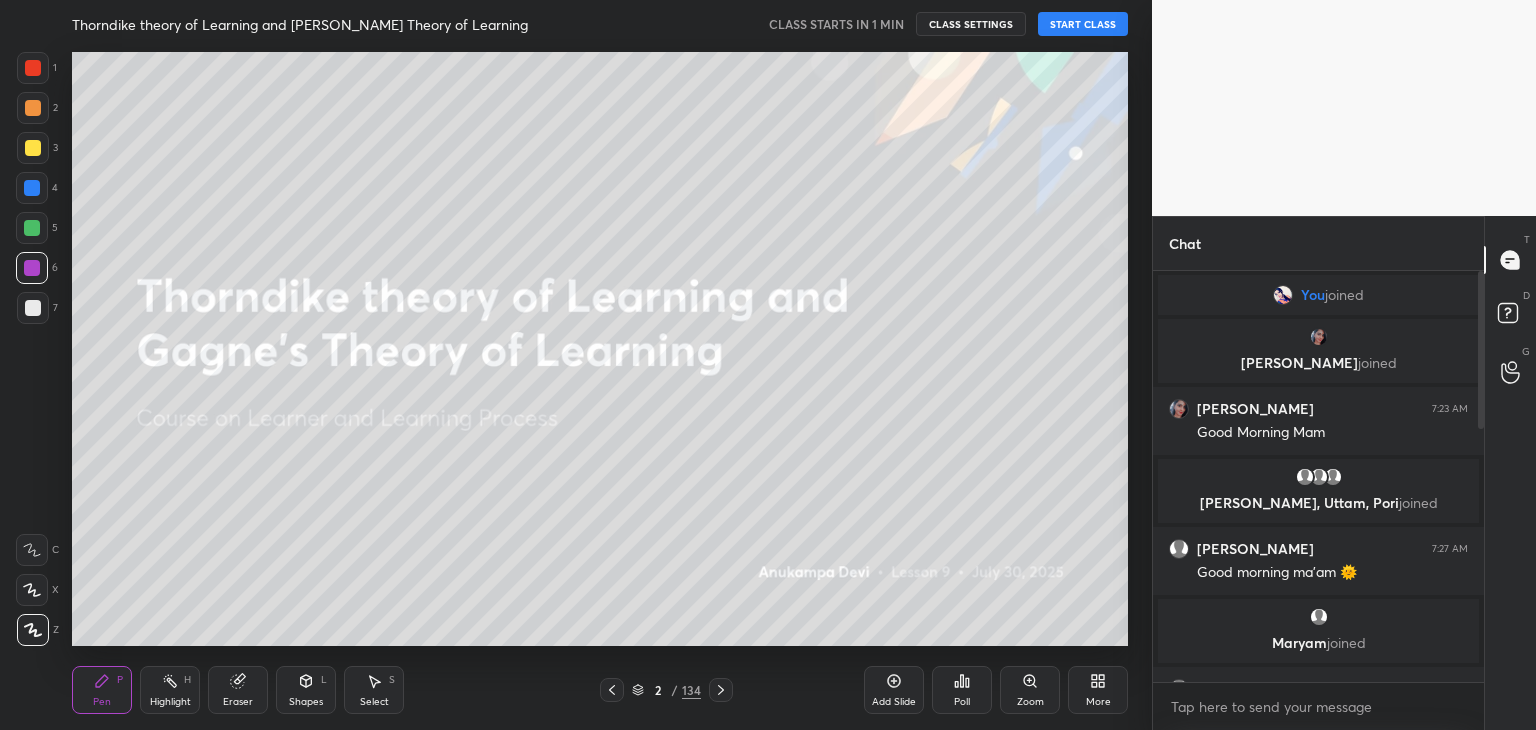 click on "START CLASS" at bounding box center [1083, 24] 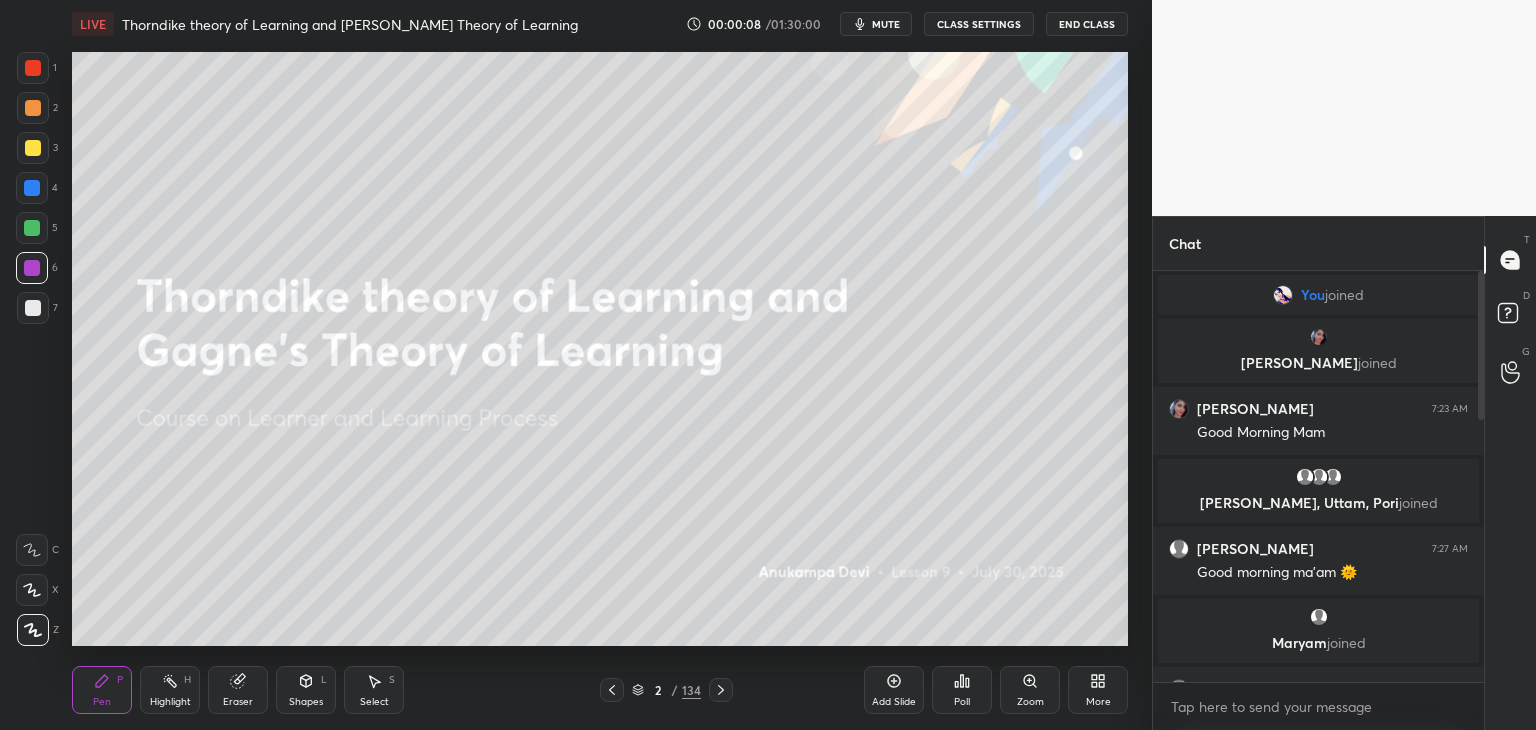 click at bounding box center [32, 188] 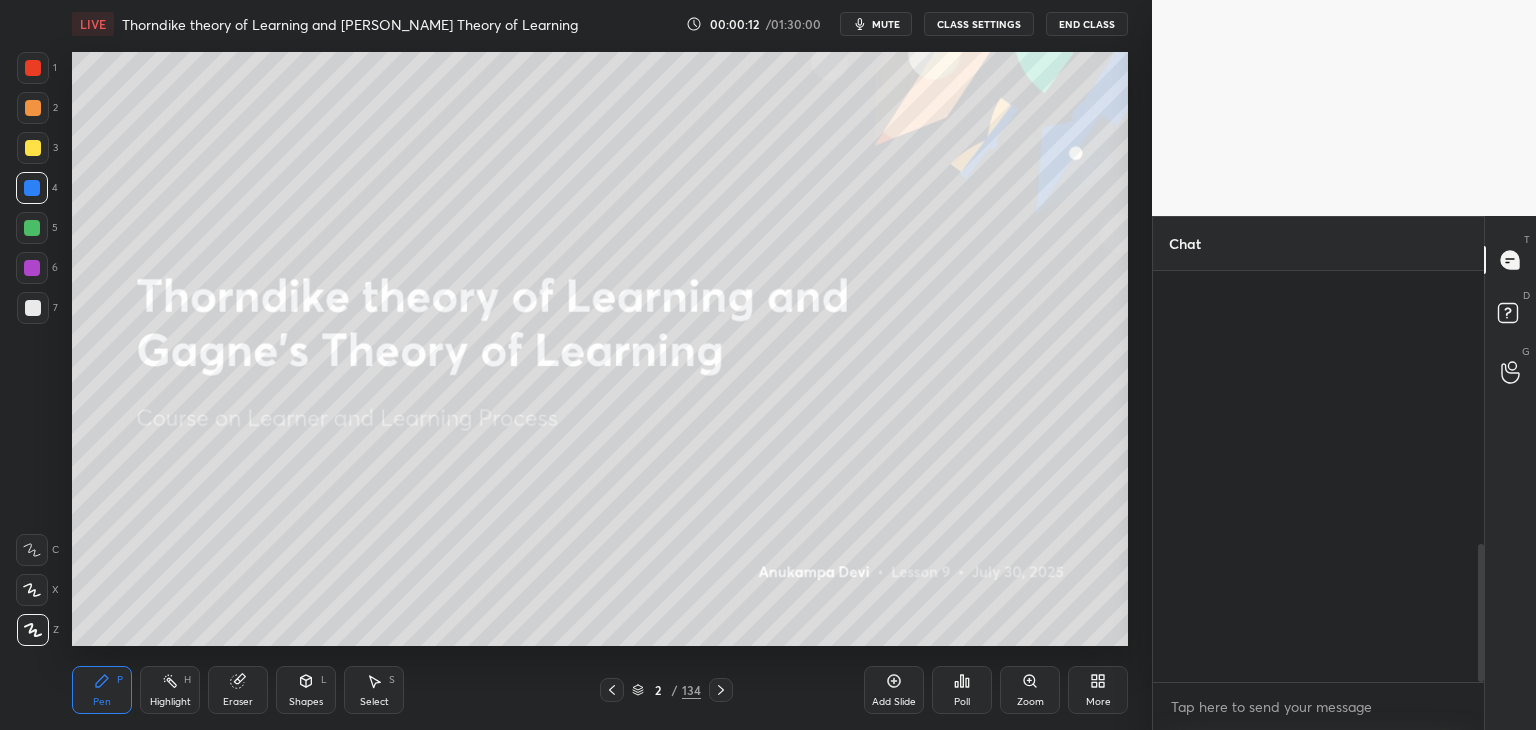 scroll, scrollTop: 816, scrollLeft: 0, axis: vertical 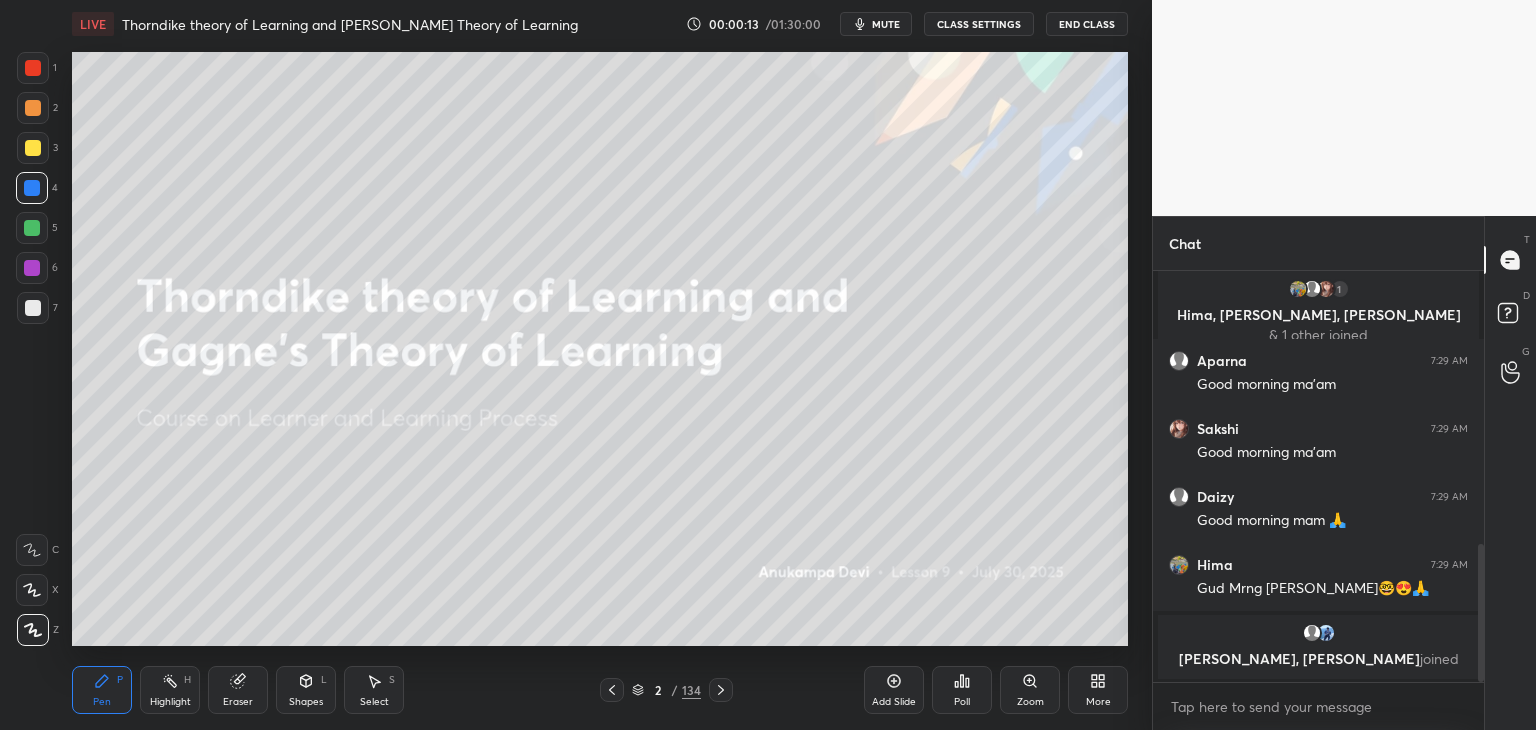 drag, startPoint x: 1482, startPoint y: 377, endPoint x: 1495, endPoint y: 469, distance: 92.91394 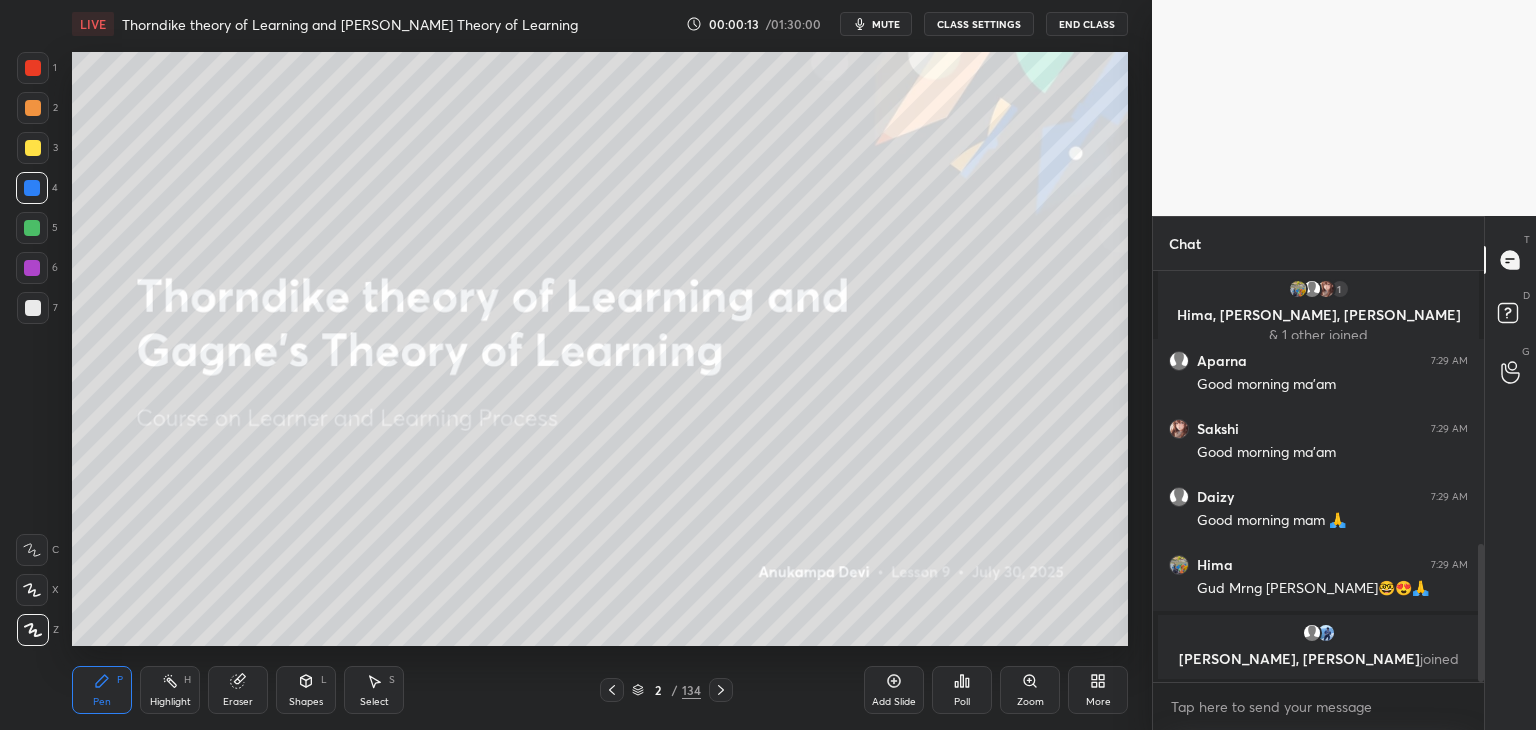 click on "Chat [PERSON_NAME] 7:29 AM Good morning ma'am 1 Hima, [PERSON_NAME], [PERSON_NAME] &  1 other  joined Aparna 7:29 AM Good morning ma'am [PERSON_NAME] 7:29 AM Good morning ma'am Daizy 7:29 AM Good morning mam 🙏 Hima 7:29 AM Gud Mrng [PERSON_NAME]🤓😍🙏 [PERSON_NAME], [PERSON_NAME]  joined JUMP TO LATEST Enable hand raising Enable raise hand to speak to learners. Once enabled, chat will be turned off temporarily. Enable x   Doubts asked by learners will show up here NEW DOUBTS ASKED No one has raised a hand yet Can't raise hand Looks like educator just invited you to speak. Please wait before you can raise your hand again. Got it T Messages (T) D Doubts (D) G Raise Hand (G)" at bounding box center (1344, 473) 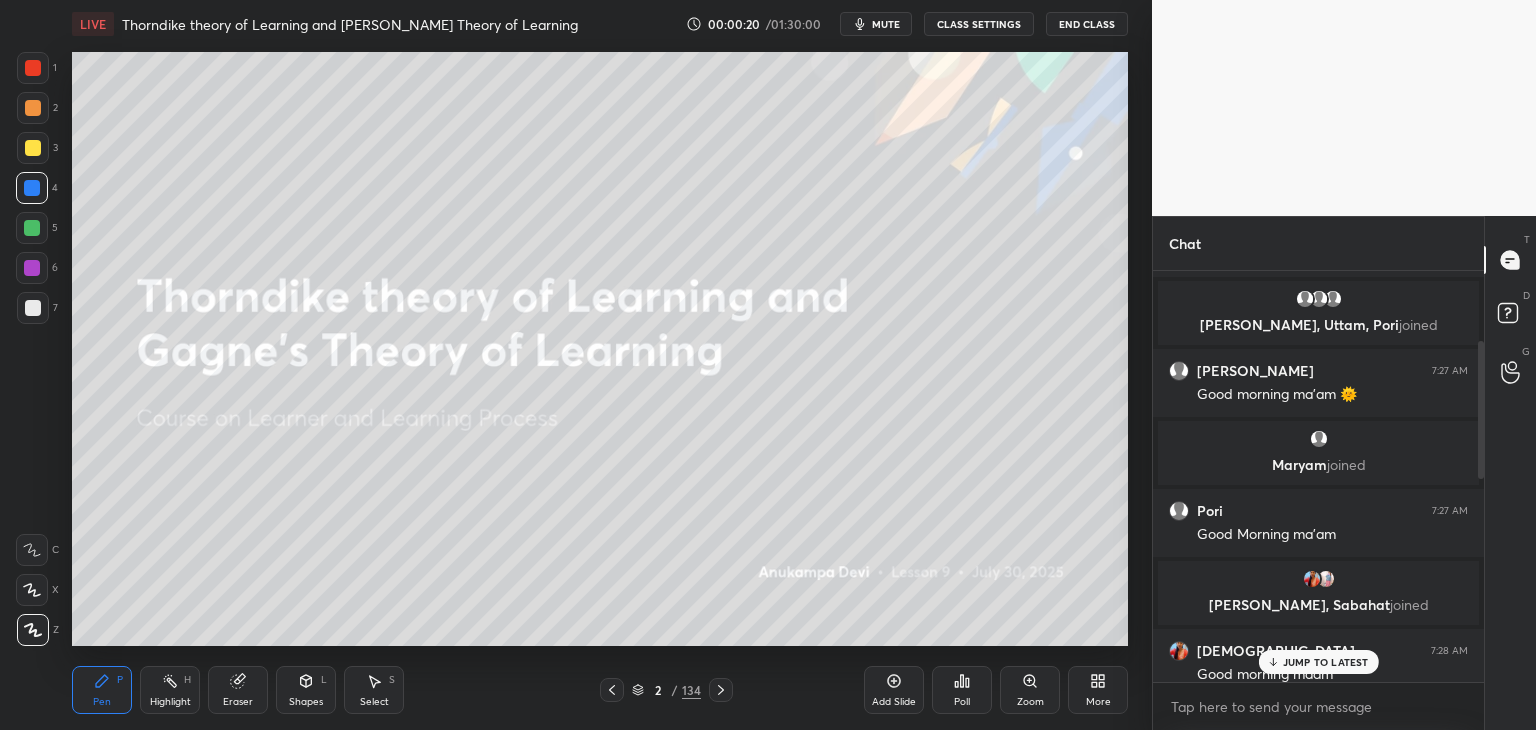 scroll, scrollTop: 169, scrollLeft: 0, axis: vertical 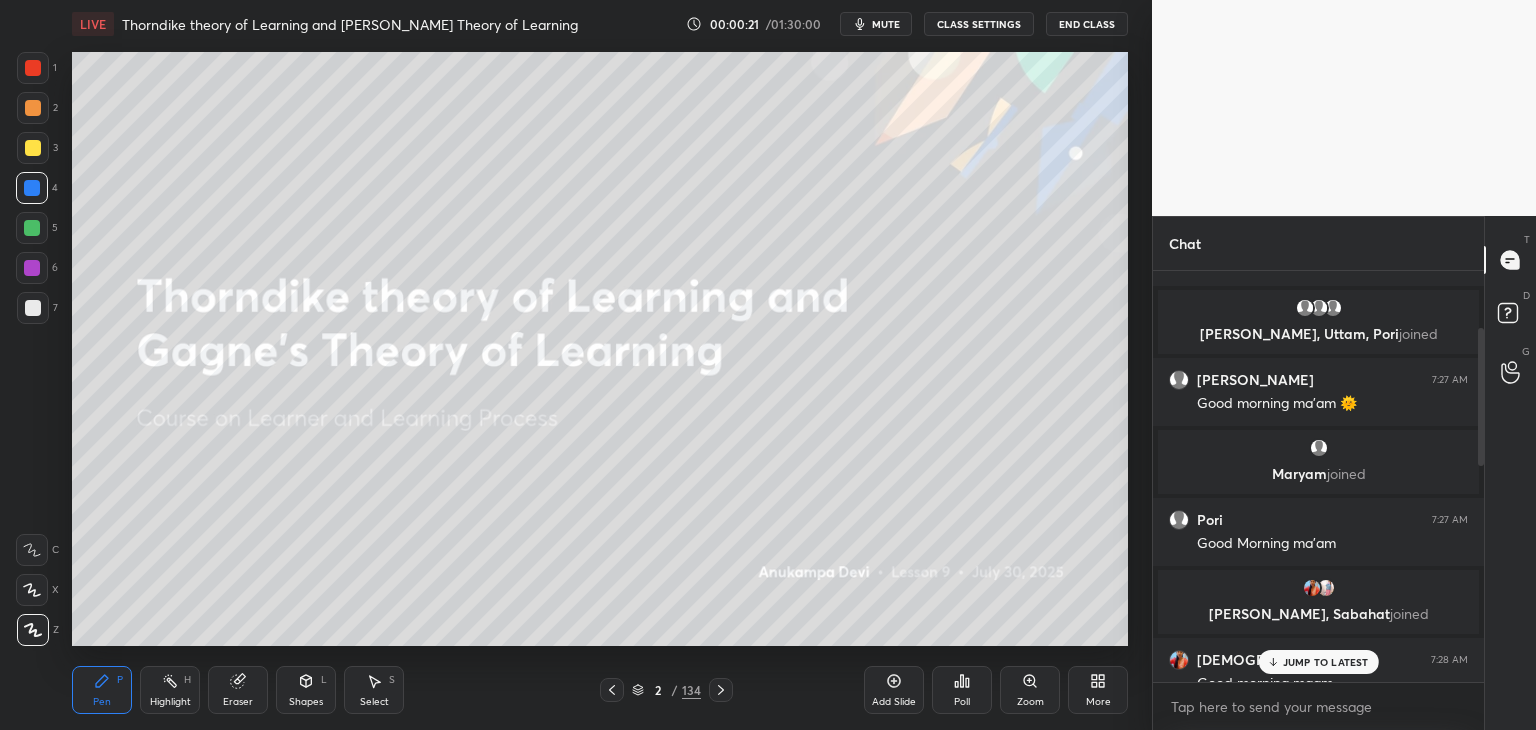 drag, startPoint x: 1481, startPoint y: 564, endPoint x: 1465, endPoint y: 347, distance: 217.58907 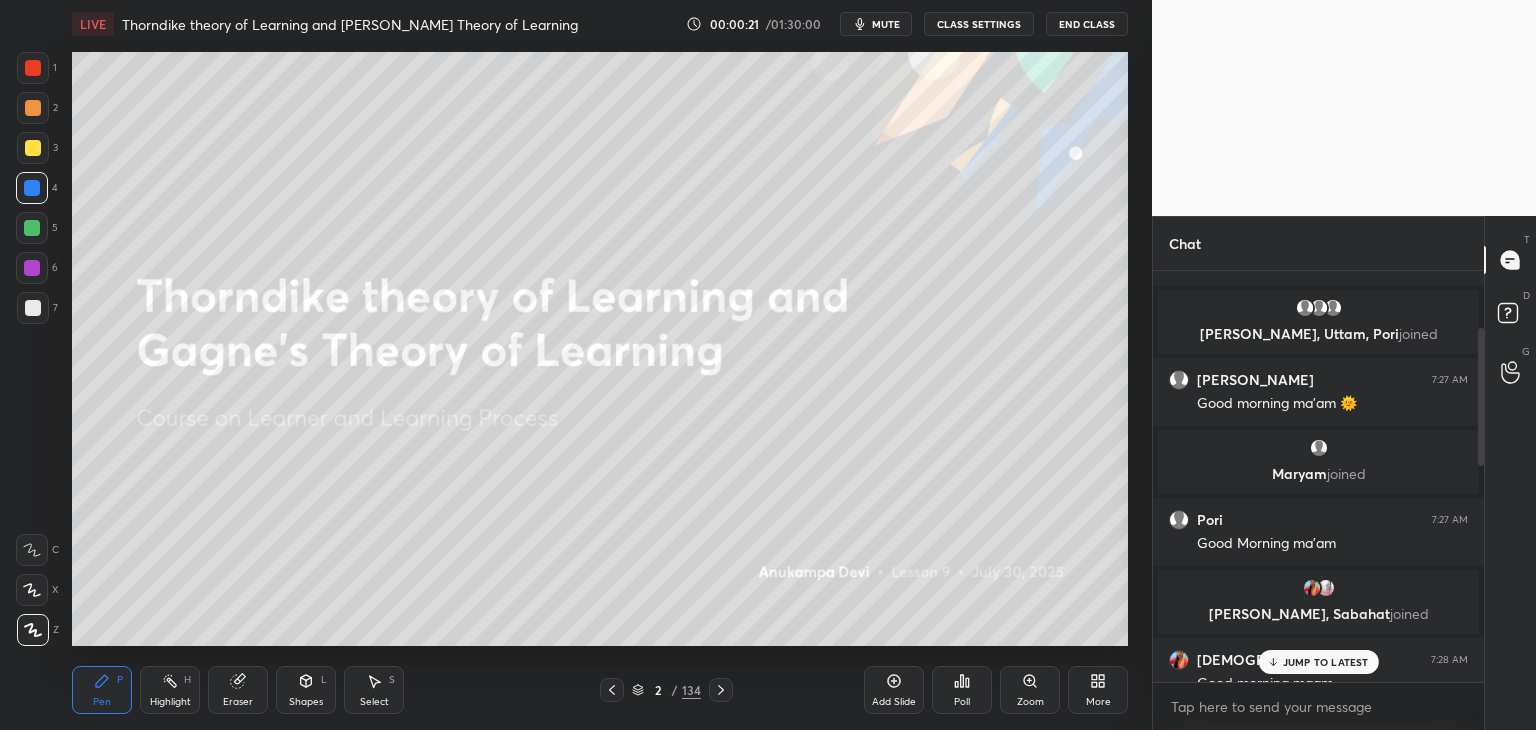 click on "You  joined [PERSON_NAME]  joined [PERSON_NAME] 7:23 AM Good Morning [PERSON_NAME], [PERSON_NAME], [PERSON_NAME]  joined [PERSON_NAME] 7:27 AM Good morning ma'am 🌞 [PERSON_NAME]  joined Pori 7:27 AM Good Morning ma'am [PERSON_NAME], [PERSON_NAME]  joined krishnavi 7:28 AM Good morning [PERSON_NAME]  joined JUMP TO LATEST" at bounding box center [1318, 476] 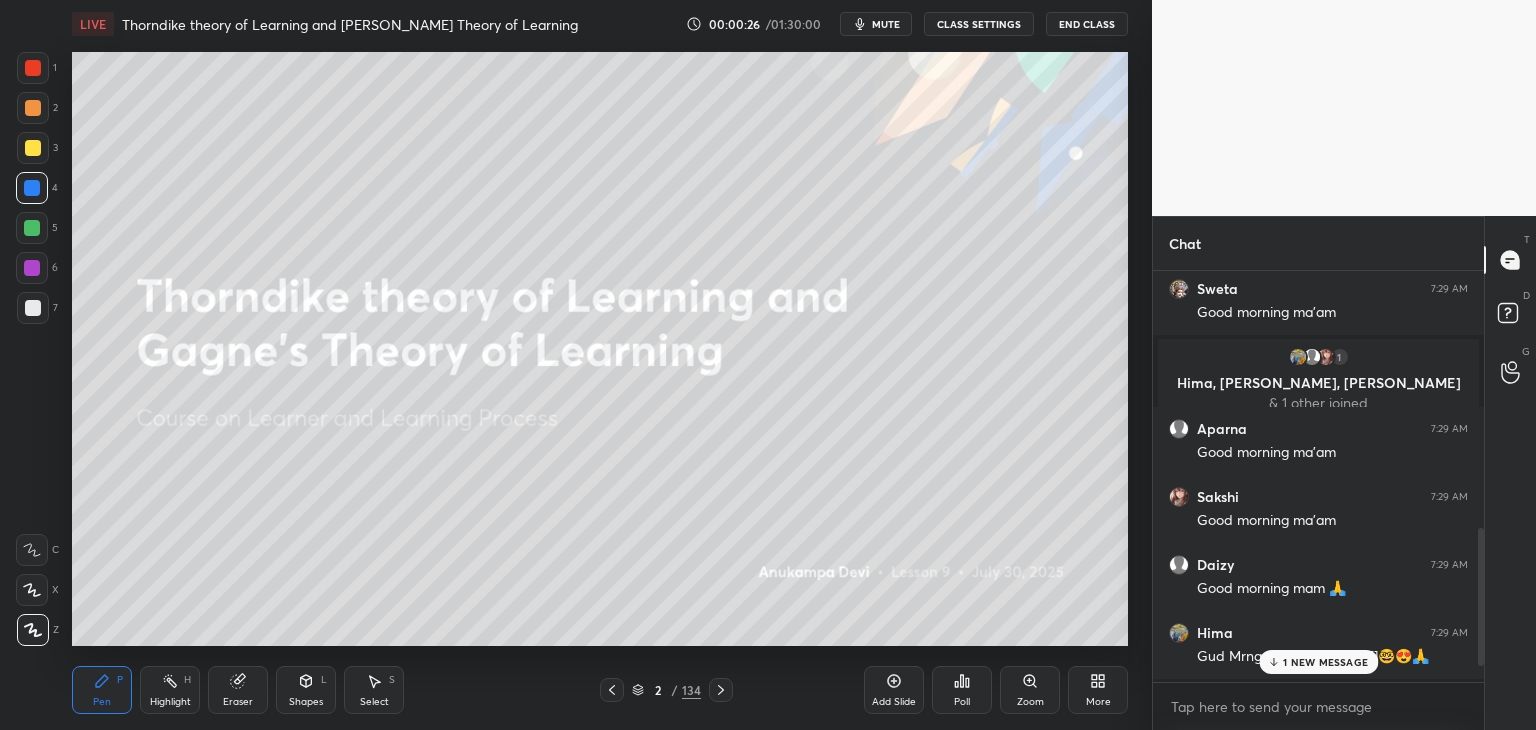 scroll, scrollTop: 816, scrollLeft: 0, axis: vertical 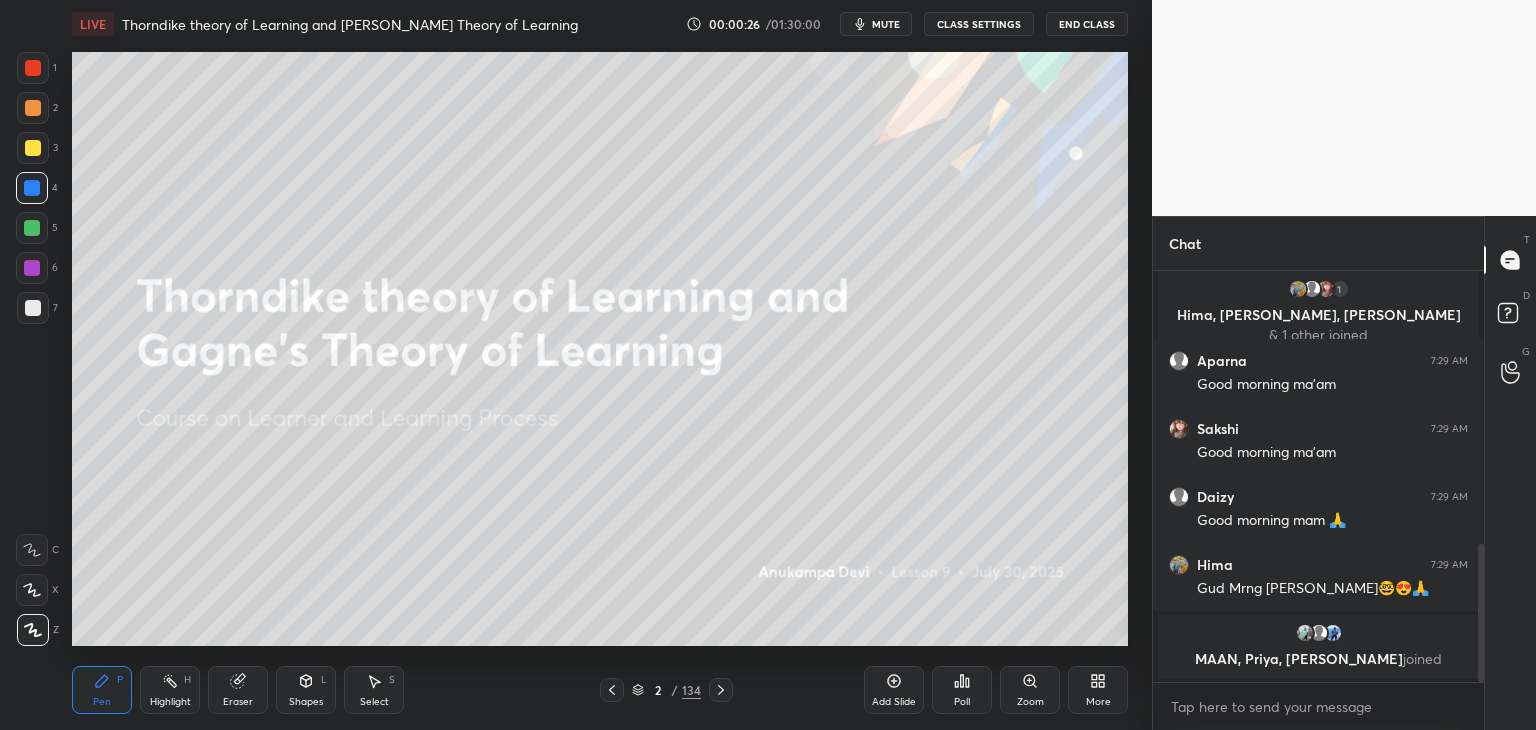 drag, startPoint x: 1479, startPoint y: 429, endPoint x: 1498, endPoint y: 661, distance: 232.77672 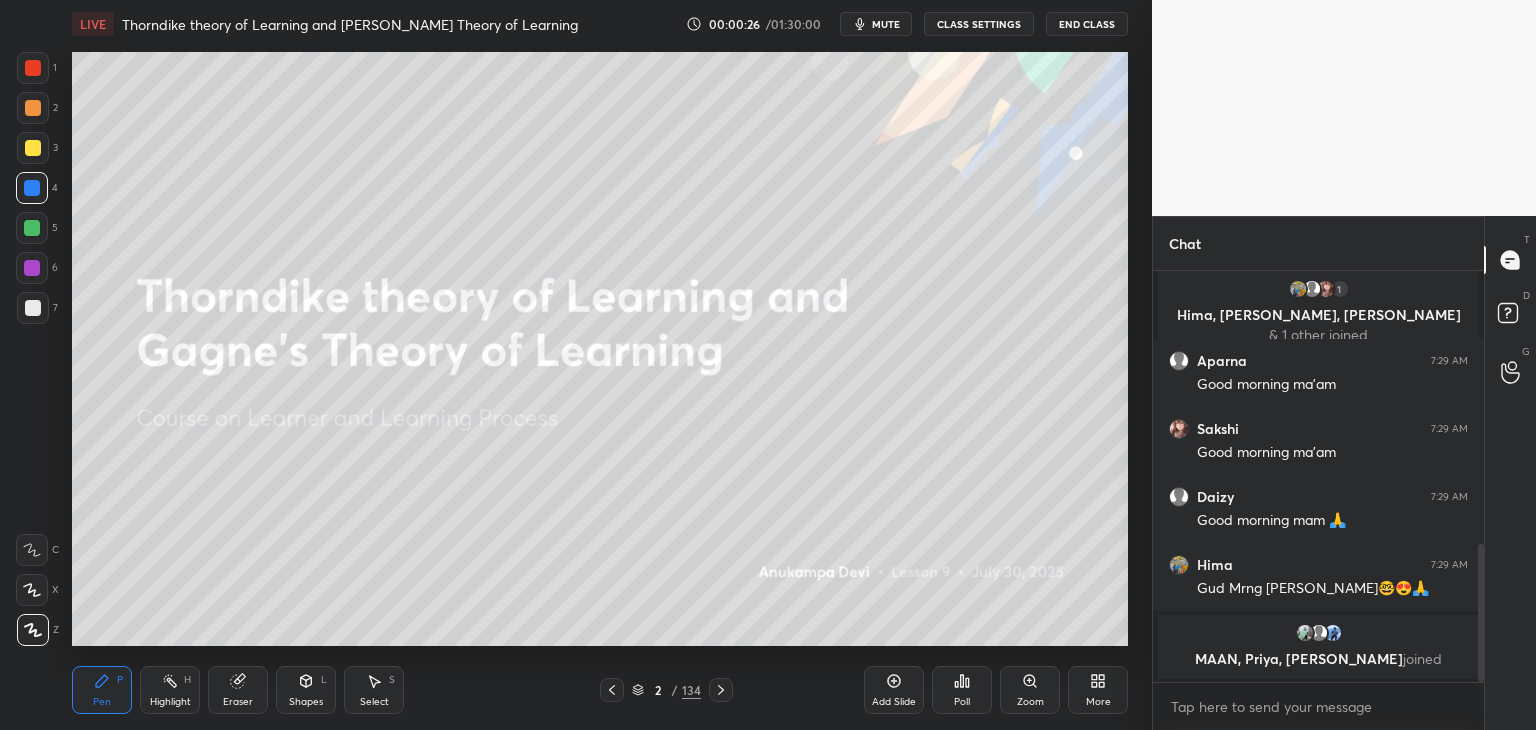click on "Chat [PERSON_NAME] 7:29 AM Good morning ma'am 1 Hima, [PERSON_NAME], [PERSON_NAME] &  1 other  joined Aparna 7:29 AM Good morning ma'am [PERSON_NAME] 7:29 AM Good morning ma'am Daizy 7:29 AM Good morning mam 🙏 Hima 7:29 AM Gud Mrng [PERSON_NAME]🤓😍🙏 MAAN, [PERSON_NAME], [PERSON_NAME]  joined JUMP TO LATEST Enable hand raising Enable raise hand to speak to learners. Once enabled, chat will be turned off temporarily. Enable x   Doubts asked by learners will show up here NEW DOUBTS ASKED No one has raised a hand yet Can't raise hand Looks like educator just invited you to speak. Please wait before you can raise your hand again. Got it T Messages (T) D Doubts (D) G Raise Hand (G)" at bounding box center [1344, 473] 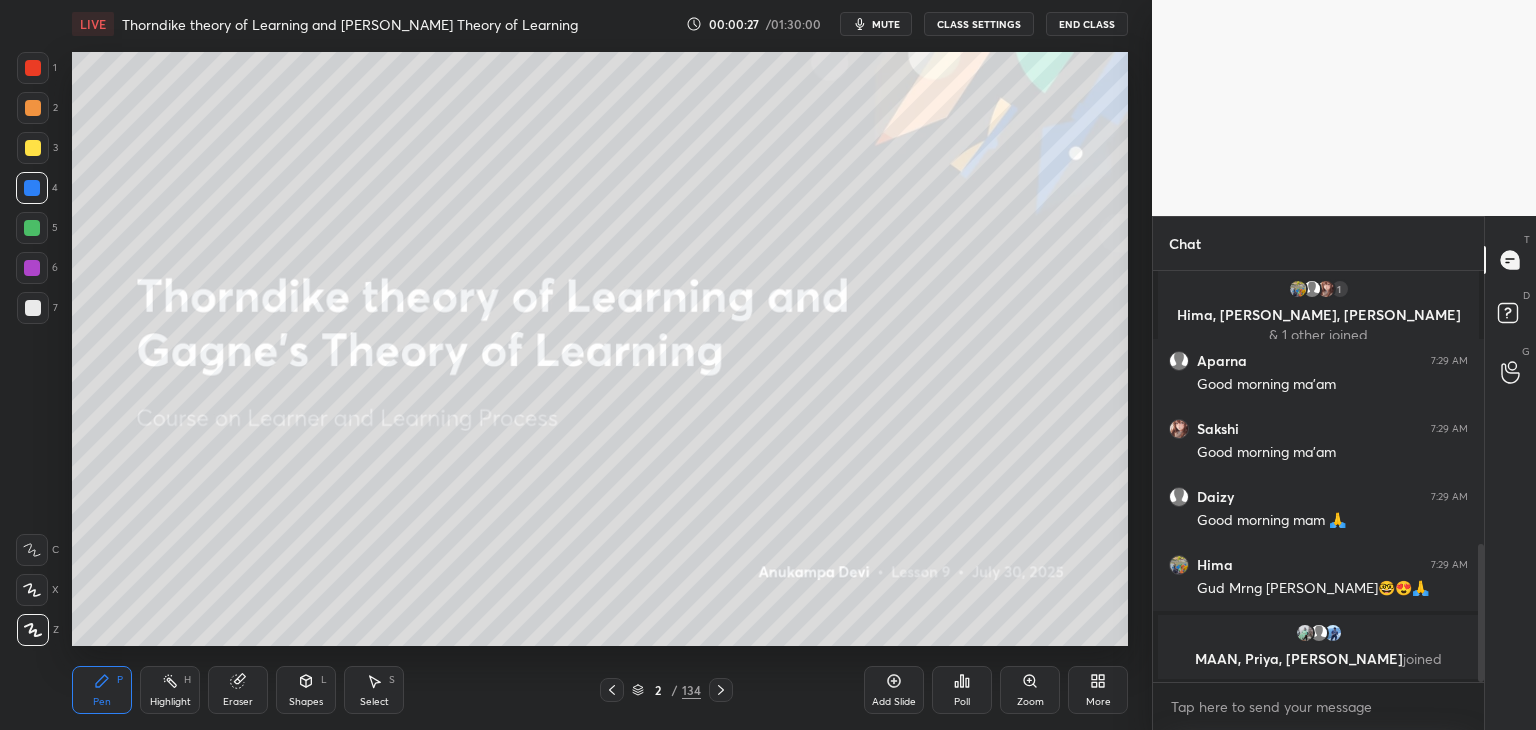 scroll, scrollTop: 848, scrollLeft: 0, axis: vertical 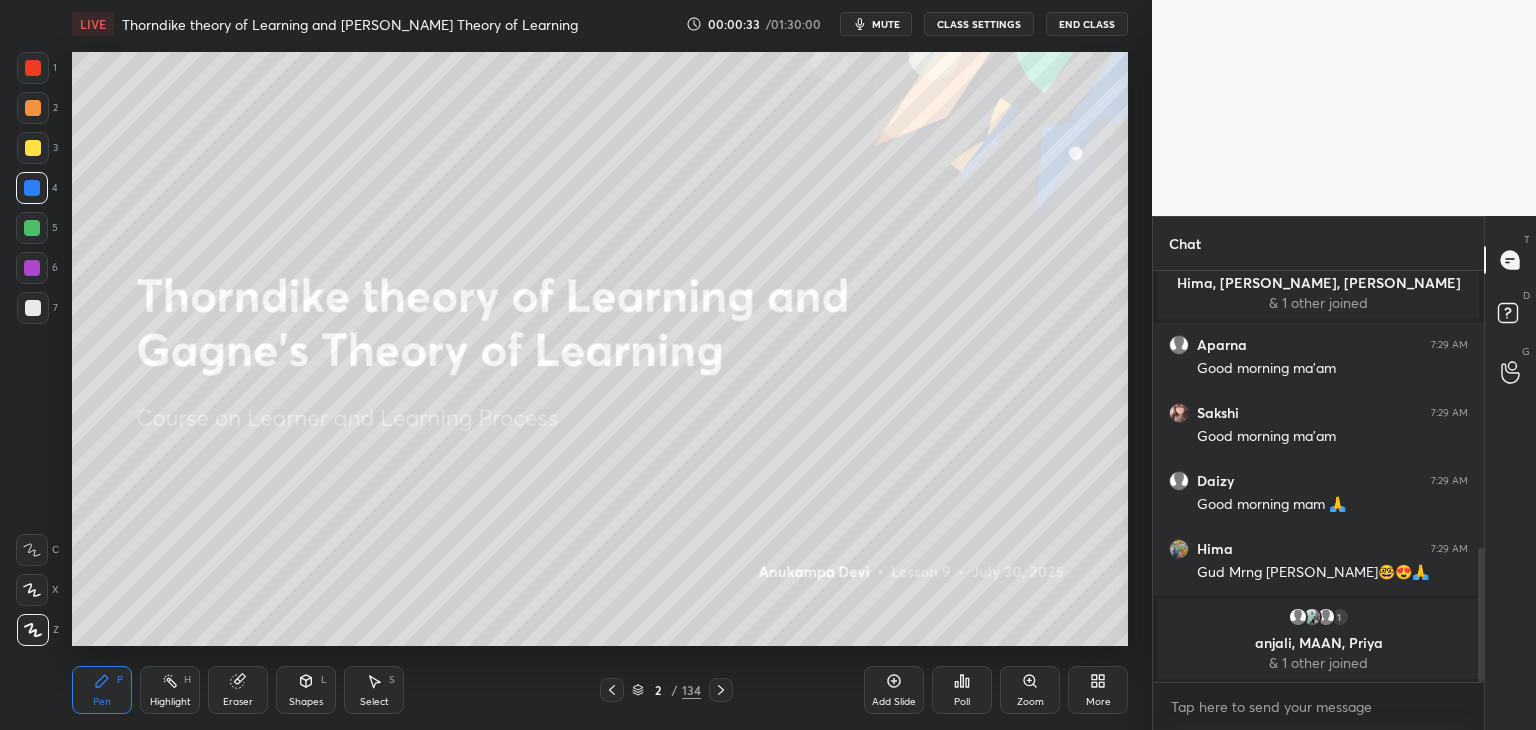 click at bounding box center [32, 268] 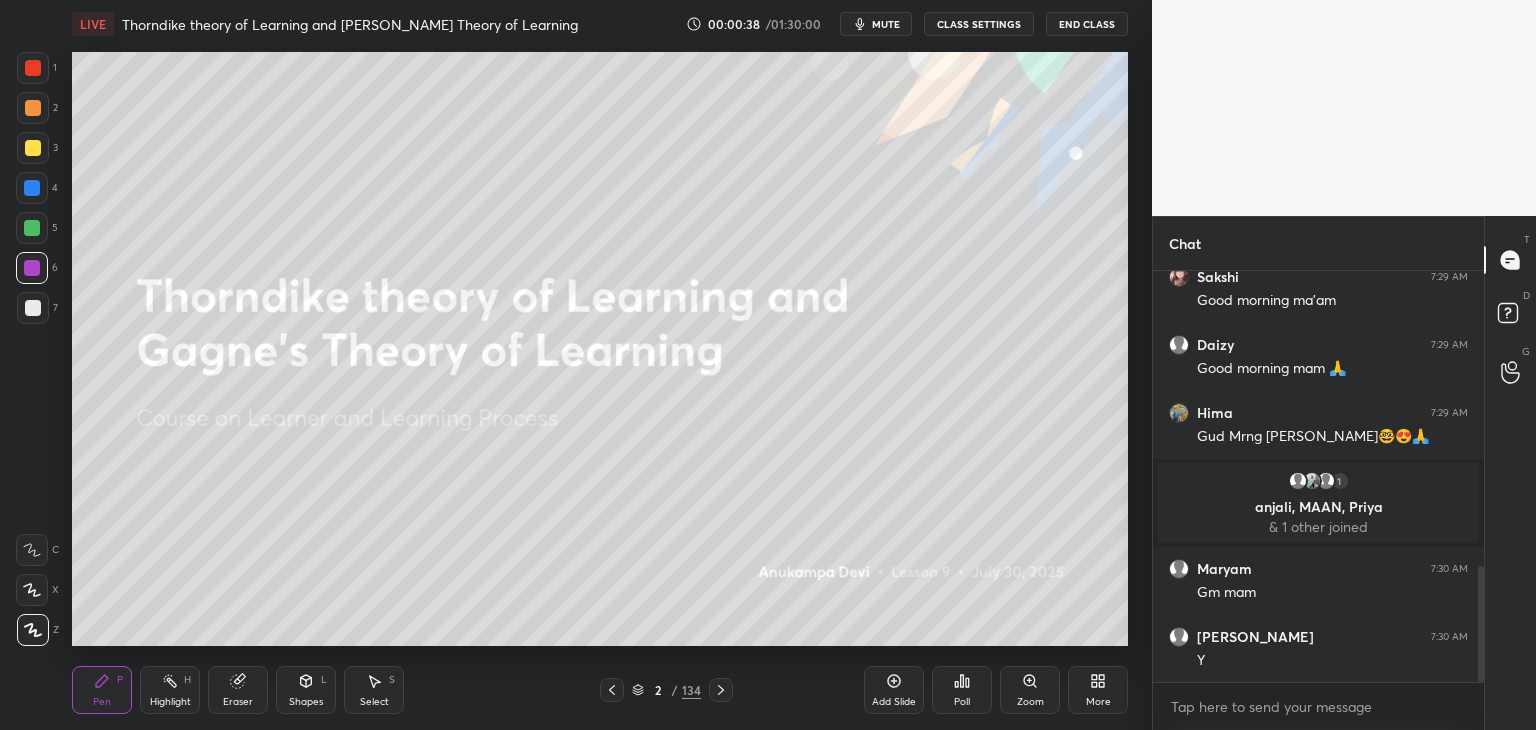 scroll, scrollTop: 1052, scrollLeft: 0, axis: vertical 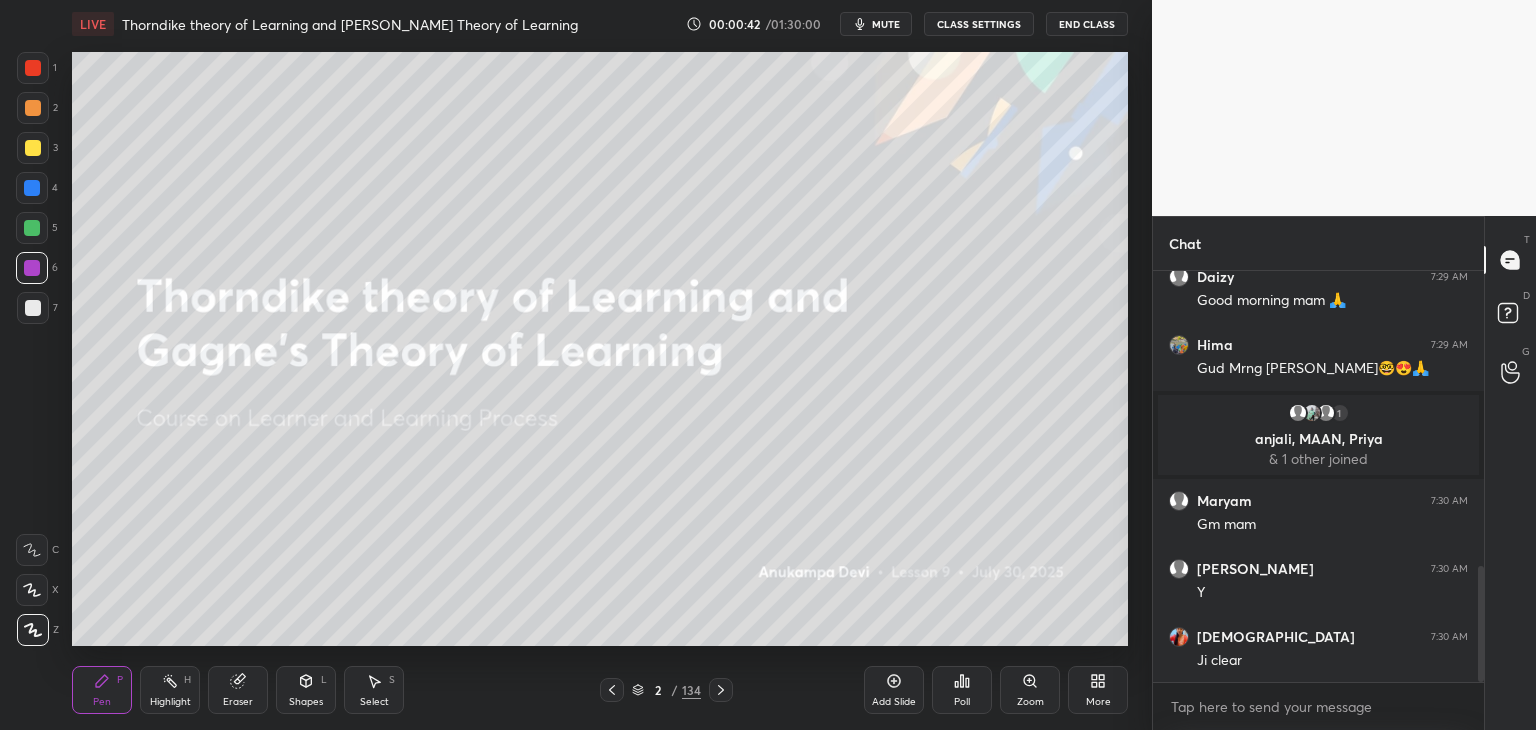 click on "Shapes L" at bounding box center (306, 690) 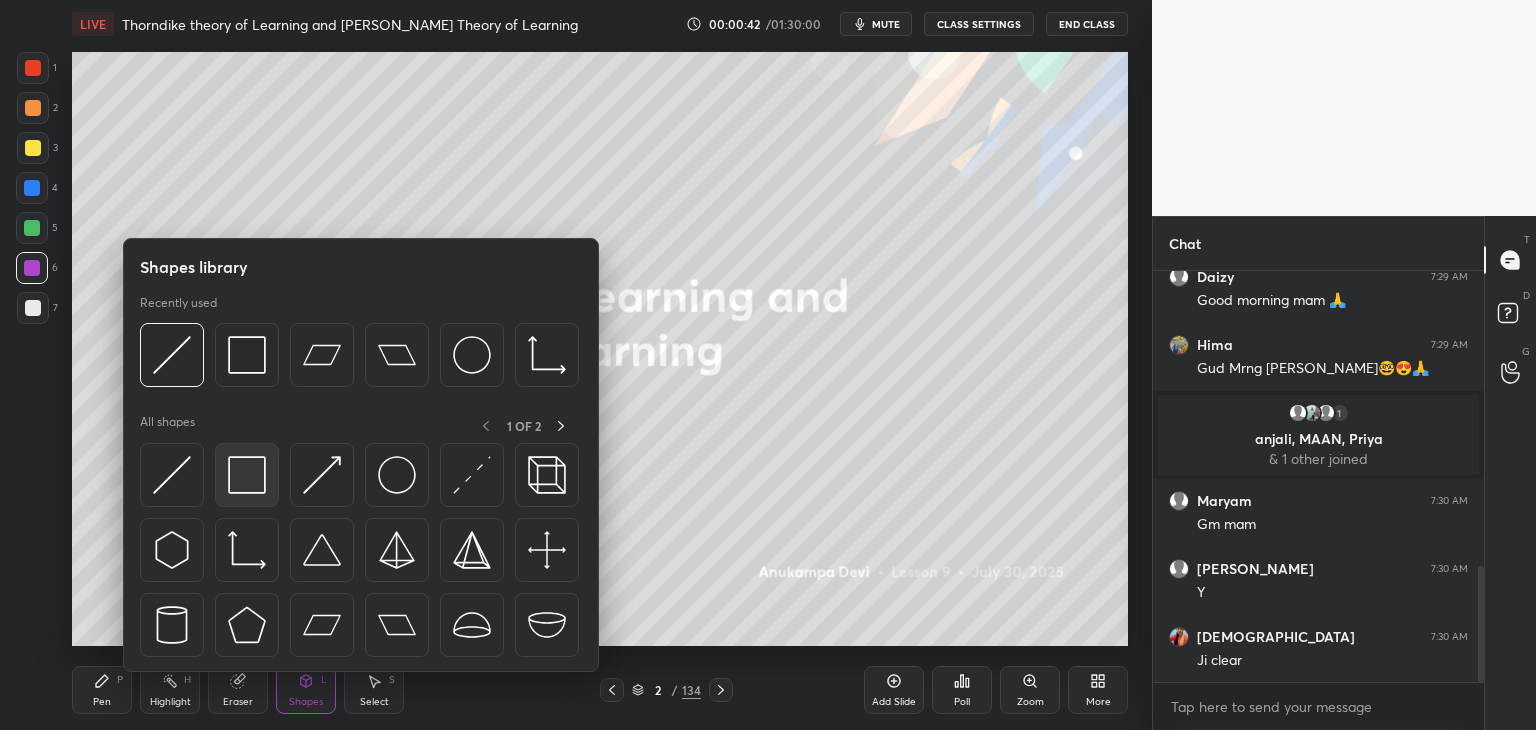 click at bounding box center [247, 475] 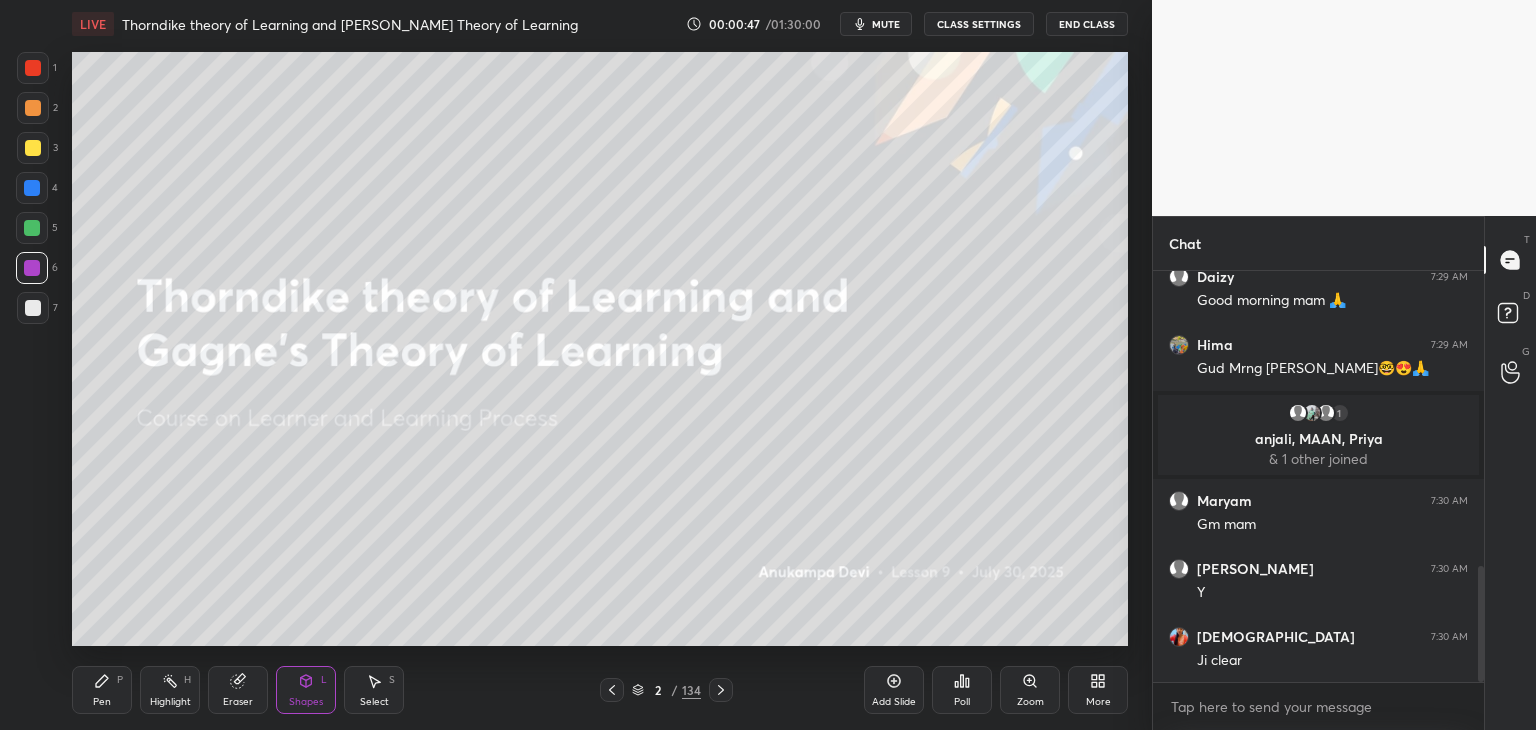 scroll, scrollTop: 1120, scrollLeft: 0, axis: vertical 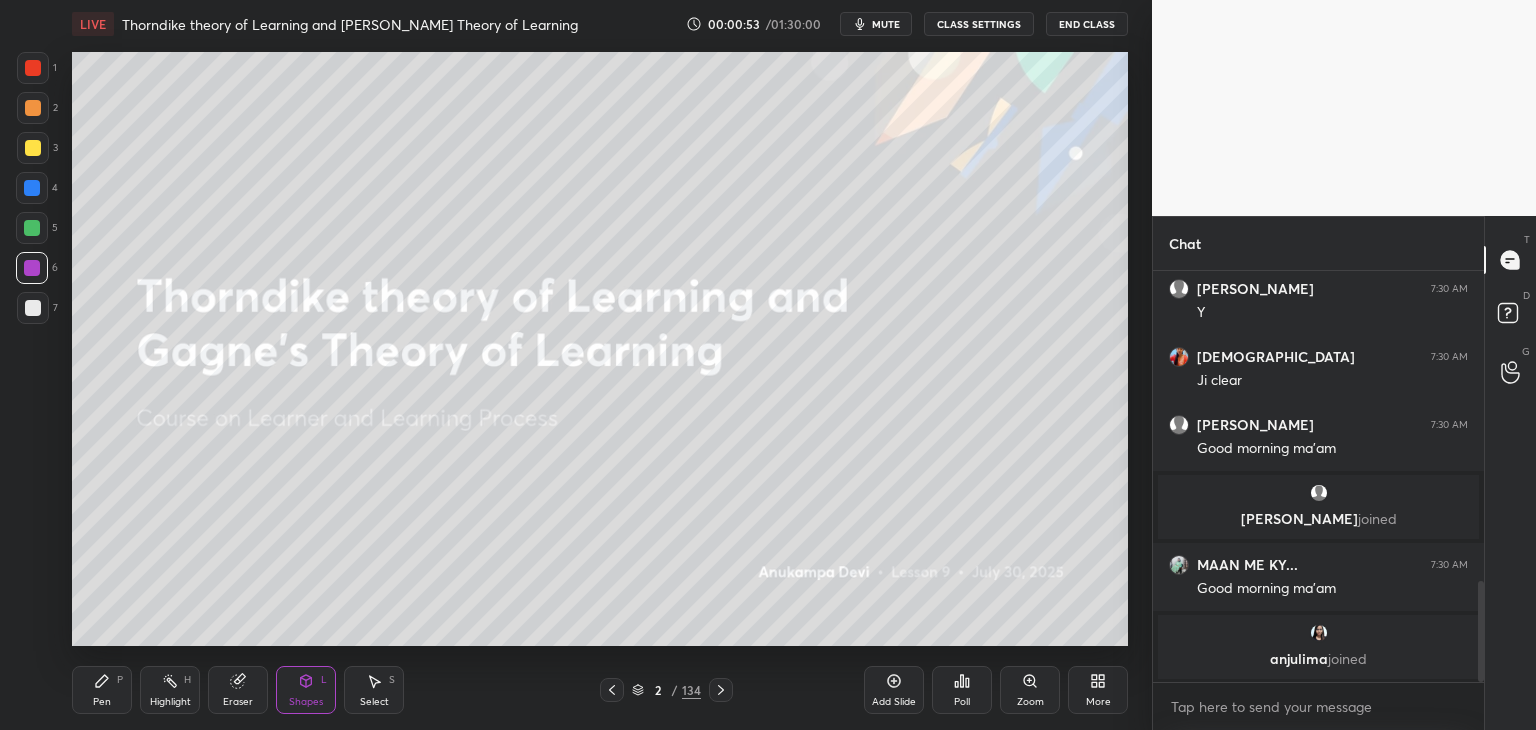drag, startPoint x: 103, startPoint y: 696, endPoint x: 114, endPoint y: 675, distance: 23.70654 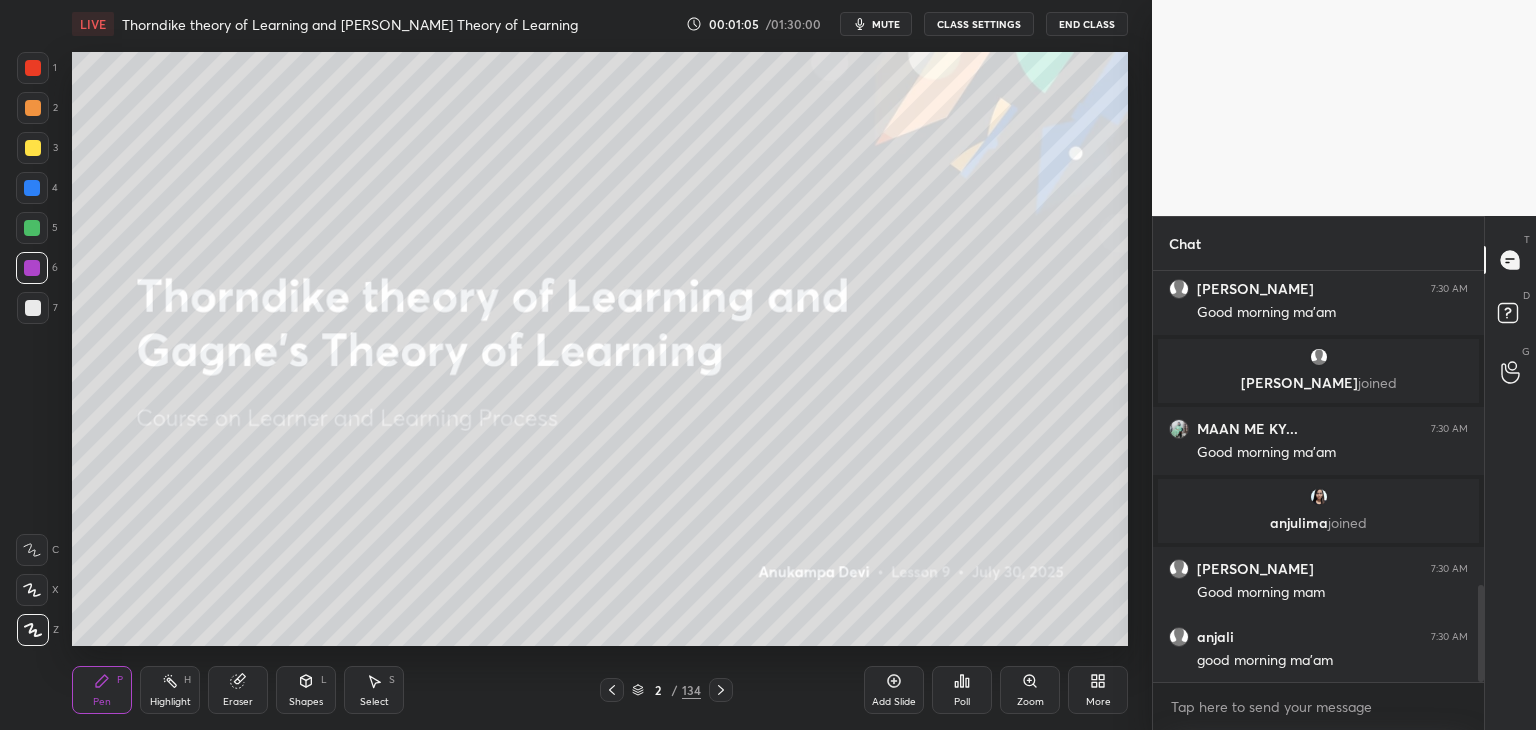 scroll, scrollTop: 1400, scrollLeft: 0, axis: vertical 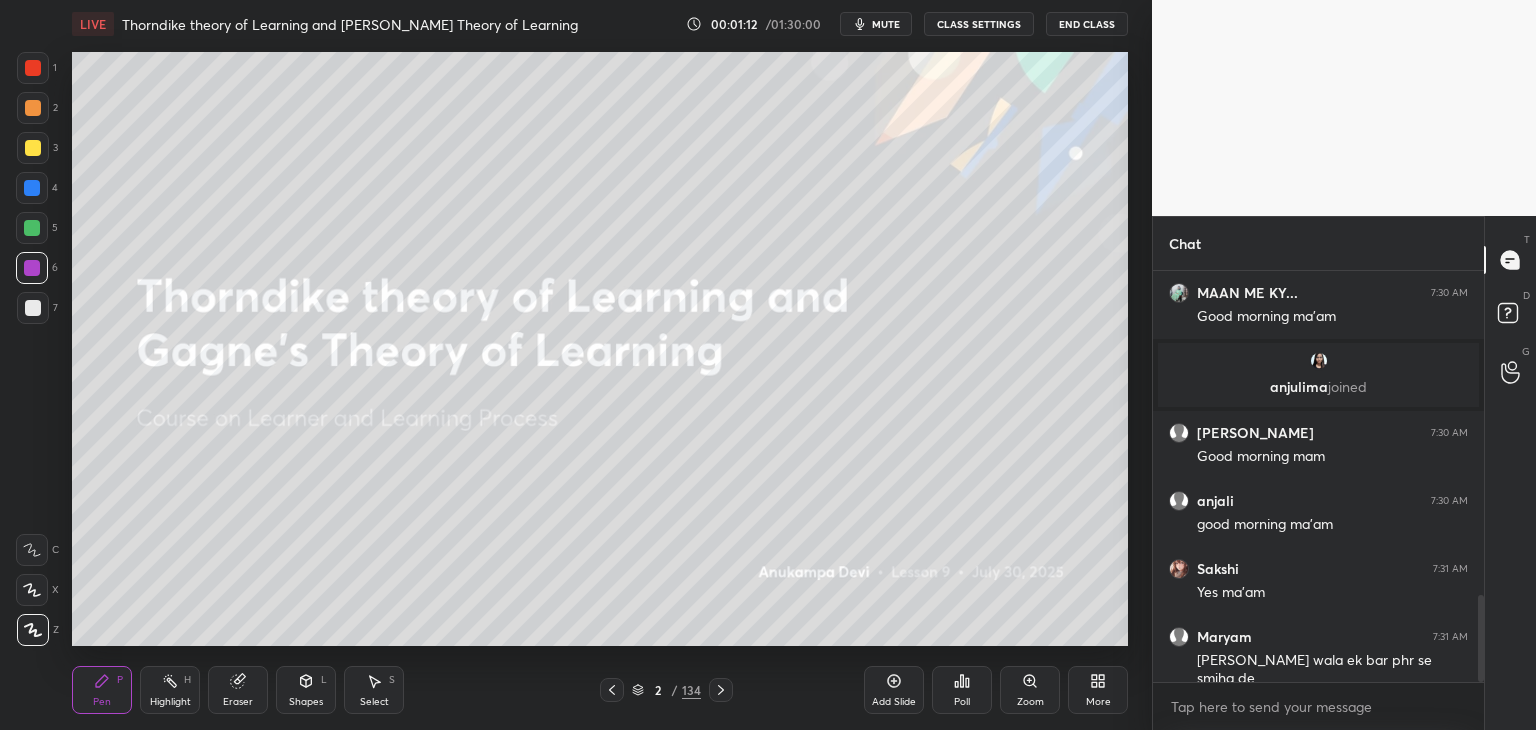 drag, startPoint x: 1482, startPoint y: 603, endPoint x: 1494, endPoint y: 685, distance: 82.8734 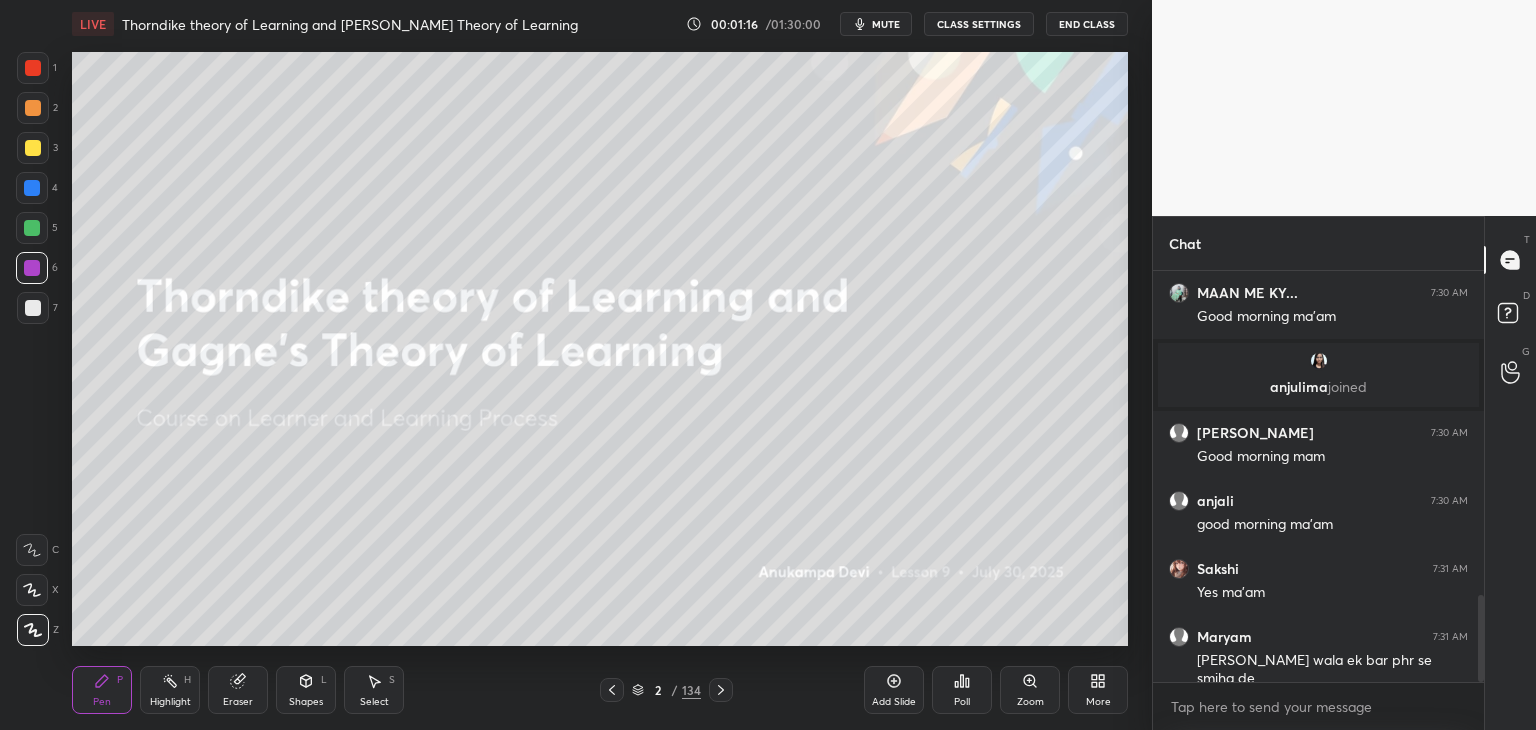 click 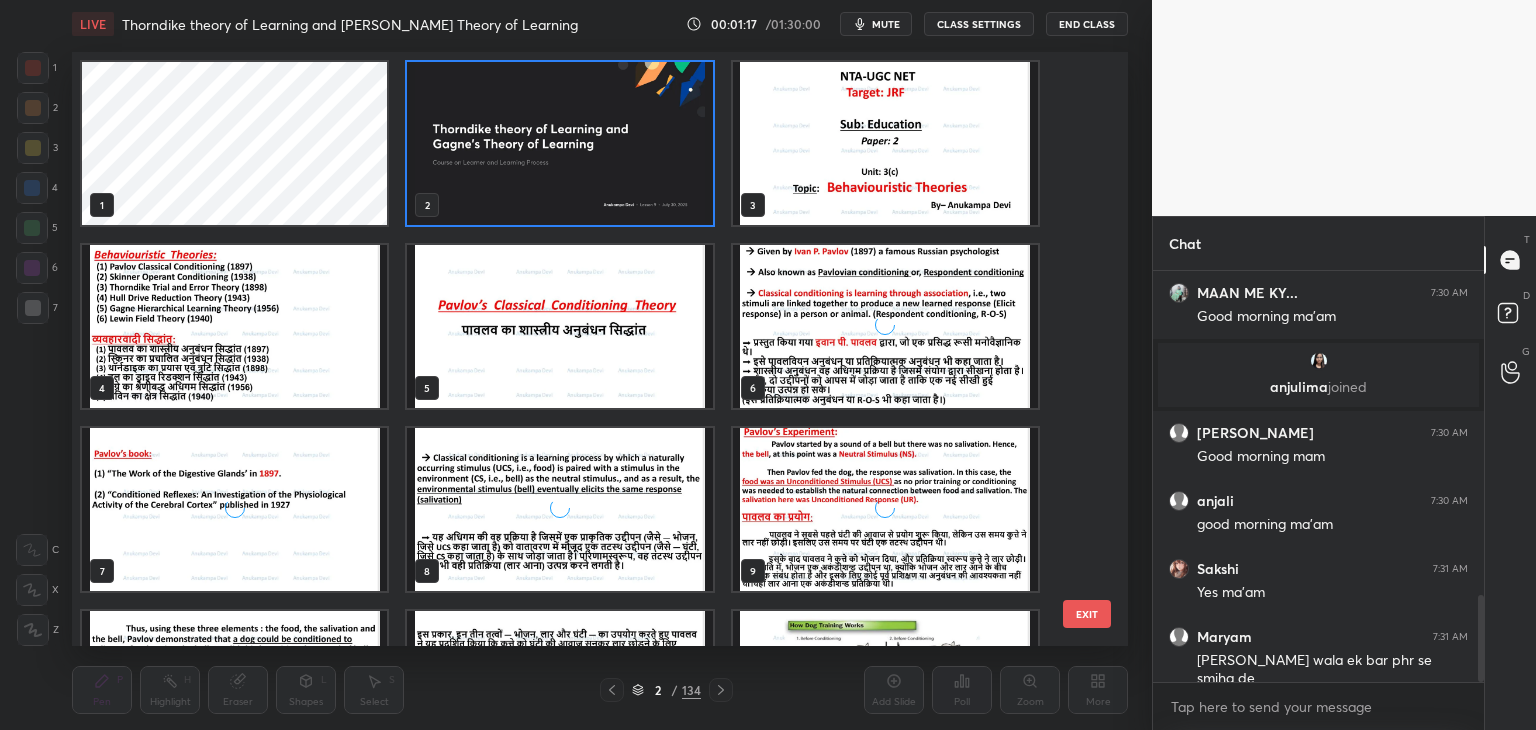 scroll, scrollTop: 6, scrollLeft: 10, axis: both 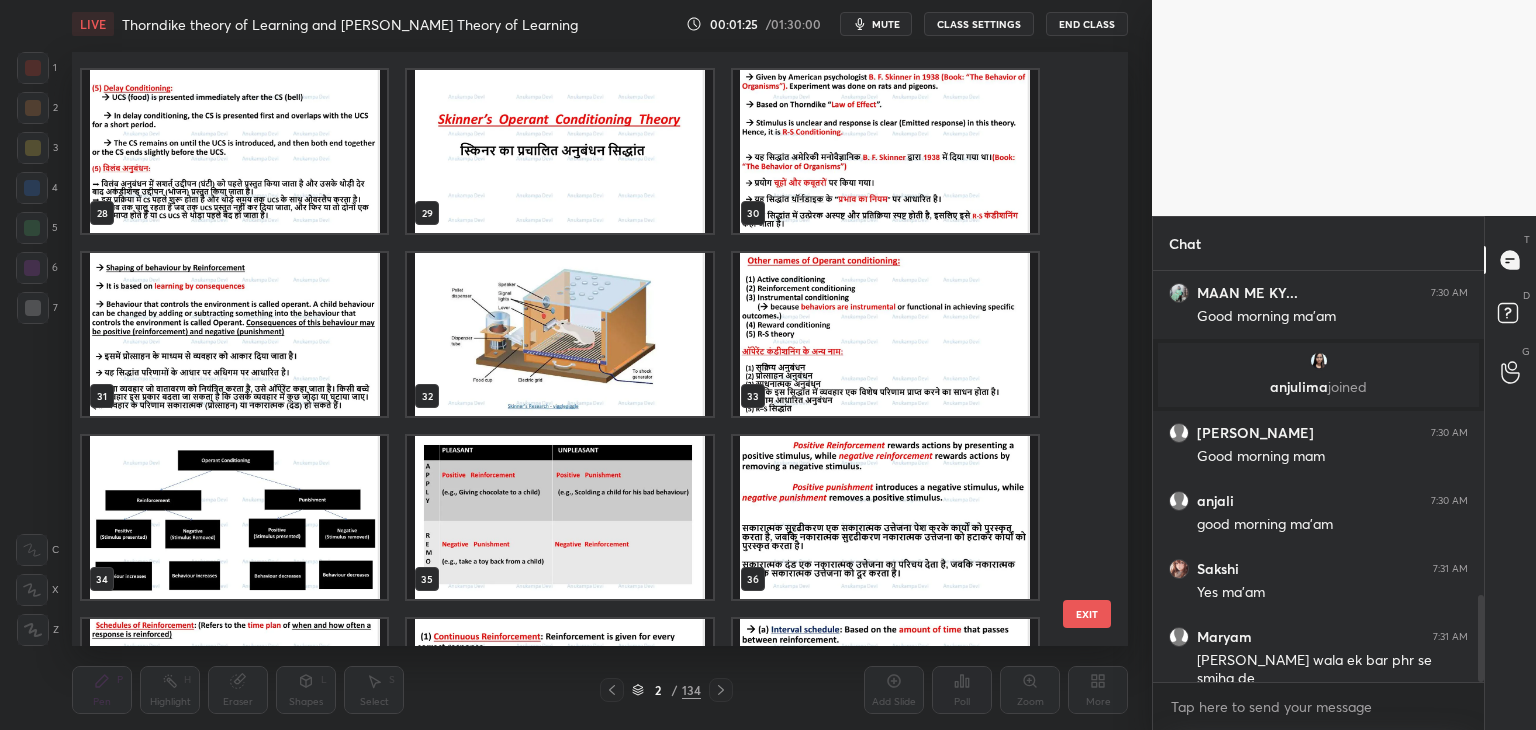 click at bounding box center [559, 151] 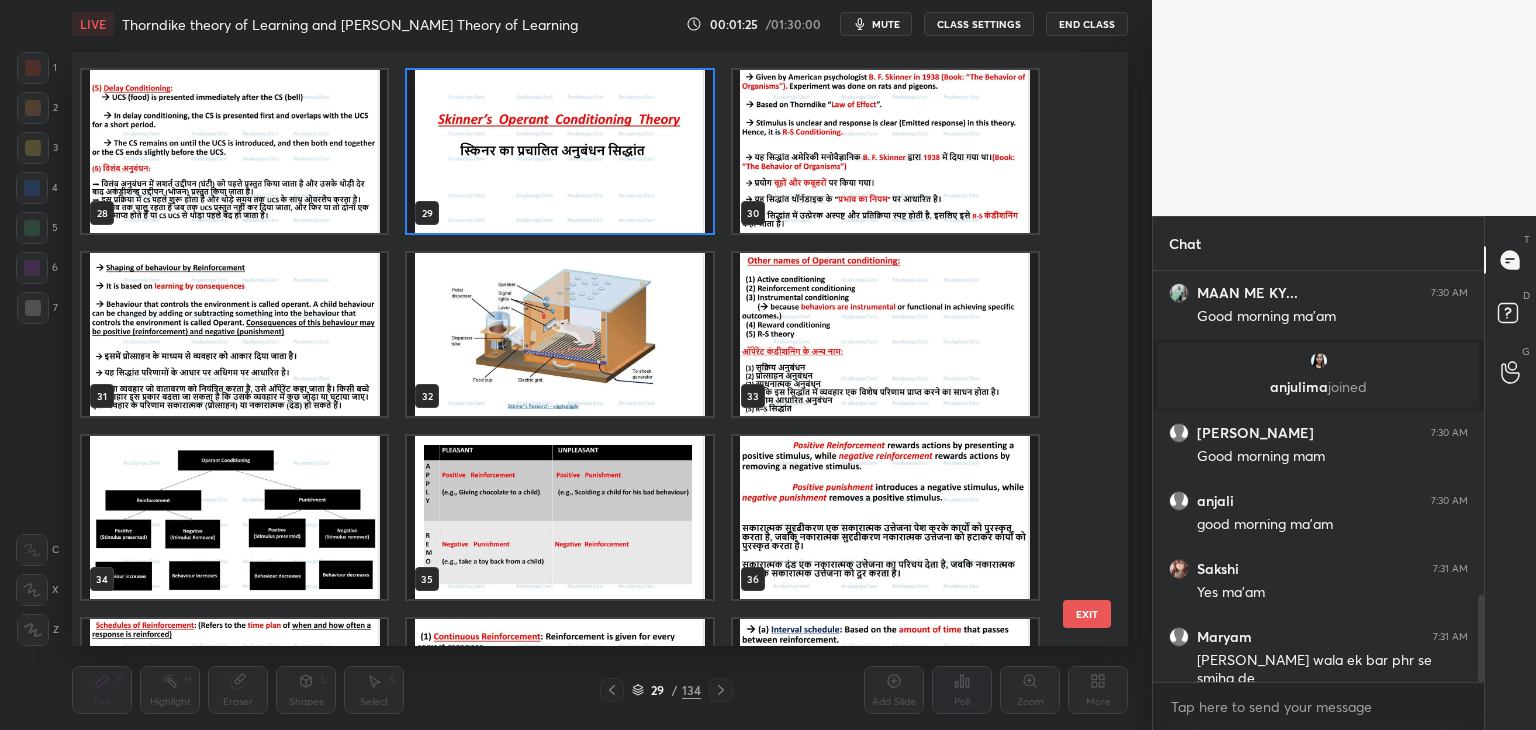click at bounding box center (559, 151) 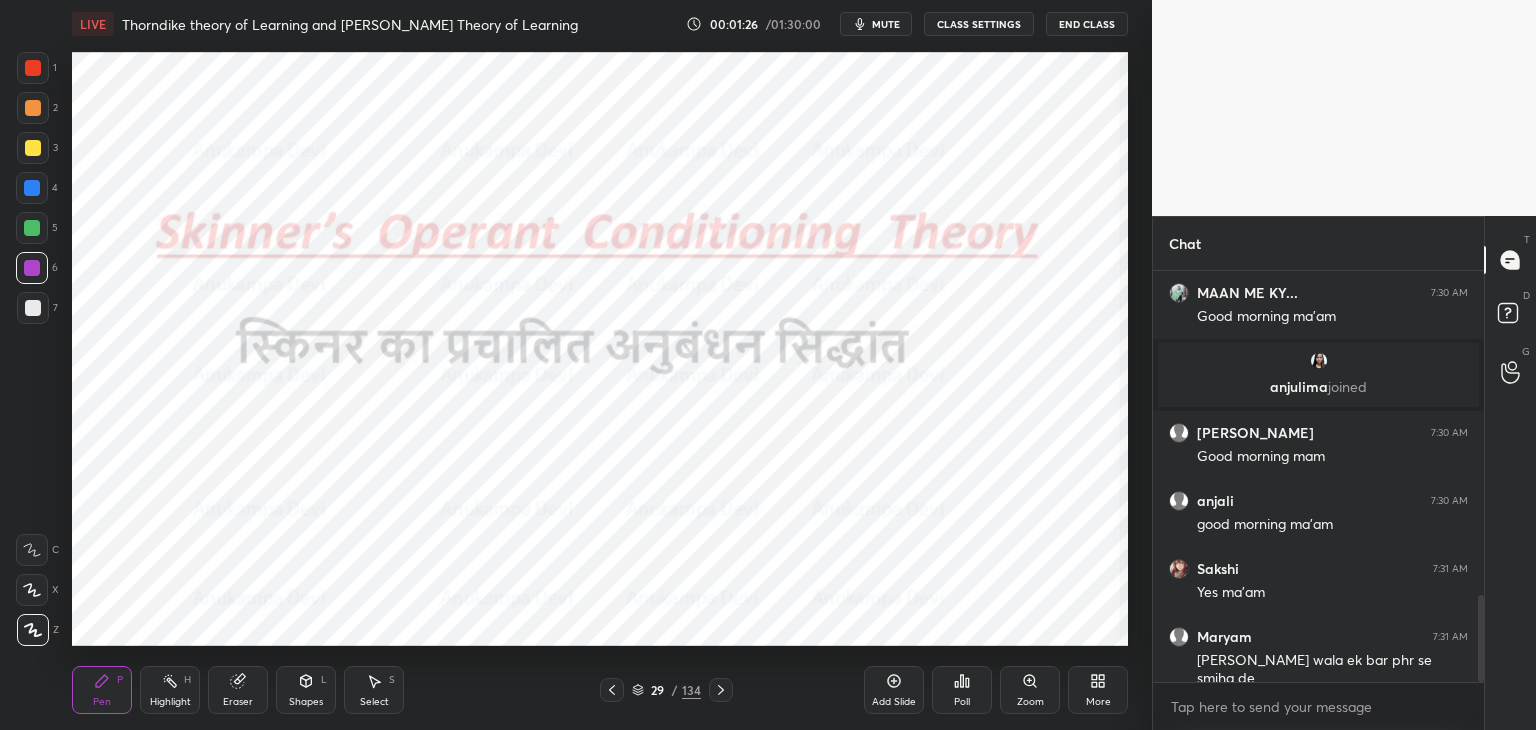 click at bounding box center [559, 151] 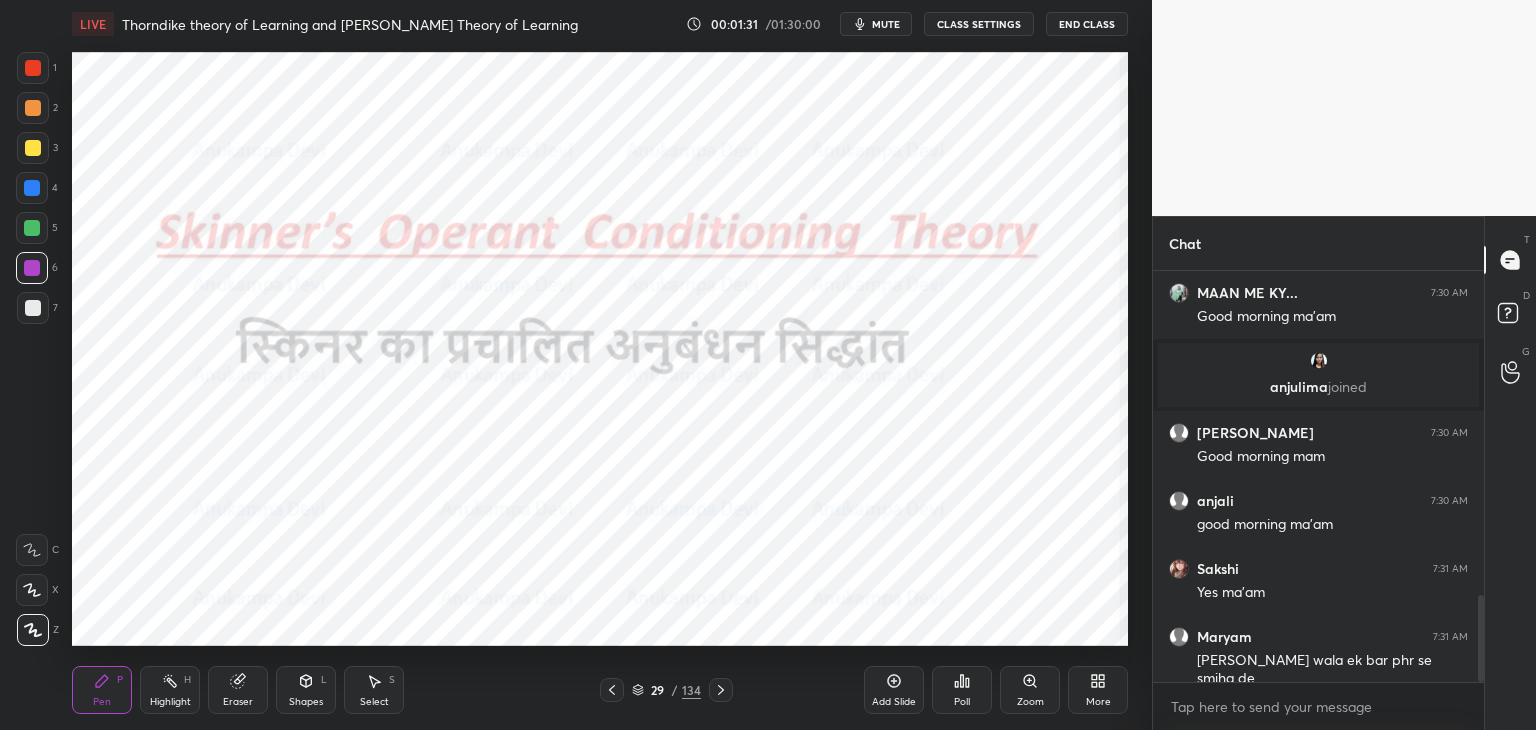 click at bounding box center [32, 228] 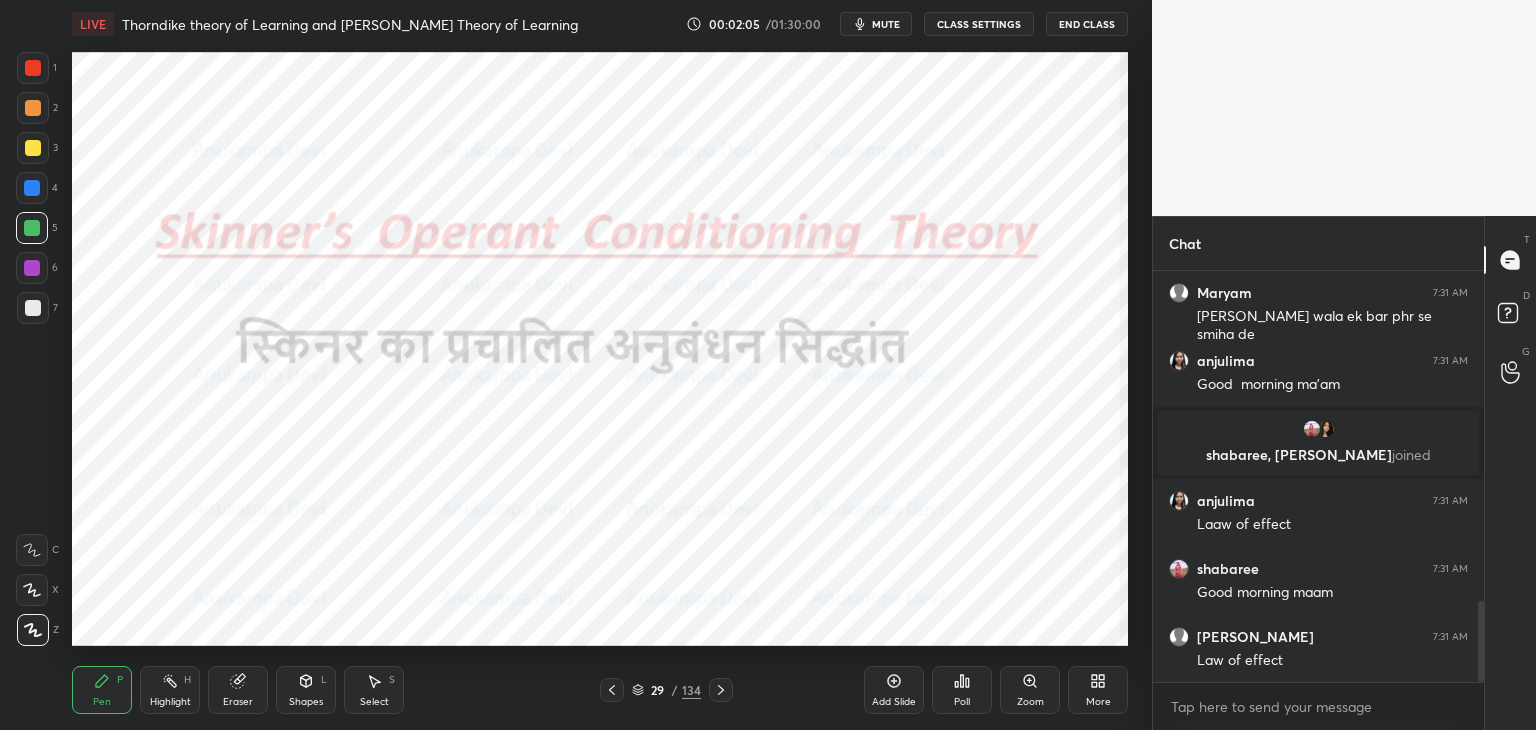scroll, scrollTop: 1752, scrollLeft: 0, axis: vertical 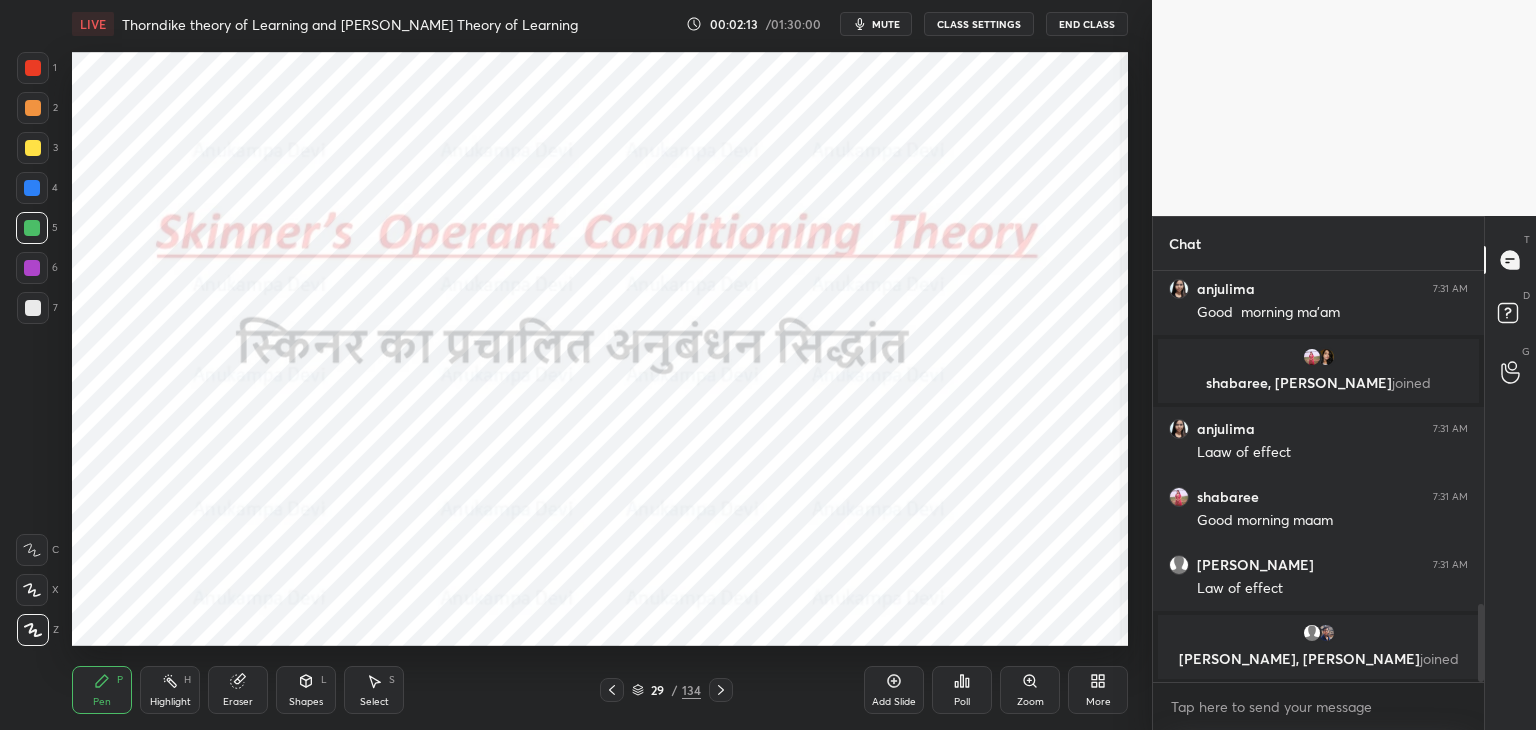 click 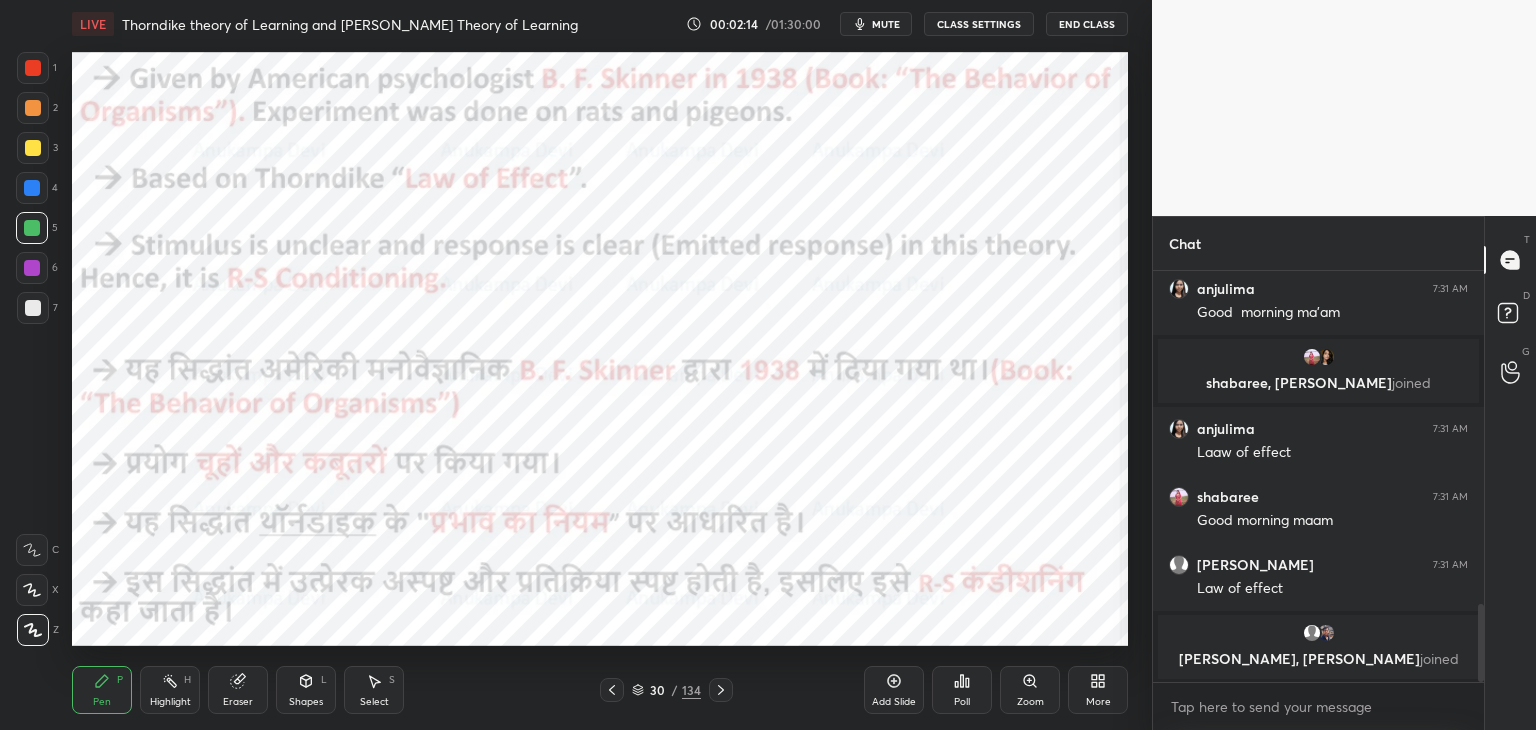 click 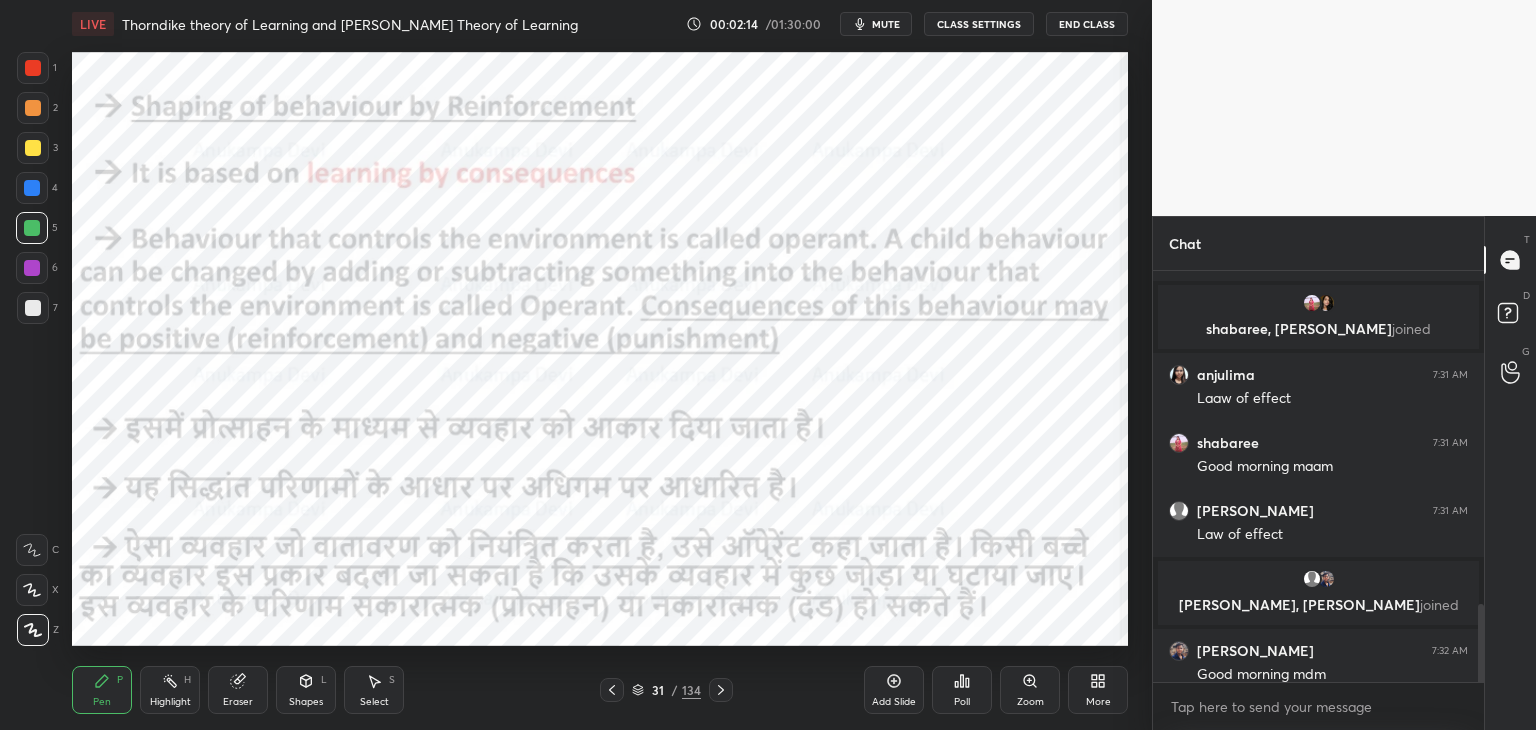 scroll, scrollTop: 1766, scrollLeft: 0, axis: vertical 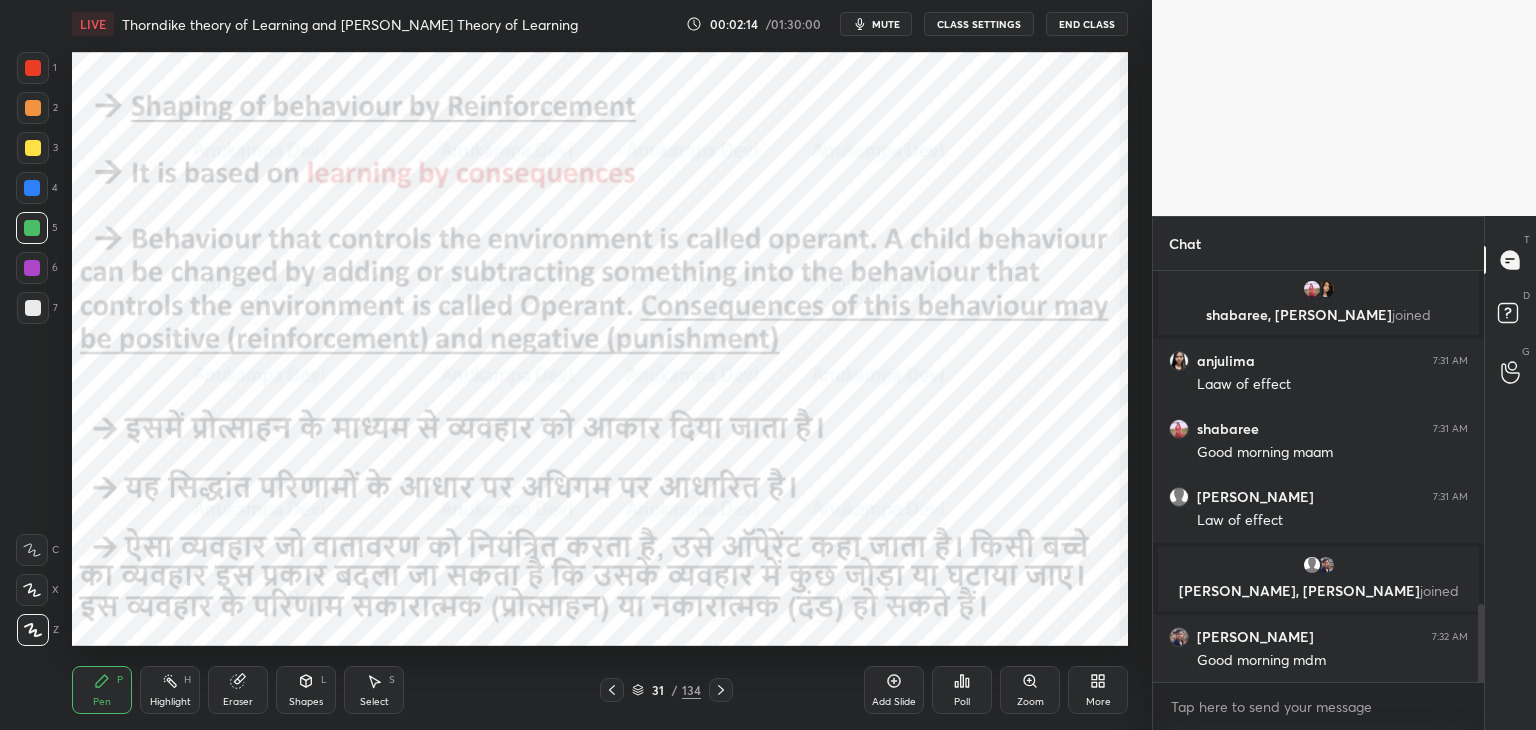 click 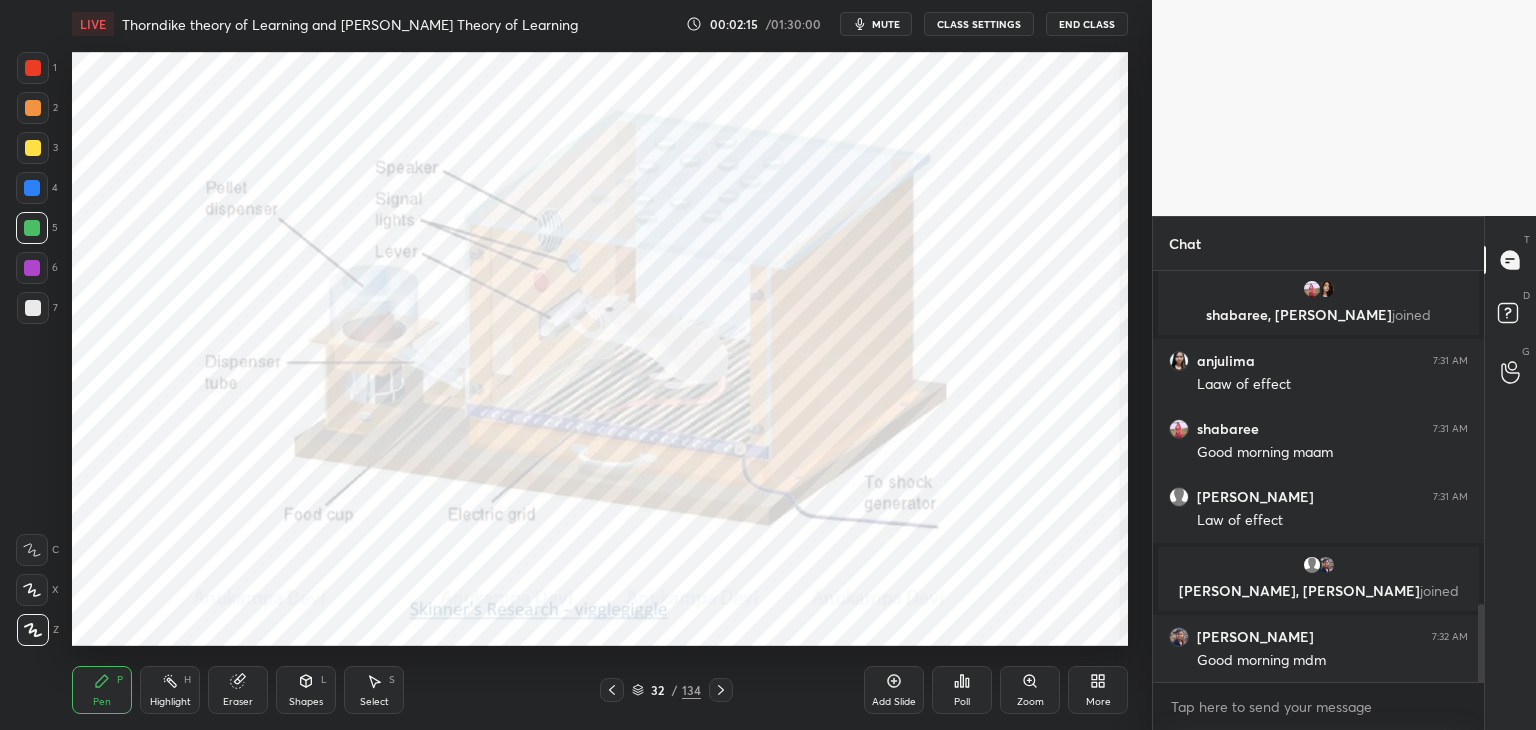 click 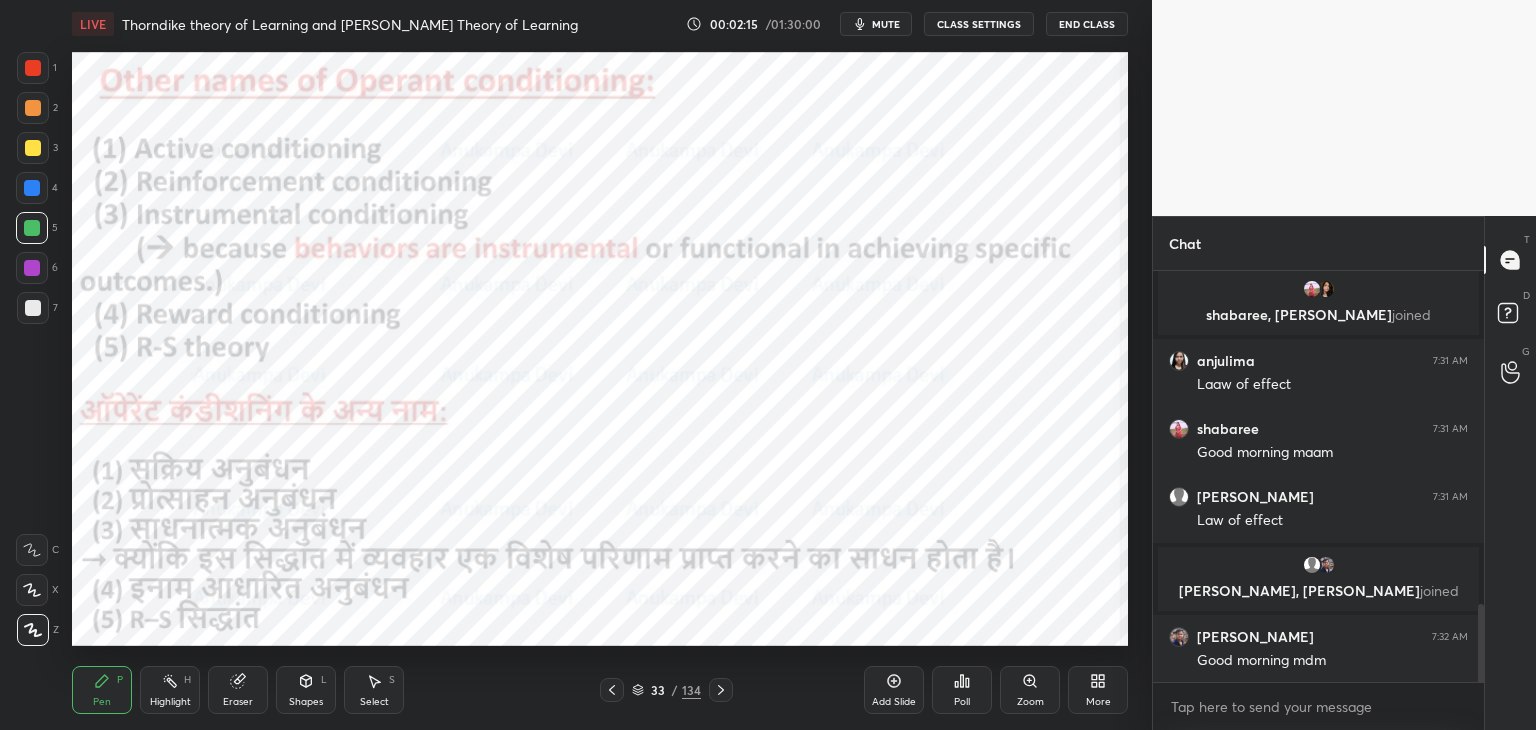 click 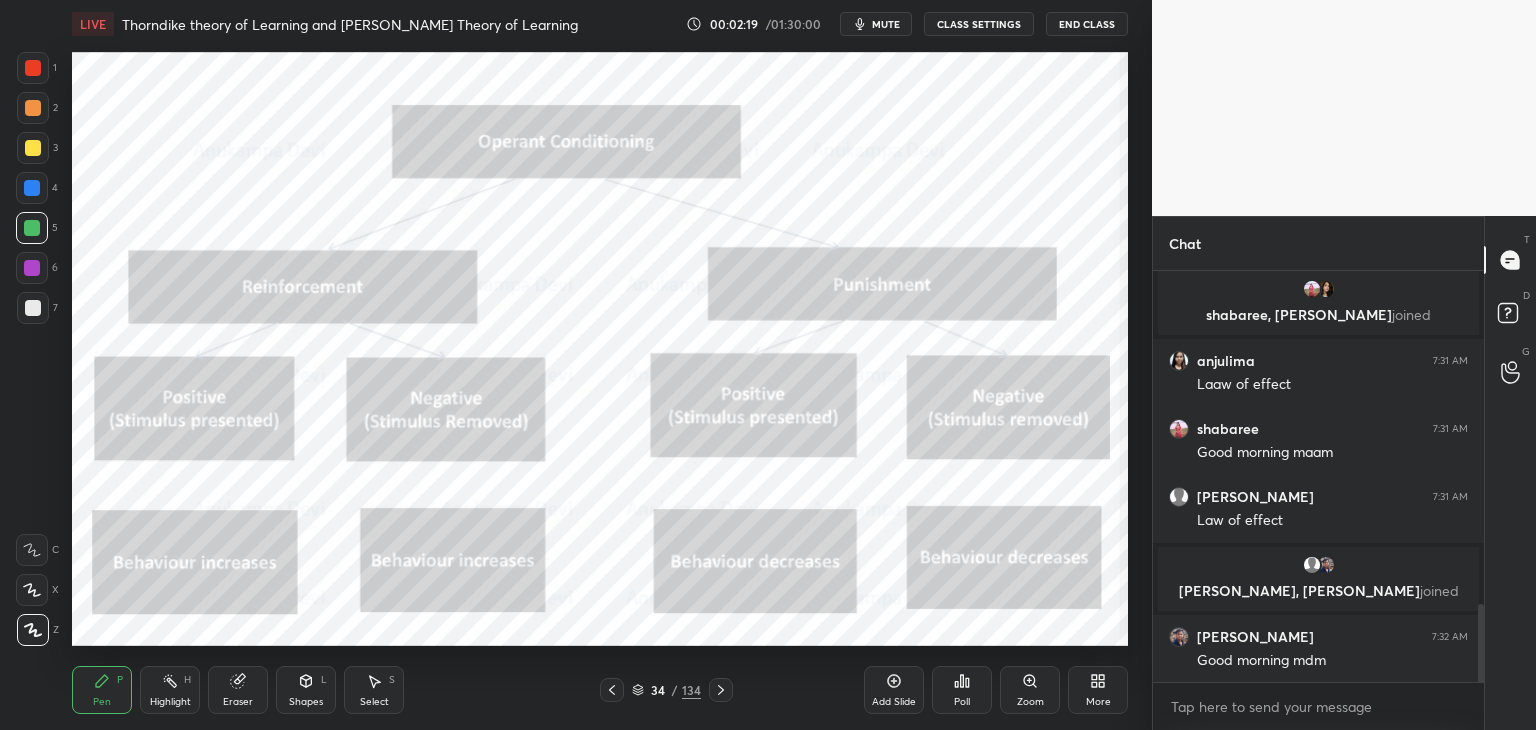 click 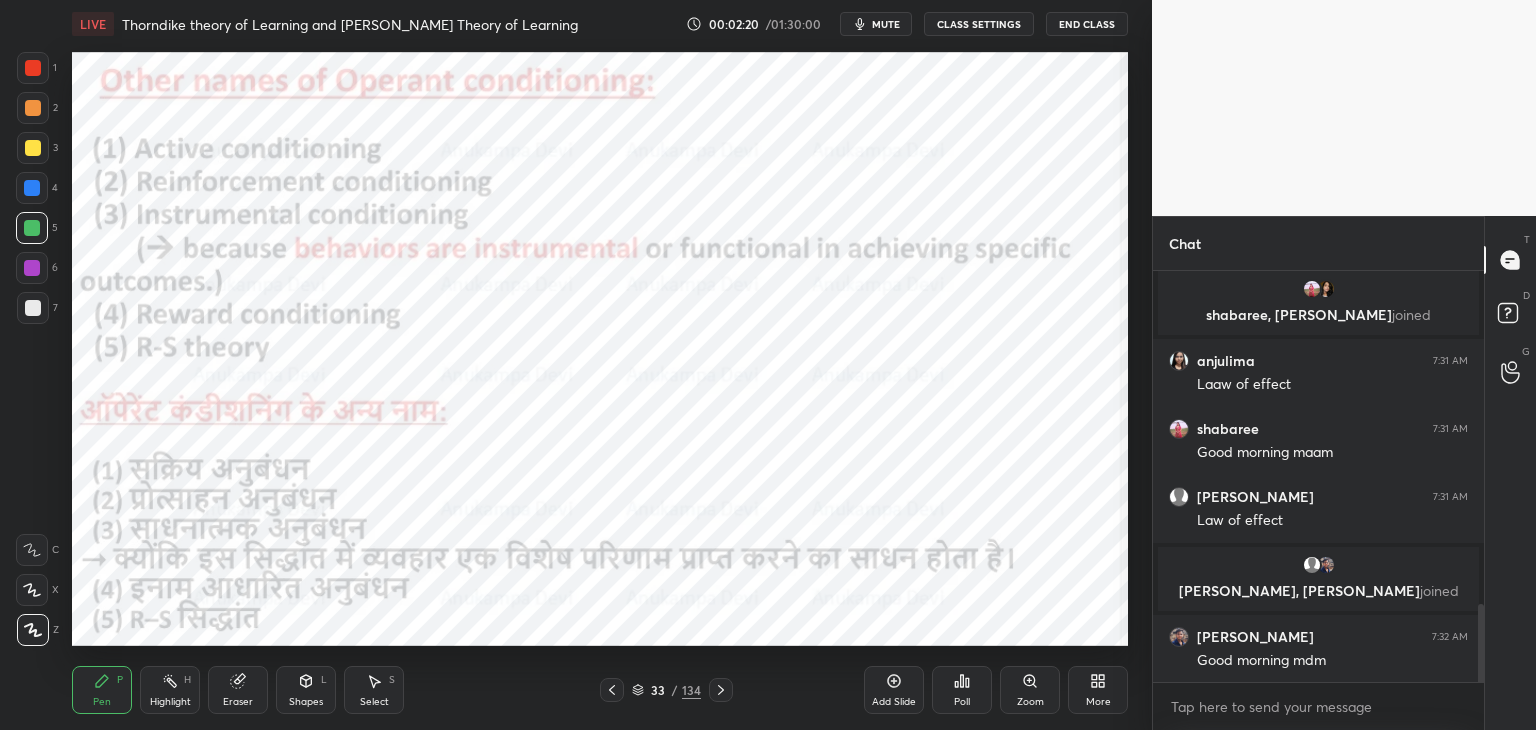 click 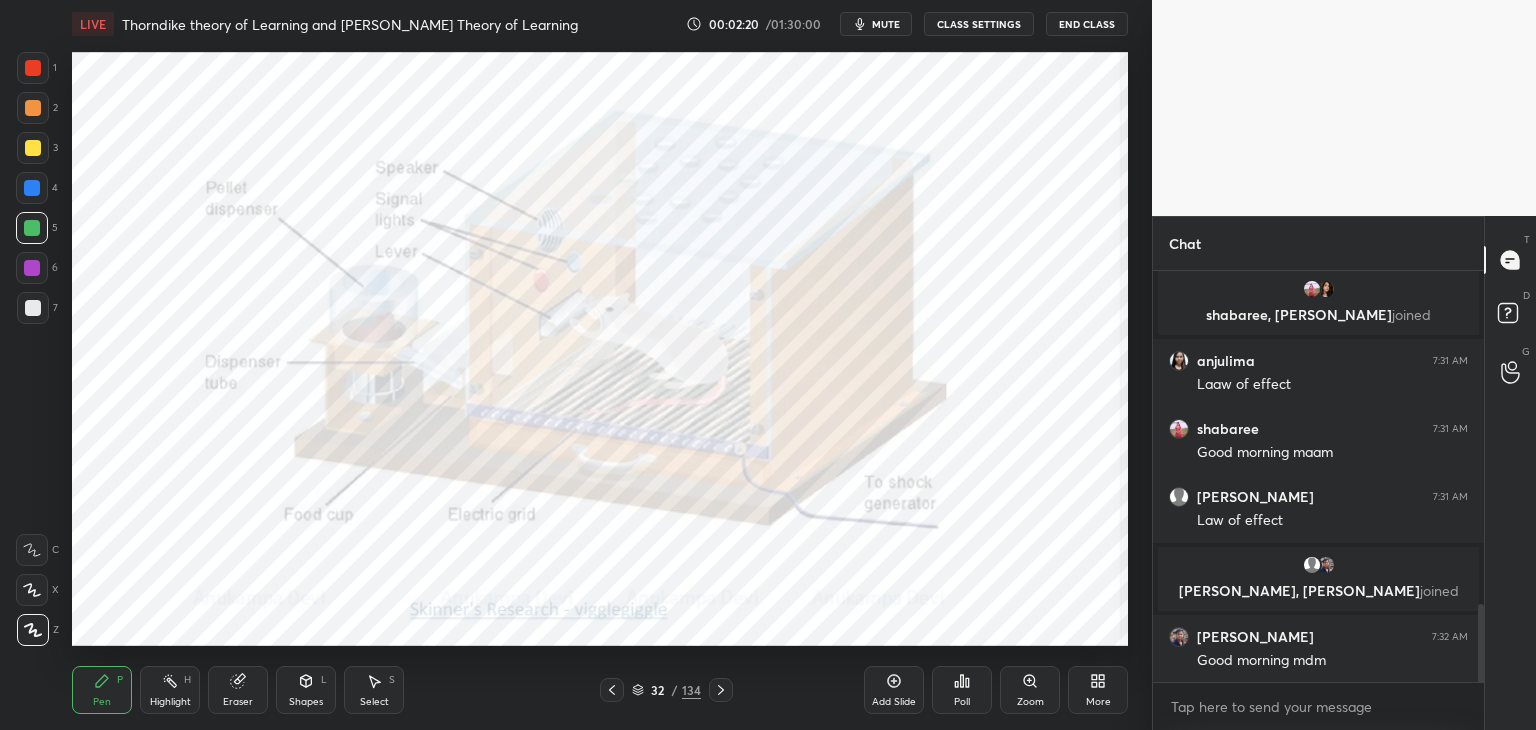 click at bounding box center [612, 690] 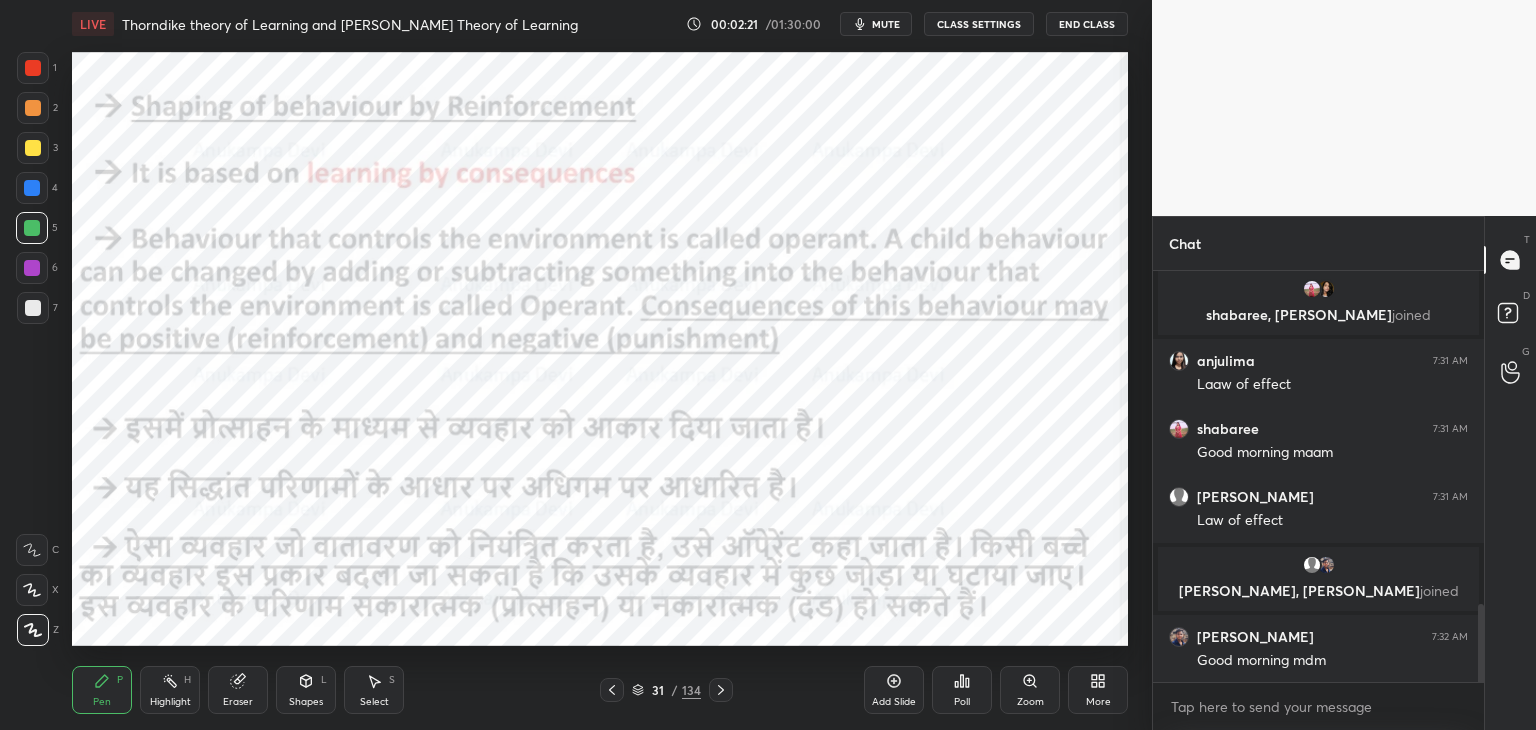 click at bounding box center (612, 690) 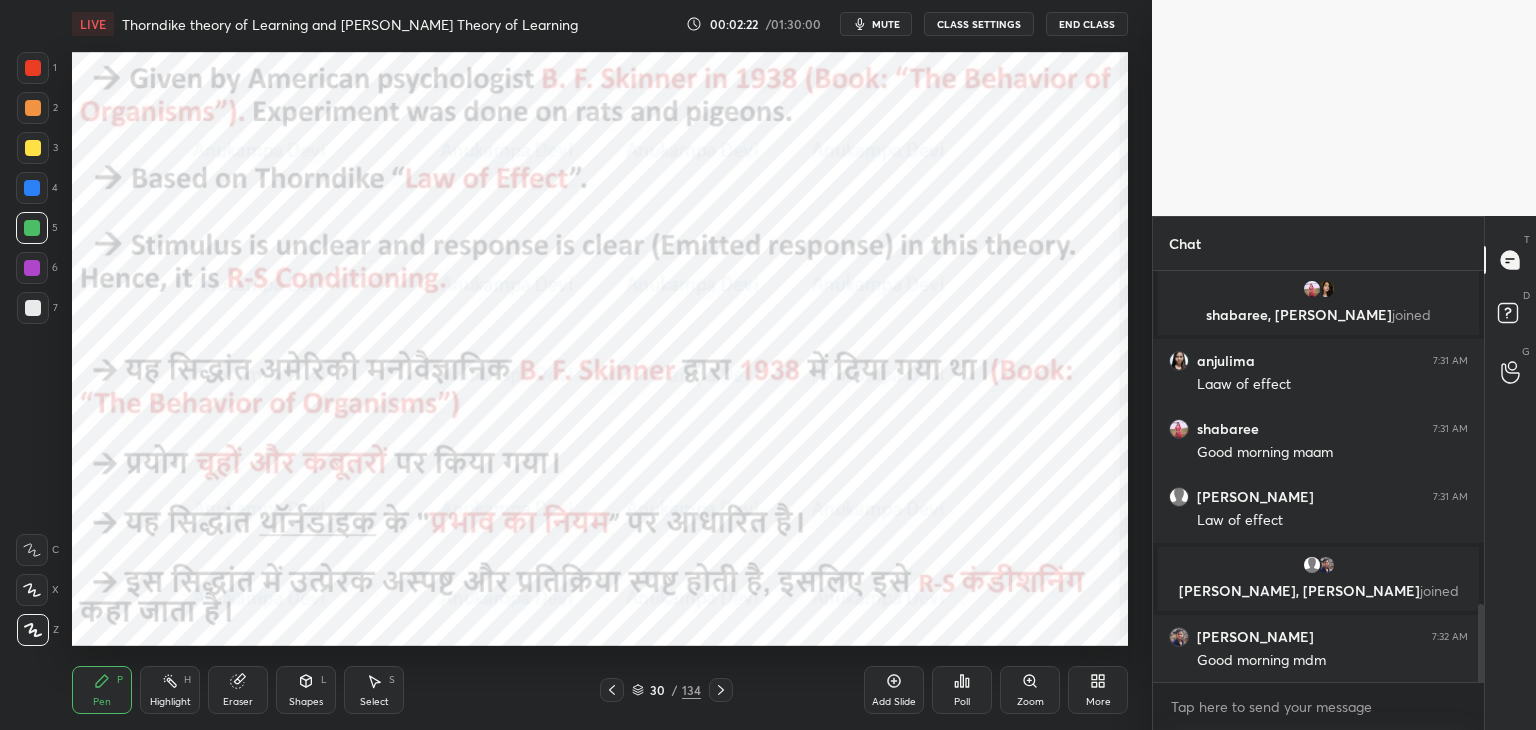 click 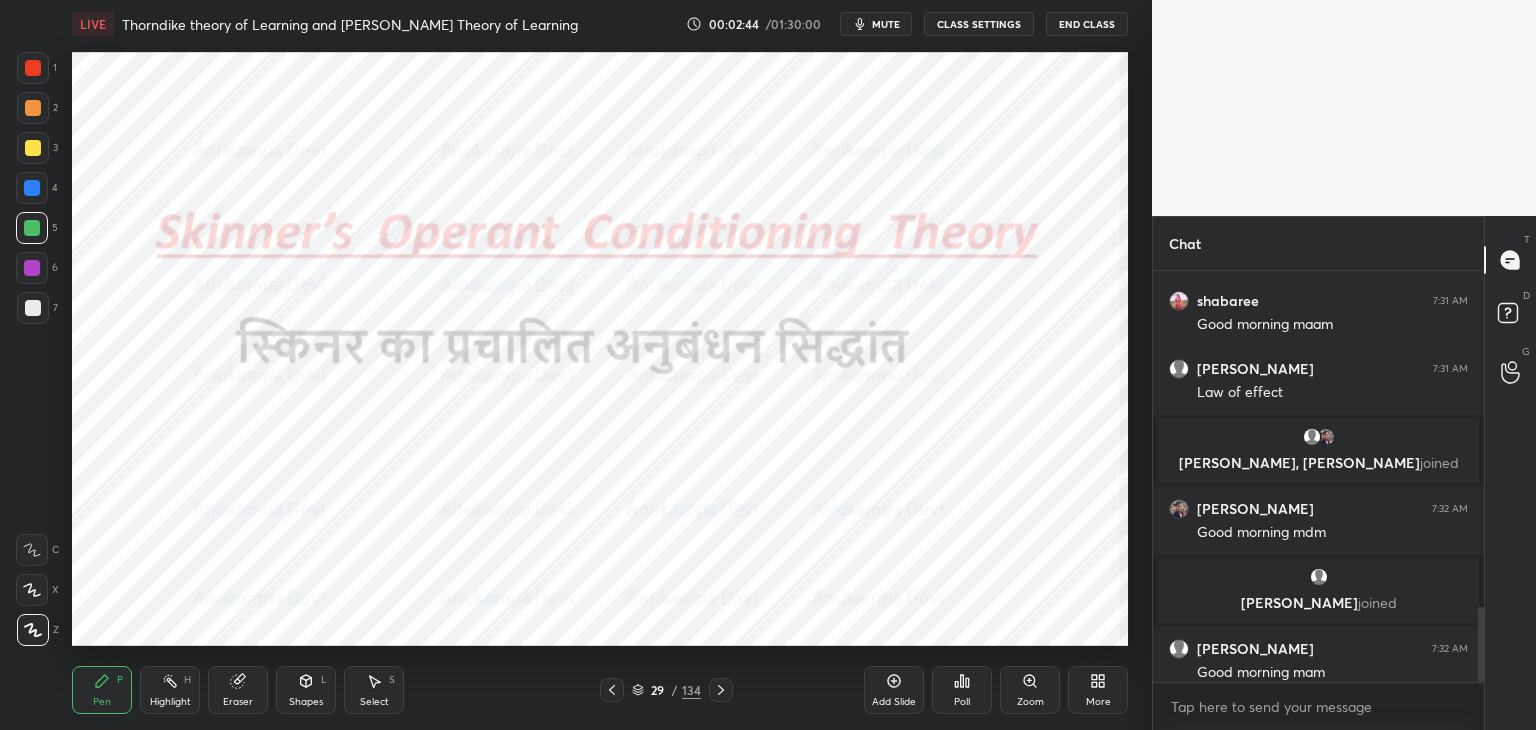 scroll, scrollTop: 1850, scrollLeft: 0, axis: vertical 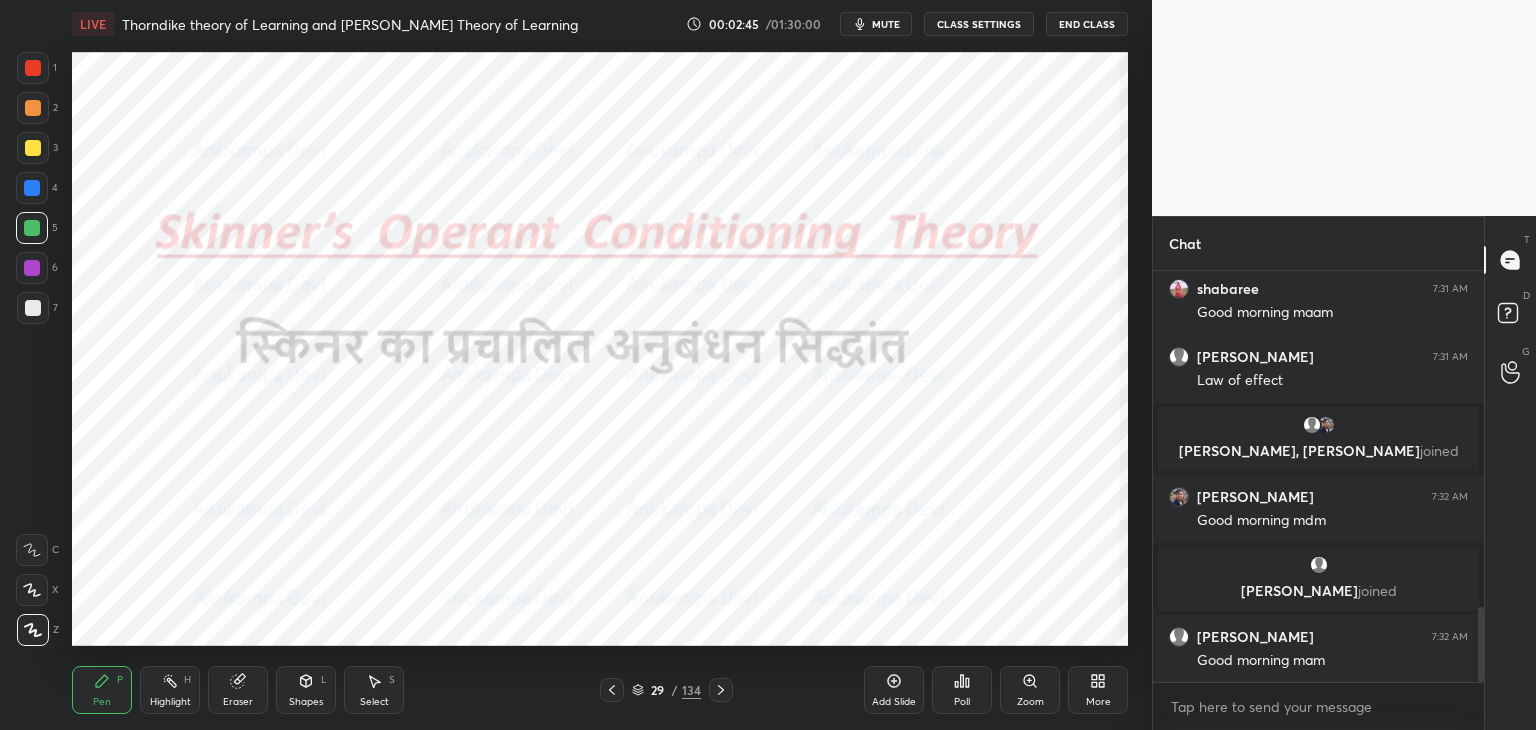 click 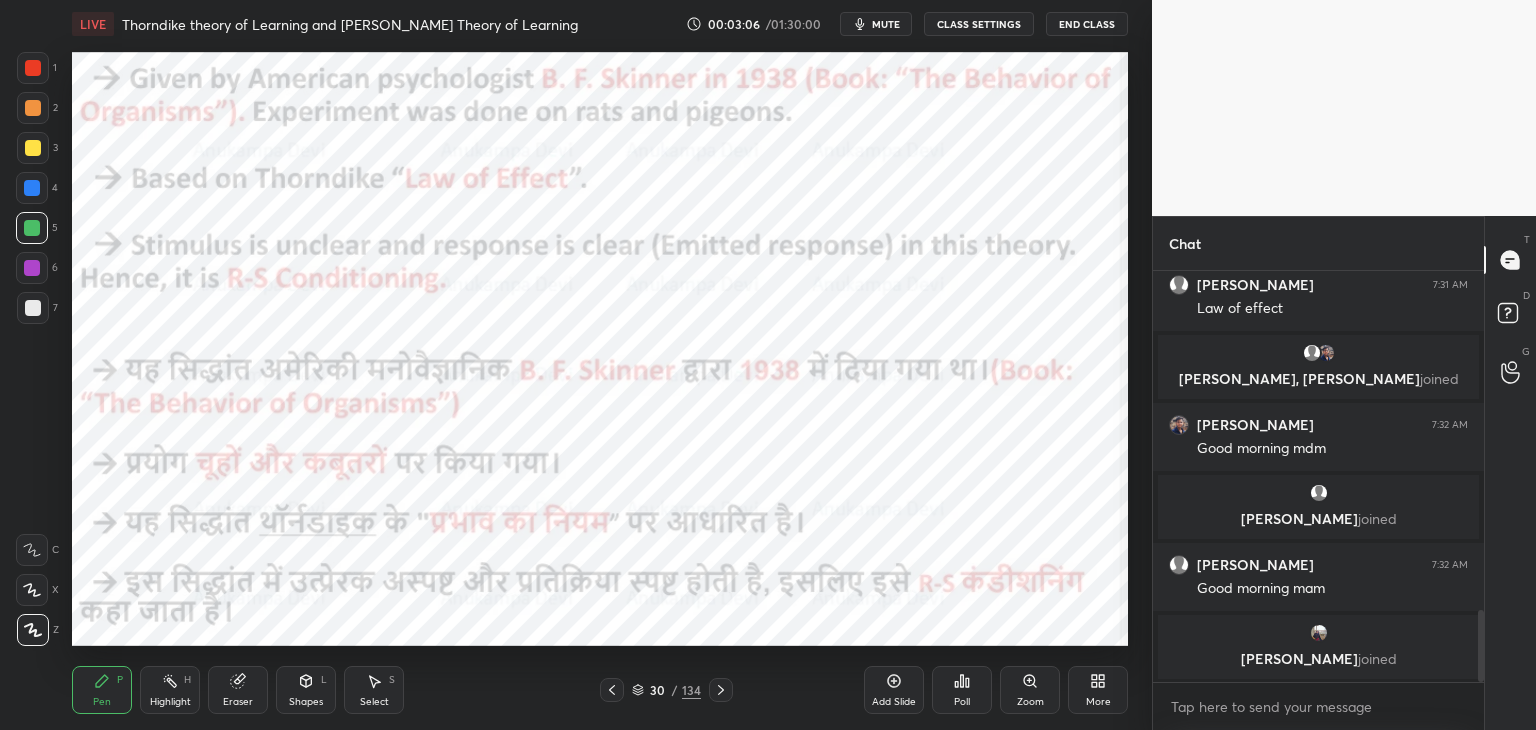 scroll, scrollTop: 1954, scrollLeft: 0, axis: vertical 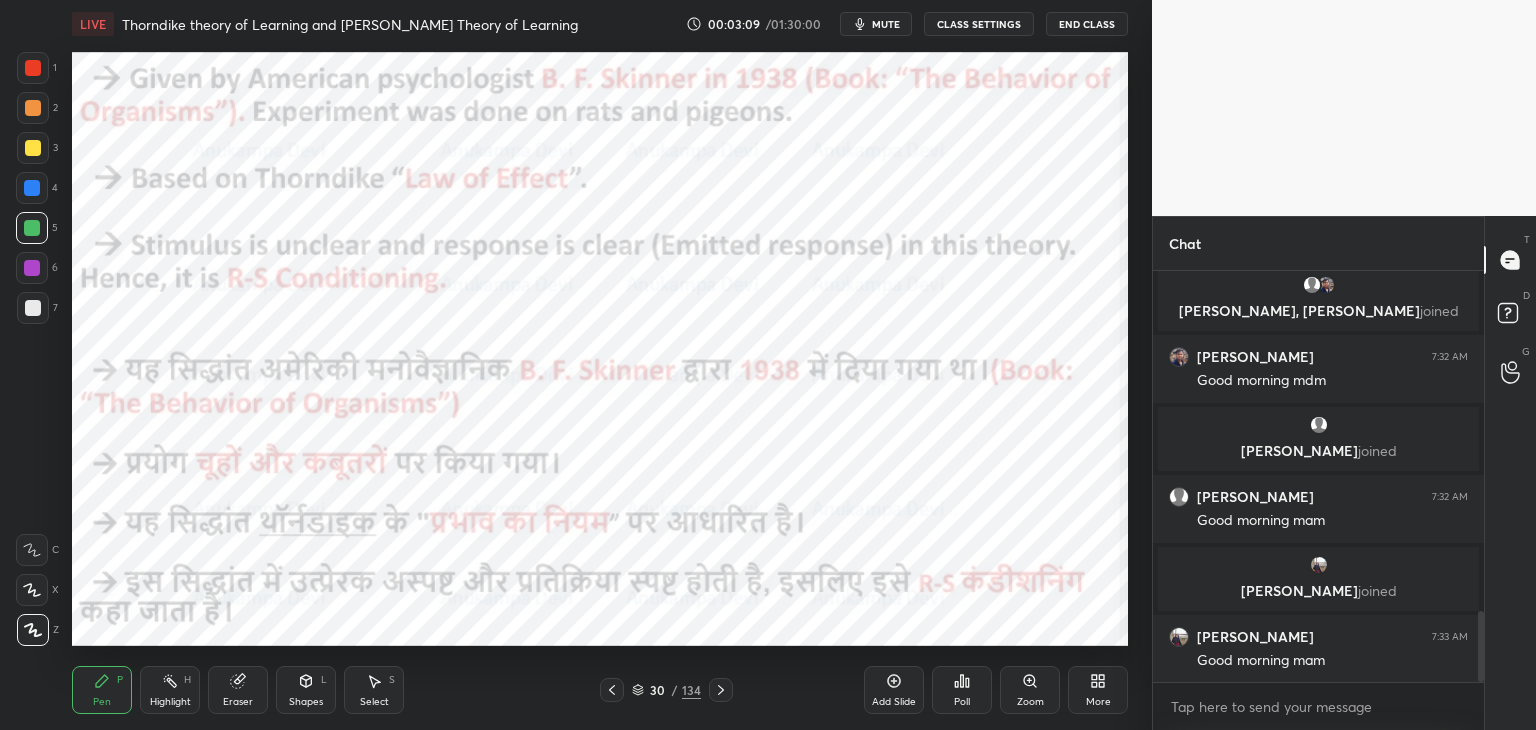 click at bounding box center [721, 690] 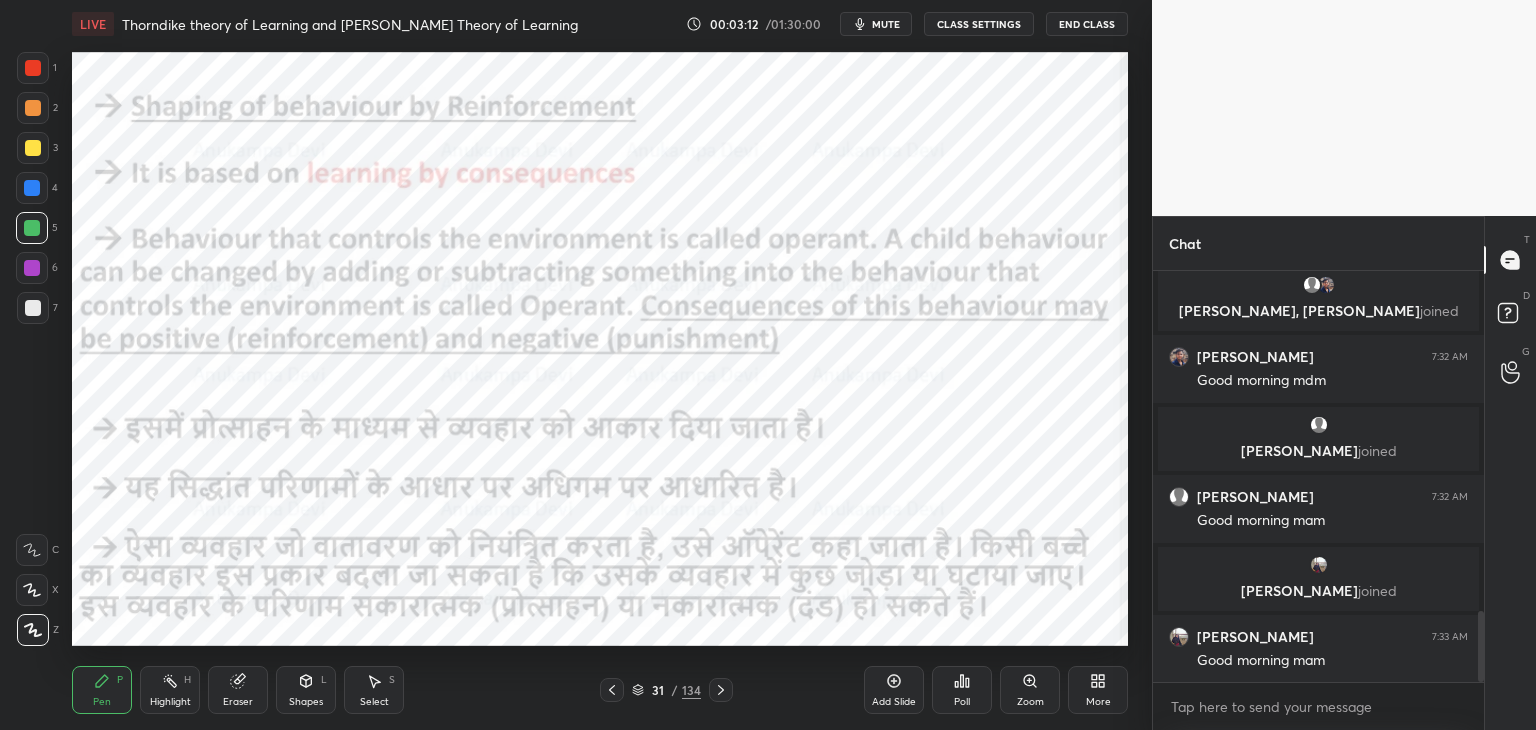 scroll, scrollTop: 2026, scrollLeft: 0, axis: vertical 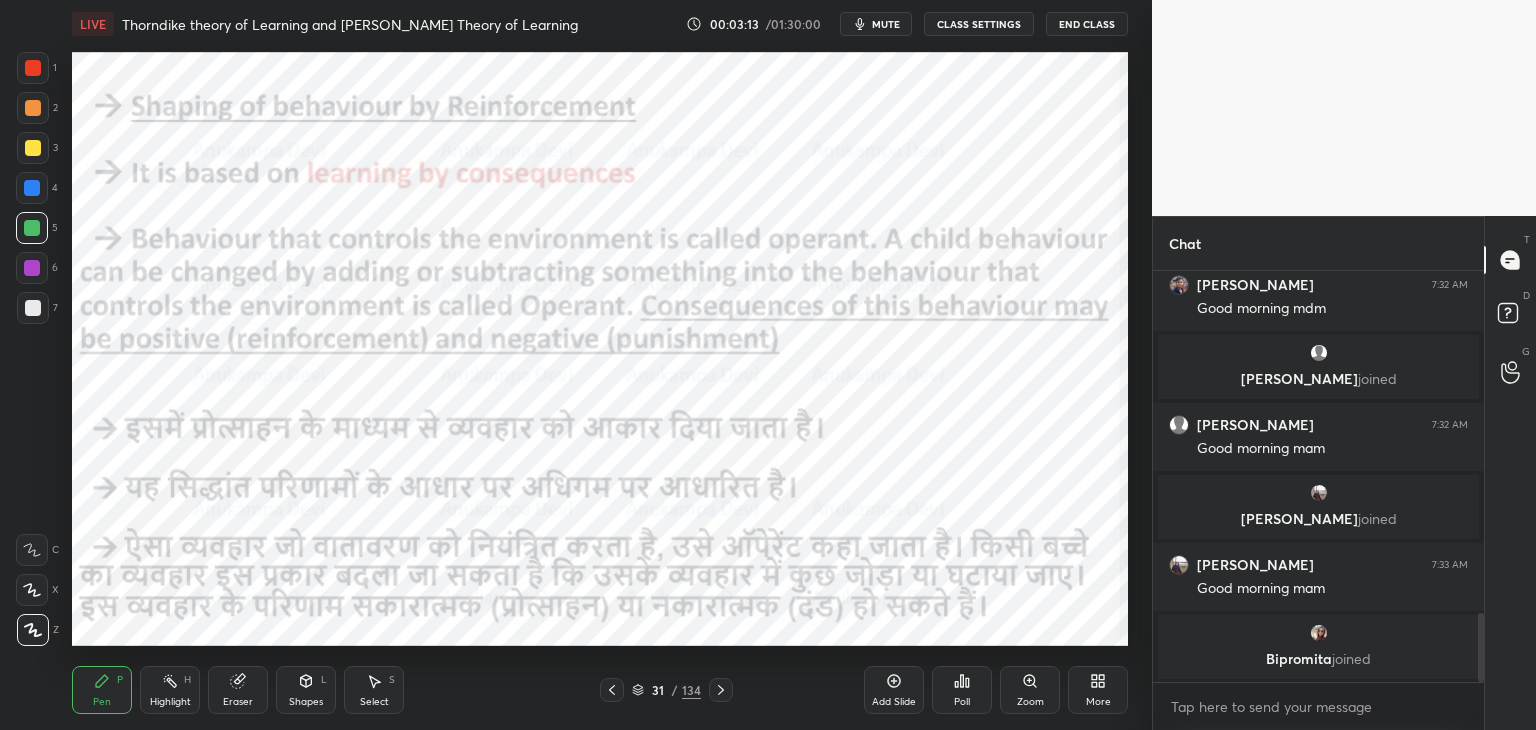 click 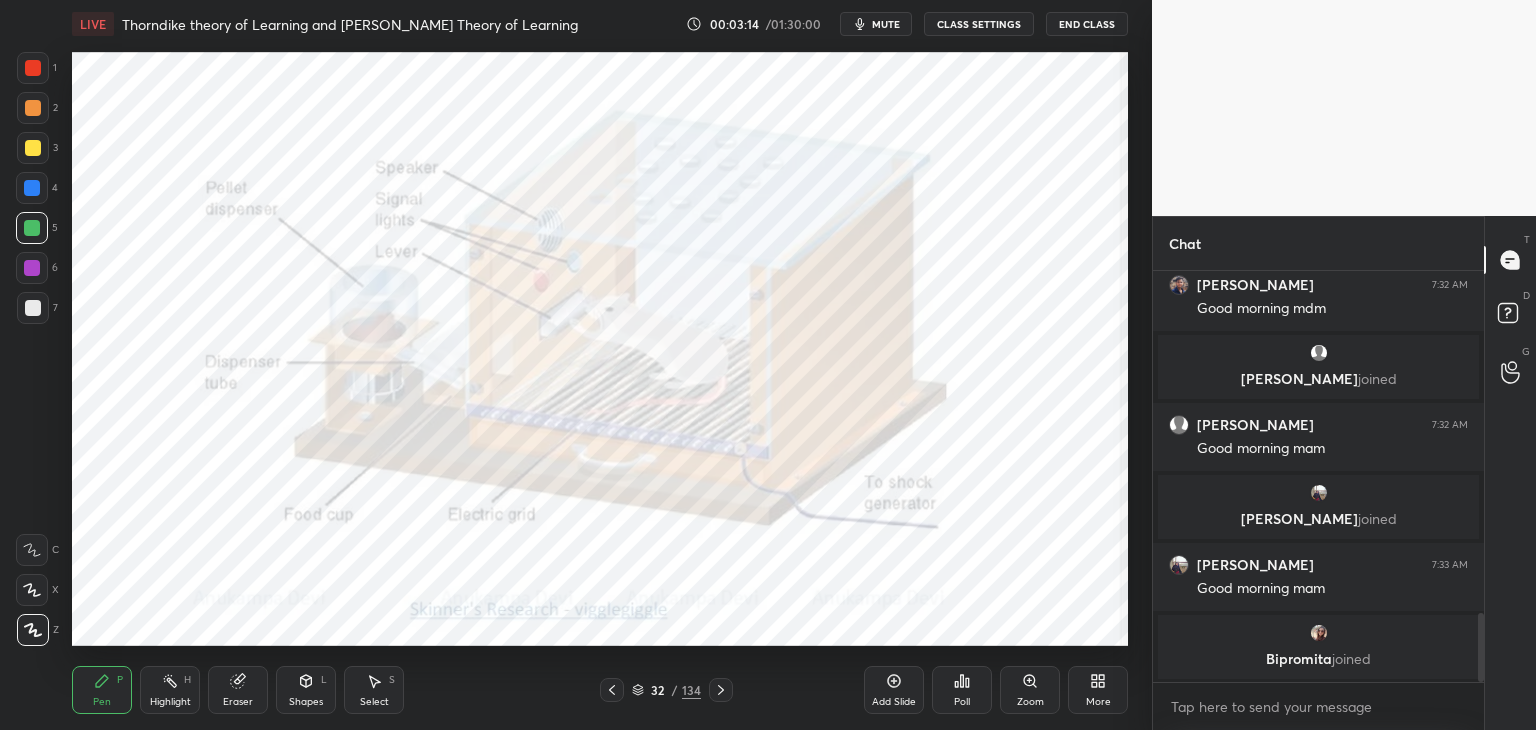 click 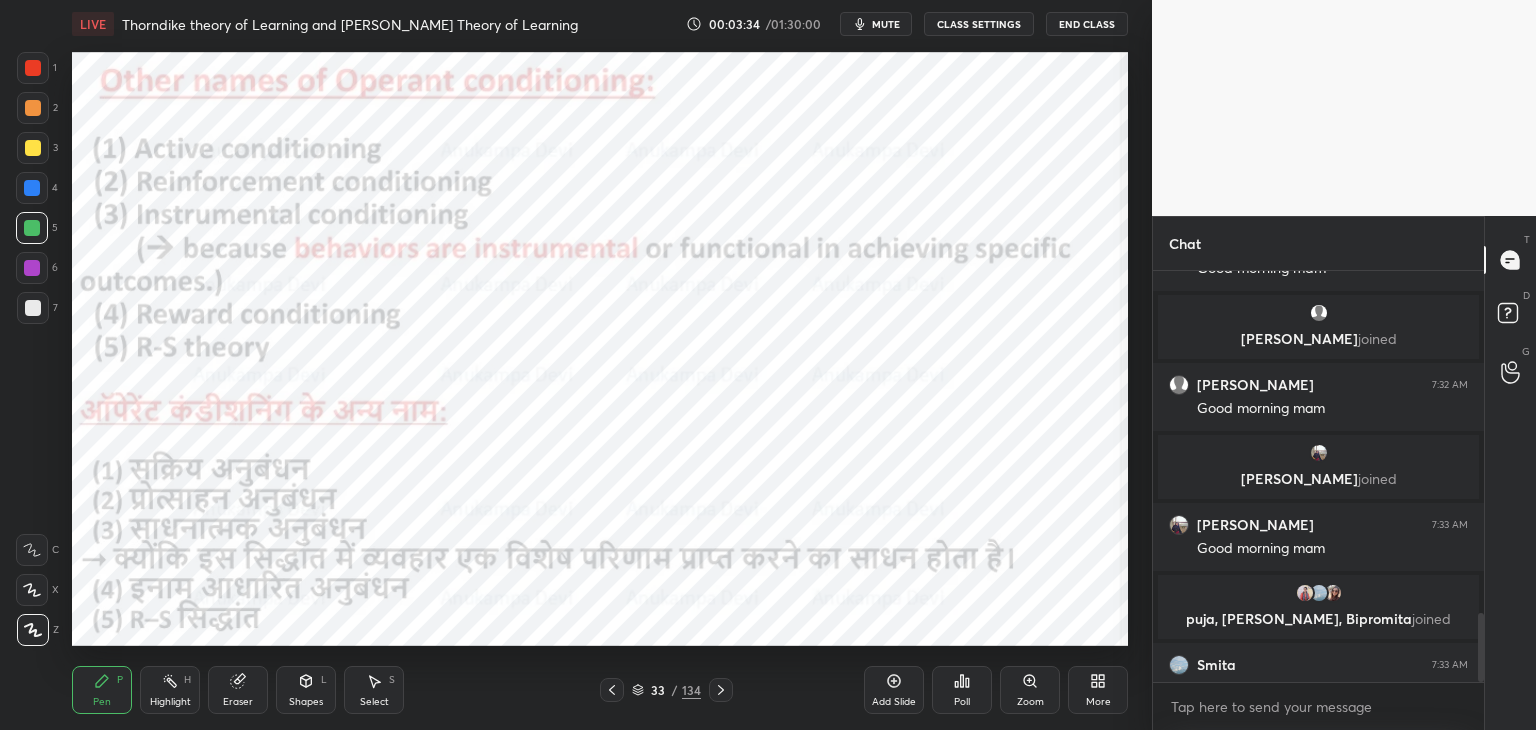 scroll, scrollTop: 2054, scrollLeft: 0, axis: vertical 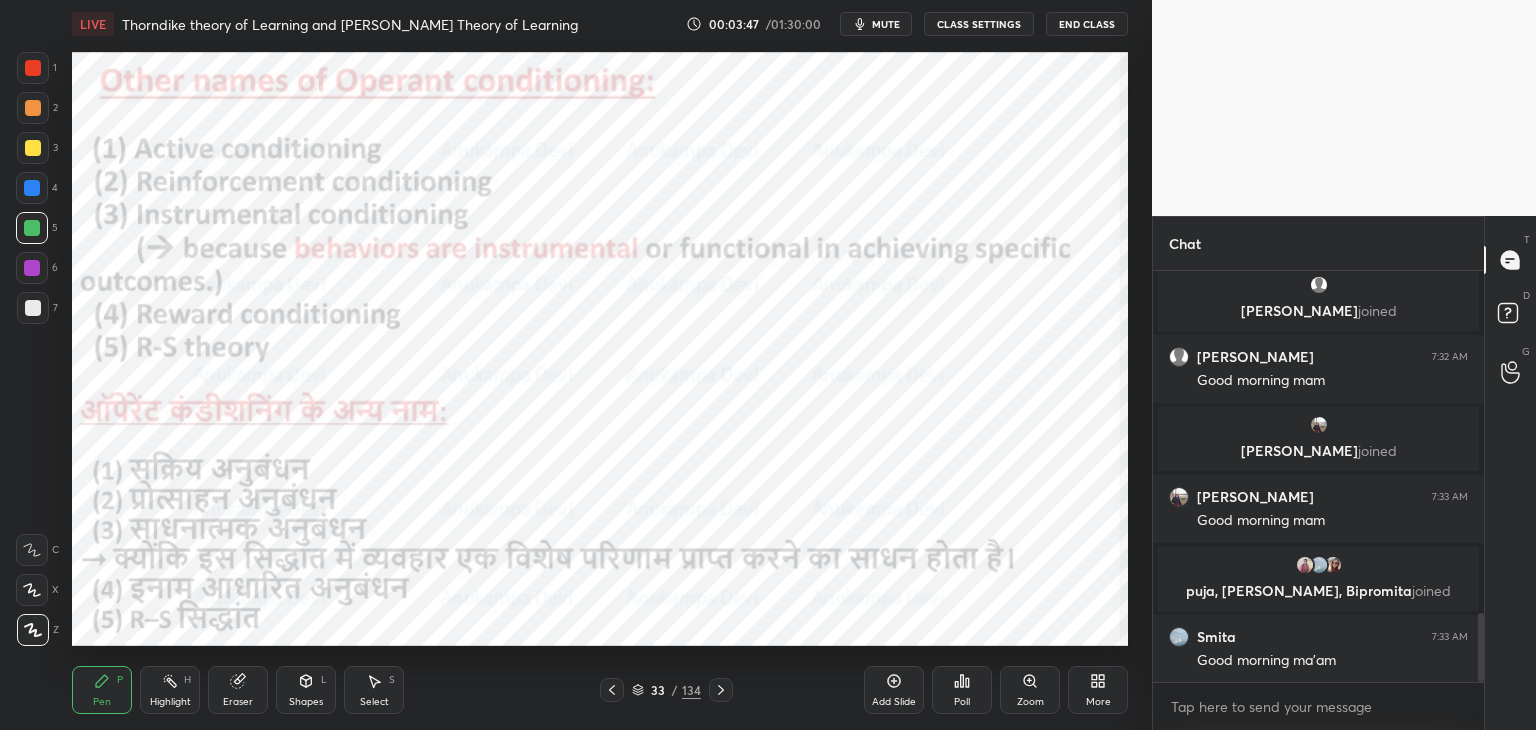 click 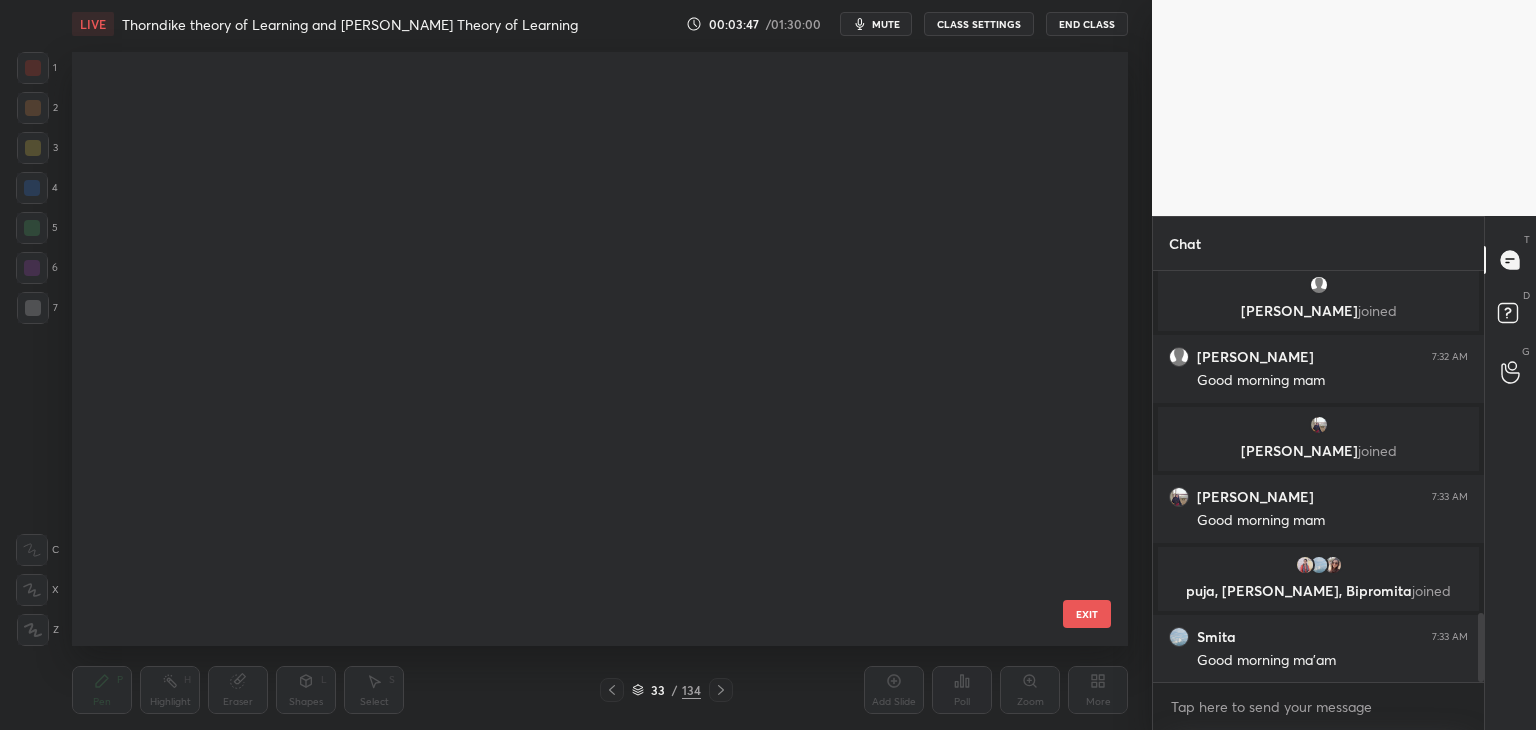 scroll, scrollTop: 1419, scrollLeft: 0, axis: vertical 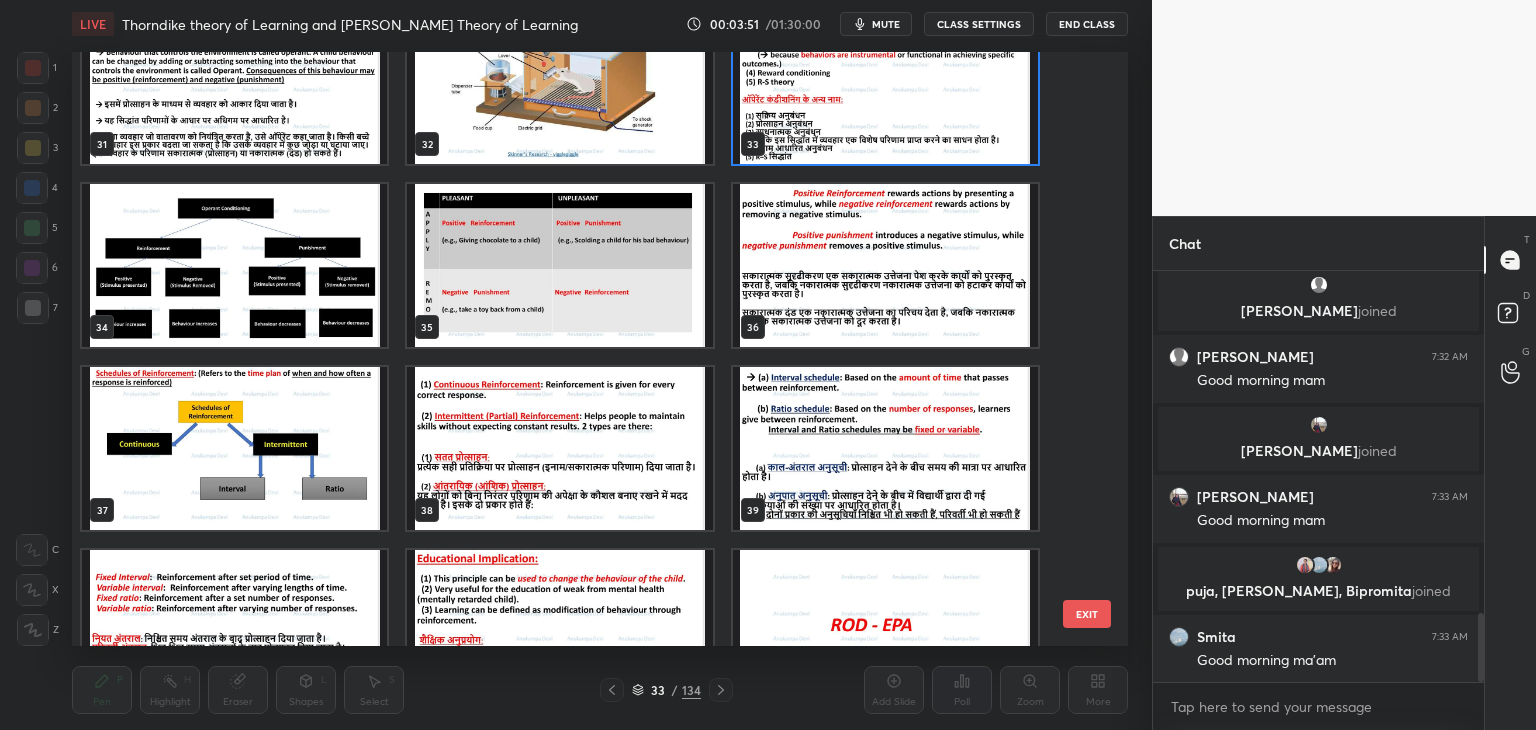 click at bounding box center (234, 265) 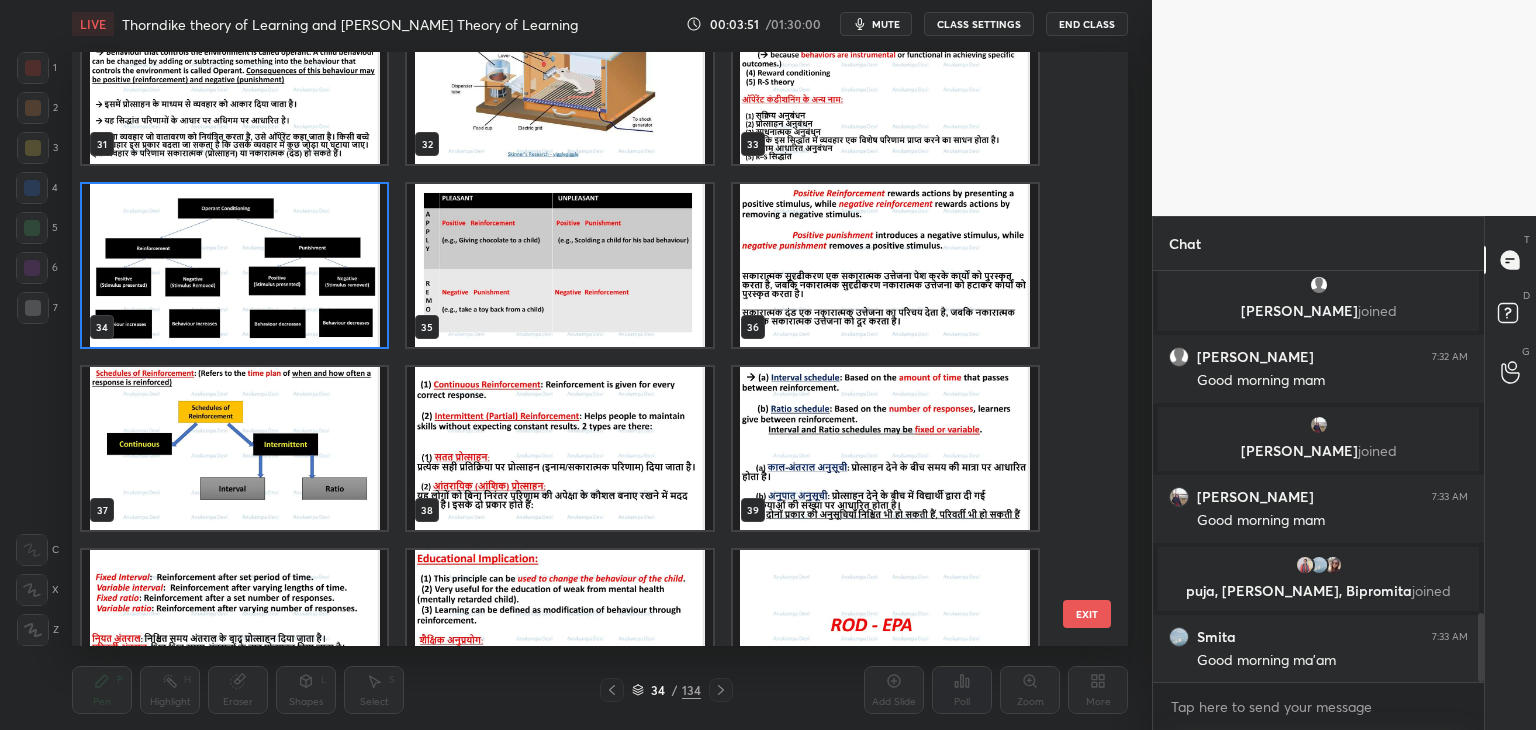 click at bounding box center (234, 265) 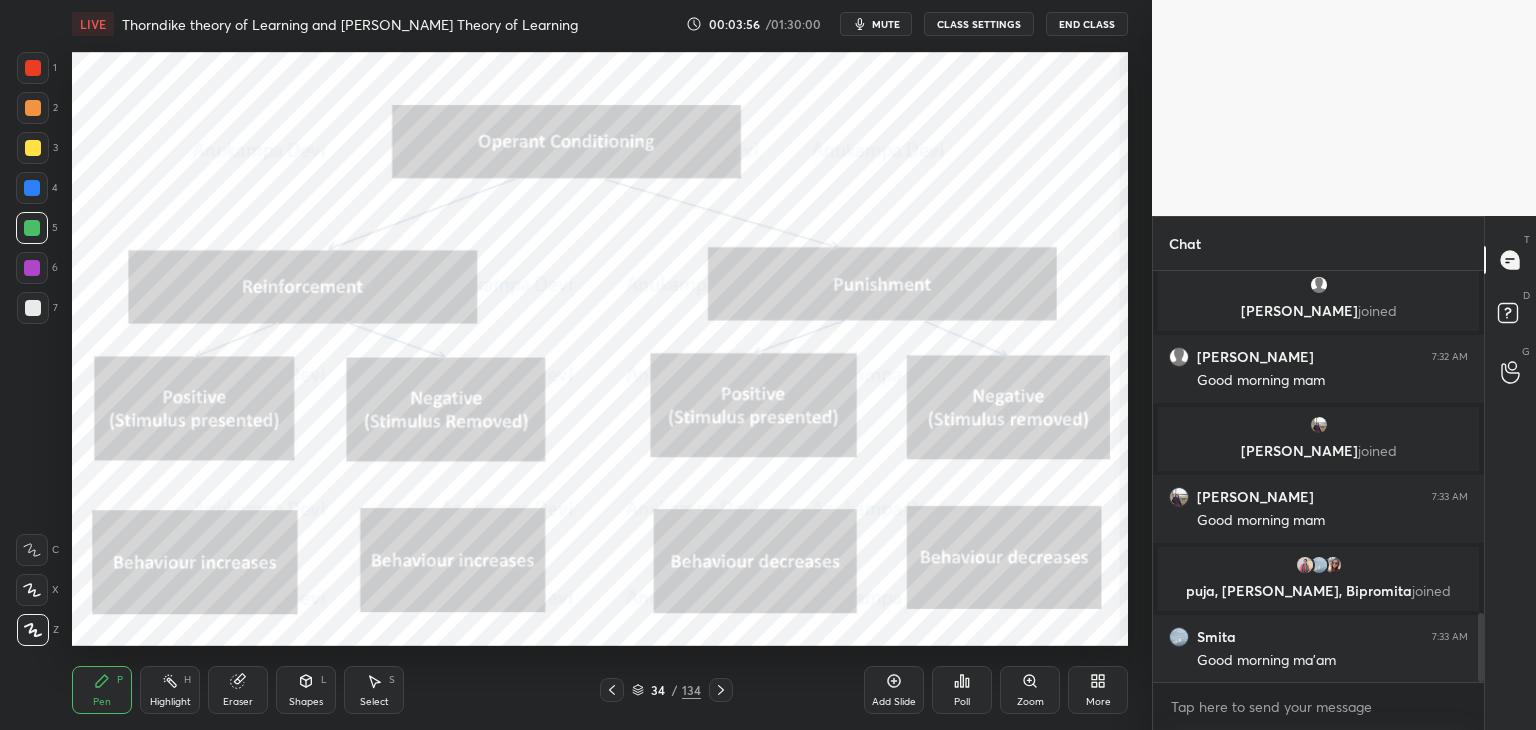 click 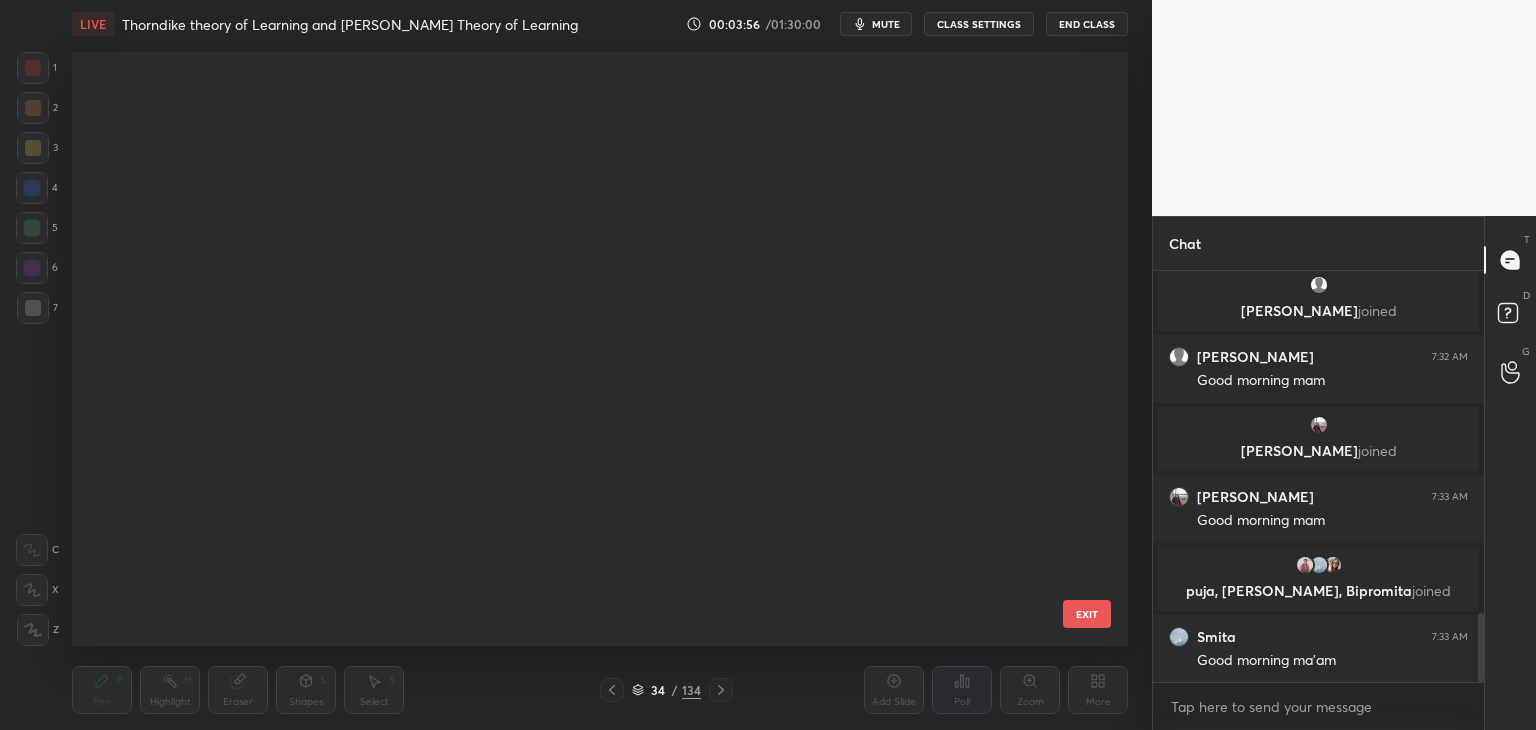 scroll, scrollTop: 1602, scrollLeft: 0, axis: vertical 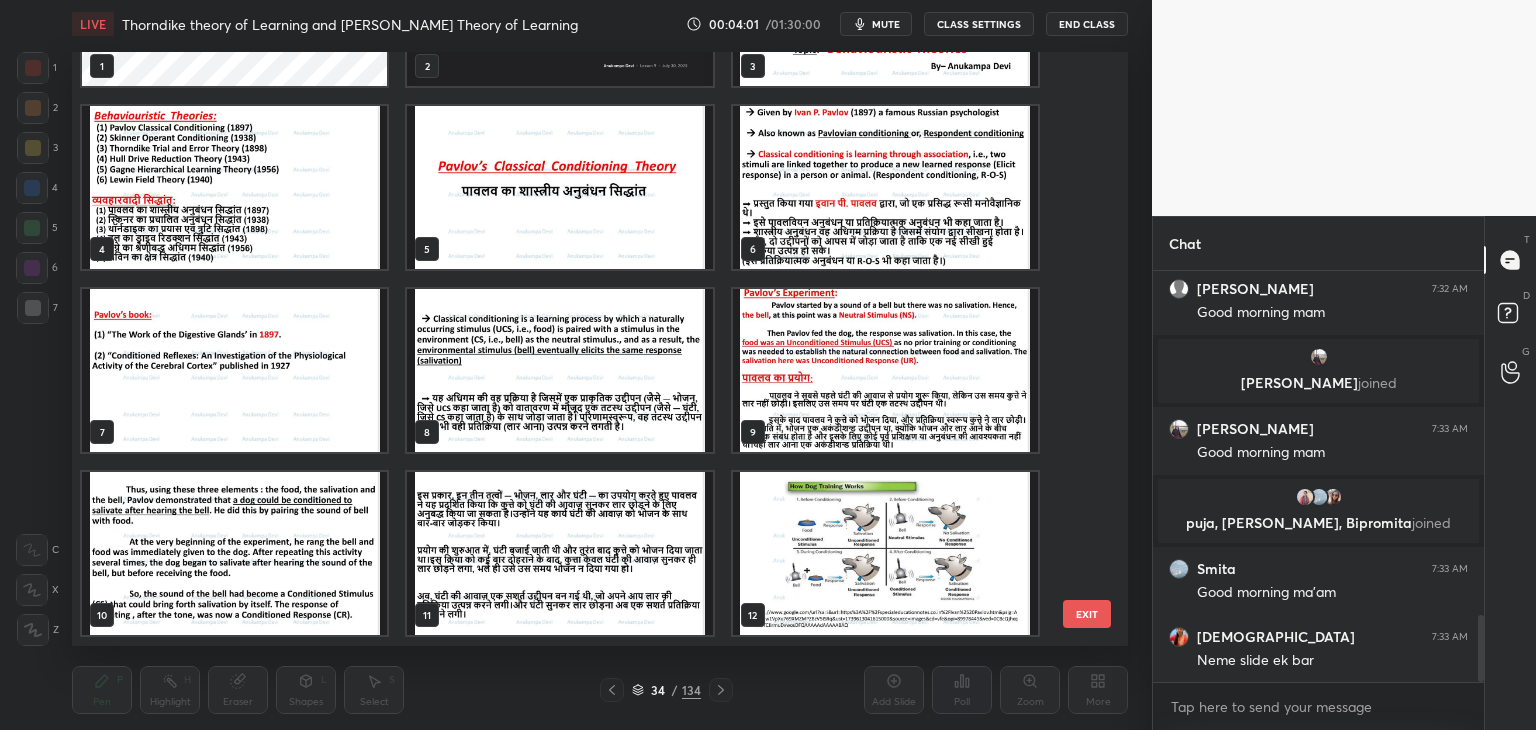 click at bounding box center [559, 187] 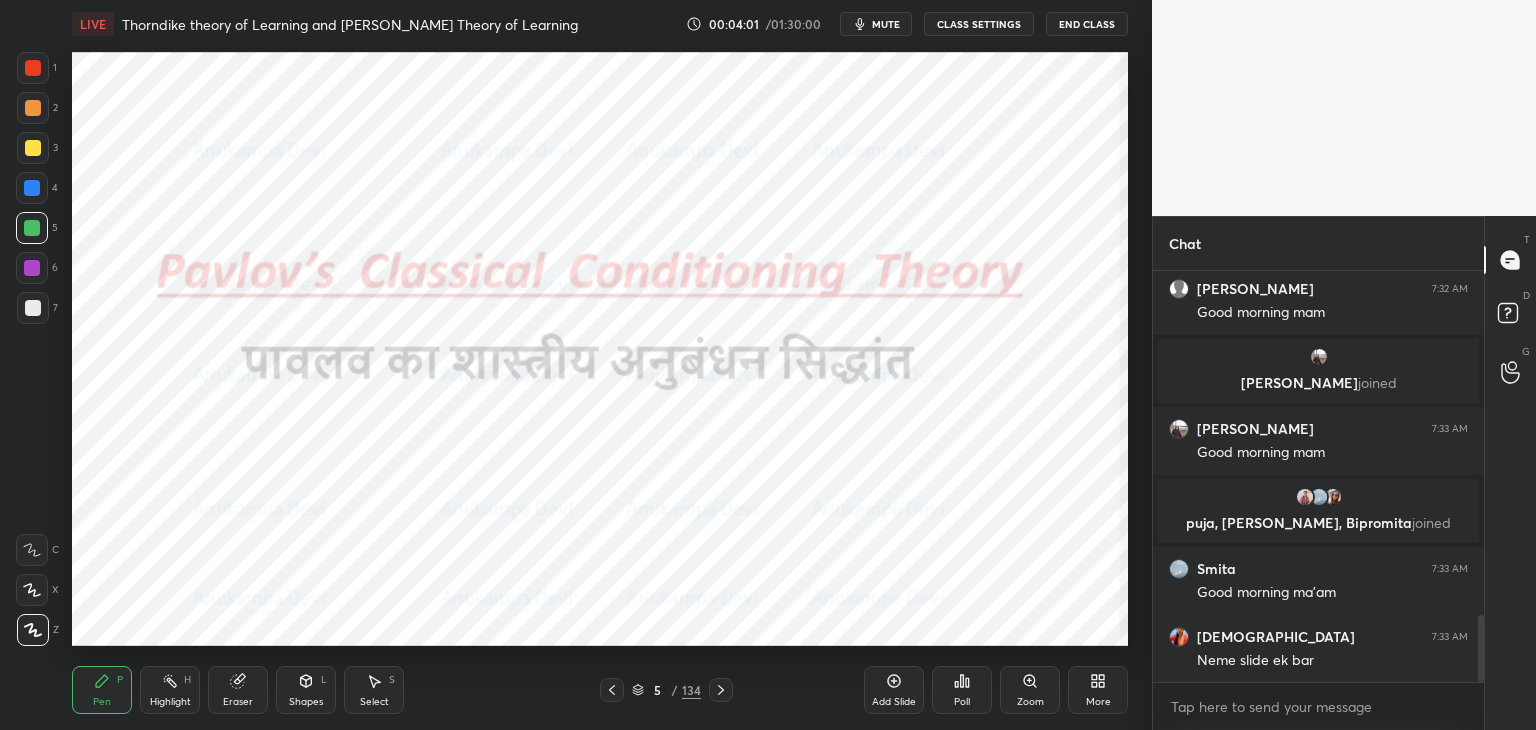 drag, startPoint x: 626, startPoint y: 198, endPoint x: 632, endPoint y: 174, distance: 24.738634 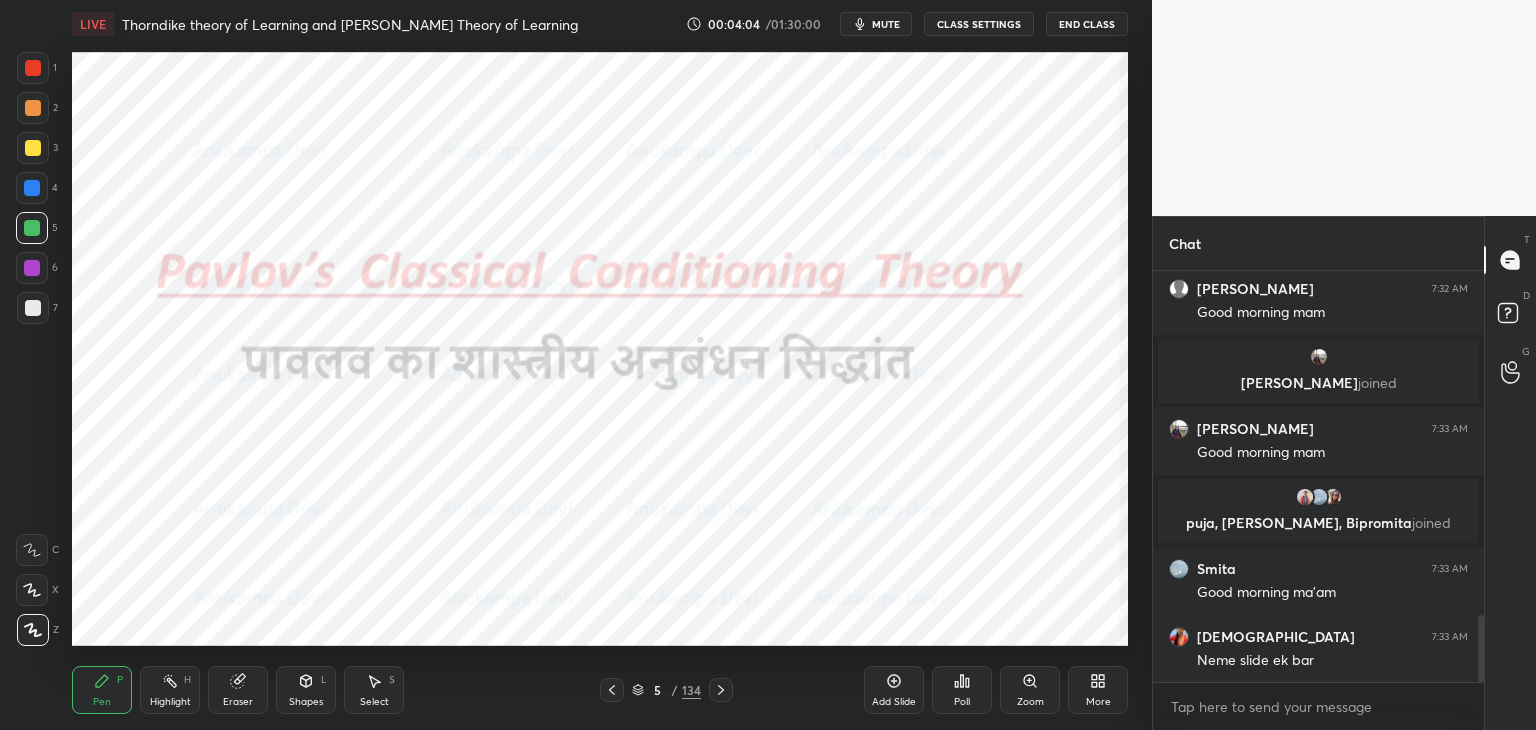 click 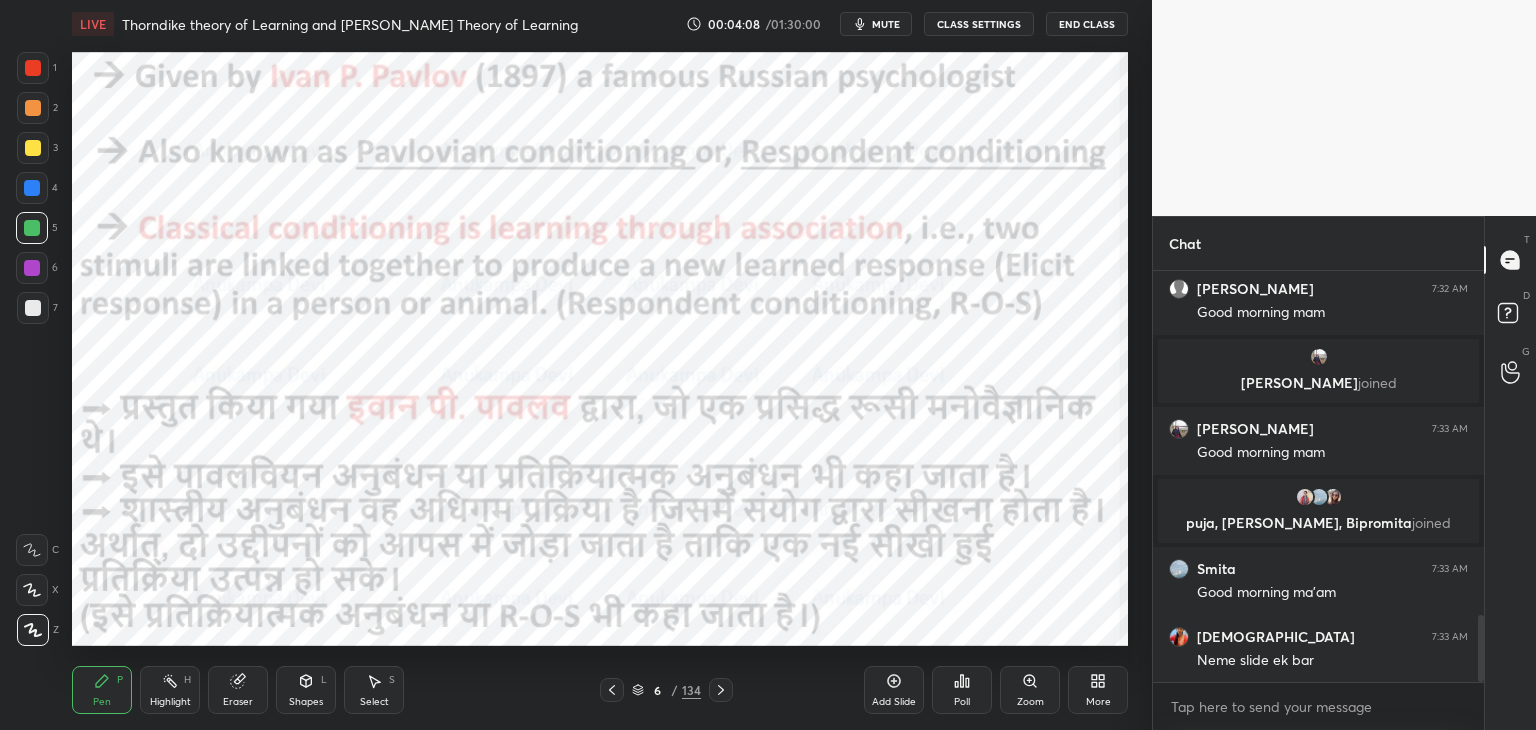 click 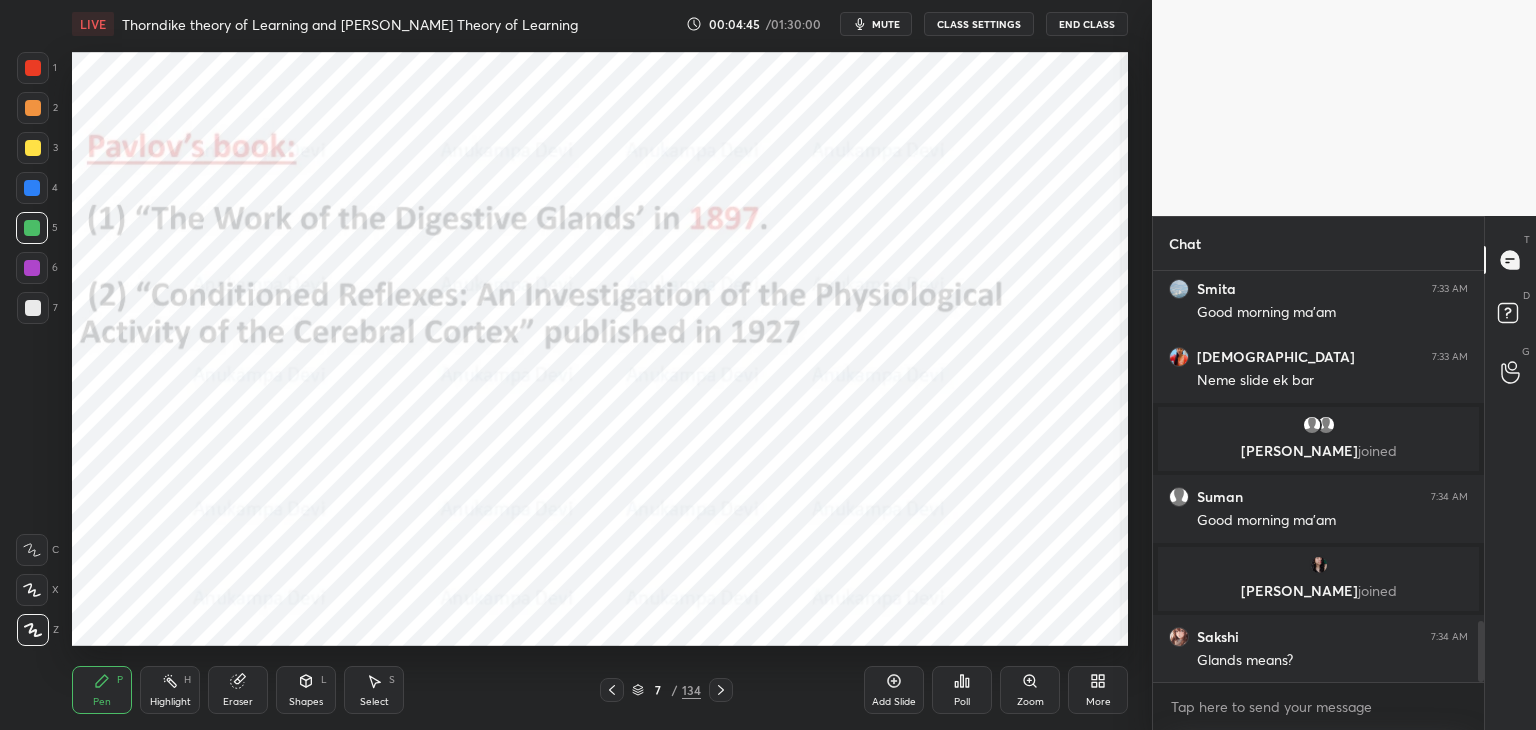 scroll, scrollTop: 2380, scrollLeft: 0, axis: vertical 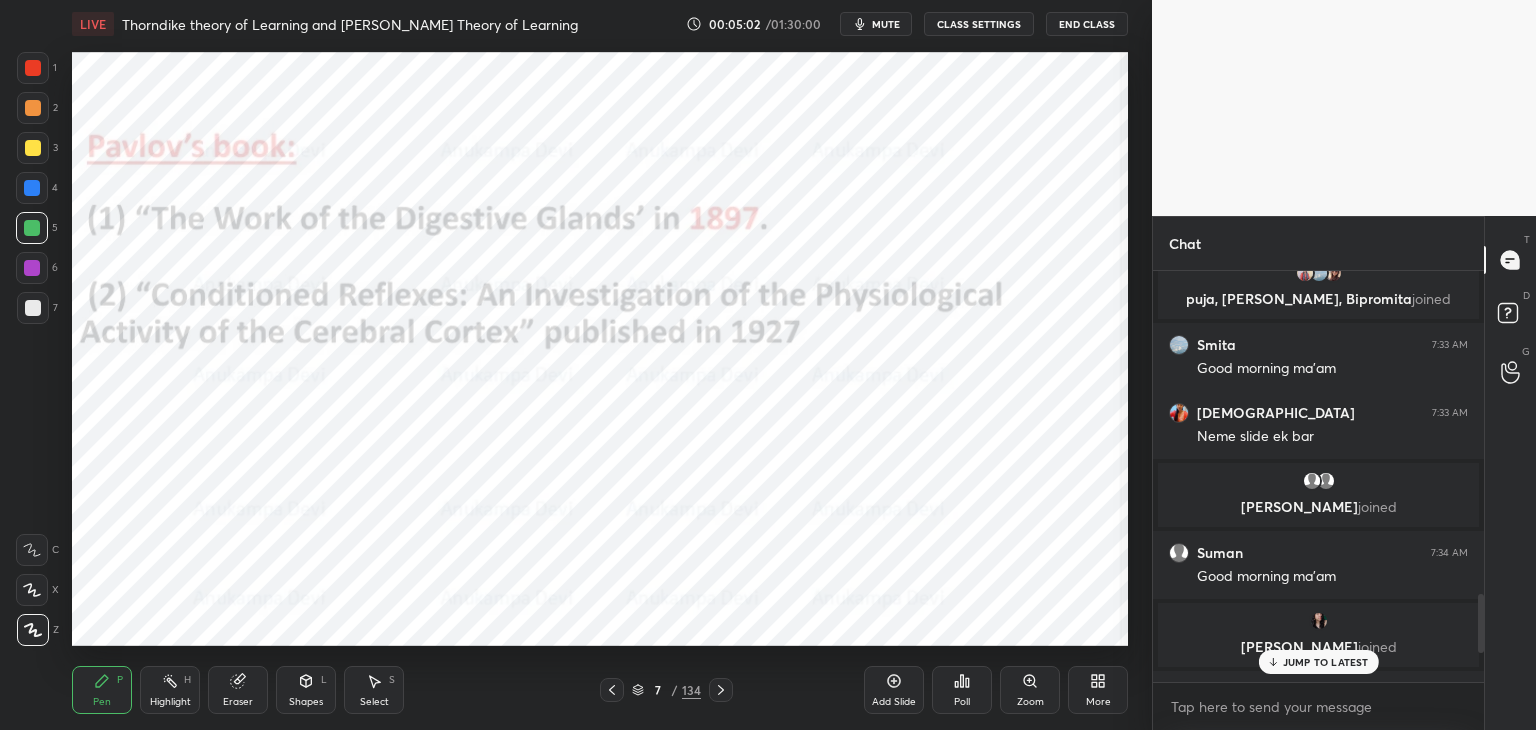 drag, startPoint x: 1481, startPoint y: 642, endPoint x: 1478, endPoint y: 632, distance: 10.440307 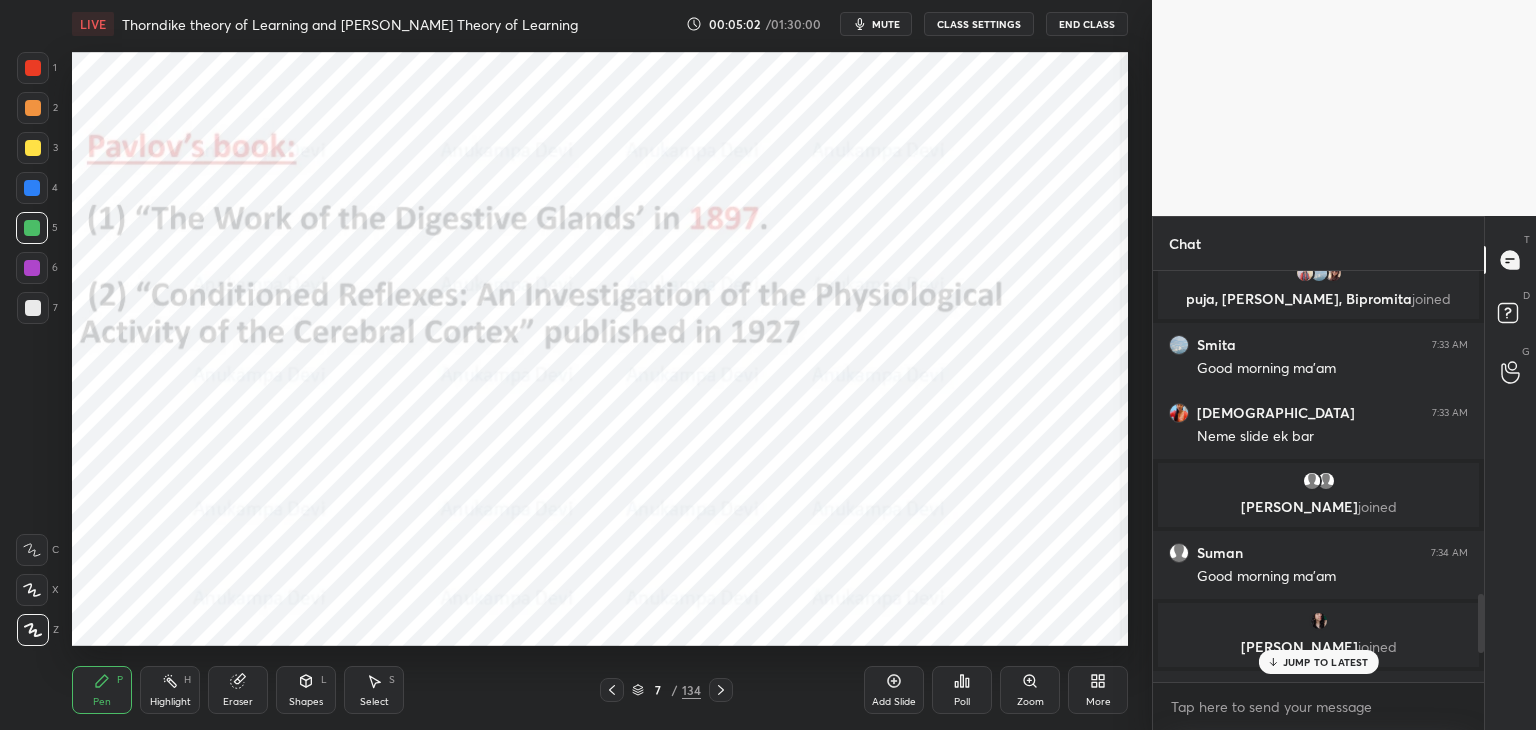 click at bounding box center (1478, 476) 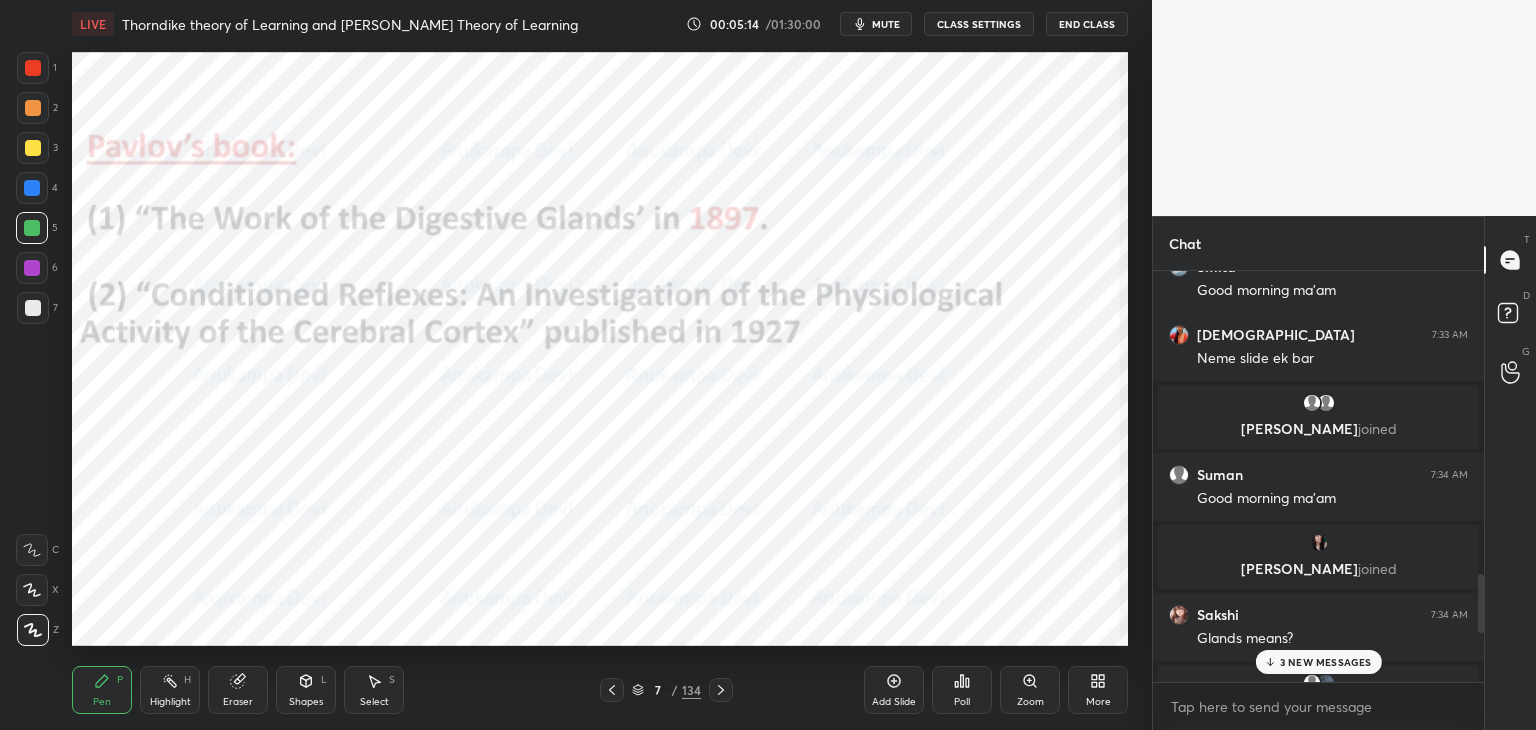 scroll, scrollTop: 2501, scrollLeft: 0, axis: vertical 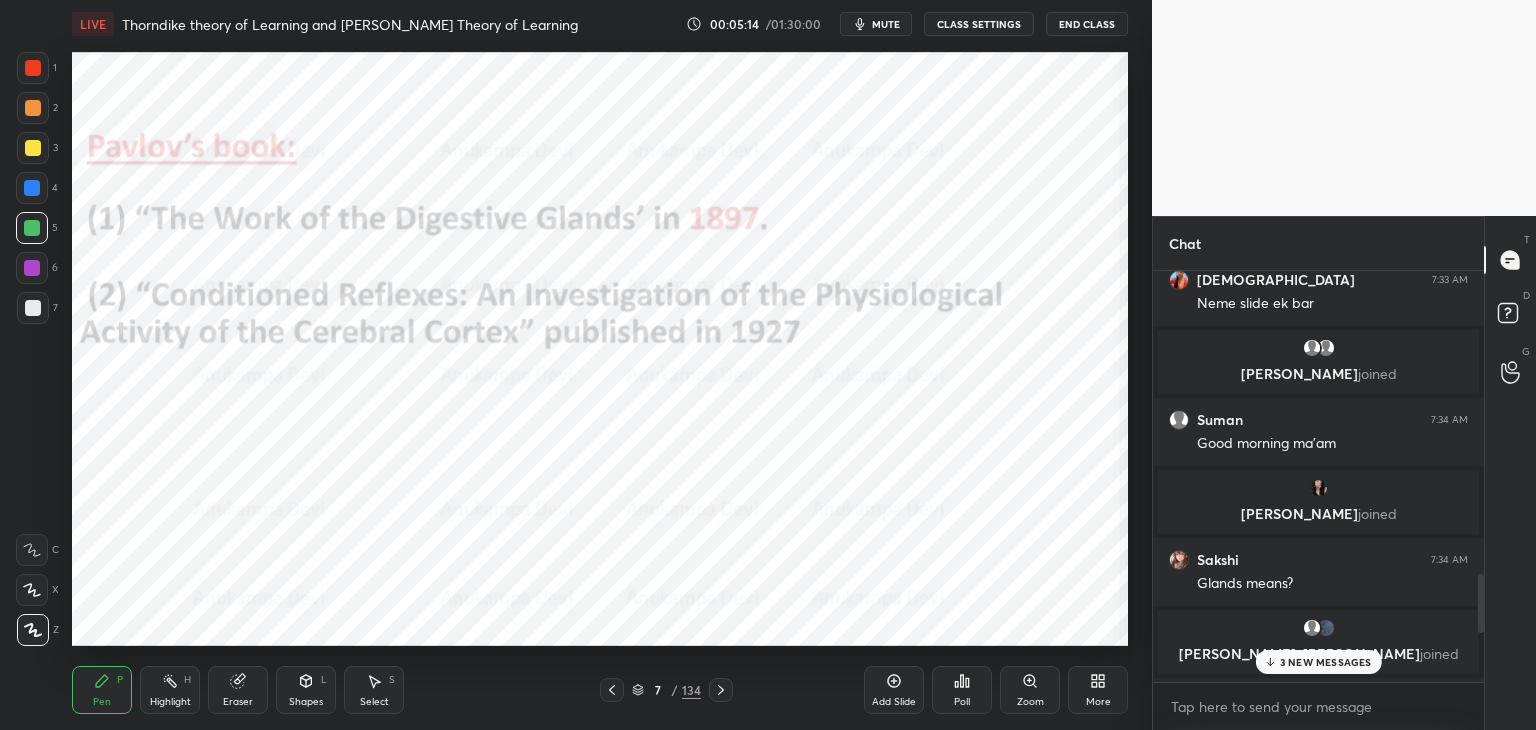 drag, startPoint x: 1477, startPoint y: 622, endPoint x: 1248, endPoint y: 569, distance: 235.05319 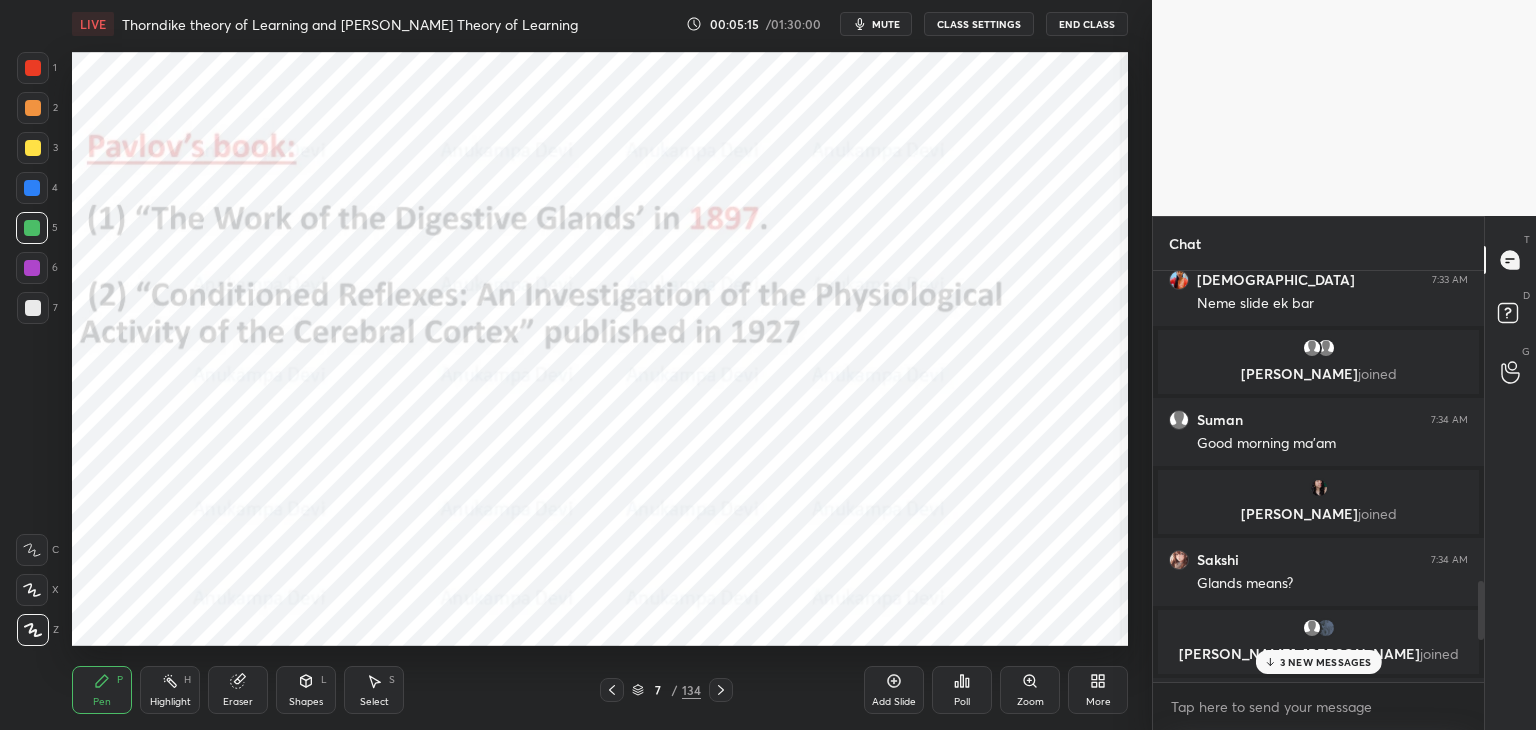 click 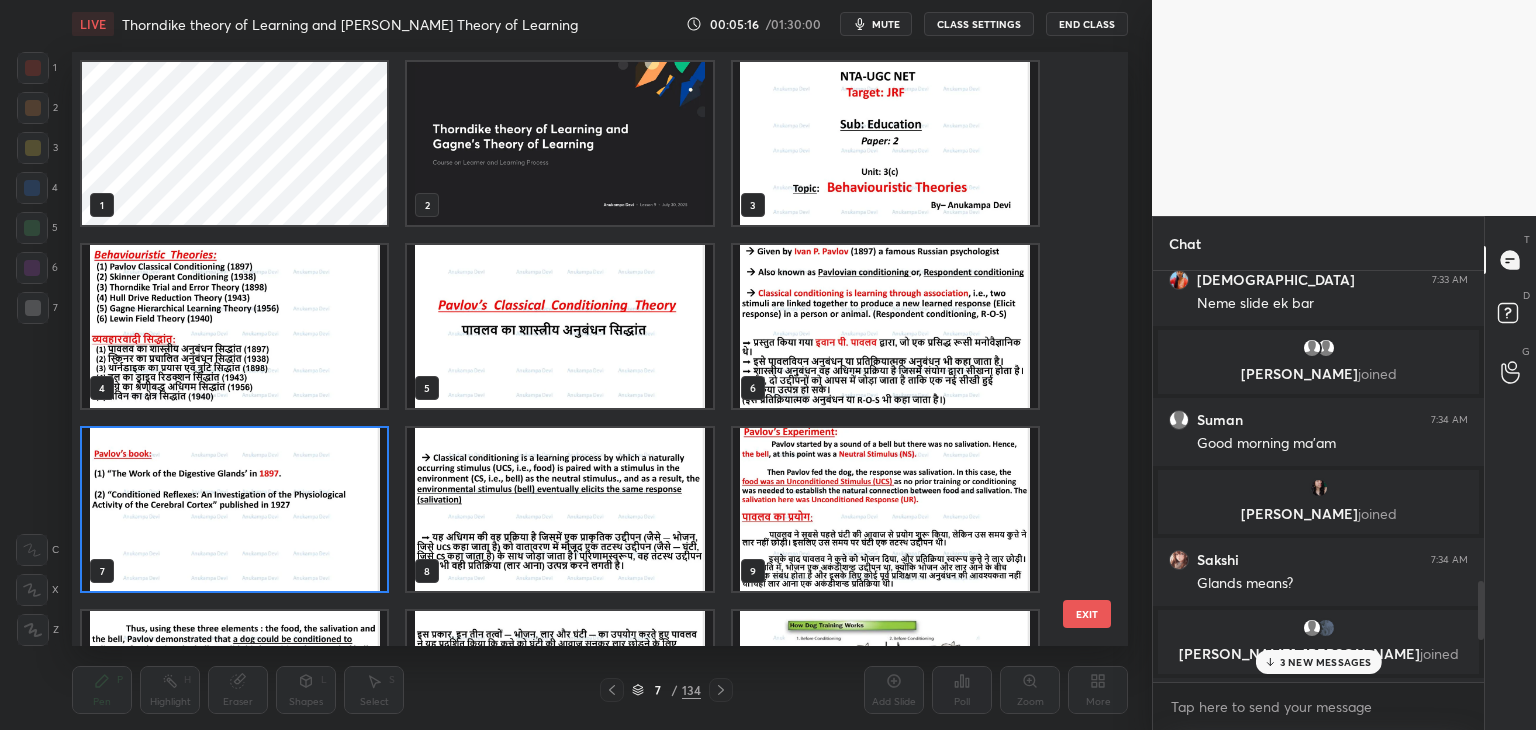scroll, scrollTop: 6, scrollLeft: 10, axis: both 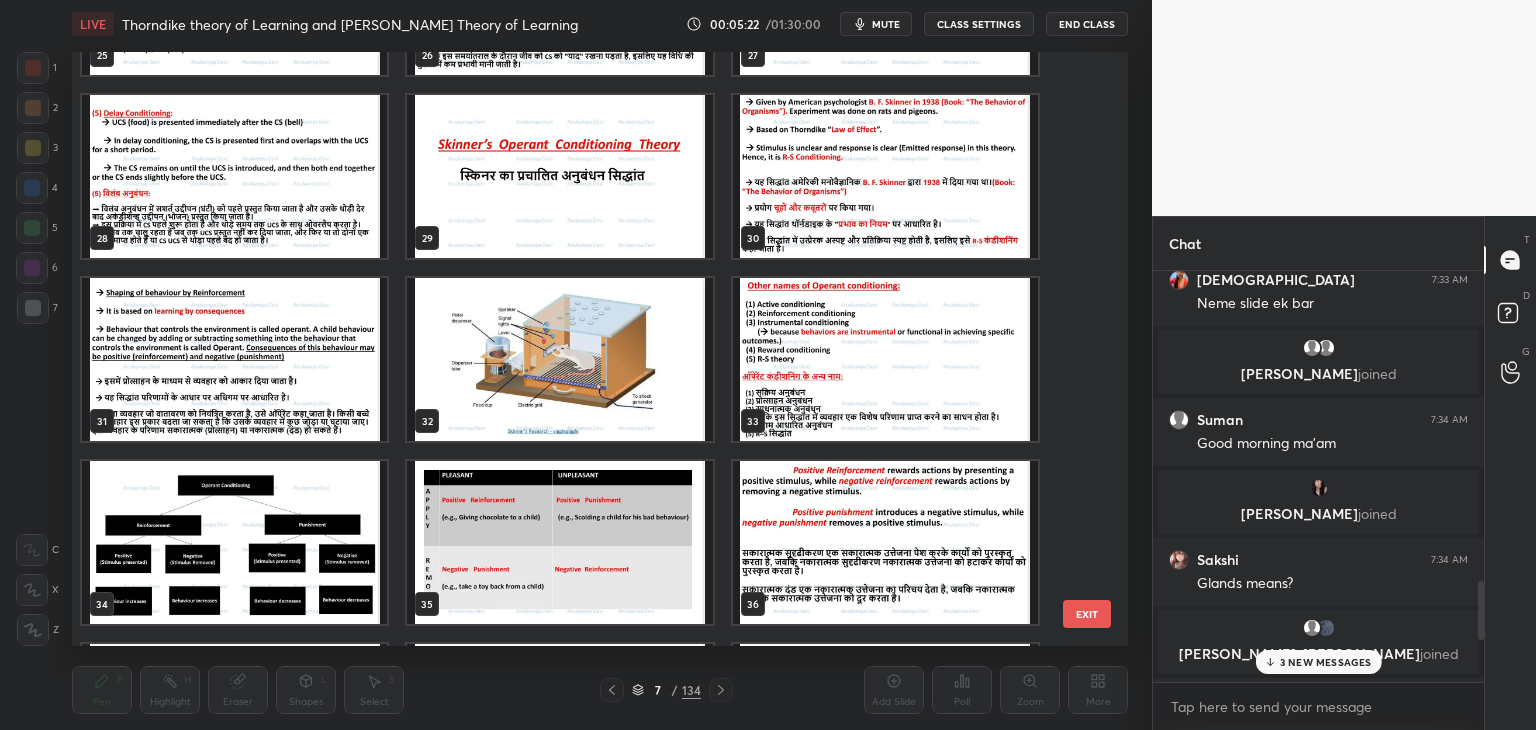 click at bounding box center [885, 176] 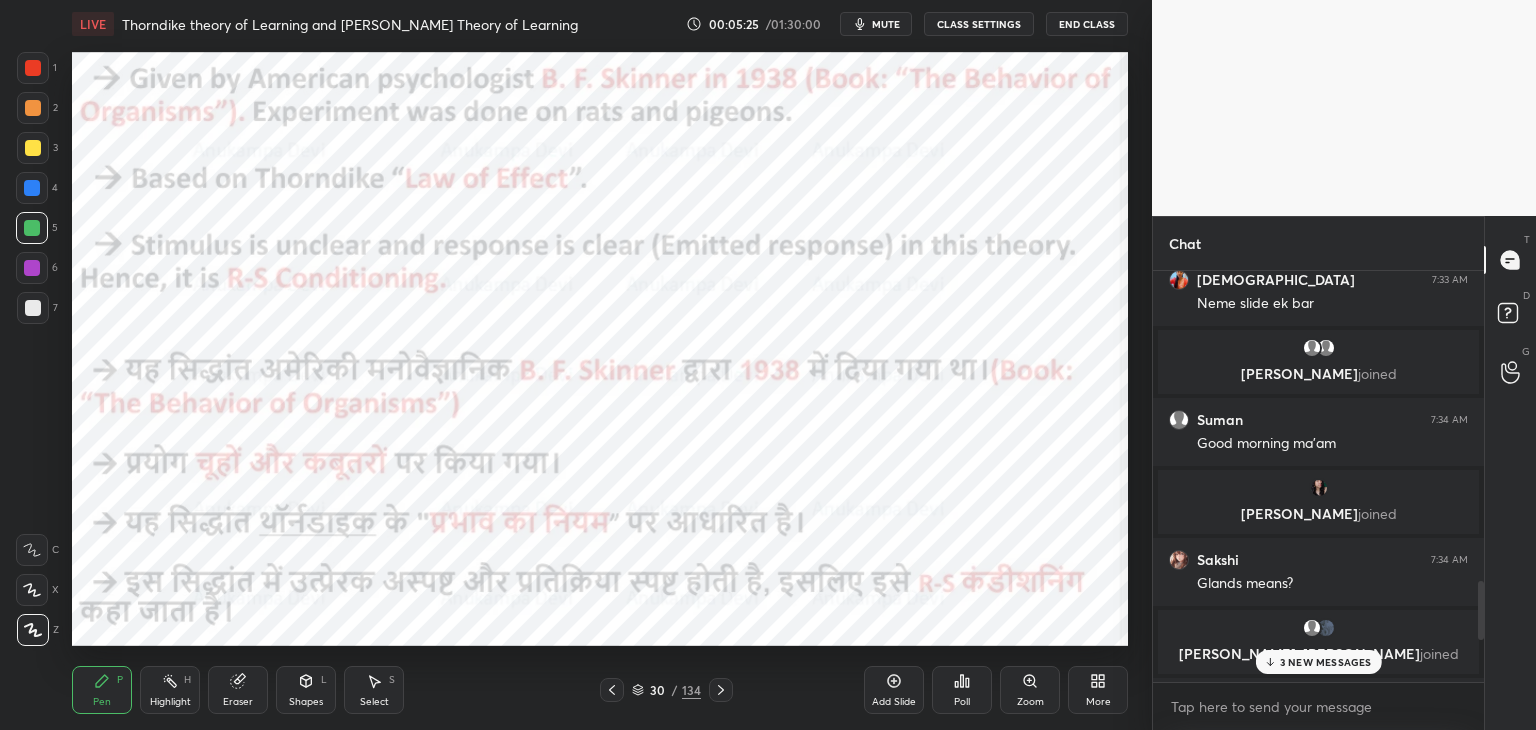 drag, startPoint x: 722, startPoint y: 691, endPoint x: 714, endPoint y: 658, distance: 33.955853 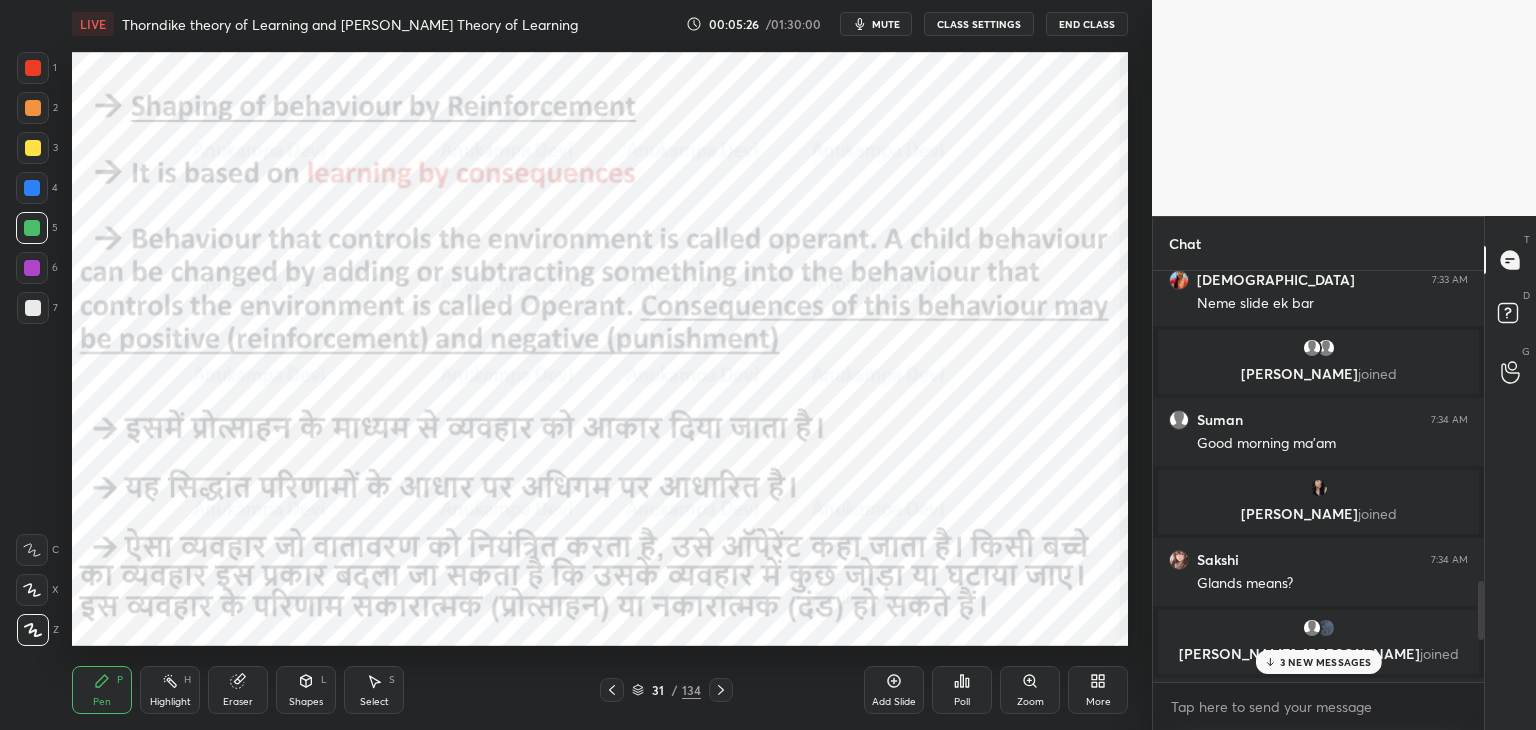 click 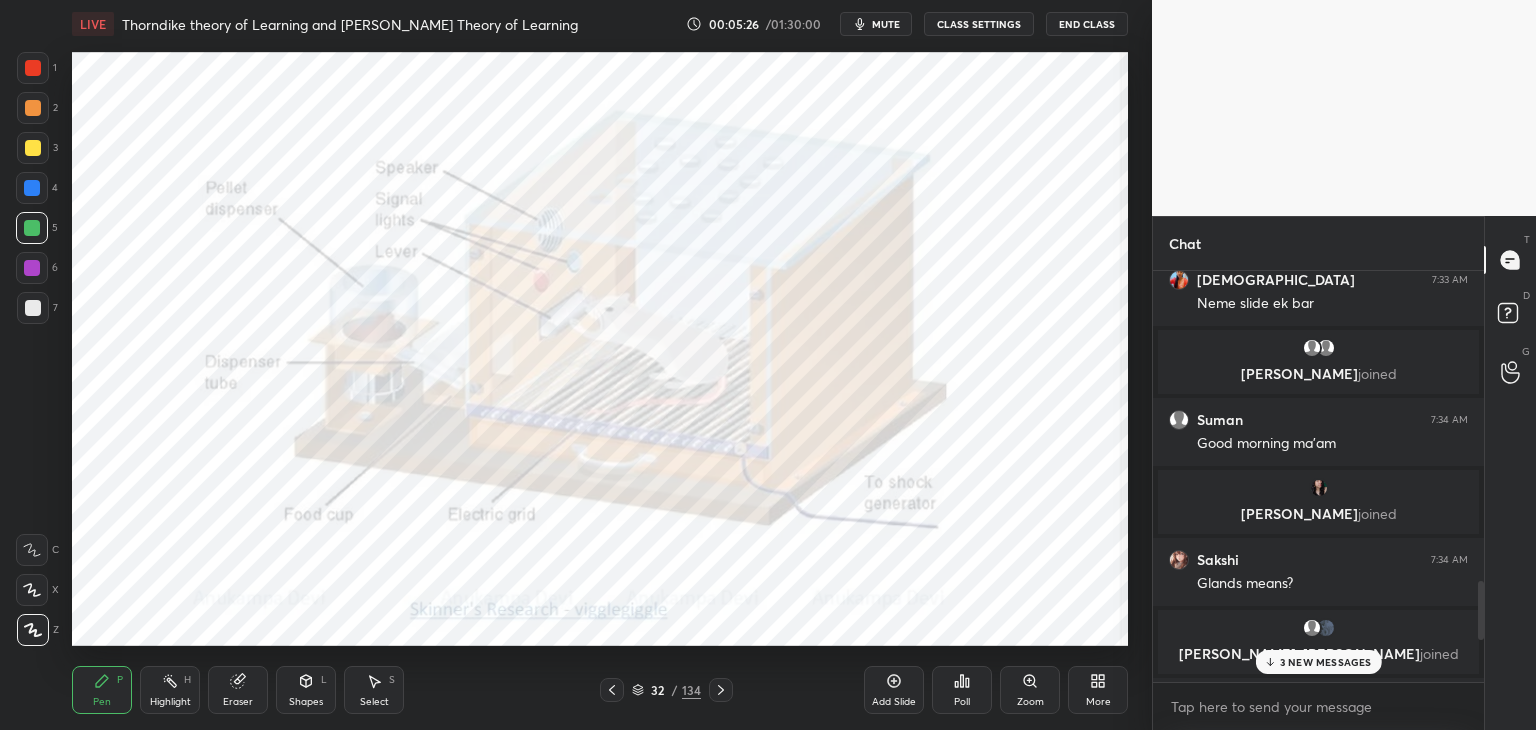 click 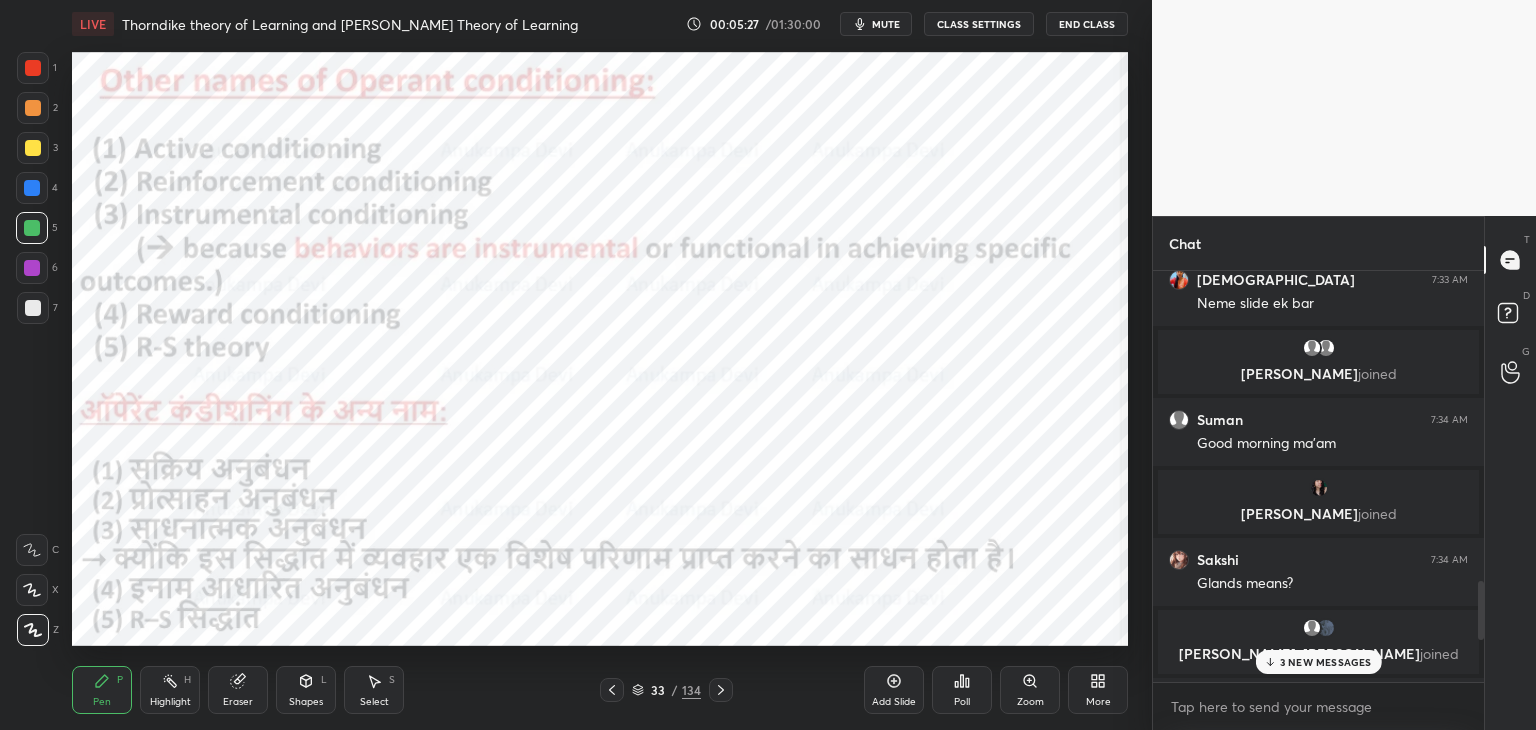 click 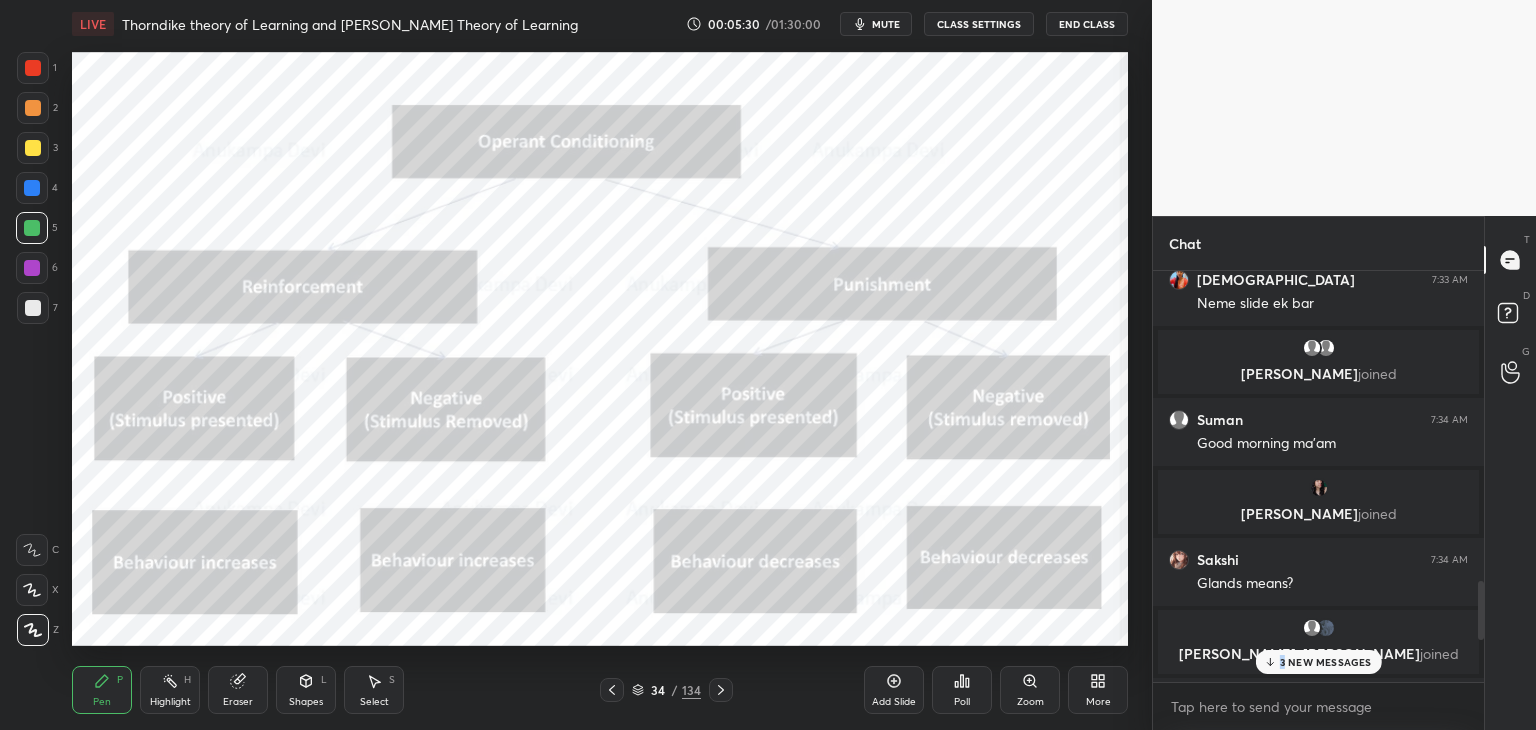 drag, startPoint x: 1284, startPoint y: 669, endPoint x: 1260, endPoint y: 636, distance: 40.804413 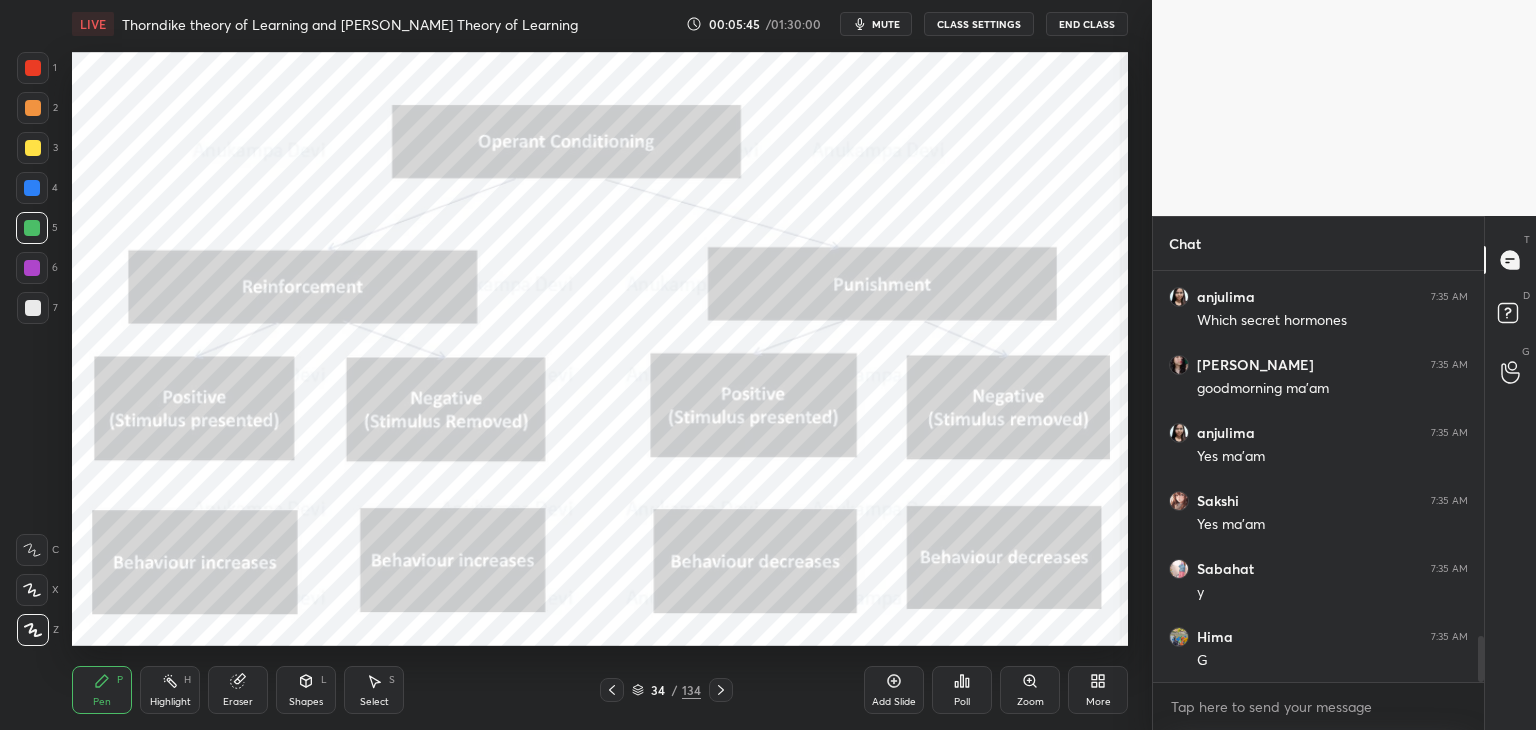 scroll, scrollTop: 3312, scrollLeft: 0, axis: vertical 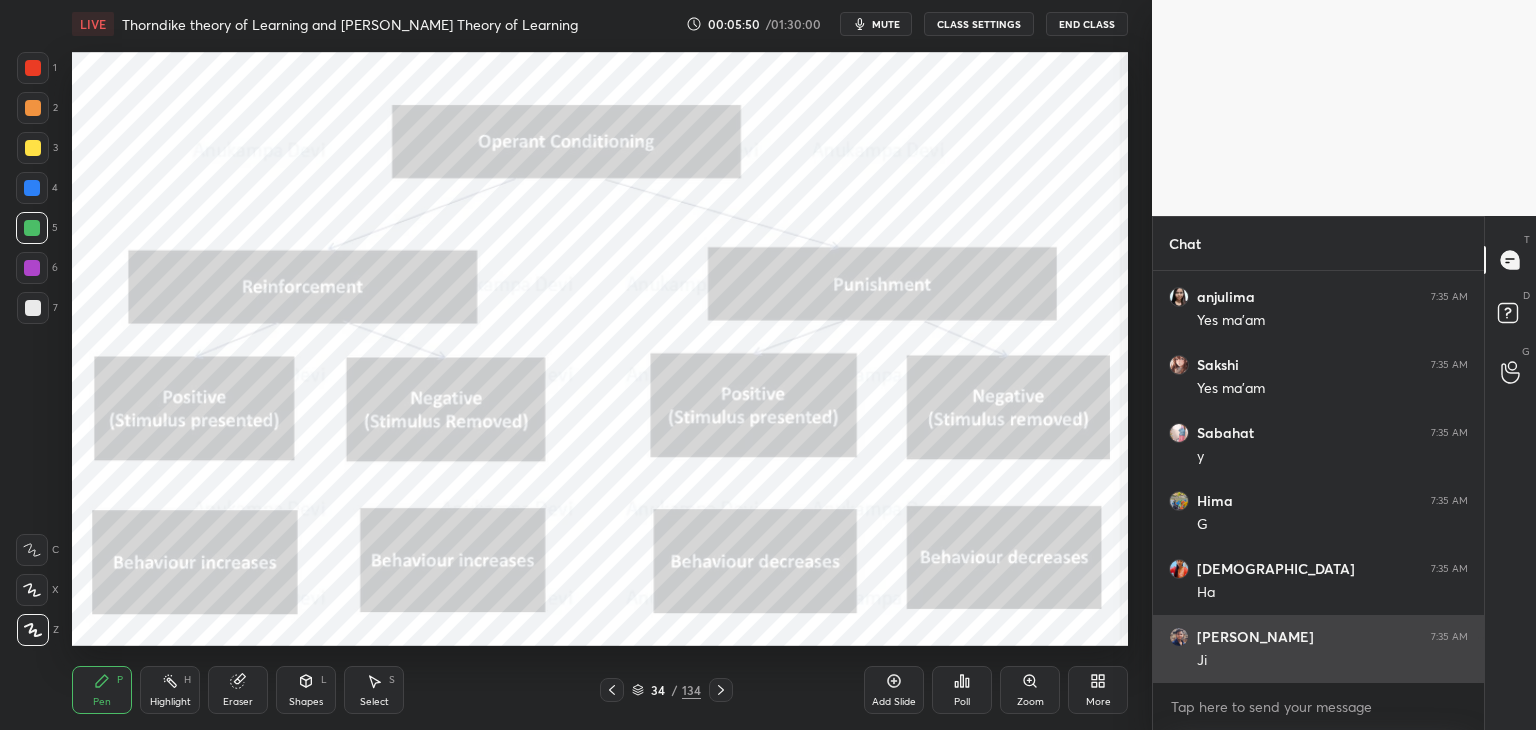 drag, startPoint x: 1480, startPoint y: 654, endPoint x: 1375, endPoint y: 633, distance: 107.07941 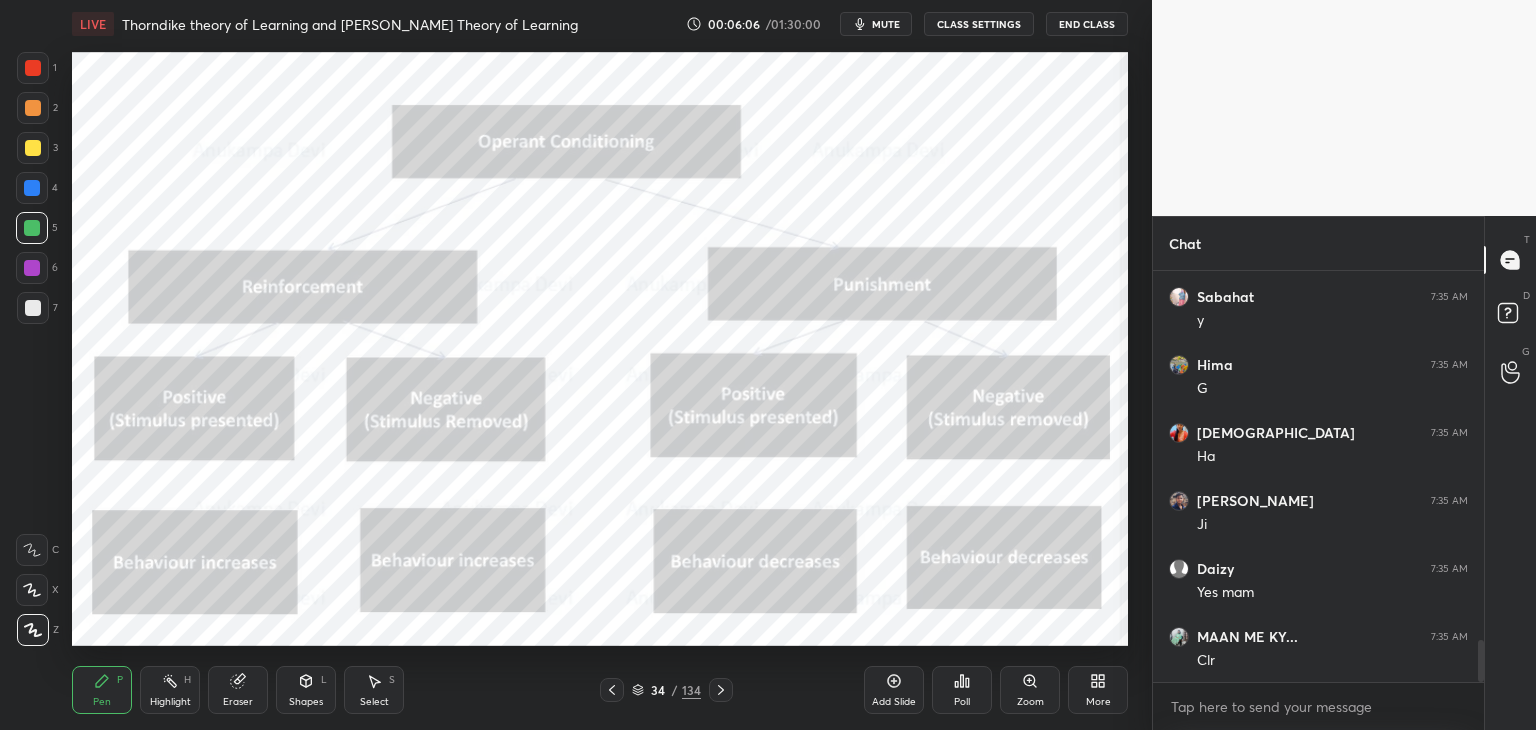 scroll, scrollTop: 3584, scrollLeft: 0, axis: vertical 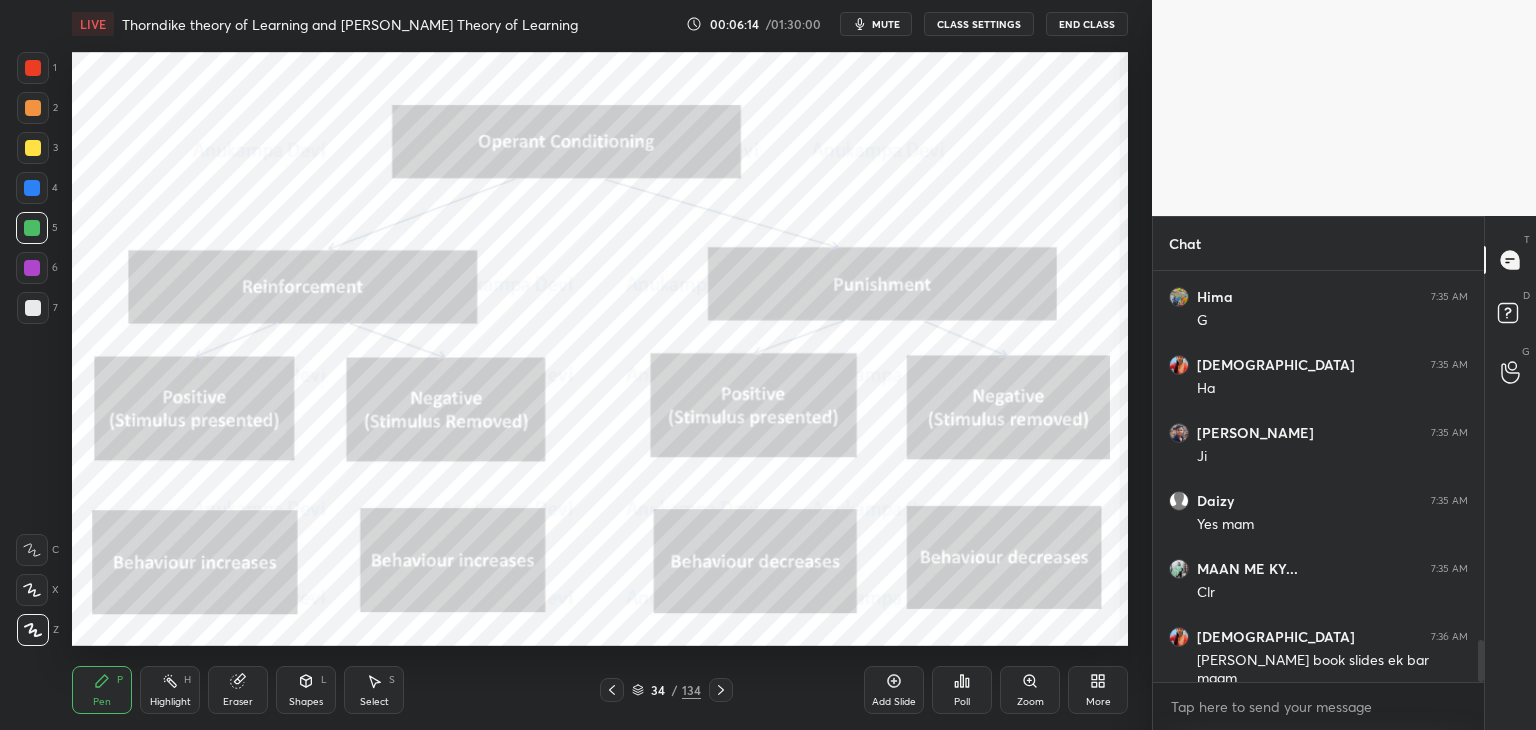 click 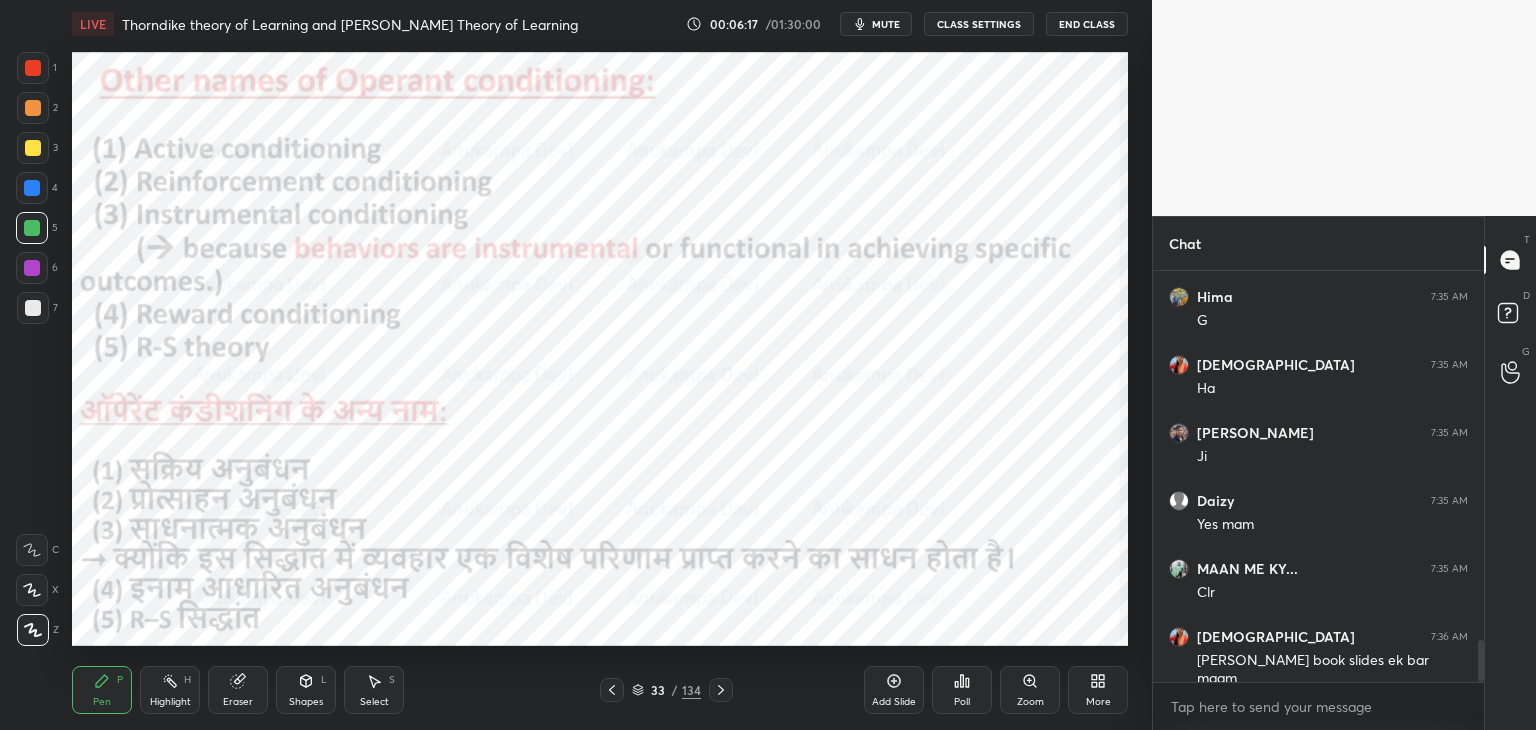 click 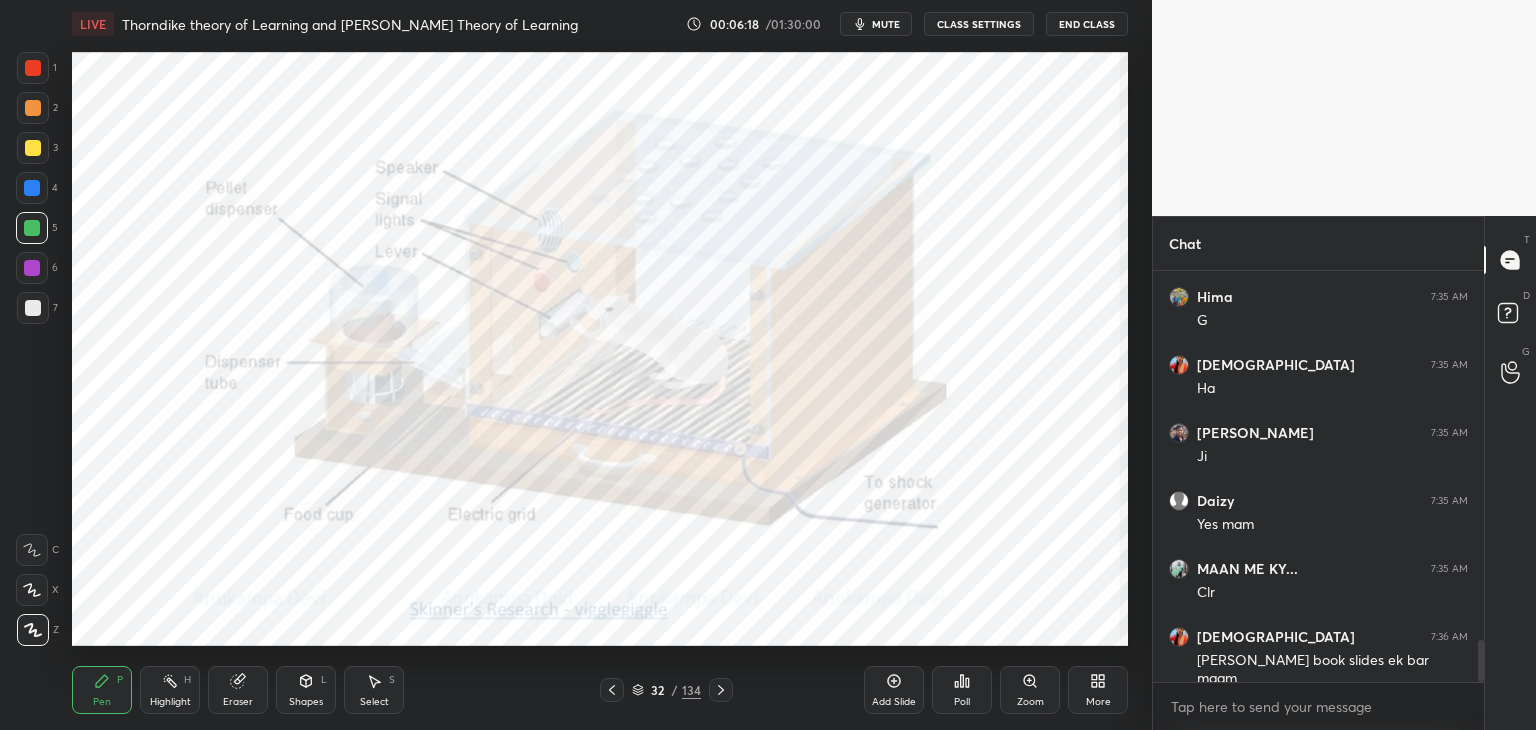 click 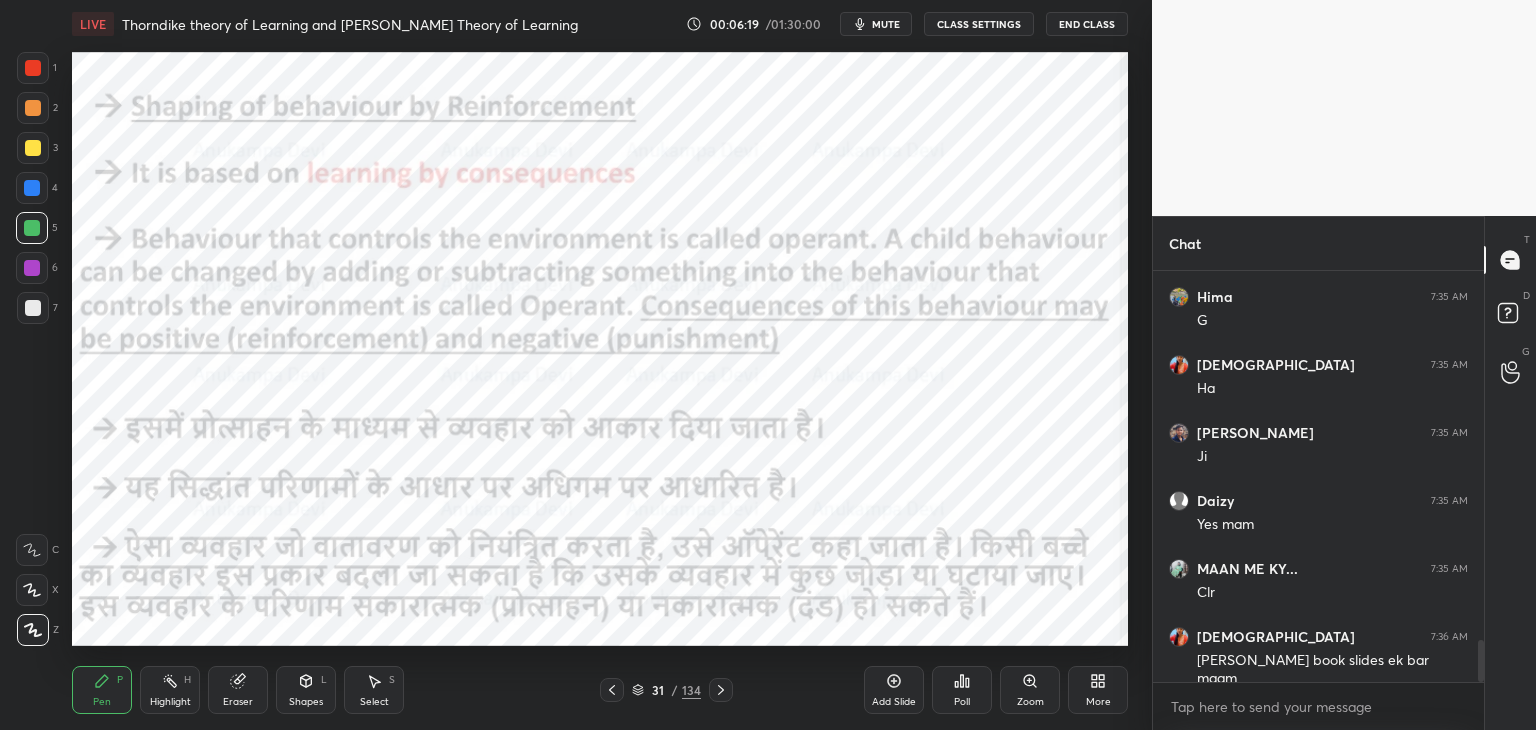 click 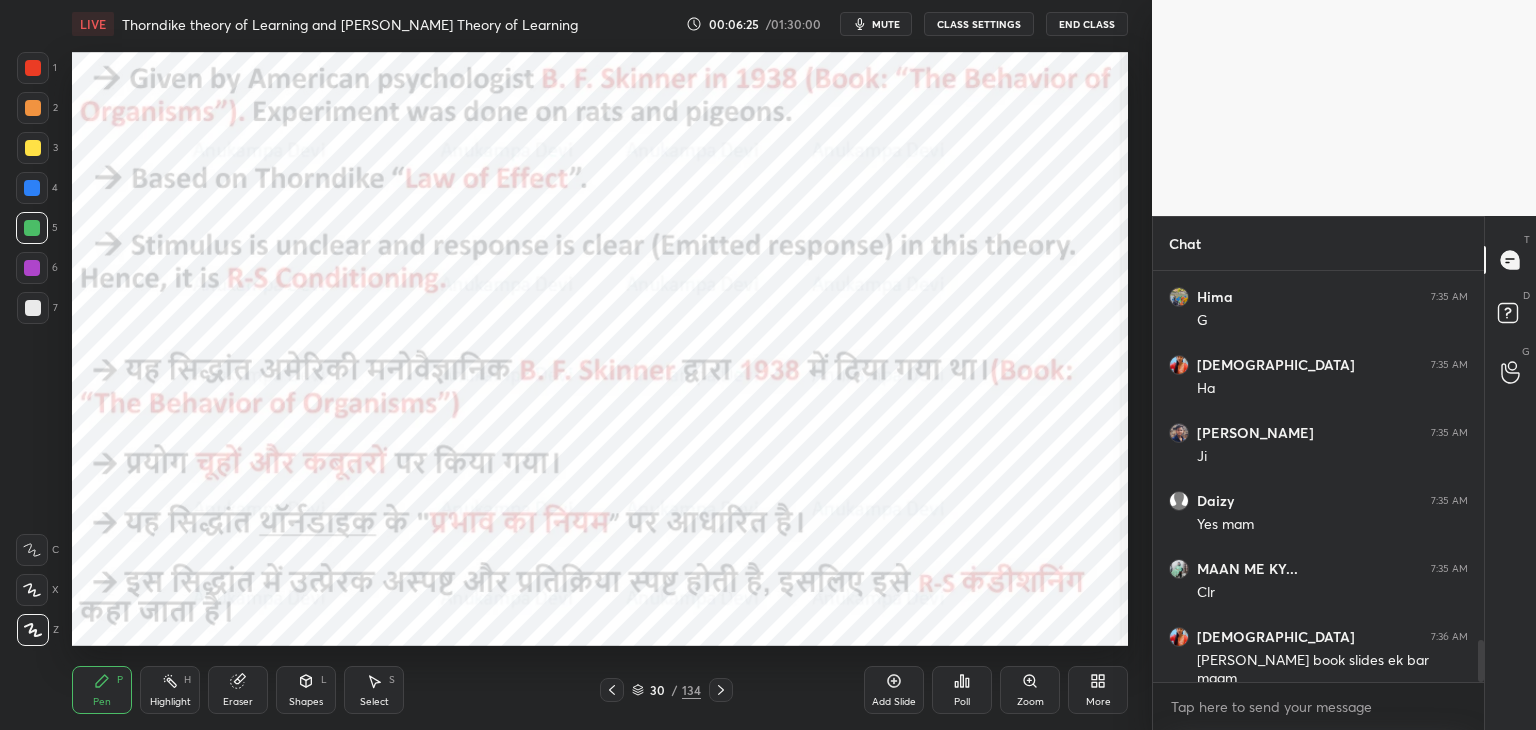 click on "mute" at bounding box center [886, 24] 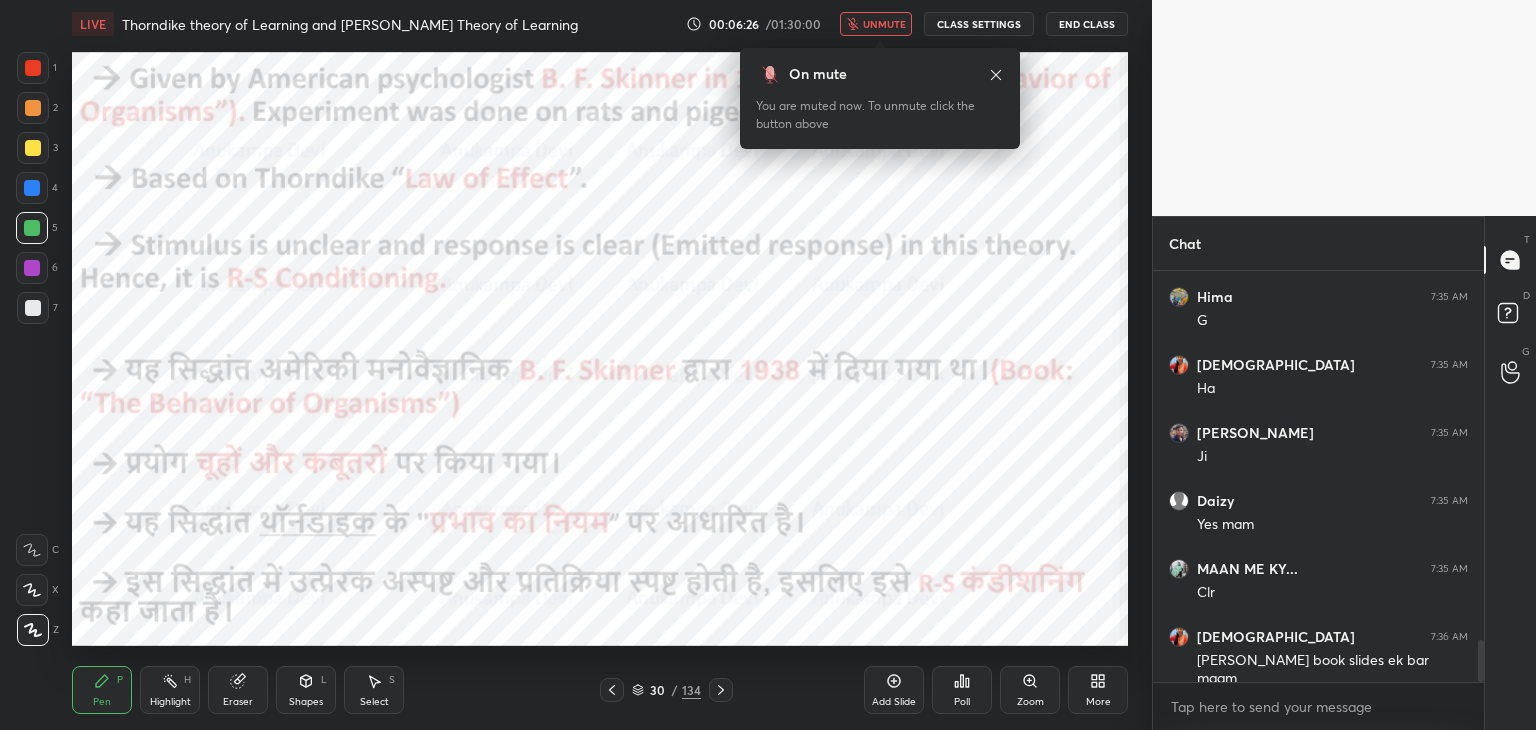 click on "unmute" at bounding box center [884, 24] 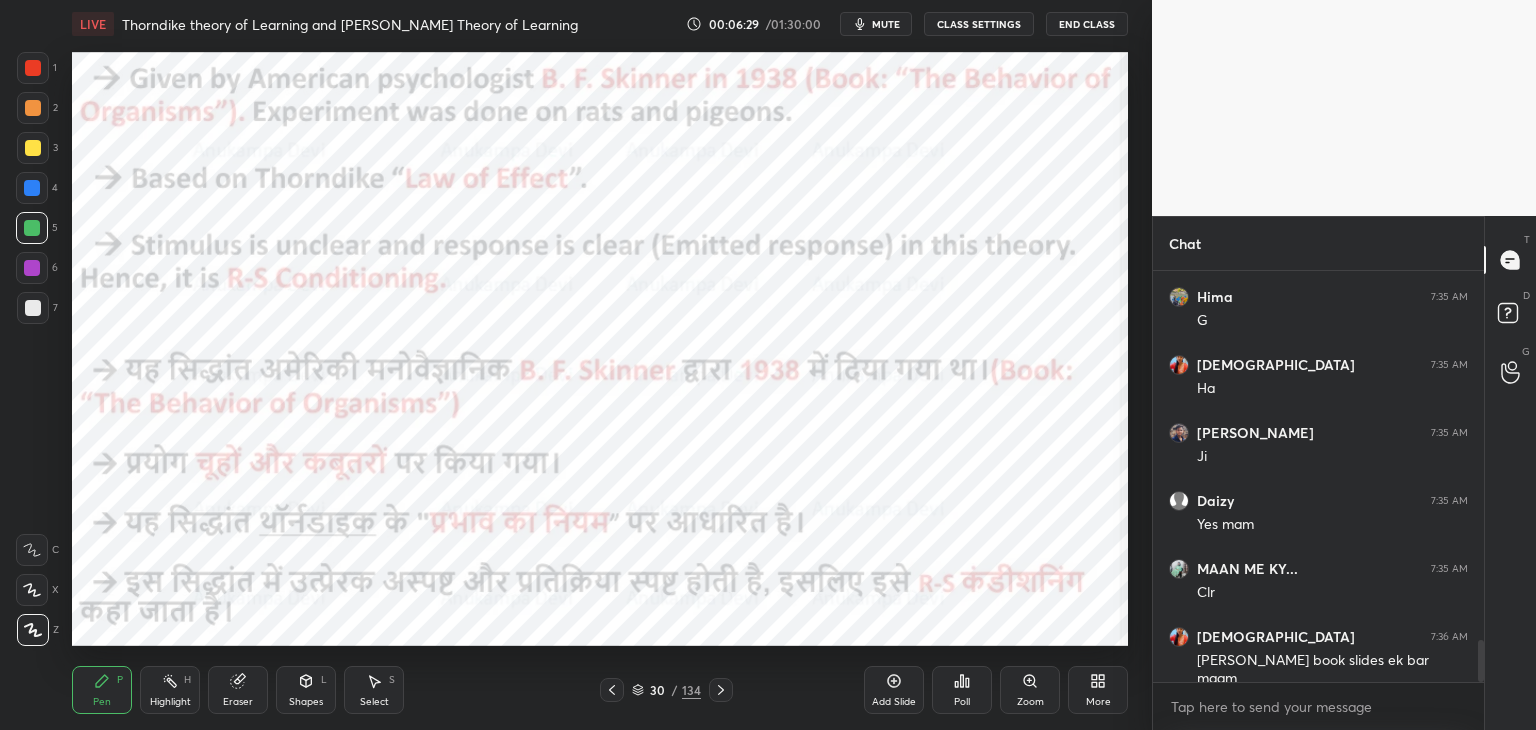 scroll, scrollTop: 3604, scrollLeft: 0, axis: vertical 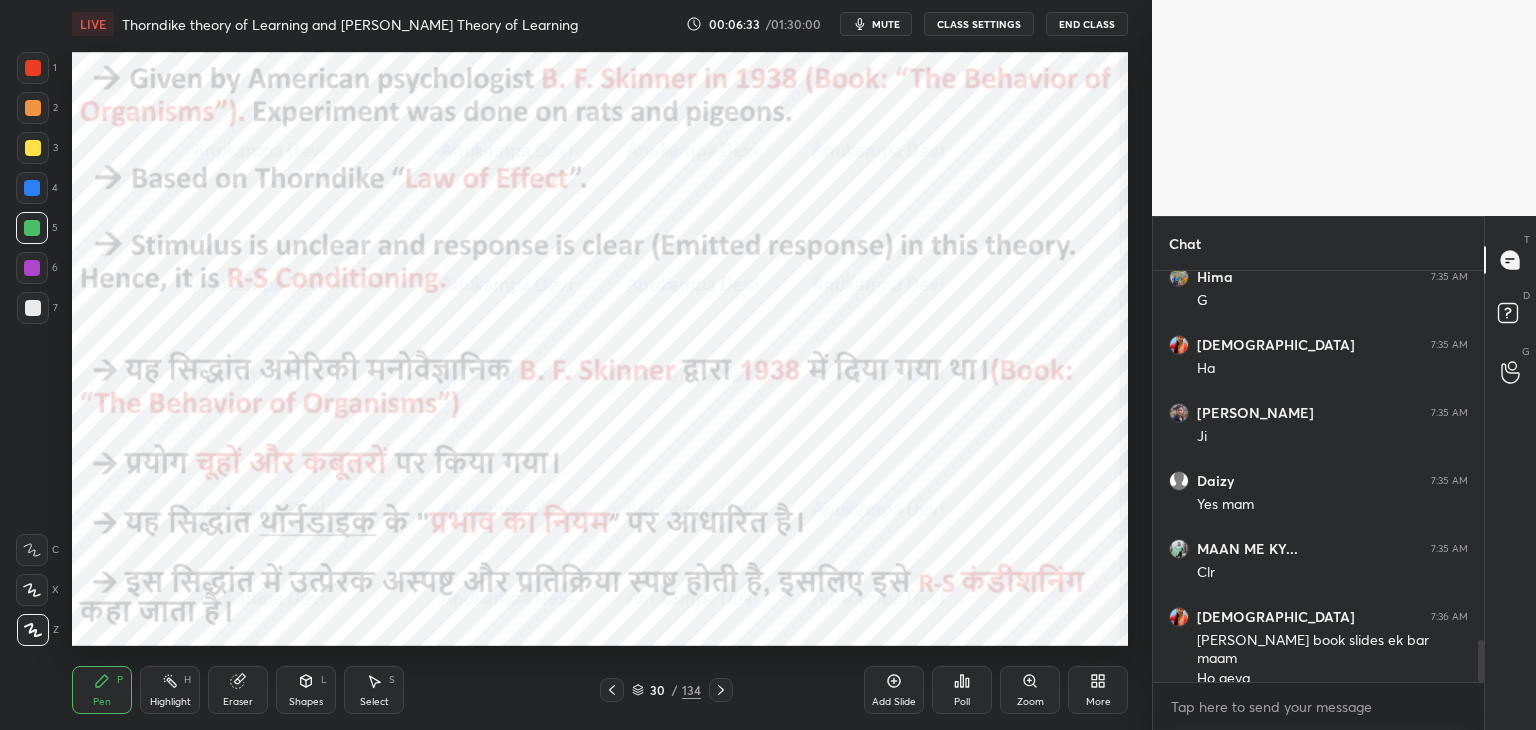 click 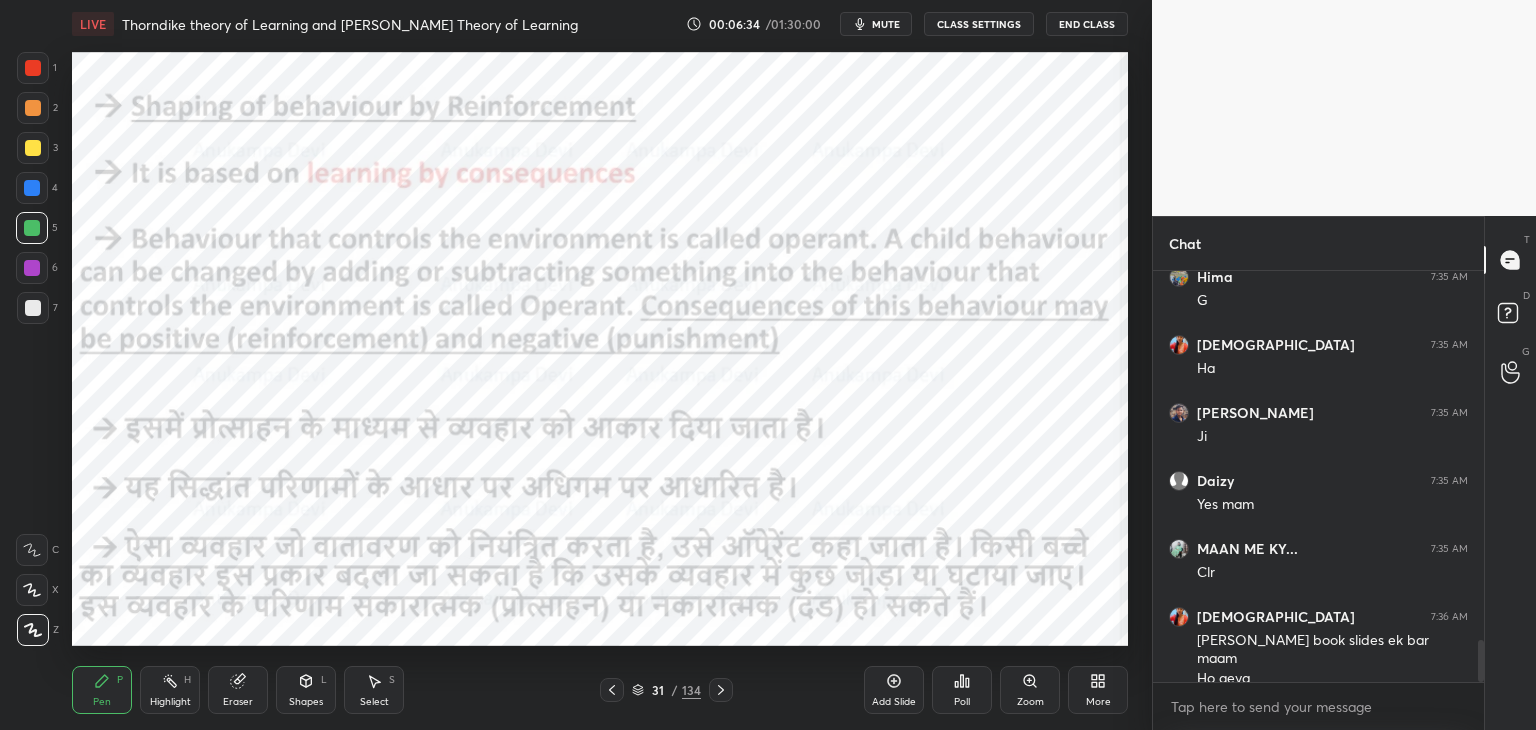 click 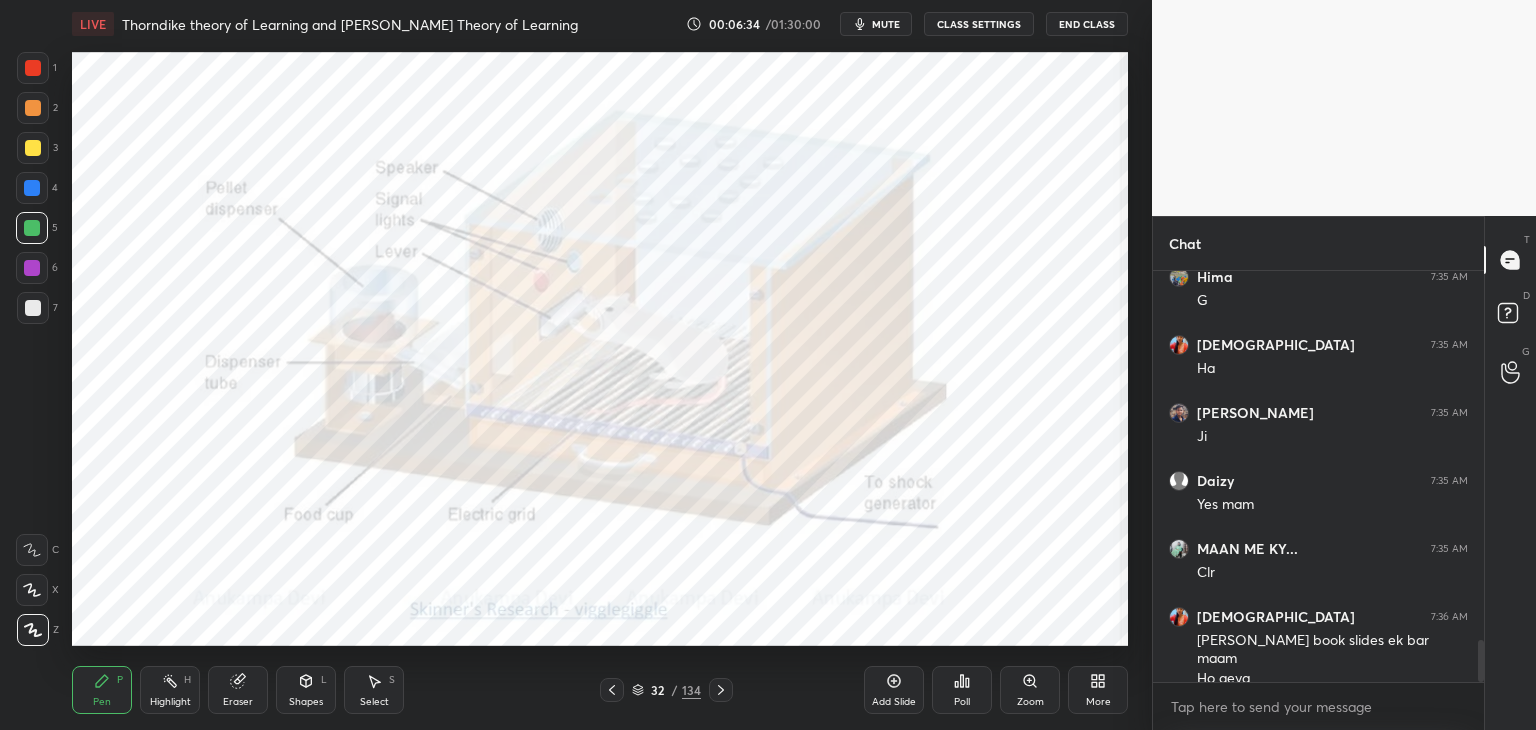 click 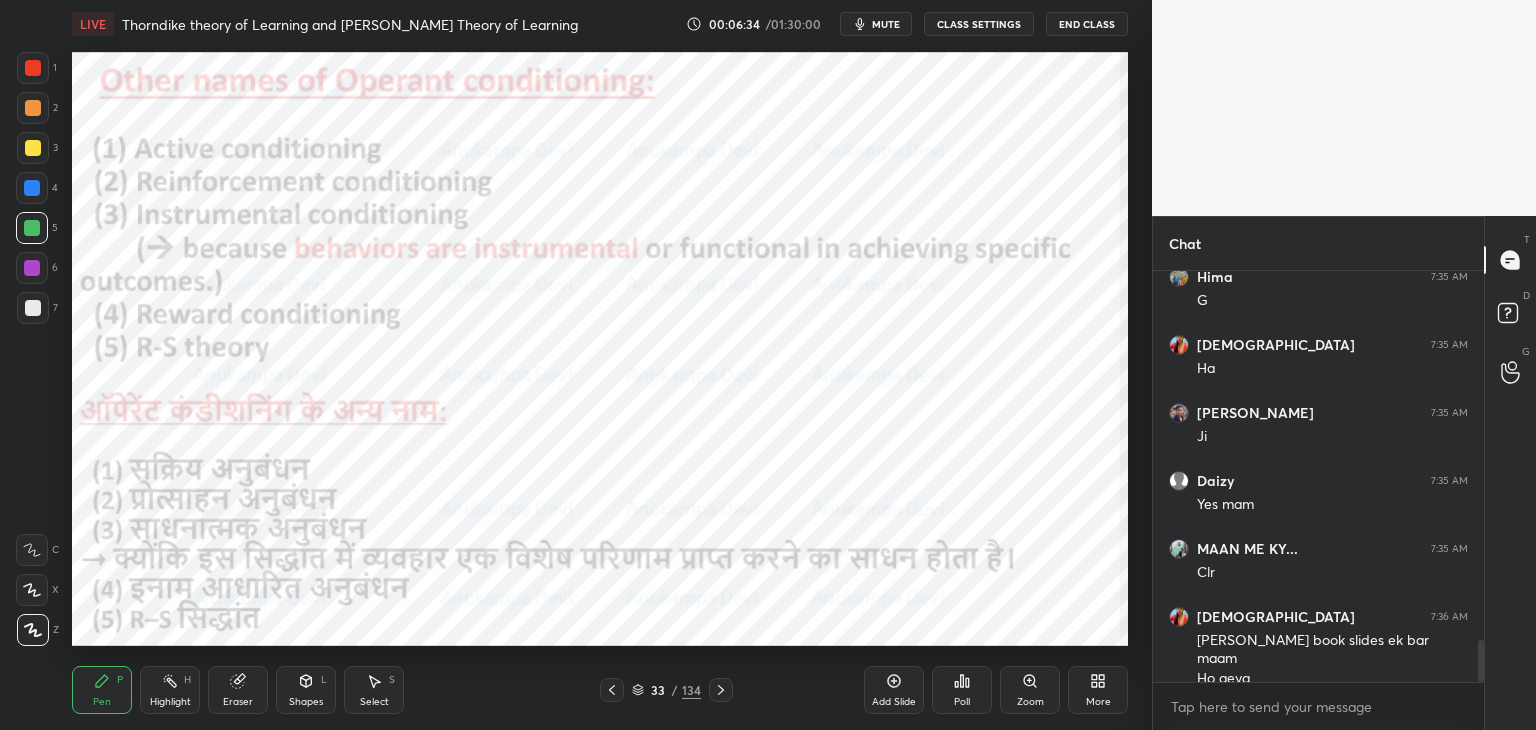 click 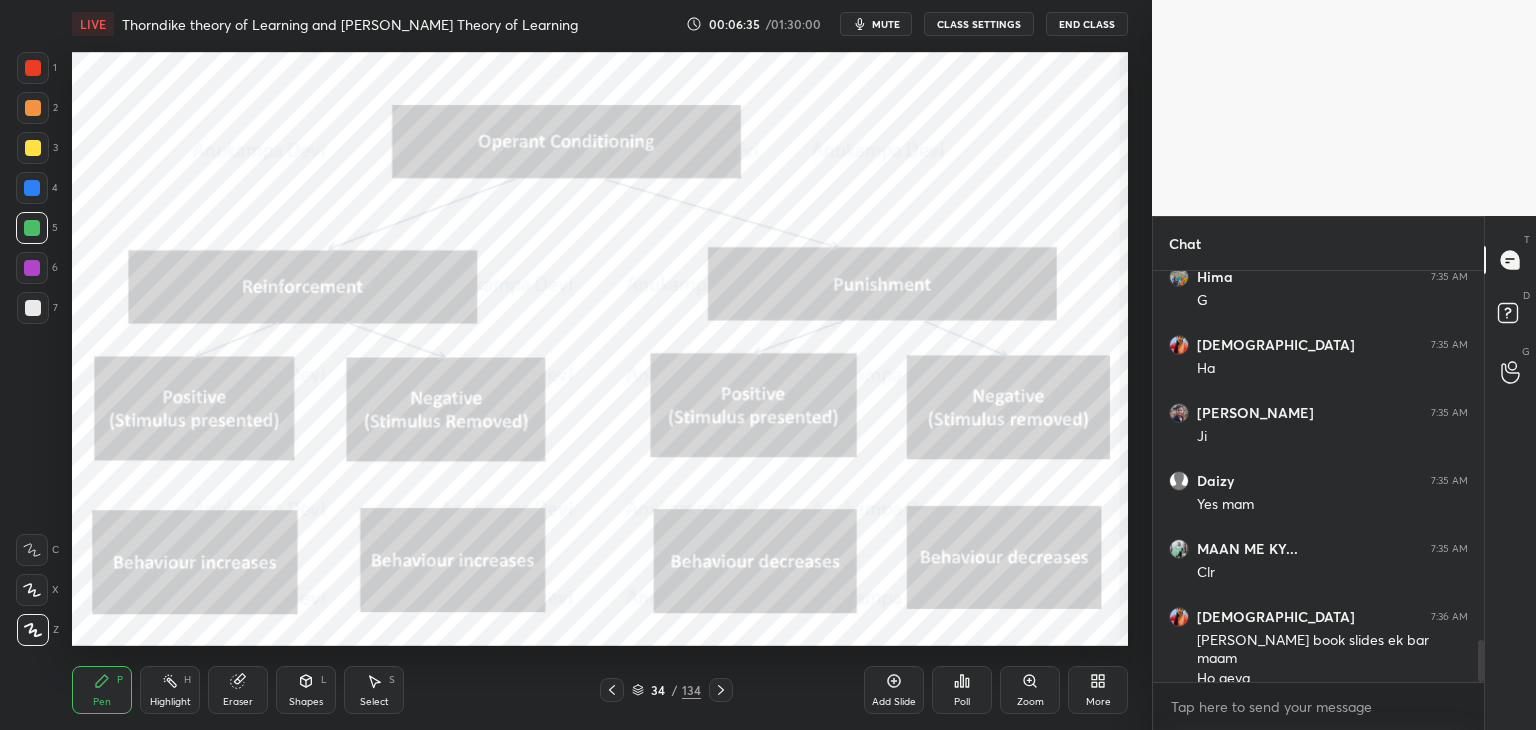 click 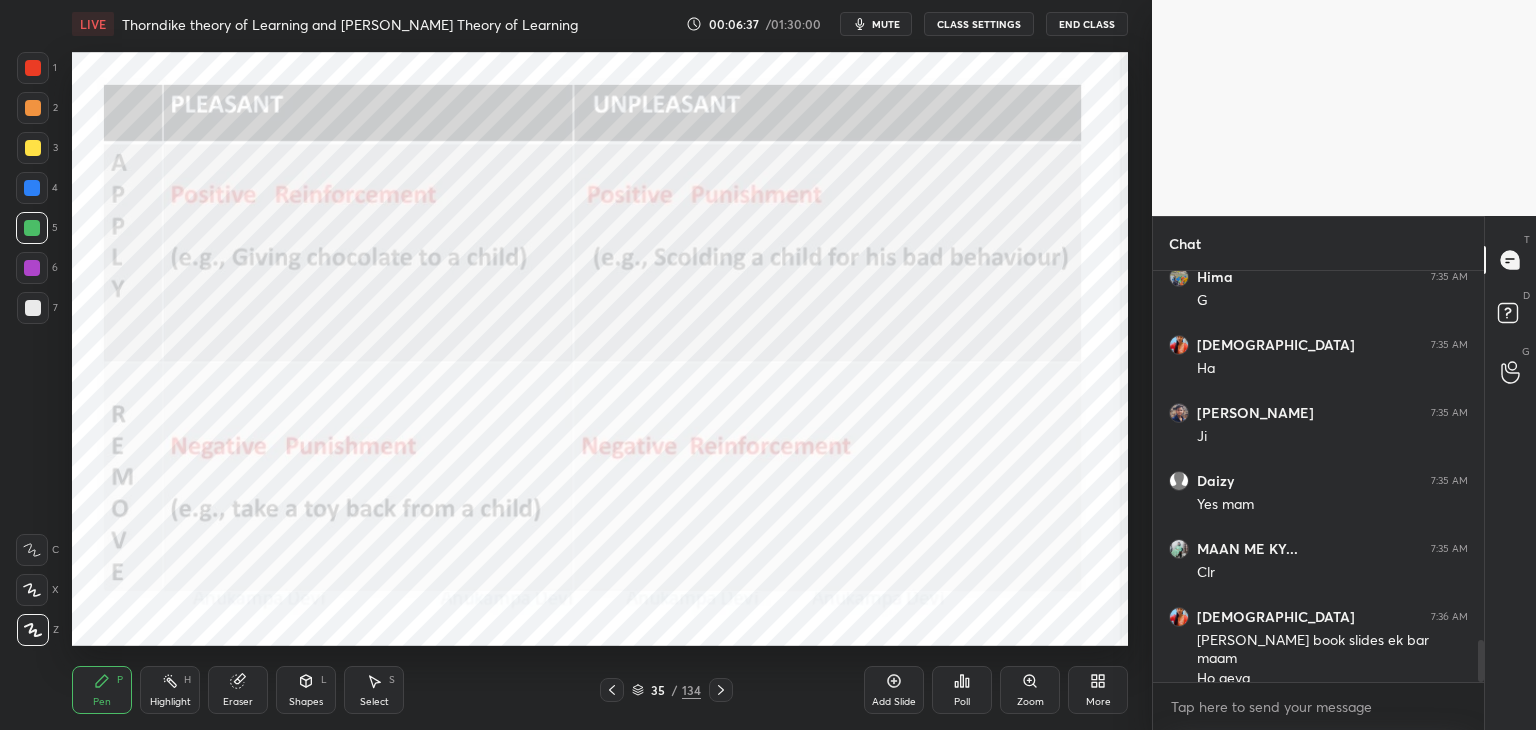 click at bounding box center (32, 188) 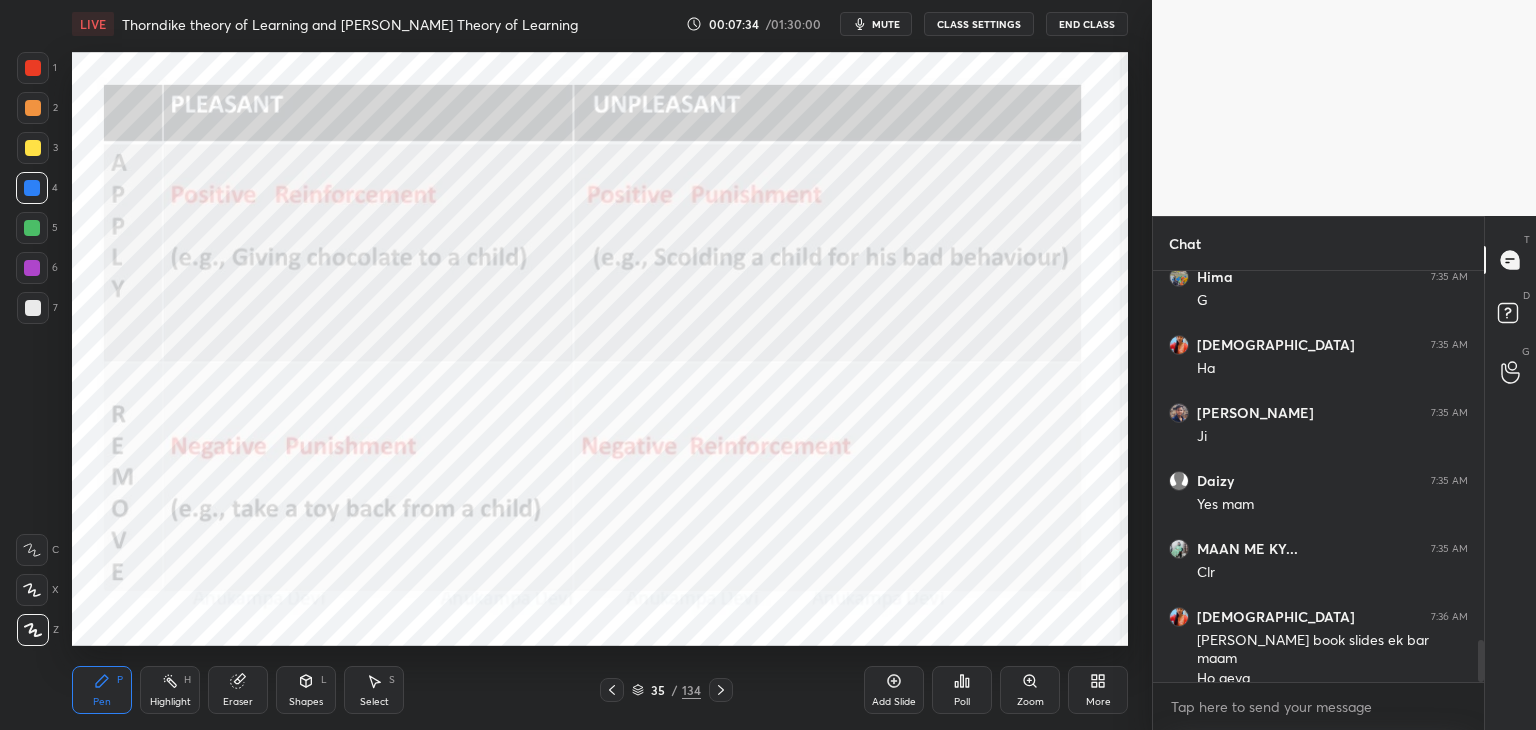 scroll, scrollTop: 3676, scrollLeft: 0, axis: vertical 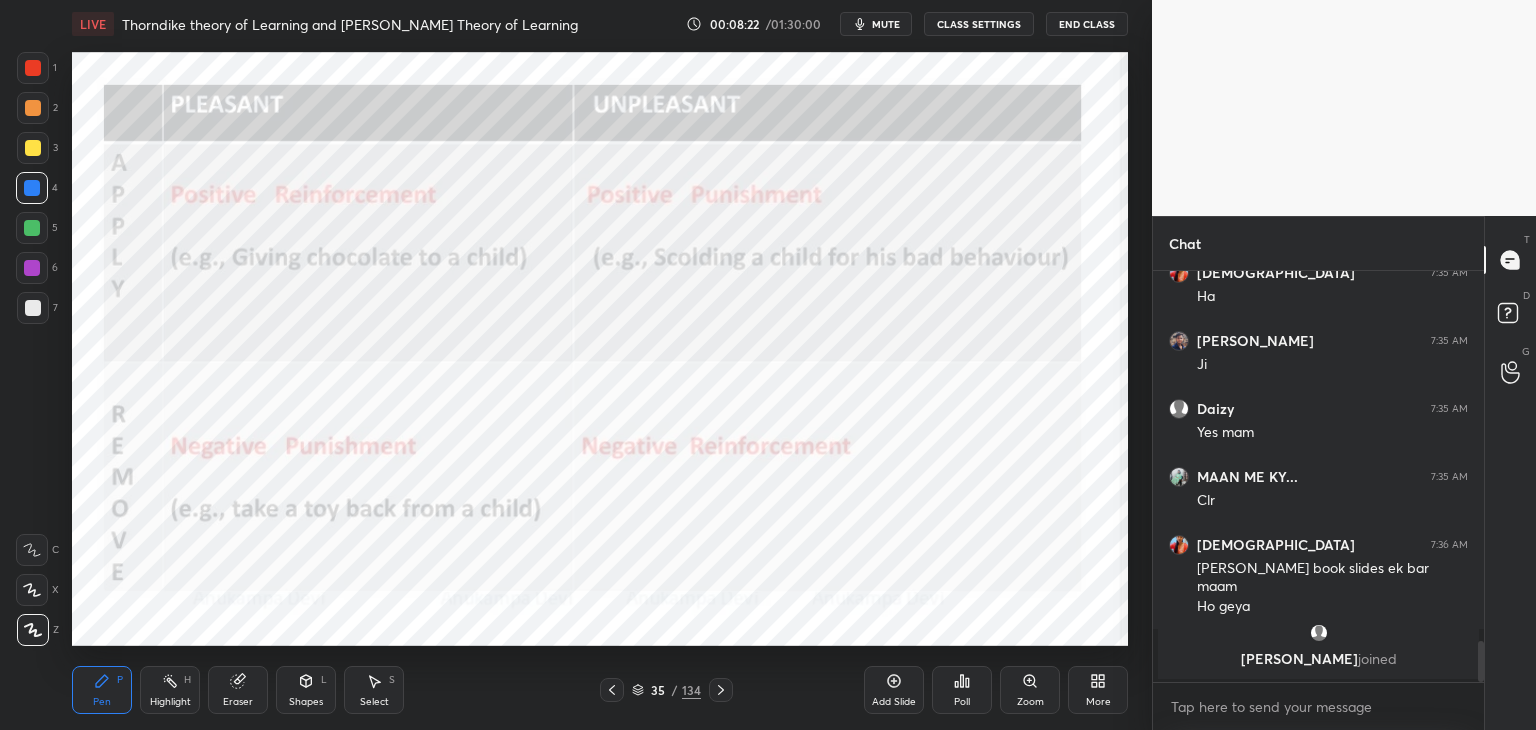 click 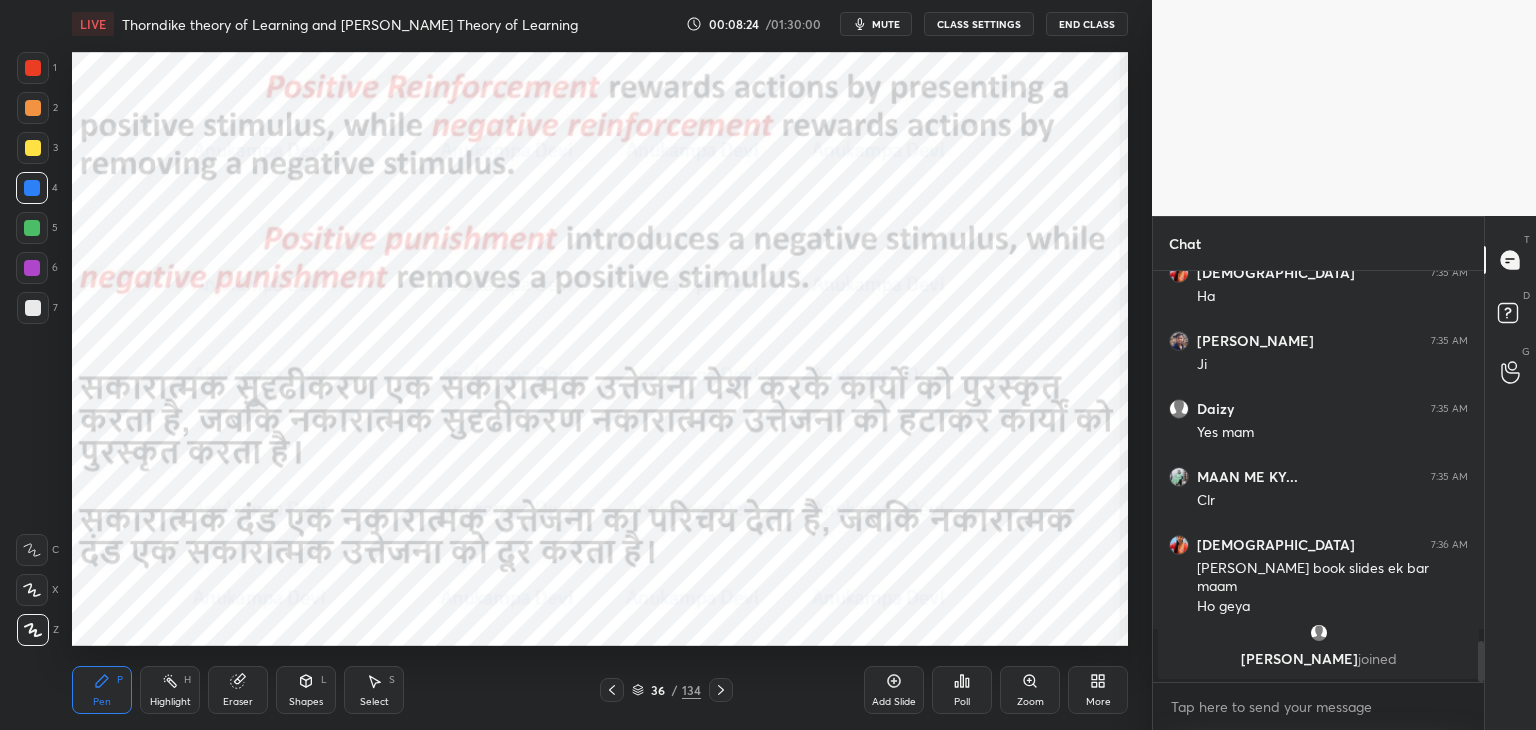 drag, startPoint x: 29, startPoint y: 232, endPoint x: 69, endPoint y: 218, distance: 42.379242 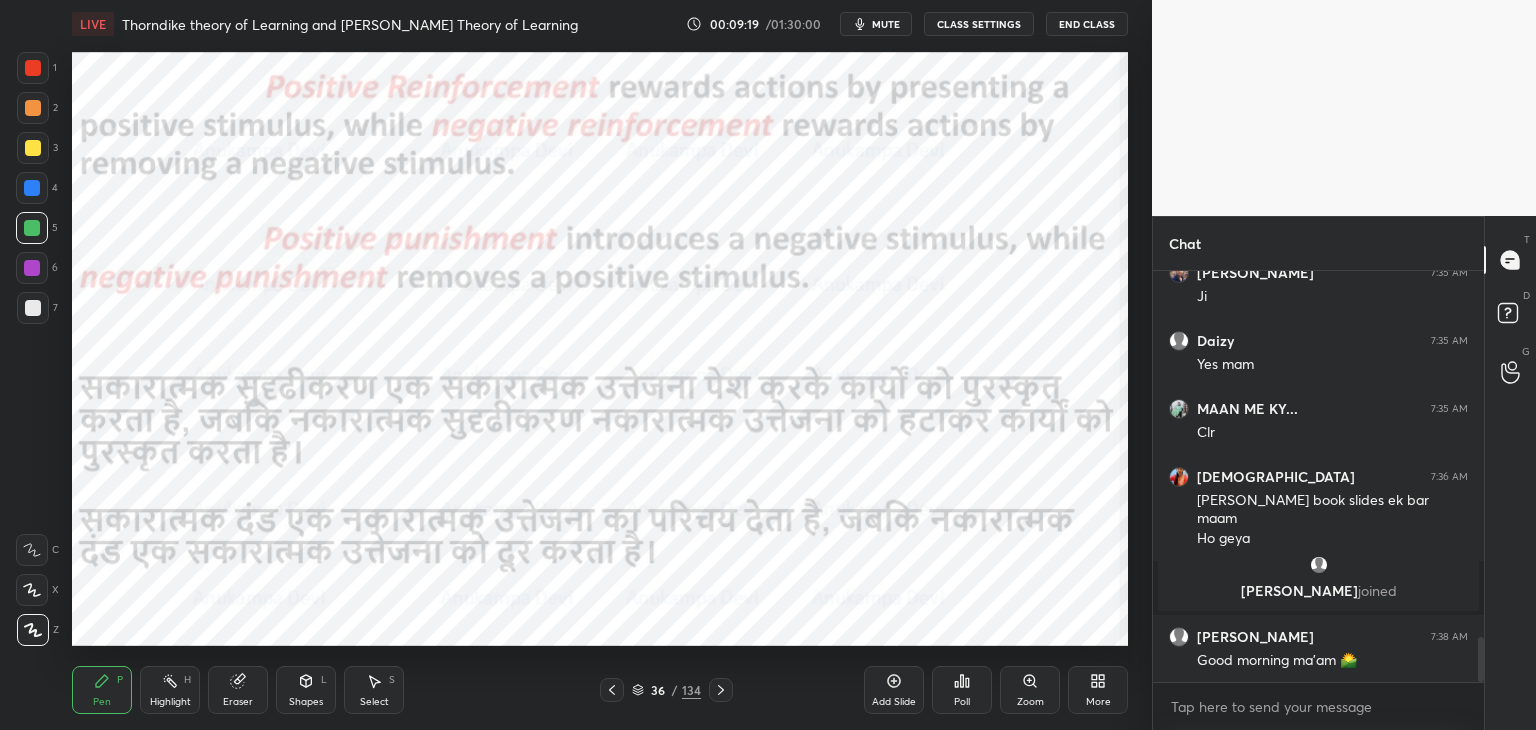 scroll, scrollTop: 3330, scrollLeft: 0, axis: vertical 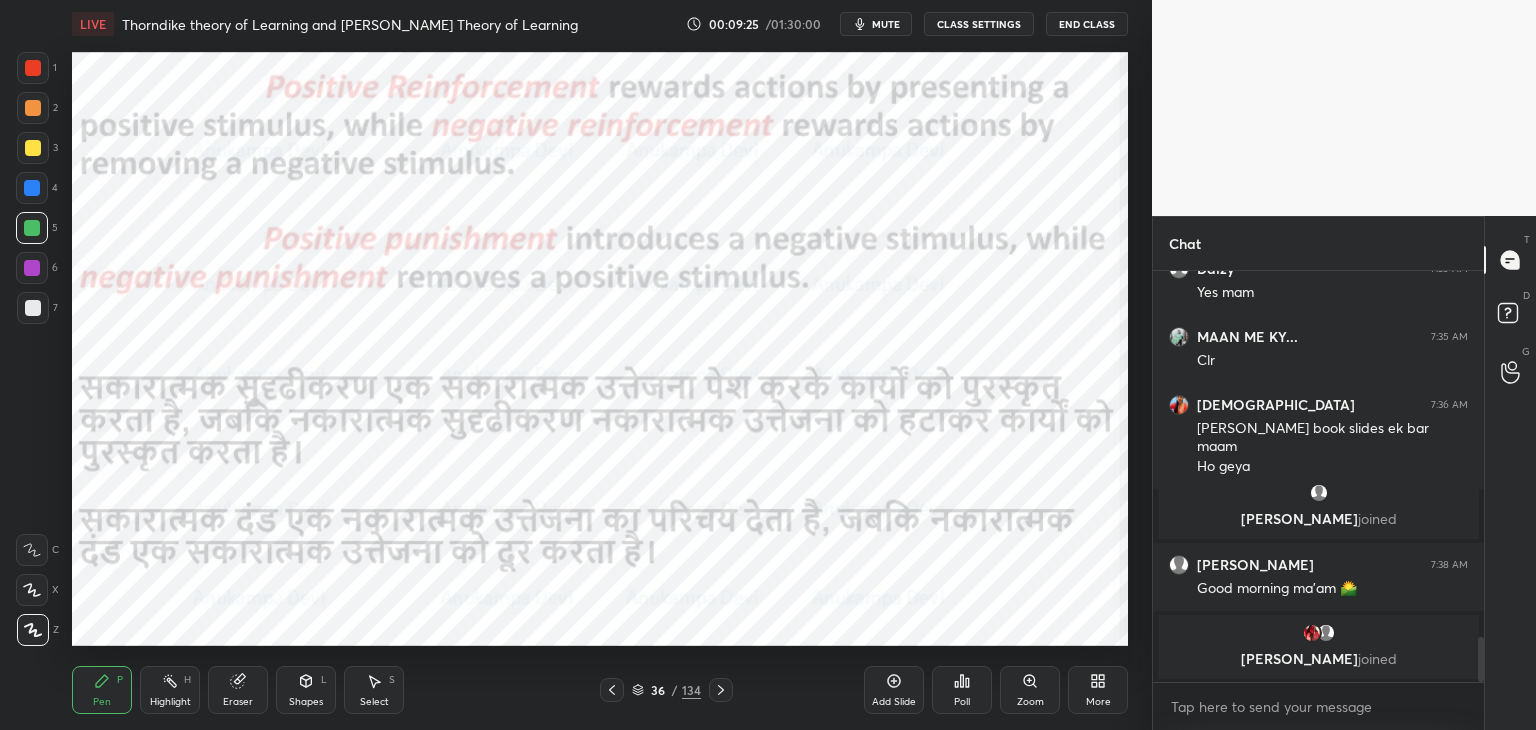 click 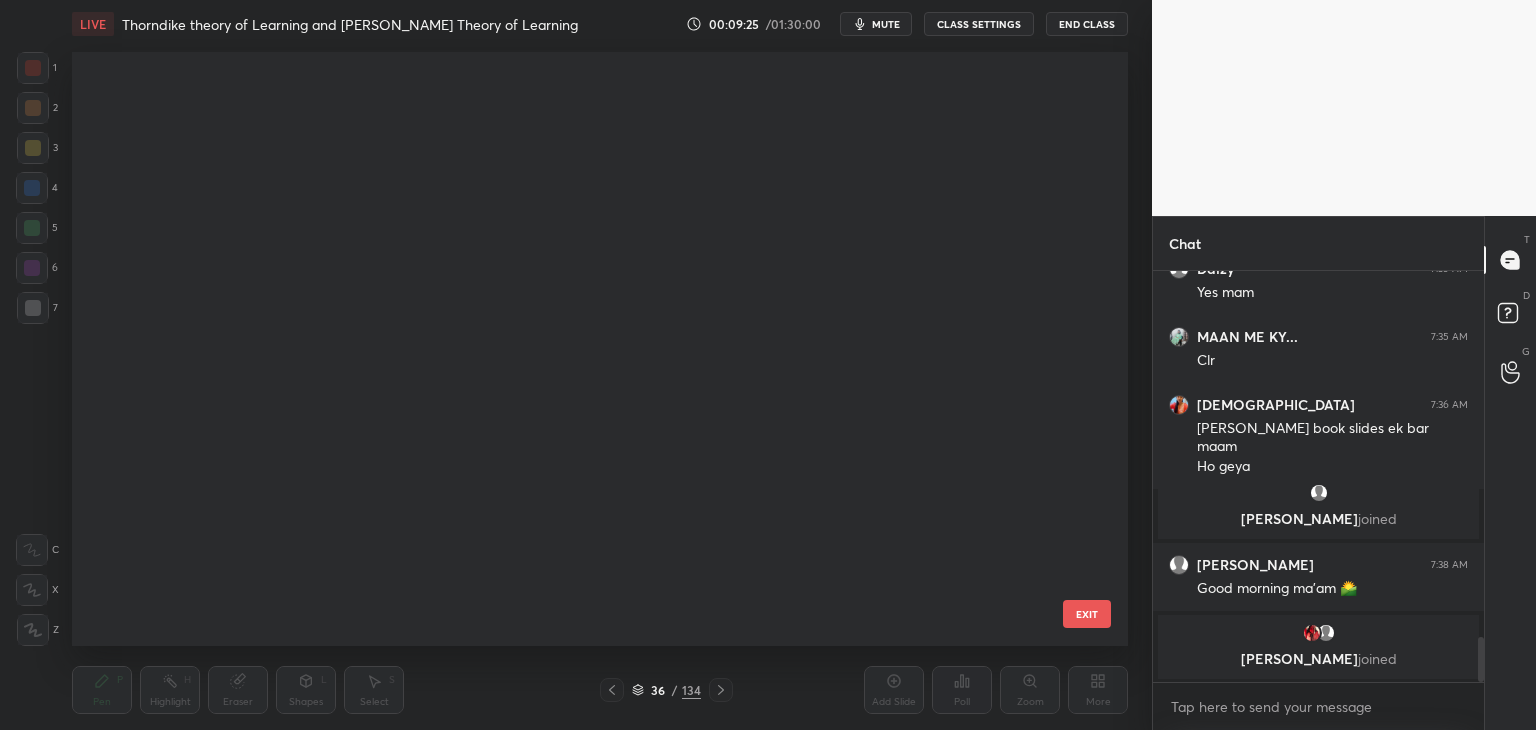 scroll, scrollTop: 1602, scrollLeft: 0, axis: vertical 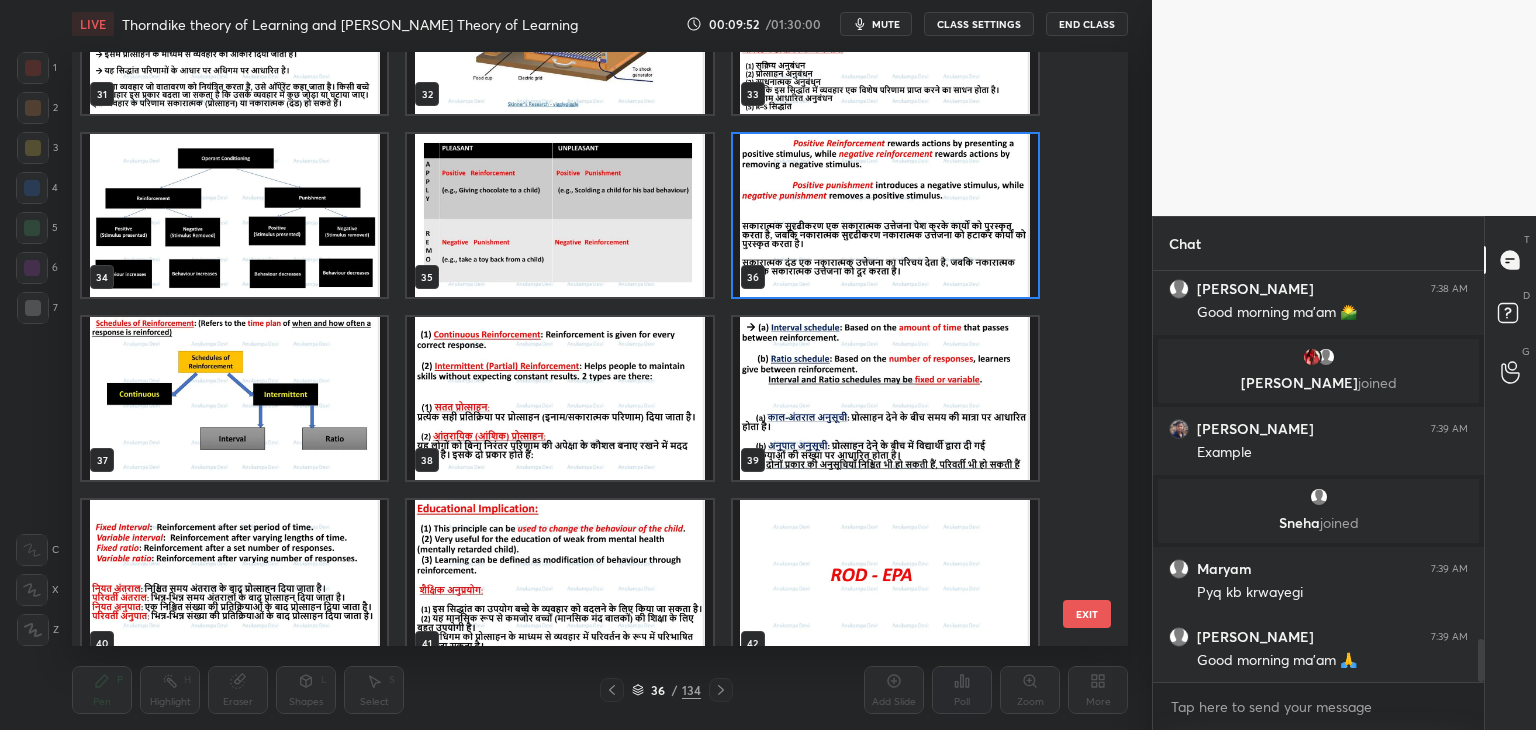 click at bounding box center (1478, 476) 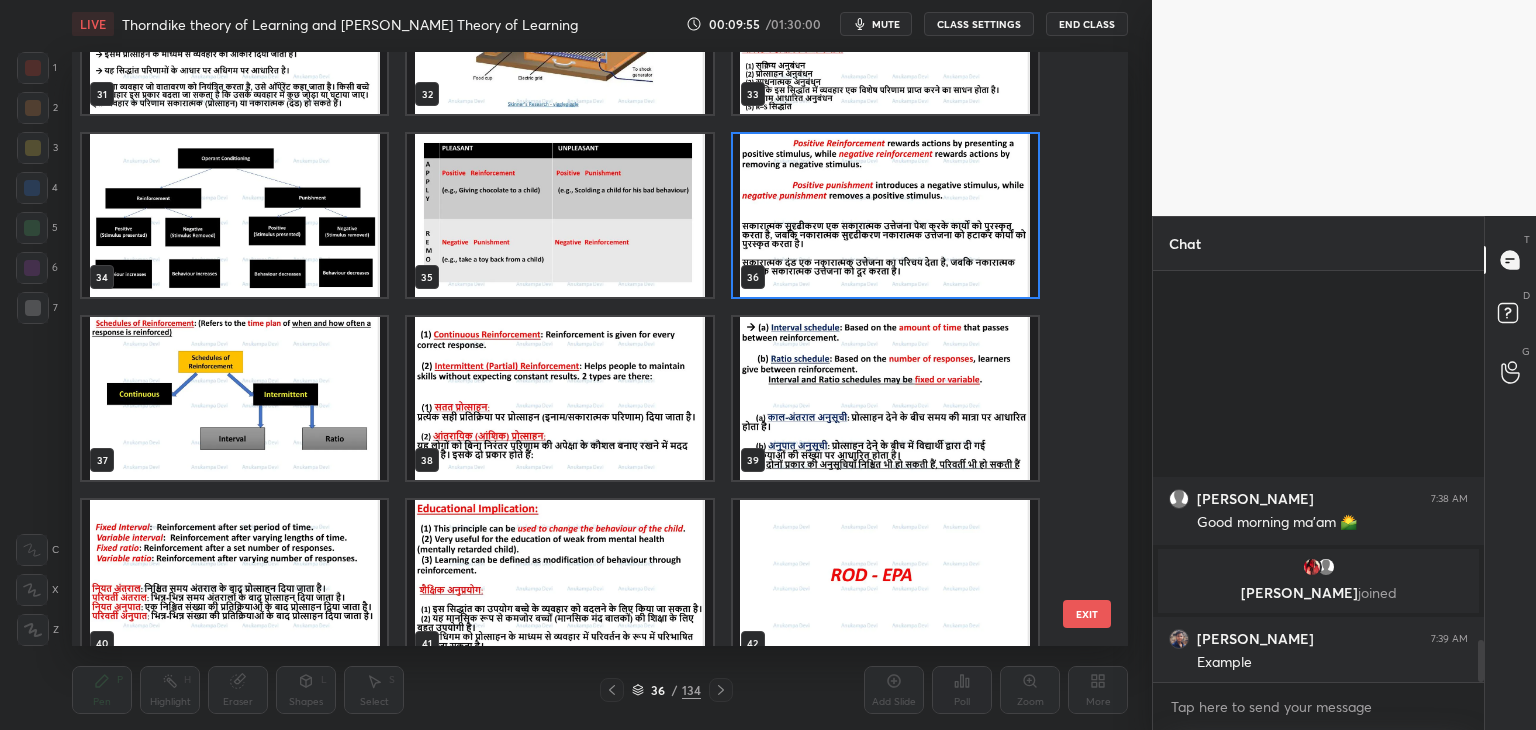 scroll, scrollTop: 3634, scrollLeft: 0, axis: vertical 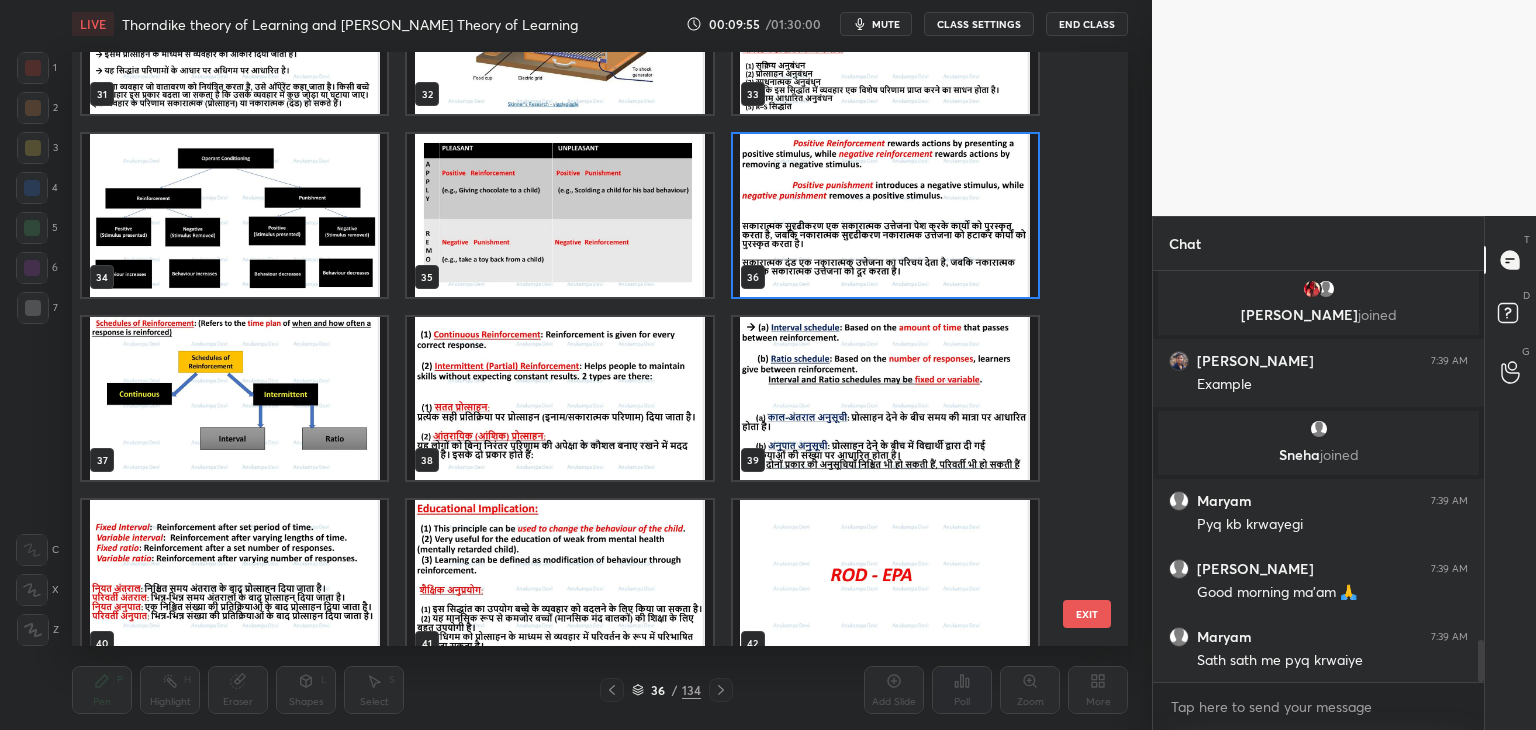 drag, startPoint x: 1480, startPoint y: 654, endPoint x: 1483, endPoint y: 712, distance: 58.077534 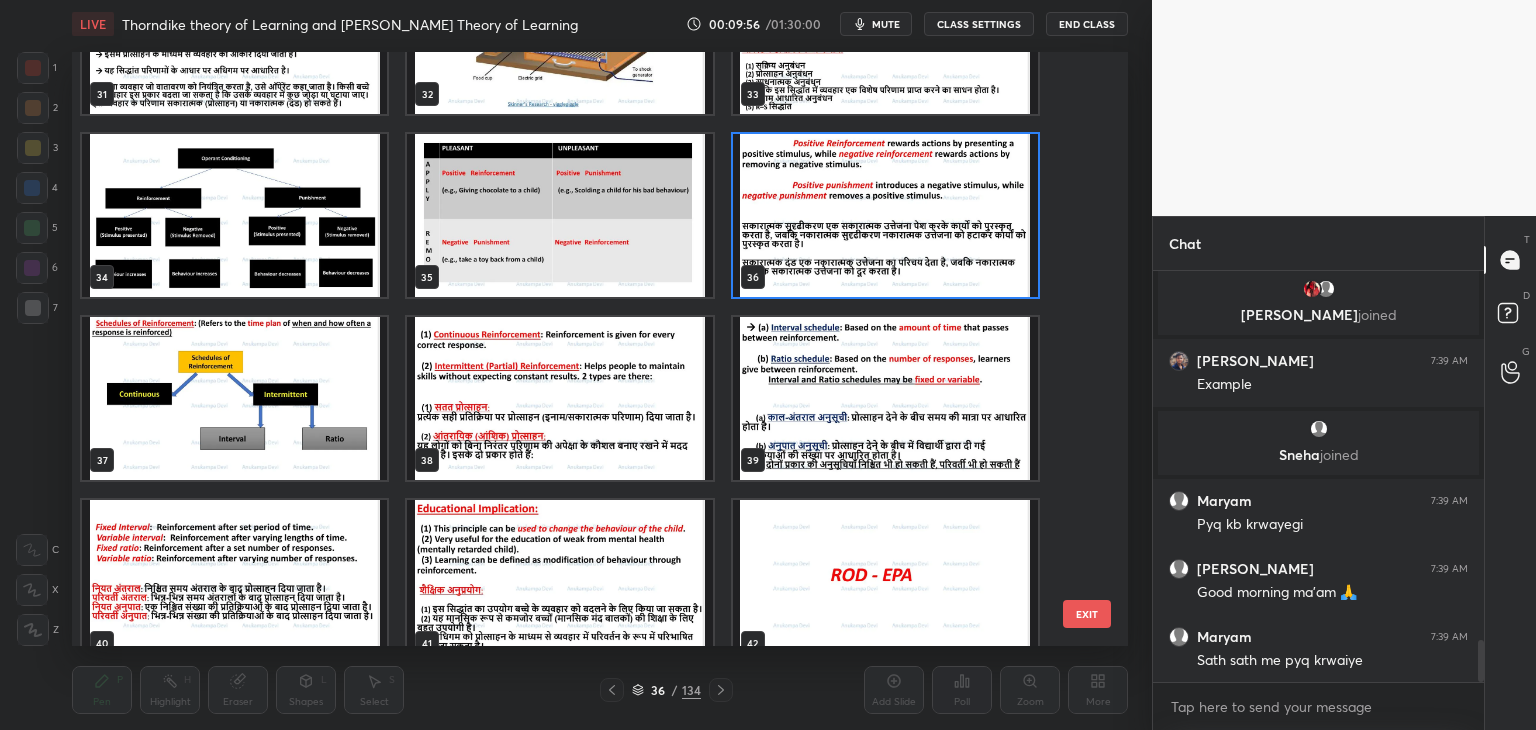 click at bounding box center (234, 215) 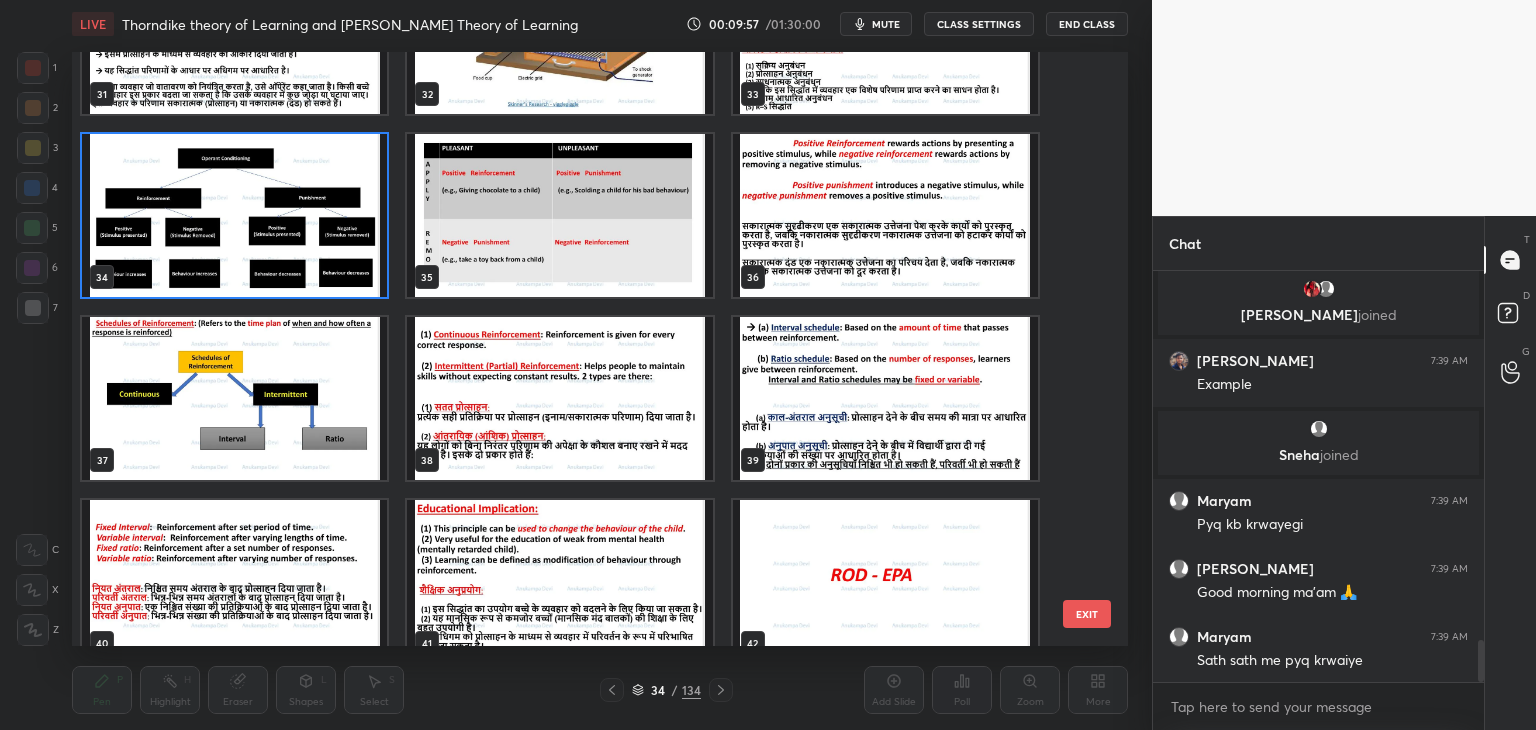 click at bounding box center [234, 215] 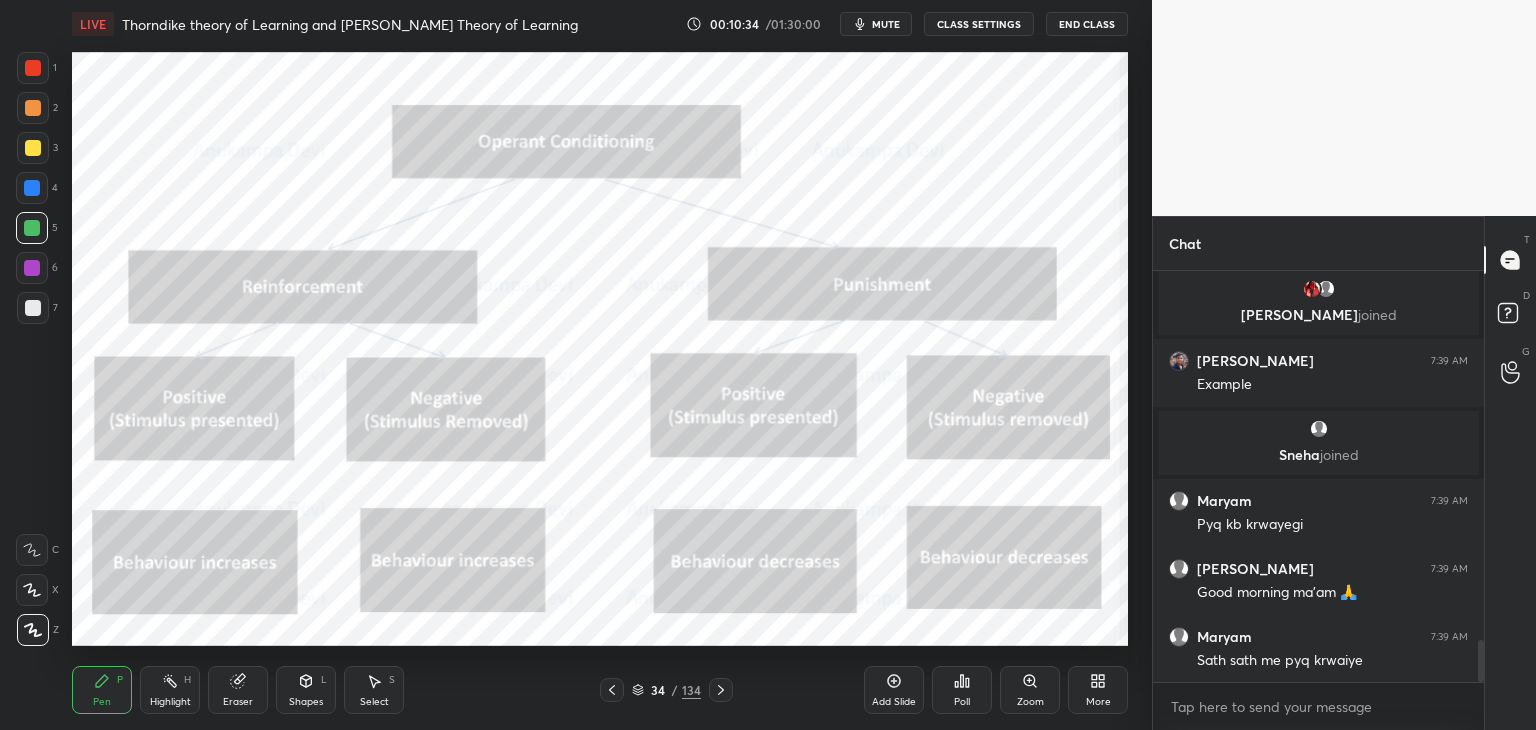 click 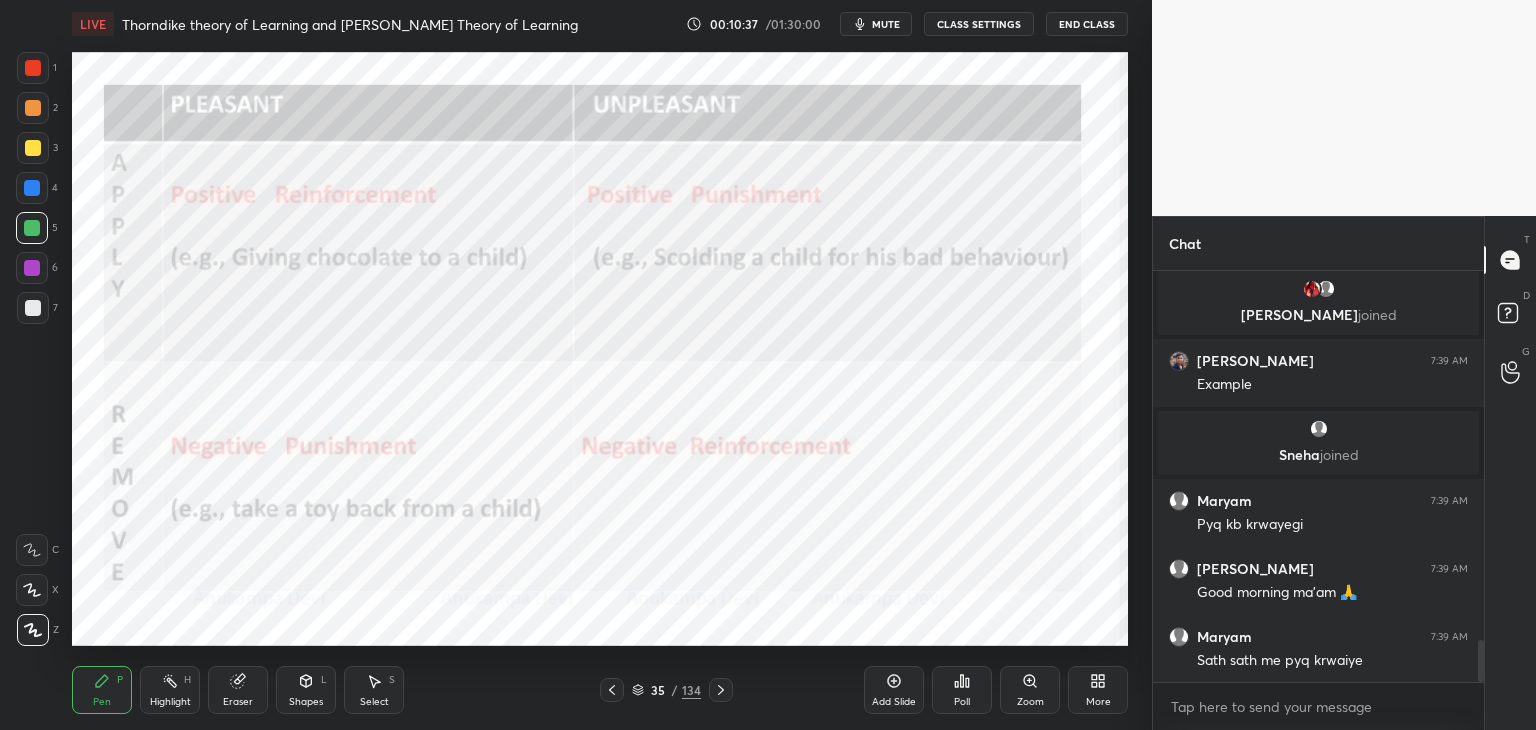 click 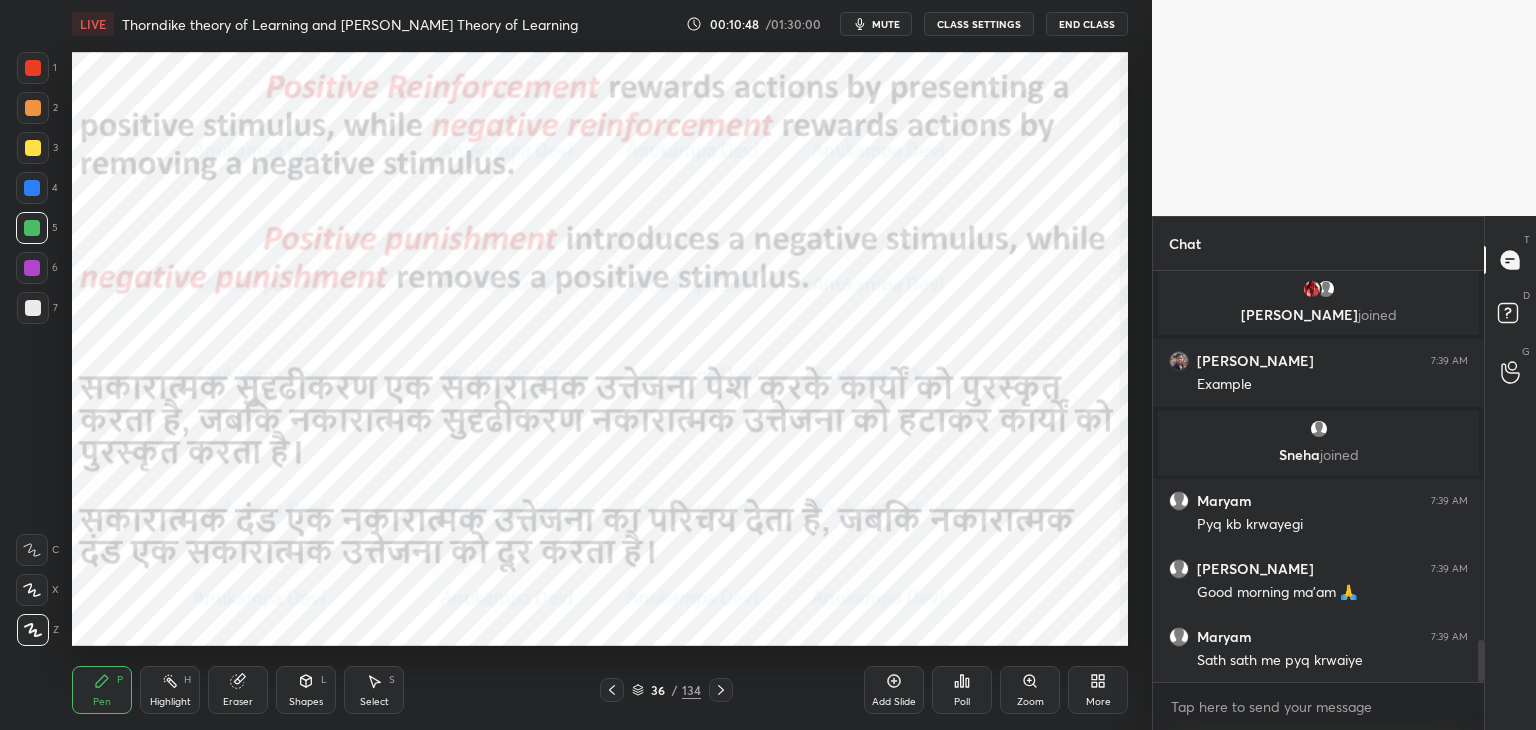click 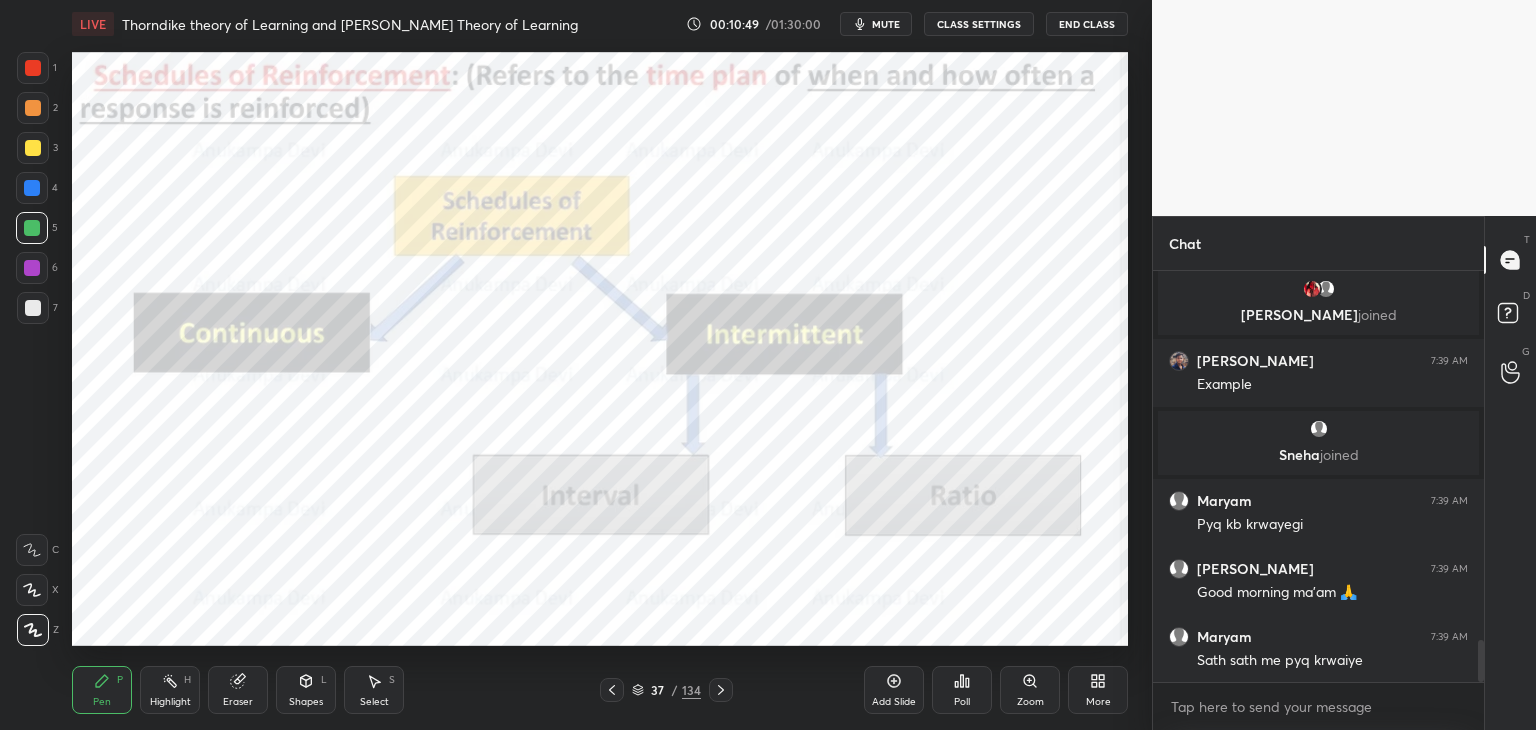 click 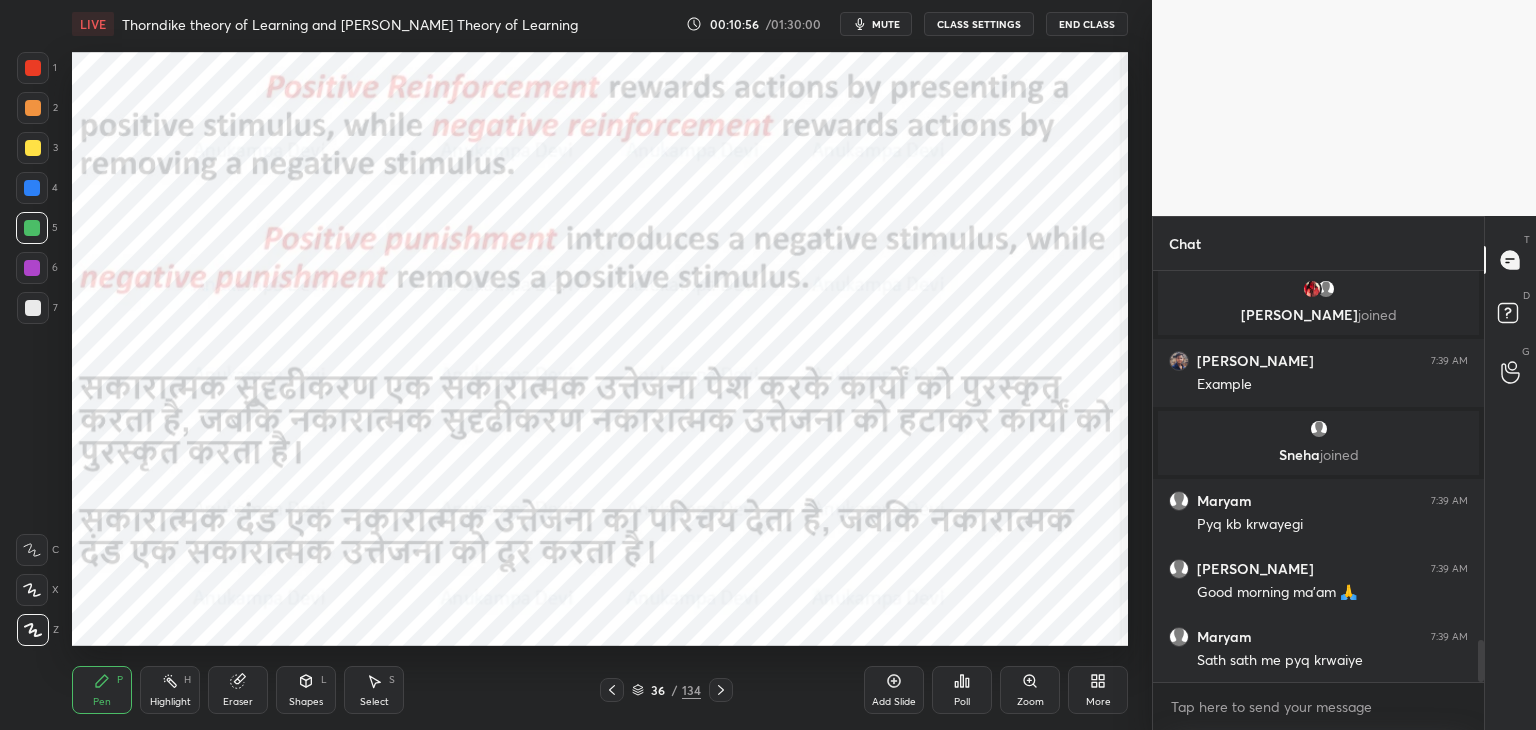 click 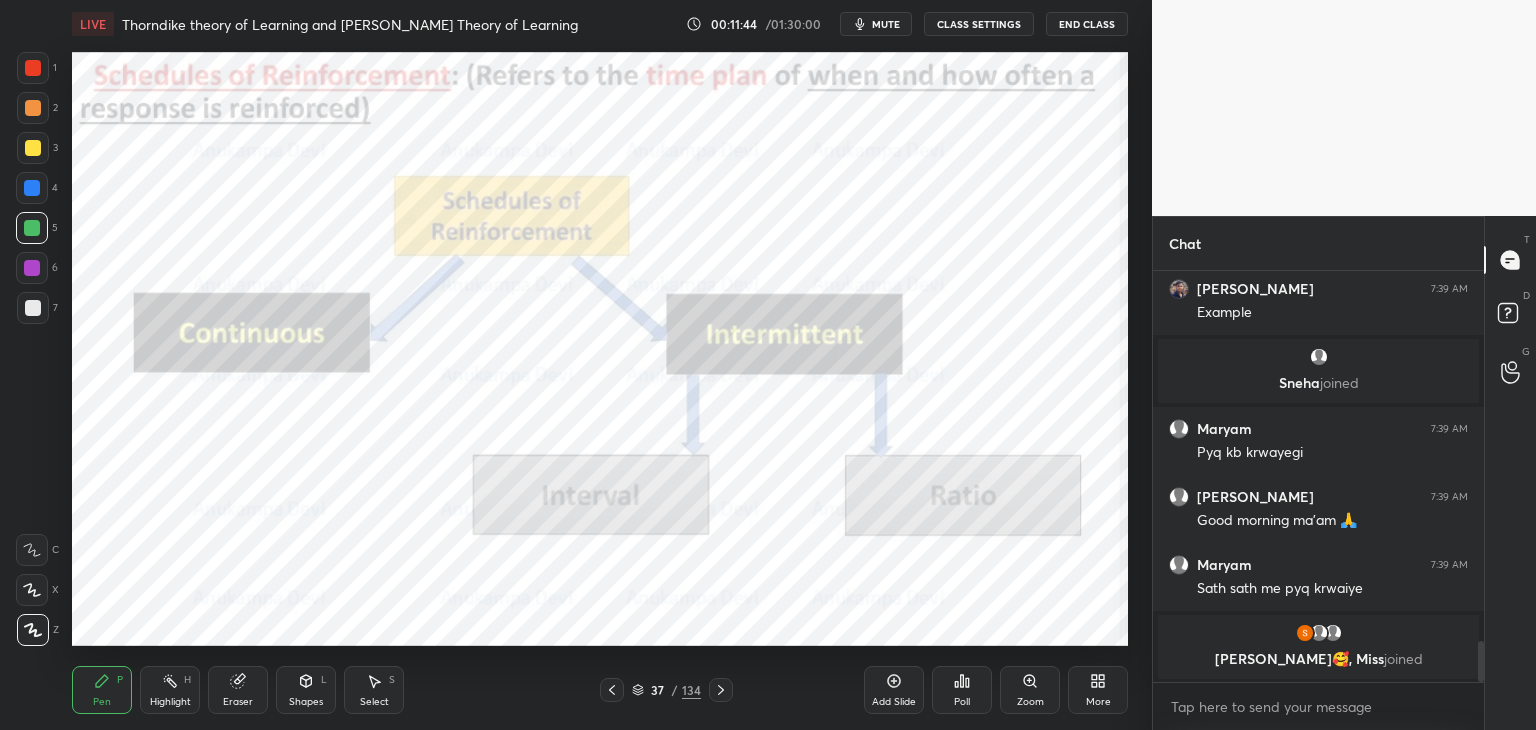 scroll, scrollTop: 3684, scrollLeft: 0, axis: vertical 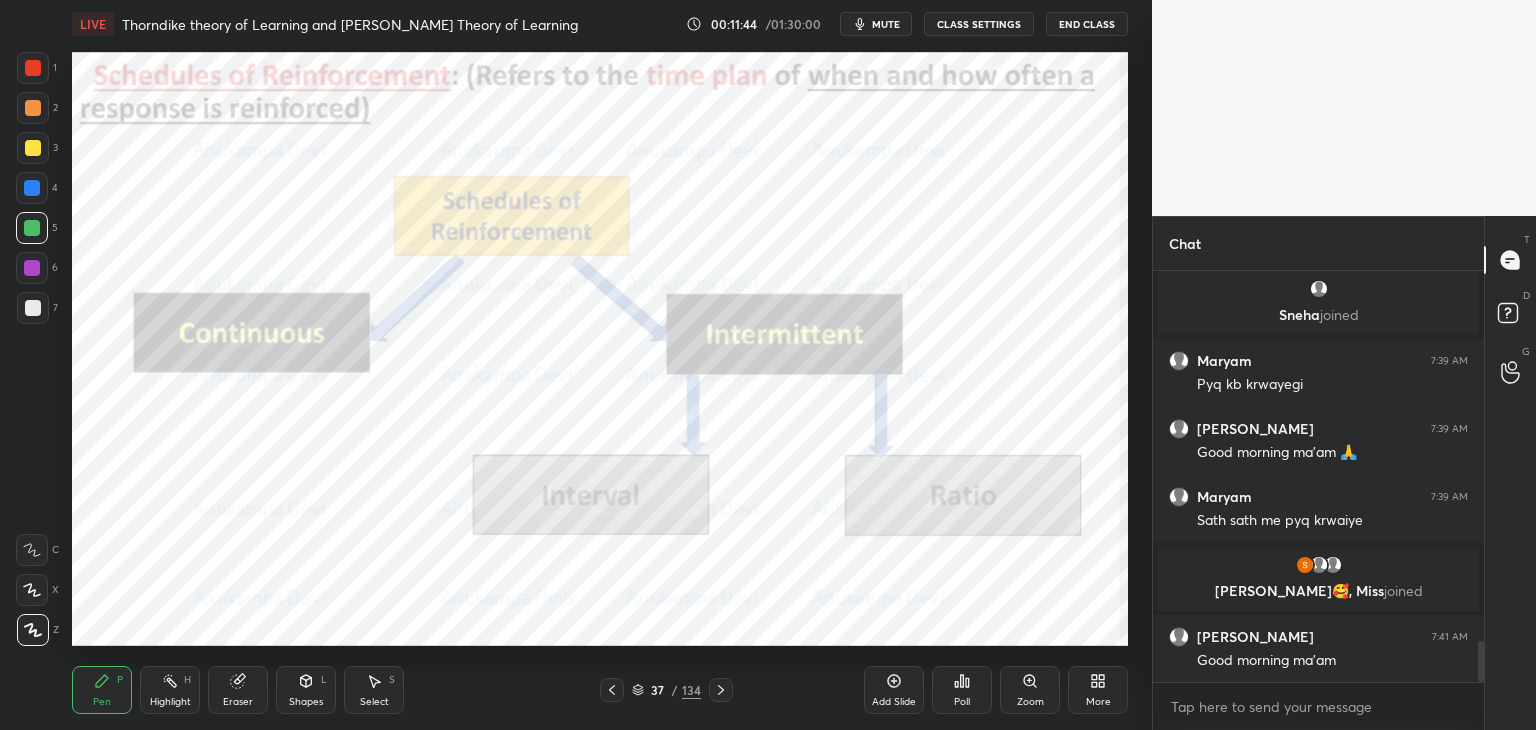 click on "mute" at bounding box center [886, 24] 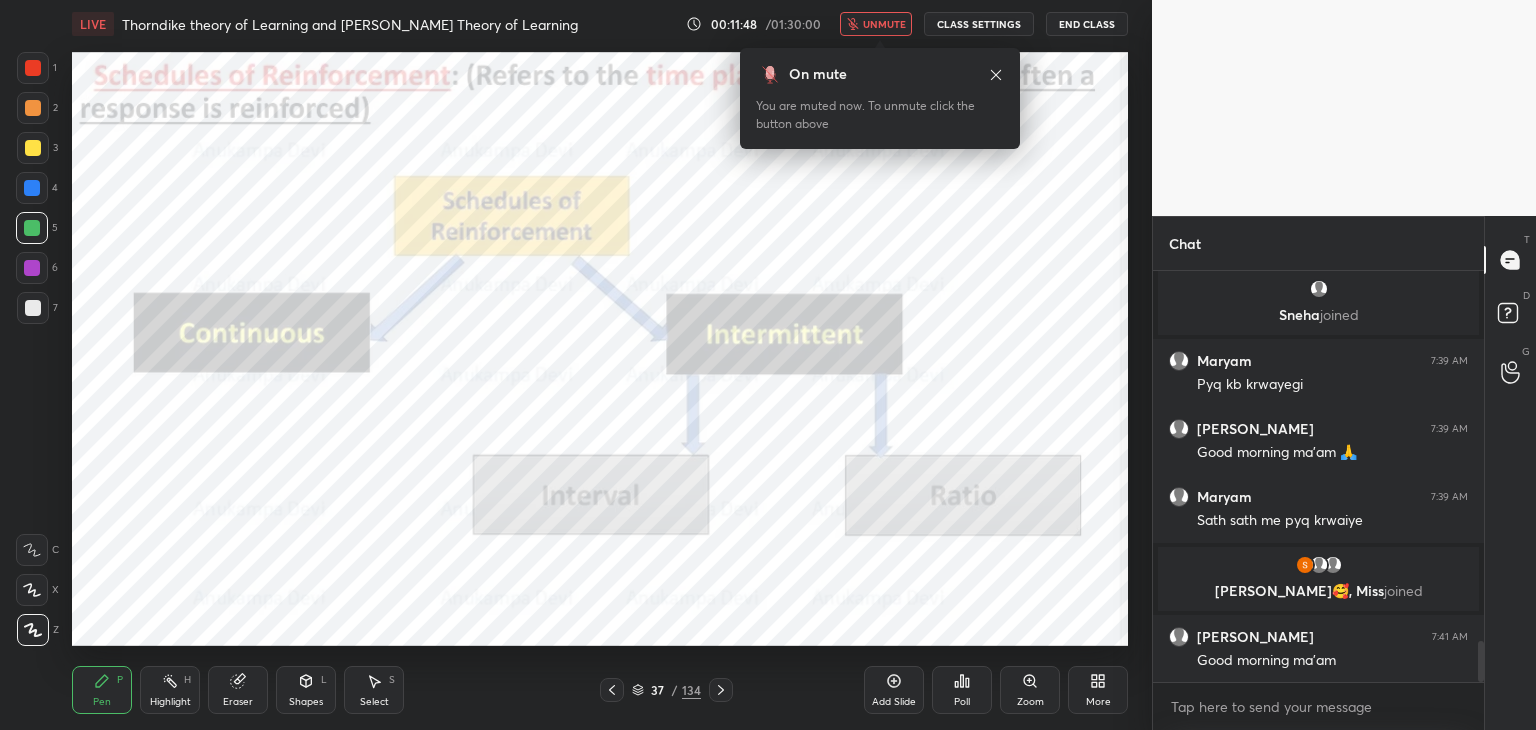 drag, startPoint x: 892, startPoint y: 21, endPoint x: 882, endPoint y: 32, distance: 14.866069 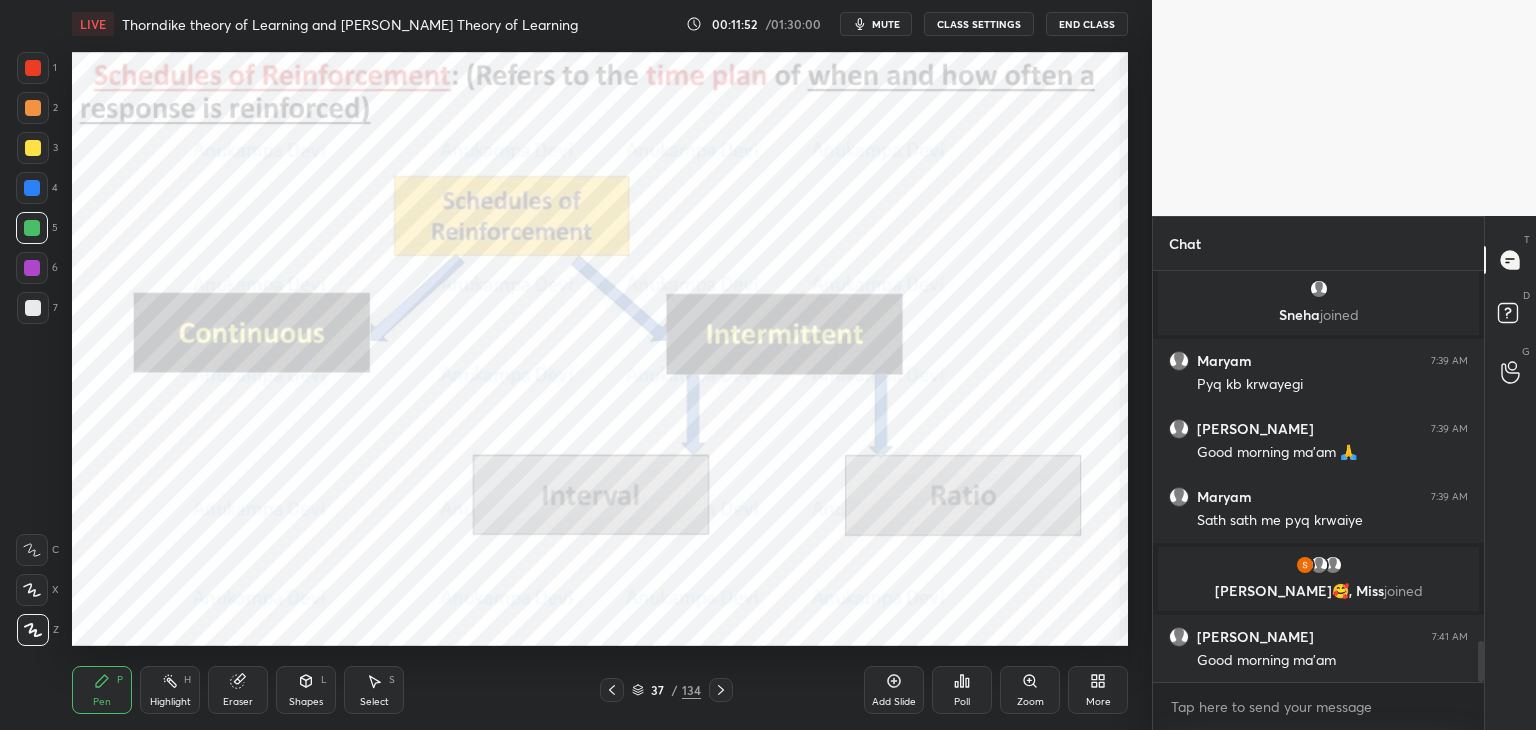 scroll, scrollTop: 3752, scrollLeft: 0, axis: vertical 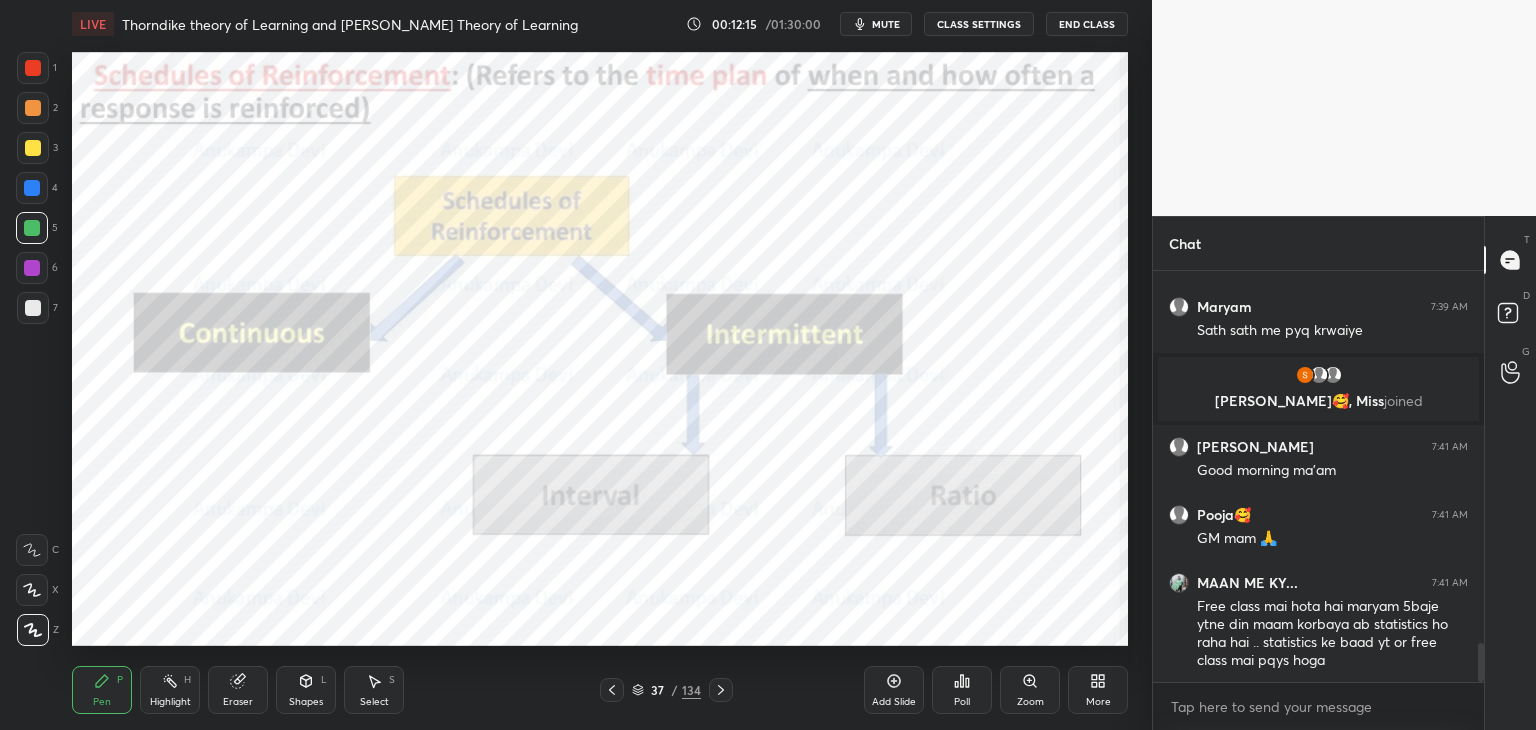 click on "mute" at bounding box center (886, 24) 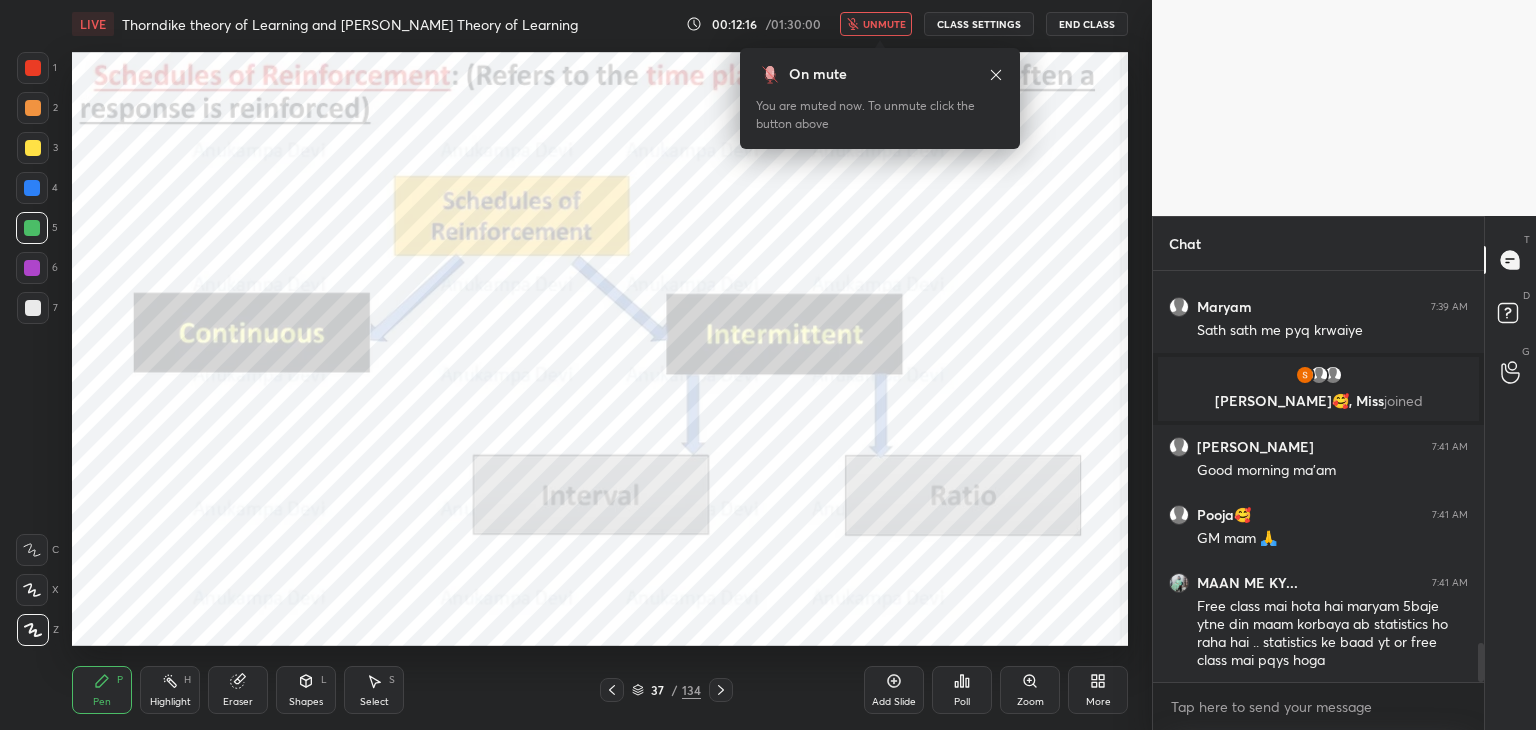 click on "unmute" at bounding box center [884, 24] 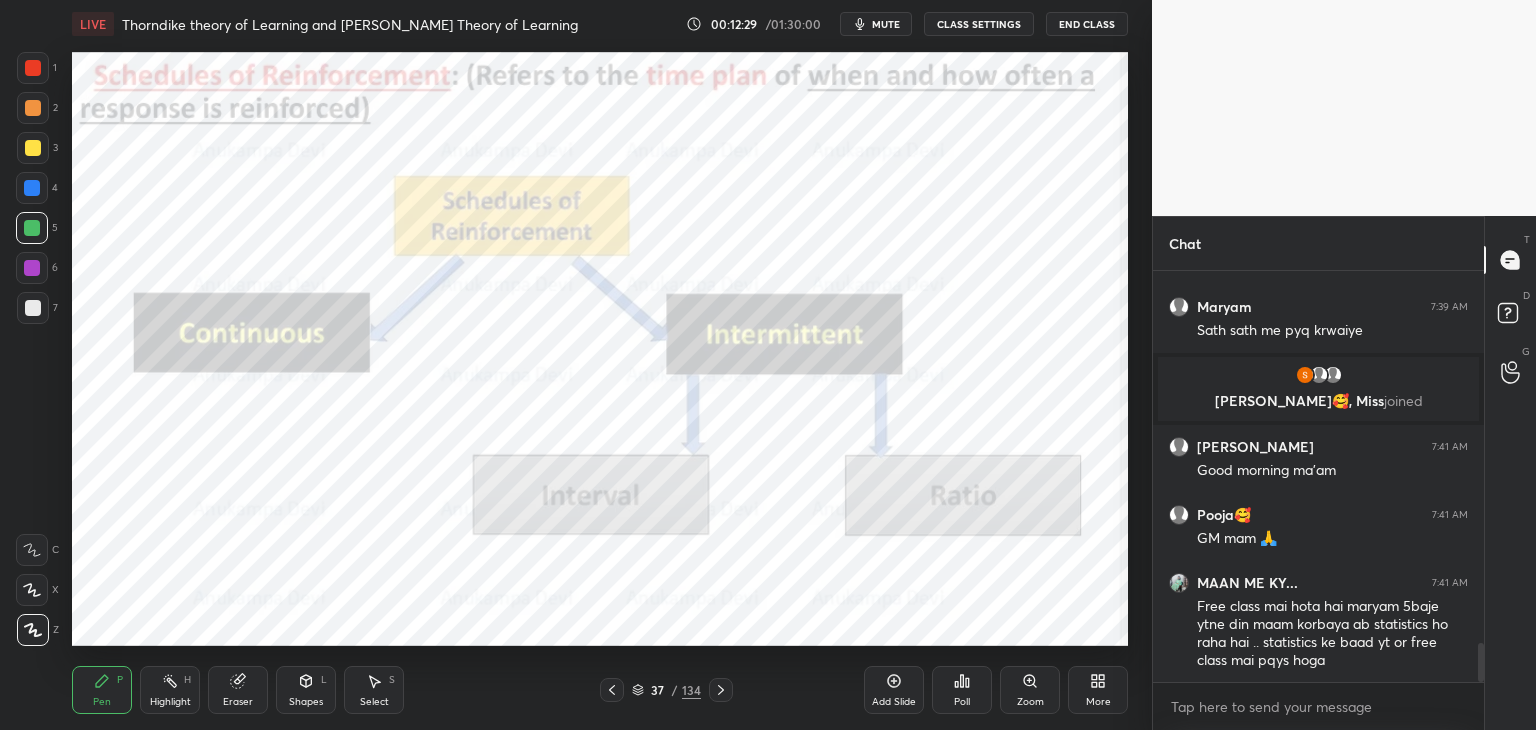 scroll, scrollTop: 3942, scrollLeft: 0, axis: vertical 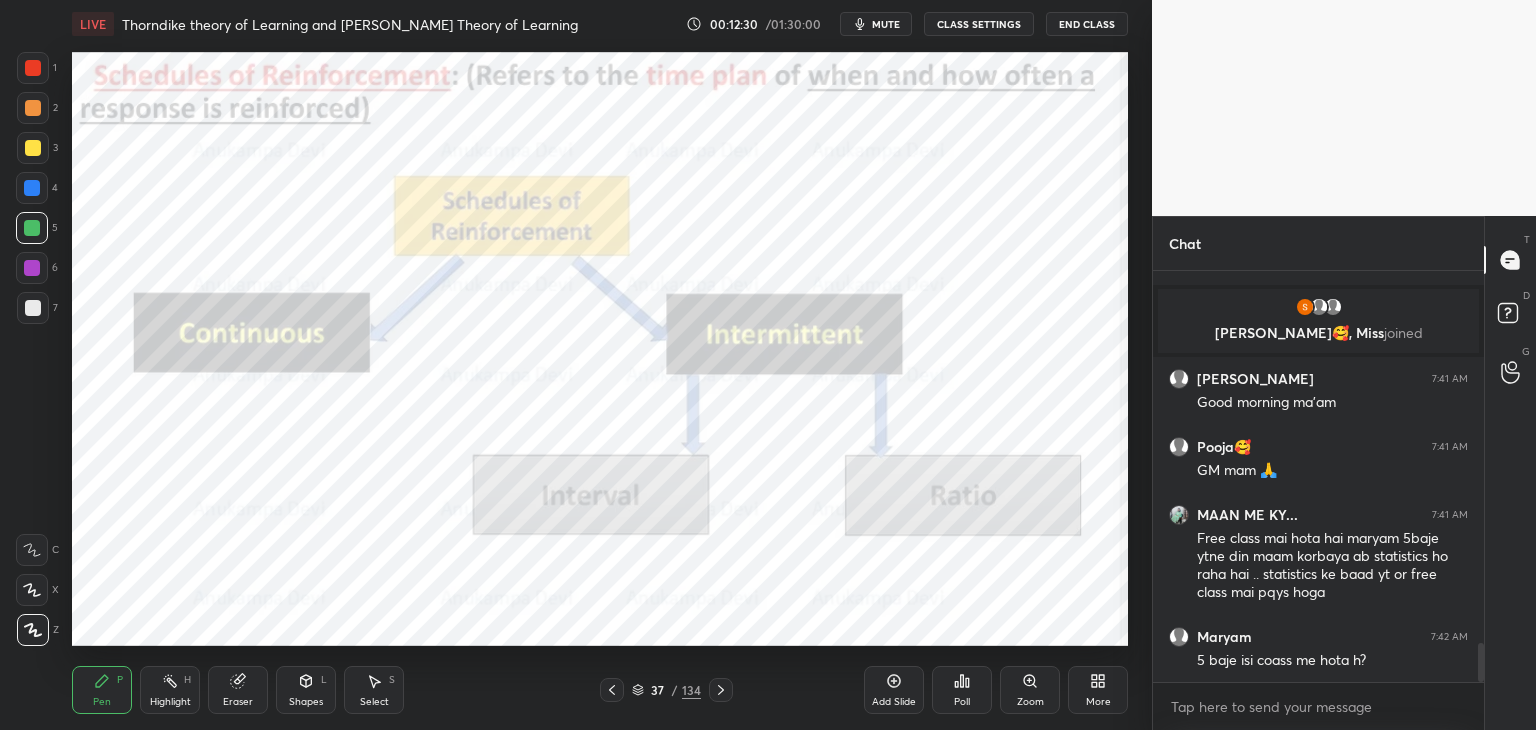 click at bounding box center (33, 68) 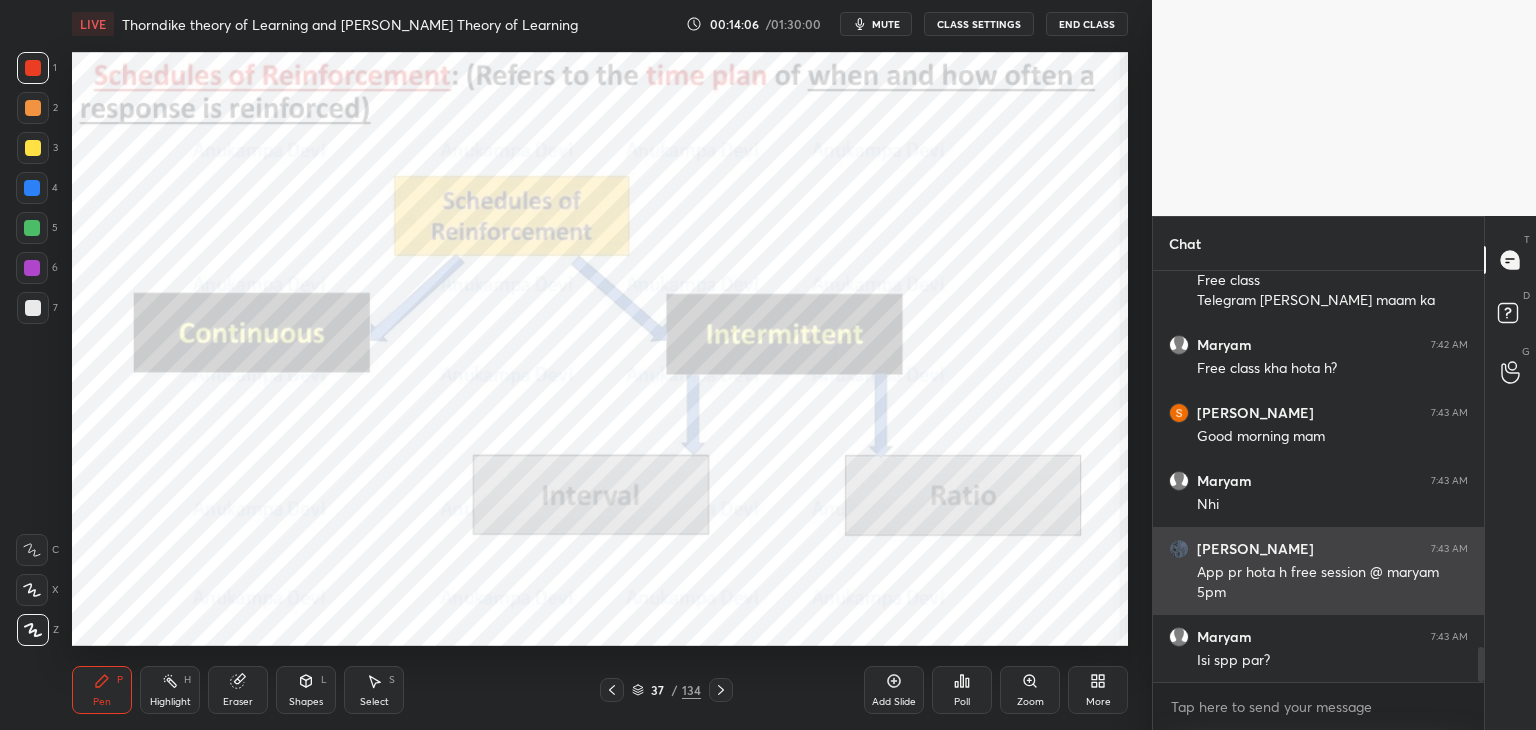 scroll, scrollTop: 4458, scrollLeft: 0, axis: vertical 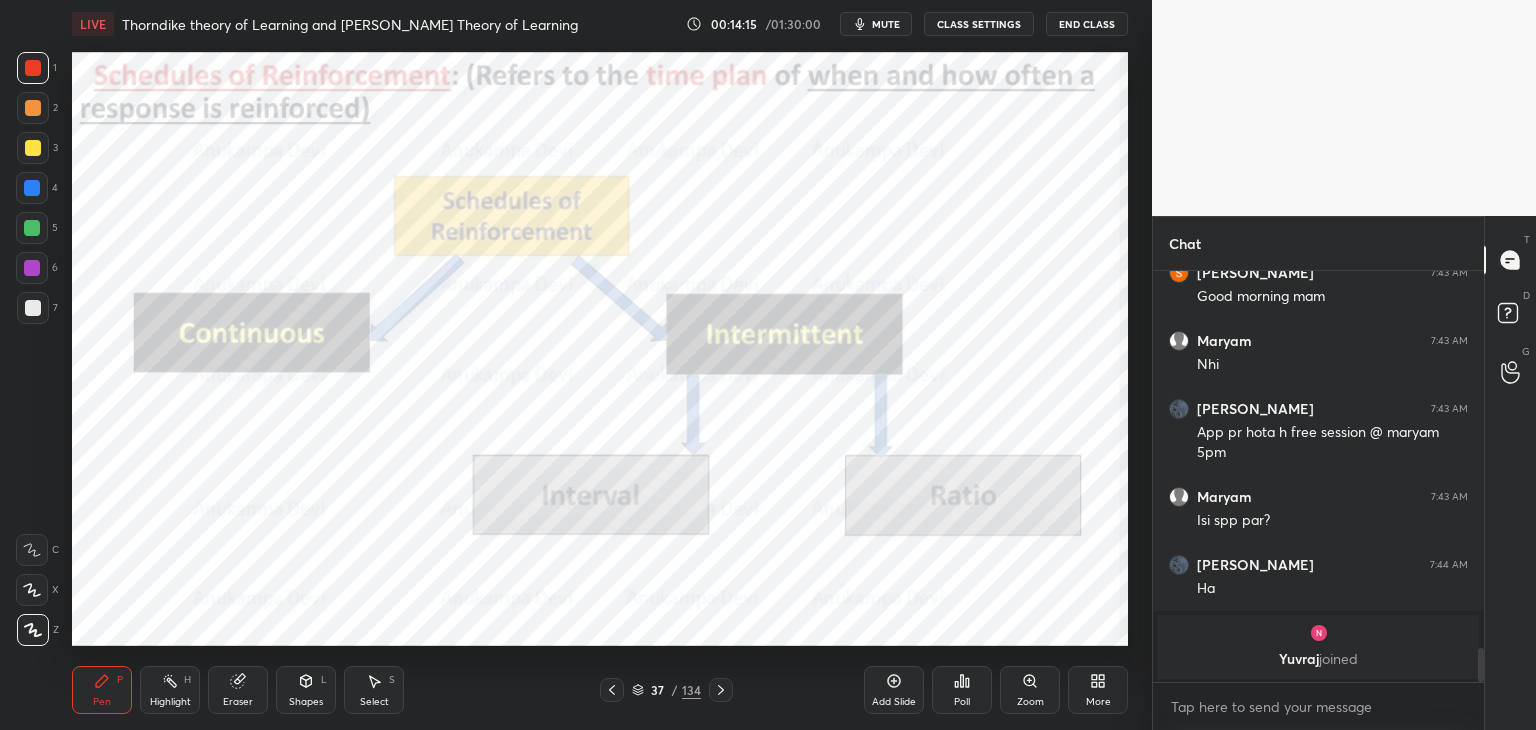 drag, startPoint x: 1480, startPoint y: 660, endPoint x: 1469, endPoint y: 665, distance: 12.083046 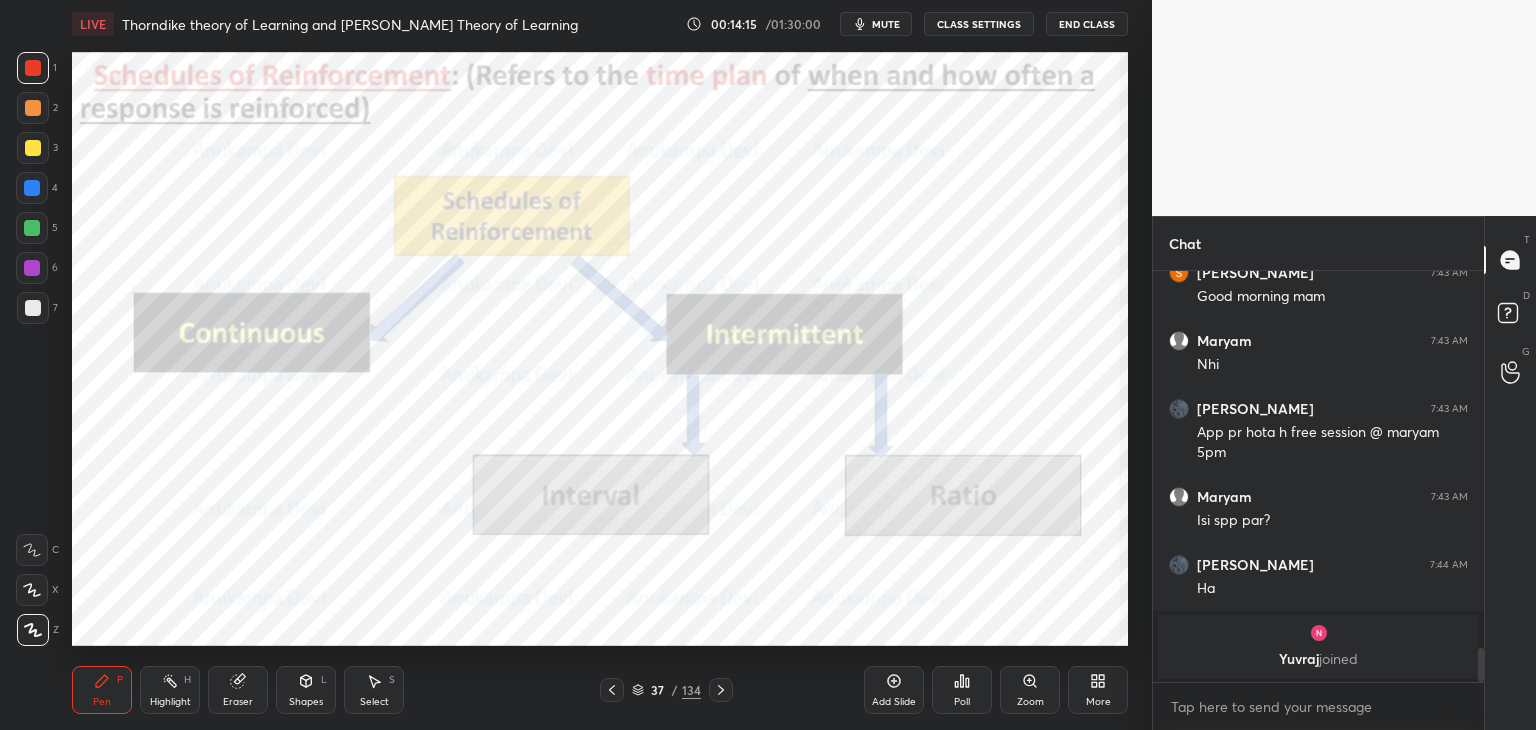 click at bounding box center (1481, 665) 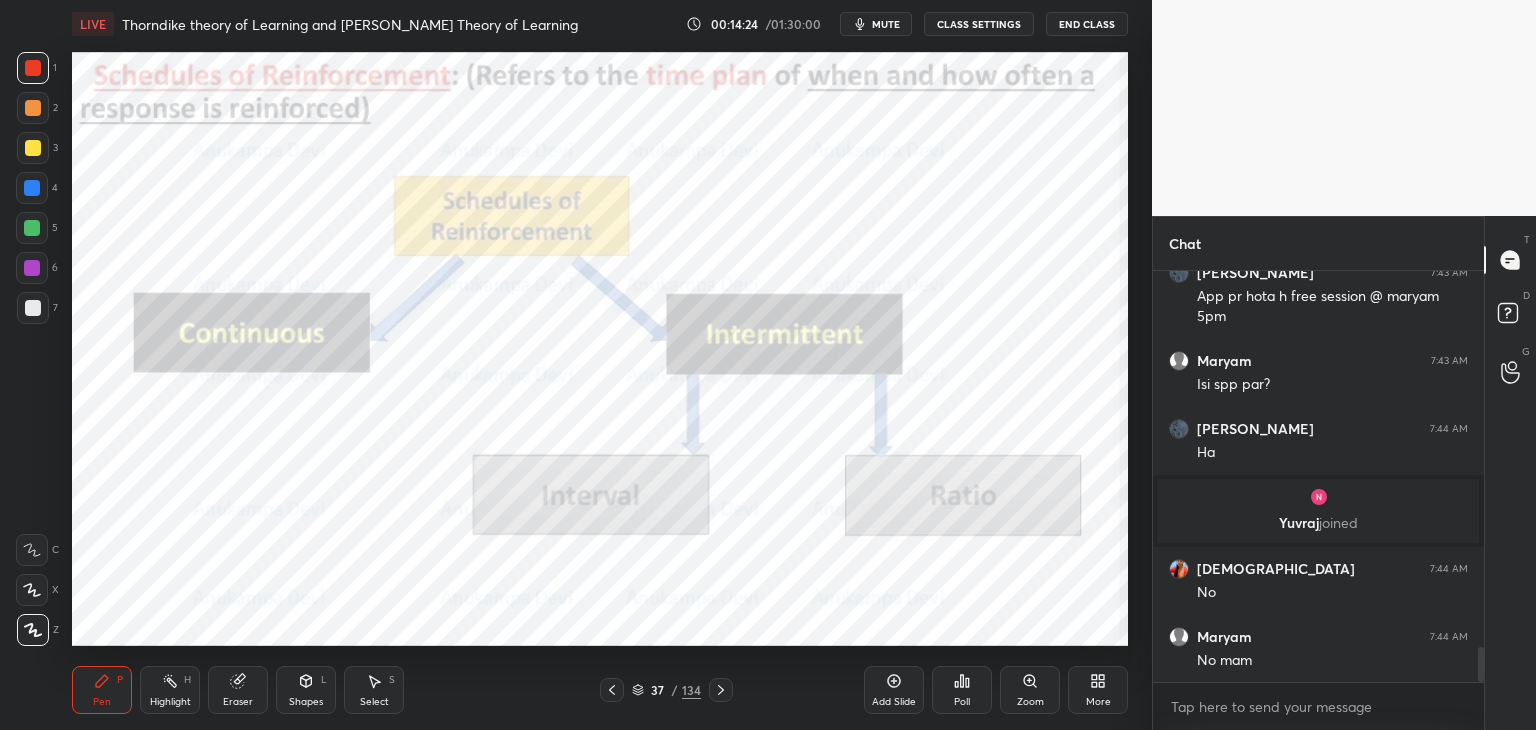 scroll, scrollTop: 4512, scrollLeft: 0, axis: vertical 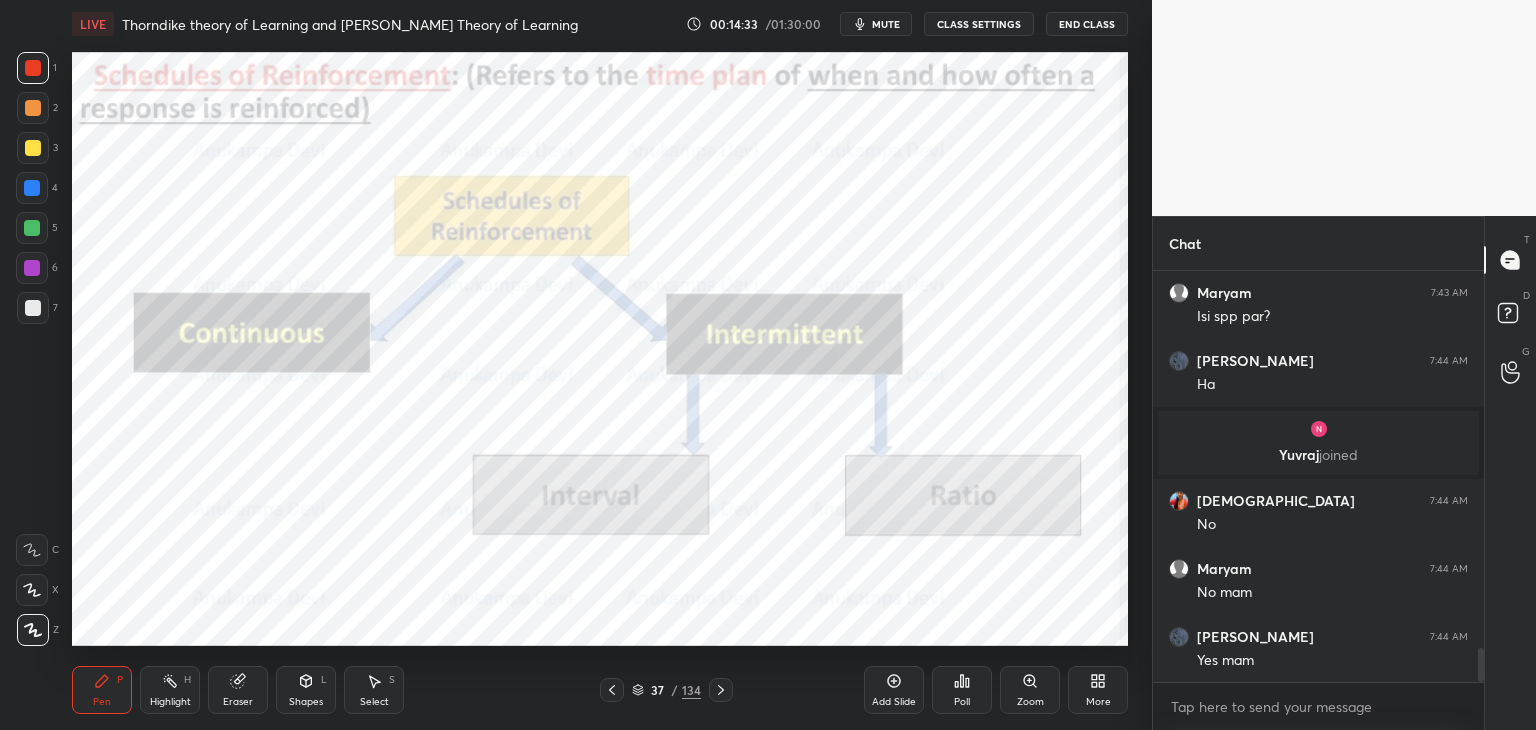 click at bounding box center [32, 228] 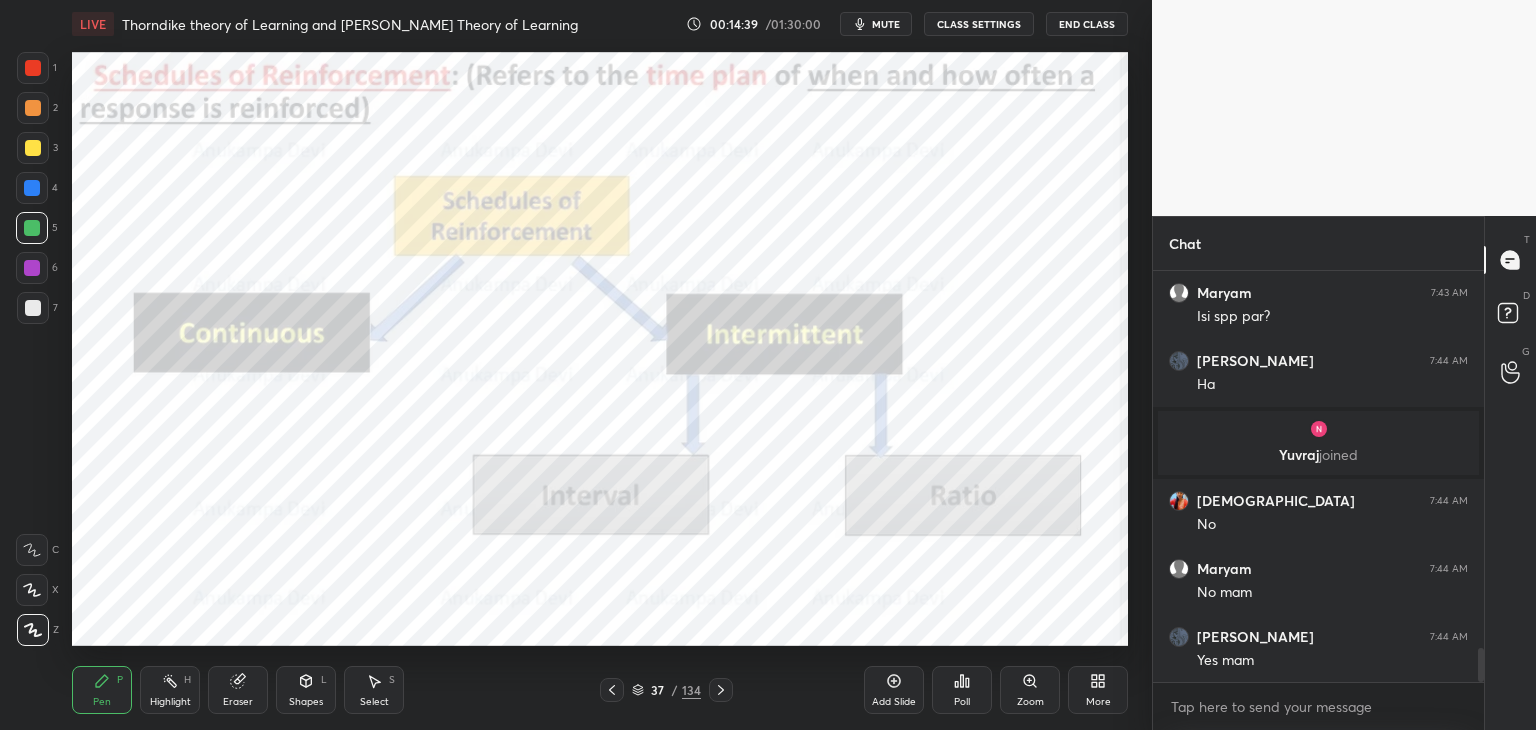 click on "mute" at bounding box center [886, 24] 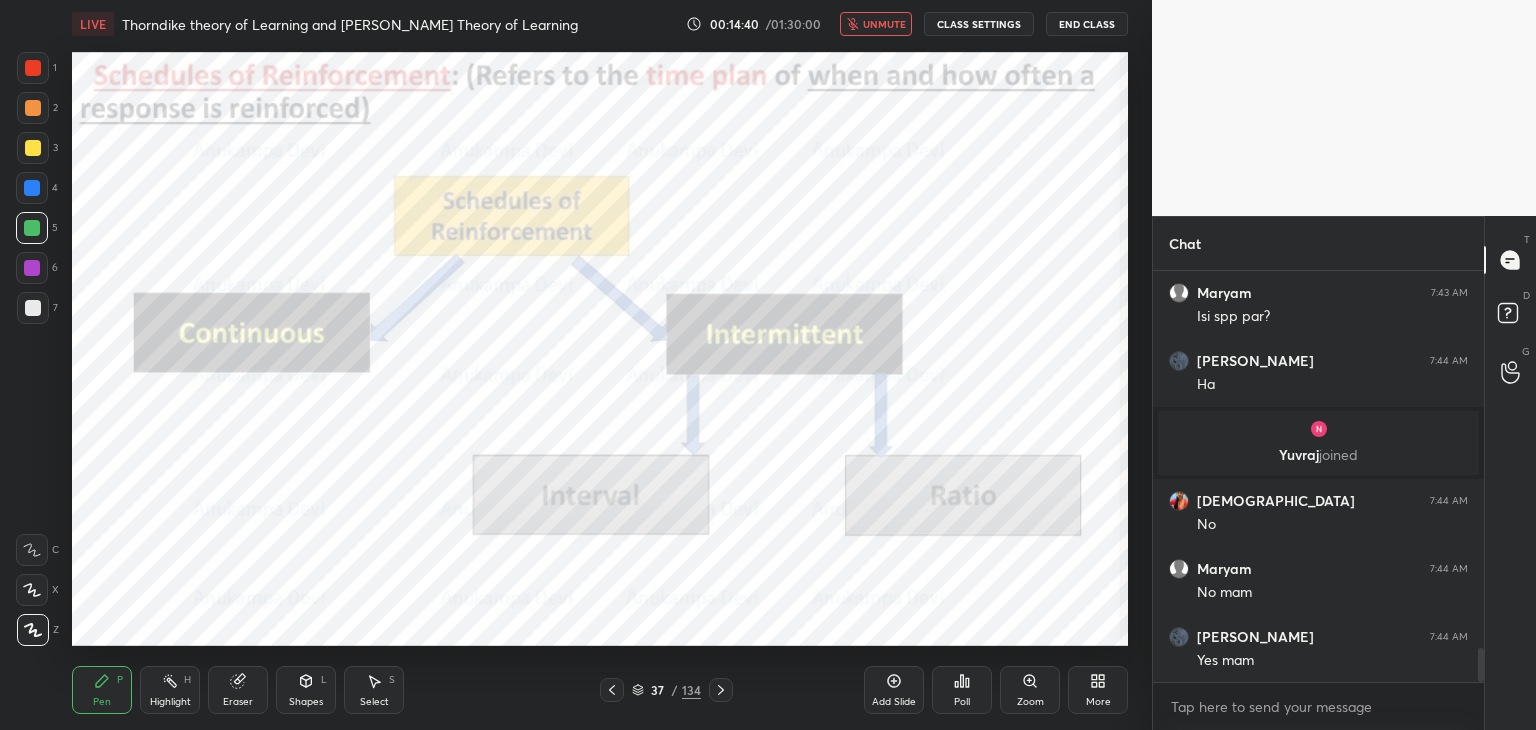drag, startPoint x: 884, startPoint y: 25, endPoint x: 877, endPoint y: 44, distance: 20.248457 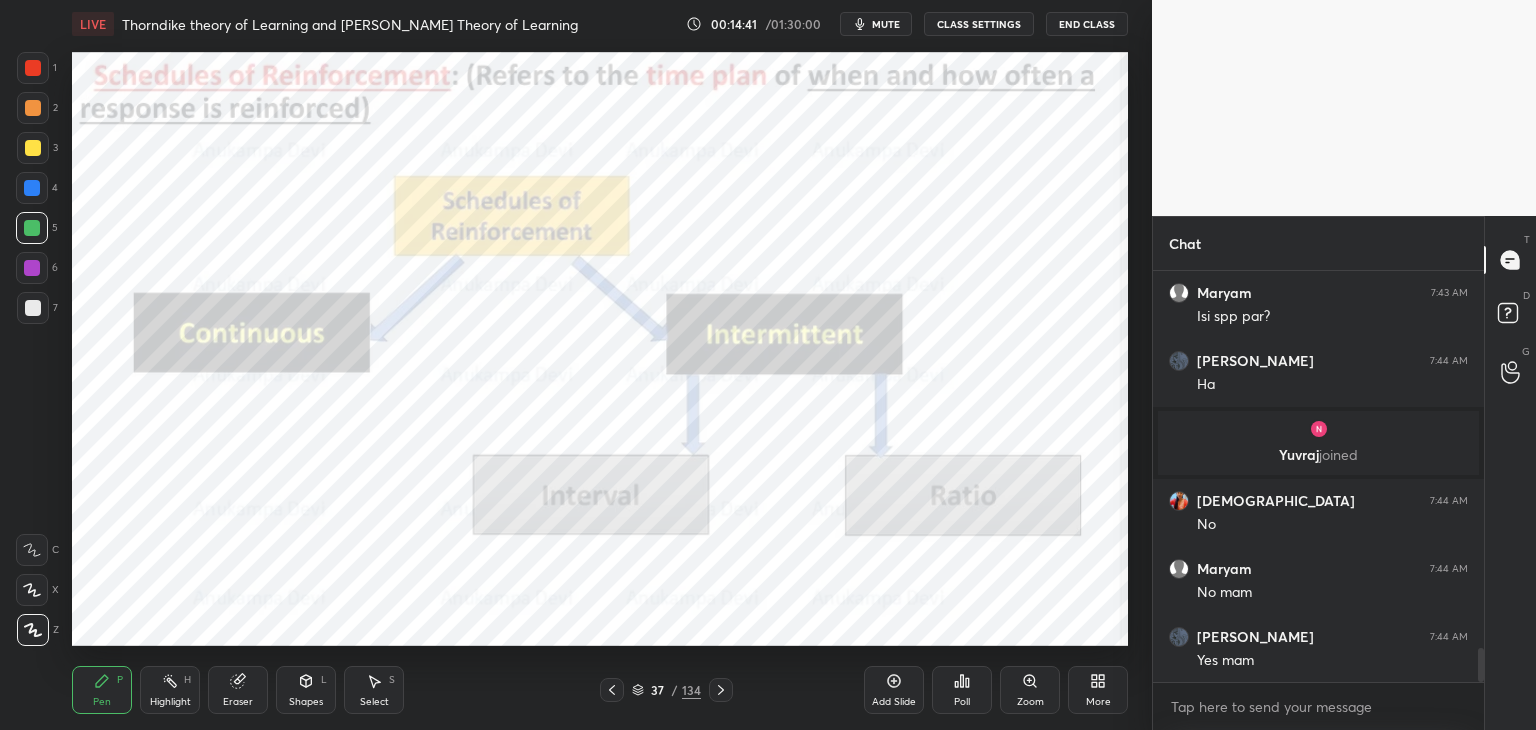 click 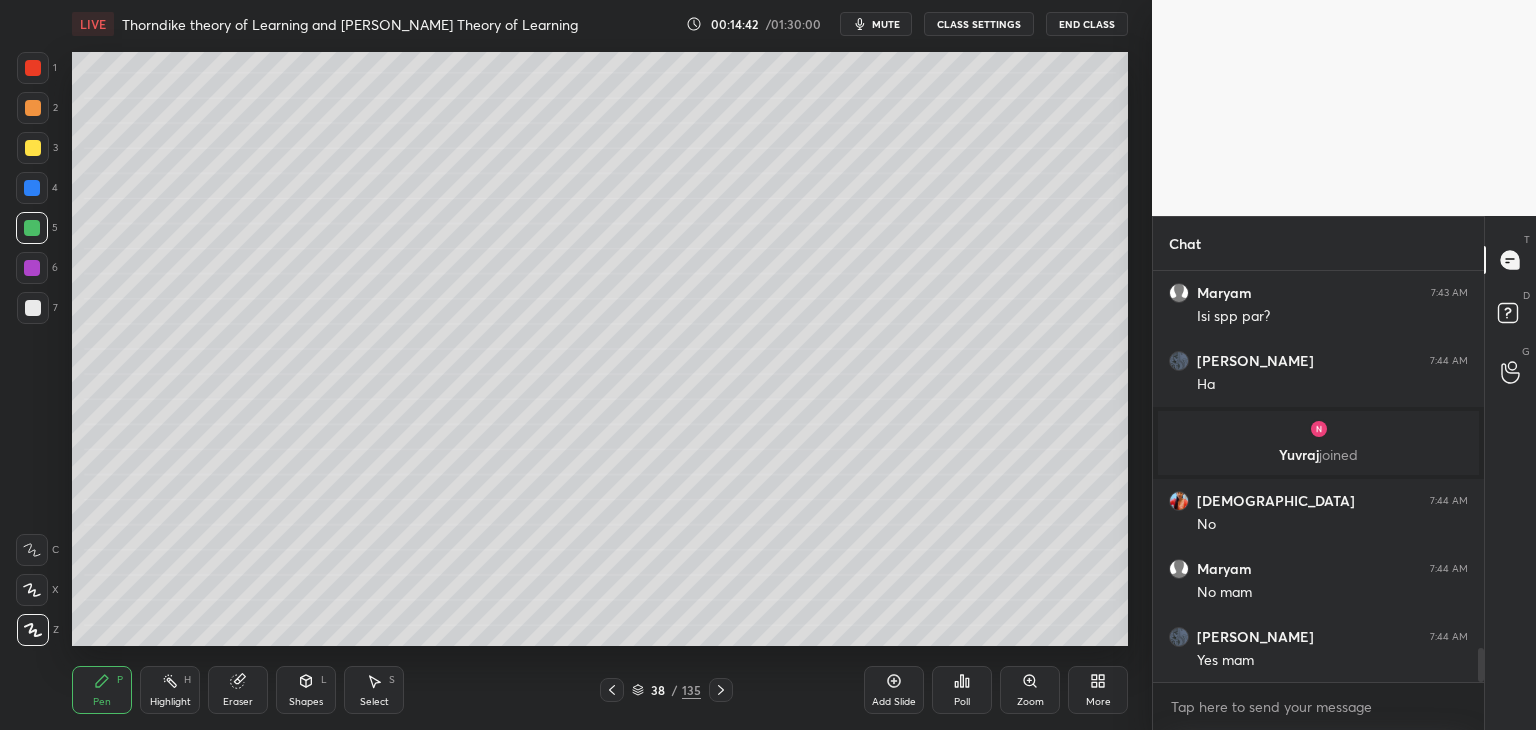 click at bounding box center [33, 148] 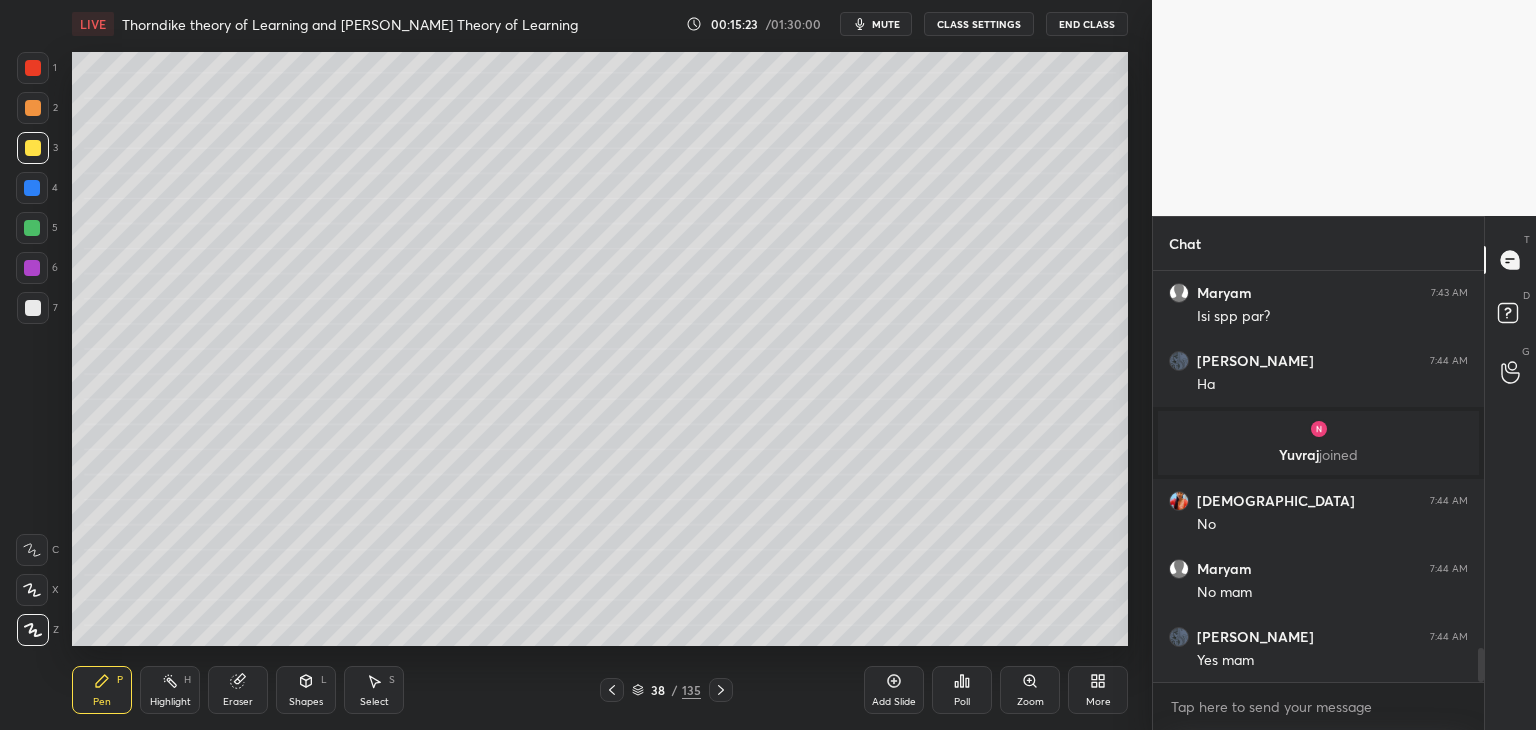 click on "mute" at bounding box center [886, 24] 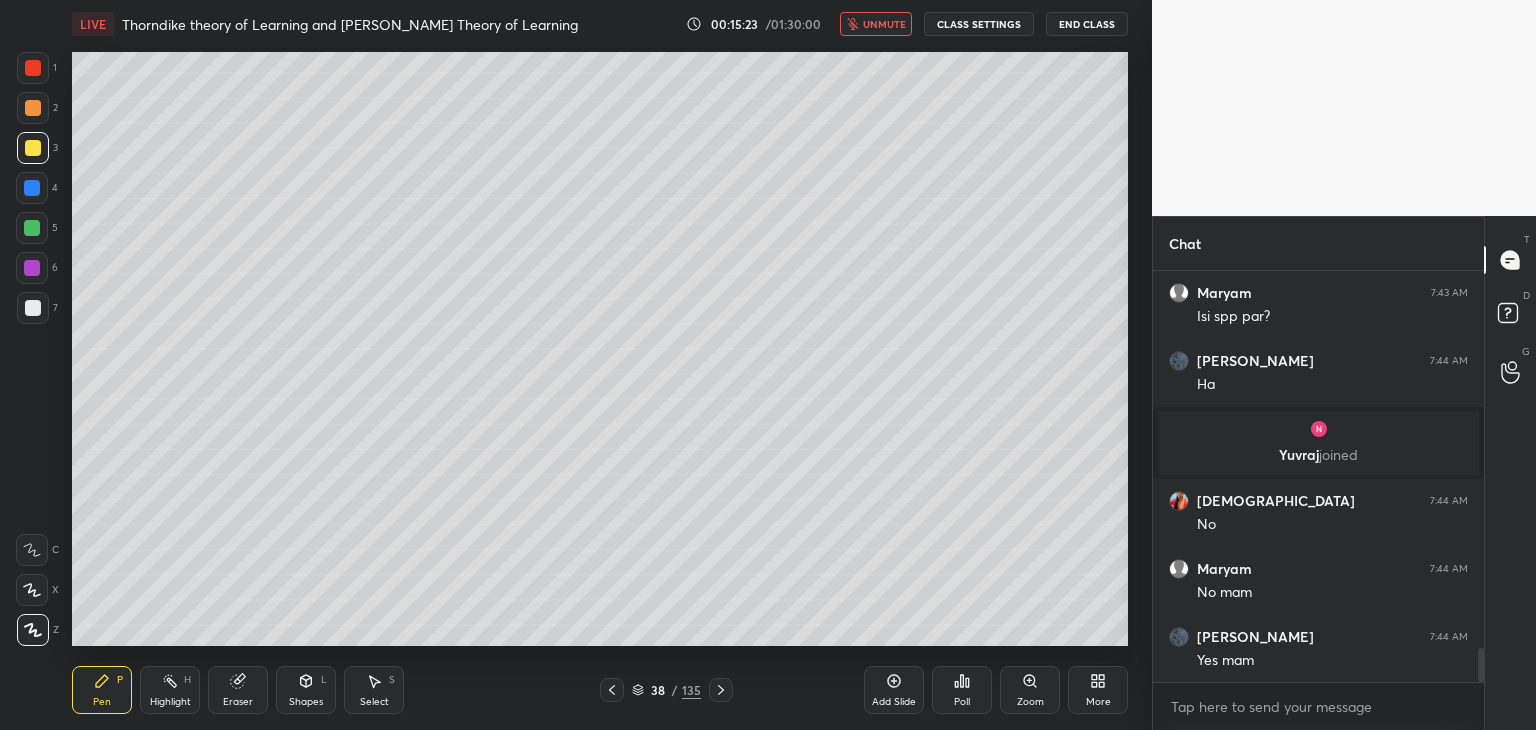 drag, startPoint x: 890, startPoint y: 18, endPoint x: 865, endPoint y: 32, distance: 28.653097 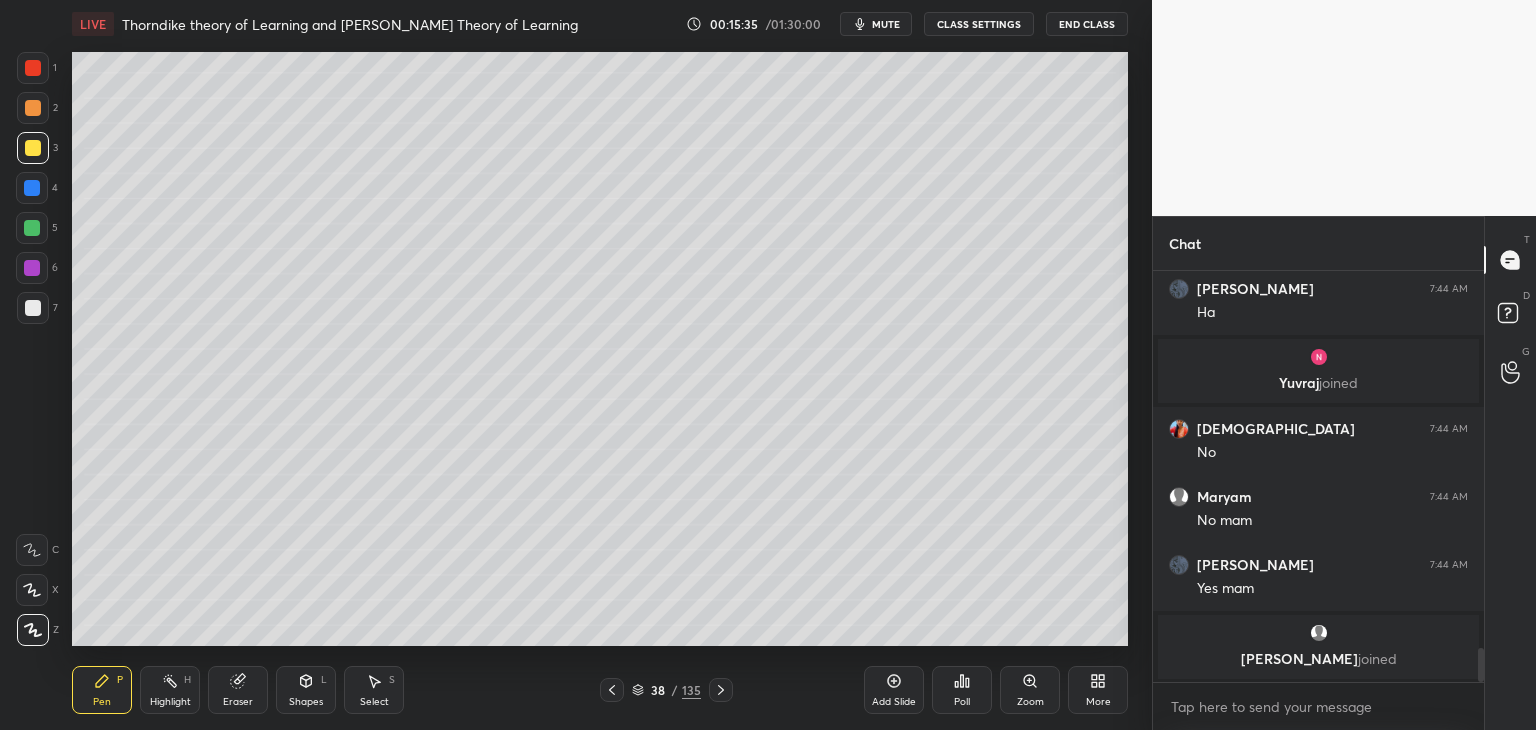 scroll, scrollTop: 4554, scrollLeft: 0, axis: vertical 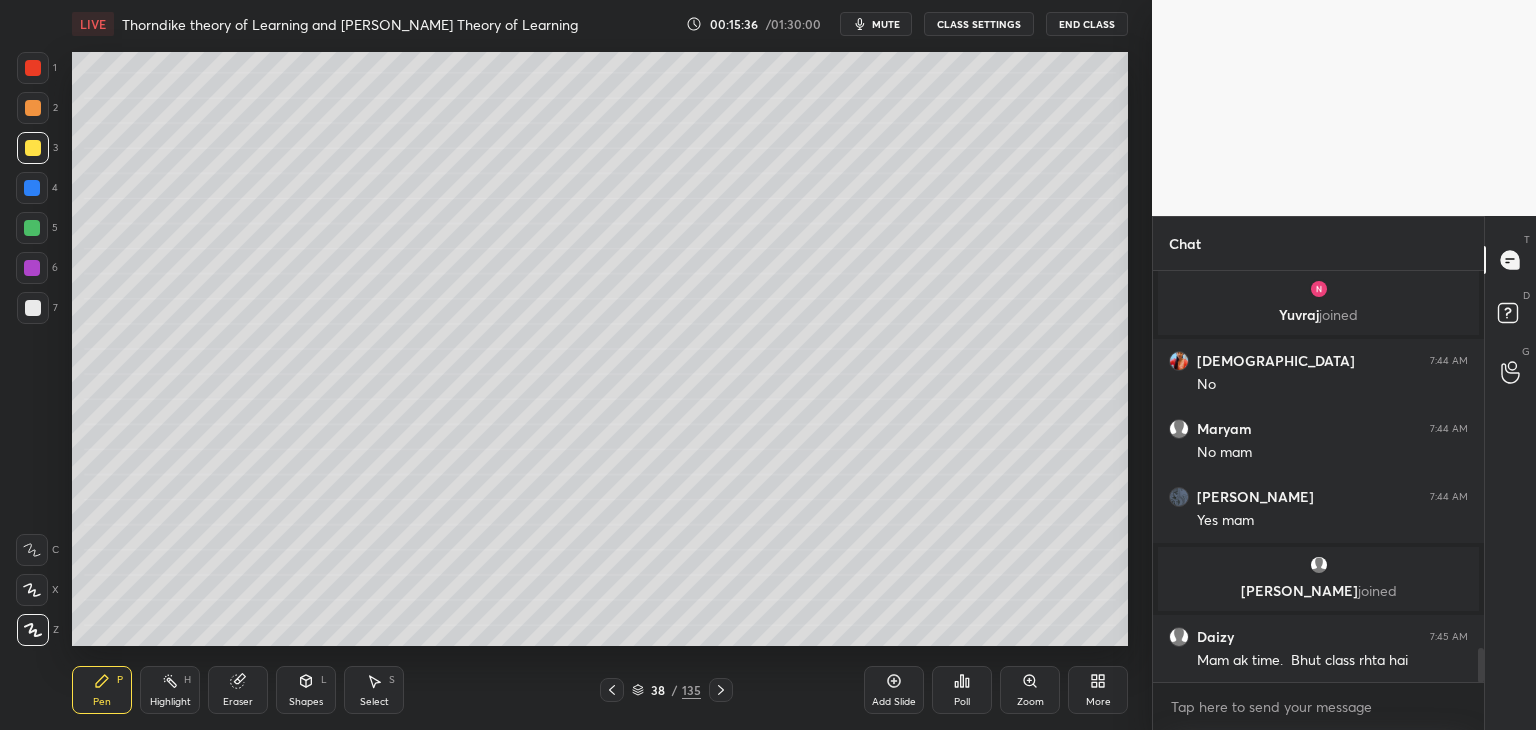 click 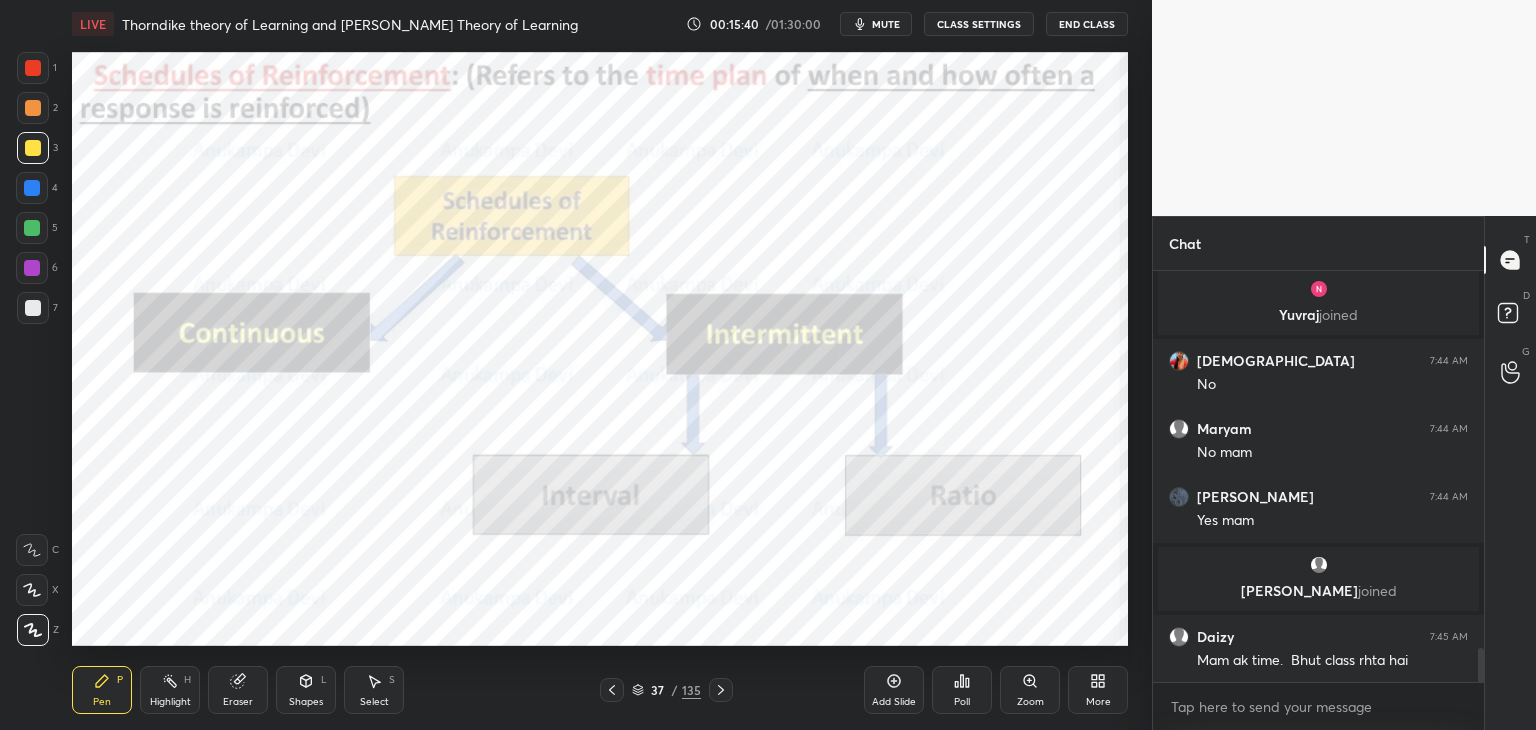 scroll, scrollTop: 4622, scrollLeft: 0, axis: vertical 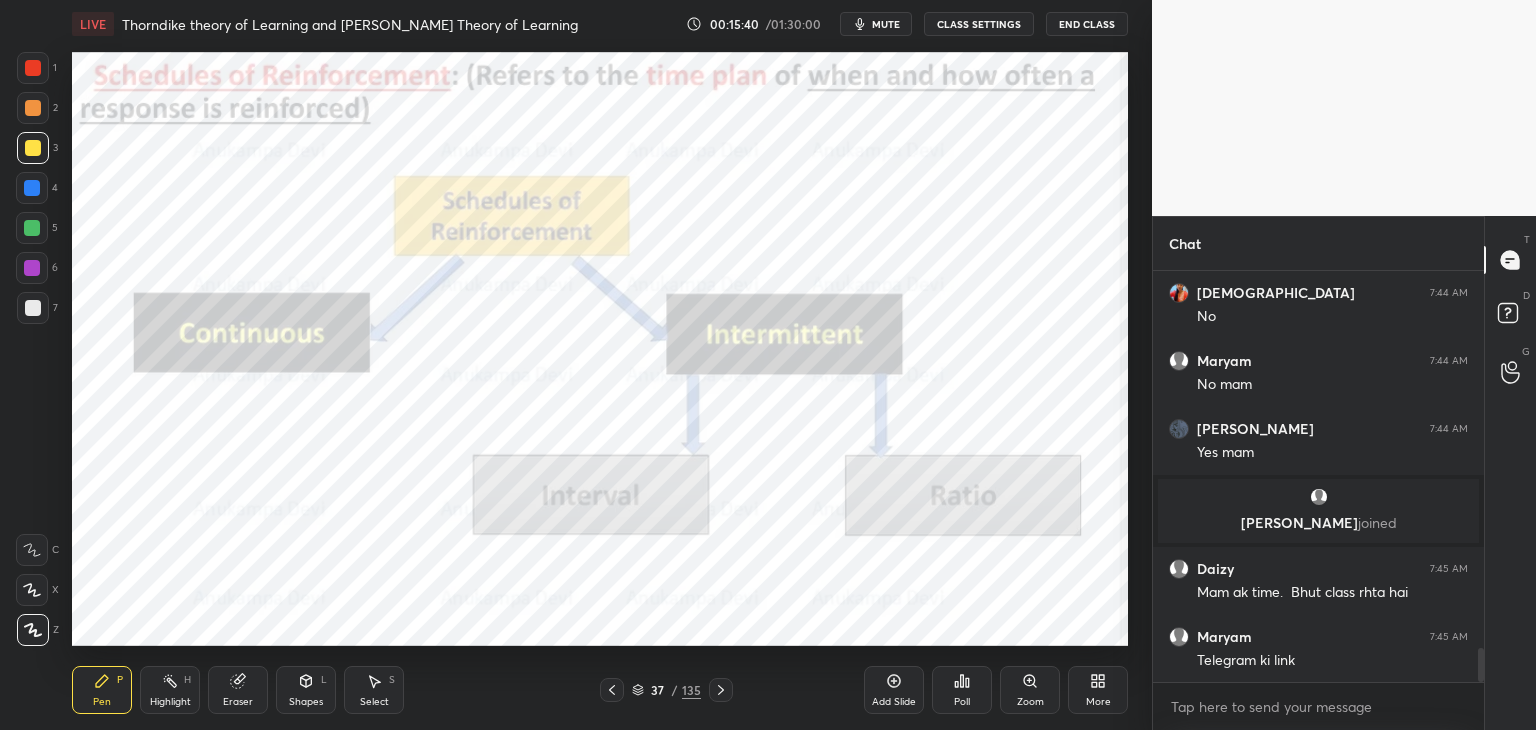 click at bounding box center [32, 228] 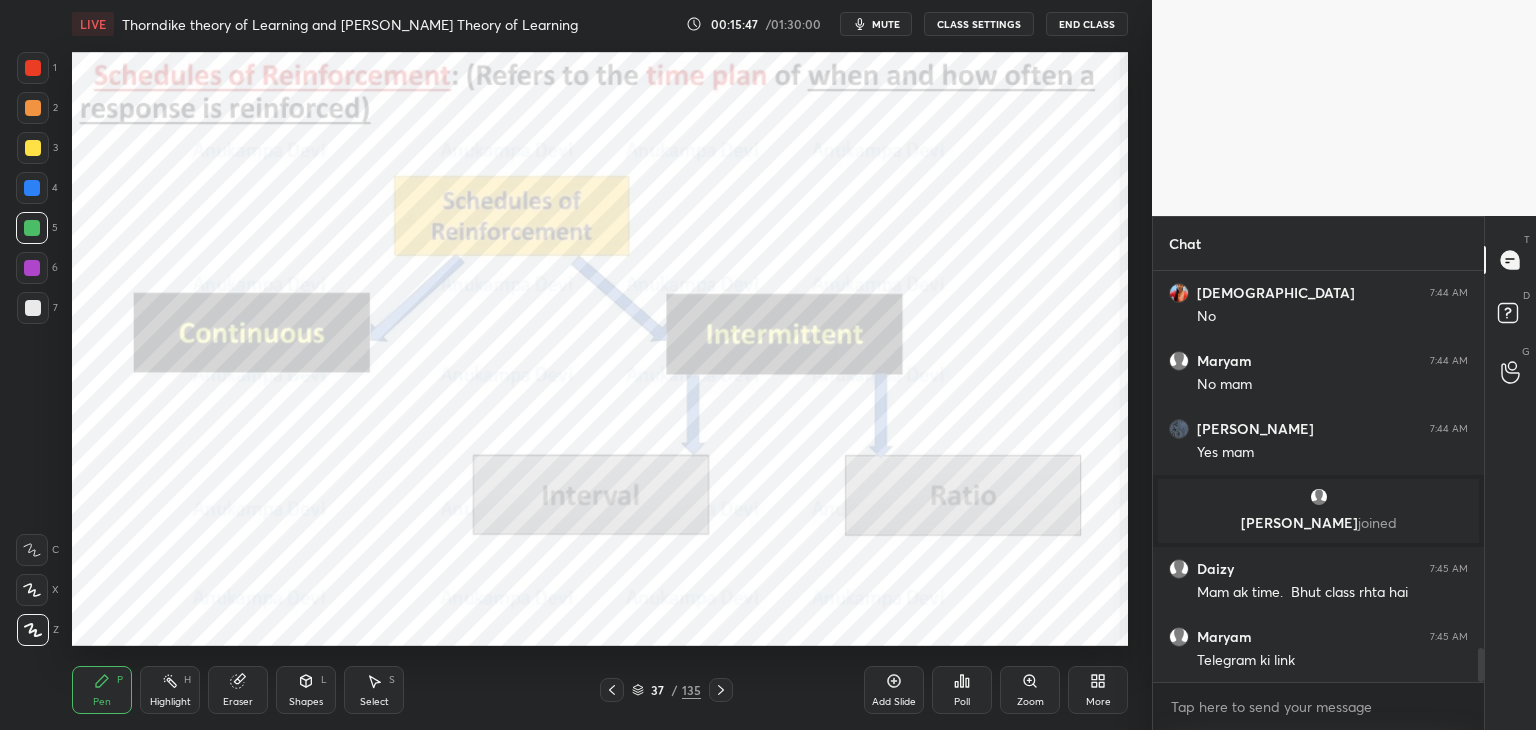 drag, startPoint x: 894, startPoint y: 678, endPoint x: 891, endPoint y: 663, distance: 15.297058 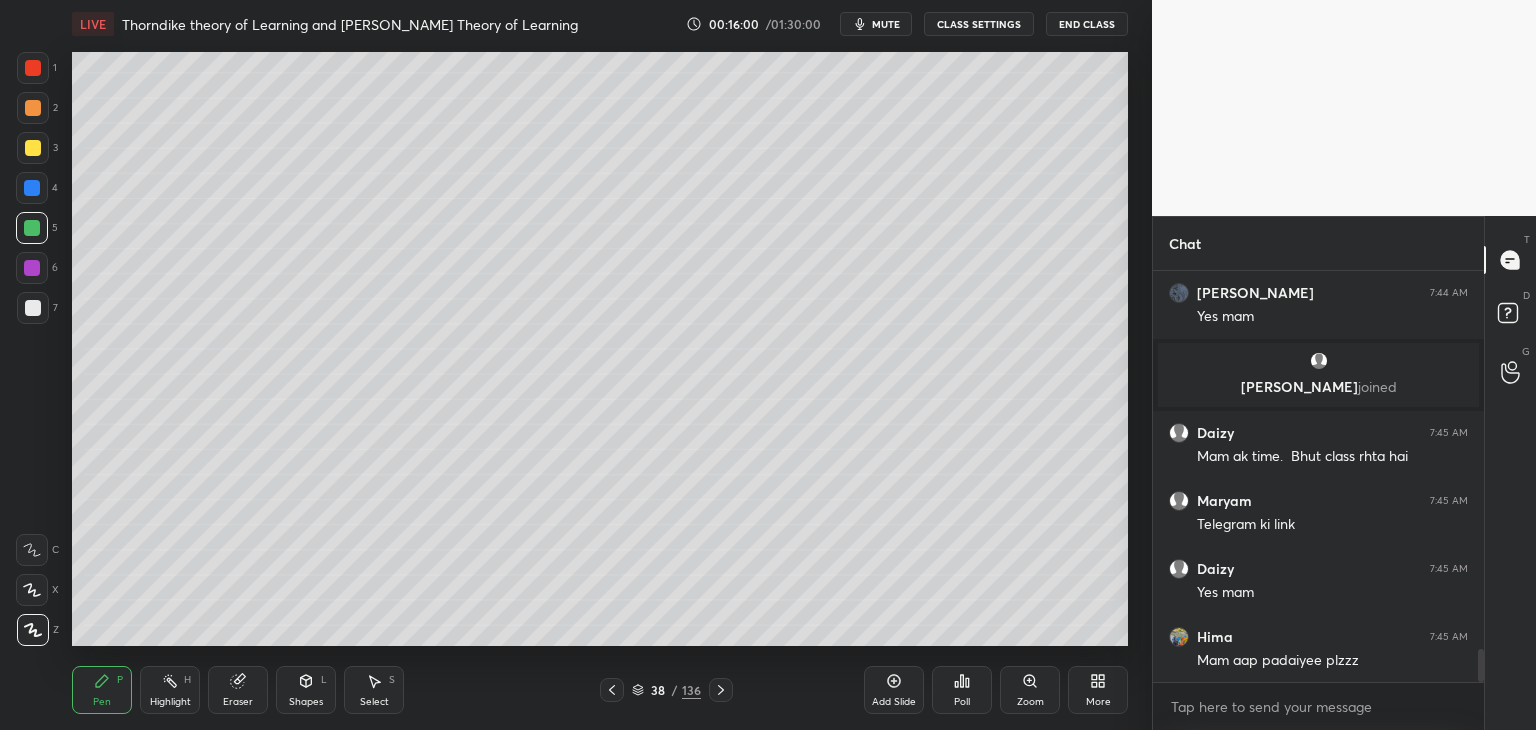 scroll, scrollTop: 4830, scrollLeft: 0, axis: vertical 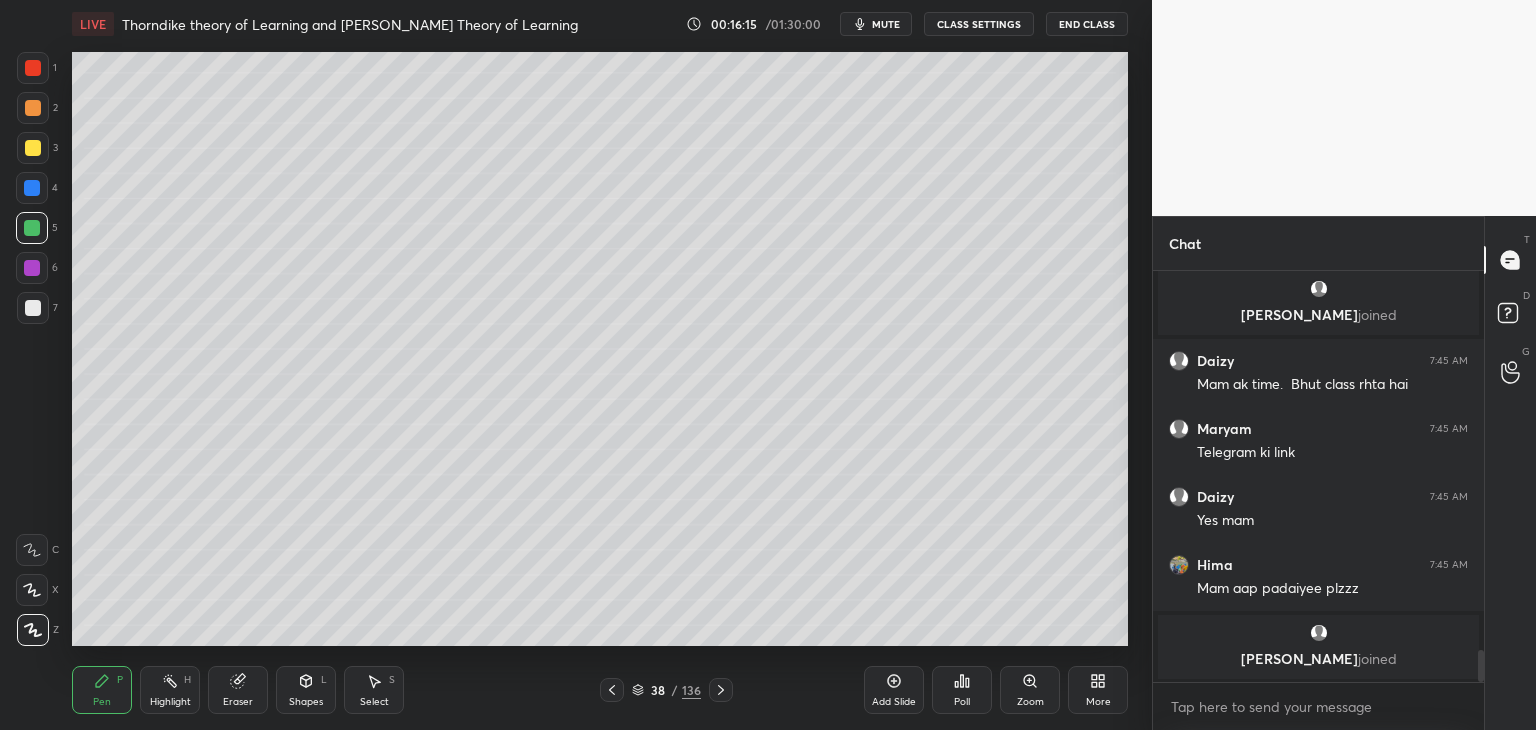 click 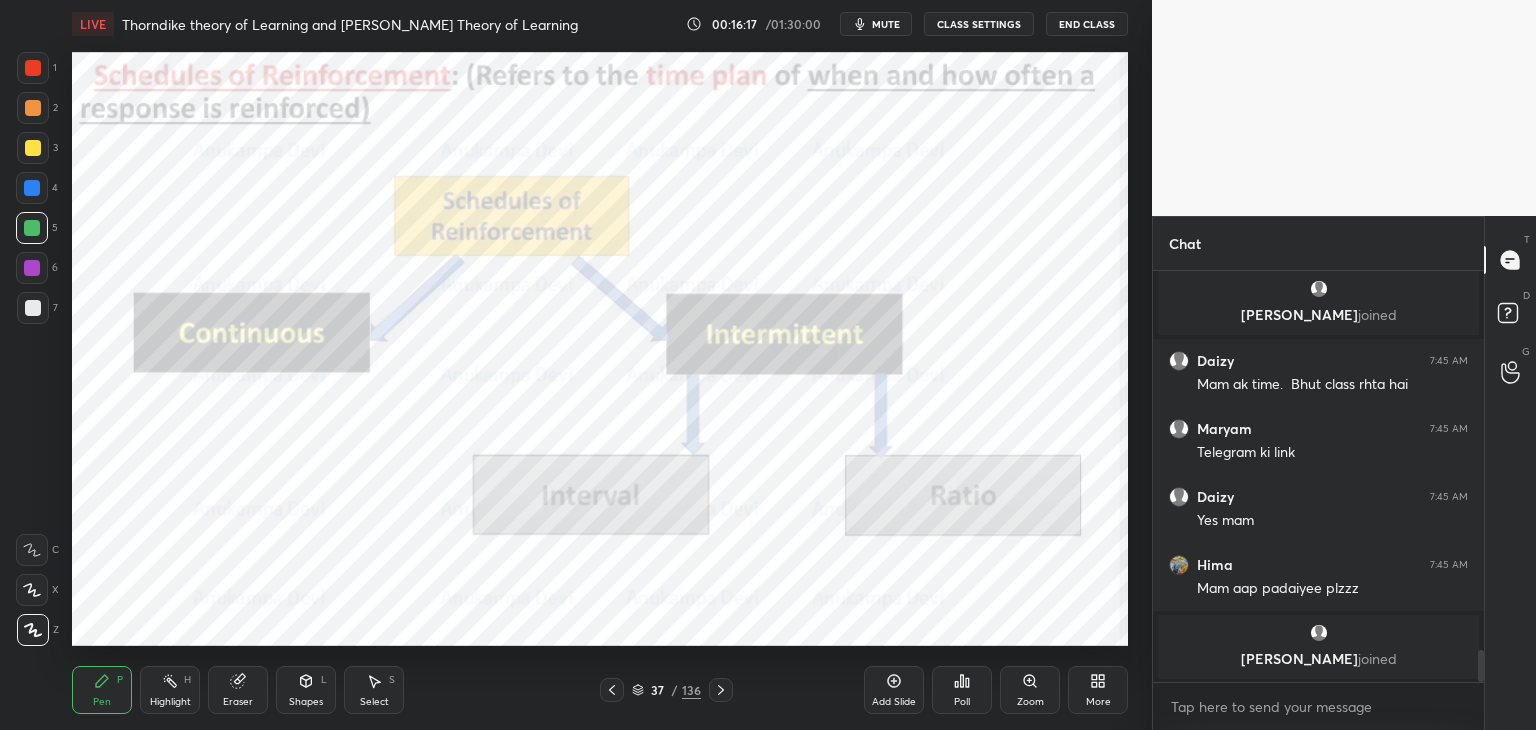 click at bounding box center [32, 188] 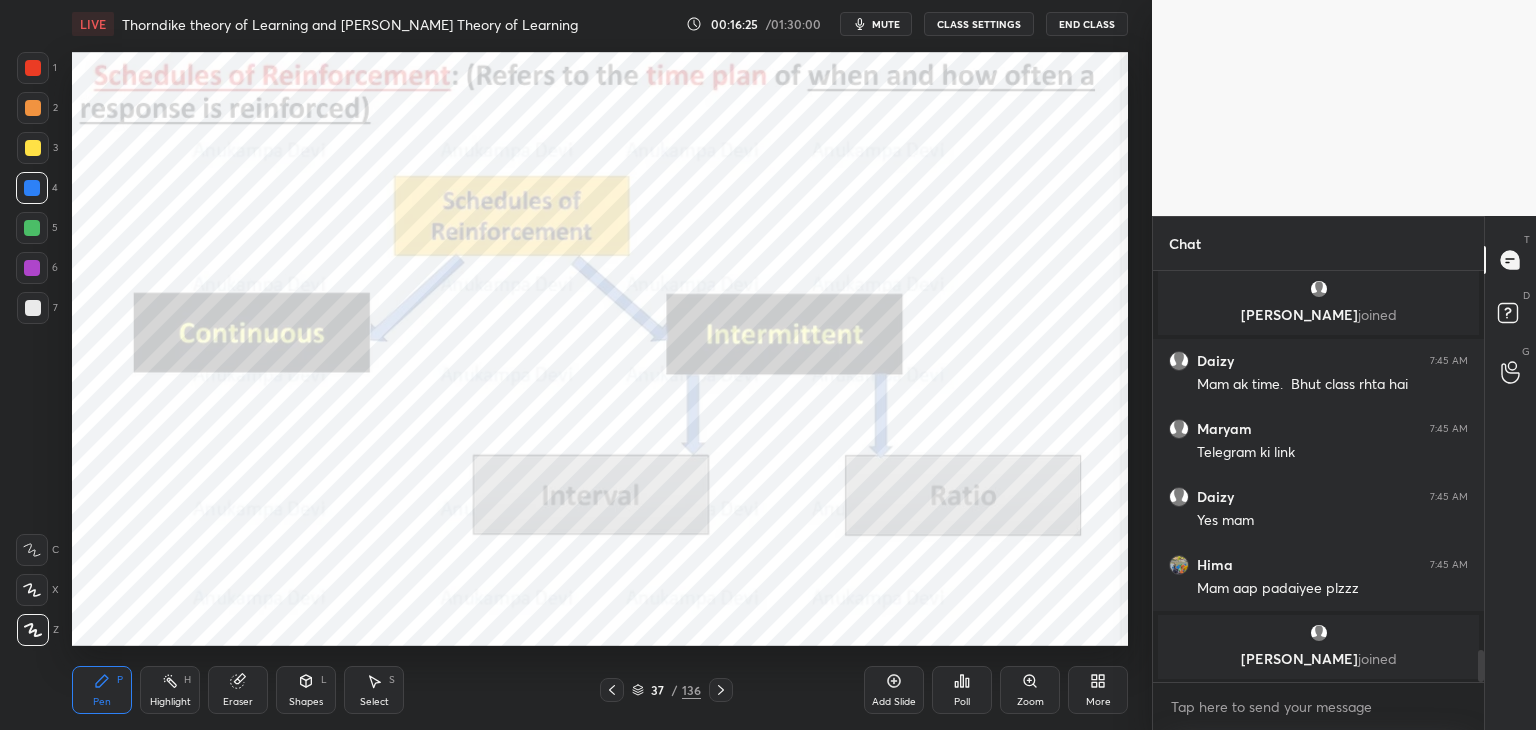 click at bounding box center [32, 268] 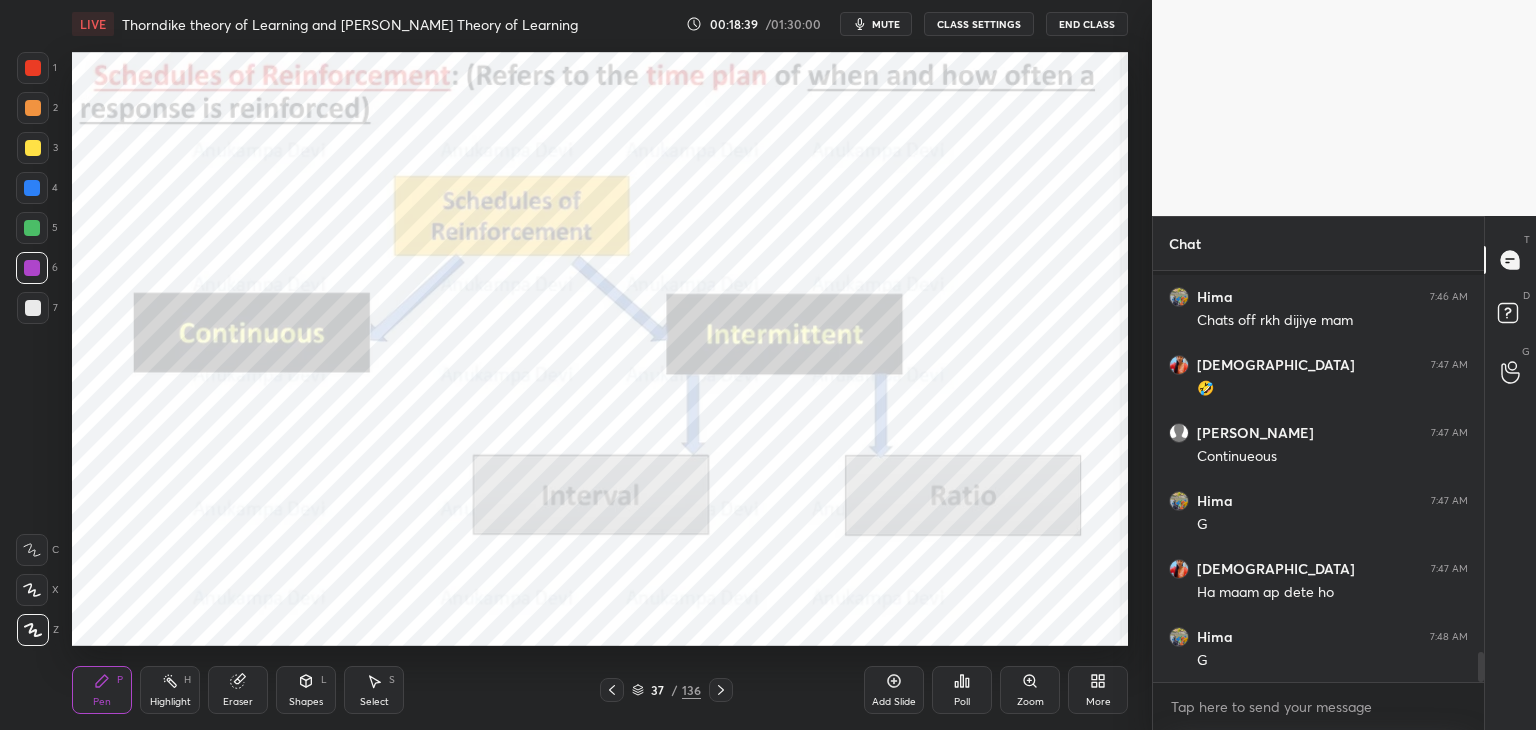scroll, scrollTop: 5262, scrollLeft: 0, axis: vertical 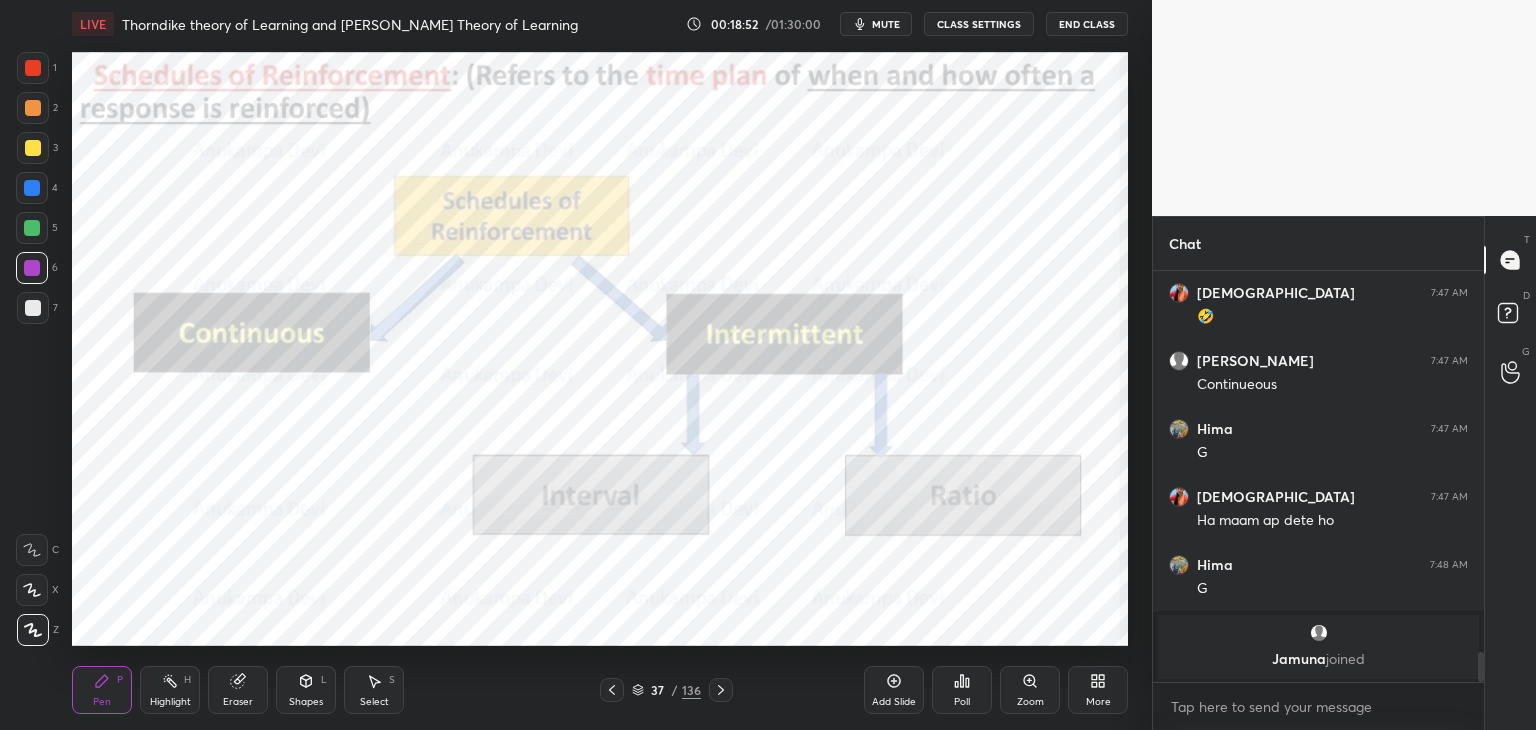 click at bounding box center [721, 690] 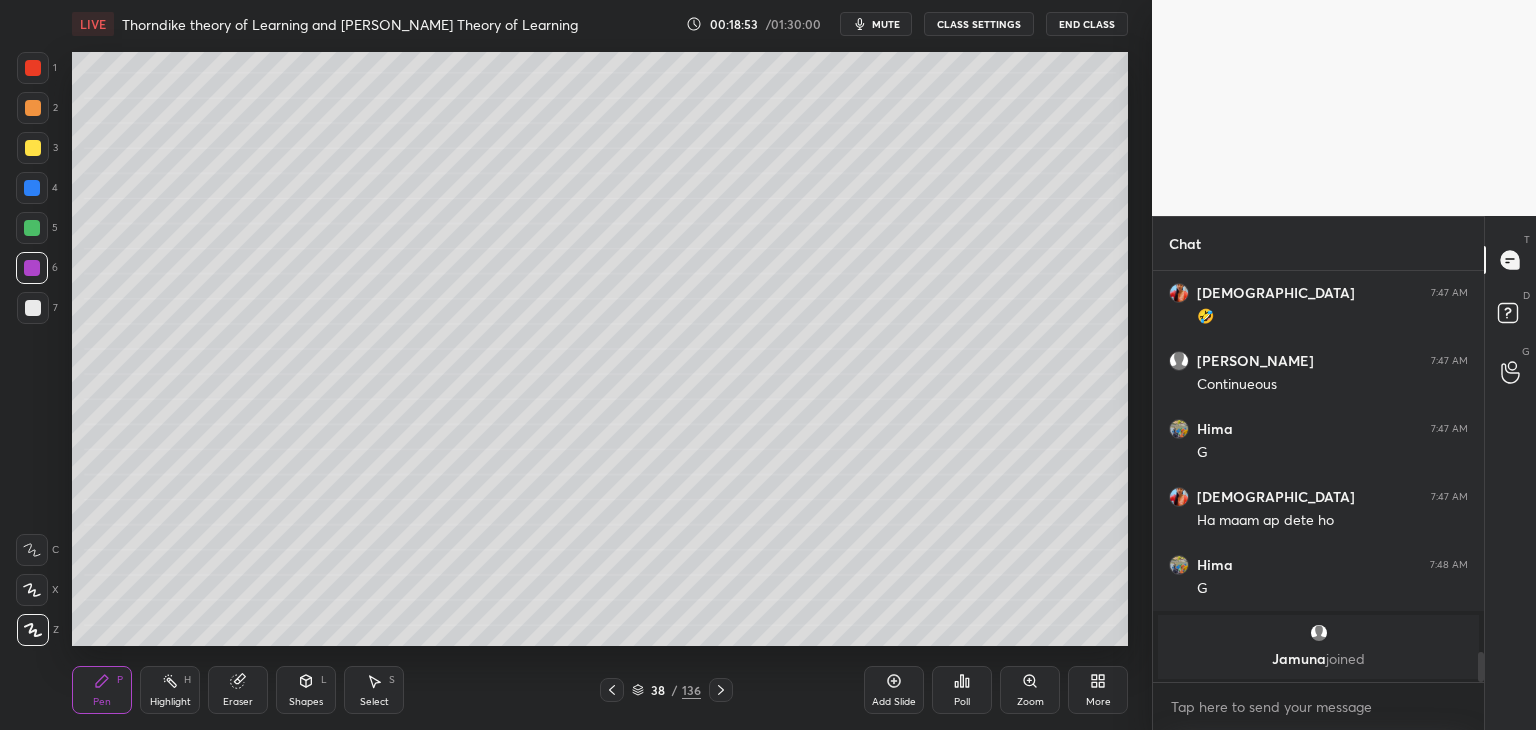 click 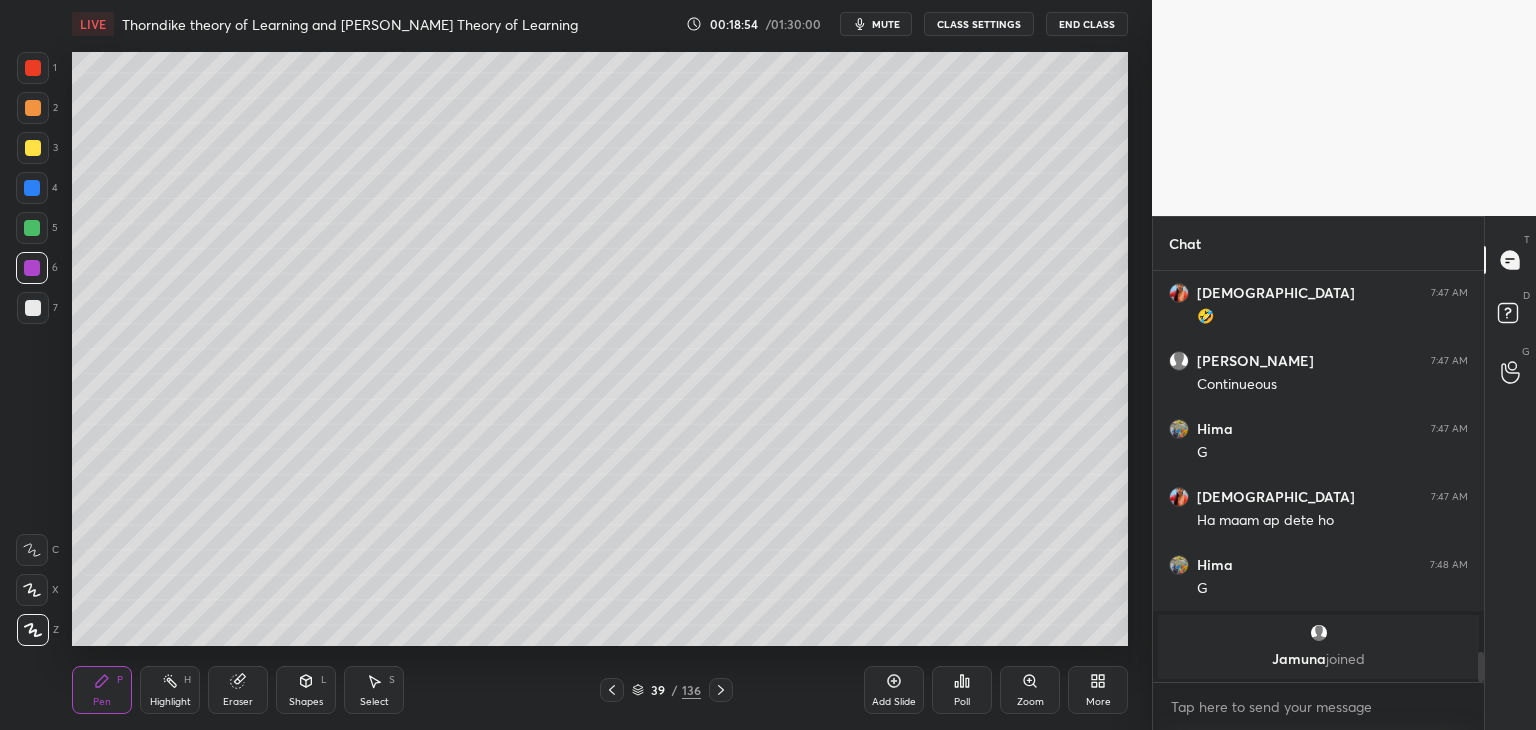 click 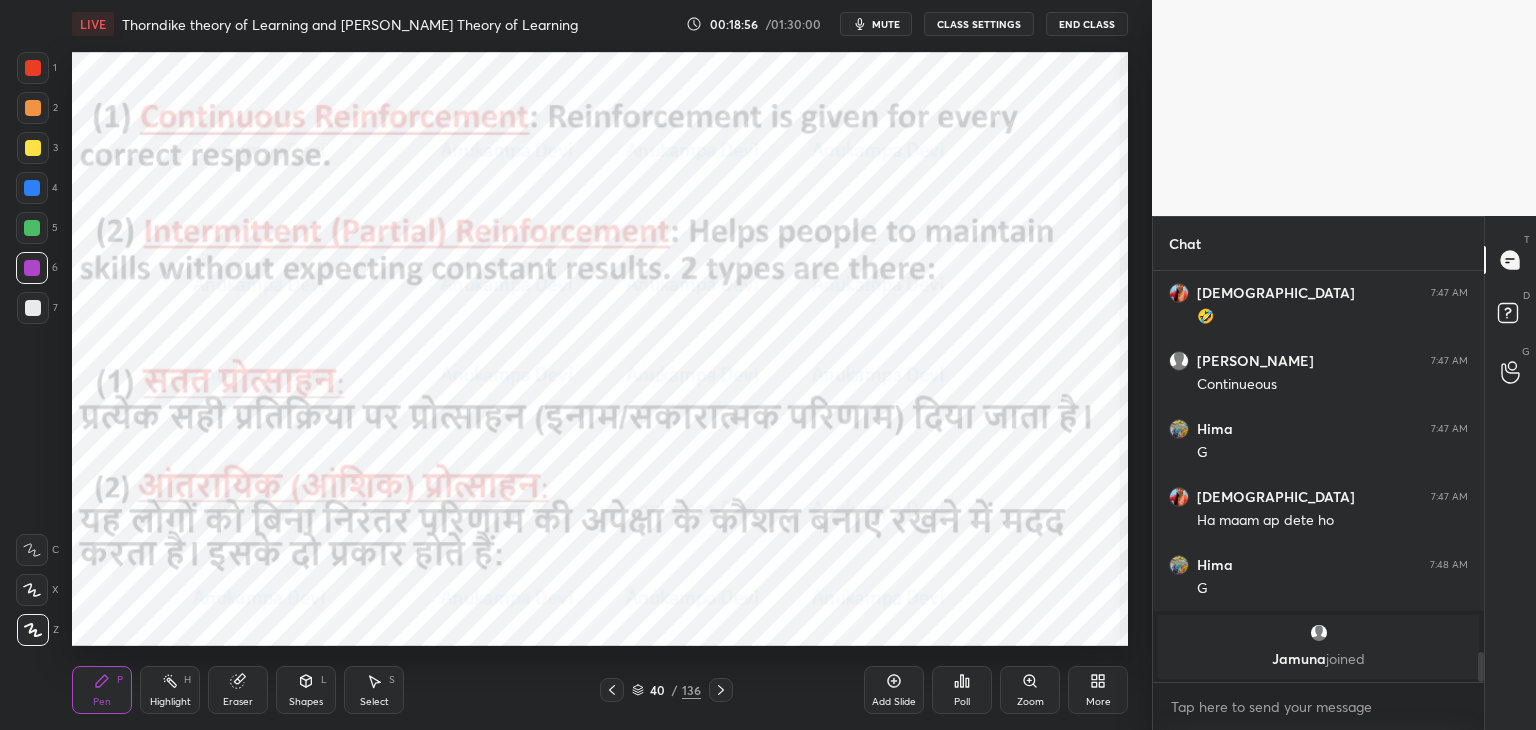 click 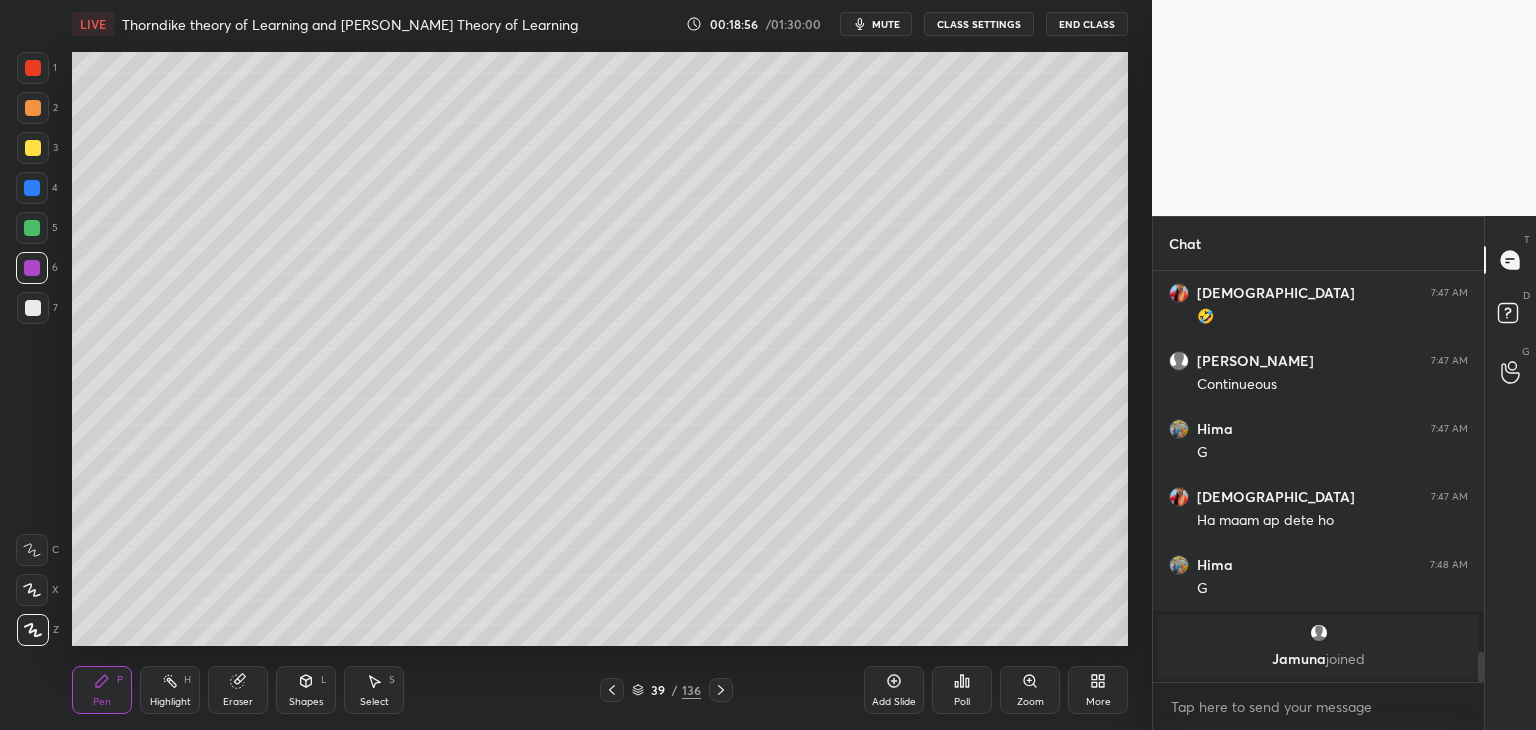 click 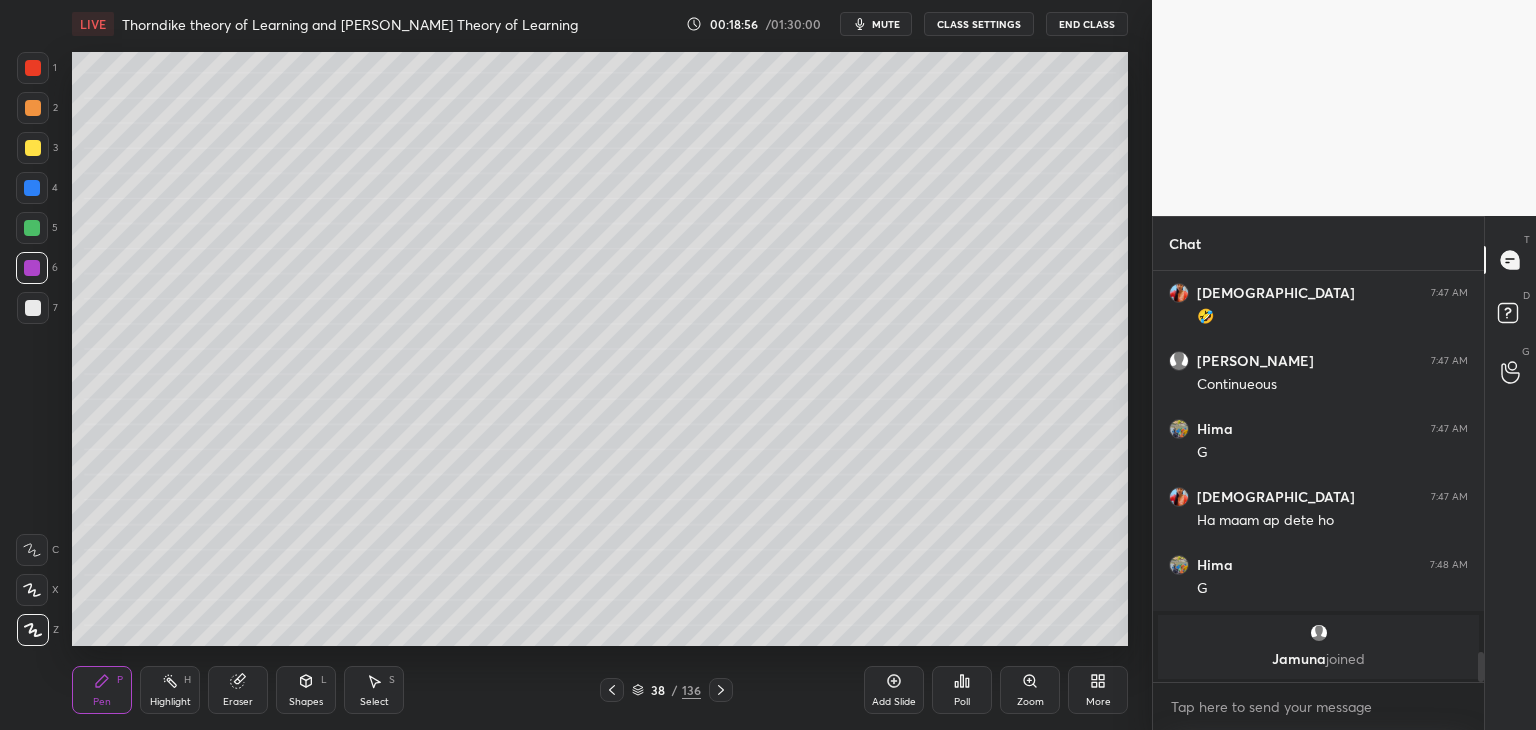 click 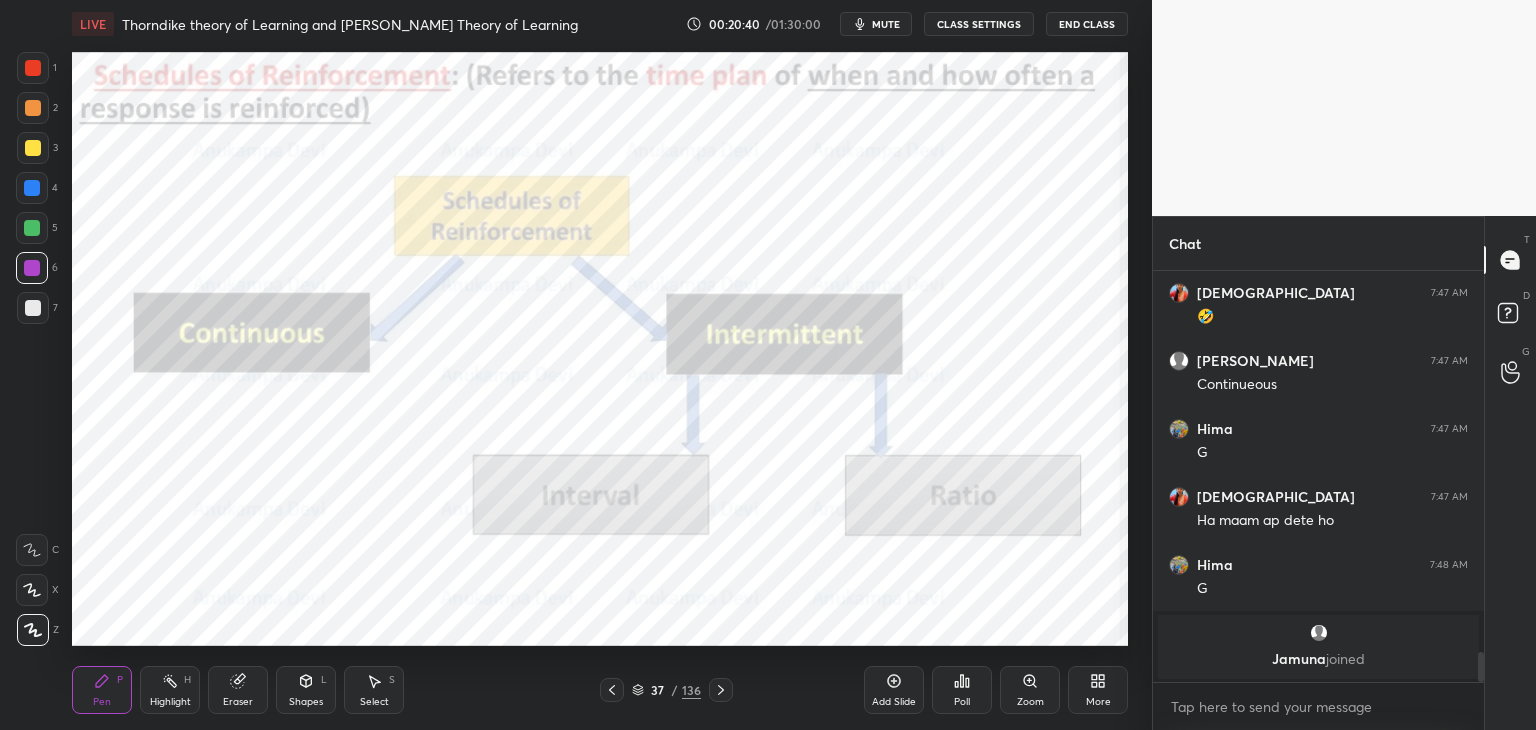 click 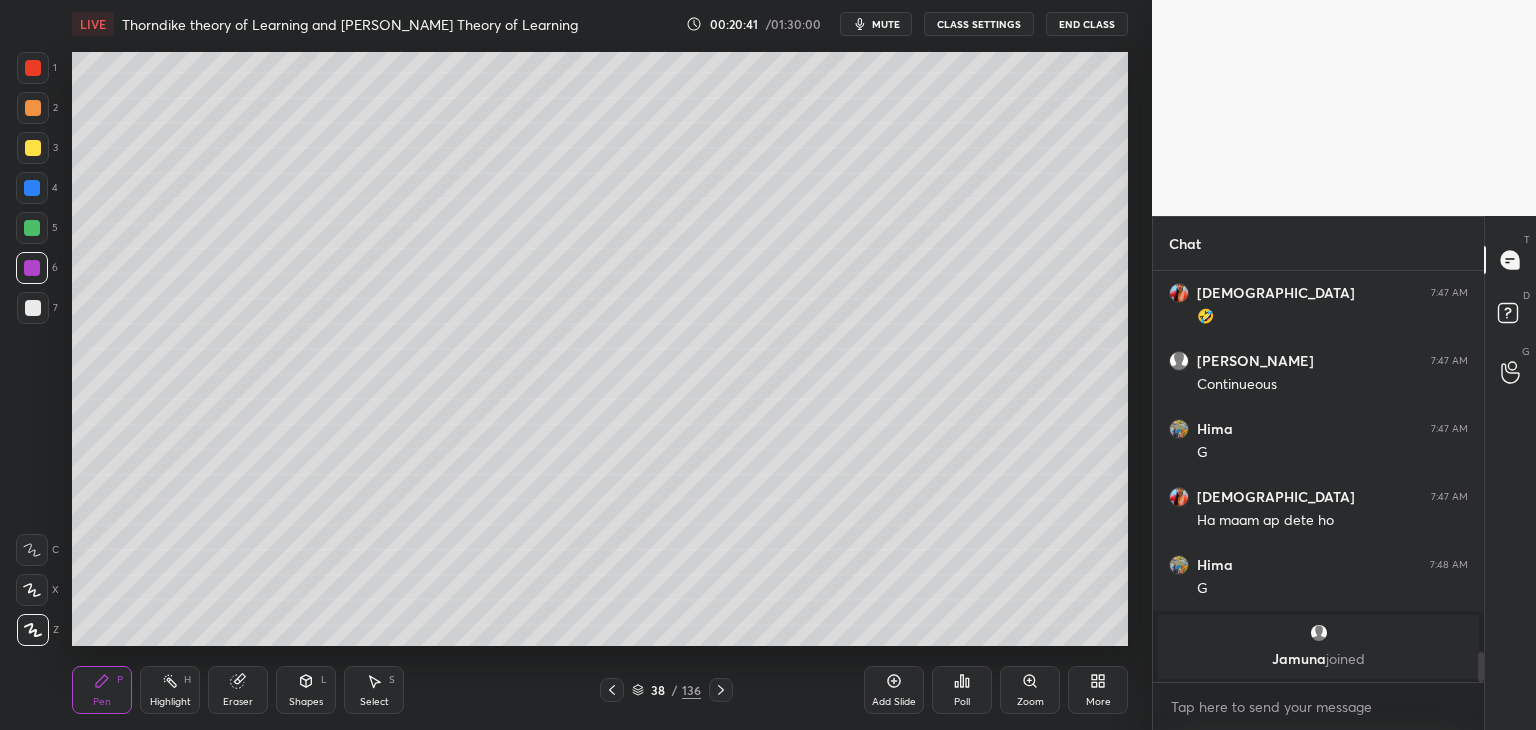 click 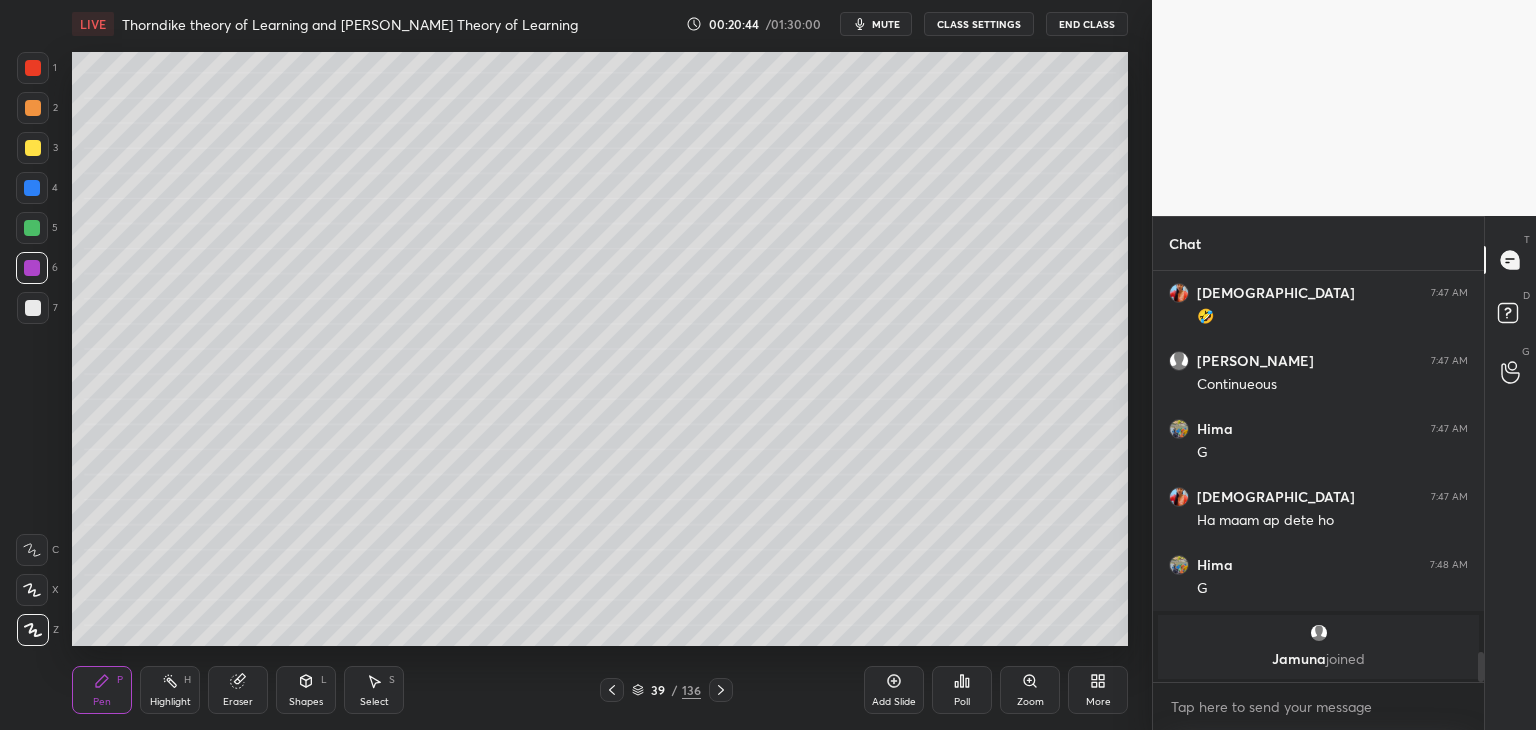 click 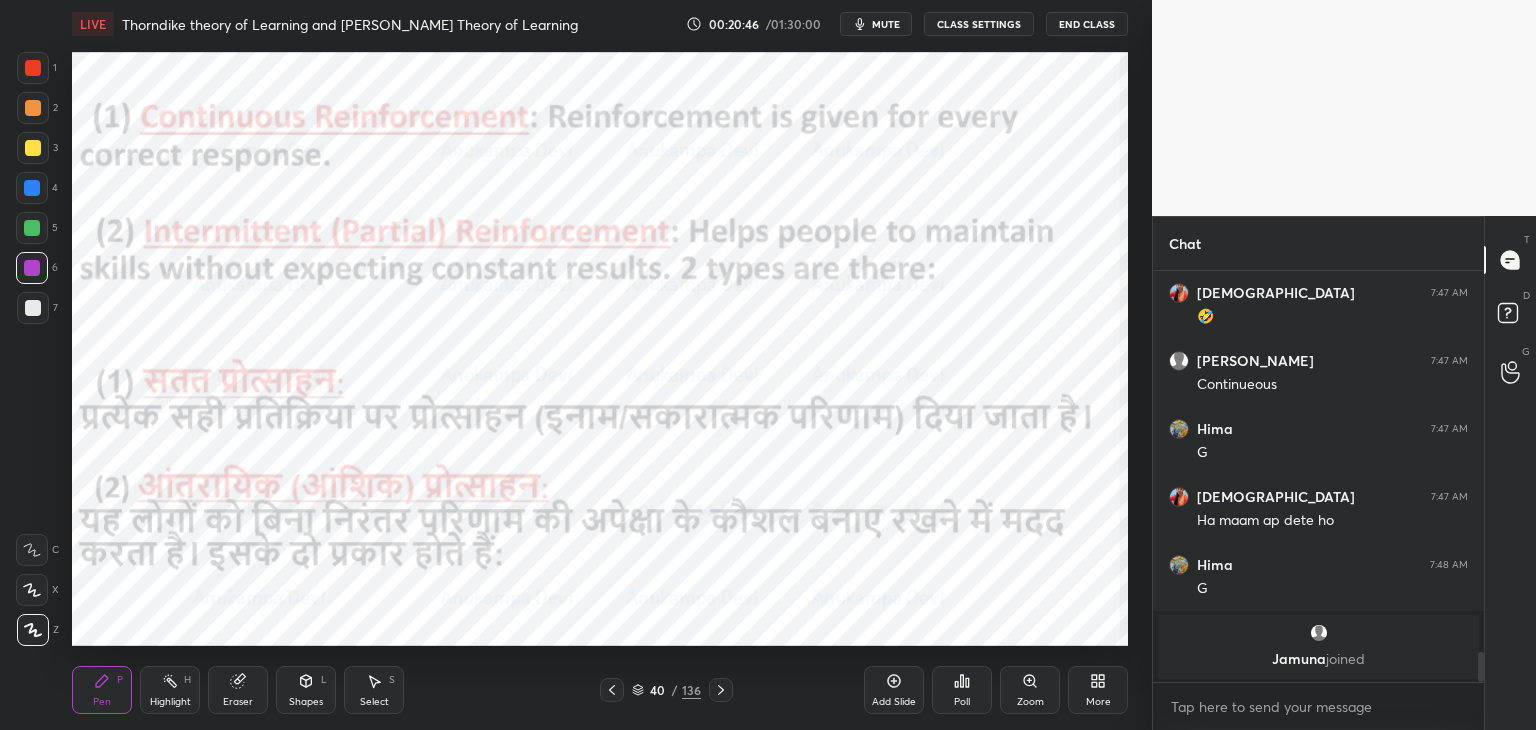 click at bounding box center (32, 228) 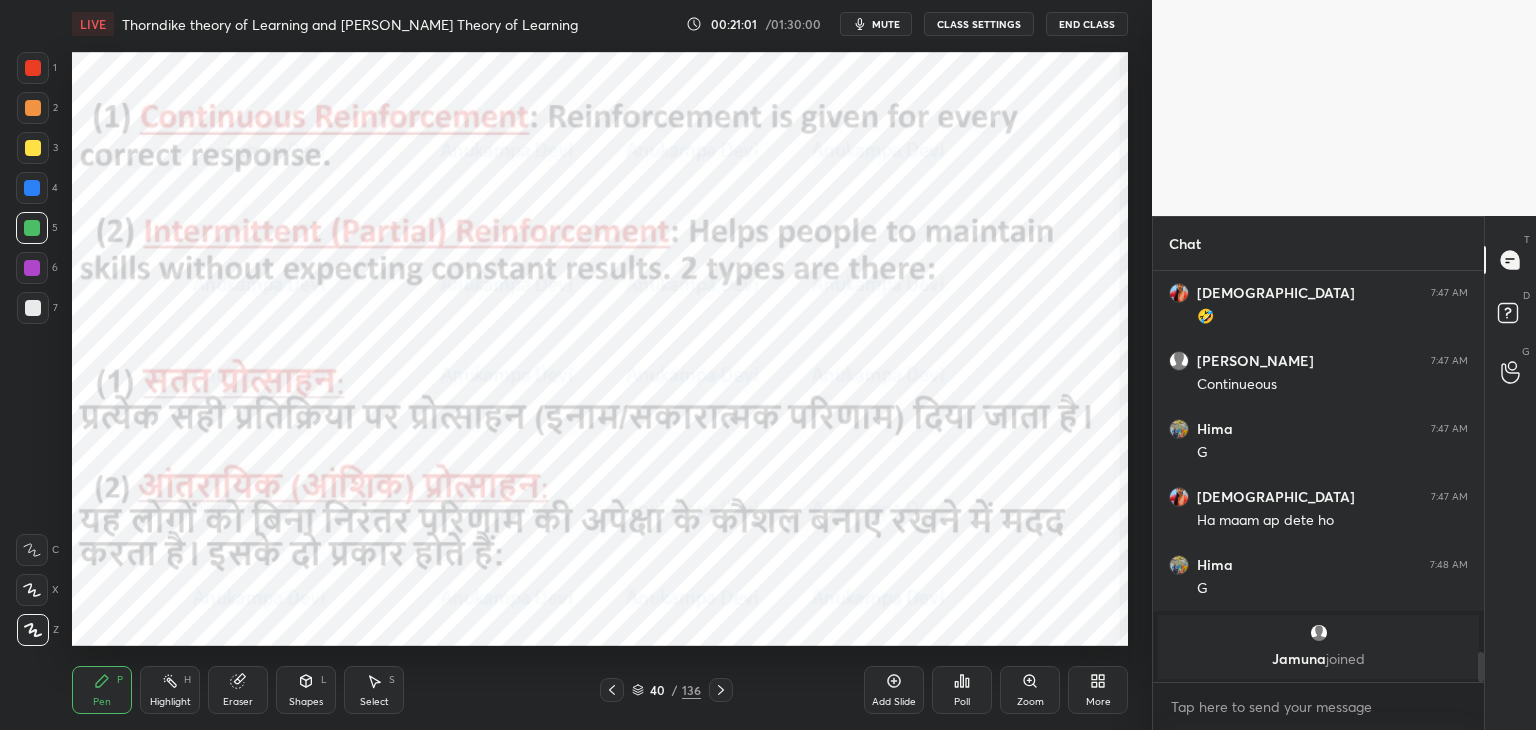 click 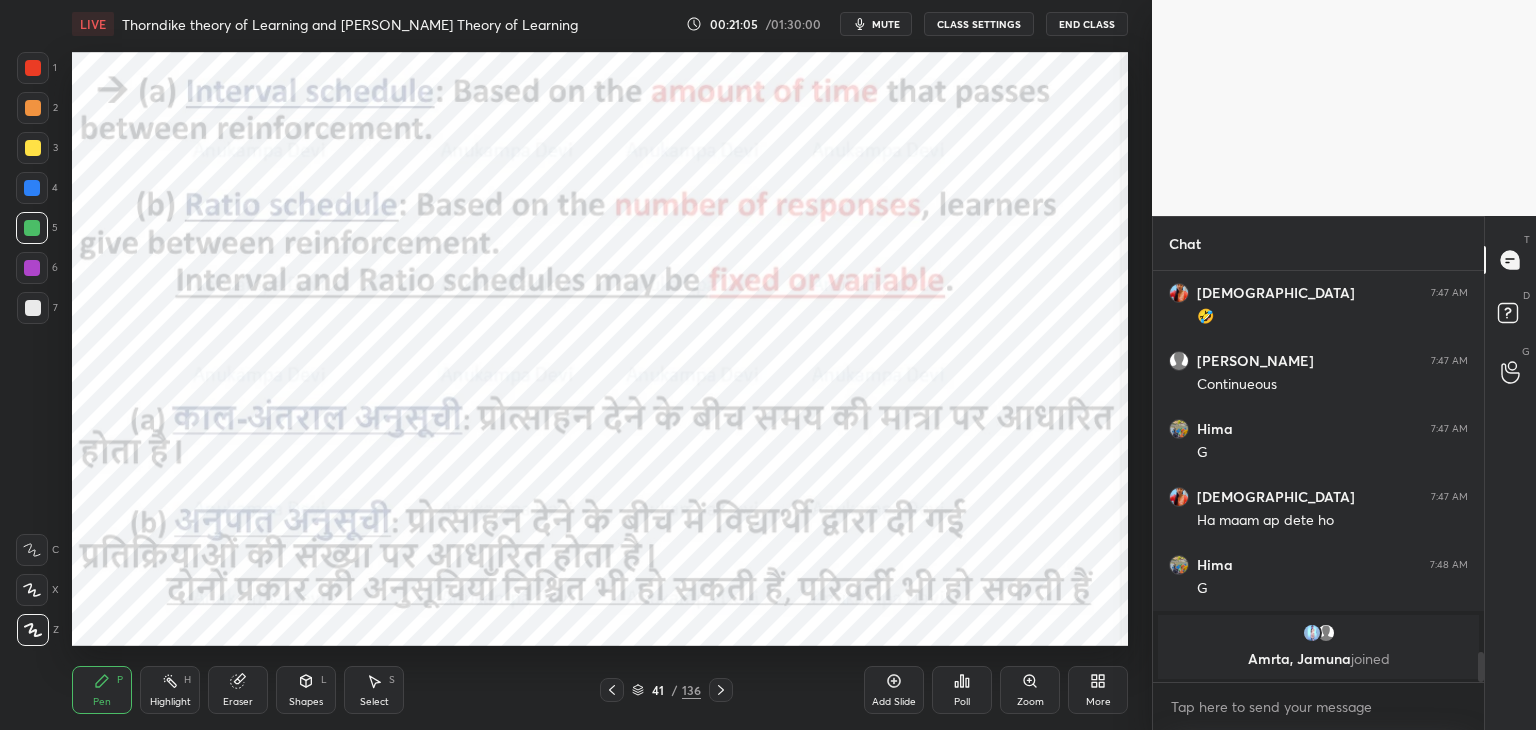 scroll, scrollTop: 5142, scrollLeft: 0, axis: vertical 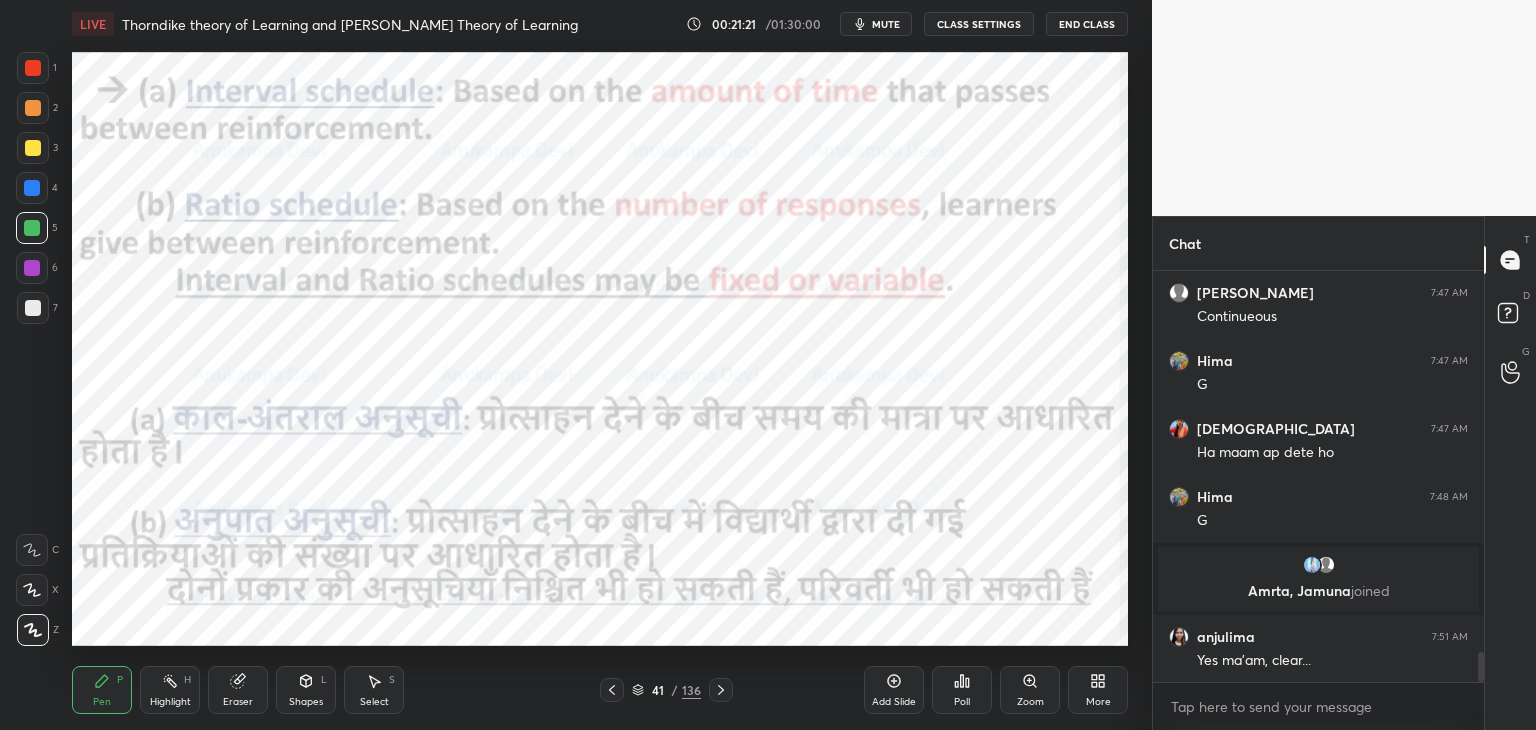 drag, startPoint x: 719, startPoint y: 690, endPoint x: 716, endPoint y: 666, distance: 24.186773 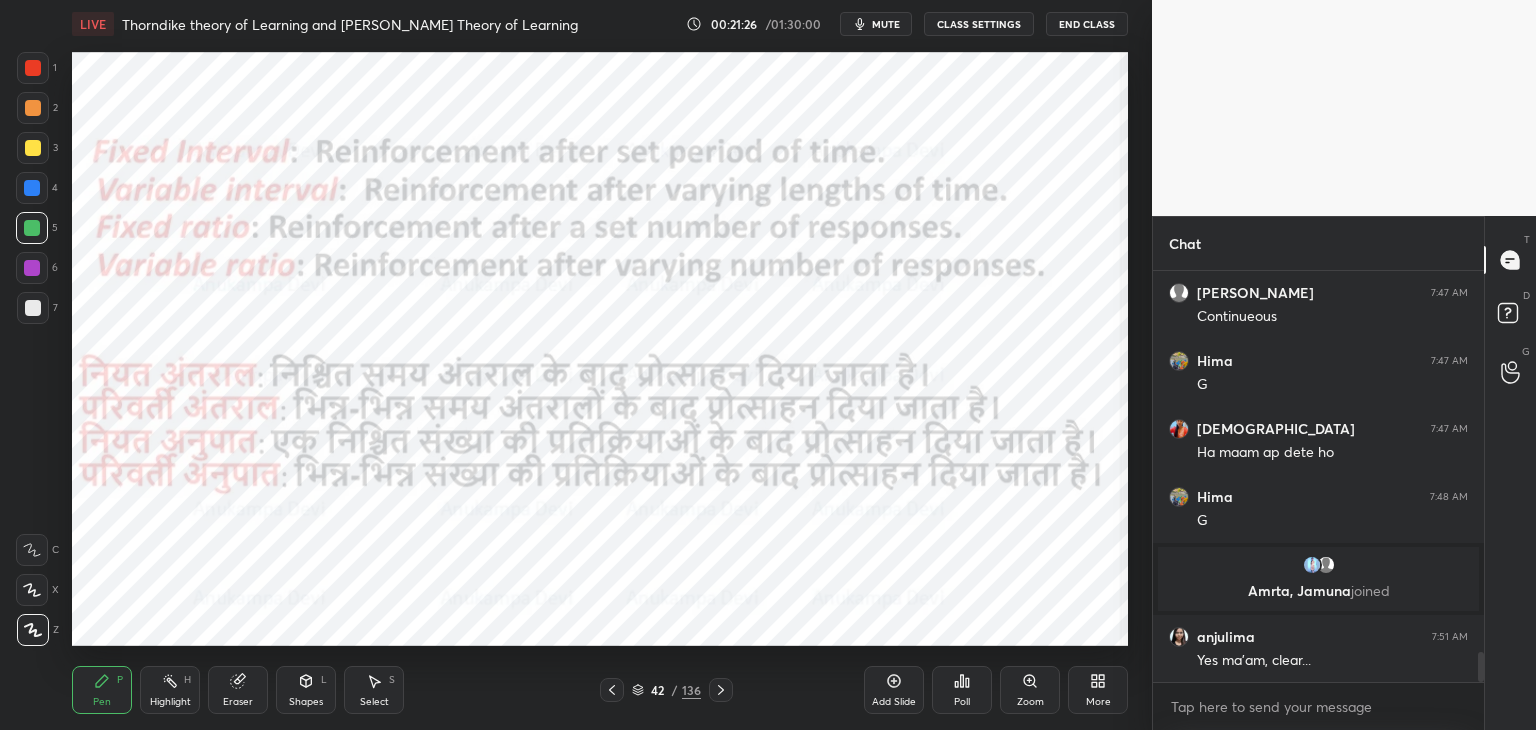 click on "42 / 136" at bounding box center [666, 690] 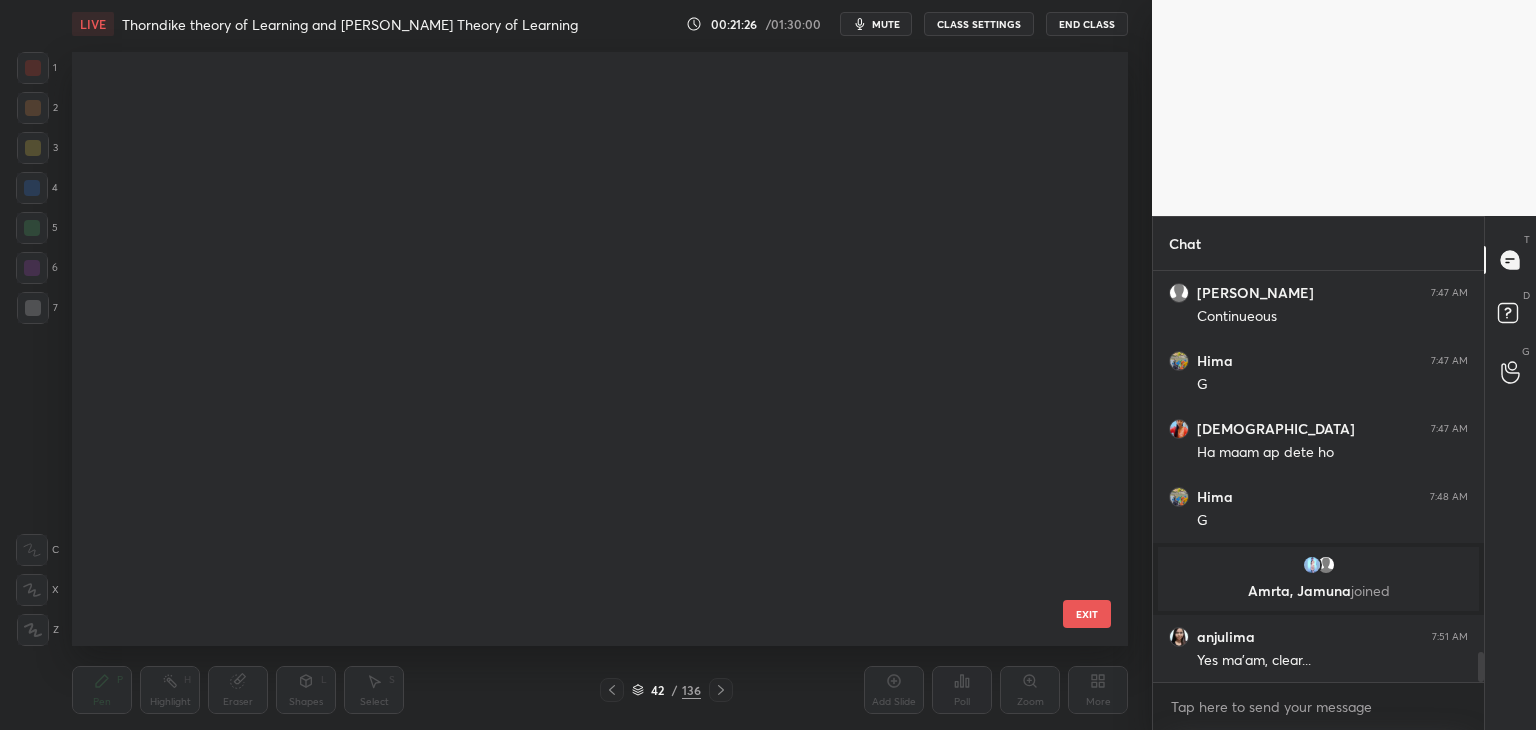scroll, scrollTop: 1968, scrollLeft: 0, axis: vertical 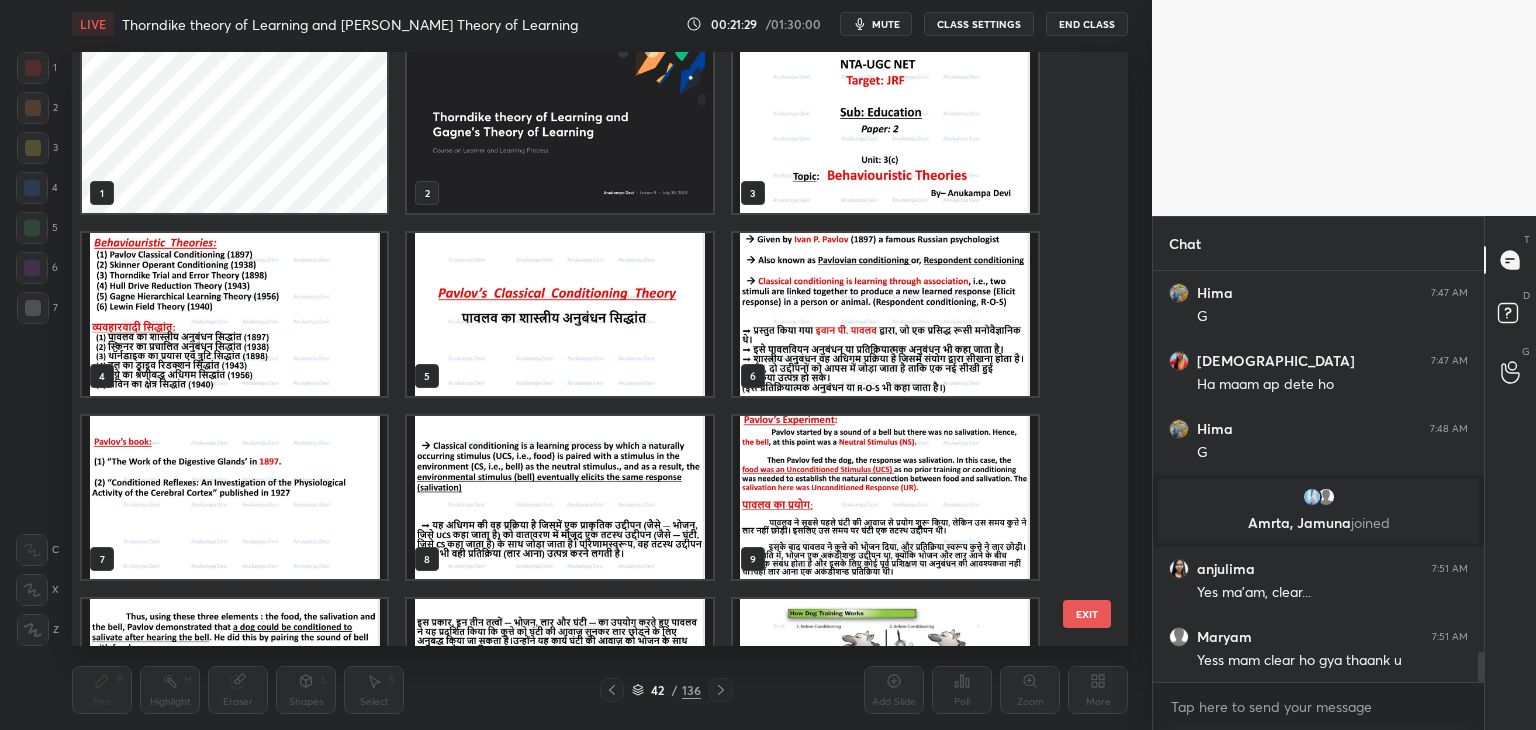click at bounding box center (234, 314) 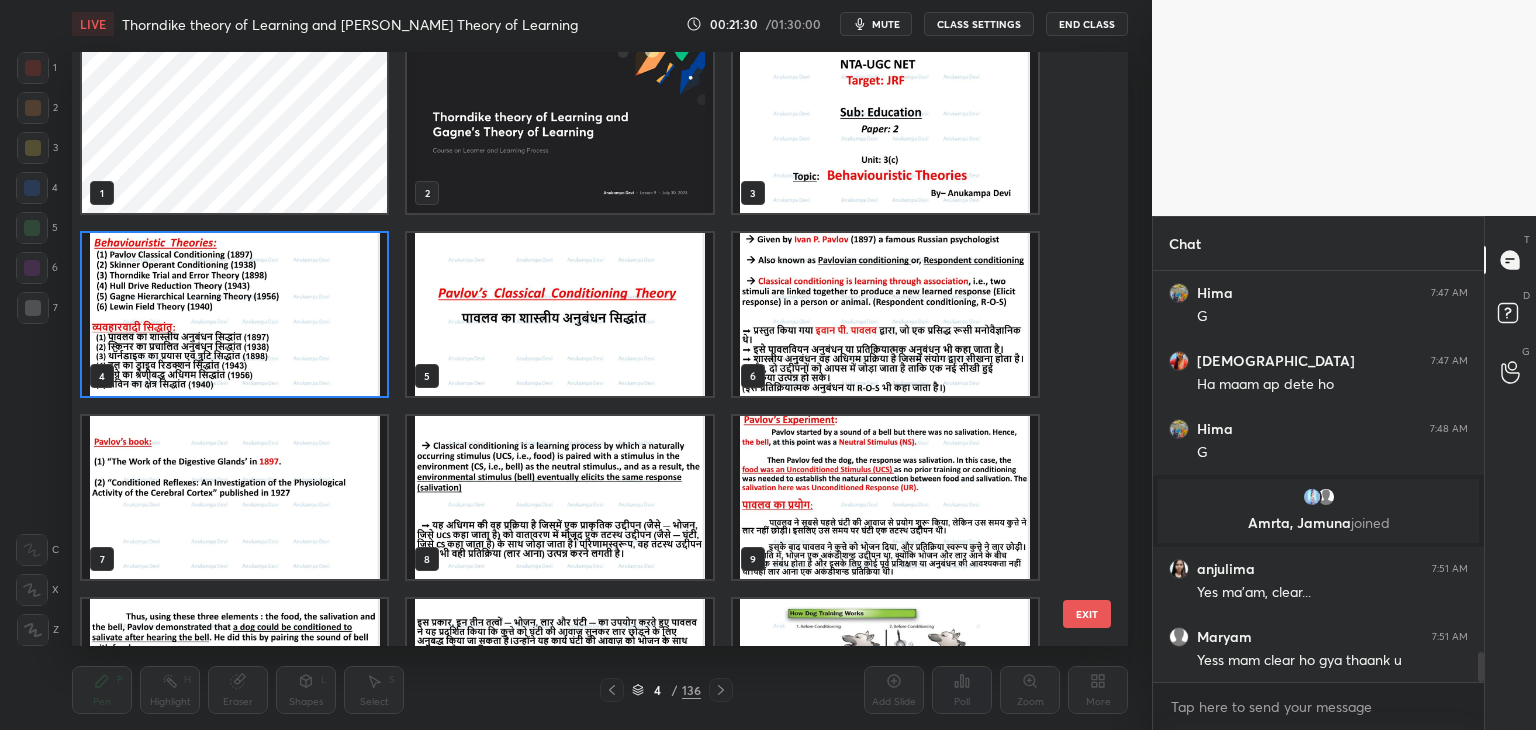 click at bounding box center (234, 314) 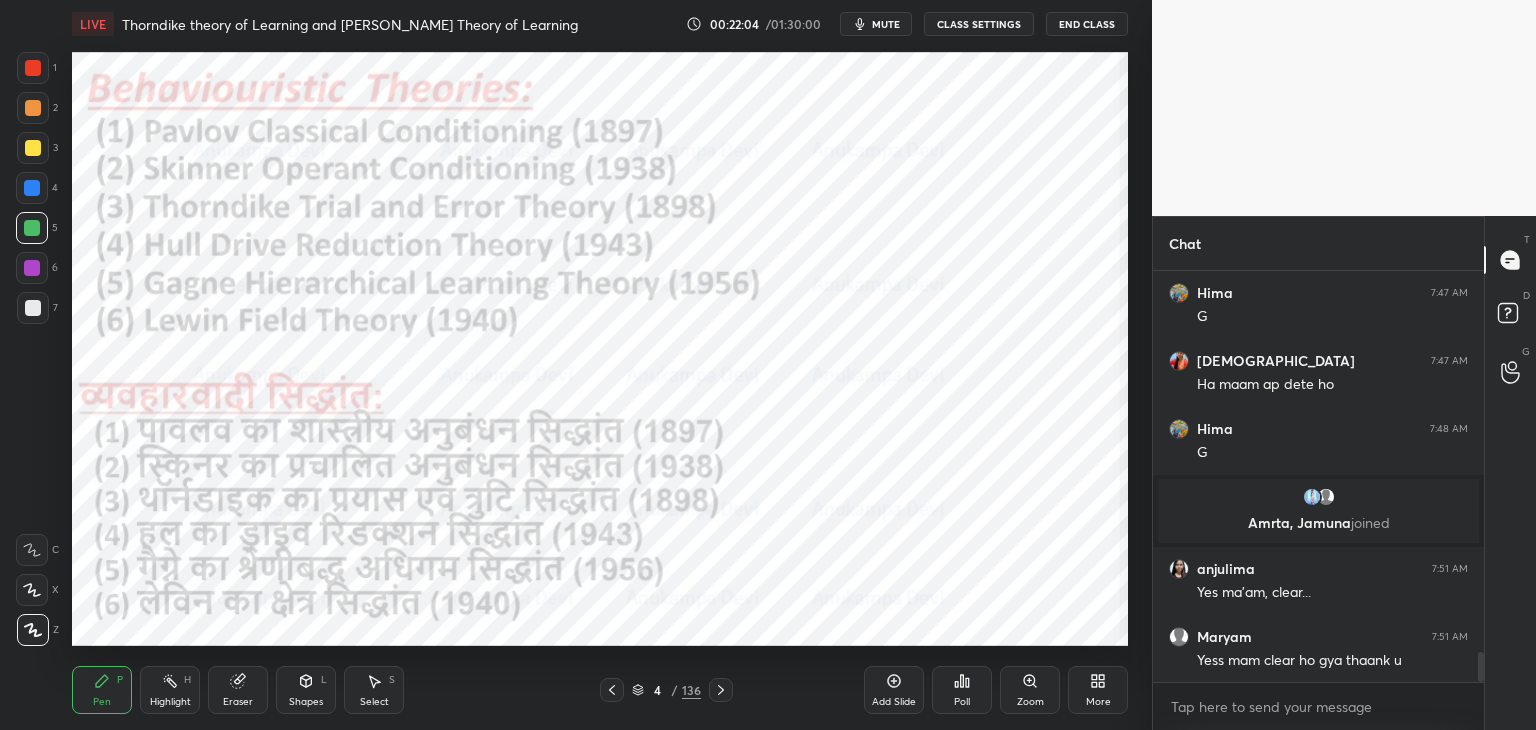 click 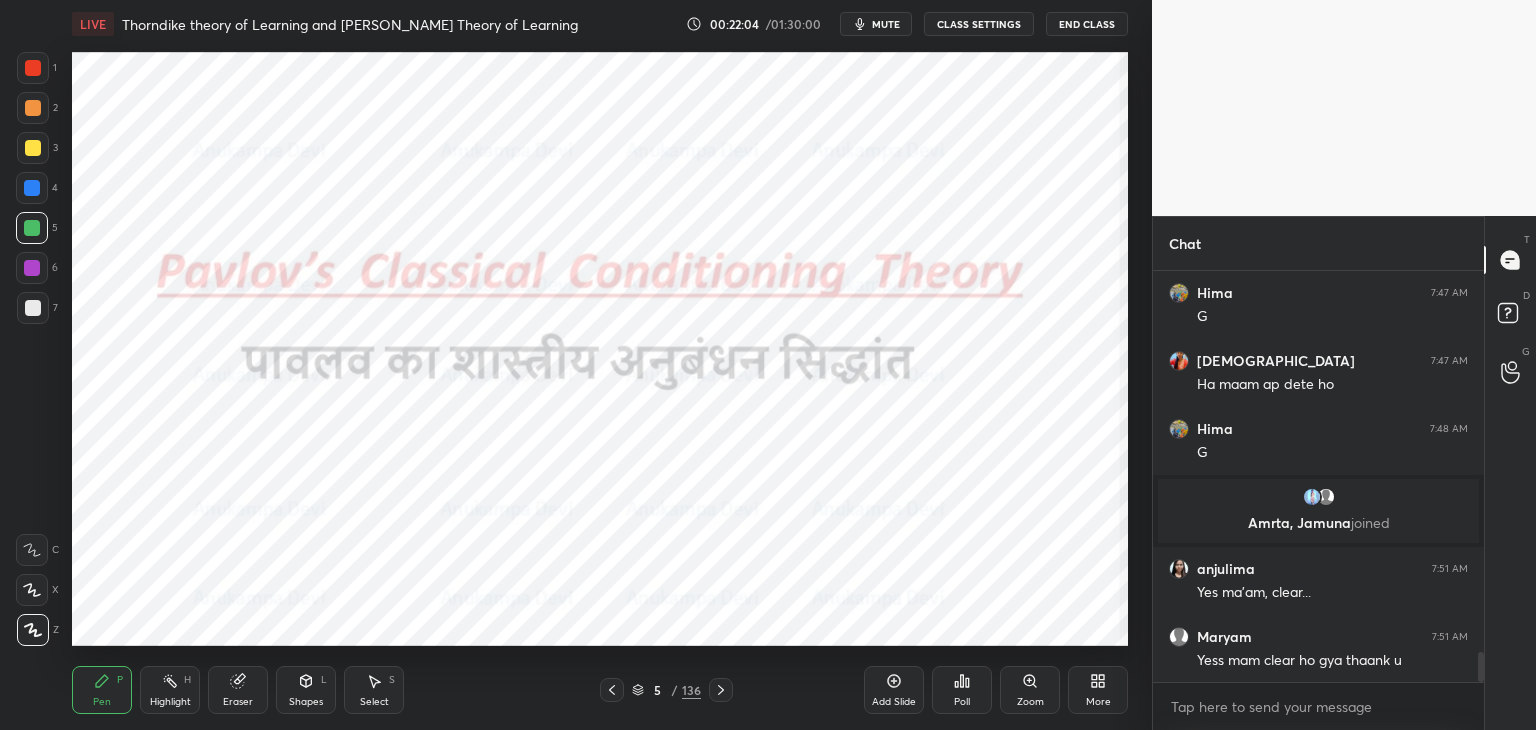 click 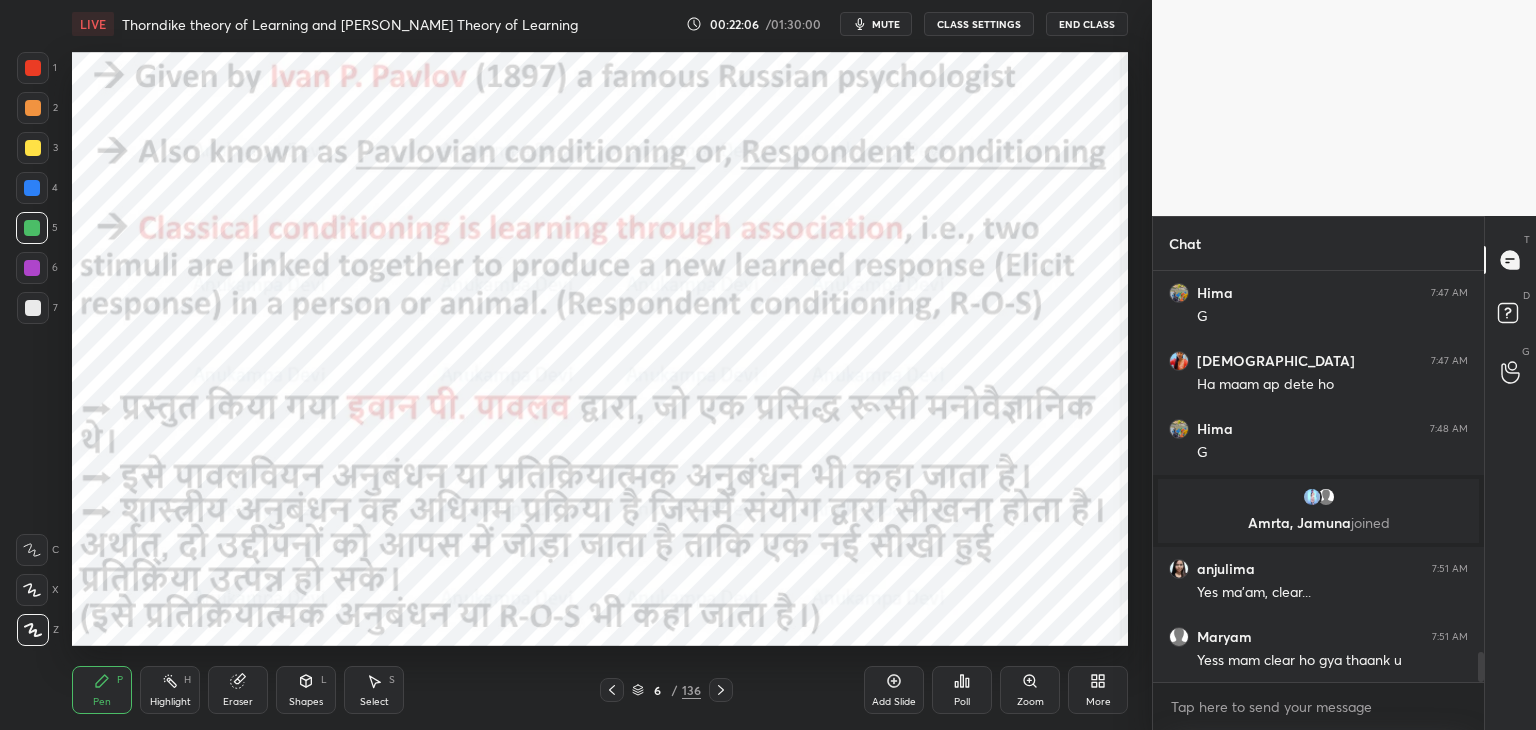 click 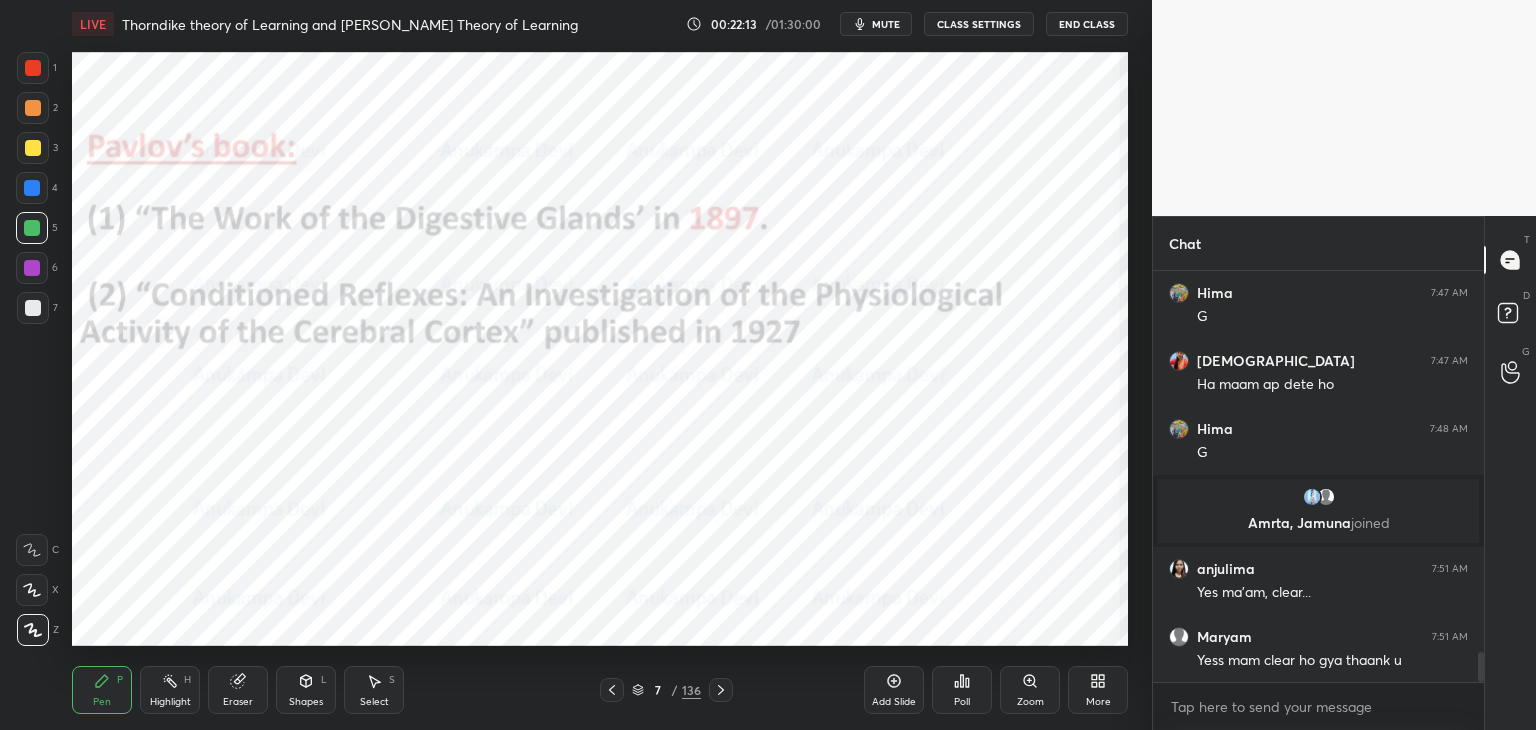 click 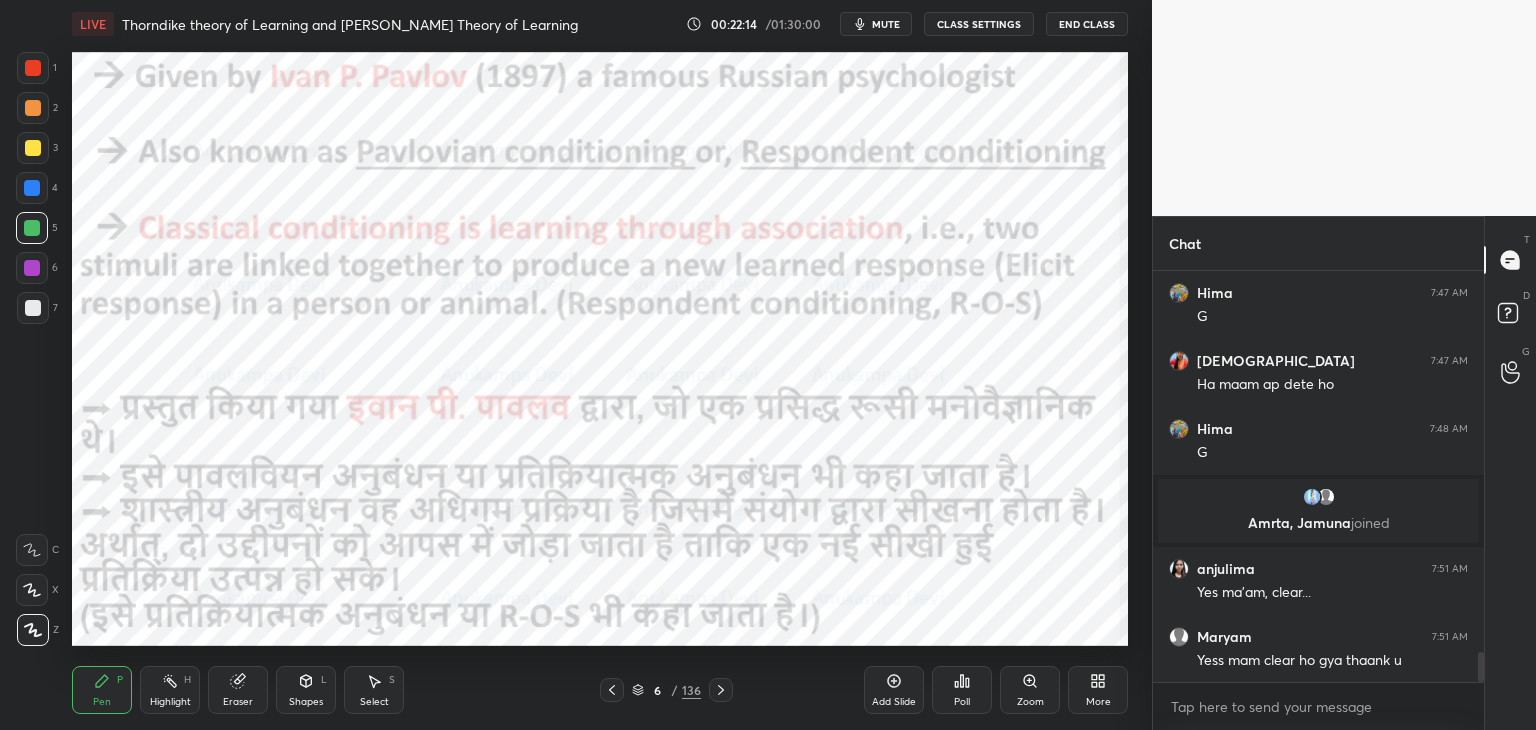 click 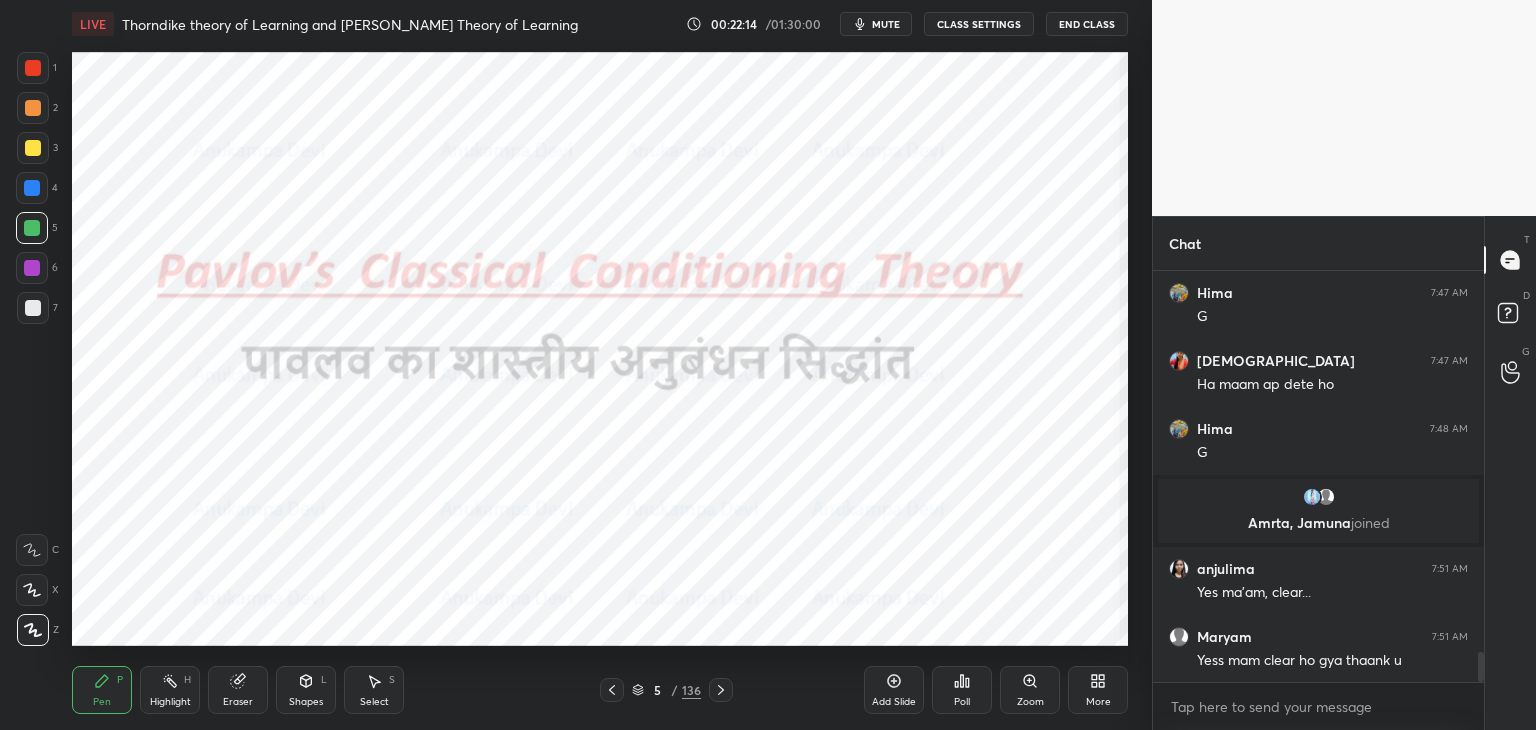 click 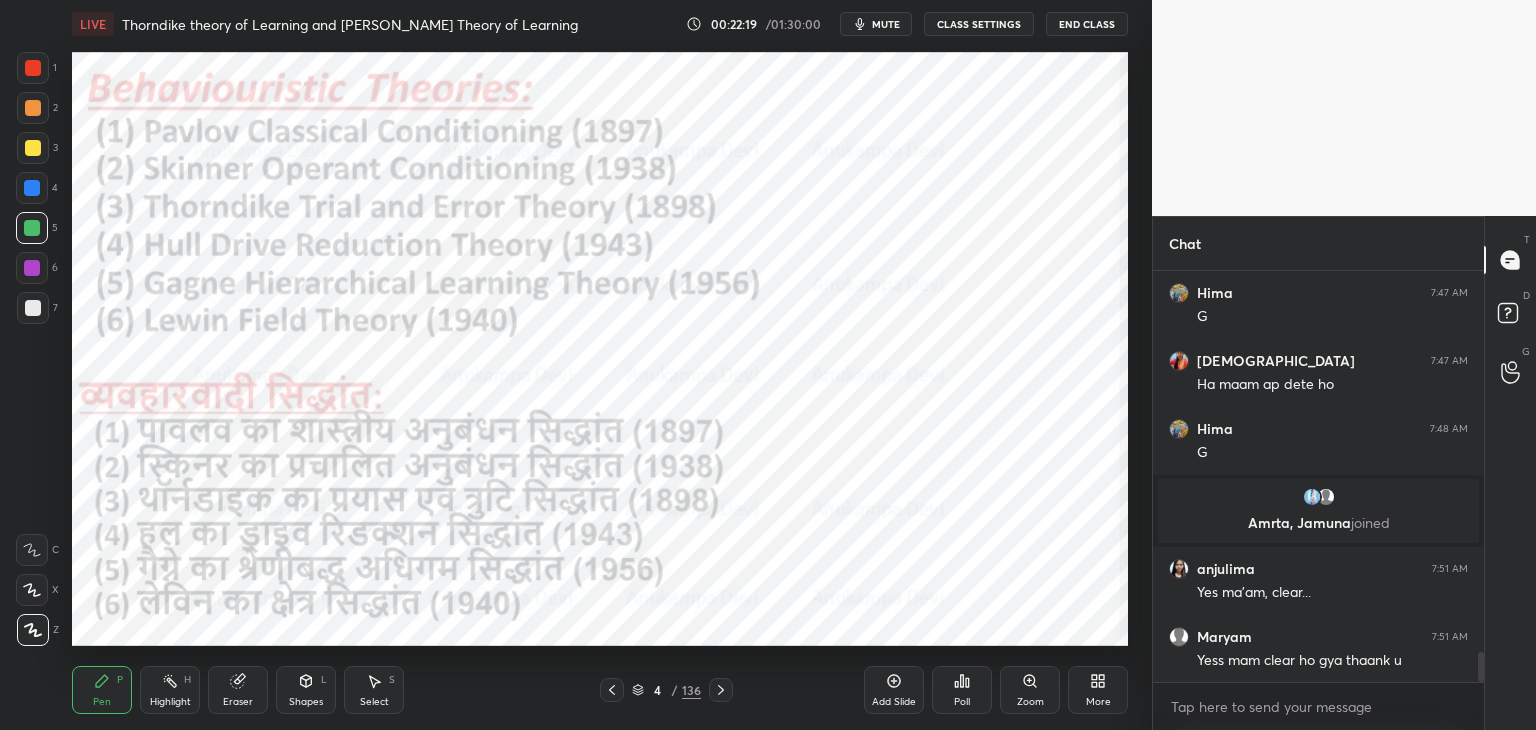 click 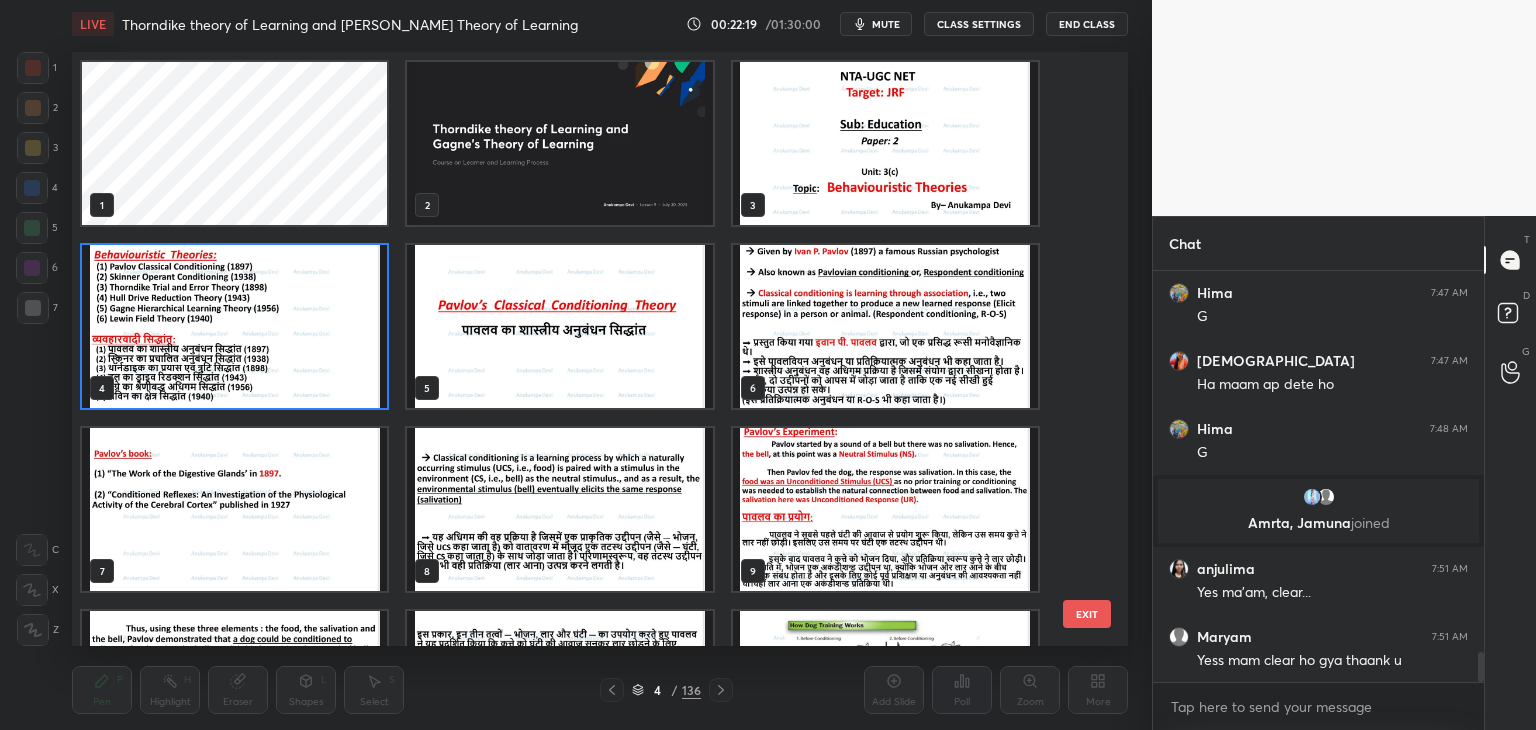 scroll, scrollTop: 6, scrollLeft: 10, axis: both 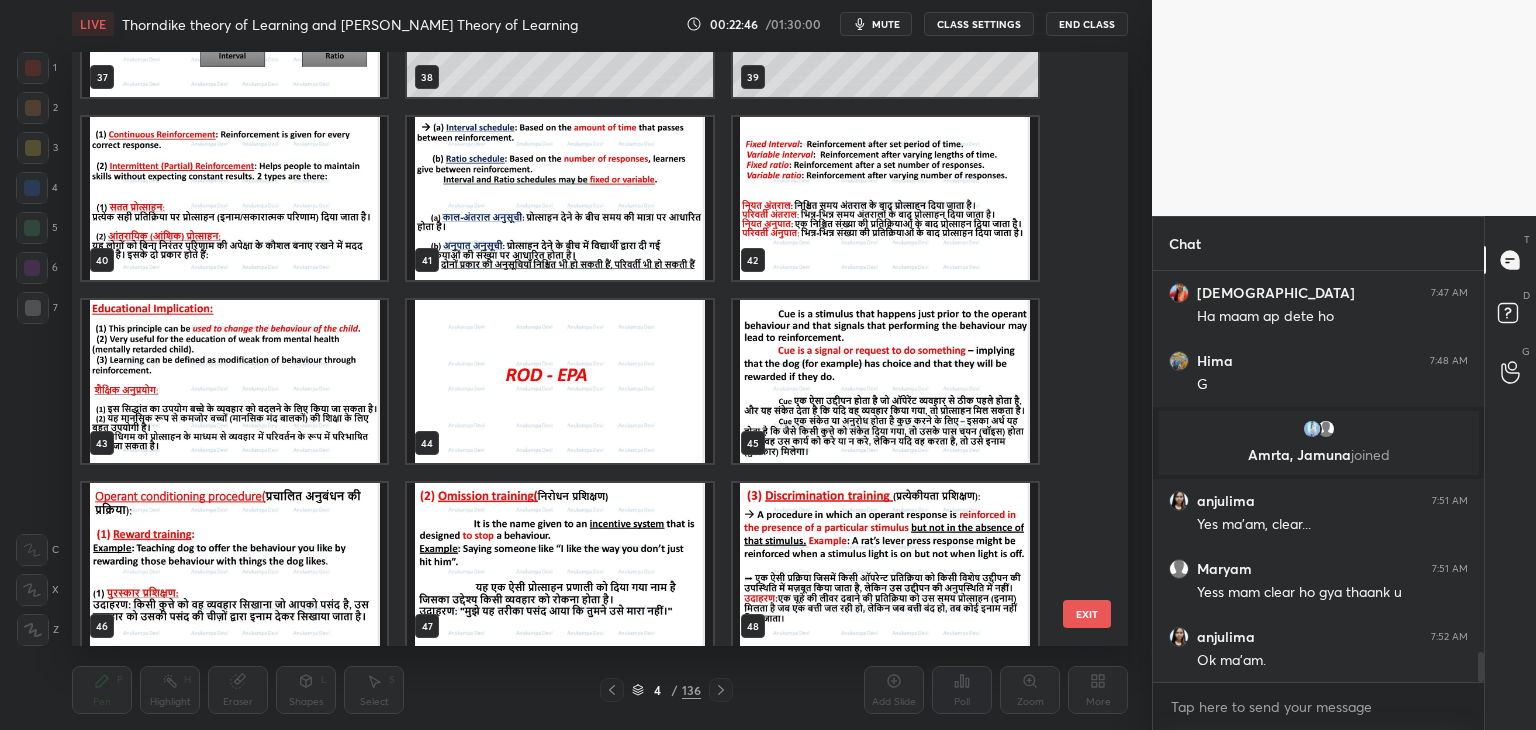 click at bounding box center [885, 198] 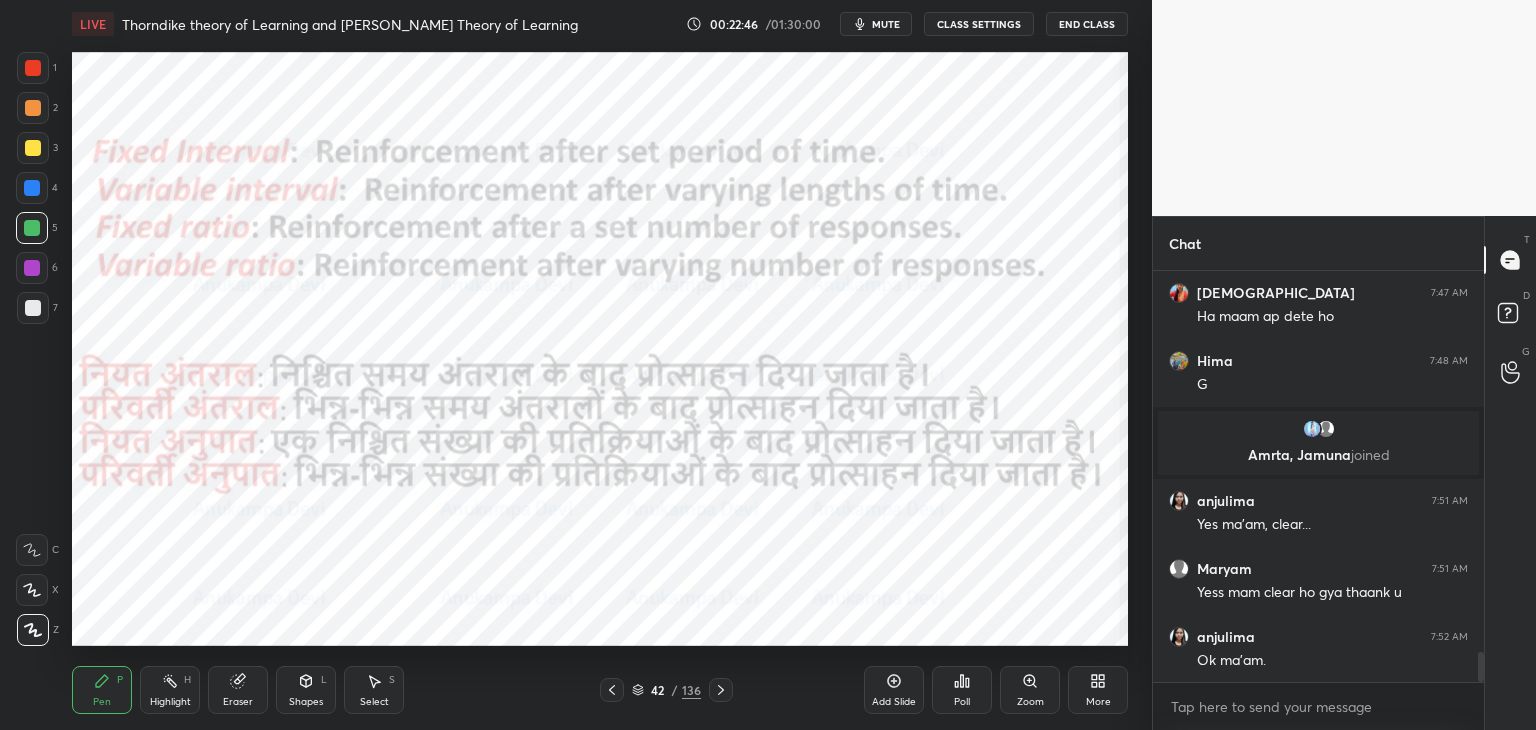 click at bounding box center [885, 198] 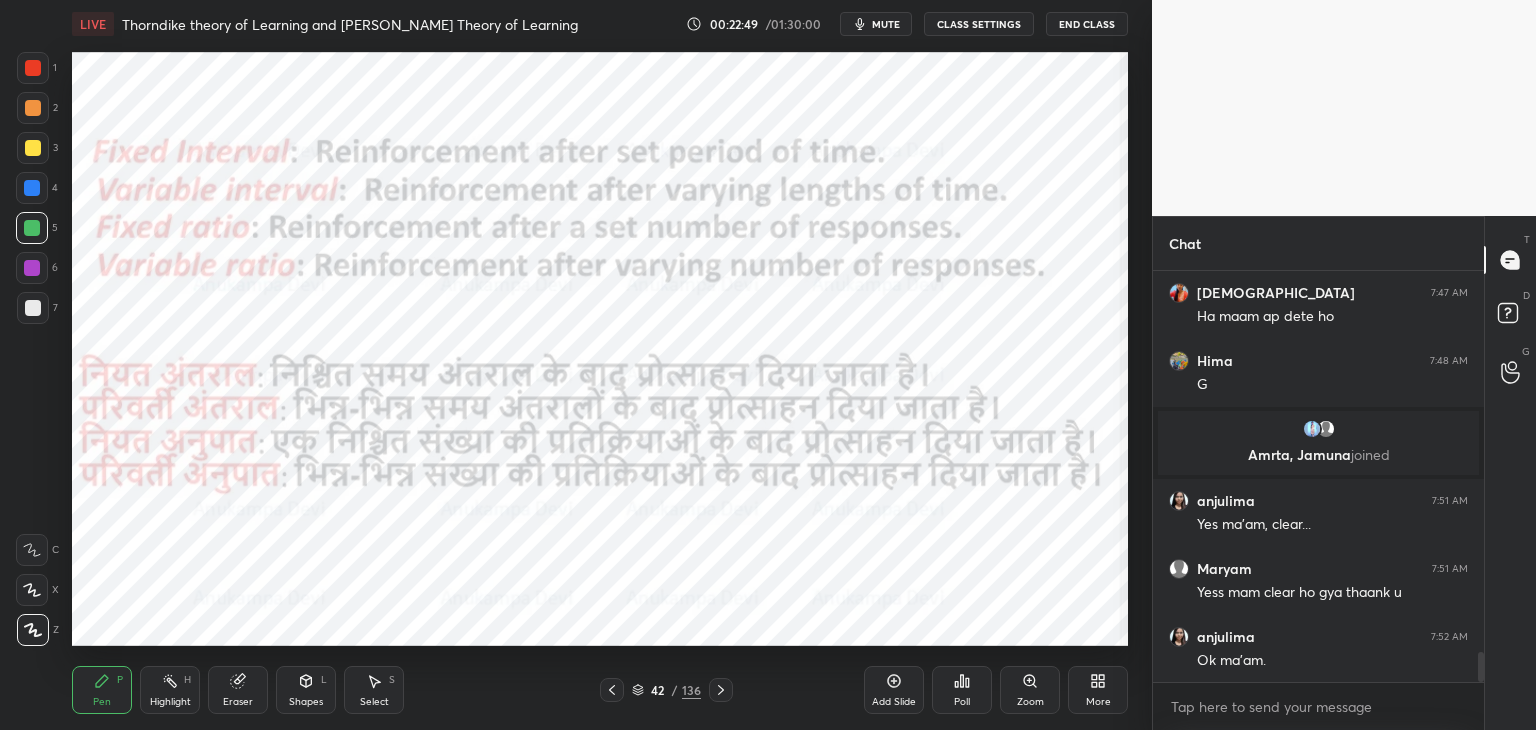 click at bounding box center (32, 268) 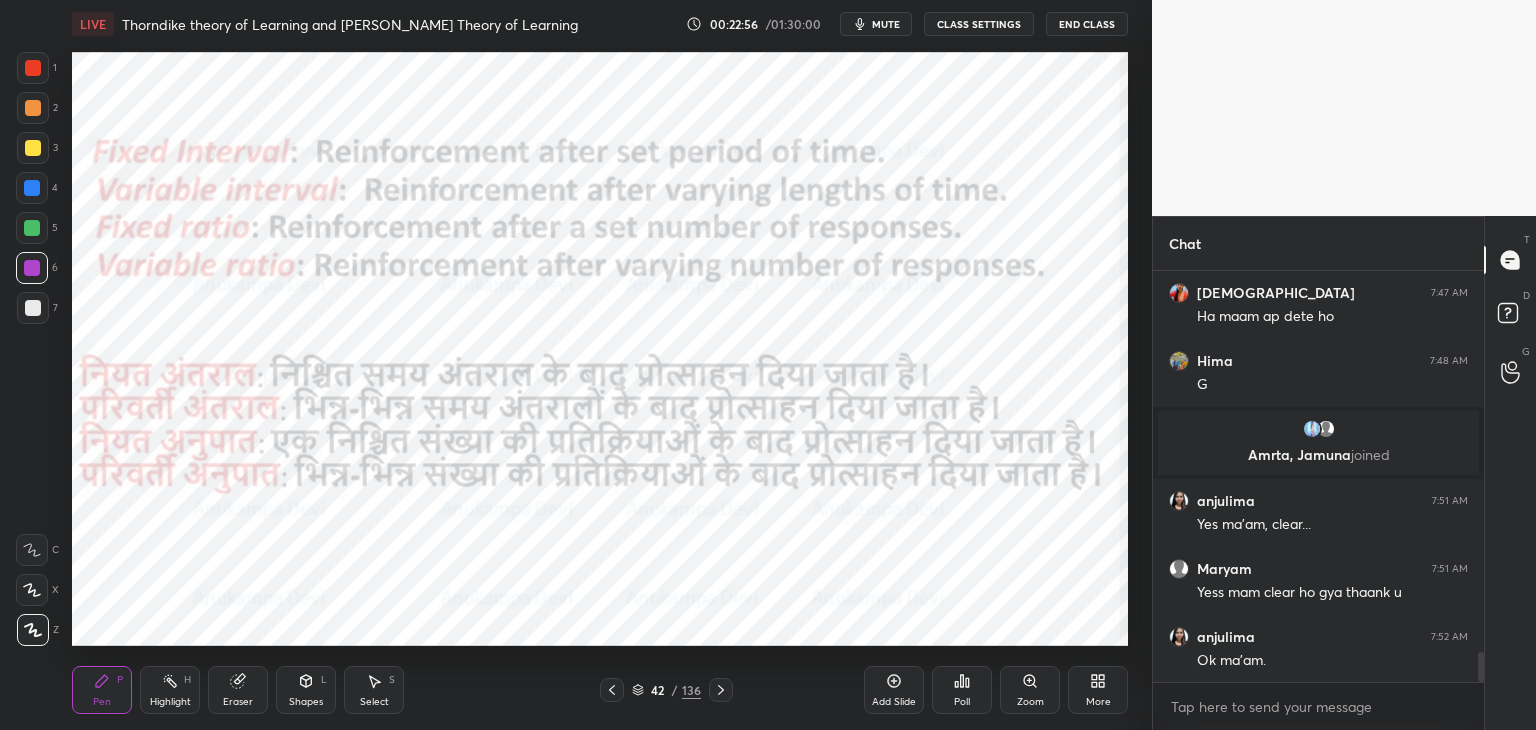 drag, startPoint x: 724, startPoint y: 691, endPoint x: 712, endPoint y: 659, distance: 34.176014 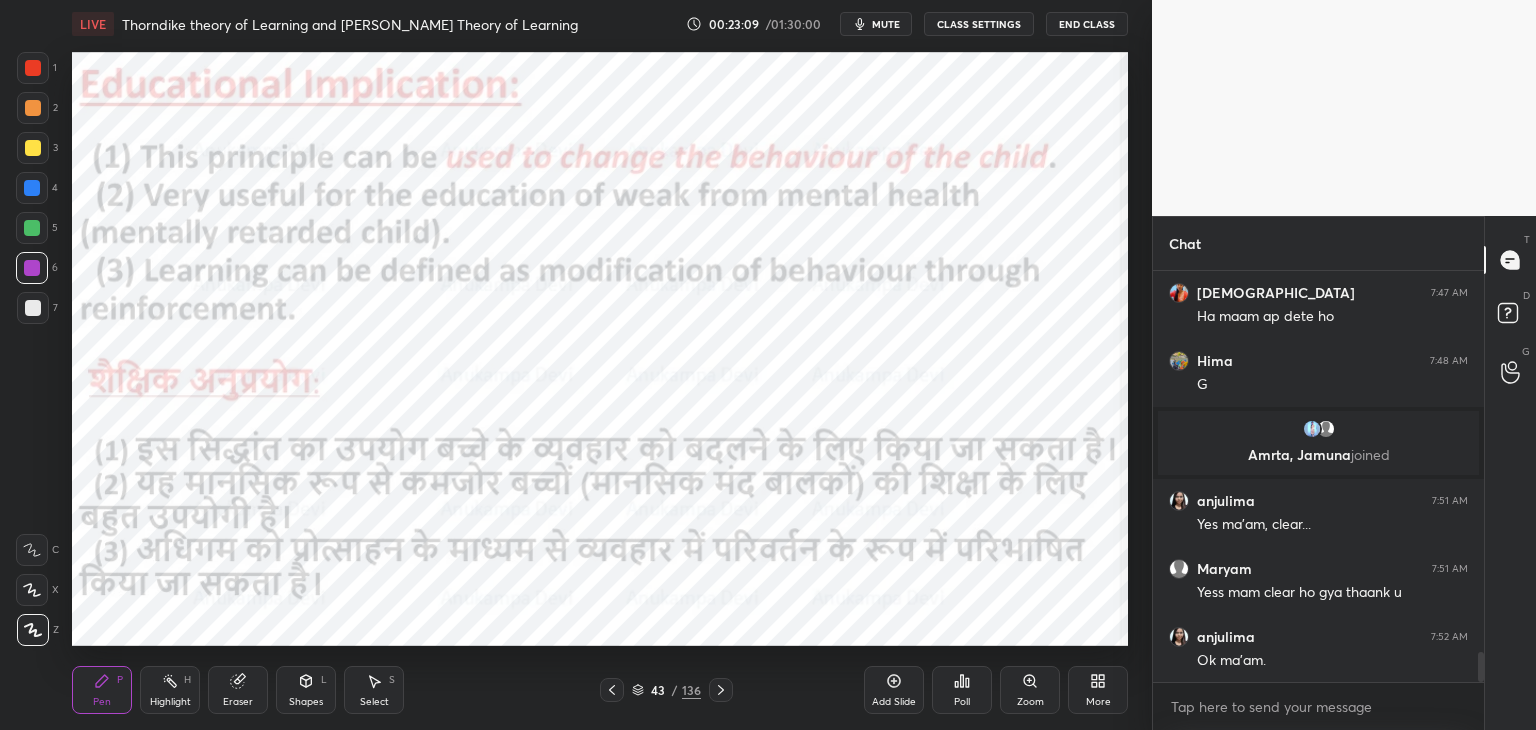 click on "mute" at bounding box center [886, 24] 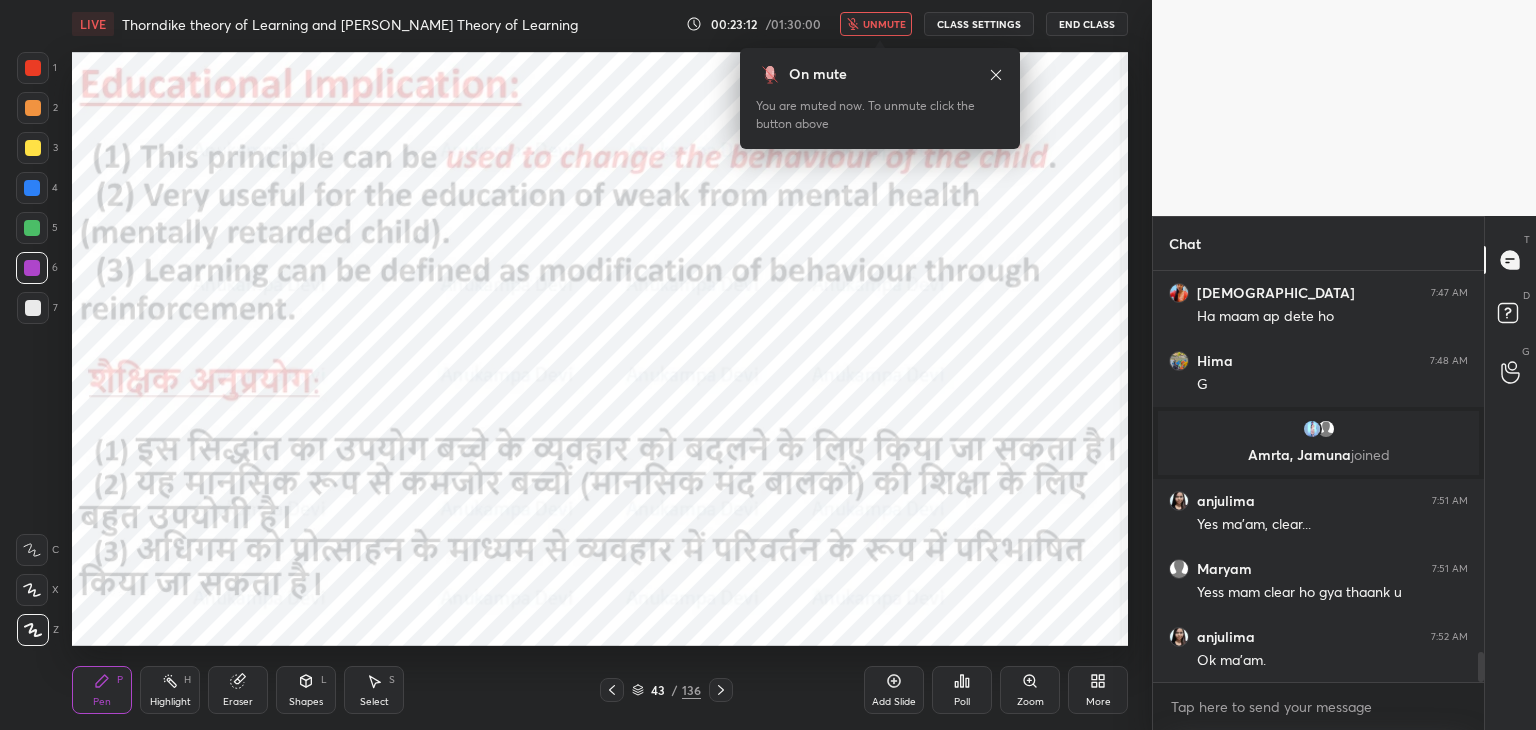 drag, startPoint x: 882, startPoint y: 34, endPoint x: 877, endPoint y: 61, distance: 27.45906 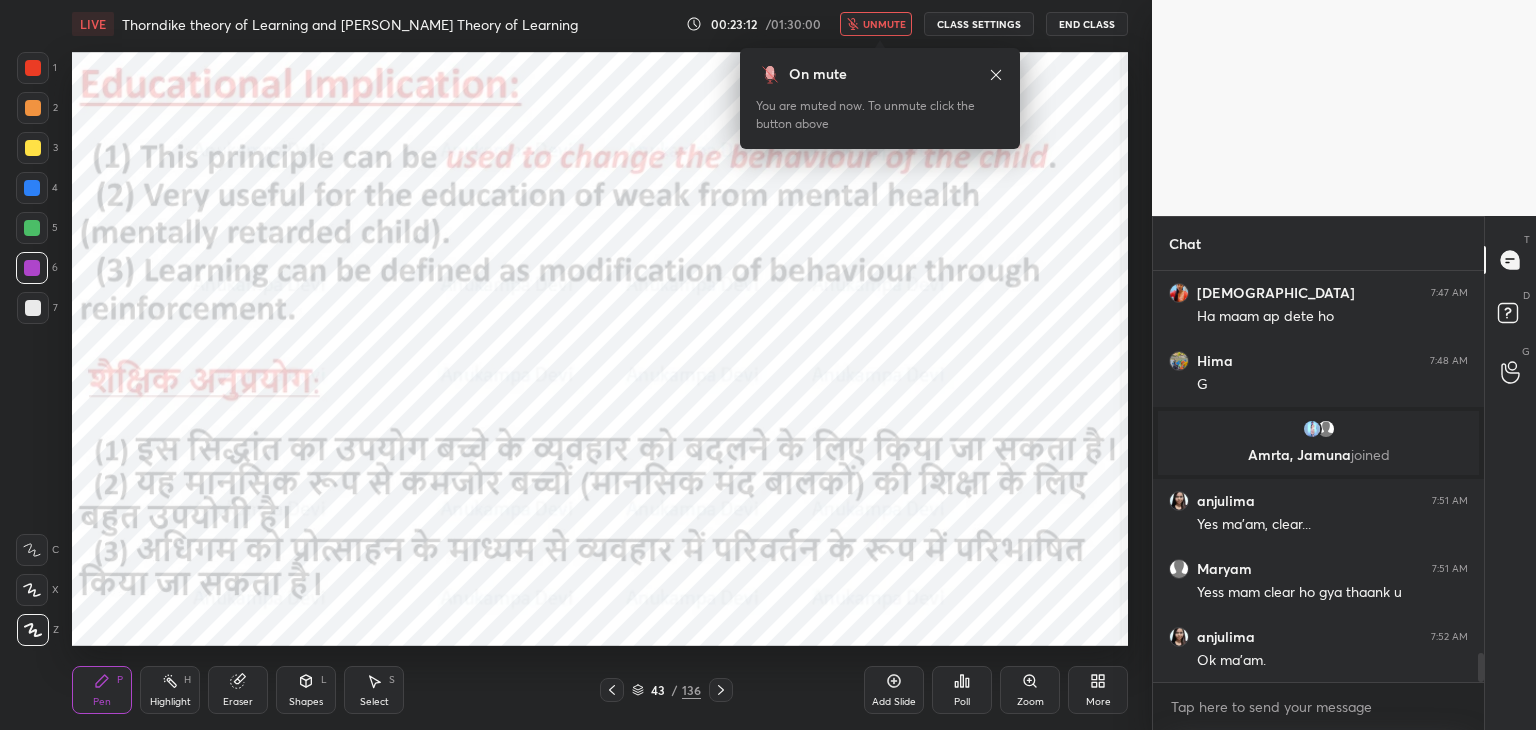 scroll, scrollTop: 5346, scrollLeft: 0, axis: vertical 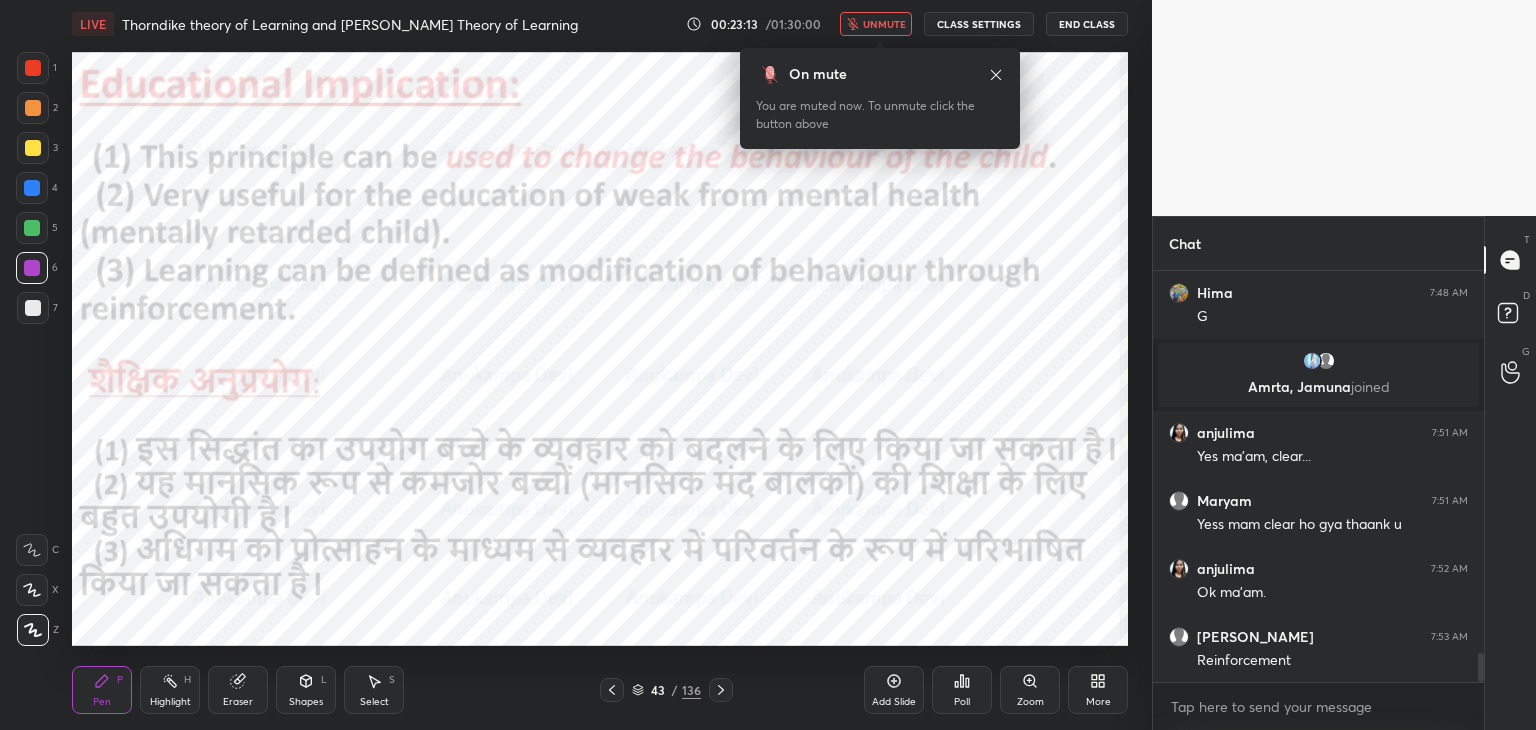 click on "unmute" at bounding box center (884, 24) 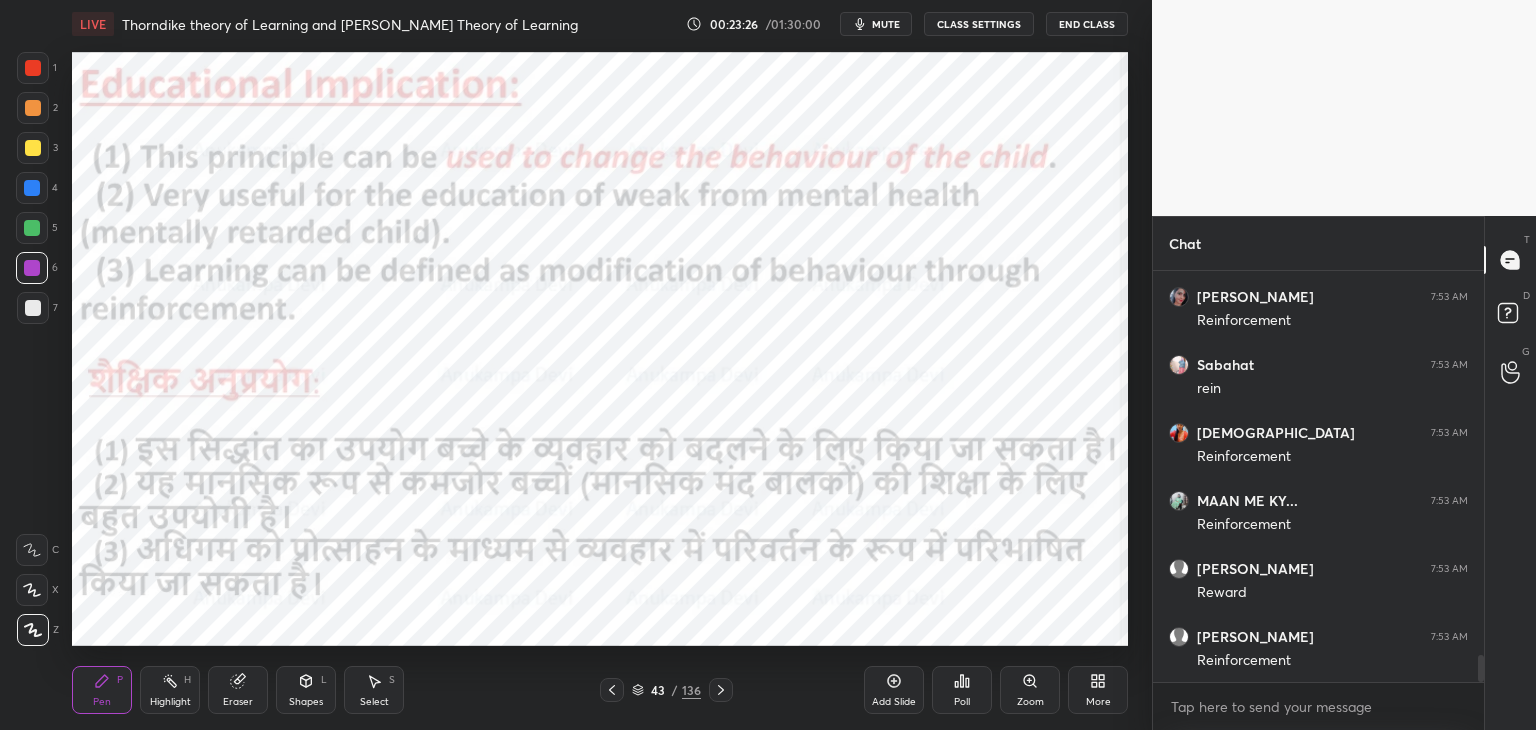 scroll, scrollTop: 5822, scrollLeft: 0, axis: vertical 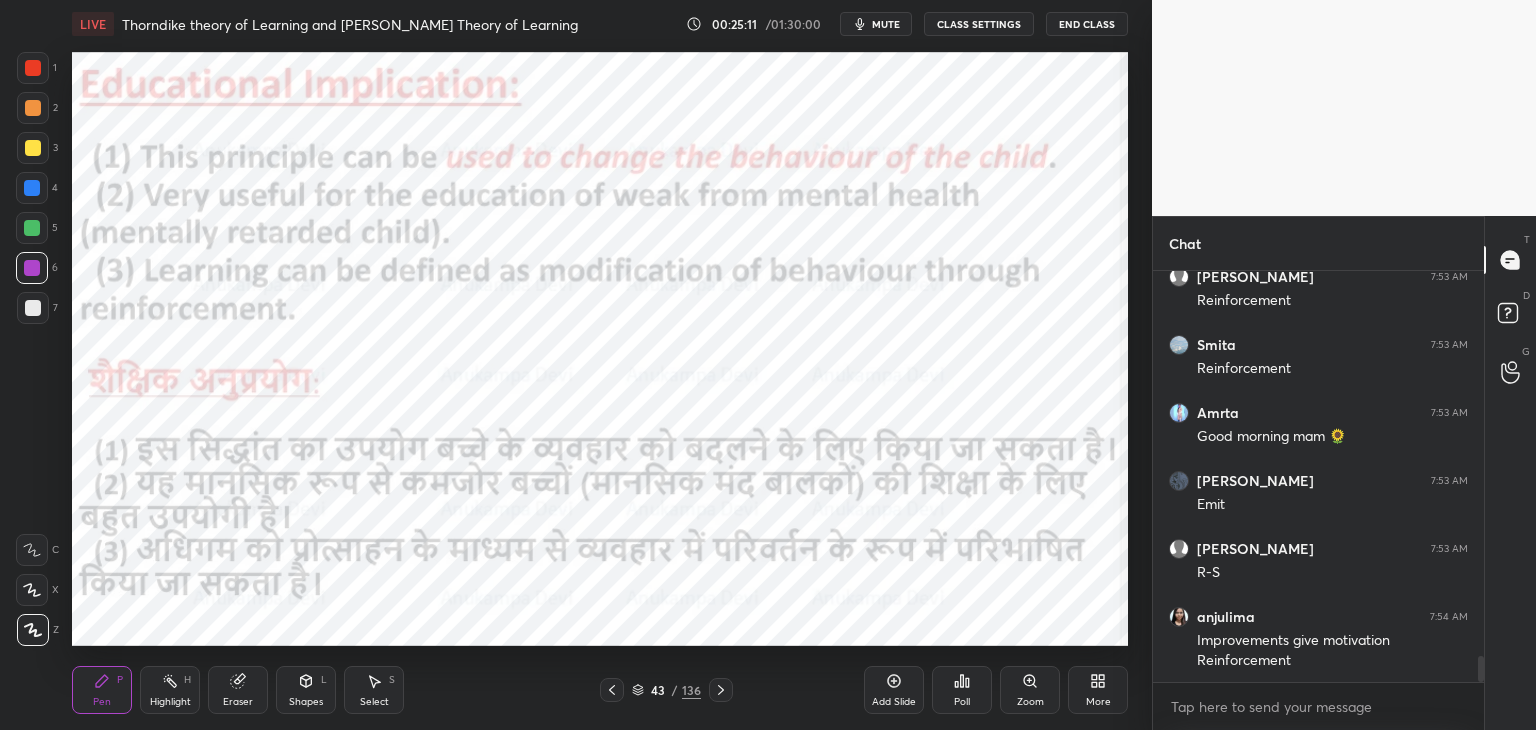 drag, startPoint x: 722, startPoint y: 693, endPoint x: 717, endPoint y: 681, distance: 13 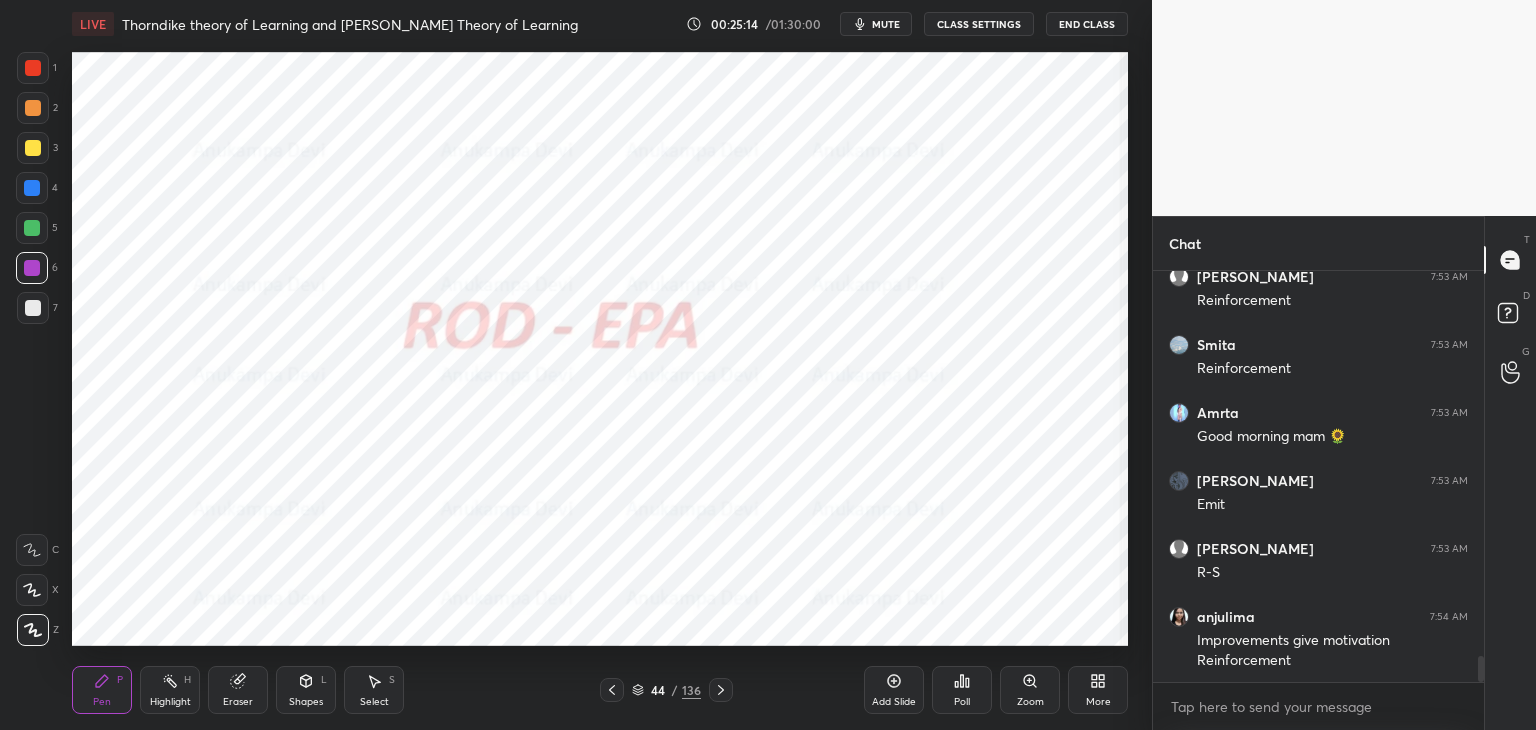 click on "Shapes L" at bounding box center [306, 690] 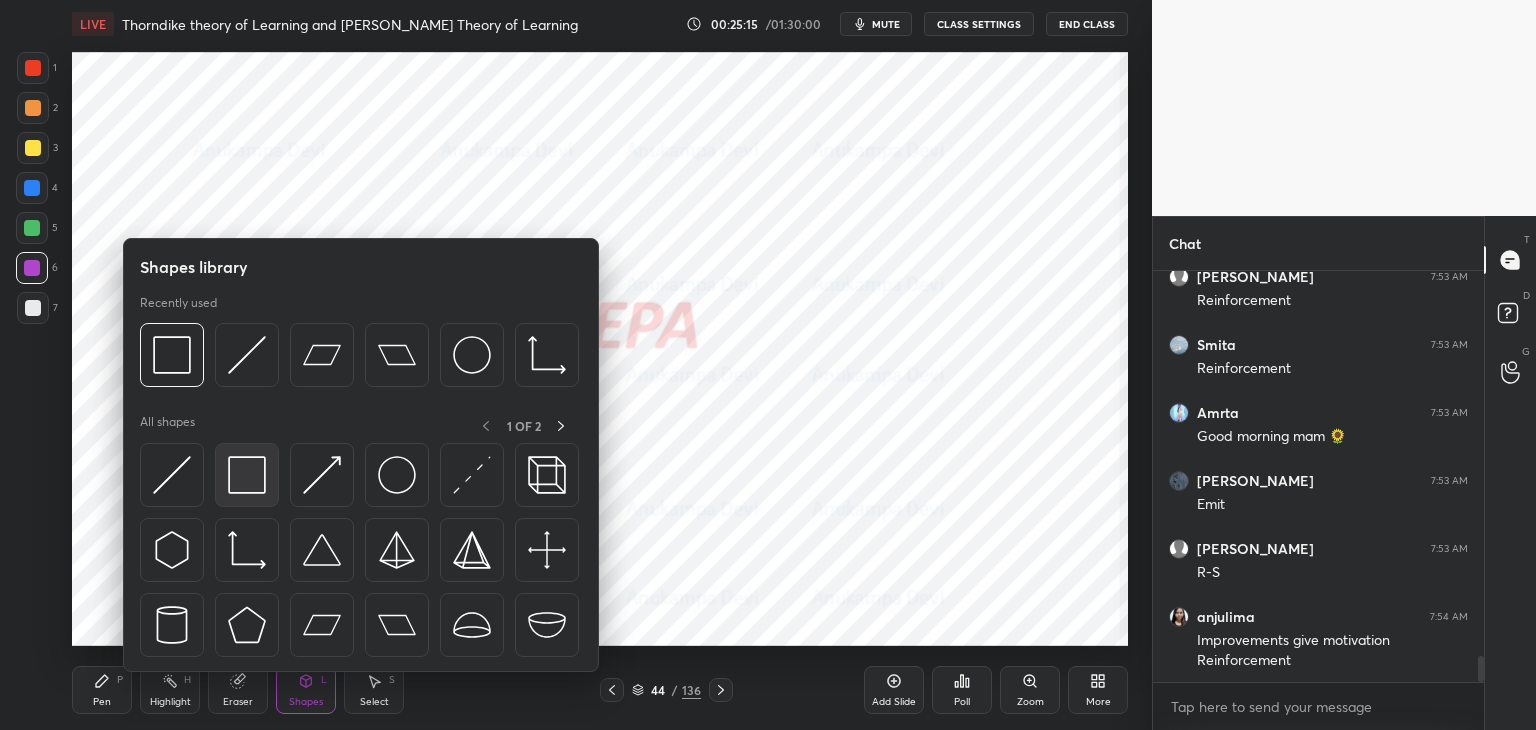 click at bounding box center (247, 475) 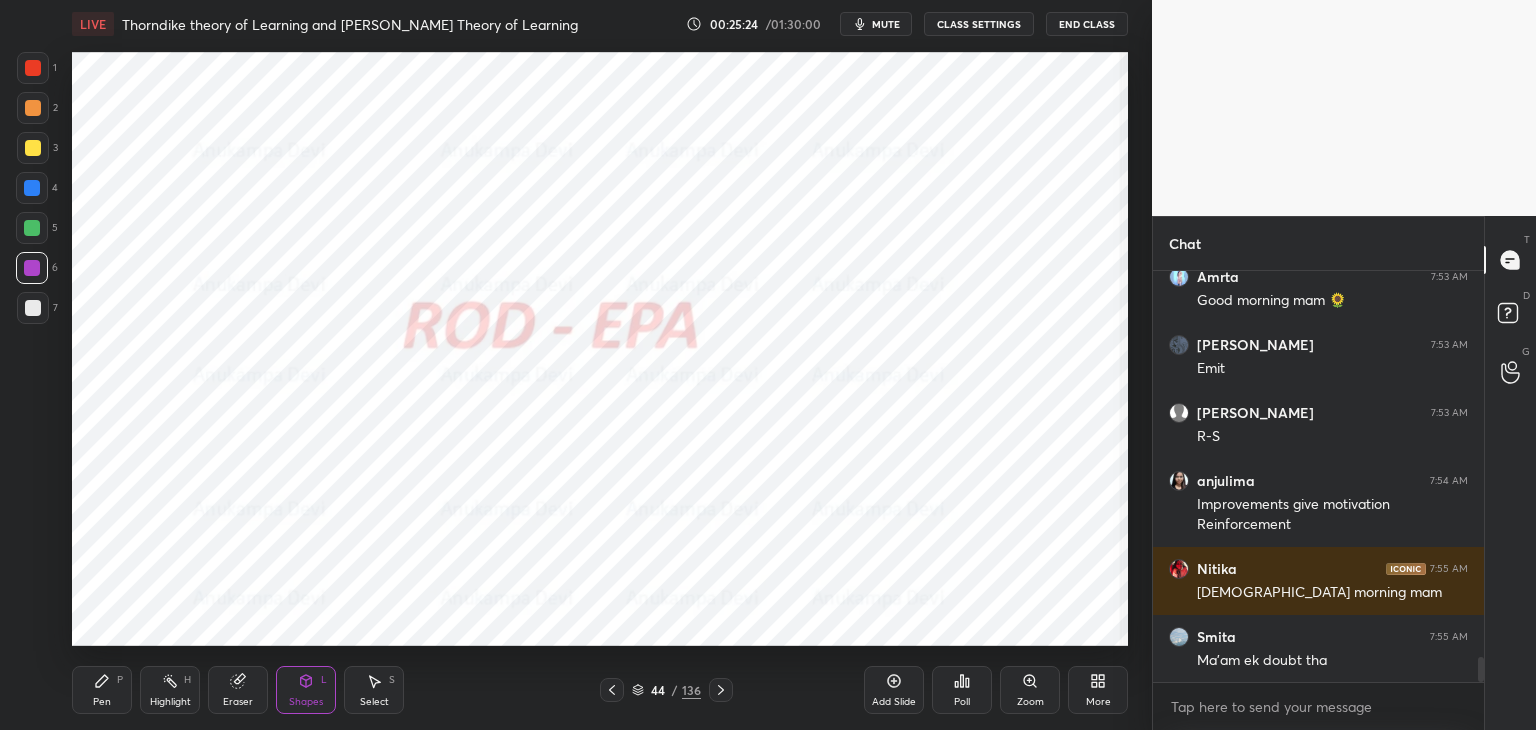 scroll, scrollTop: 6336, scrollLeft: 0, axis: vertical 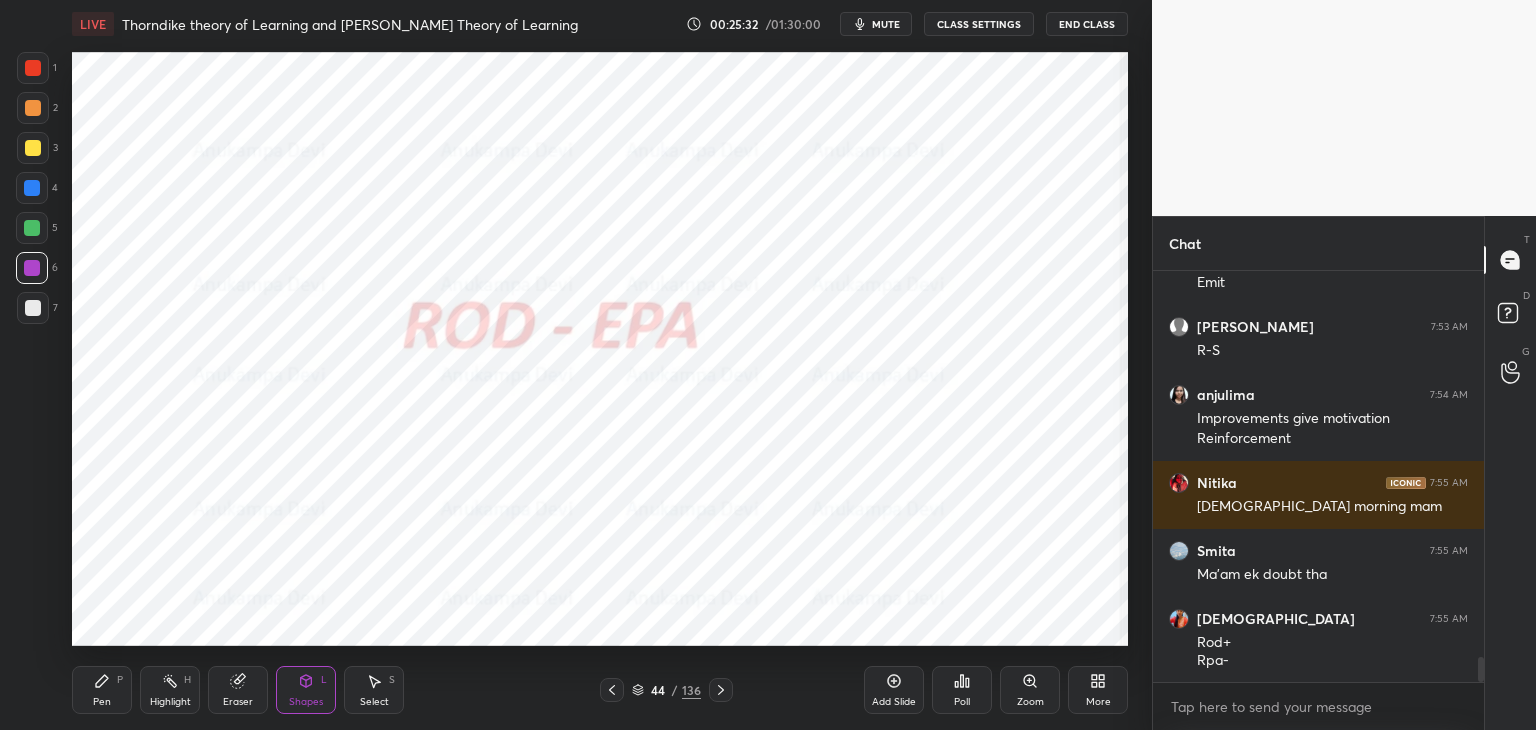 drag, startPoint x: 1479, startPoint y: 669, endPoint x: 1481, endPoint y: 709, distance: 40.04997 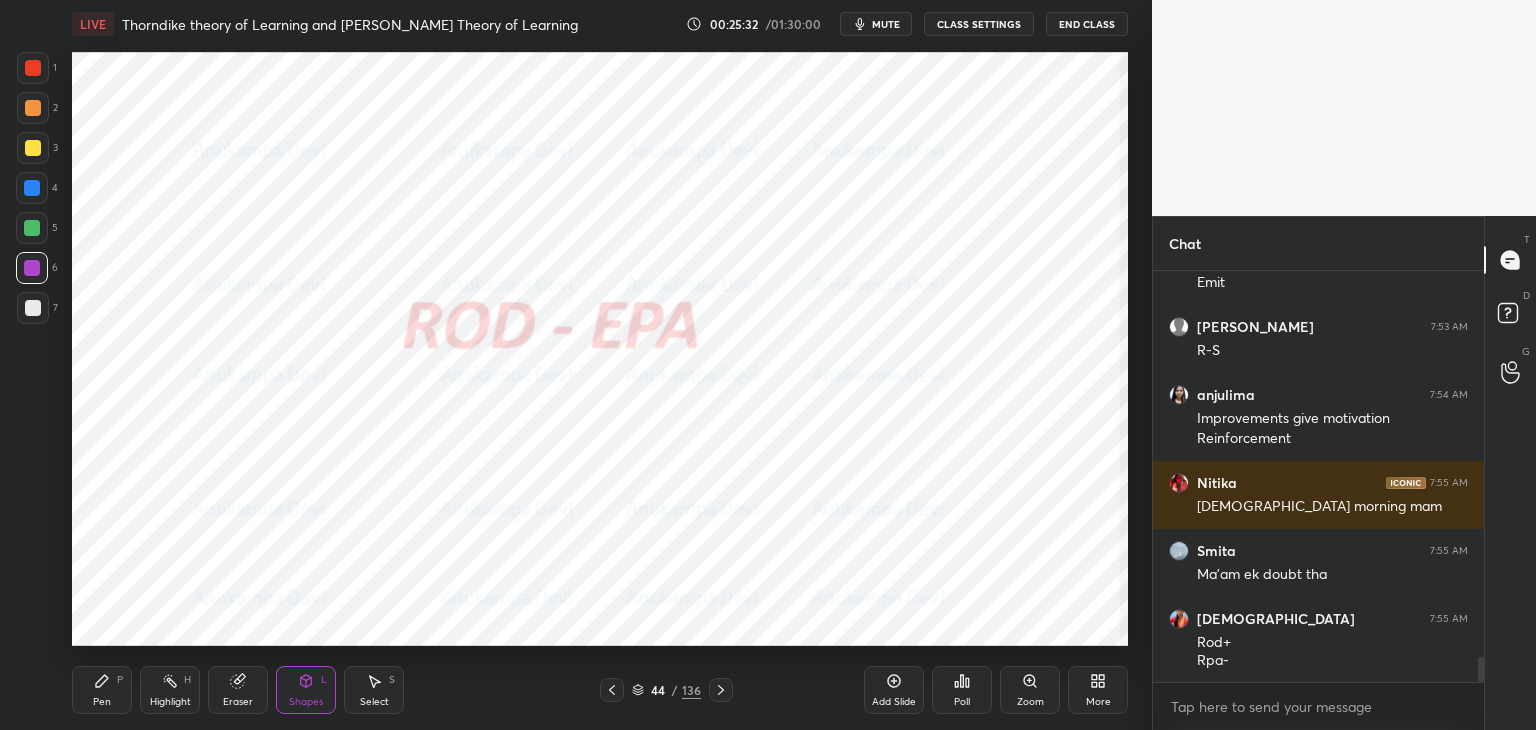 click on "Chat Amrta 7:53 AM Good morning mam 🌻 [PERSON_NAME] 7:53 AM [PERSON_NAME] 7:53 AM R-S anjulima 7:54 AM Improvements give motivation Reinforcement [PERSON_NAME] 7:55 AM Gud morning mam [PERSON_NAME] 7:55 AM Ma'am ek doubt tha krishnavi 7:55 AM Rod+
Rpa- JUMP TO LATEST Enable hand raising Enable raise hand to speak to learners. Once enabled, chat will be turned off temporarily. Enable x   Doubts asked by learners will show up here NEW DOUBTS ASKED No one has raised a hand yet Can't raise hand Looks like educator just invited you to speak. Please wait before you can raise your hand again. Got it T Messages (T) D Doubts (D) G Raise Hand (G)" at bounding box center (1344, 473) 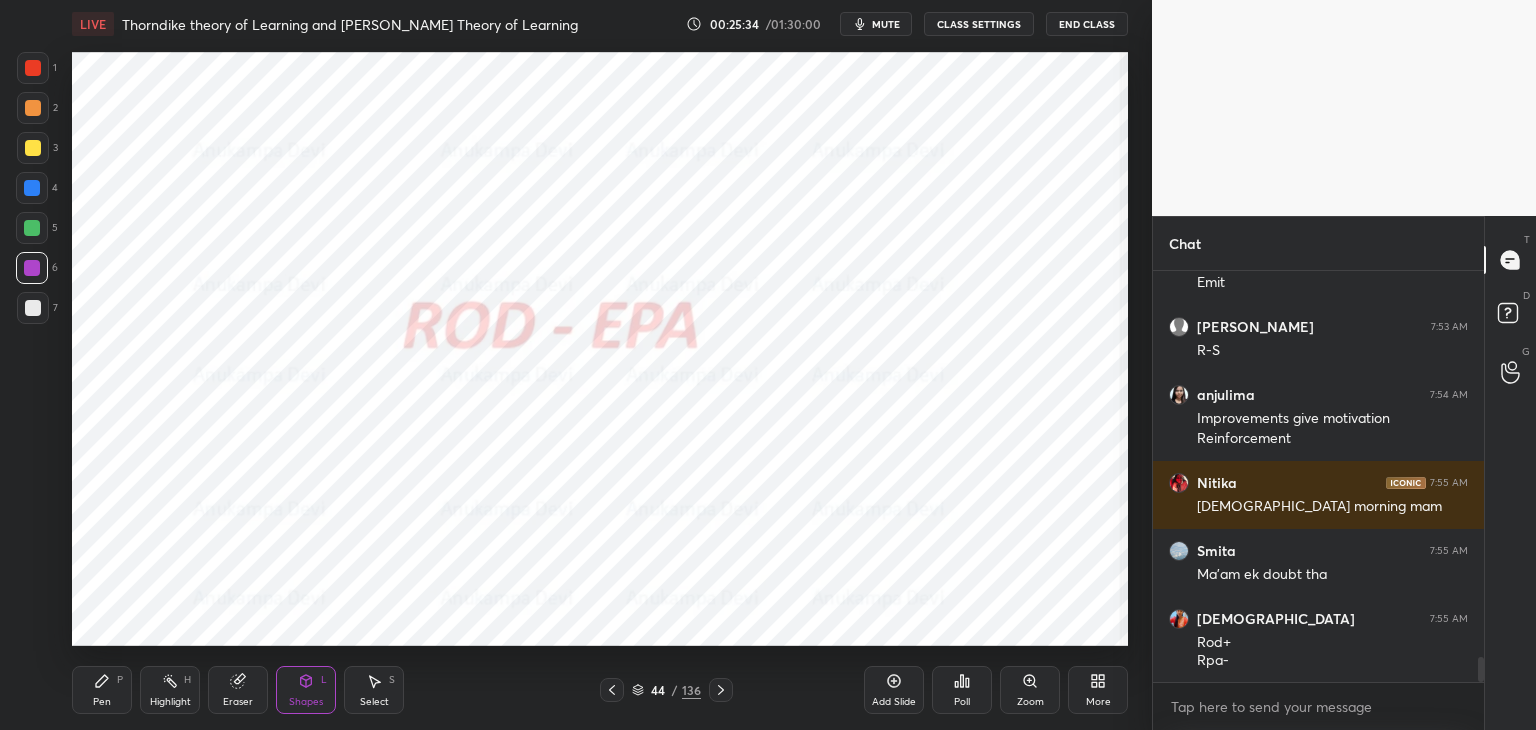click on "mute" at bounding box center (886, 24) 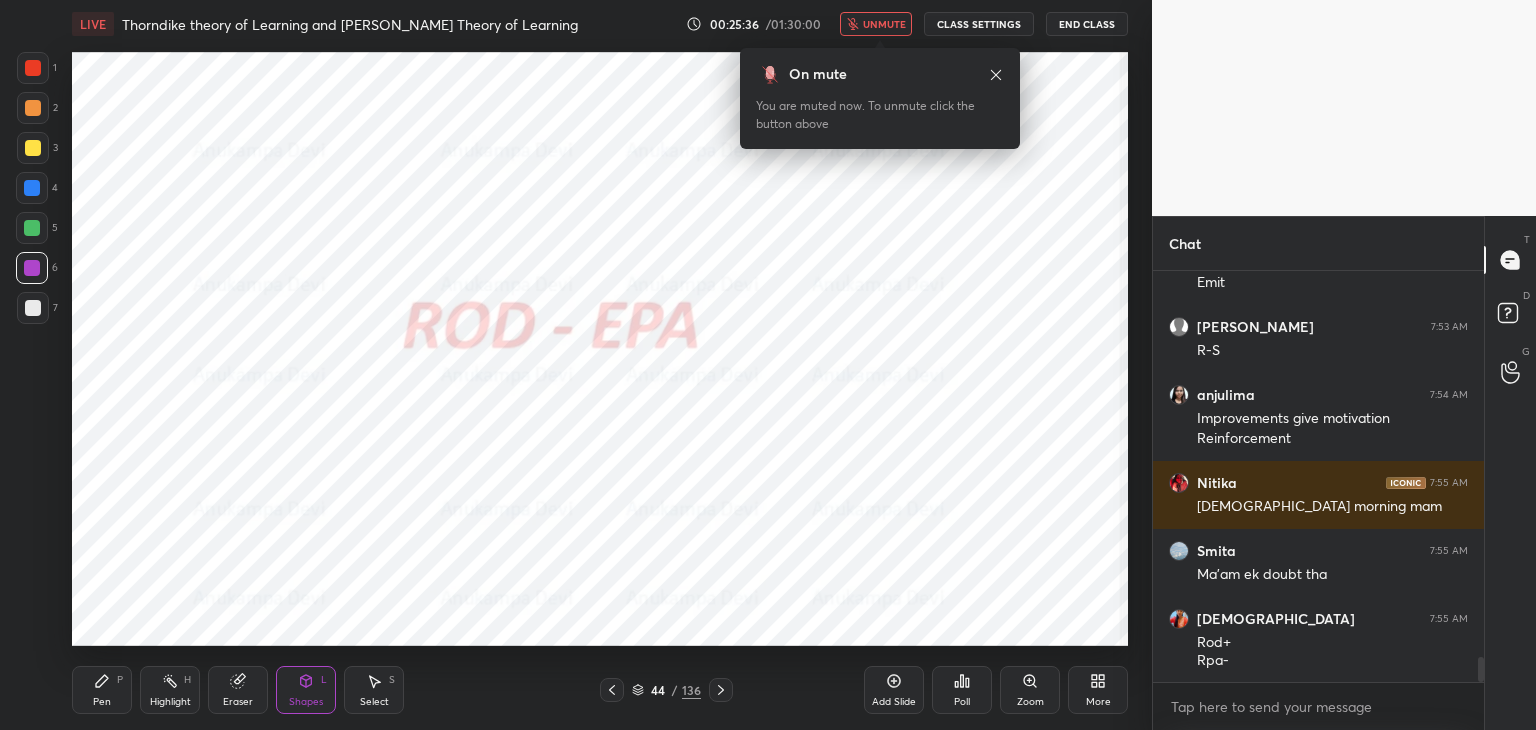 drag, startPoint x: 882, startPoint y: 25, endPoint x: 746, endPoint y: 49, distance: 138.10141 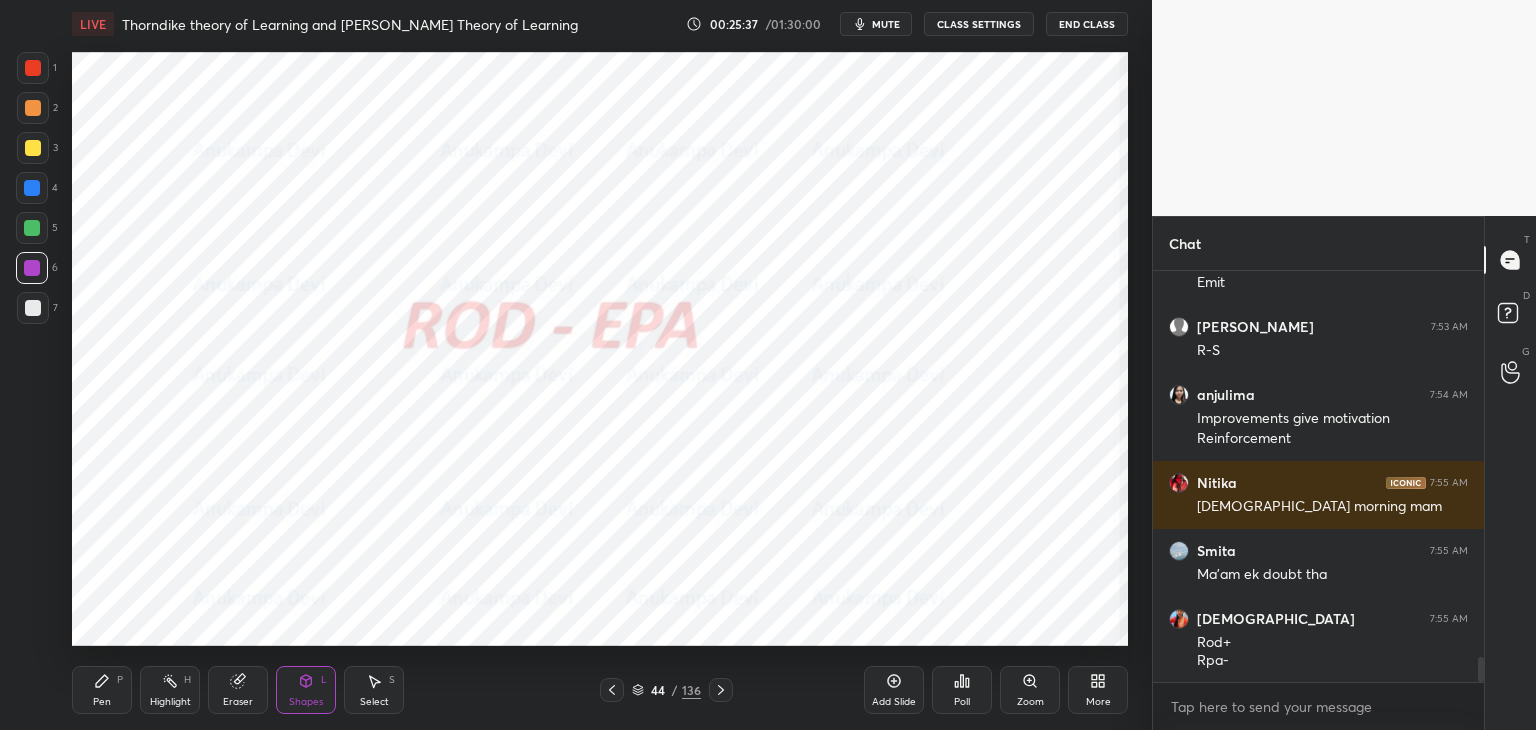 click at bounding box center (32, 188) 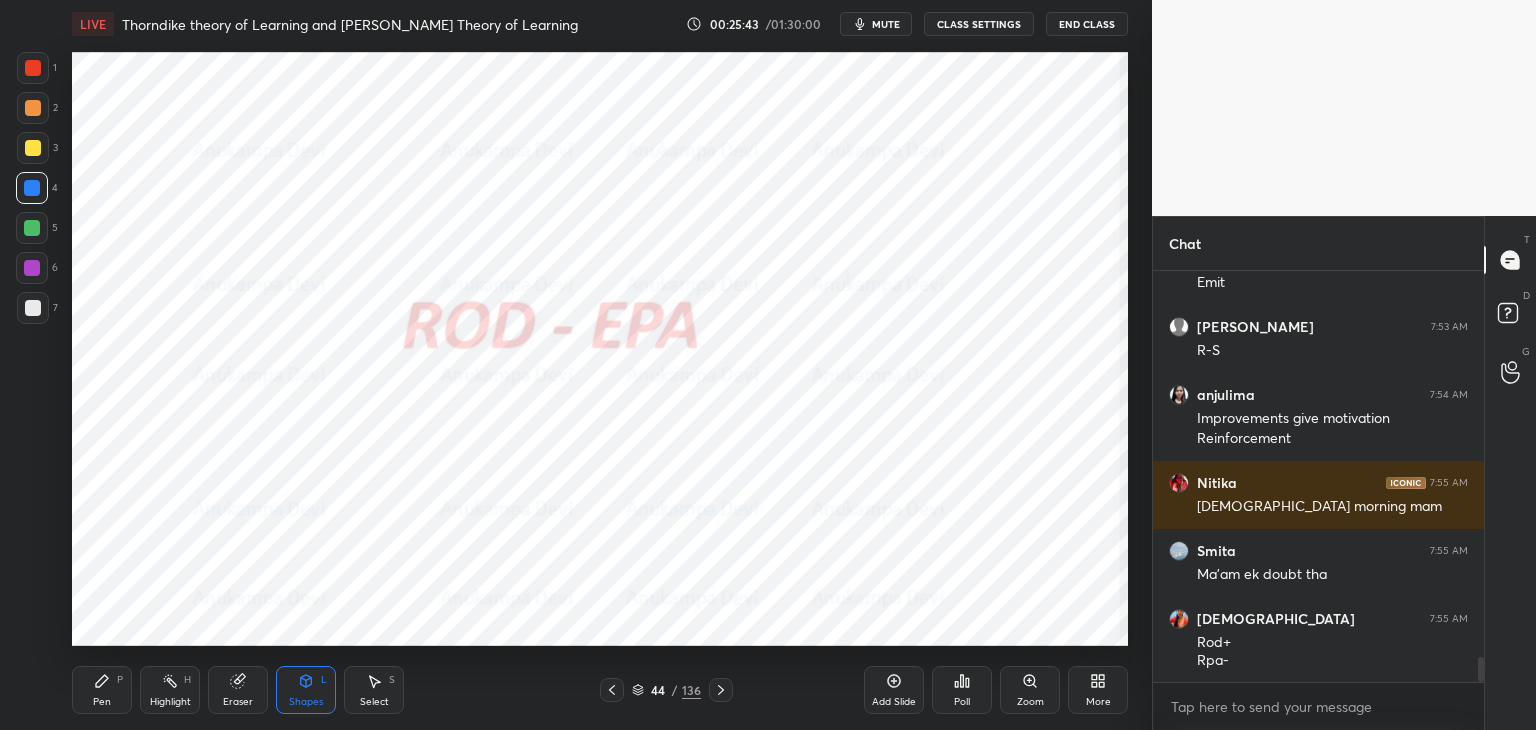 click on "Pen" at bounding box center (102, 702) 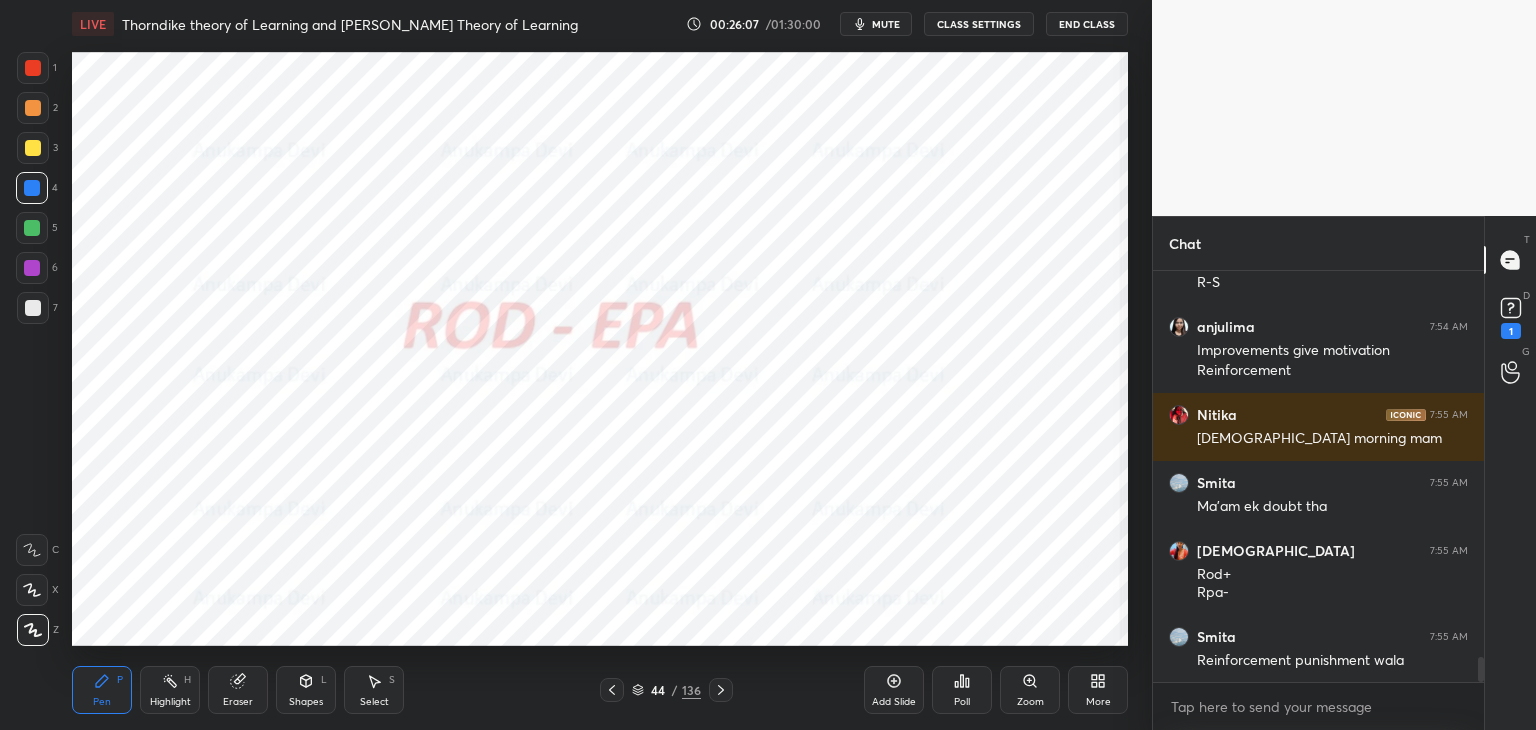 scroll, scrollTop: 6490, scrollLeft: 0, axis: vertical 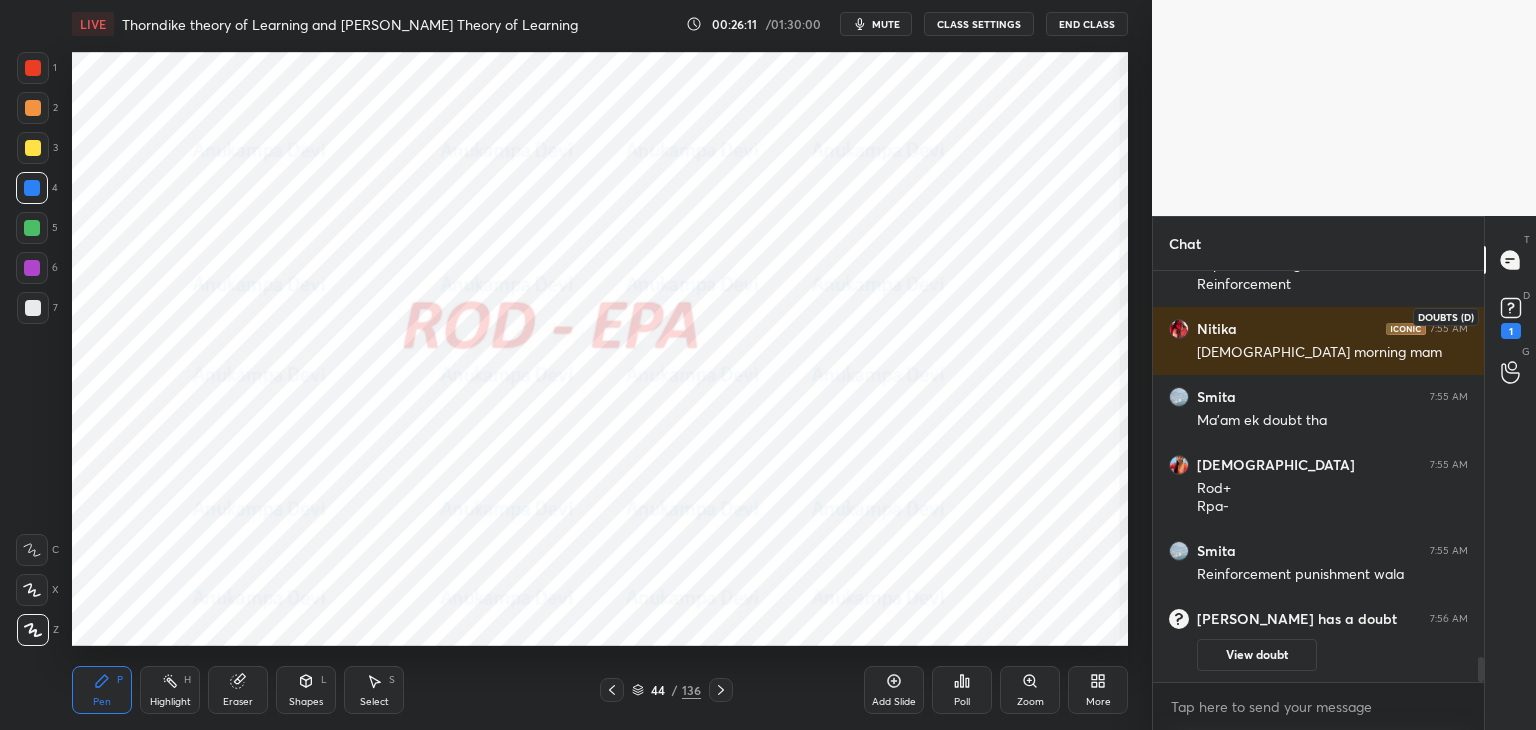 click 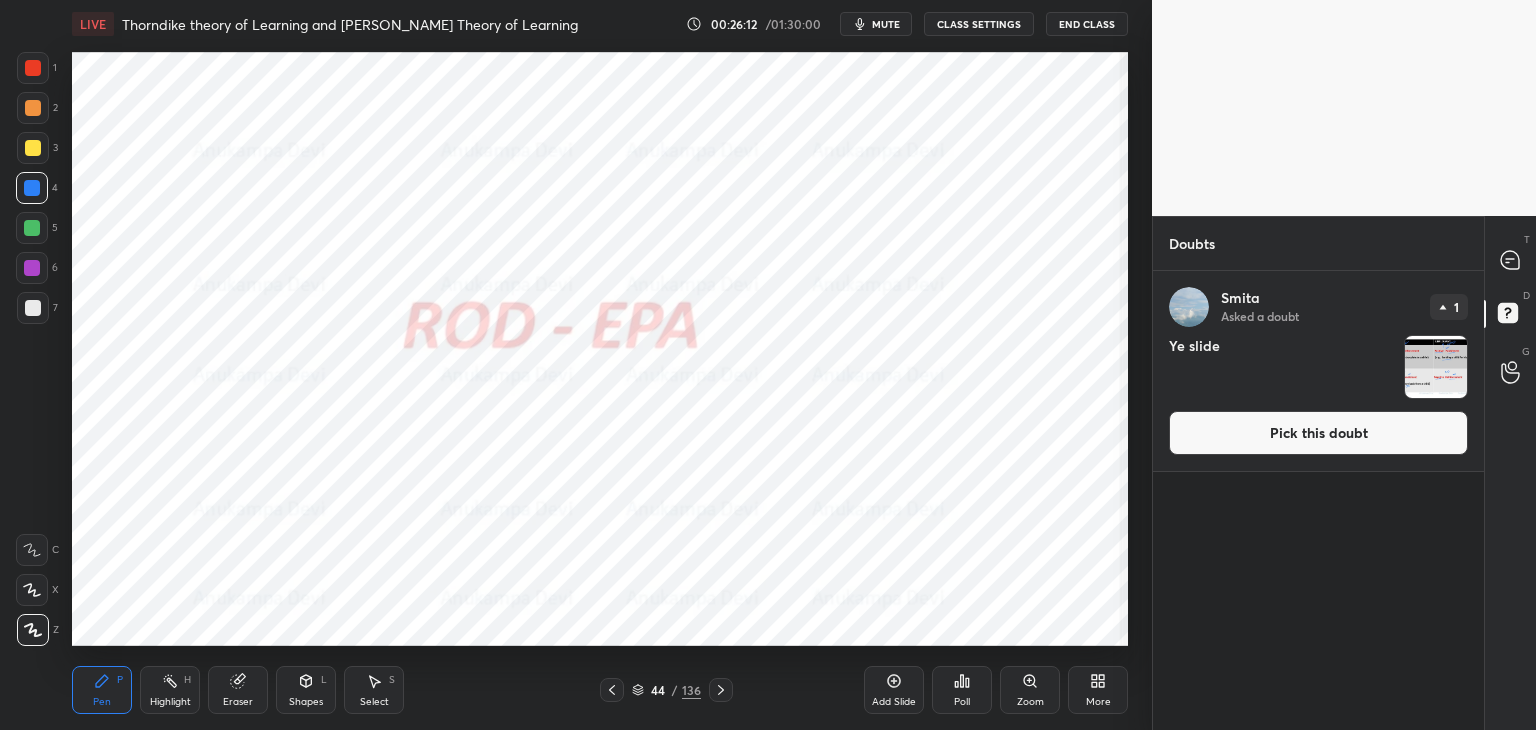 drag, startPoint x: 1347, startPoint y: 443, endPoint x: 1340, endPoint y: 425, distance: 19.313208 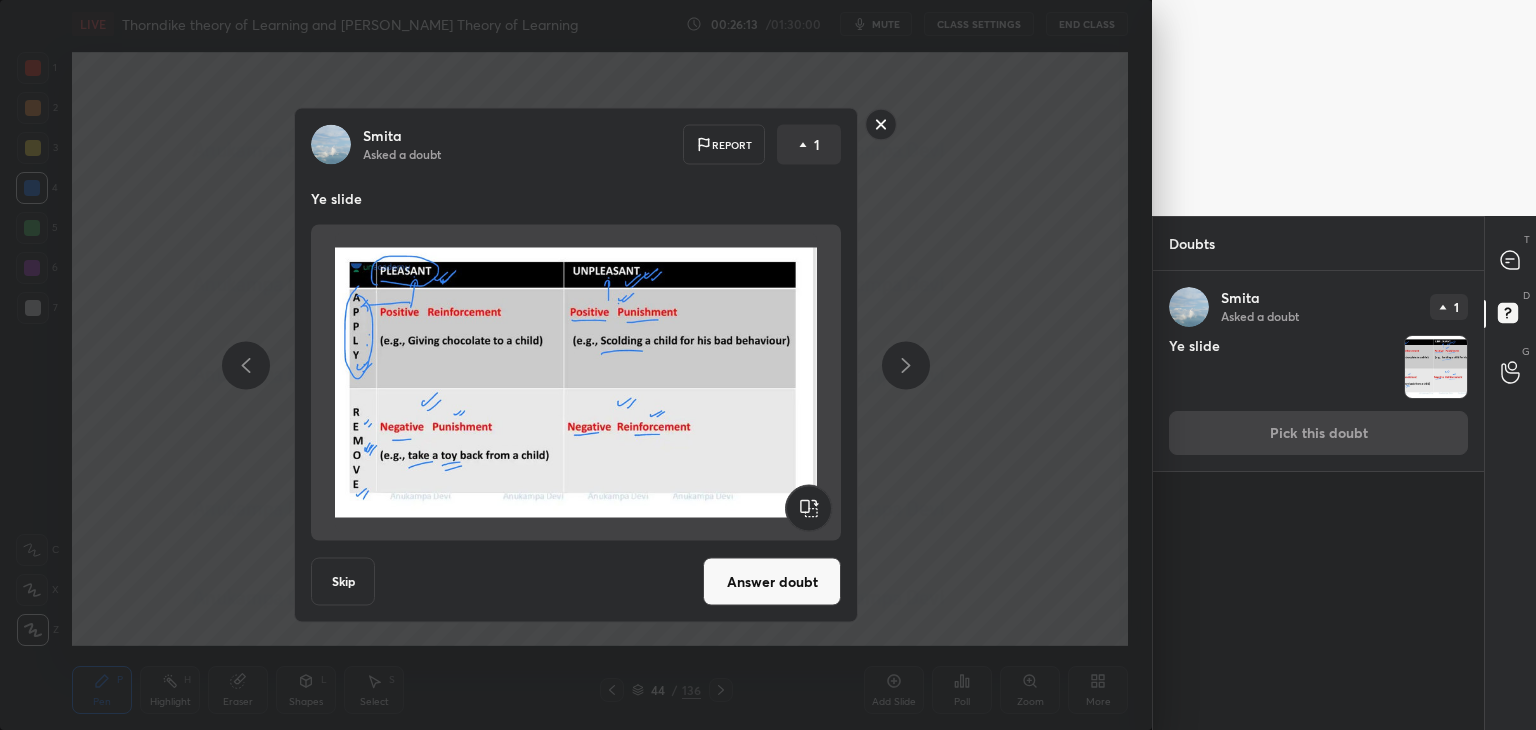drag, startPoint x: 761, startPoint y: 585, endPoint x: 755, endPoint y: 576, distance: 10.816654 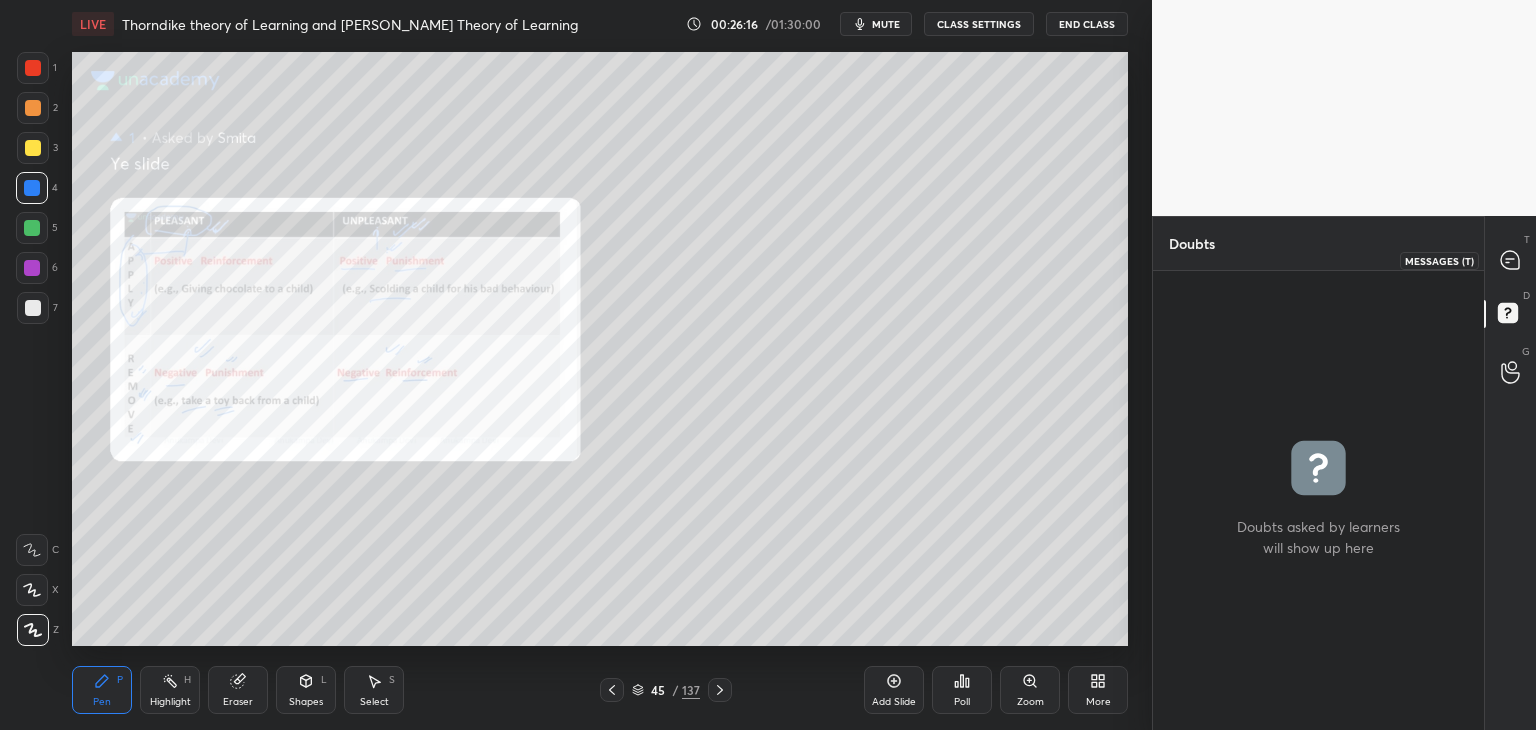 drag, startPoint x: 1512, startPoint y: 257, endPoint x: 1462, endPoint y: 269, distance: 51.41984 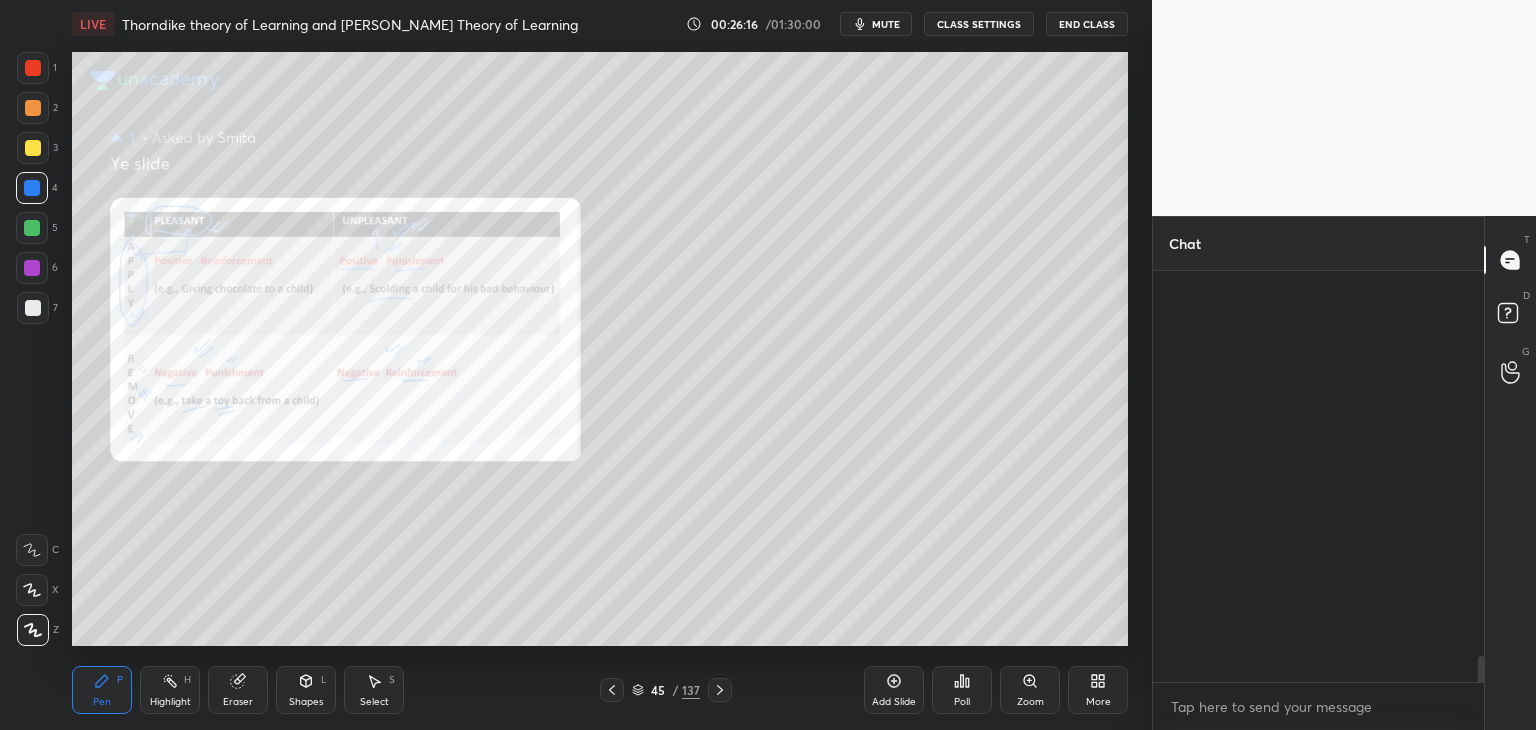 scroll, scrollTop: 6280, scrollLeft: 0, axis: vertical 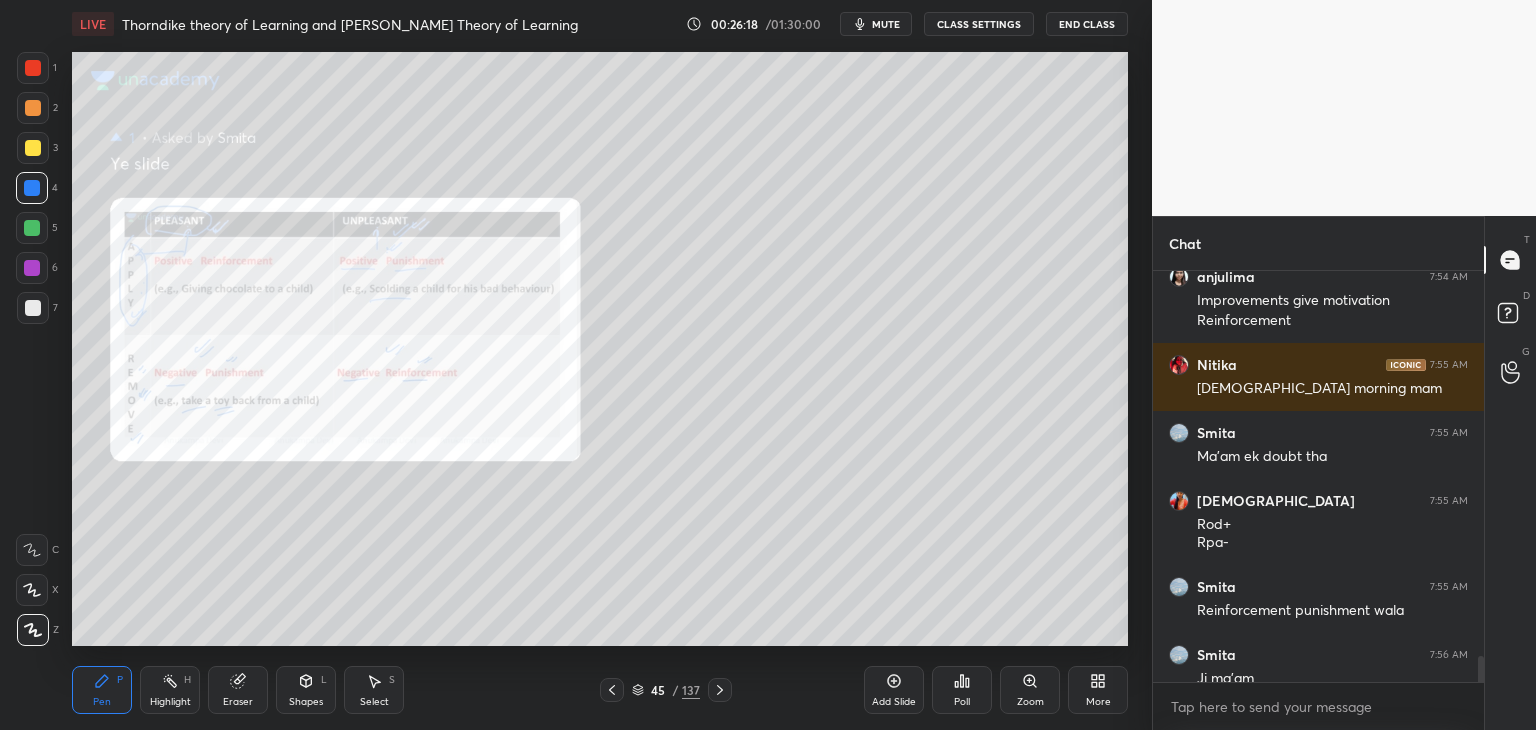 click 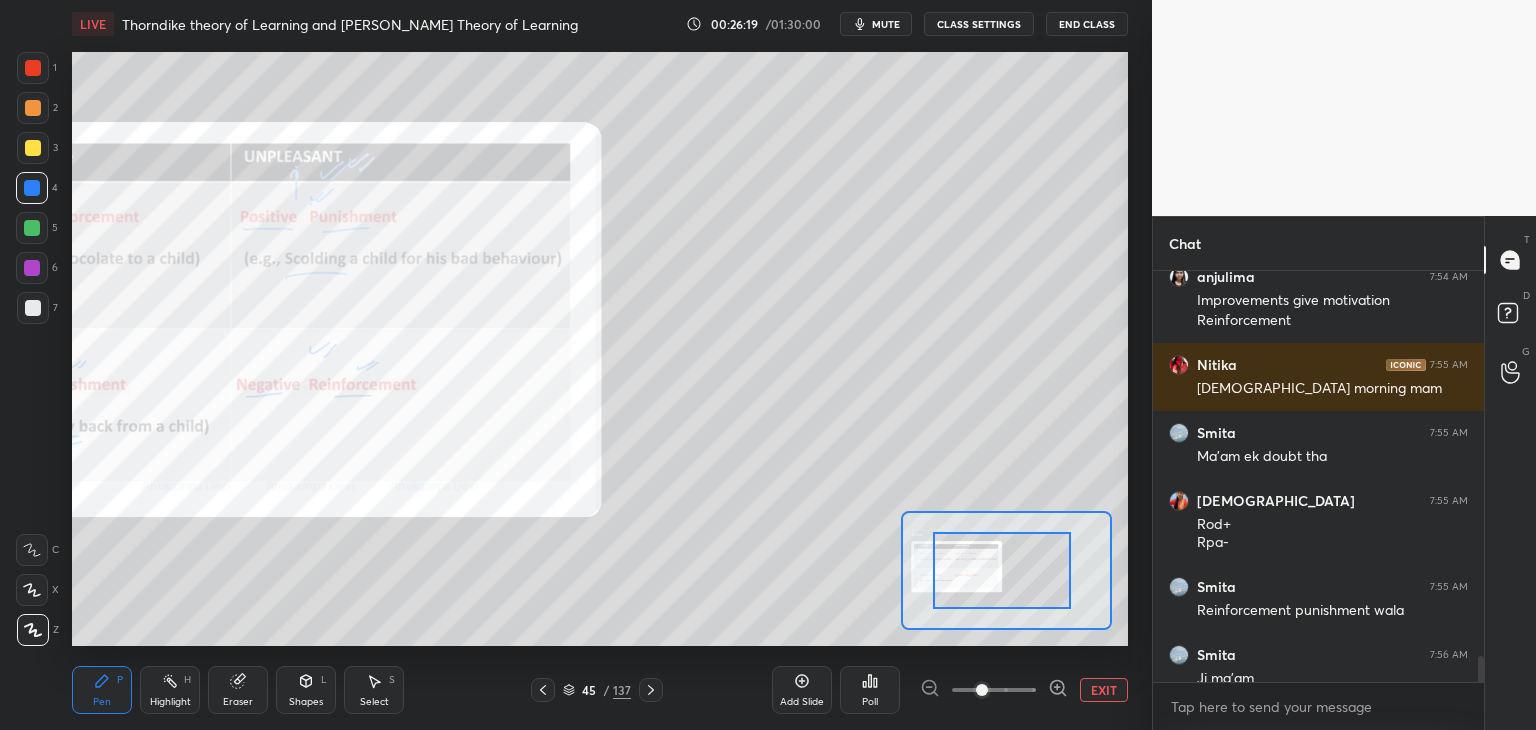 drag, startPoint x: 1011, startPoint y: 588, endPoint x: 968, endPoint y: 589, distance: 43.011627 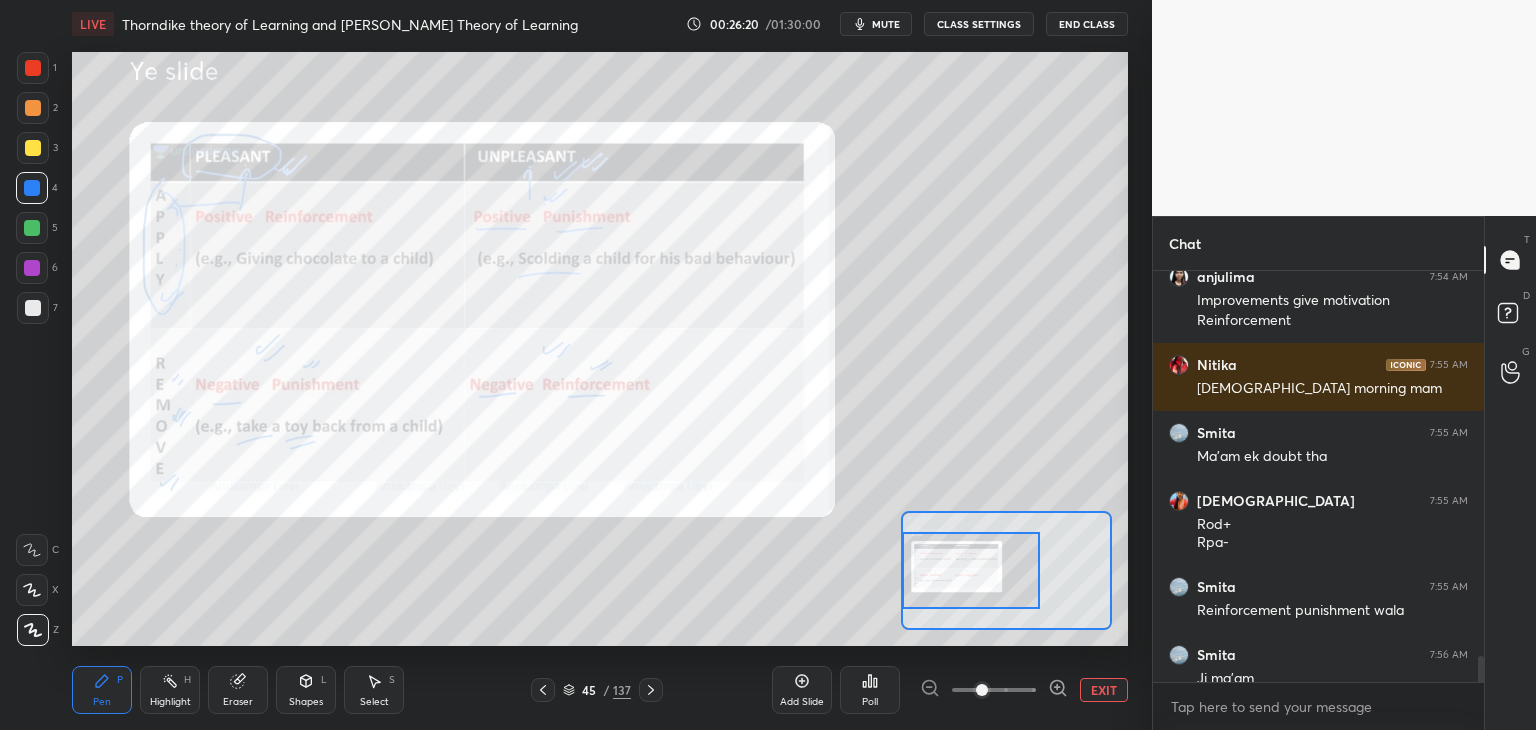 drag, startPoint x: 992, startPoint y: 585, endPoint x: 963, endPoint y: 582, distance: 29.15476 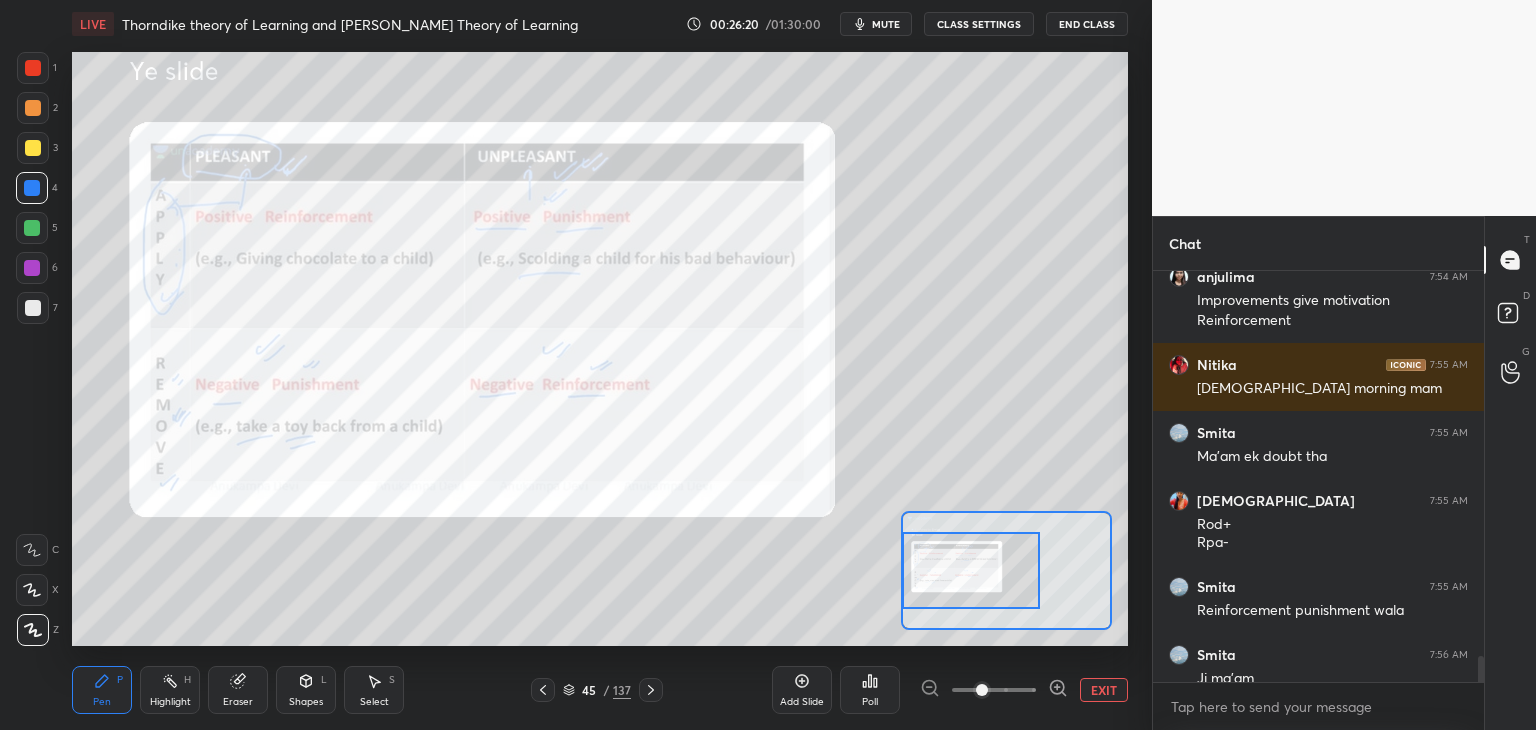 click at bounding box center (971, 570) 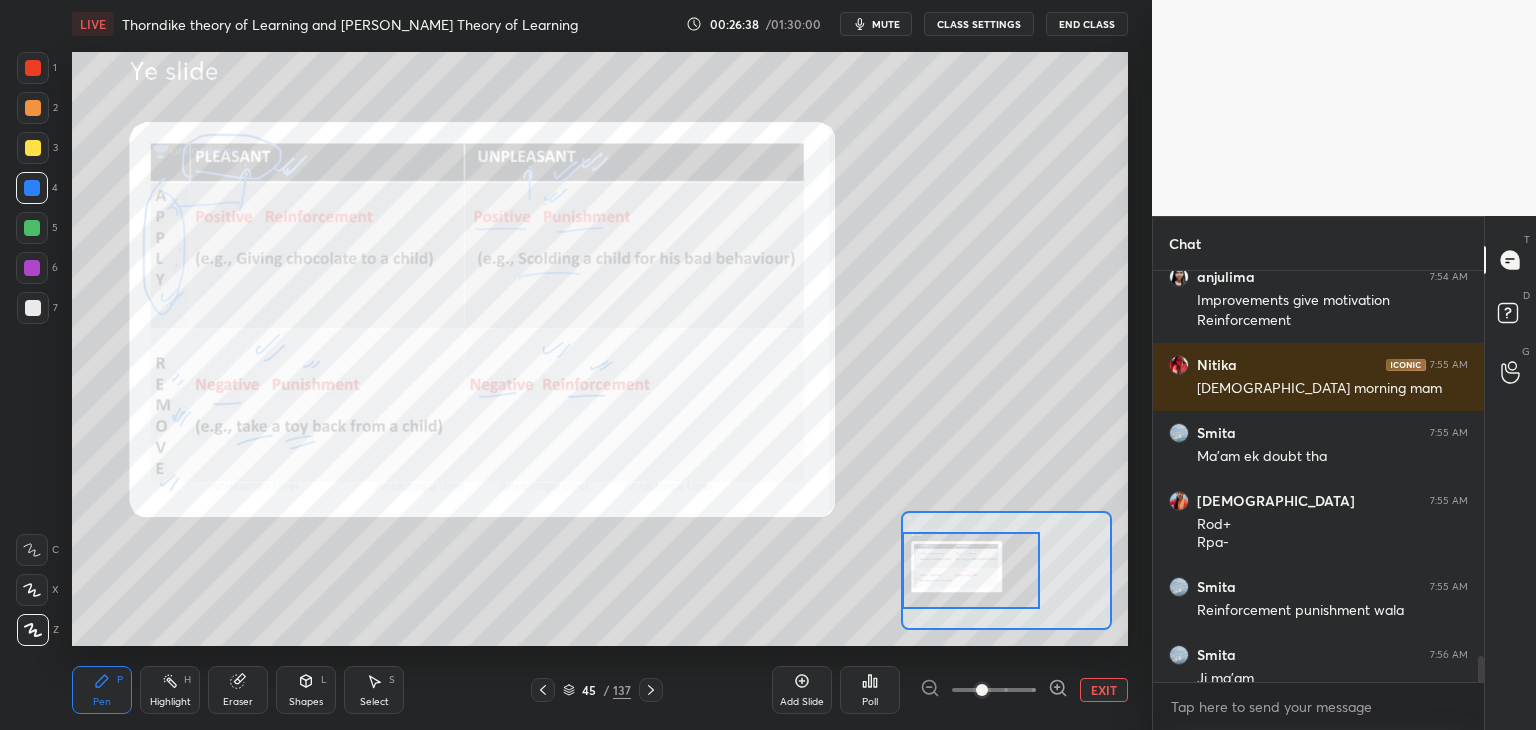 click on "Setting up your live class Poll for   secs No correct answer Start poll" at bounding box center [600, 349] 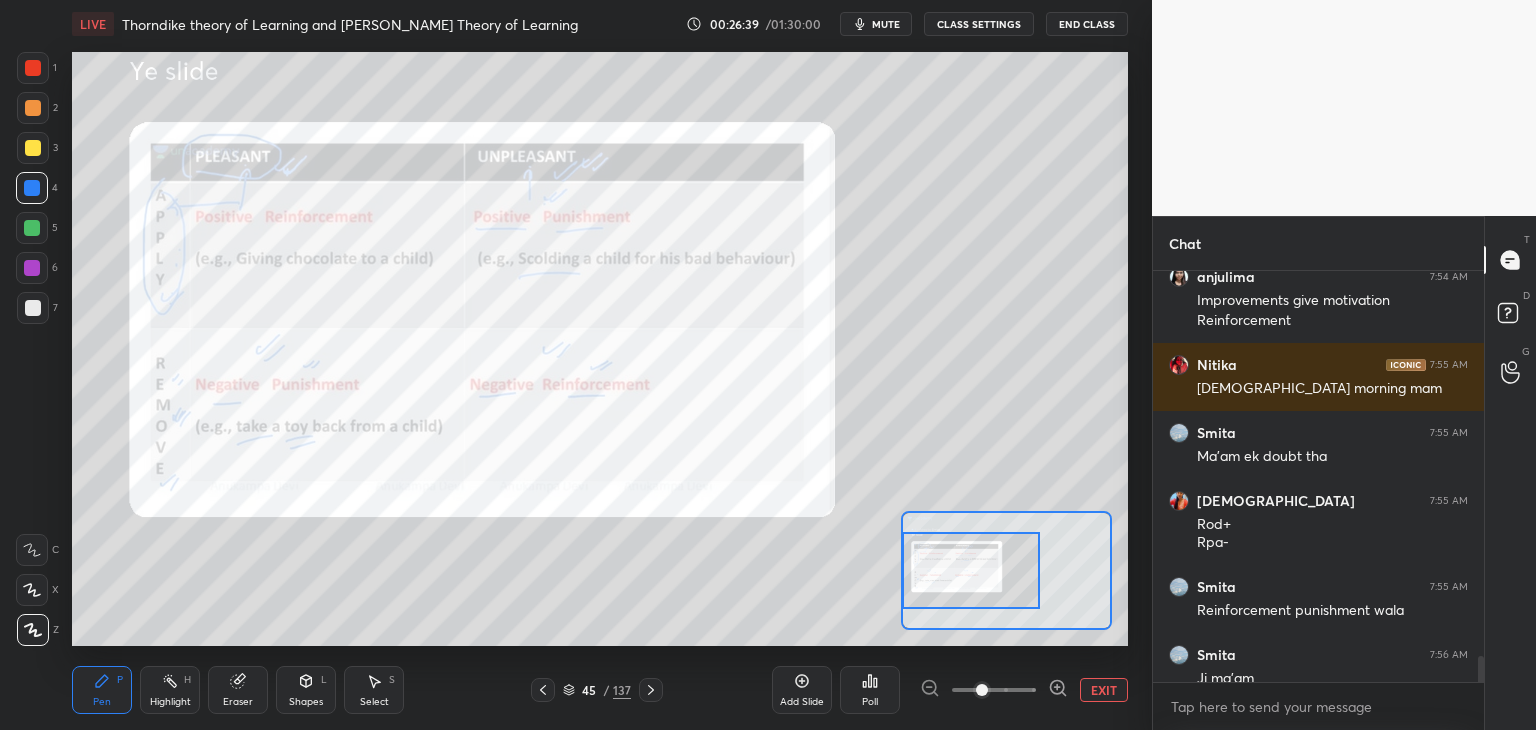 click on "Setting up your live class Poll for   secs No correct answer Start poll" at bounding box center (600, 349) 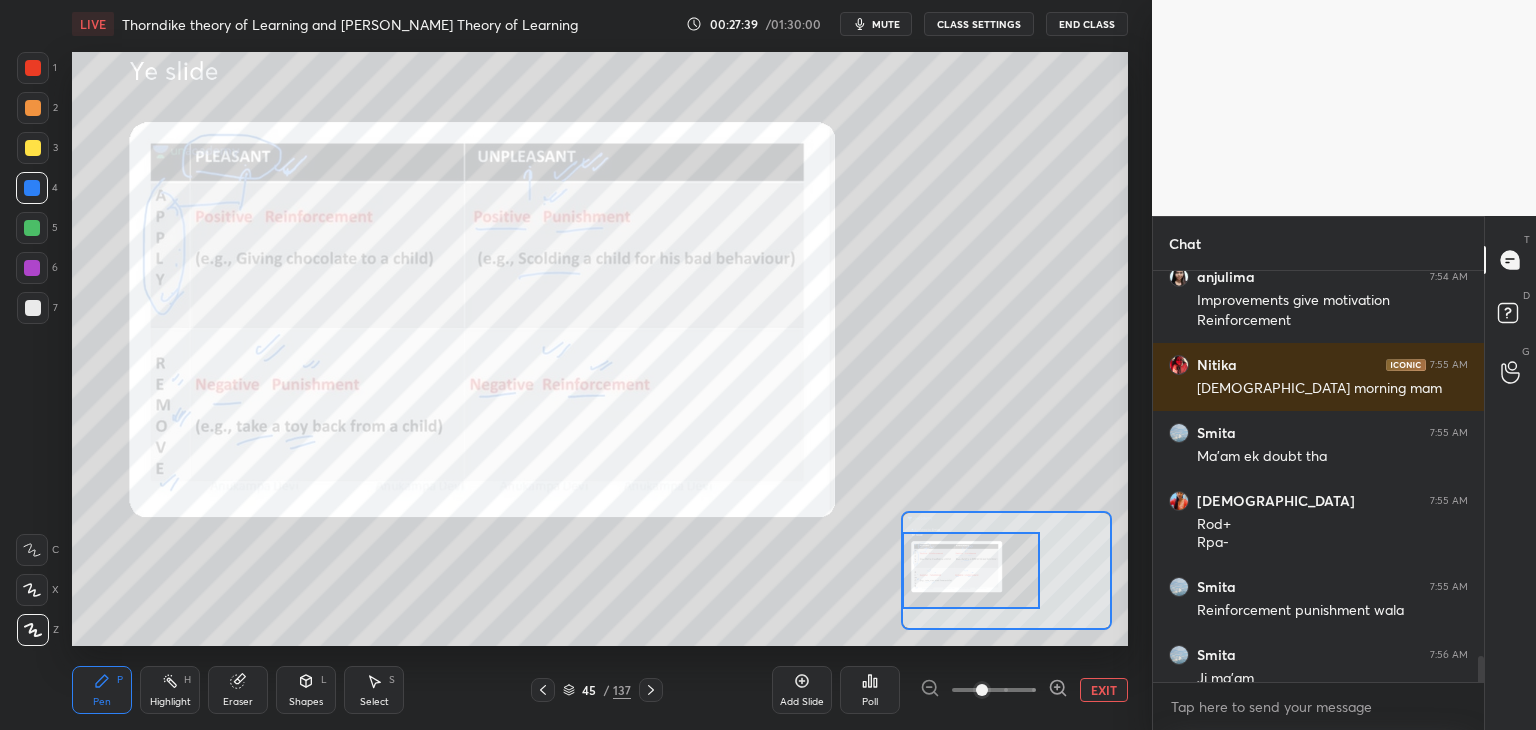 scroll, scrollTop: 6384, scrollLeft: 0, axis: vertical 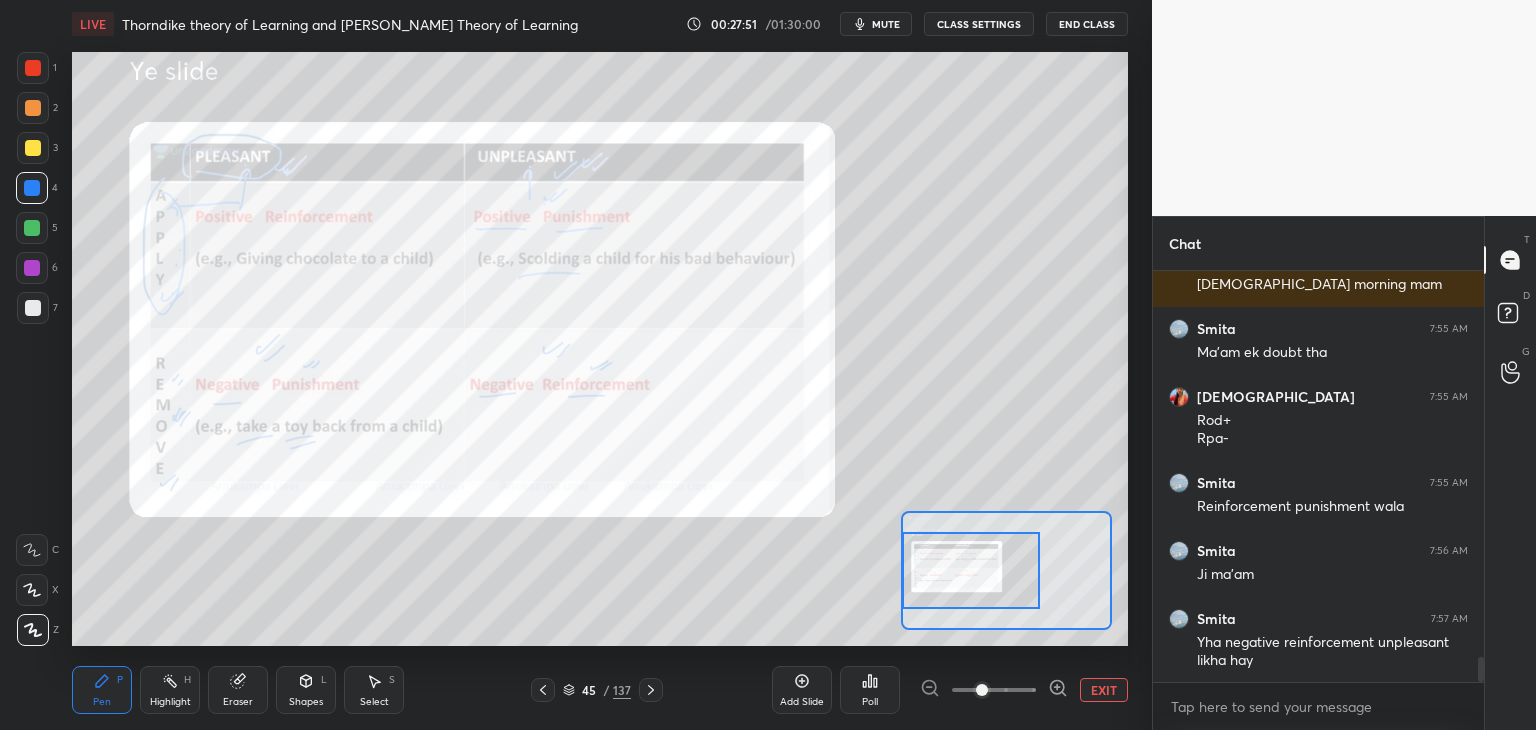 click at bounding box center [32, 228] 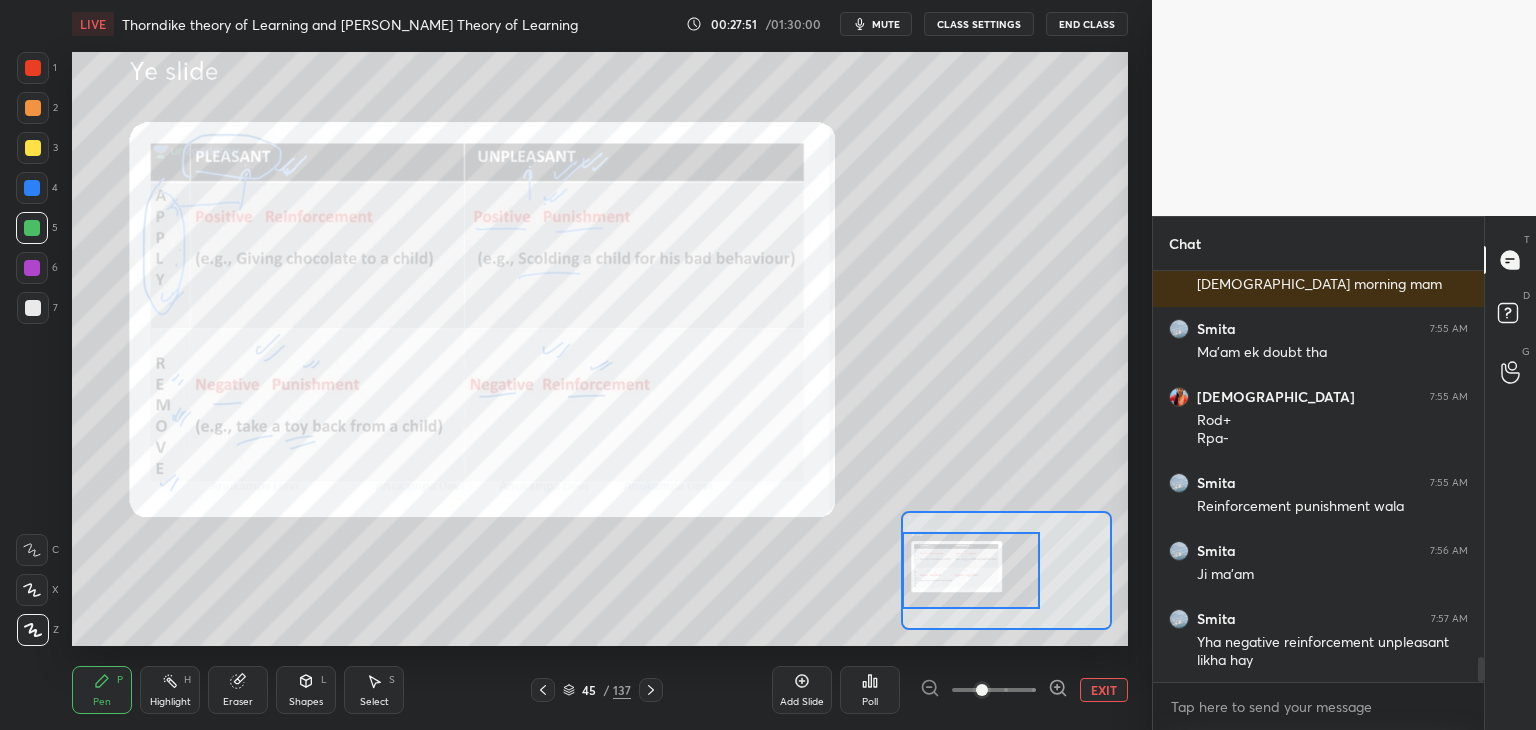click at bounding box center [32, 268] 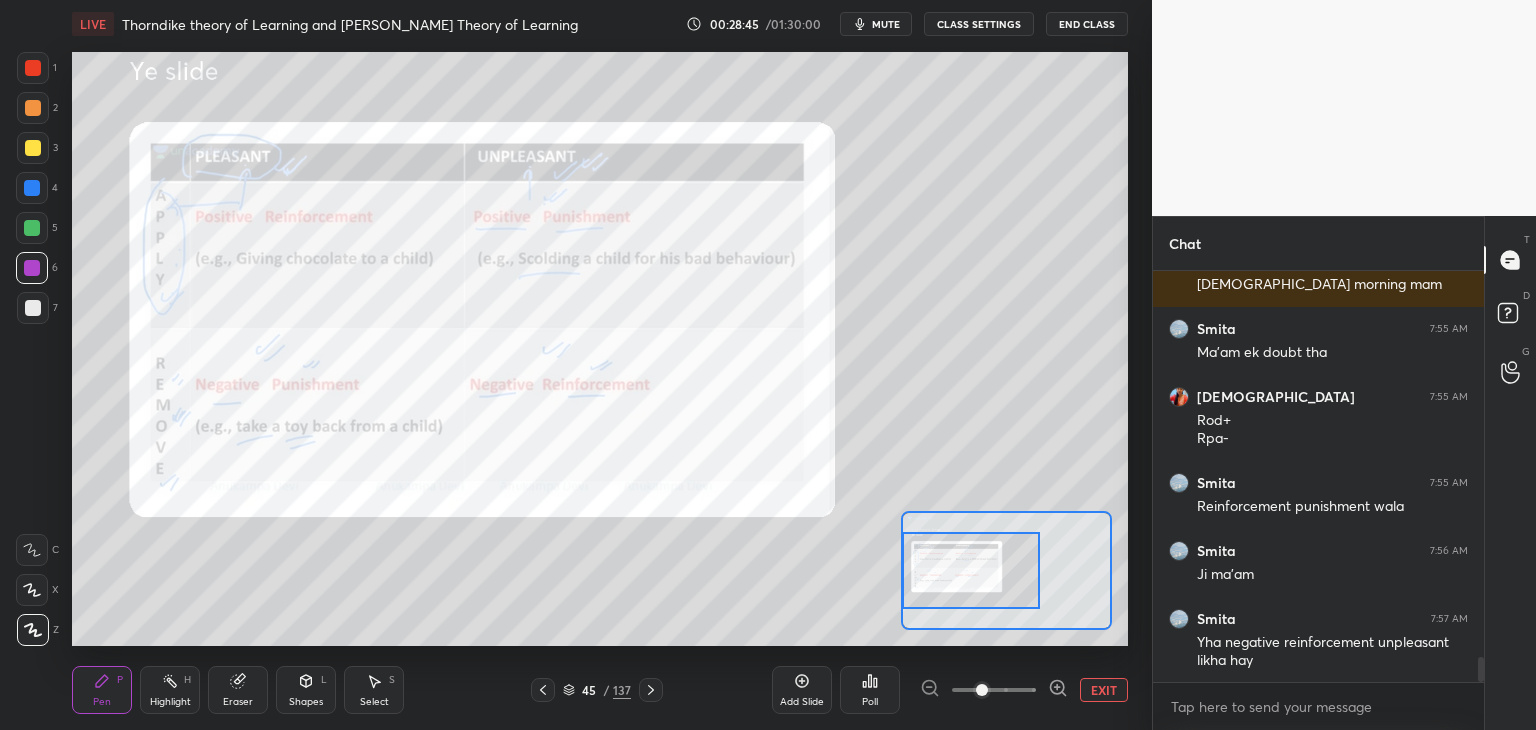 drag, startPoint x: 564, startPoint y: 692, endPoint x: 582, endPoint y: 662, distance: 34.98571 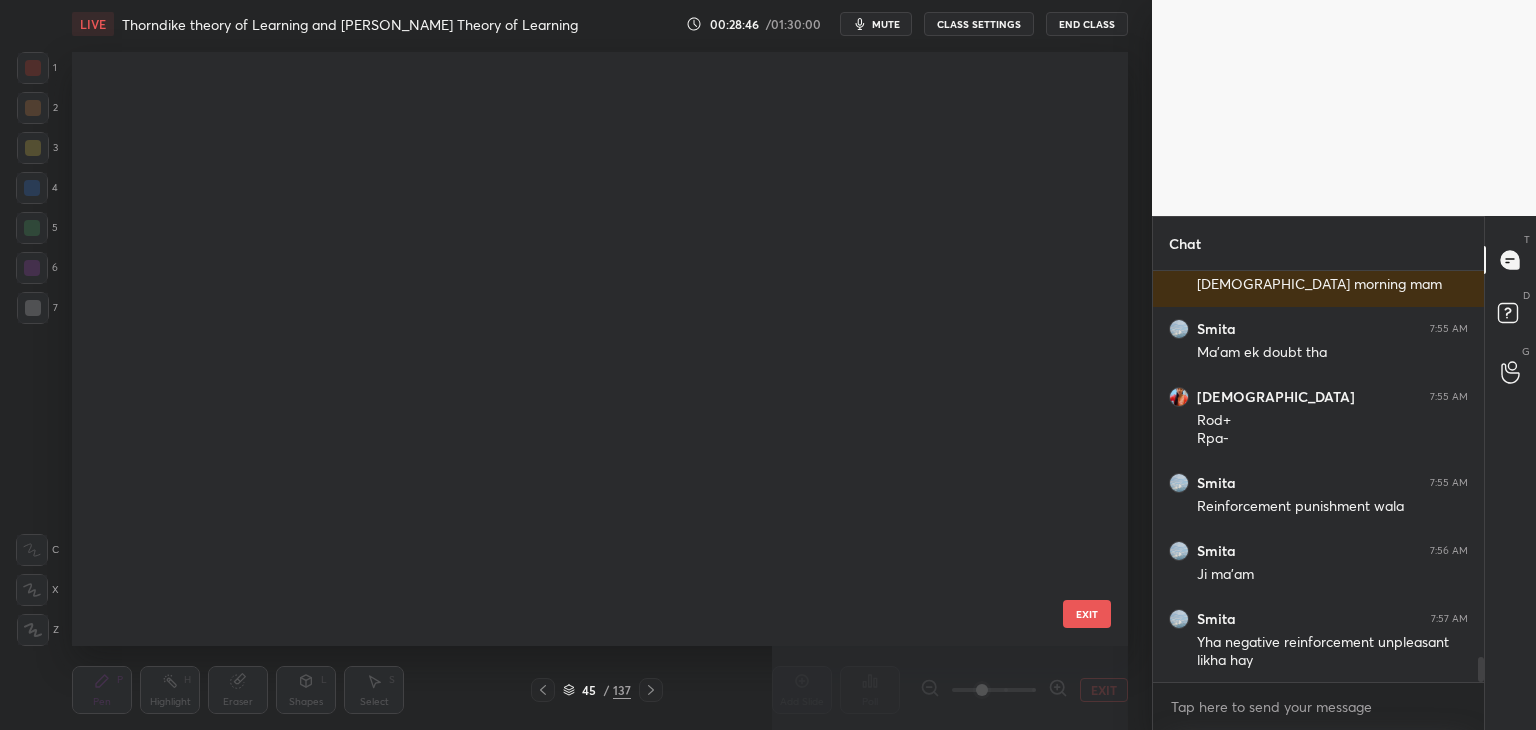 scroll, scrollTop: 2151, scrollLeft: 0, axis: vertical 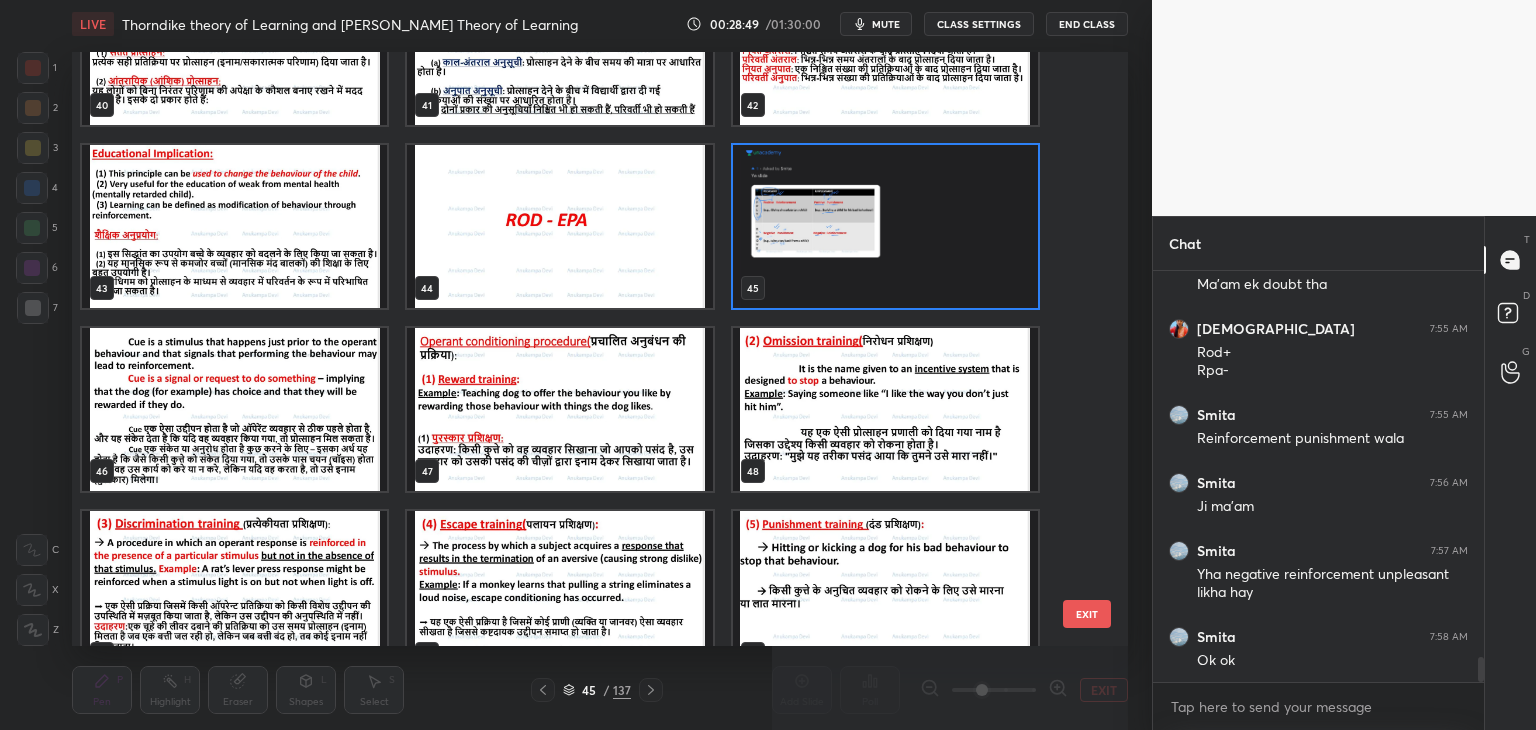click at bounding box center (559, 226) 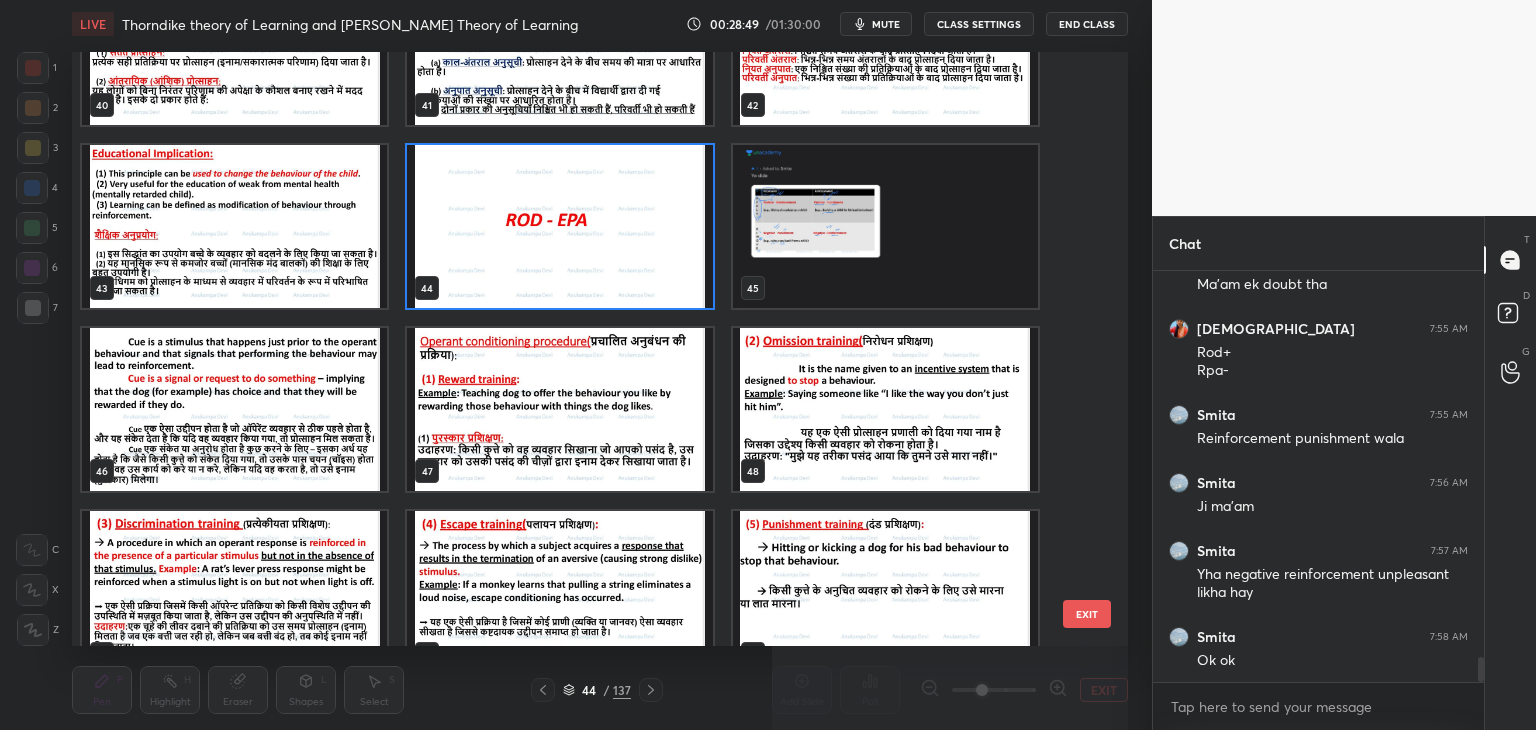 click at bounding box center [559, 226] 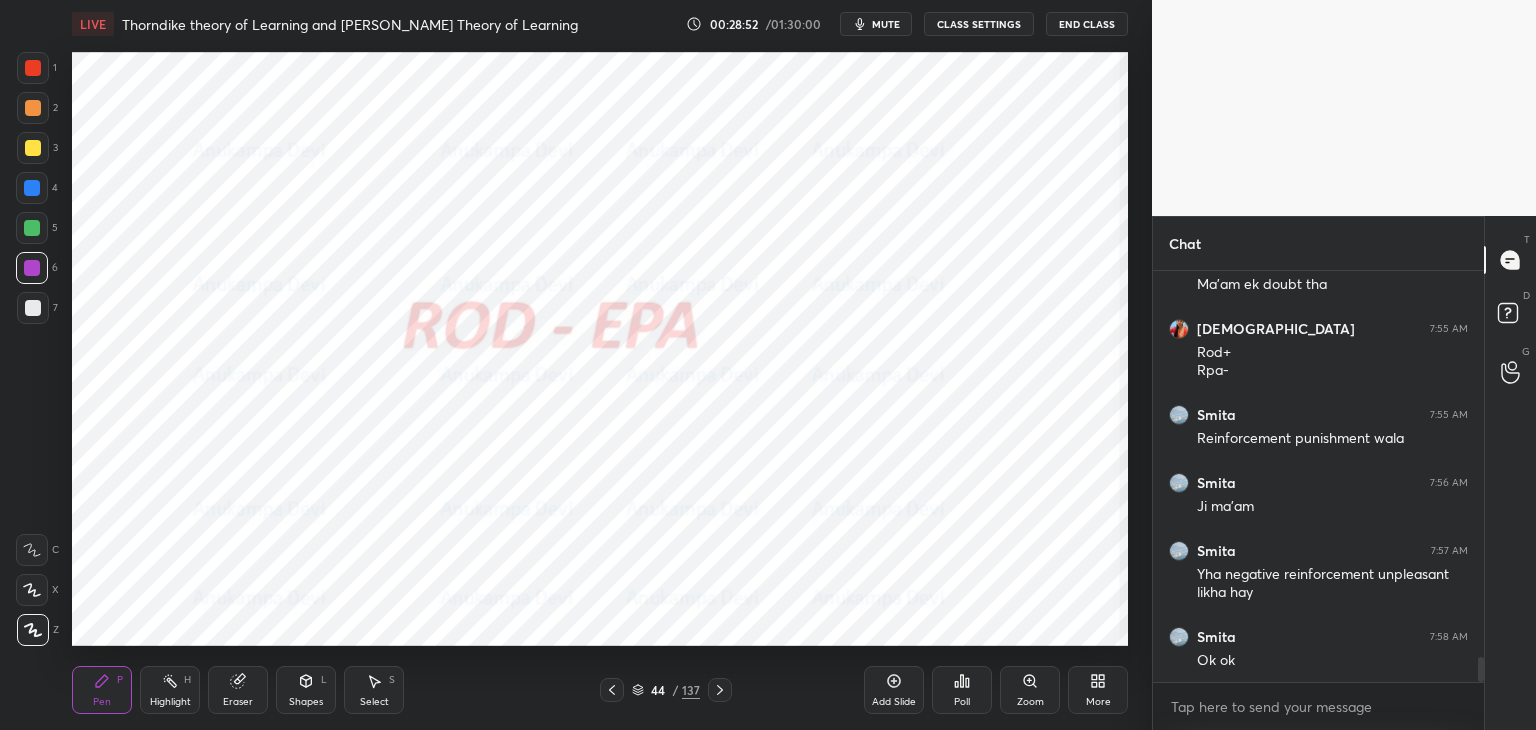 drag, startPoint x: 25, startPoint y: 223, endPoint x: 50, endPoint y: 357, distance: 136.31215 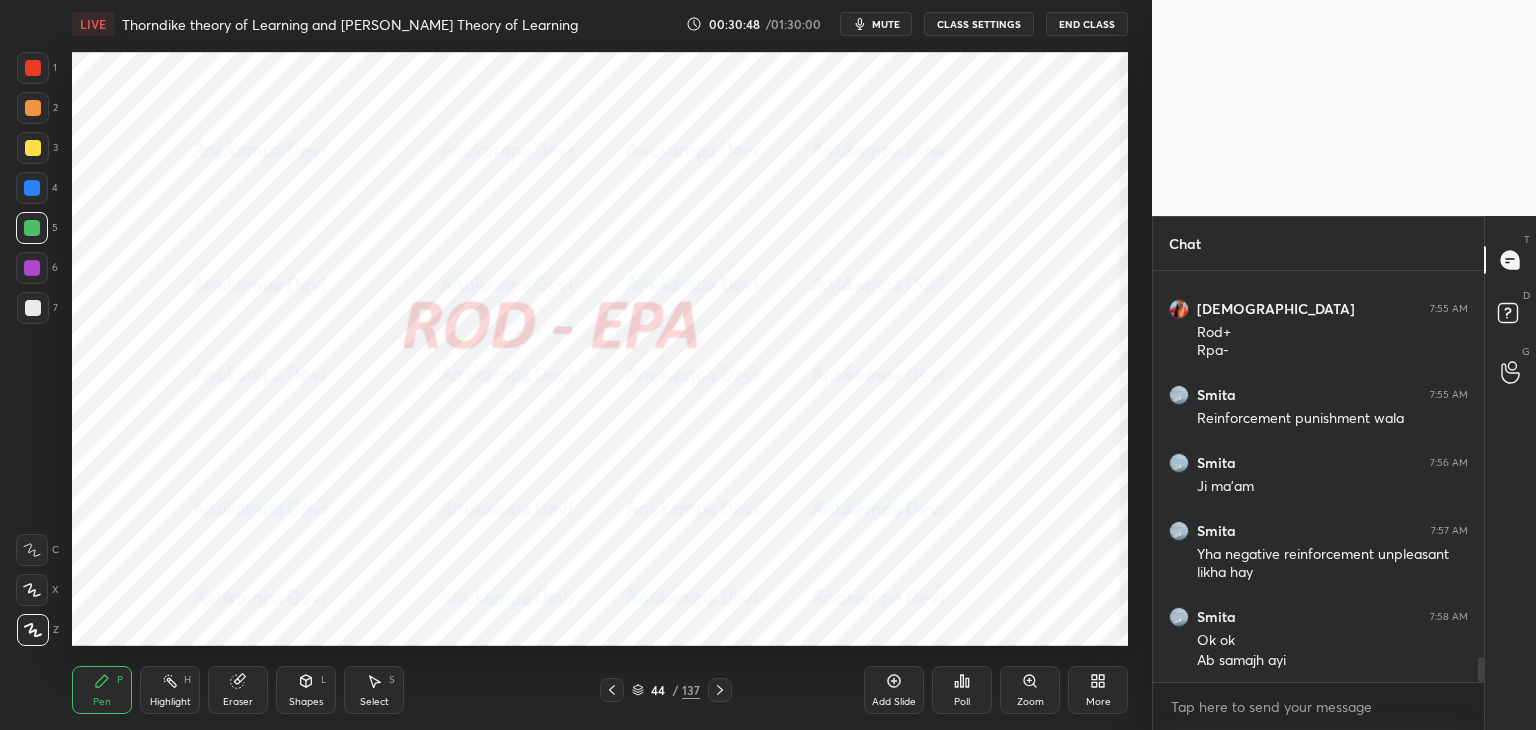 scroll, scrollTop: 6540, scrollLeft: 0, axis: vertical 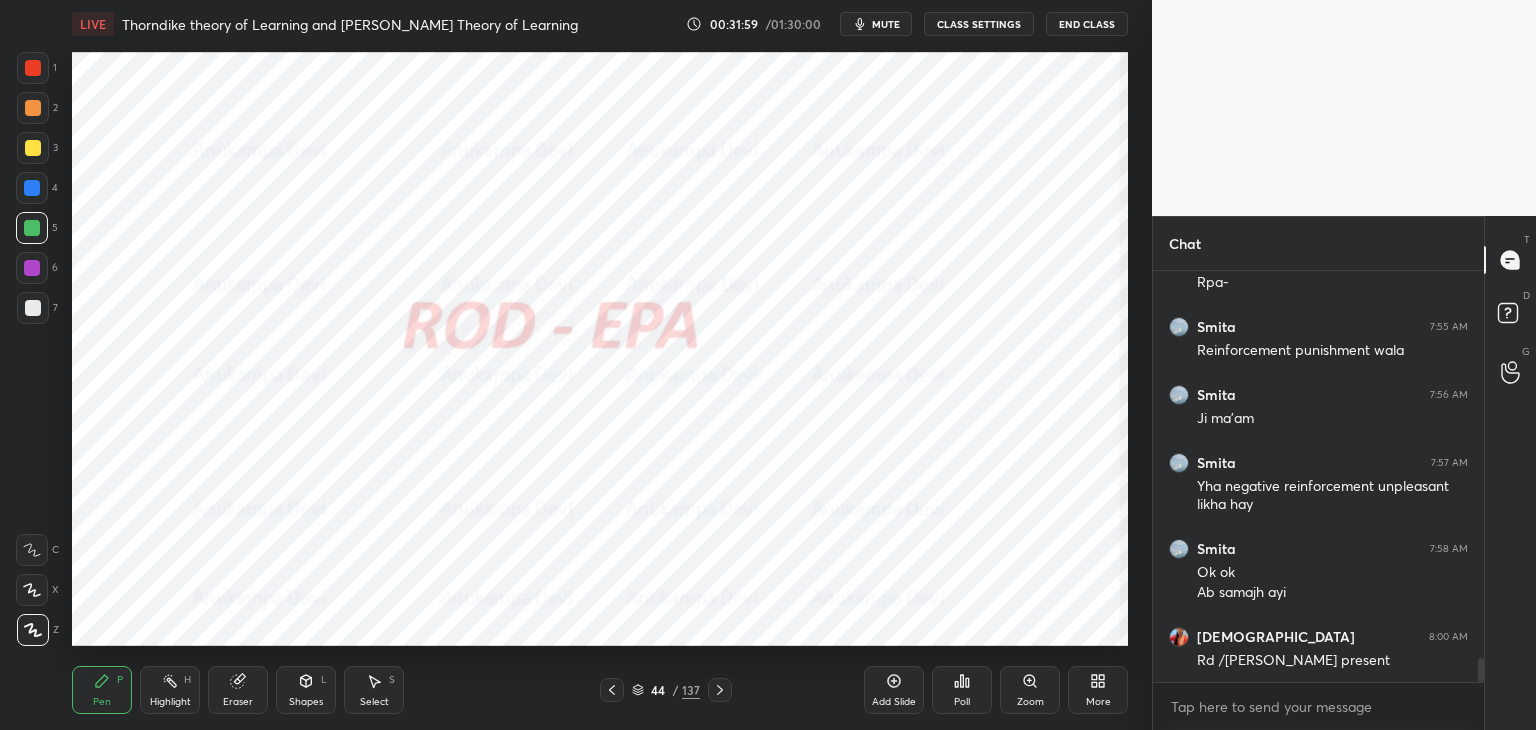 click 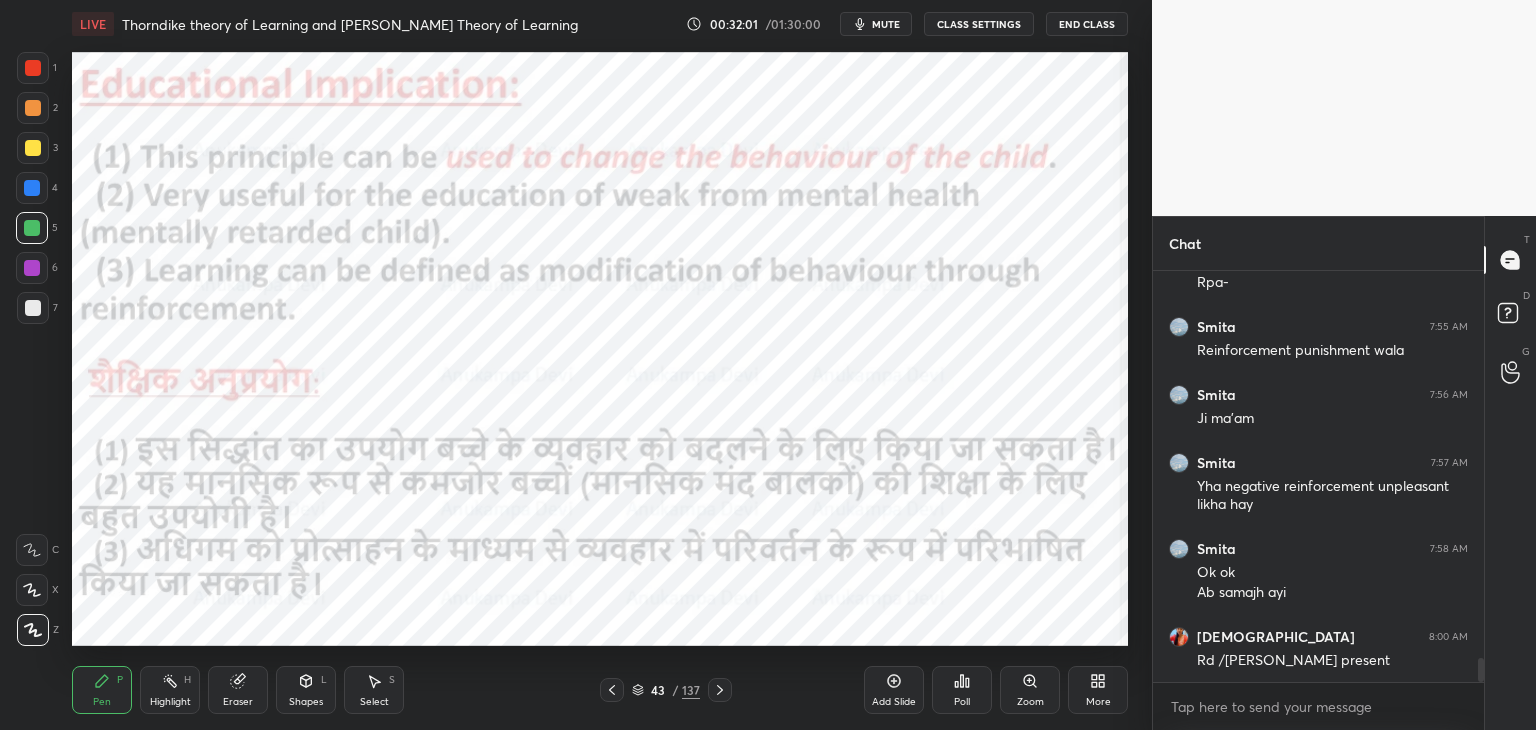 drag, startPoint x: 720, startPoint y: 693, endPoint x: 709, endPoint y: 693, distance: 11 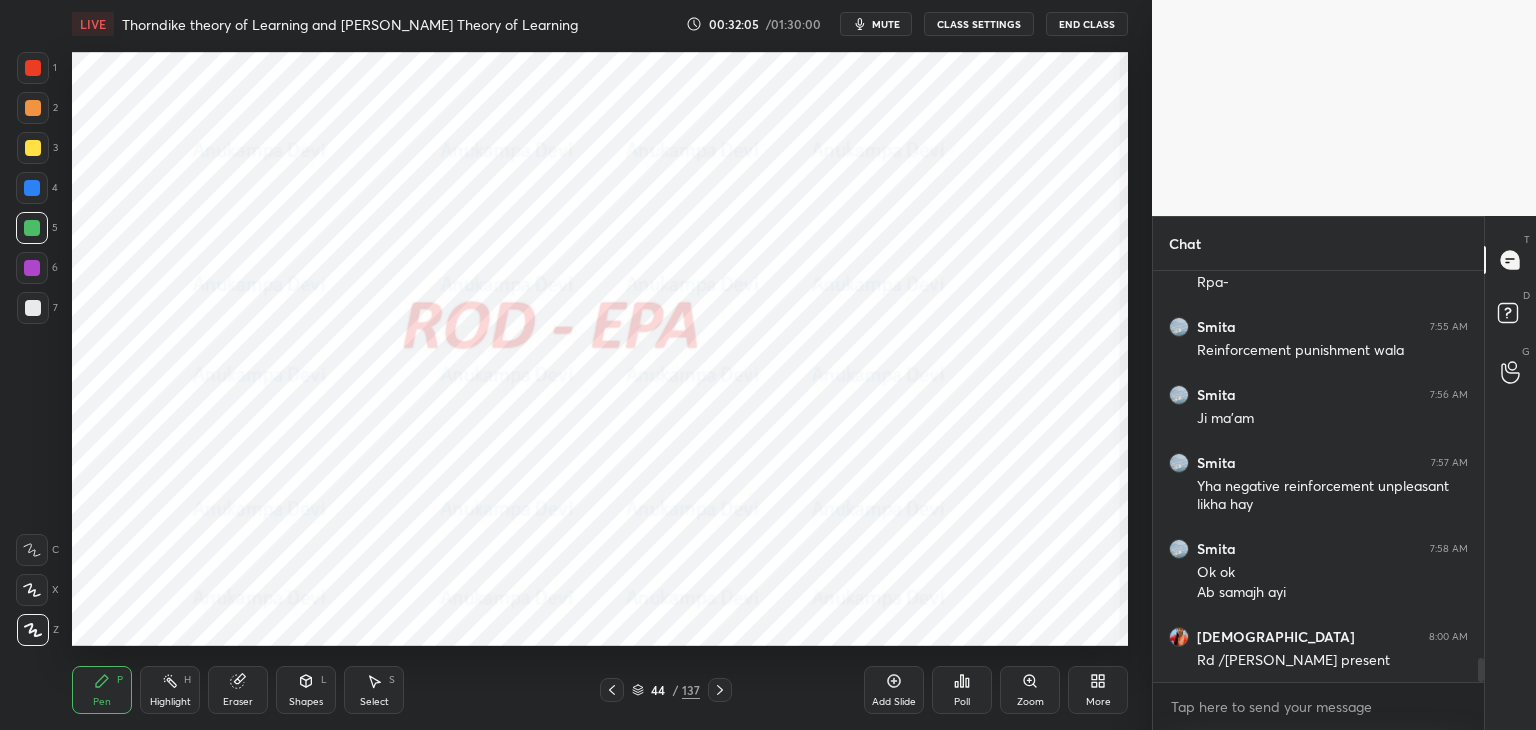 drag, startPoint x: 637, startPoint y: 697, endPoint x: 652, endPoint y: 662, distance: 38.078865 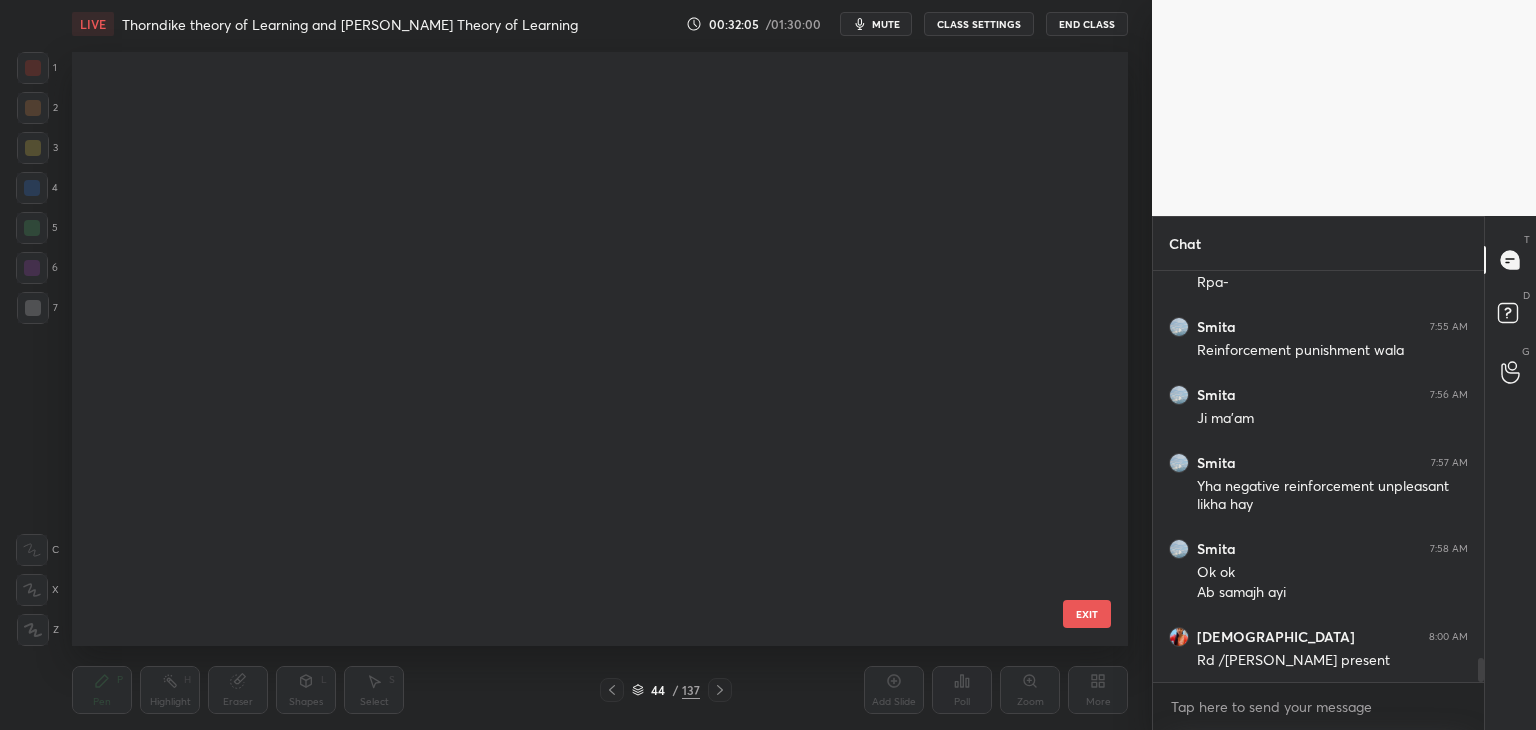scroll, scrollTop: 2151, scrollLeft: 0, axis: vertical 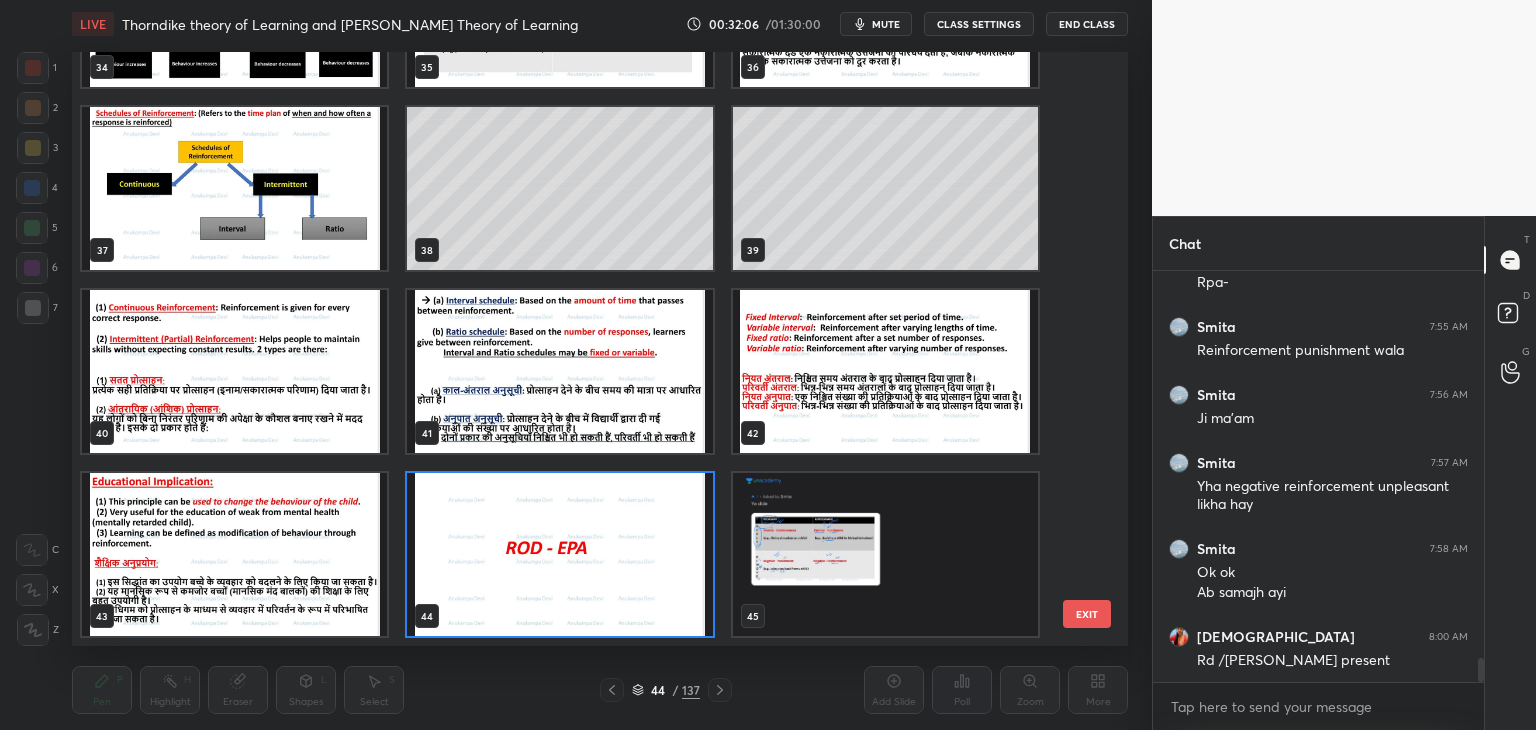 click at bounding box center [885, 554] 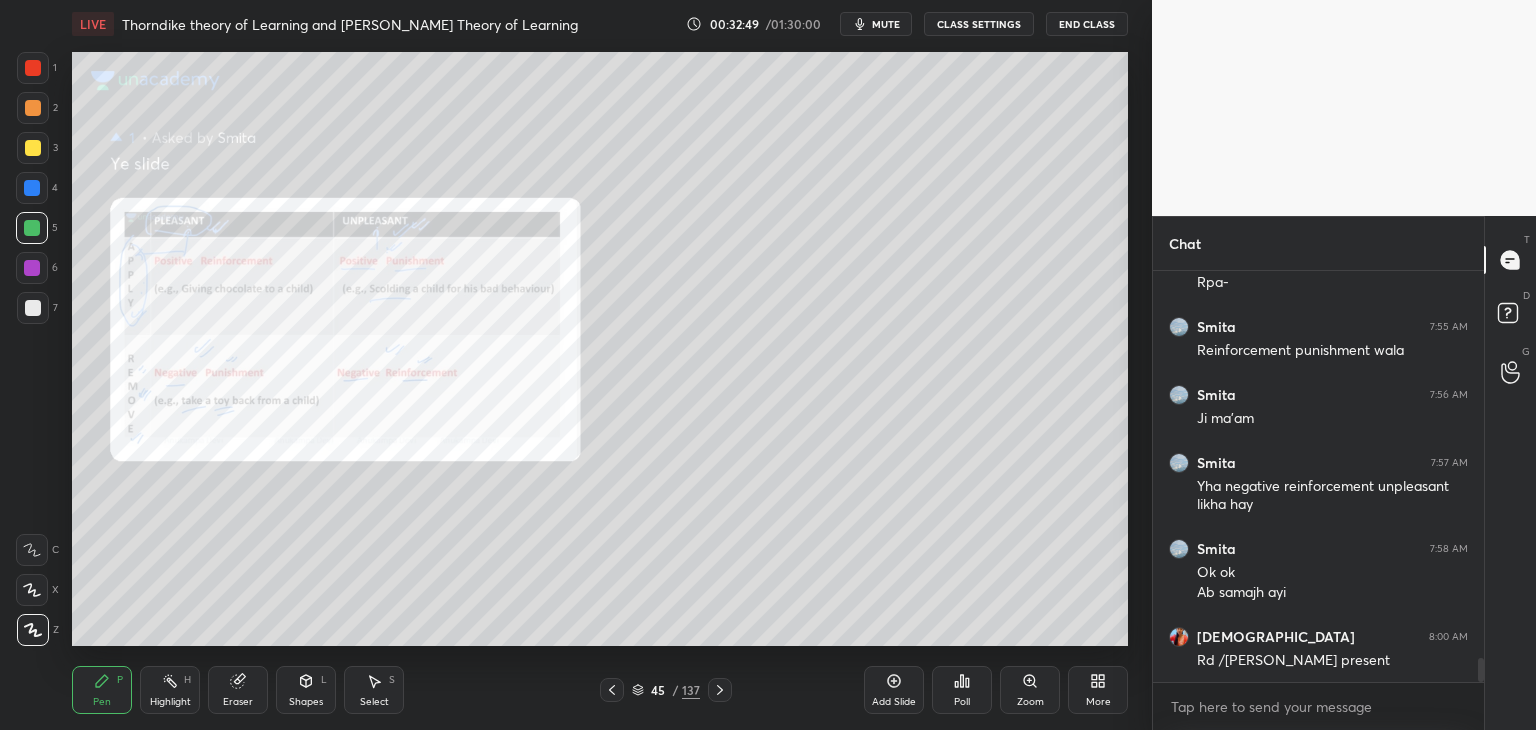 drag, startPoint x: 636, startPoint y: 697, endPoint x: 635, endPoint y: 686, distance: 11.045361 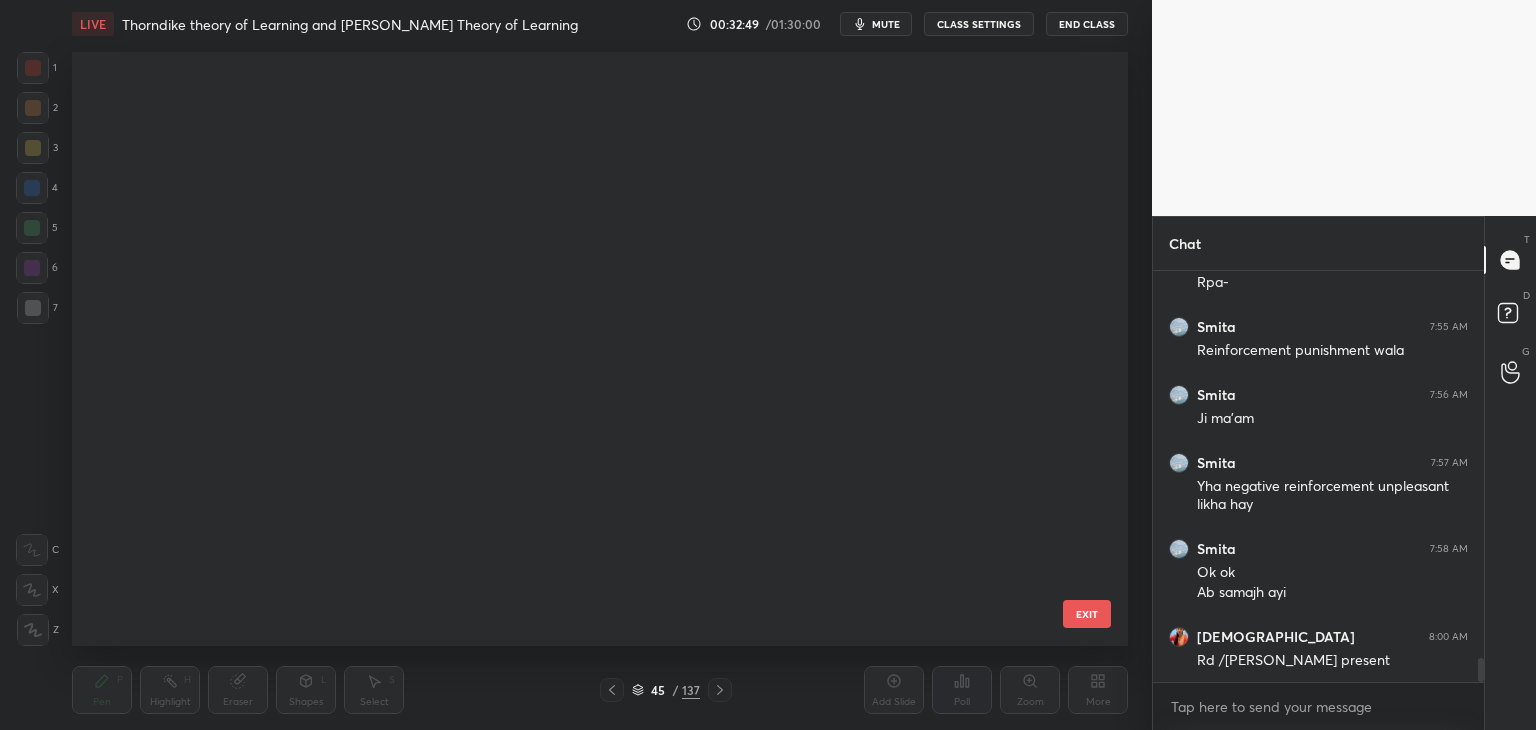 scroll, scrollTop: 2151, scrollLeft: 0, axis: vertical 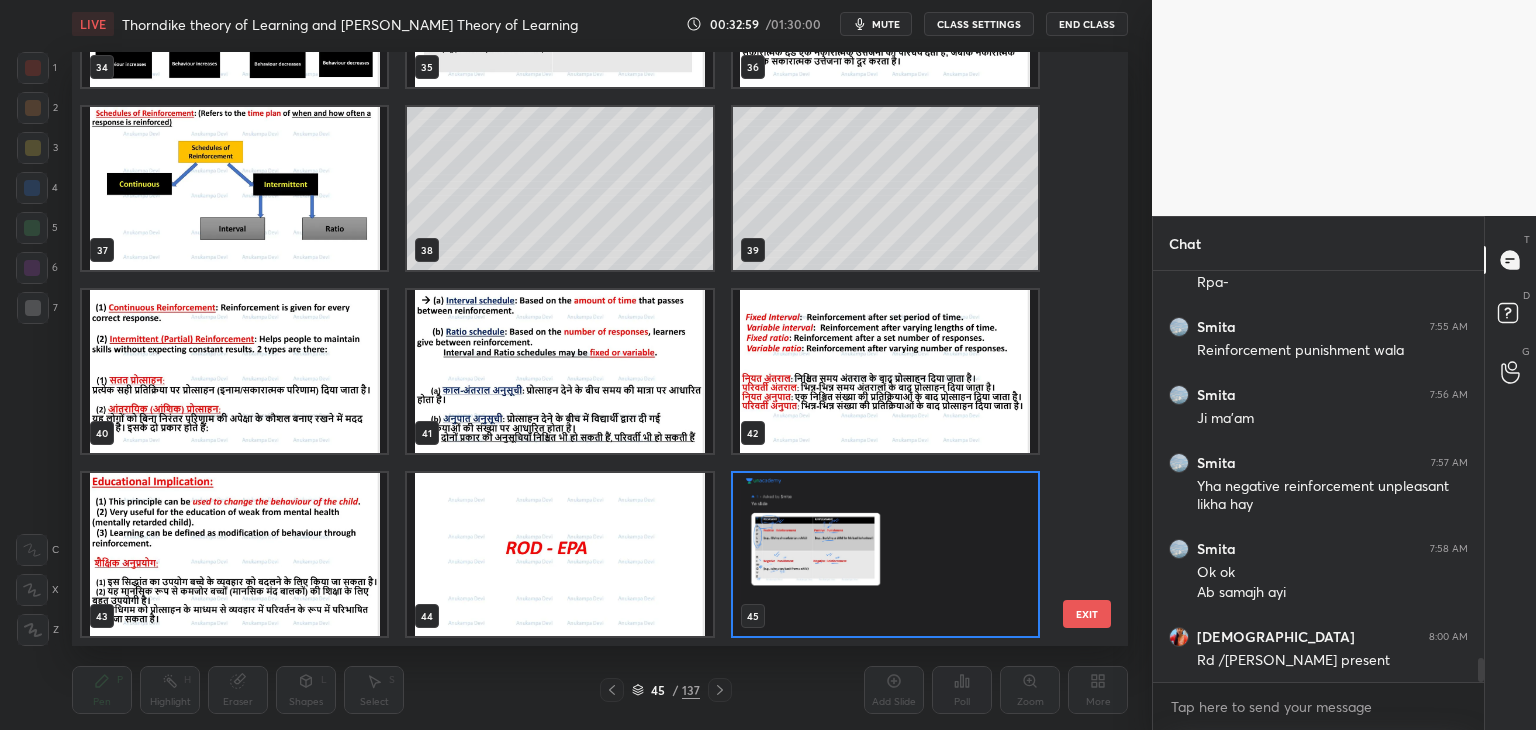 click 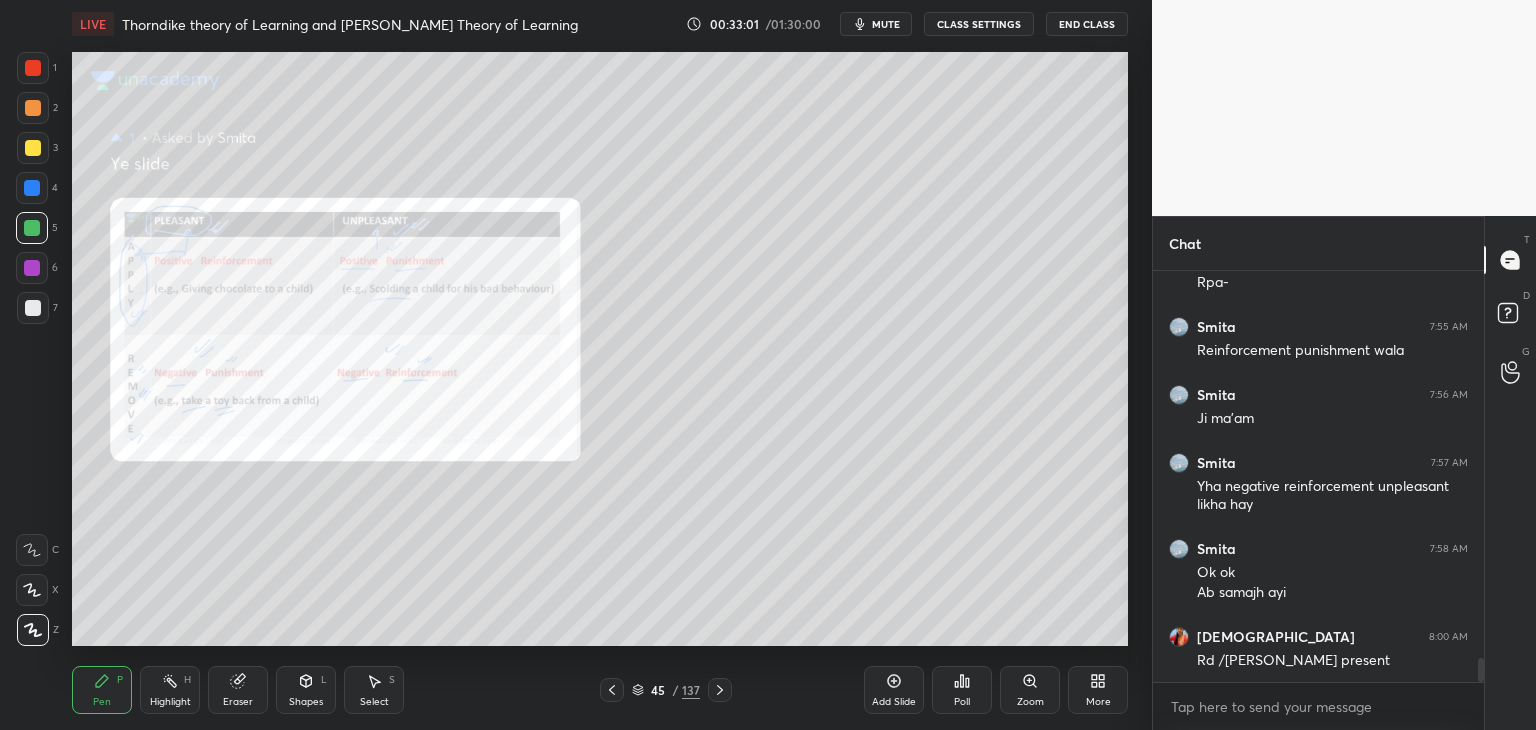 click 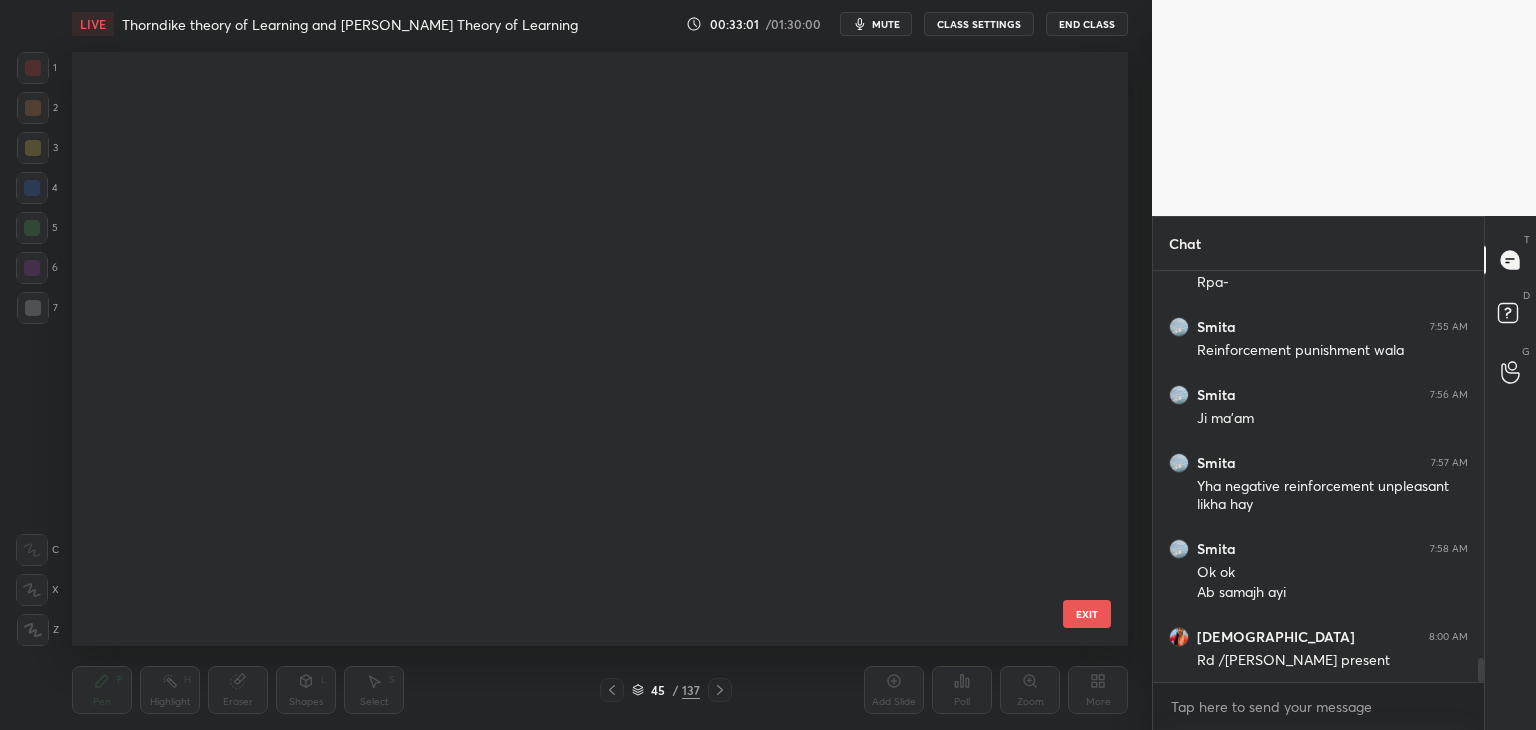 scroll, scrollTop: 2151, scrollLeft: 0, axis: vertical 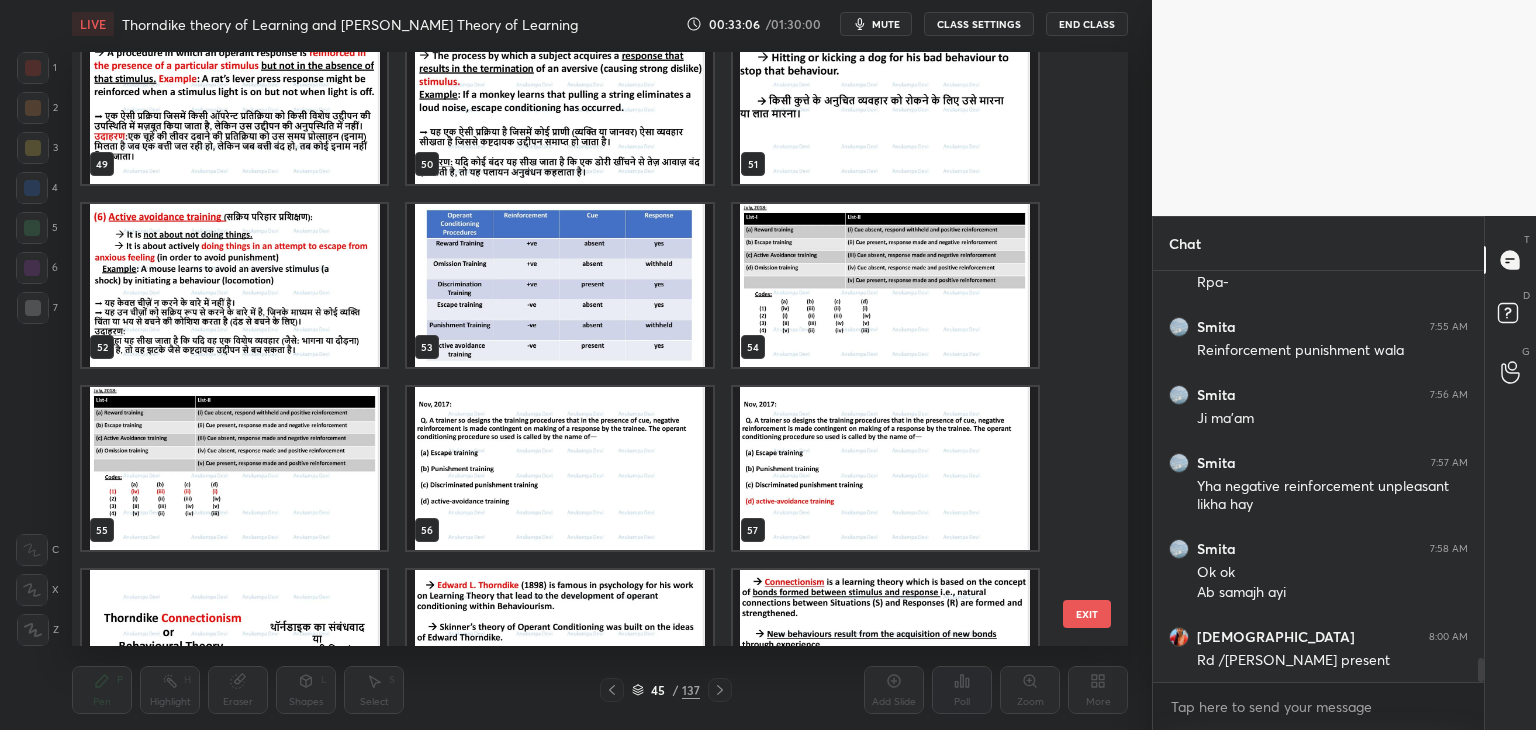 click at bounding box center [559, 285] 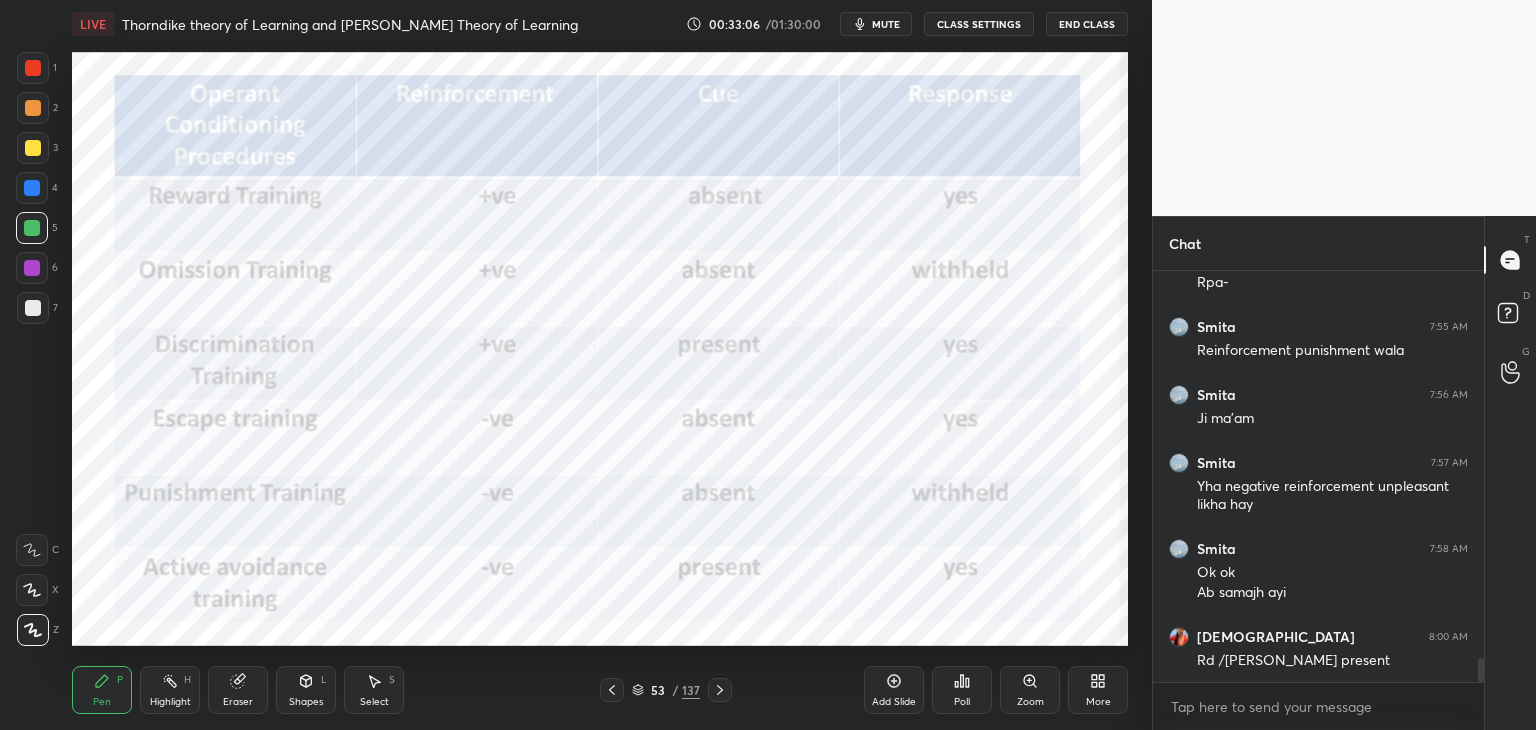 click at bounding box center (559, 285) 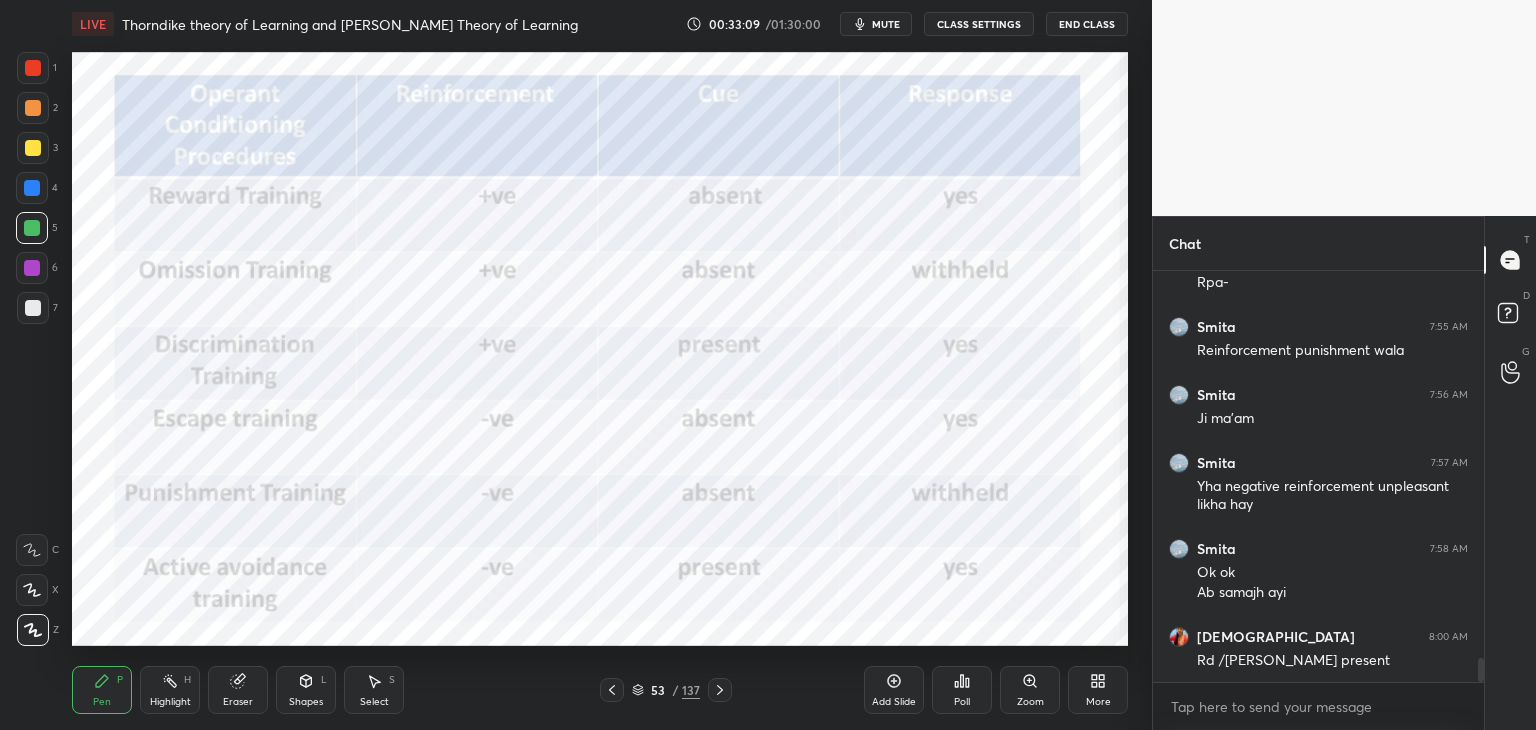 click at bounding box center (32, 268) 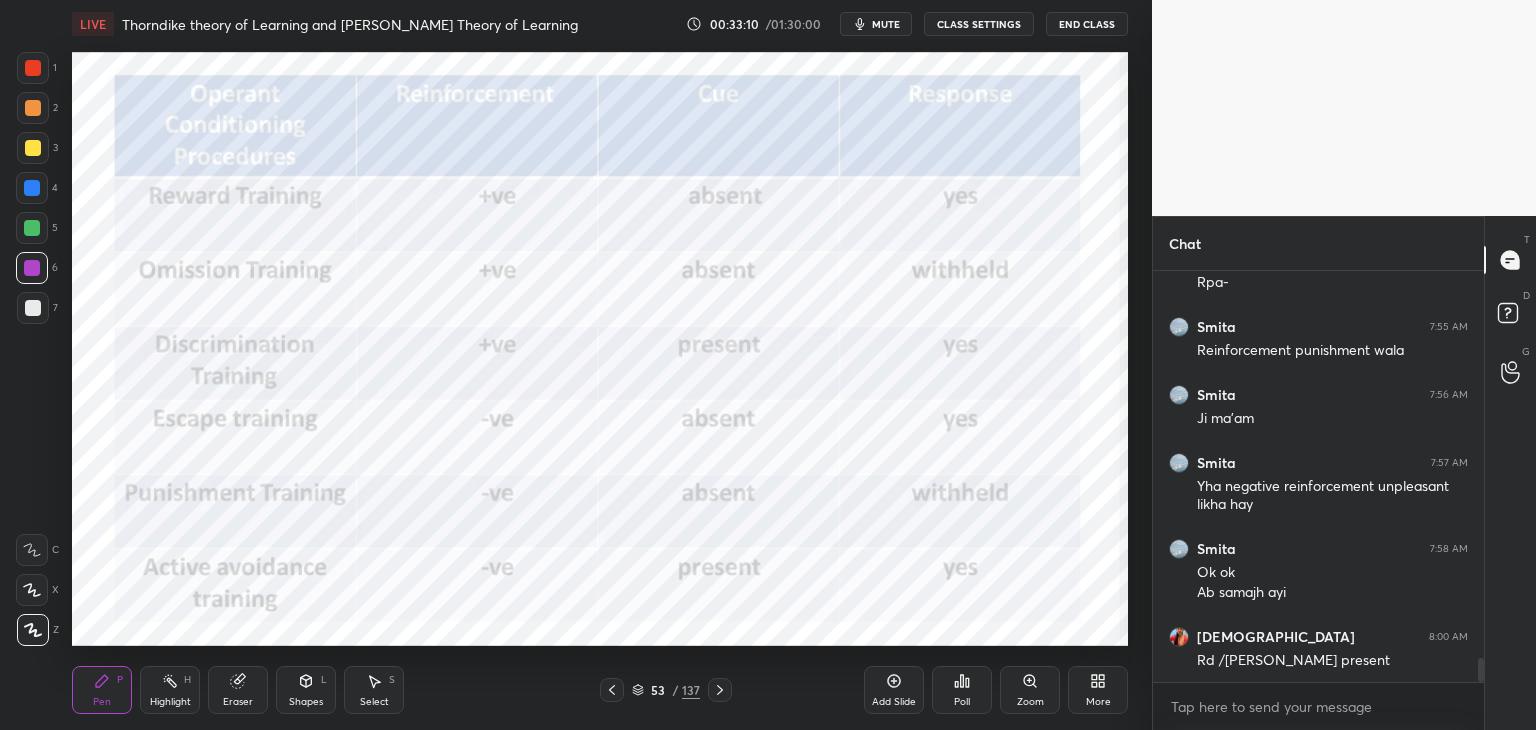 click on "mute" at bounding box center [886, 24] 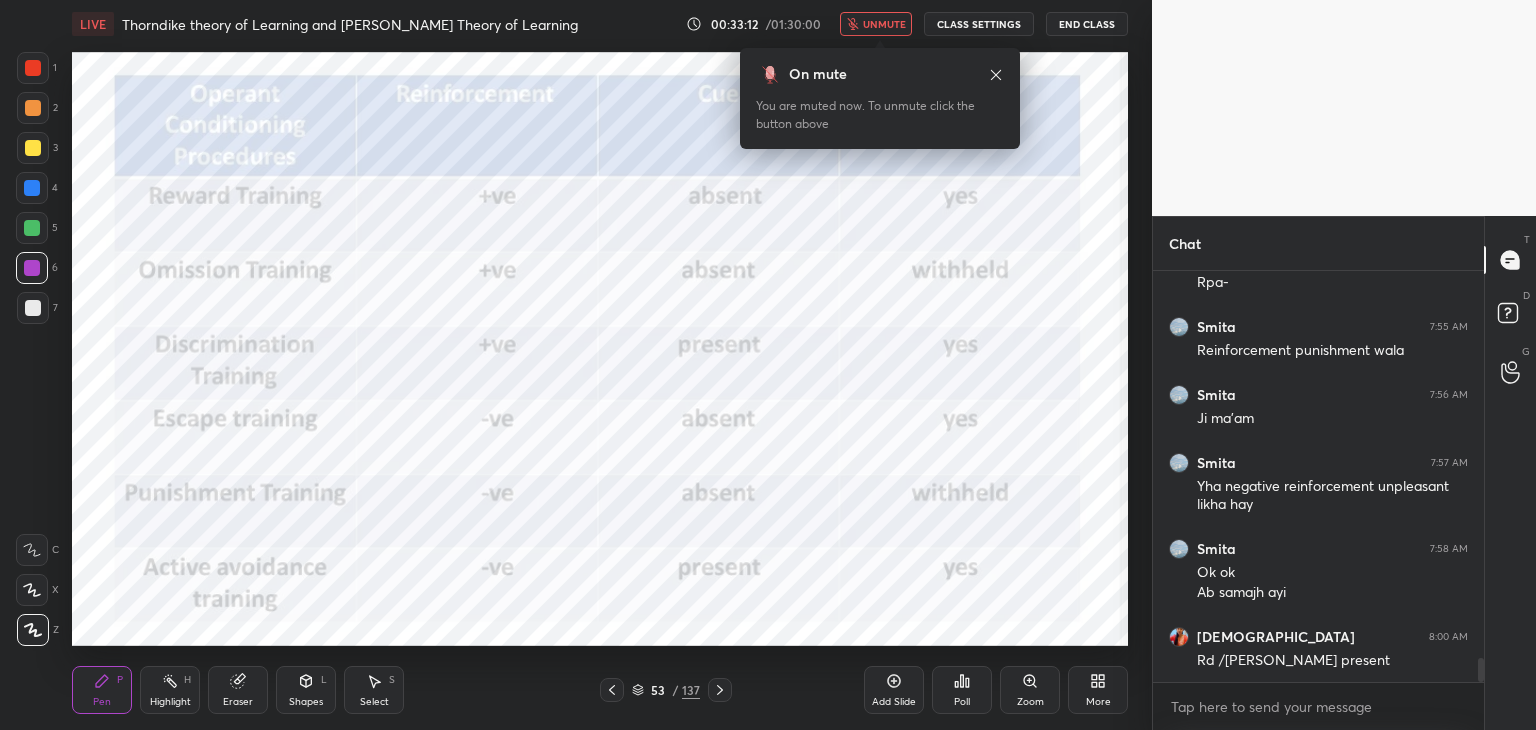 click on "unmute" at bounding box center [884, 24] 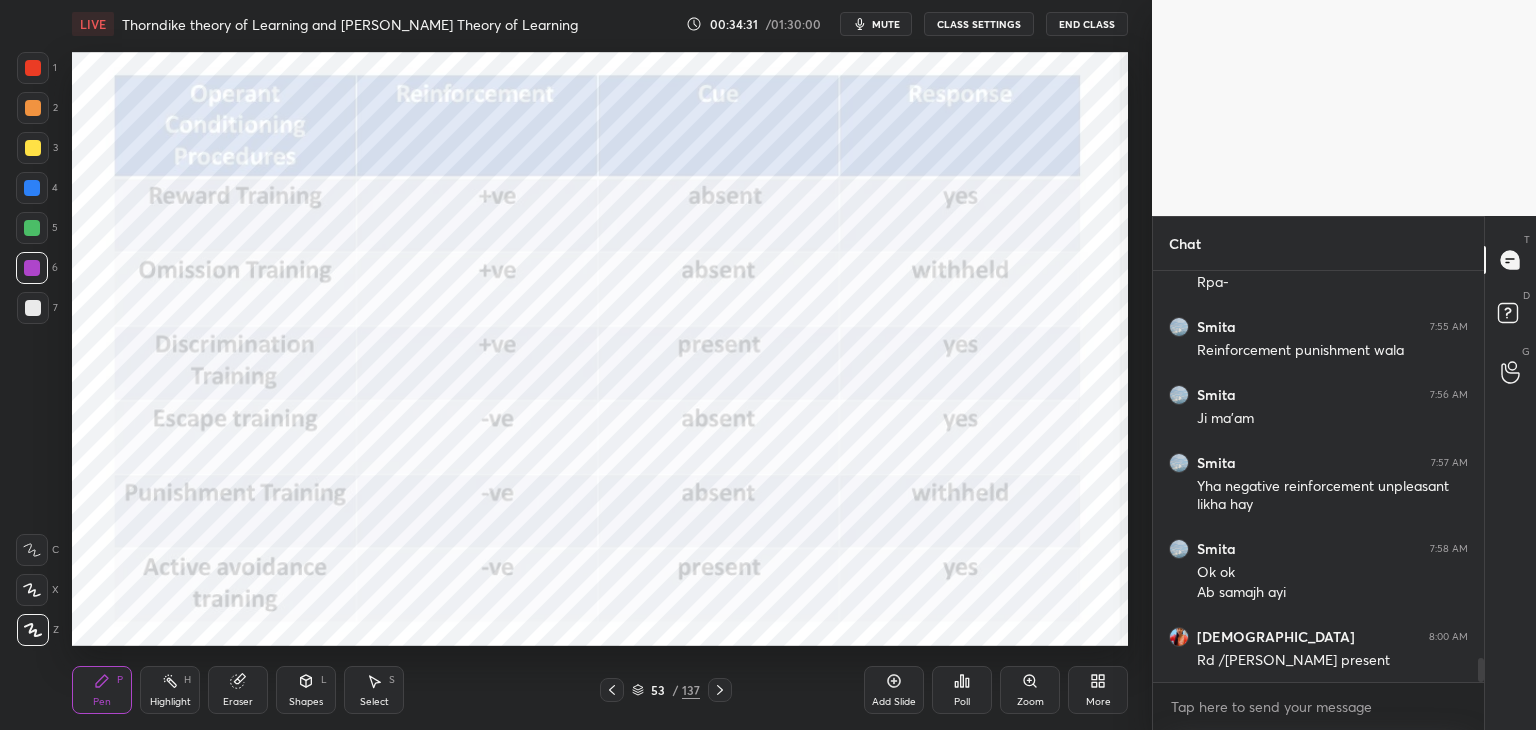 click at bounding box center (32, 188) 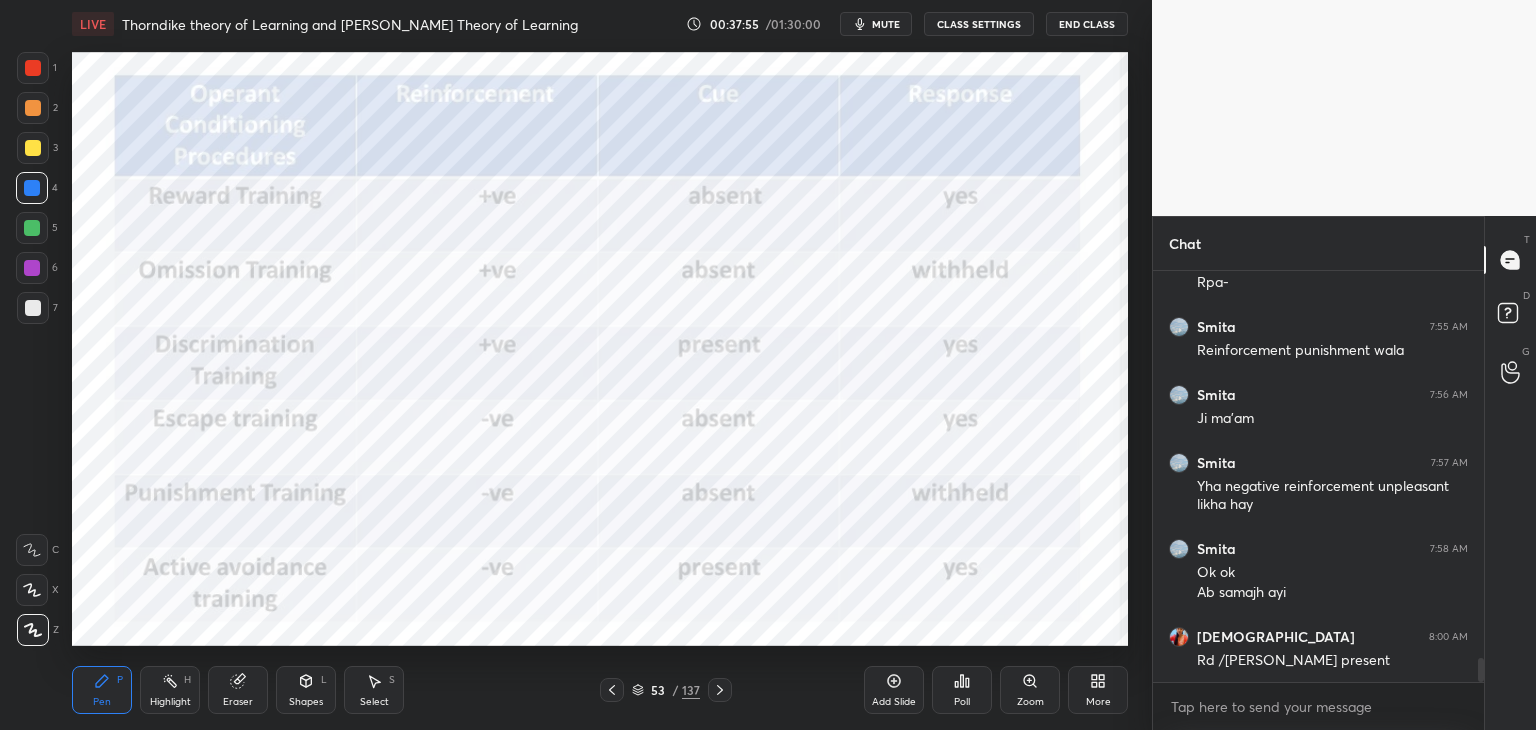 click at bounding box center [32, 268] 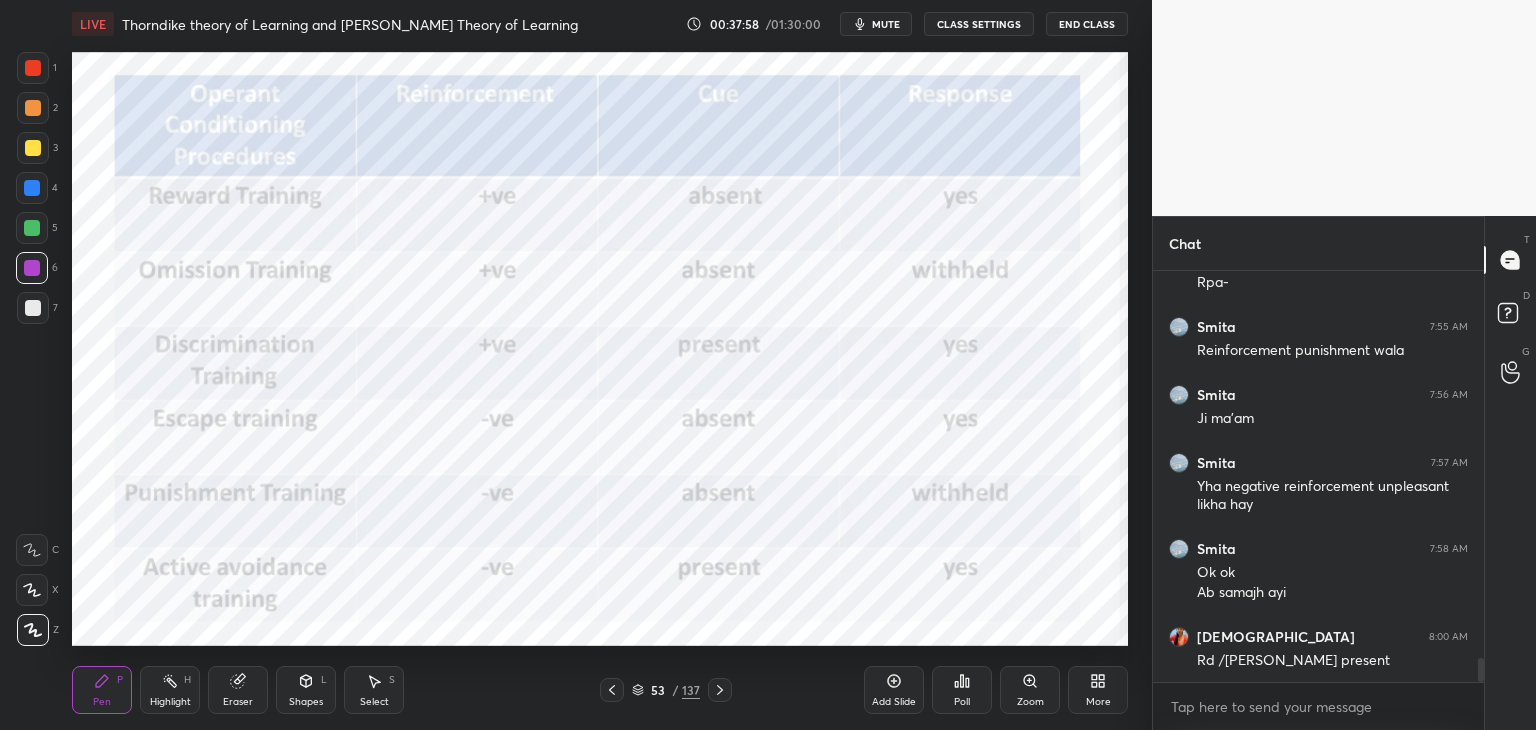 click at bounding box center [33, 68] 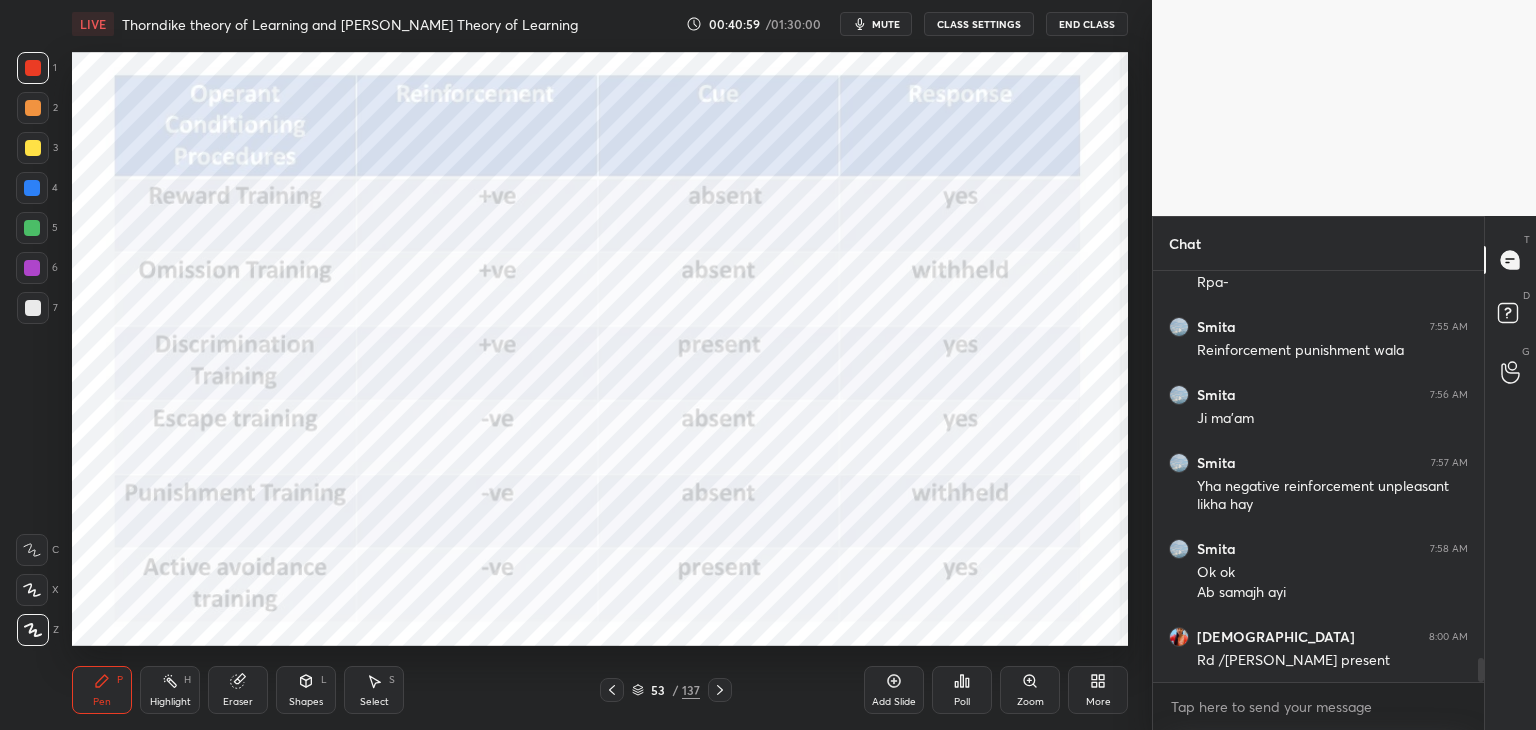 click on "mute" at bounding box center [886, 24] 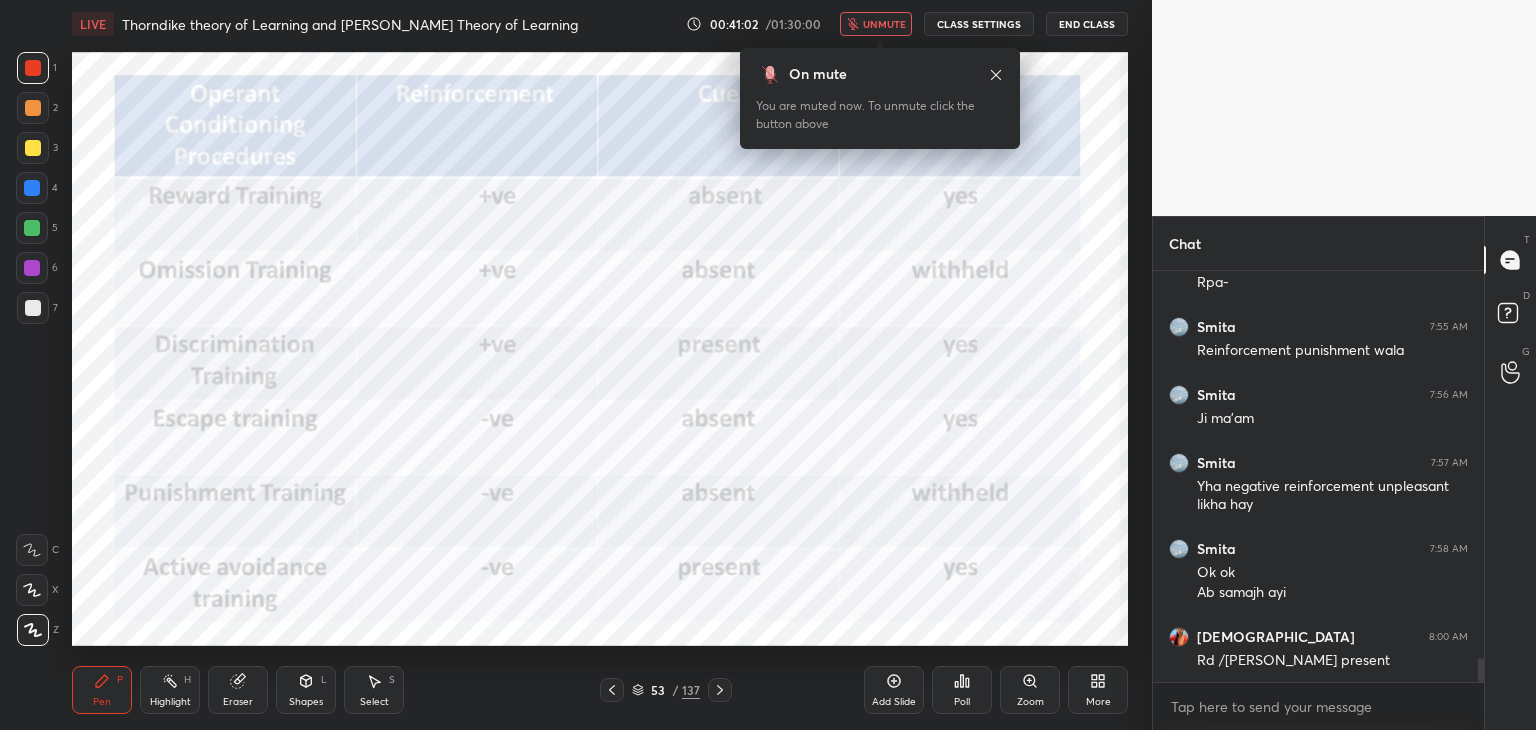 drag, startPoint x: 888, startPoint y: 27, endPoint x: 878, endPoint y: 47, distance: 22.36068 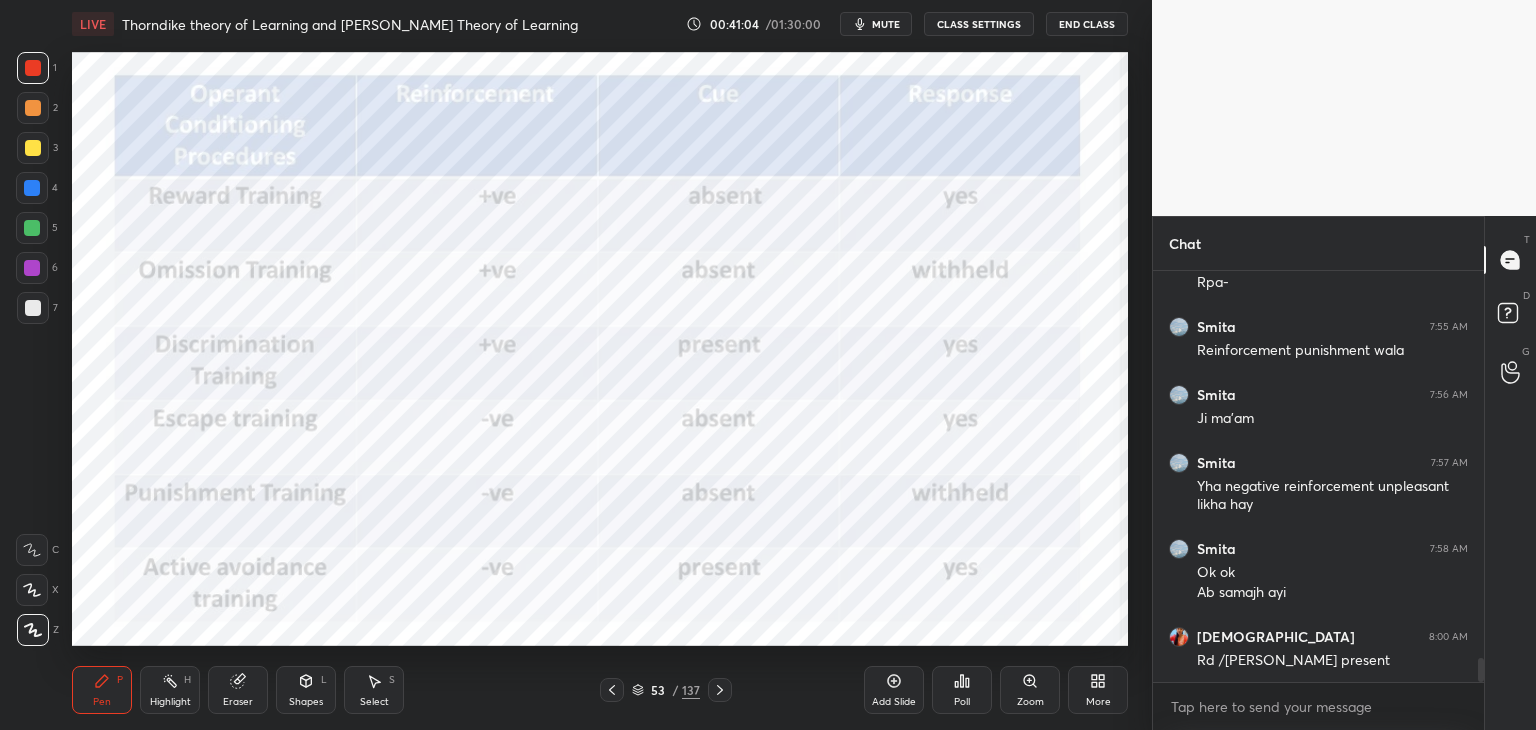 click 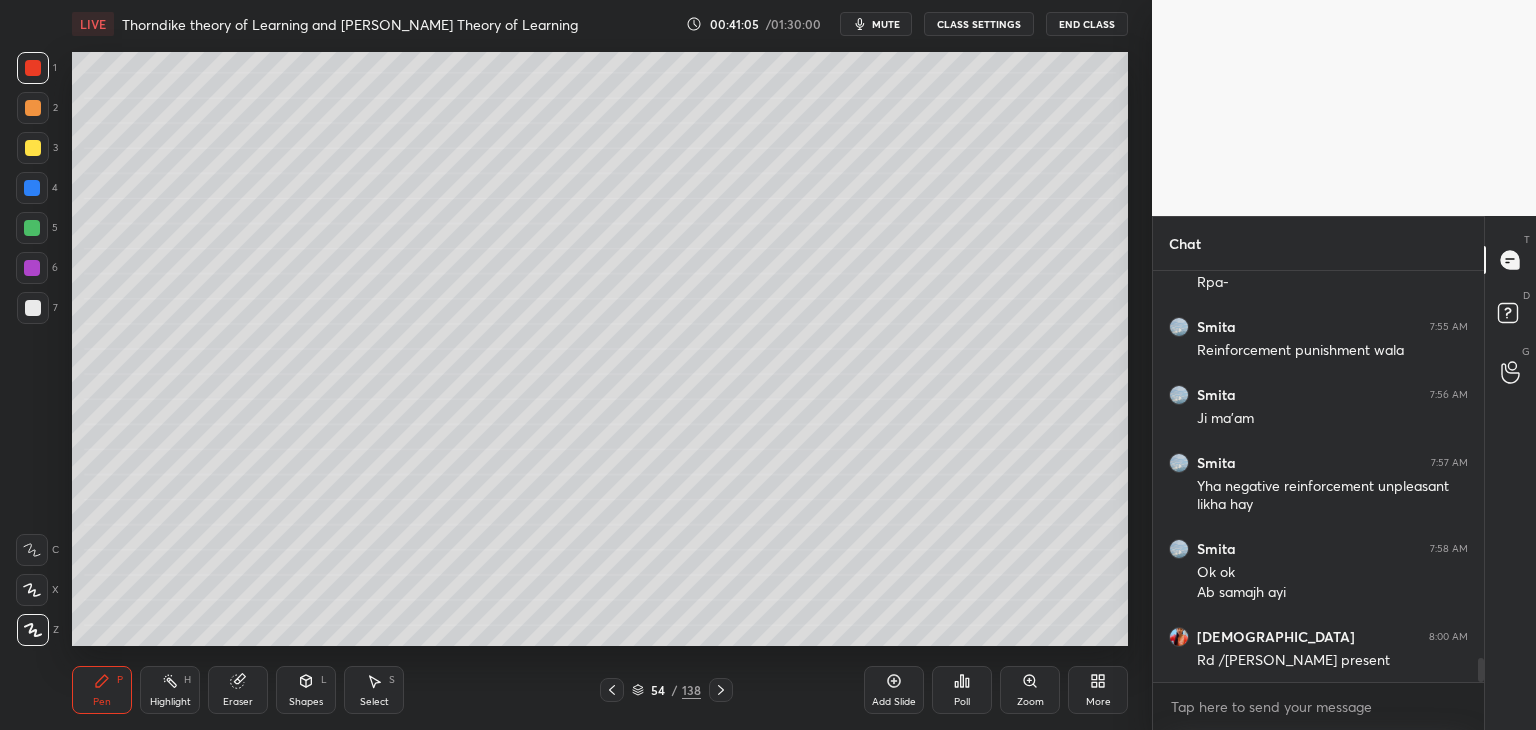 click at bounding box center [33, 148] 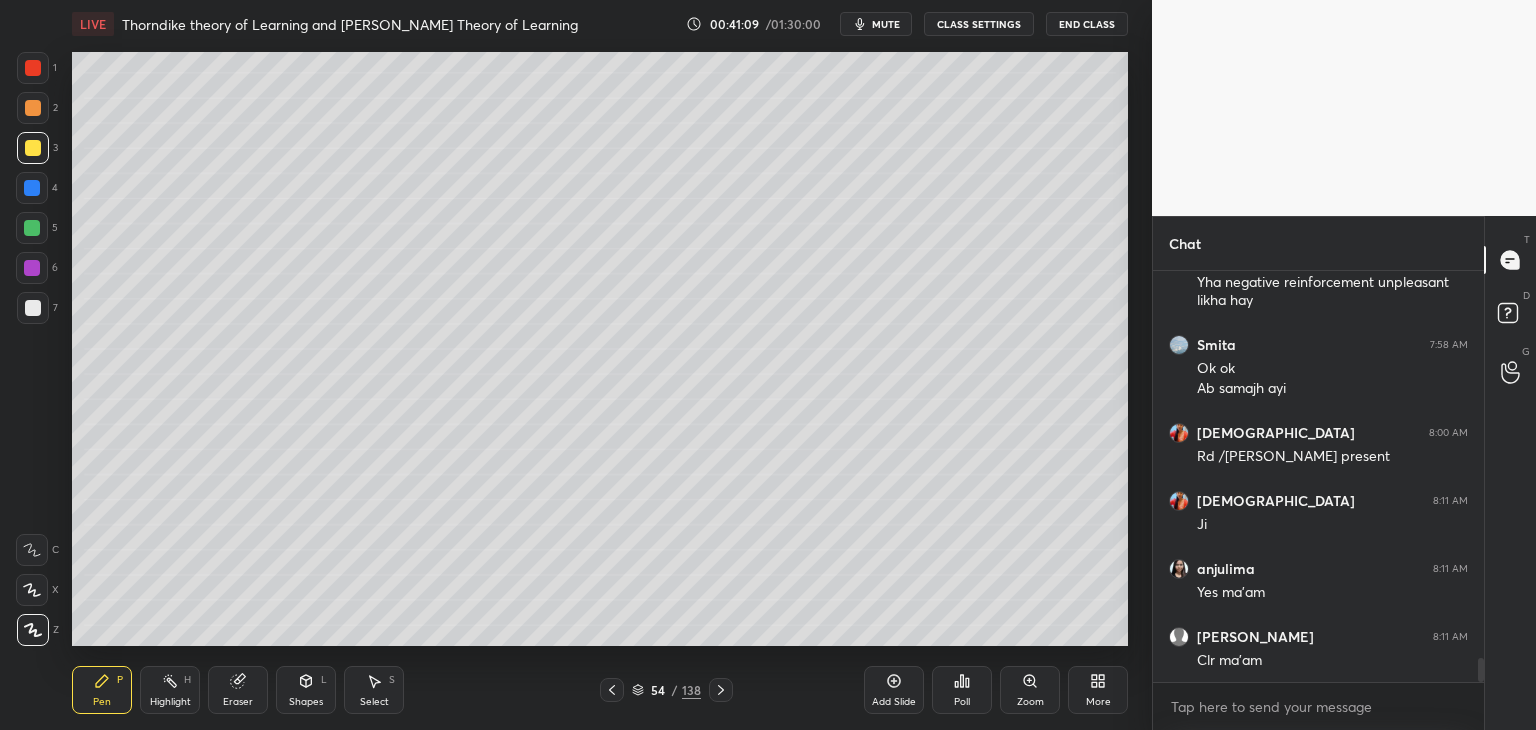 scroll, scrollTop: 6812, scrollLeft: 0, axis: vertical 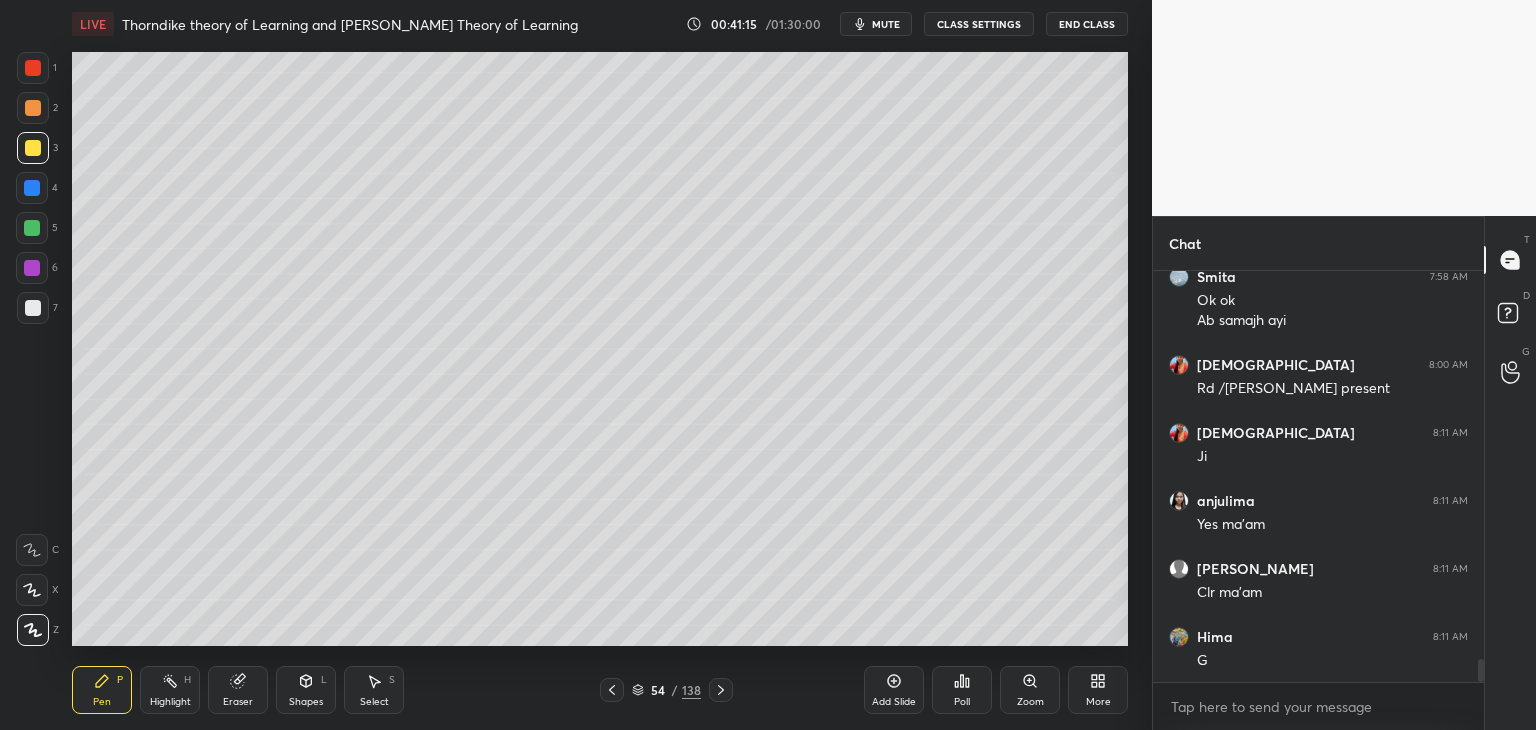 click at bounding box center [33, 308] 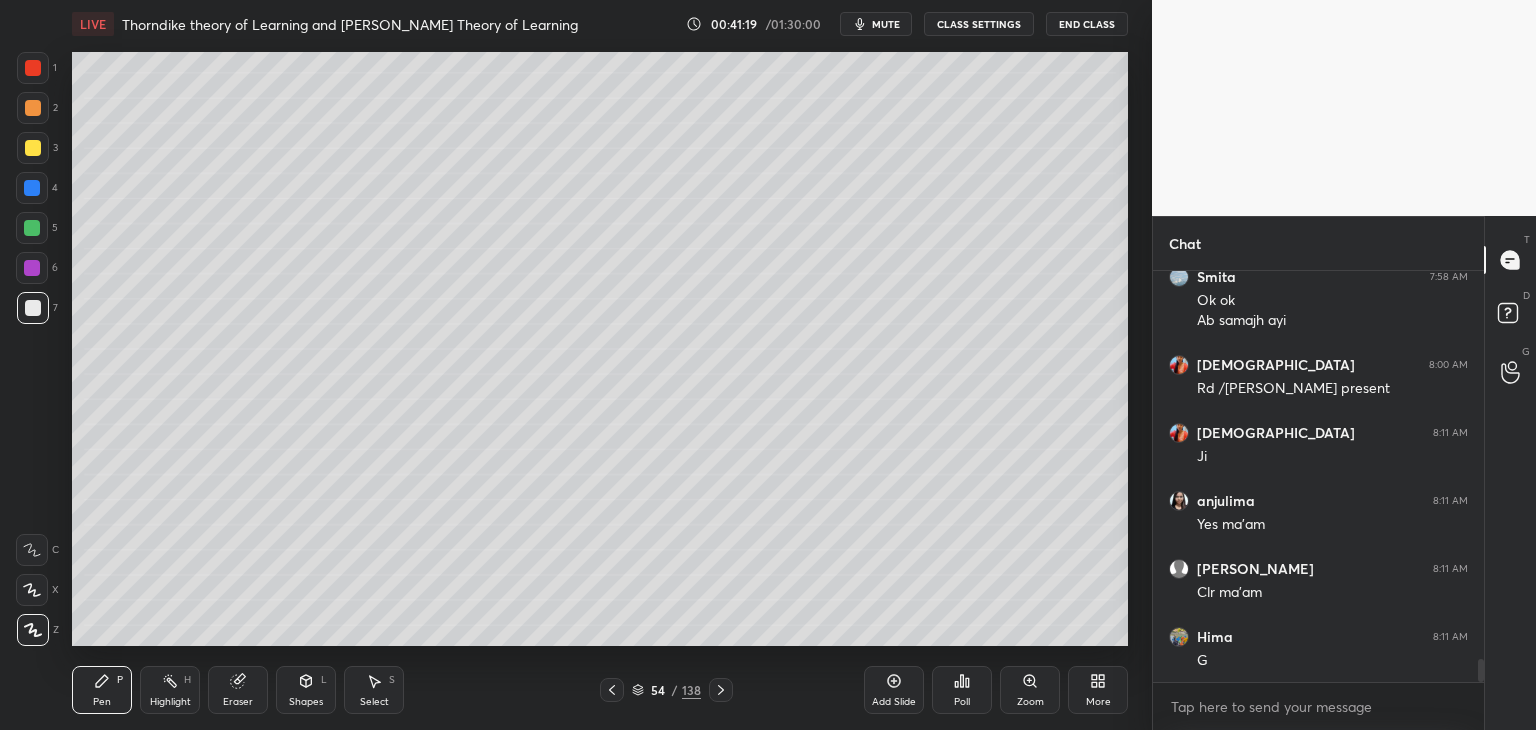 scroll, scrollTop: 6880, scrollLeft: 0, axis: vertical 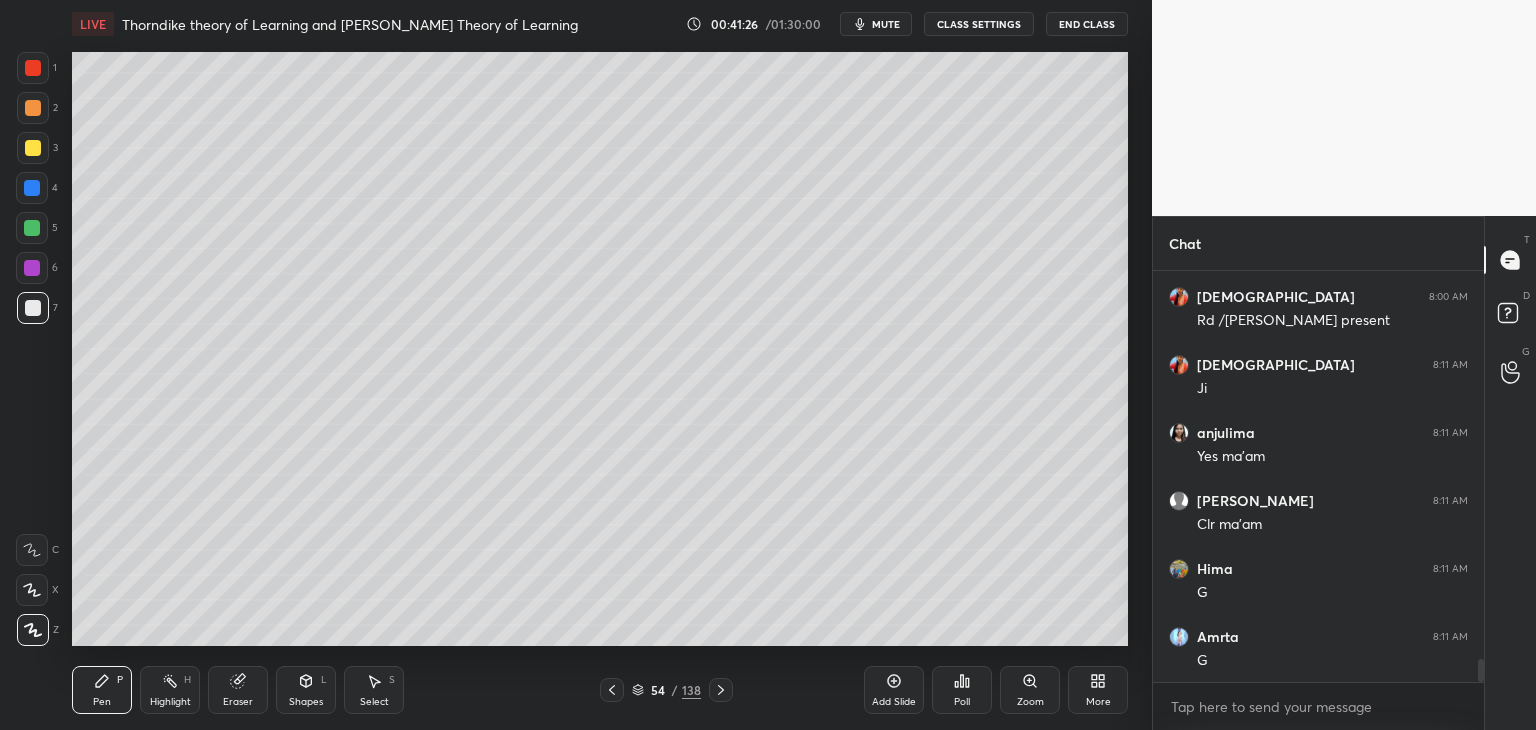click at bounding box center [32, 228] 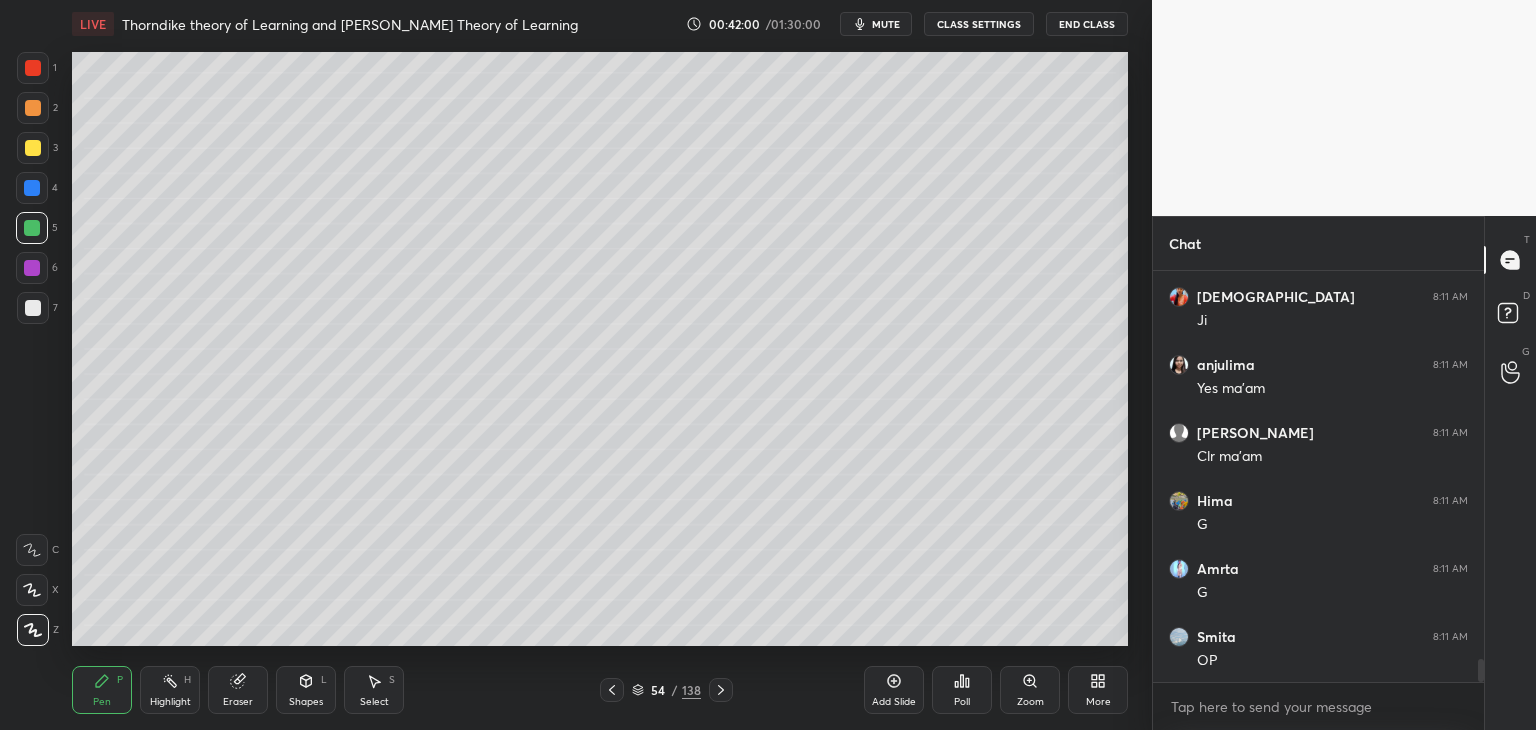 scroll, scrollTop: 6968, scrollLeft: 0, axis: vertical 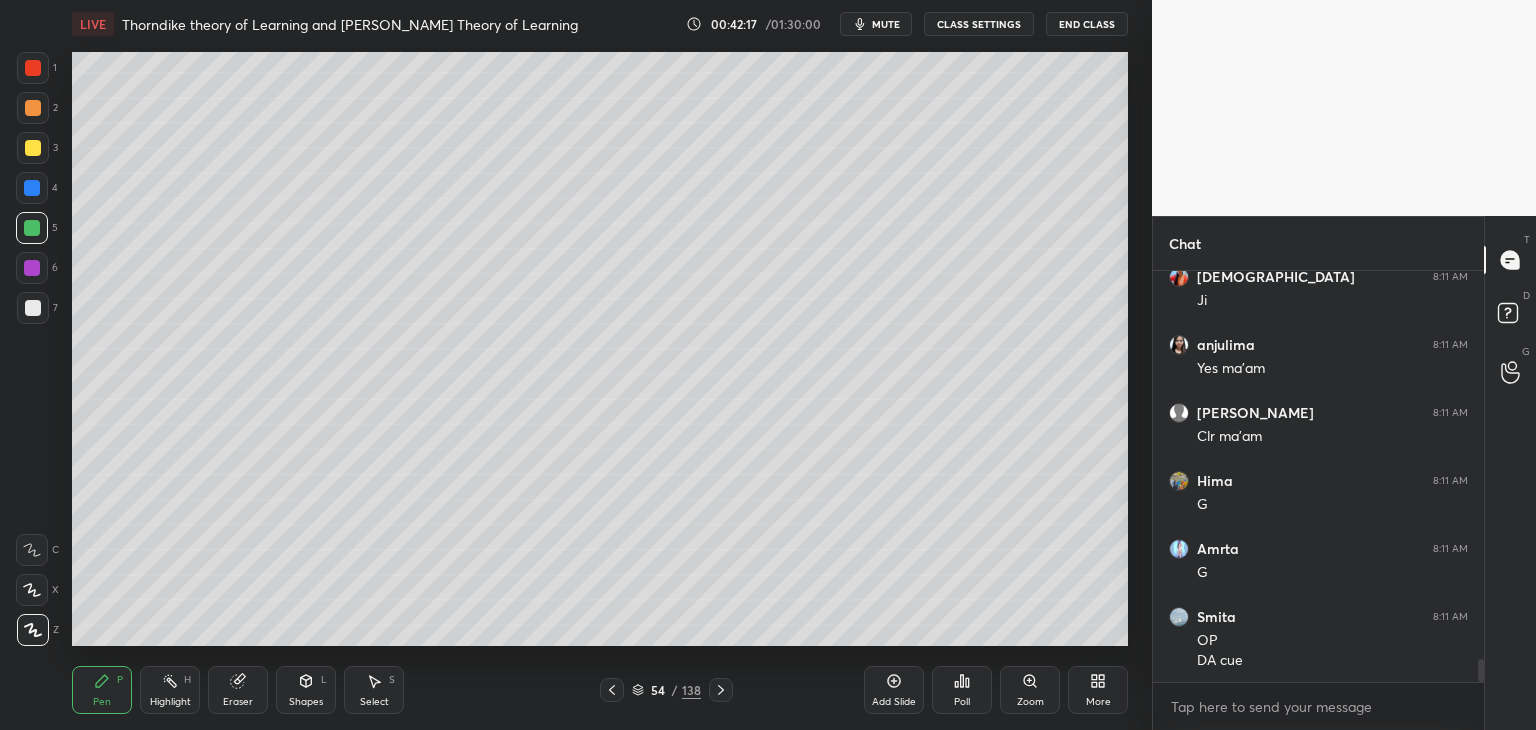 click 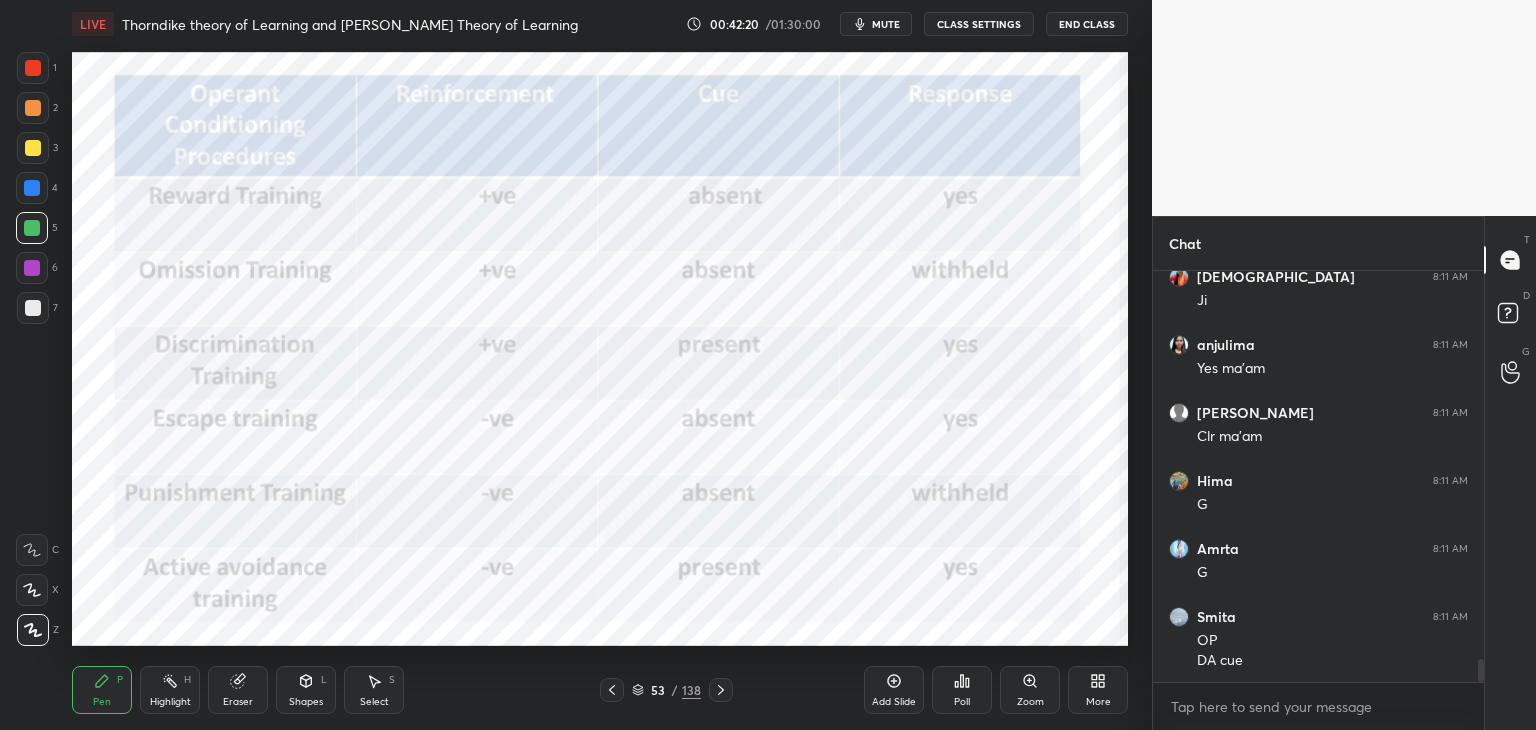 click on "mute" at bounding box center (886, 24) 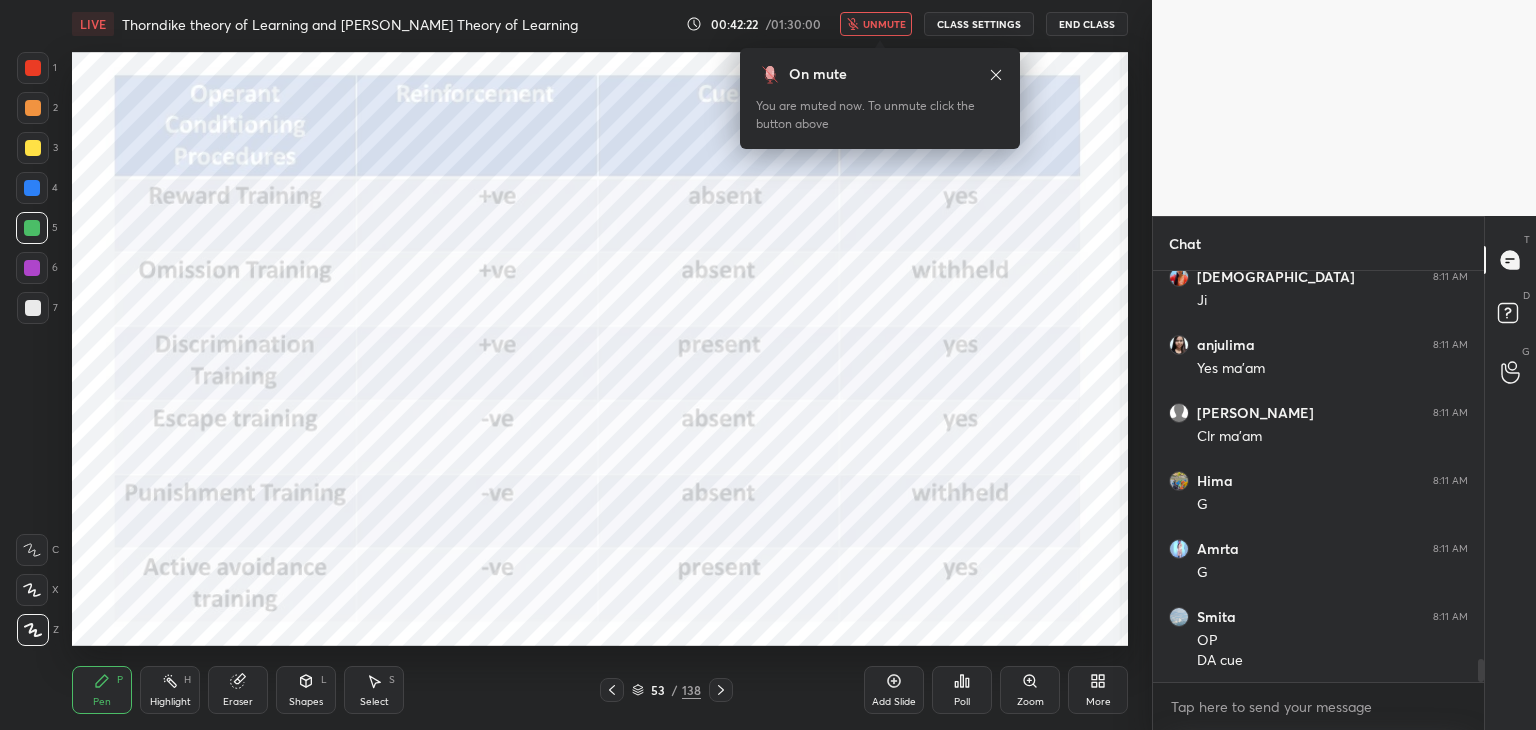 drag, startPoint x: 877, startPoint y: 26, endPoint x: 845, endPoint y: 50, distance: 40 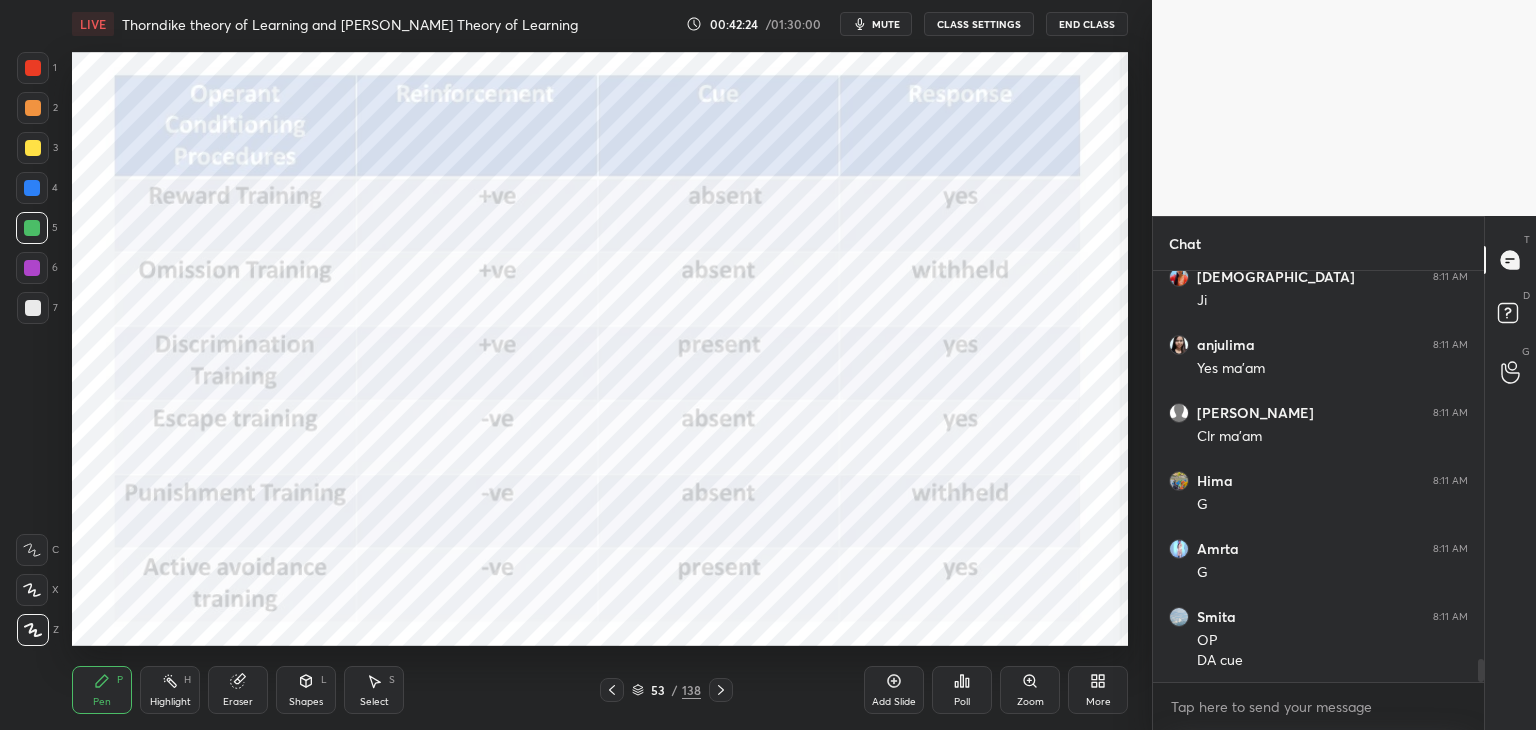 click 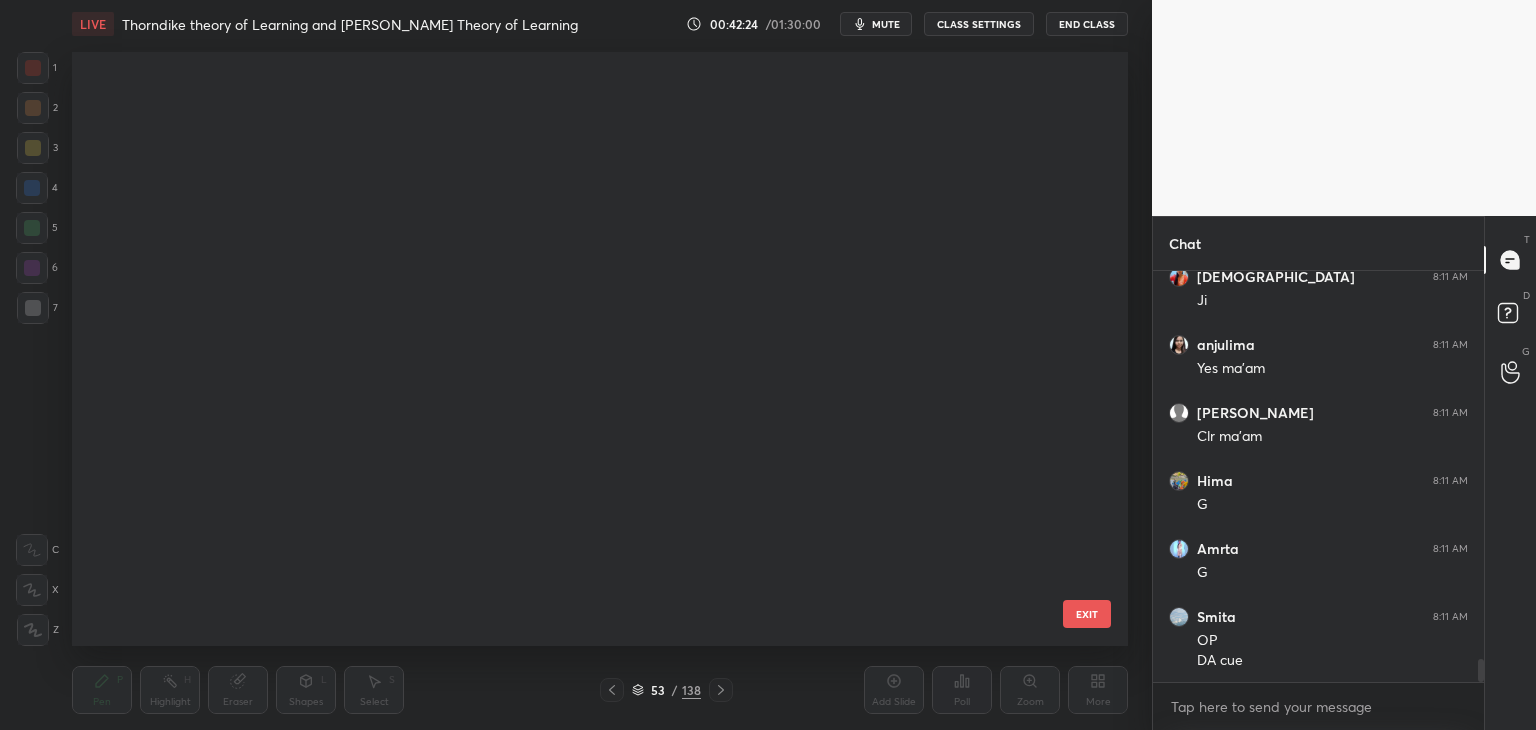scroll, scrollTop: 2700, scrollLeft: 0, axis: vertical 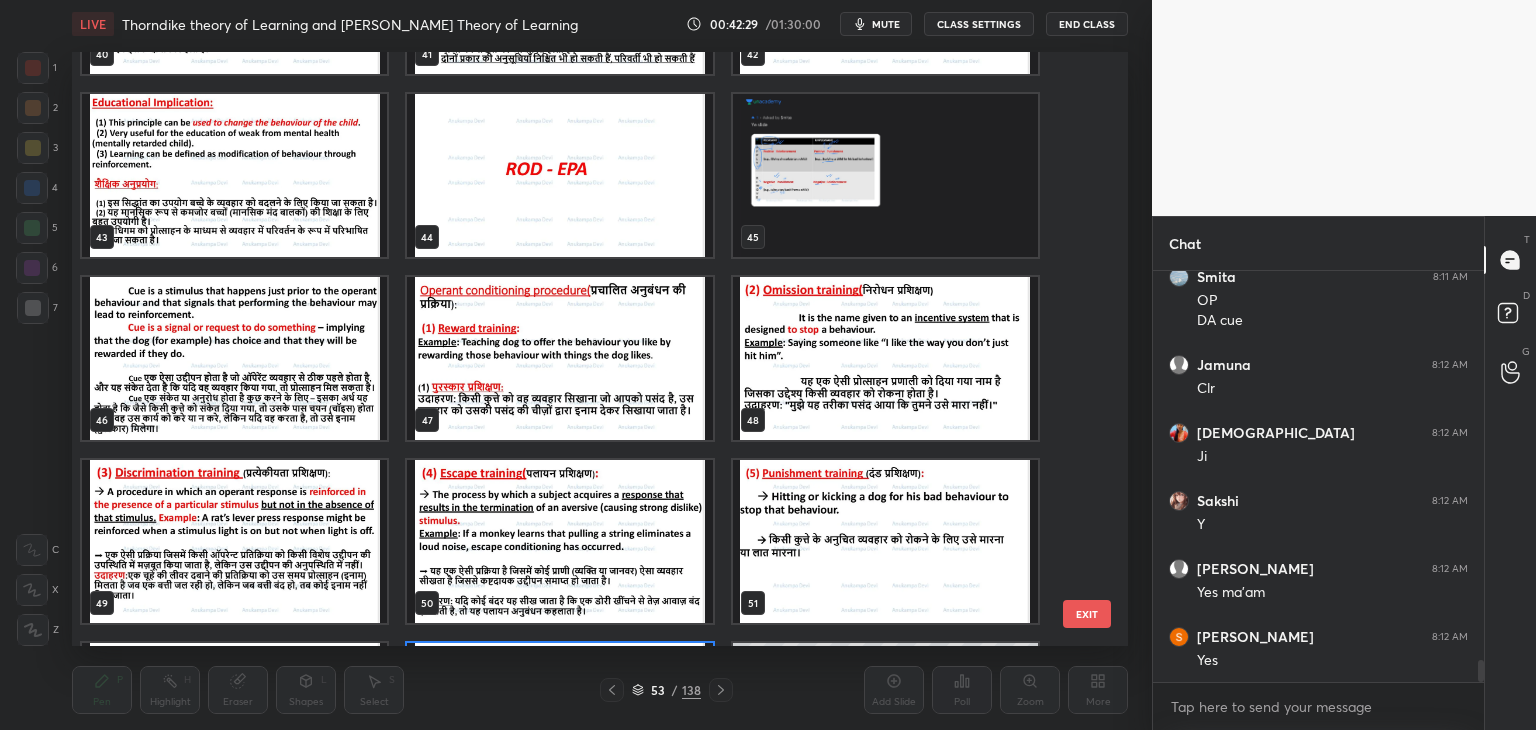 click at bounding box center [234, 358] 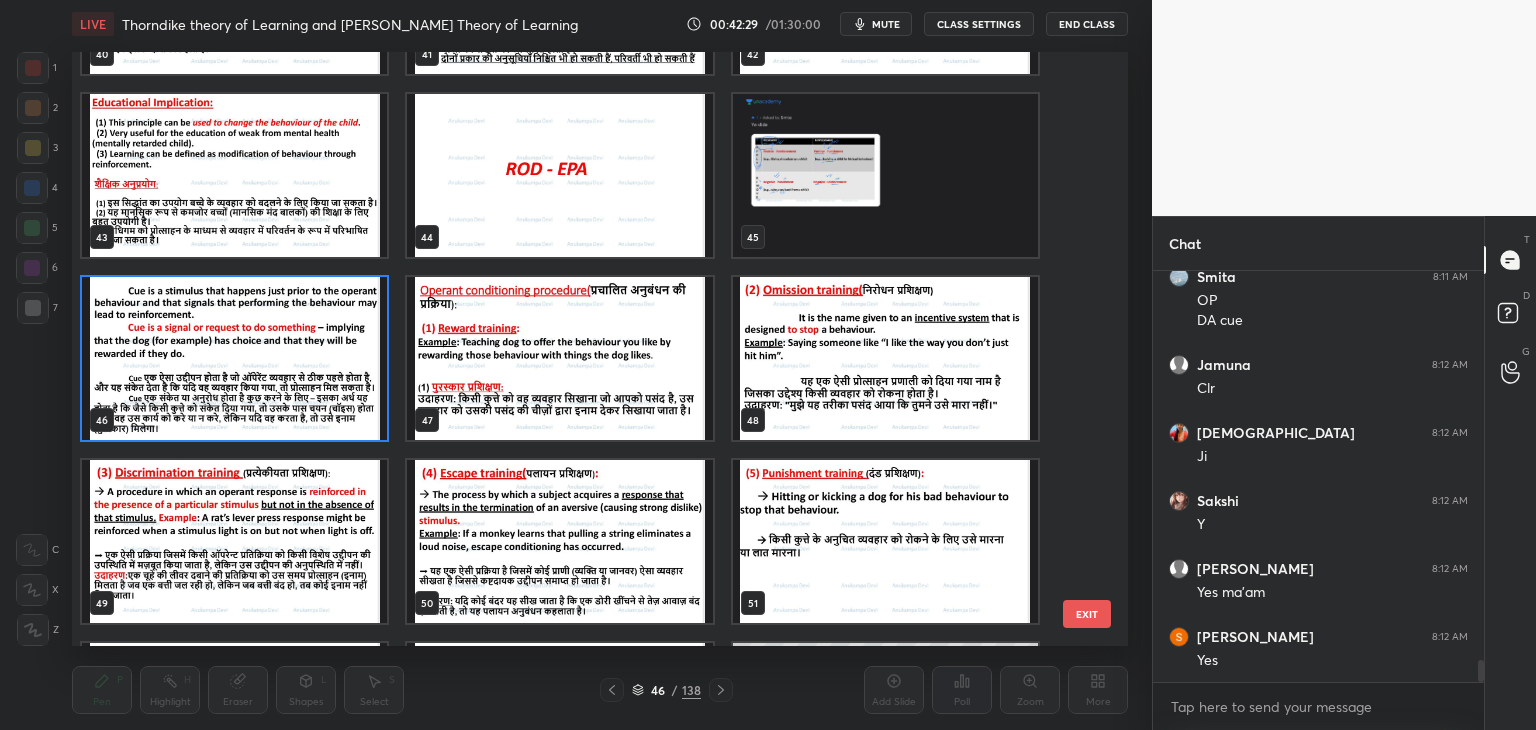 click at bounding box center (234, 358) 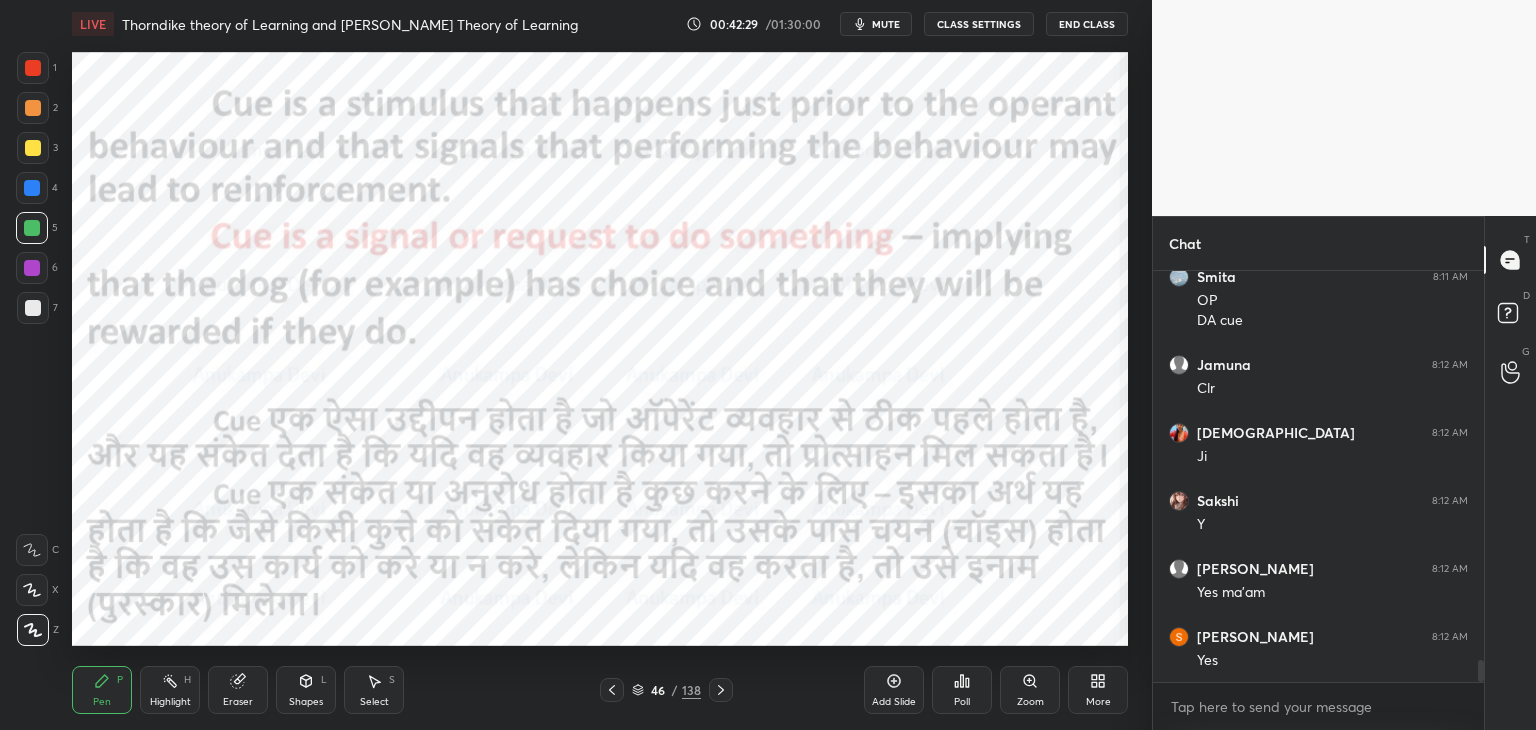 click at bounding box center [234, 358] 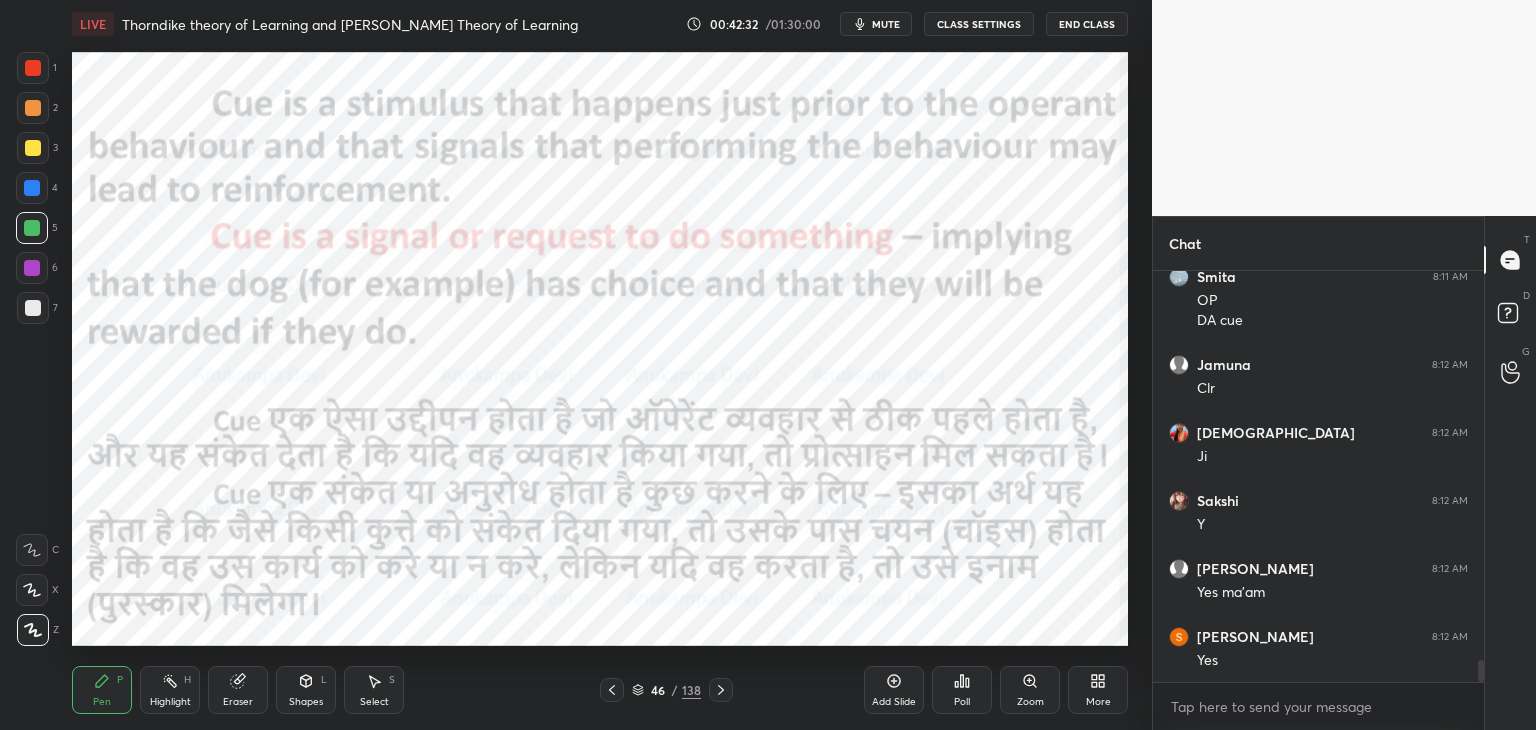 drag, startPoint x: 720, startPoint y: 690, endPoint x: 703, endPoint y: 654, distance: 39.812057 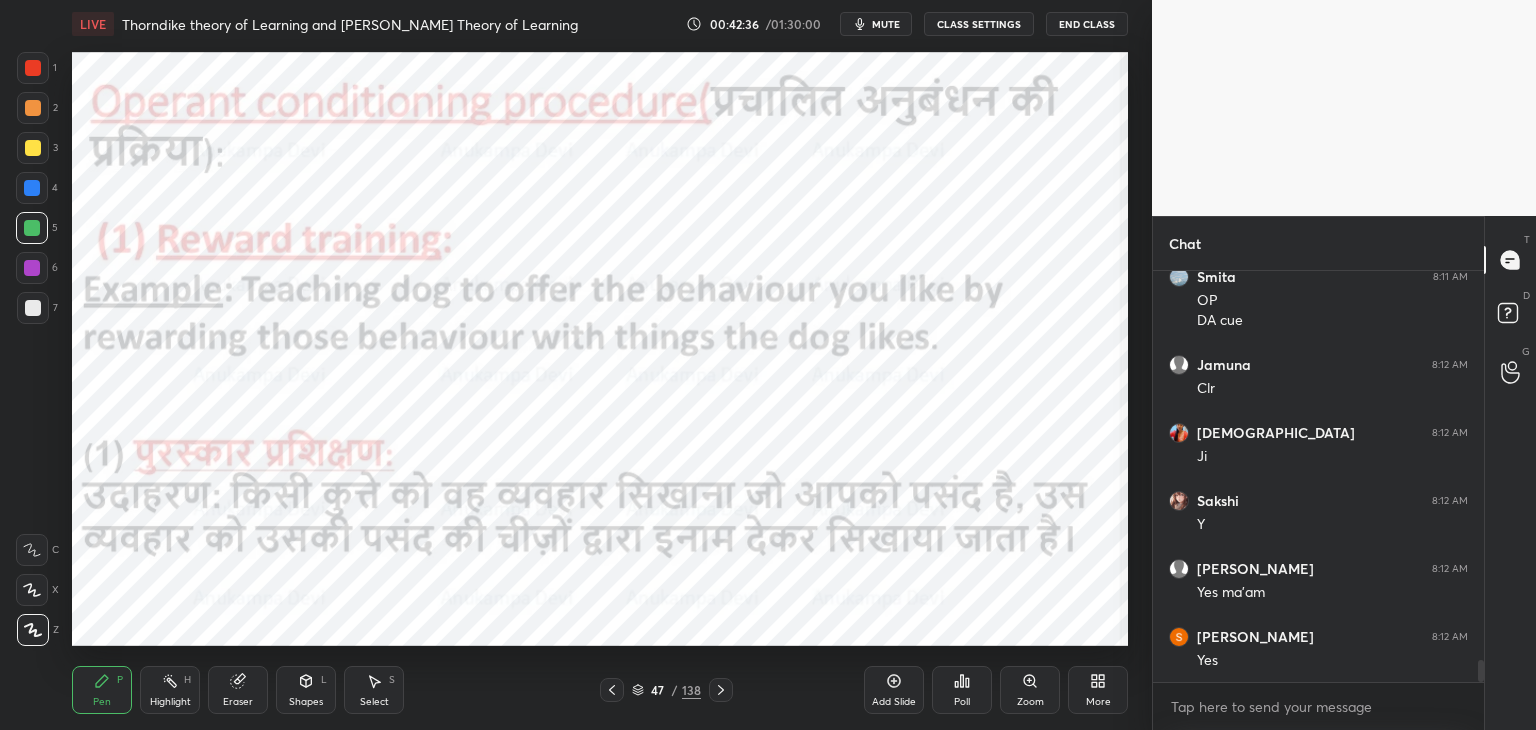 click 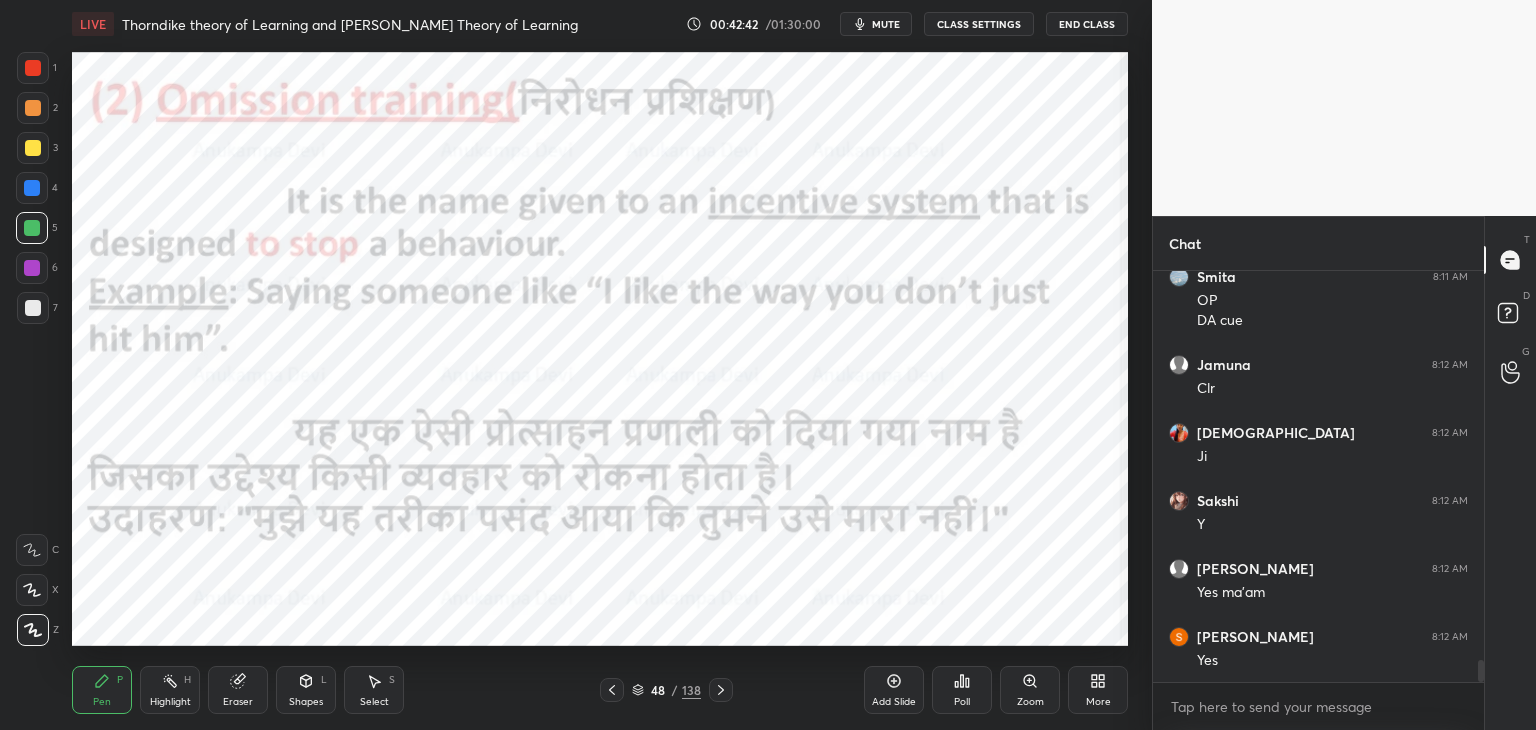 click 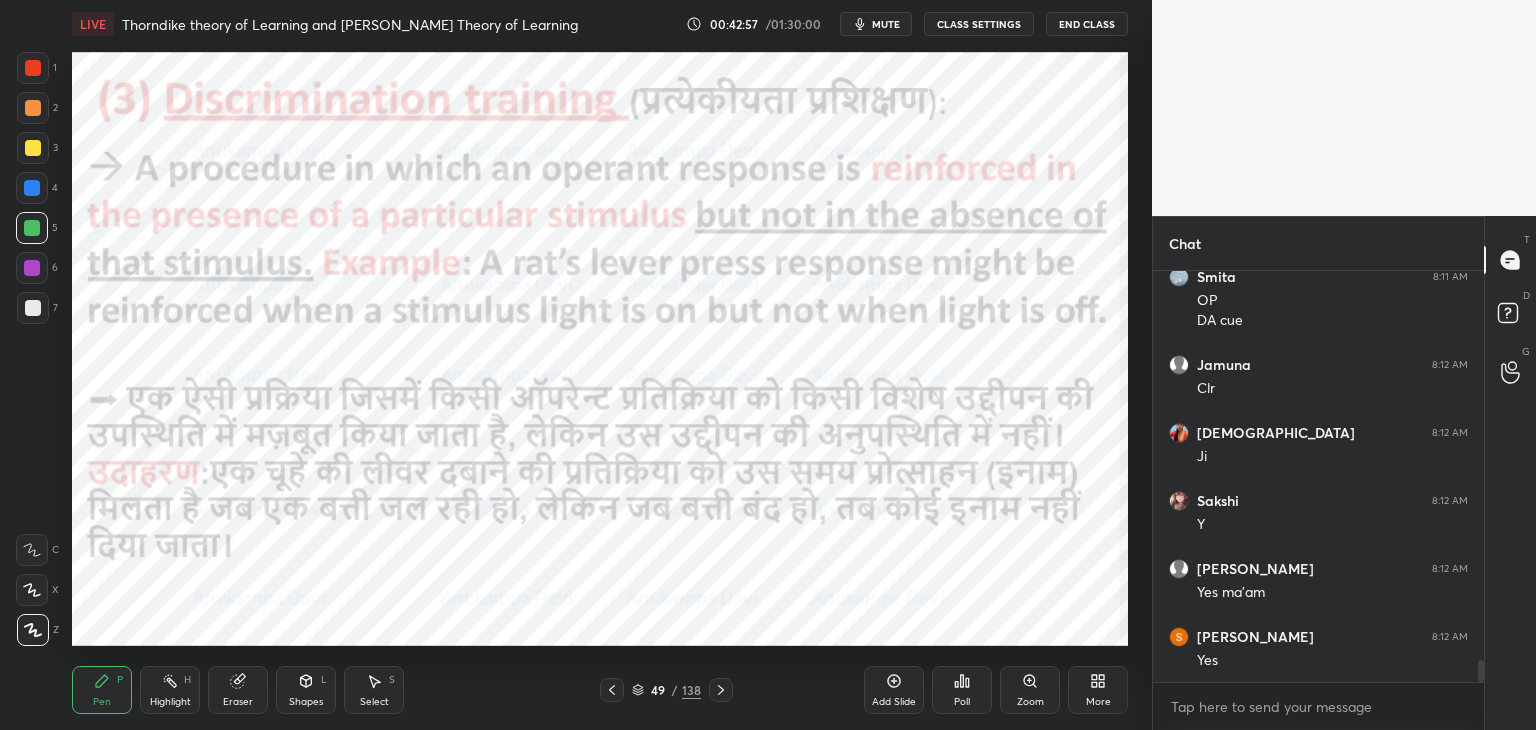 click 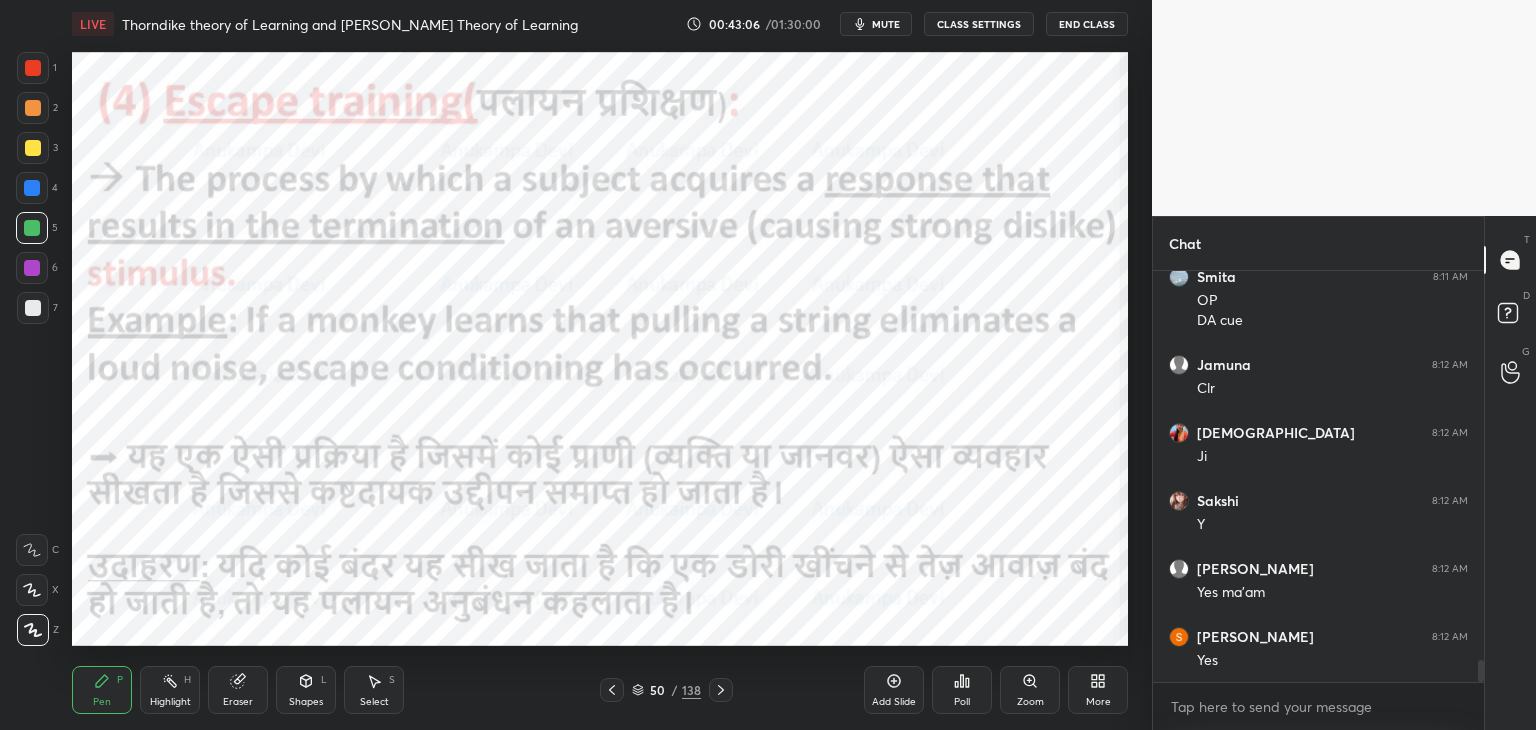 click 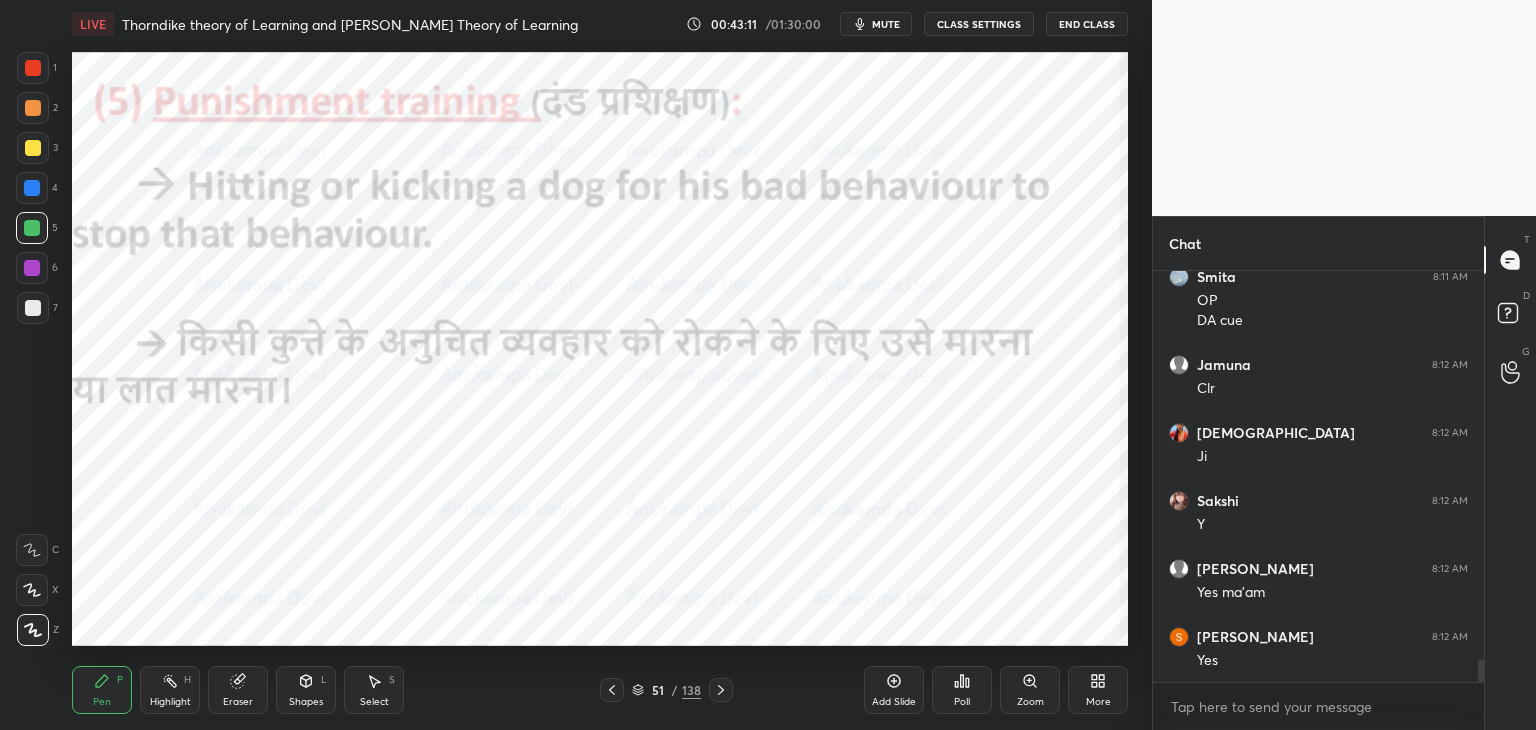 click 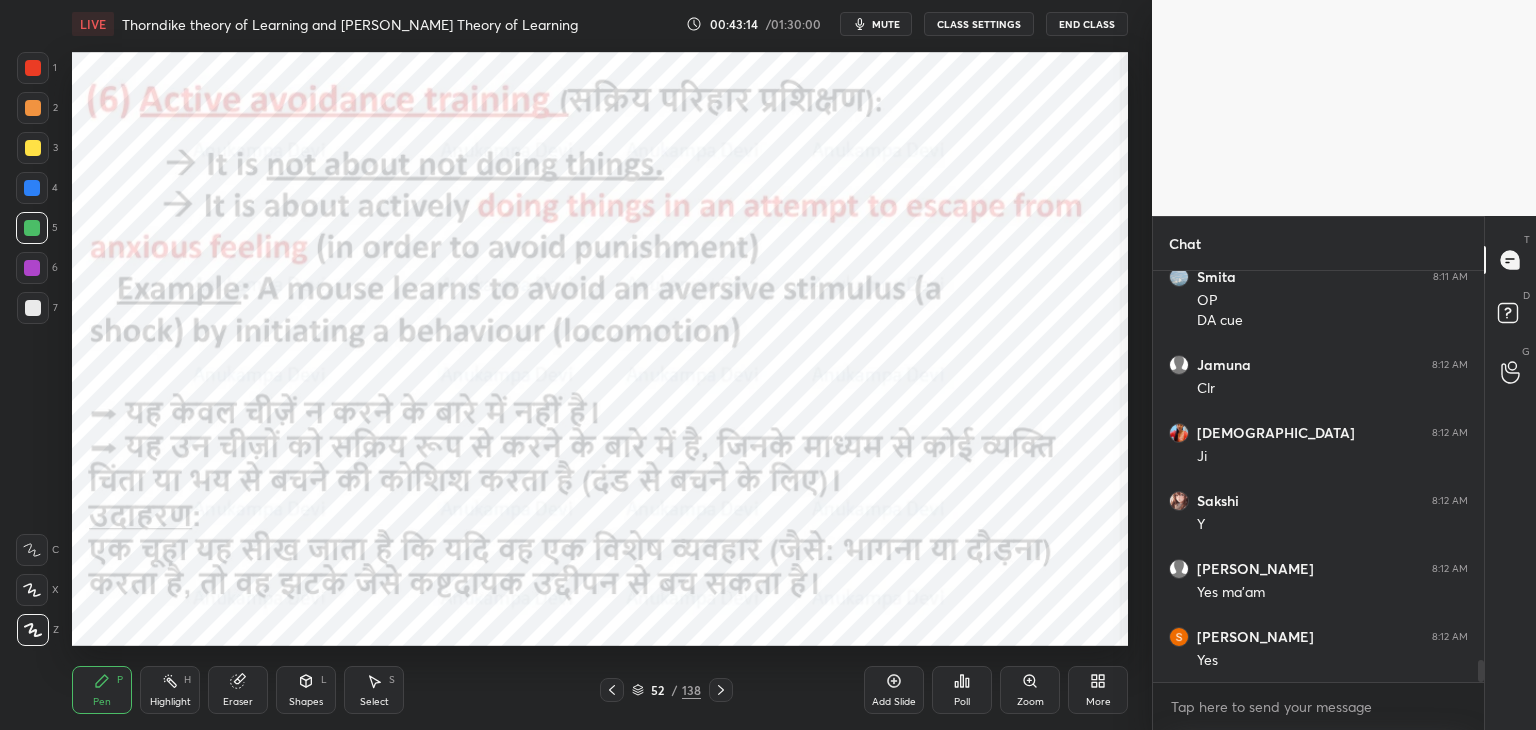 click 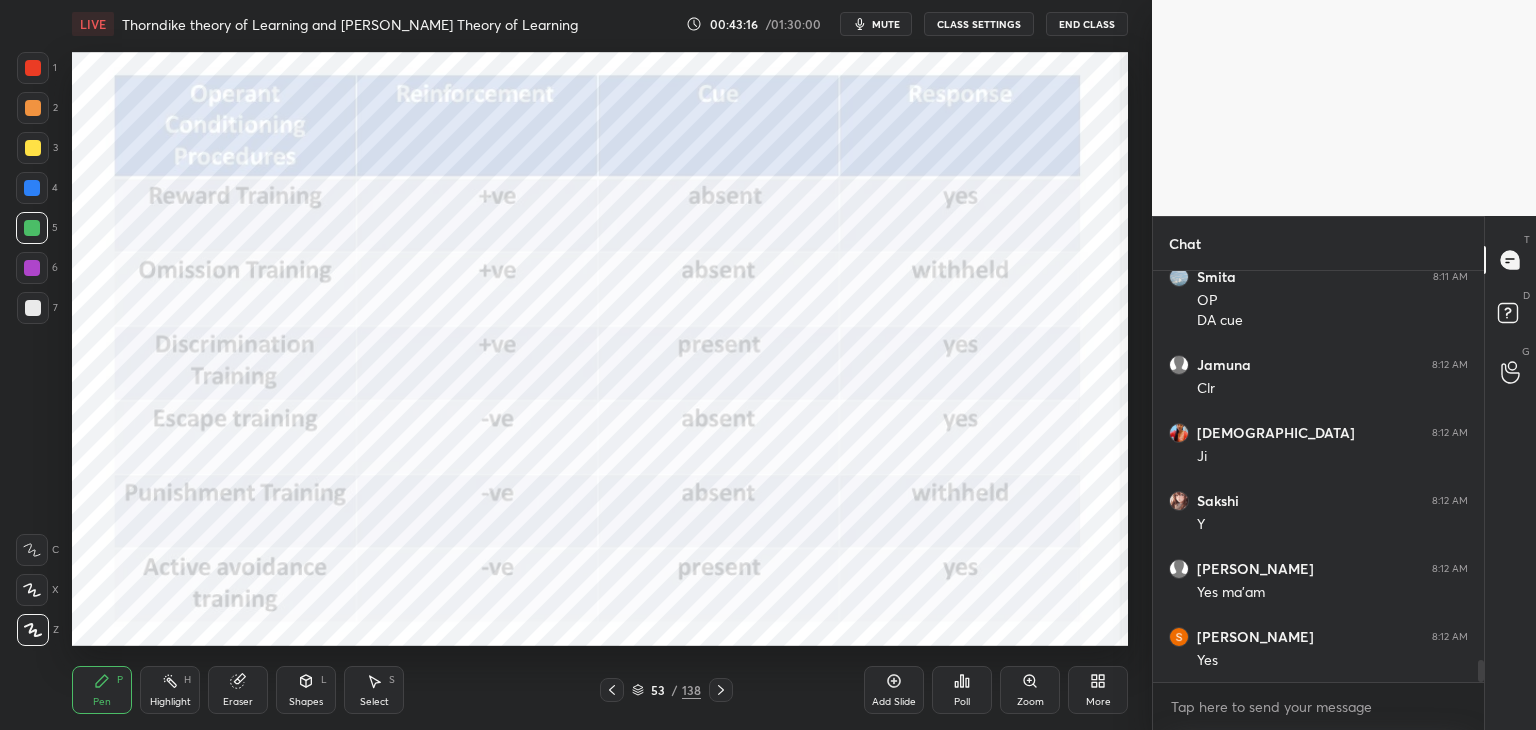 click 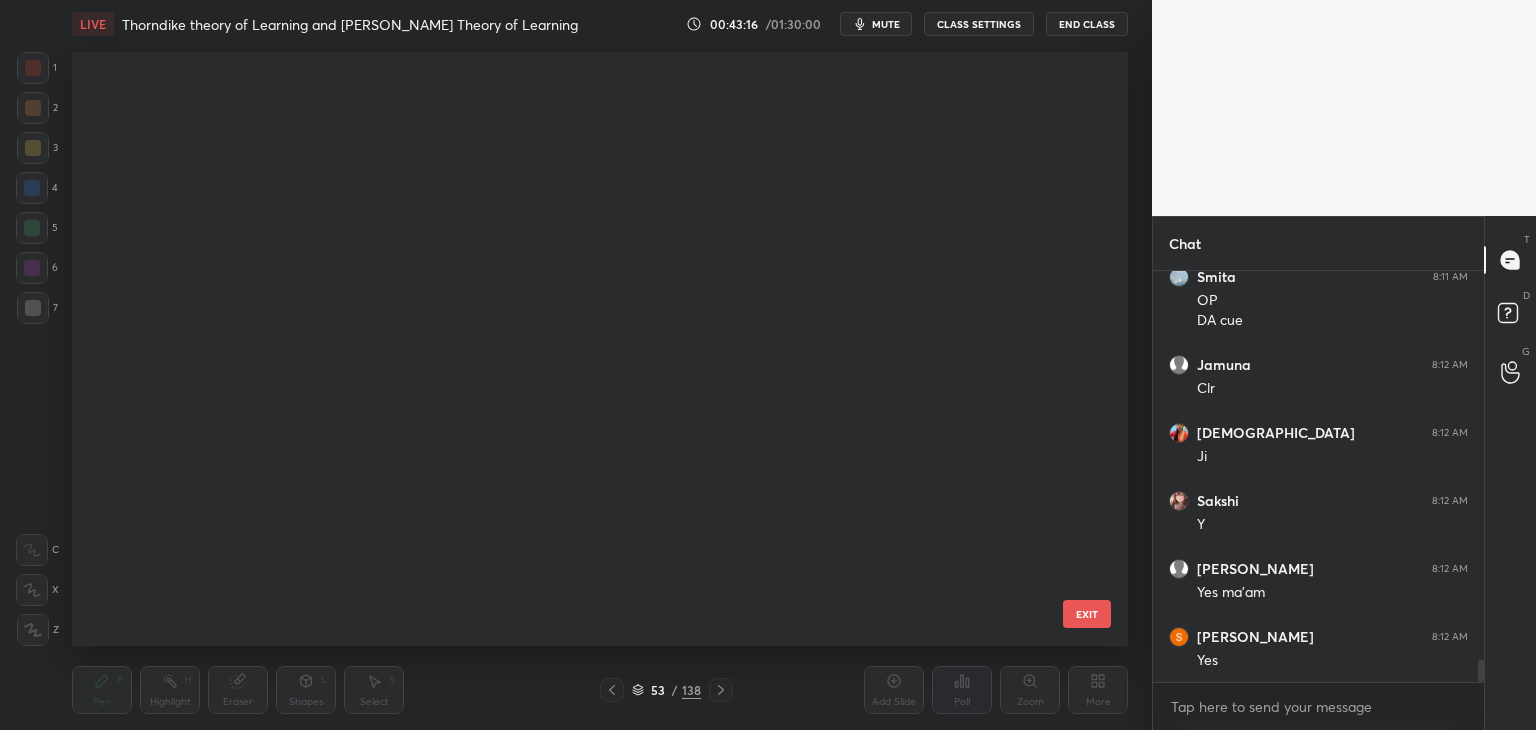 scroll, scrollTop: 2700, scrollLeft: 0, axis: vertical 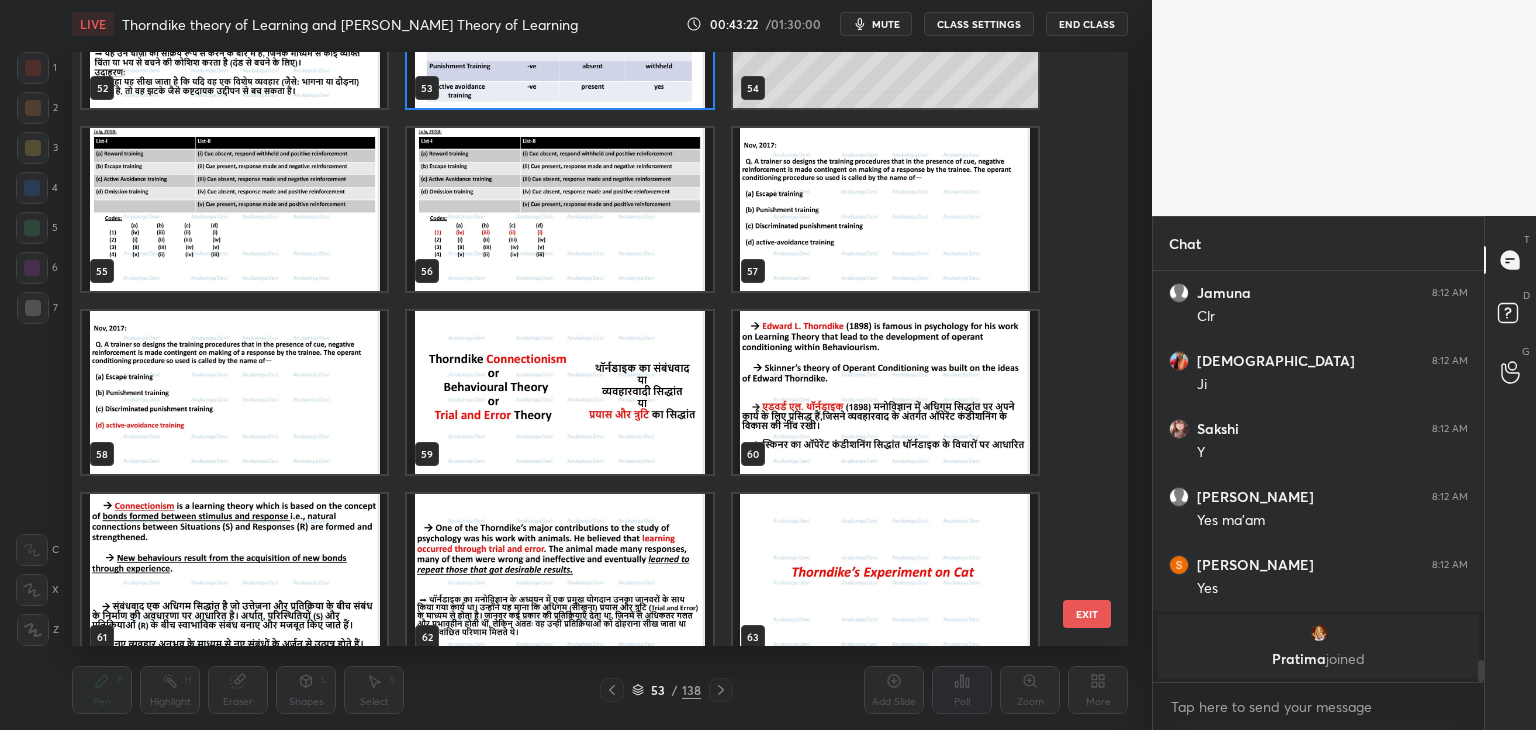 click at bounding box center (885, 209) 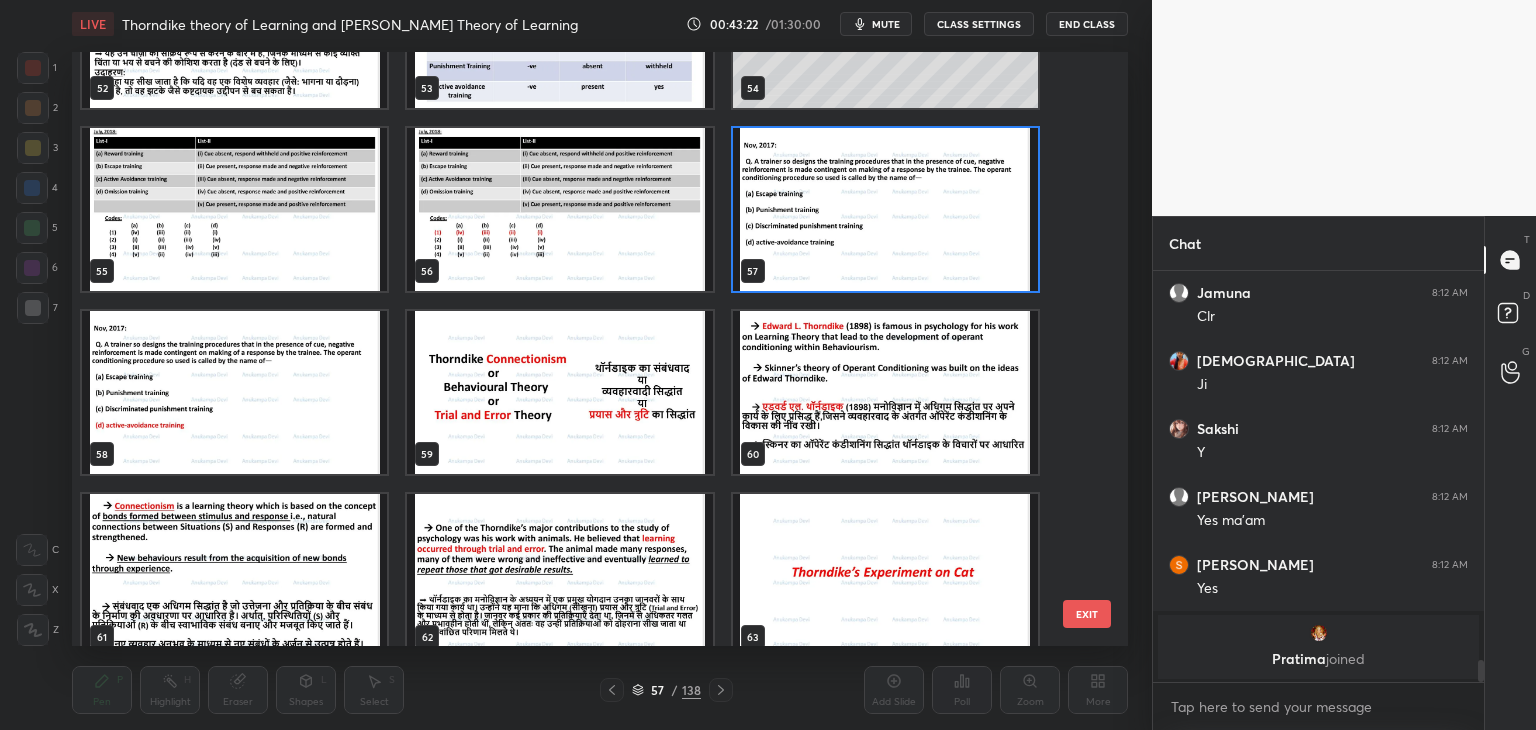 click at bounding box center [885, 209] 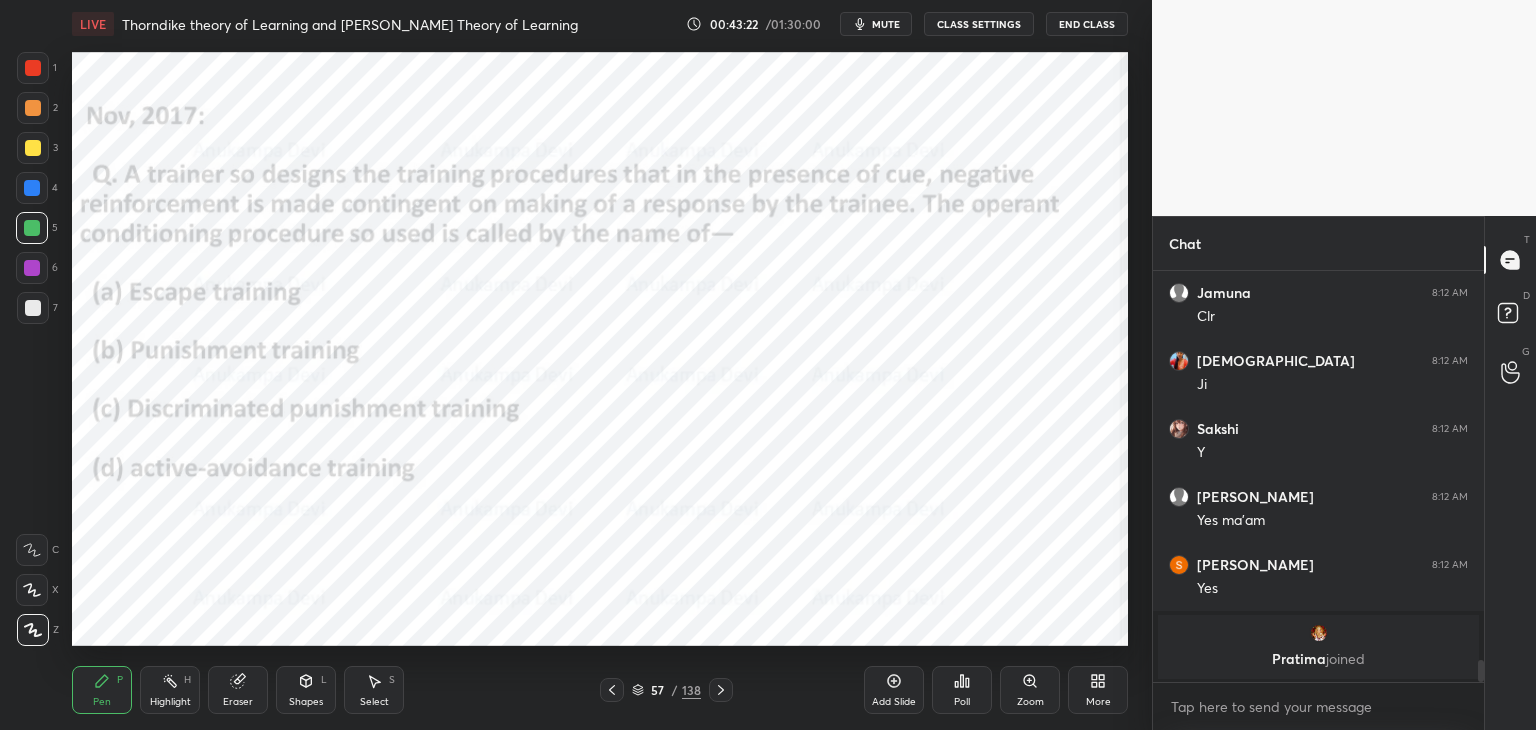 click at bounding box center [885, 209] 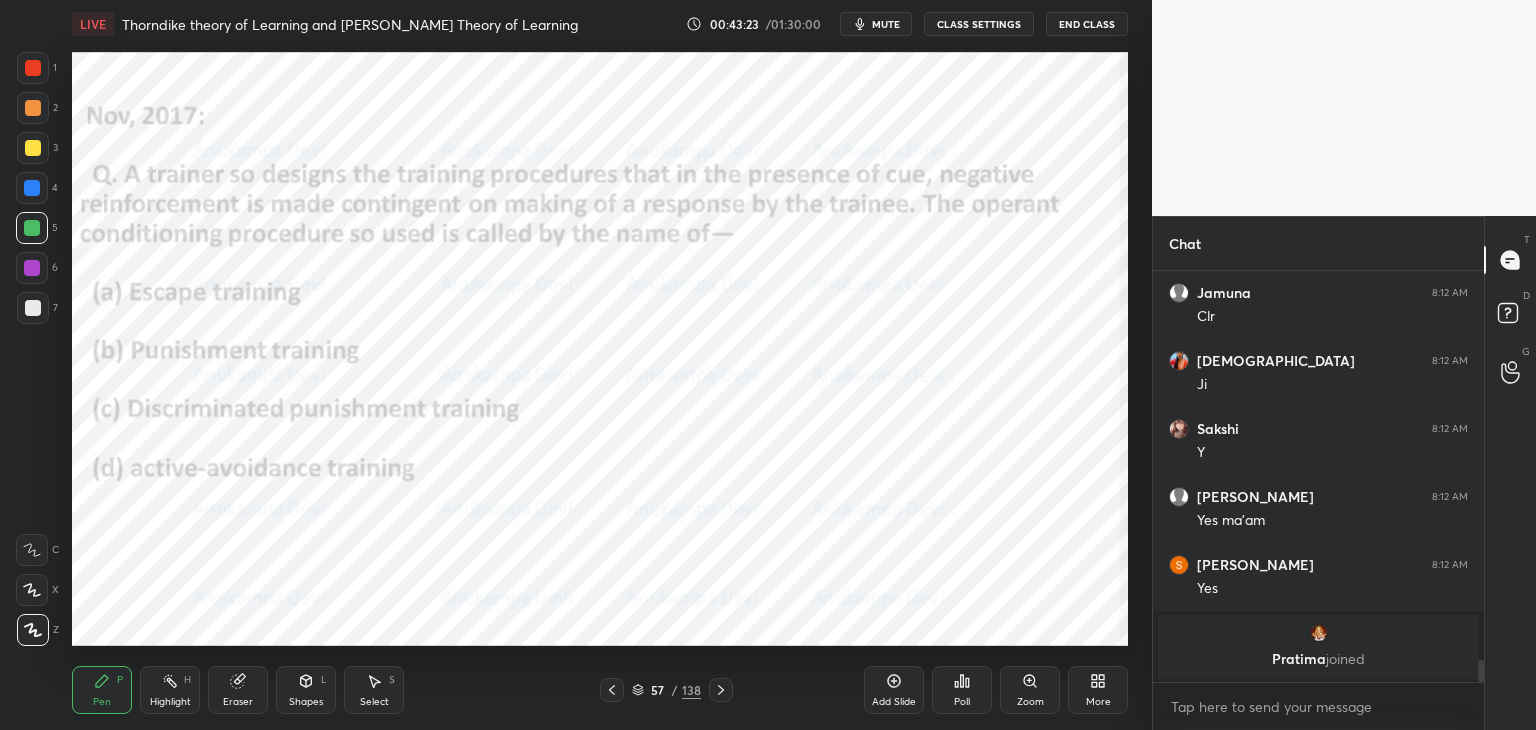 drag, startPoint x: 889, startPoint y: 19, endPoint x: 892, endPoint y: 41, distance: 22.203604 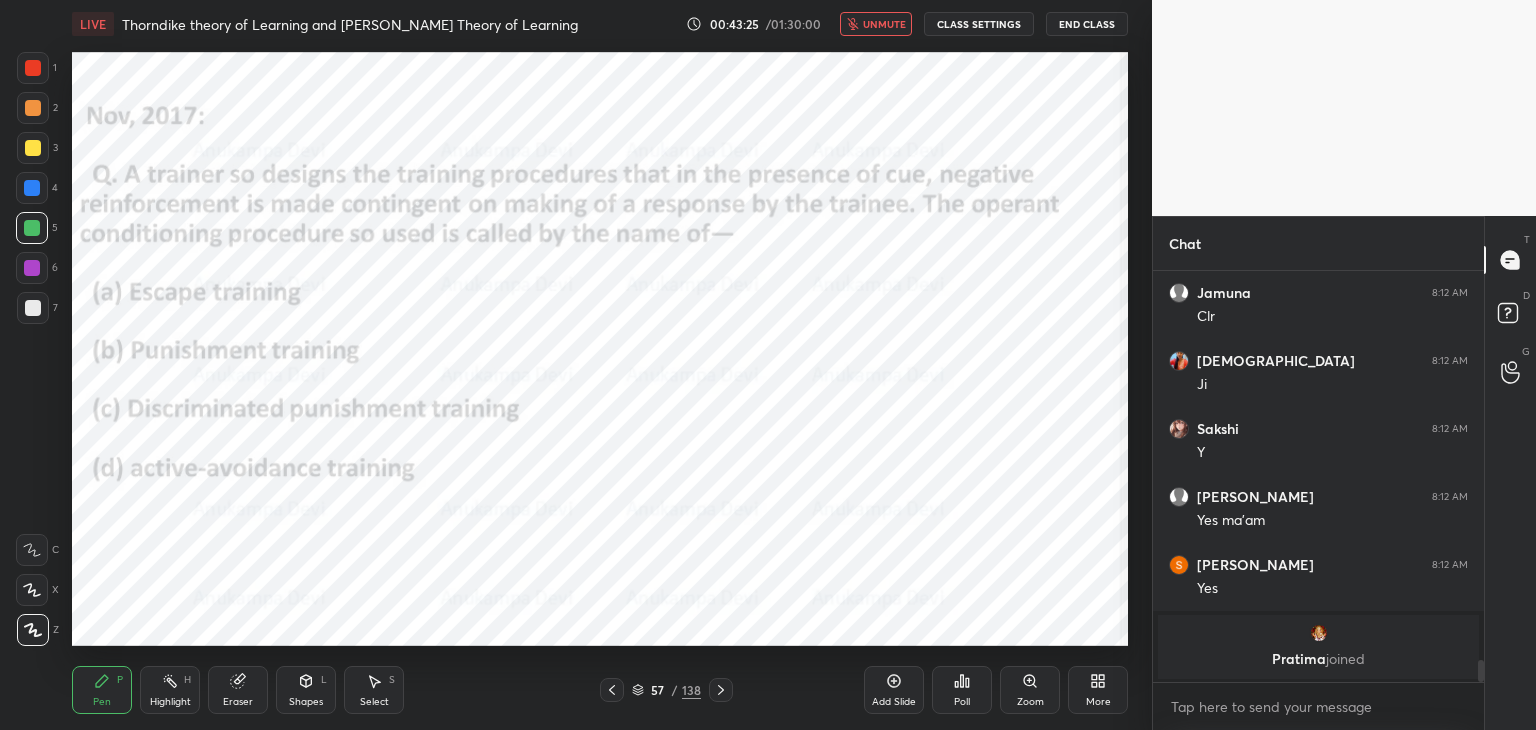 scroll, scrollTop: 6978, scrollLeft: 0, axis: vertical 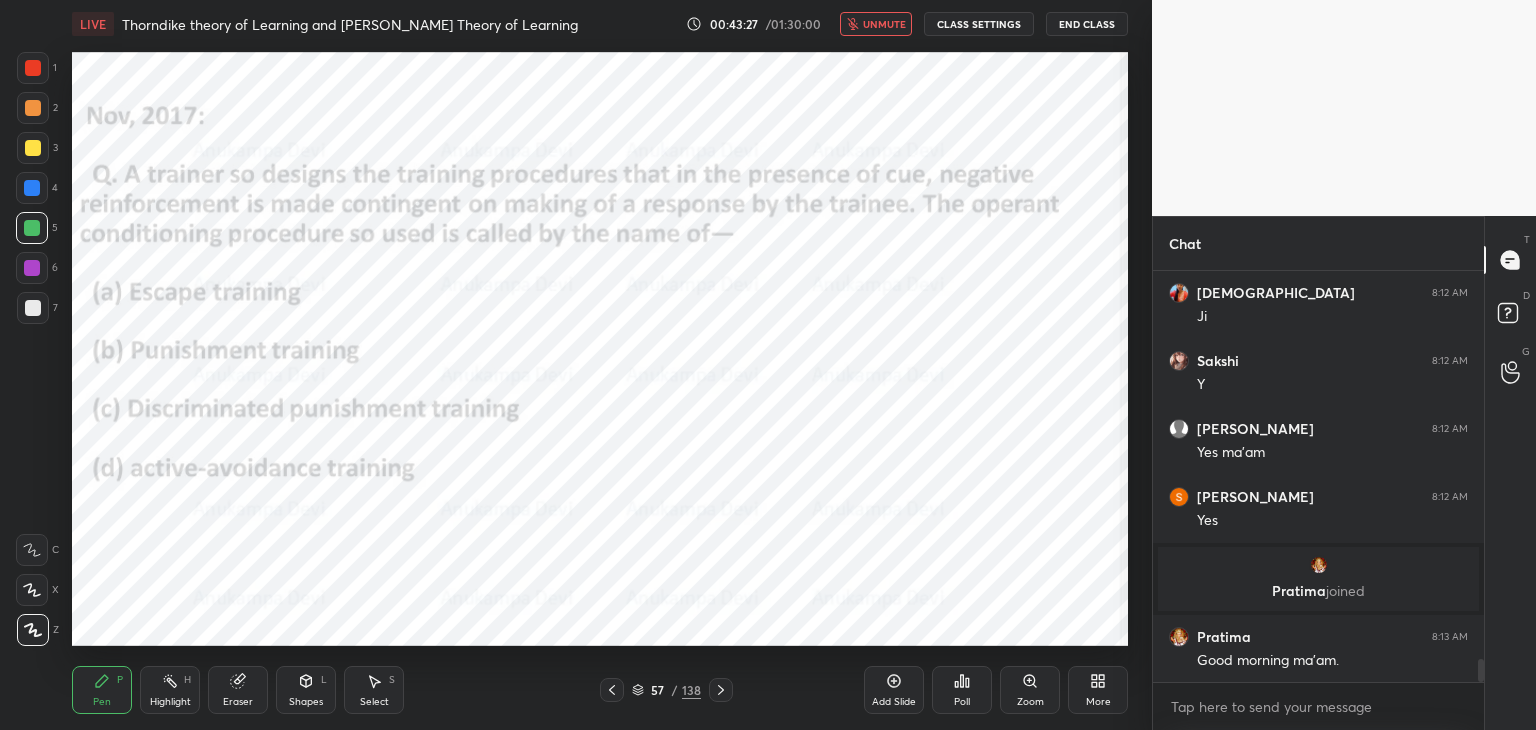 click on "unmute" at bounding box center (876, 24) 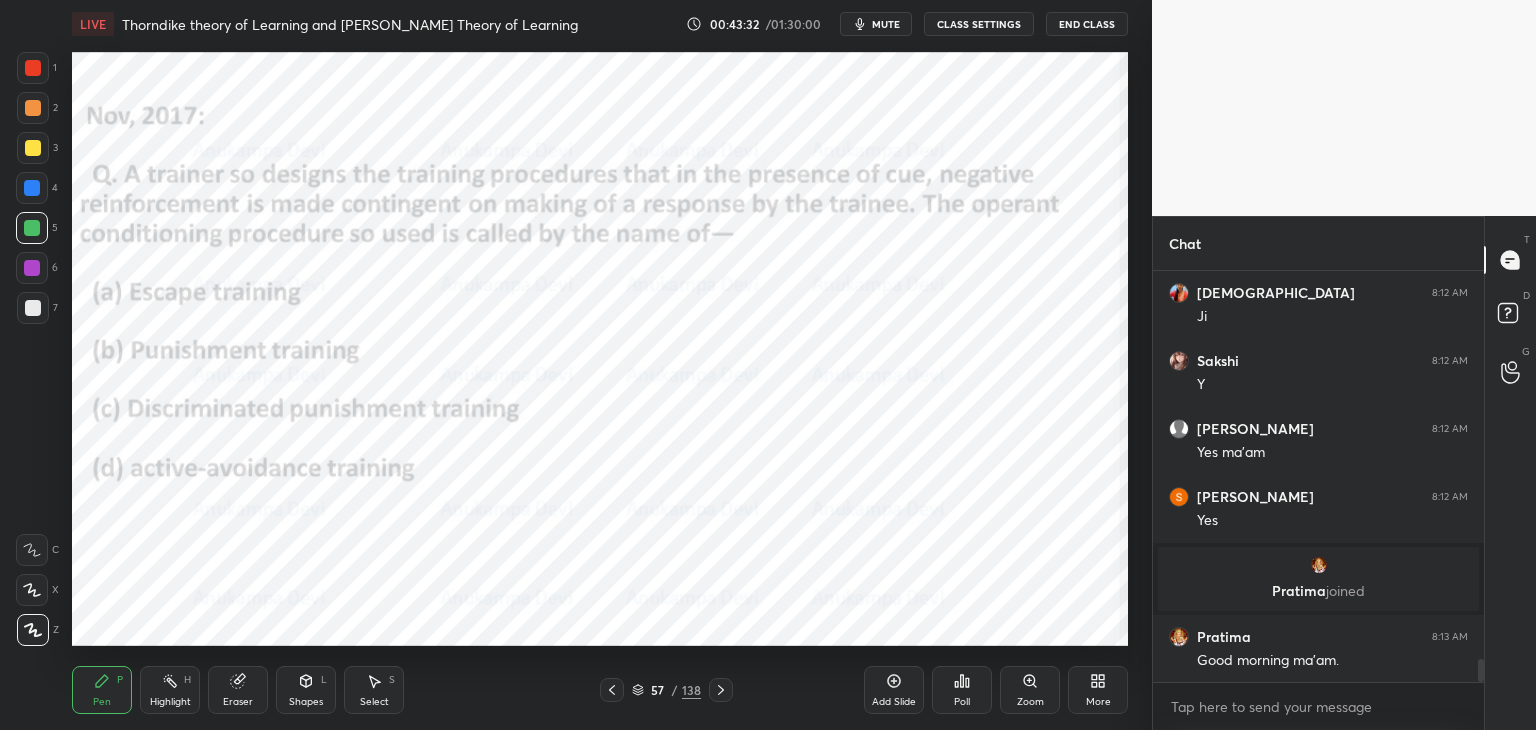 click on "mute" at bounding box center [886, 24] 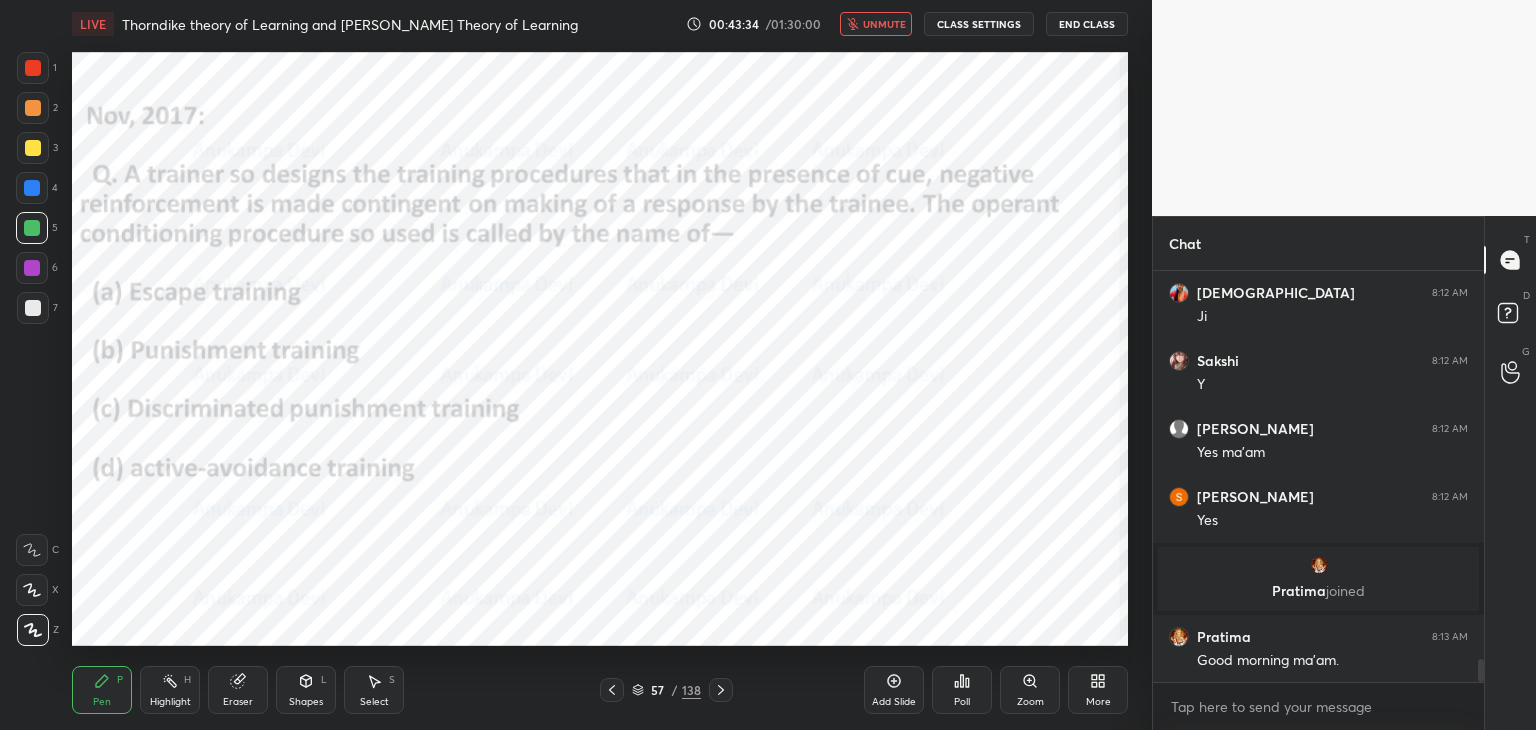 drag, startPoint x: 891, startPoint y: 27, endPoint x: 877, endPoint y: 49, distance: 26.076809 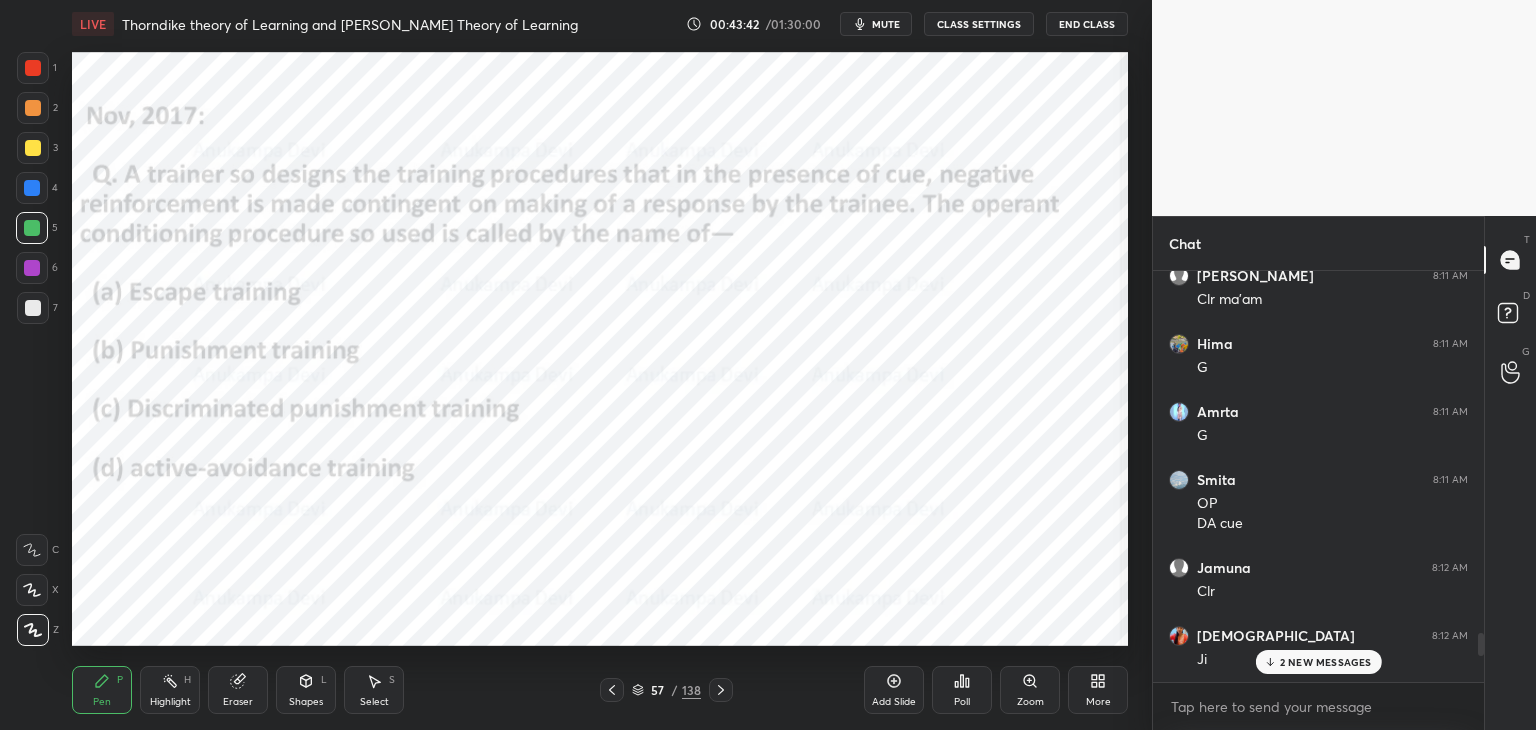 scroll, scrollTop: 7404, scrollLeft: 0, axis: vertical 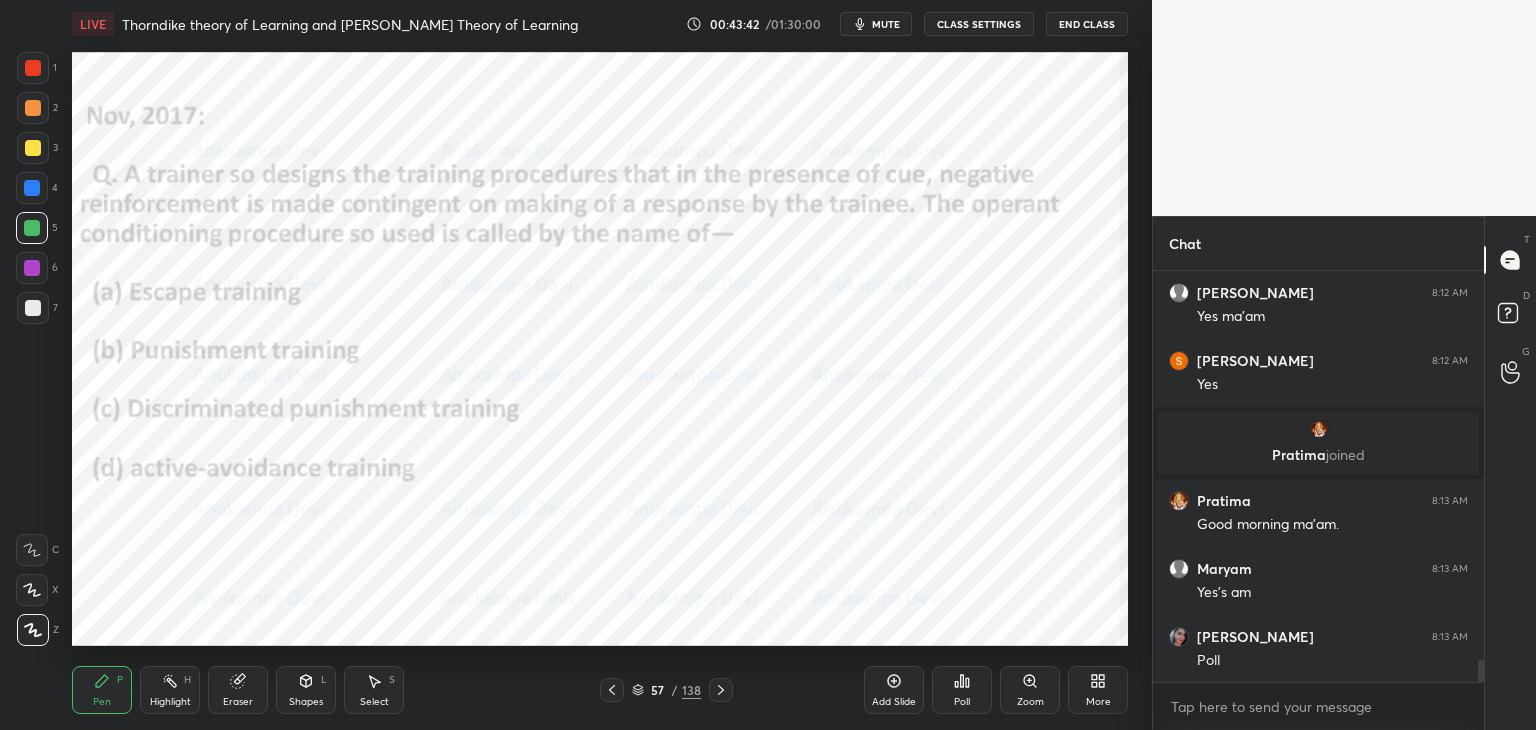 drag, startPoint x: 1483, startPoint y: 670, endPoint x: 1500, endPoint y: 733, distance: 65.25335 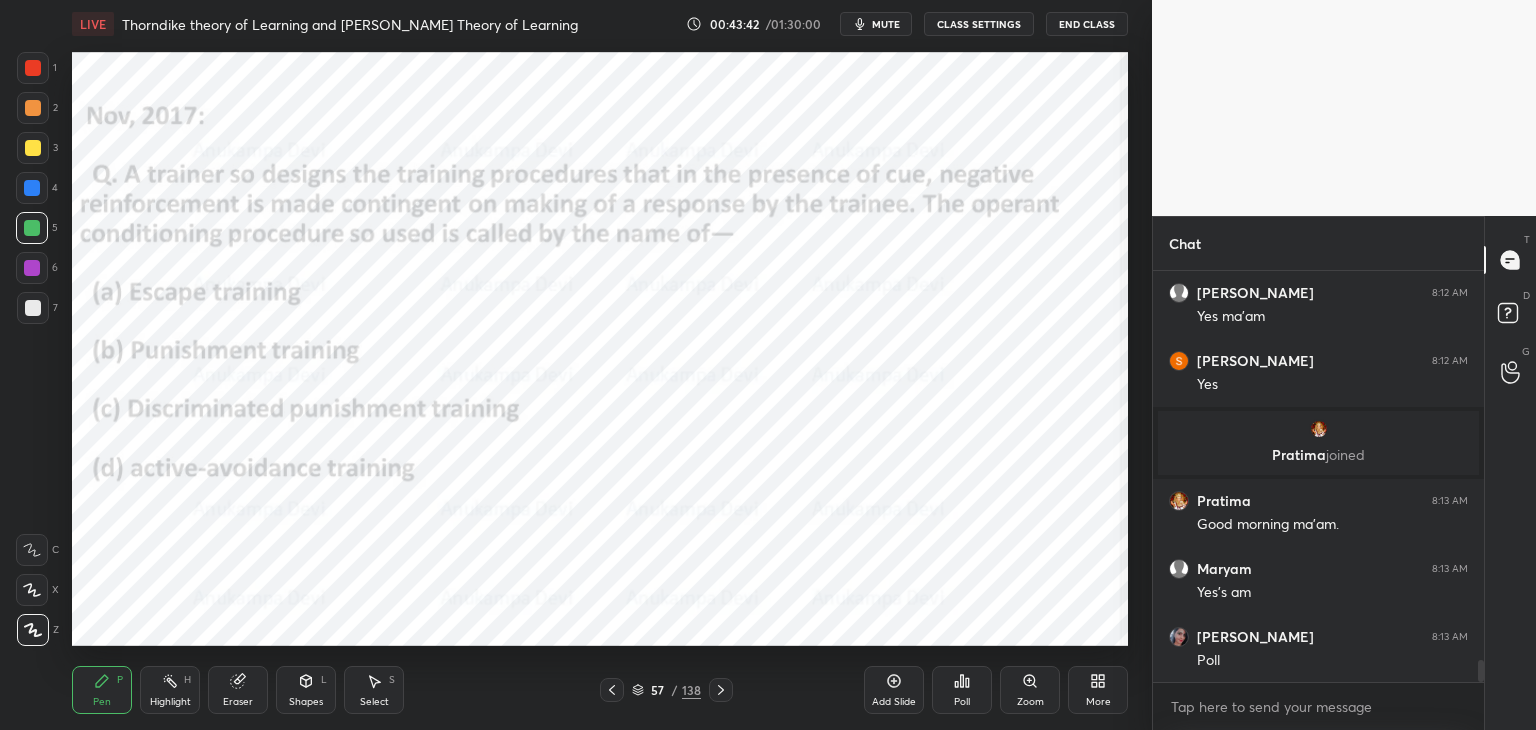 click on "1 2 3 4 5 6 7 C X Z C X Z E E Erase all   H H LIVE Thorndike theory of Learning and [PERSON_NAME] Theory of Learning 00:43:42 /  01:30:00 mute CLASS SETTINGS End Class Setting up your live class Poll for   secs No correct answer Start poll Back Thorndike theory of Learning and [PERSON_NAME] Theory of Learning • L9 of Course on Learner and Learning Process Anukampa Devi Pen P Highlight H Eraser Shapes L Select S 57 / 138 Add Slide Poll Zoom More Chat [PERSON_NAME] 8:12 AM Y [PERSON_NAME] 8:12 AM Yes ma'am [PERSON_NAME] 8:12 AM Yes [PERSON_NAME]  joined [PERSON_NAME] 8:13 AM Good morning ma'am. Maryam 8:13 AM Yes’s am [PERSON_NAME] 8:13 AM Poll JUMP TO LATEST Enable hand raising Enable raise hand to speak to learners. Once enabled, chat will be turned off temporarily. Enable x   Doubts asked by learners will show up here NEW DOUBTS ASKED No one has raised a hand yet Can't raise hand Looks like educator just invited you to speak. Please wait before you can raise your hand again. Got it T Messages (T) D Doubts (D) G Raise Hand (G) Report an issue Buffering" at bounding box center [768, 0] 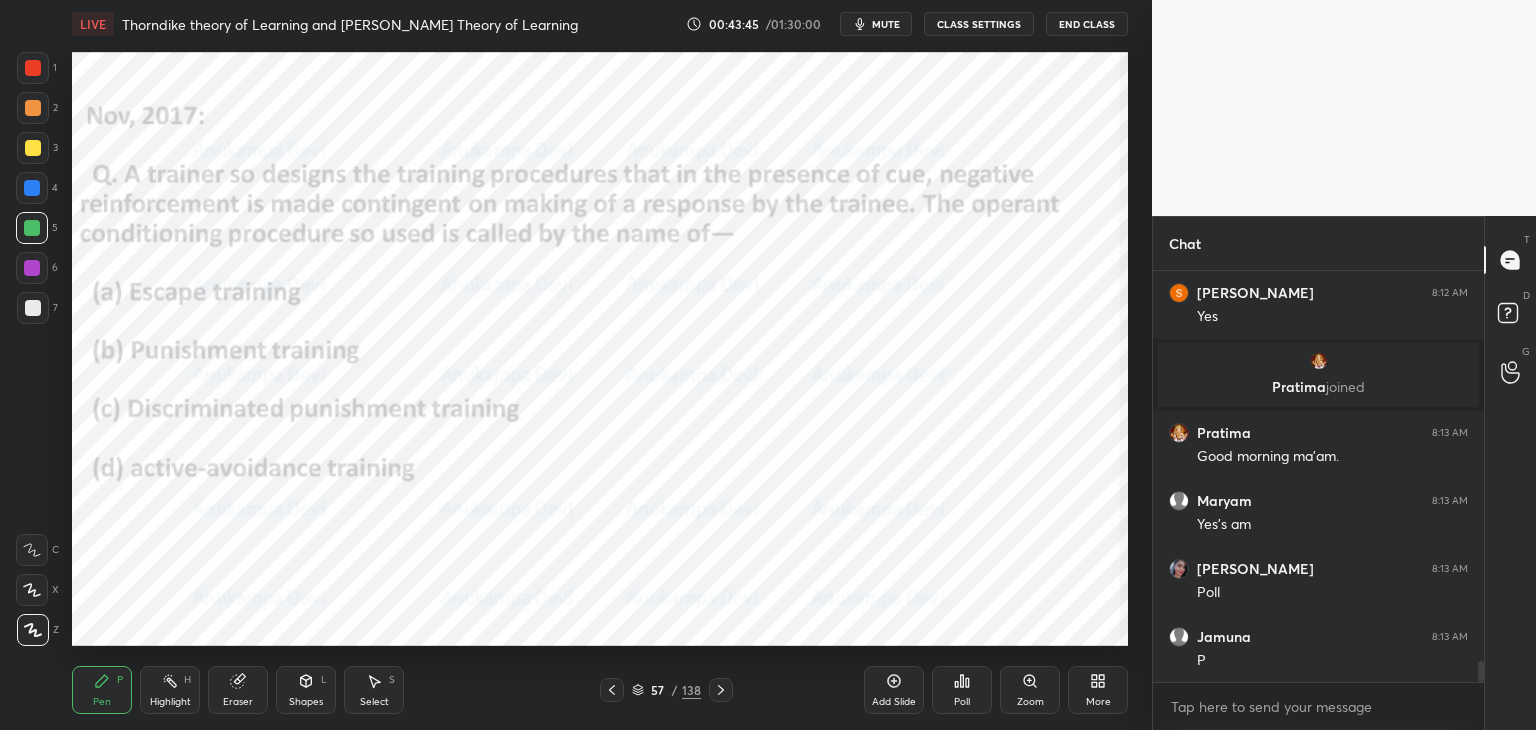 scroll, scrollTop: 7540, scrollLeft: 0, axis: vertical 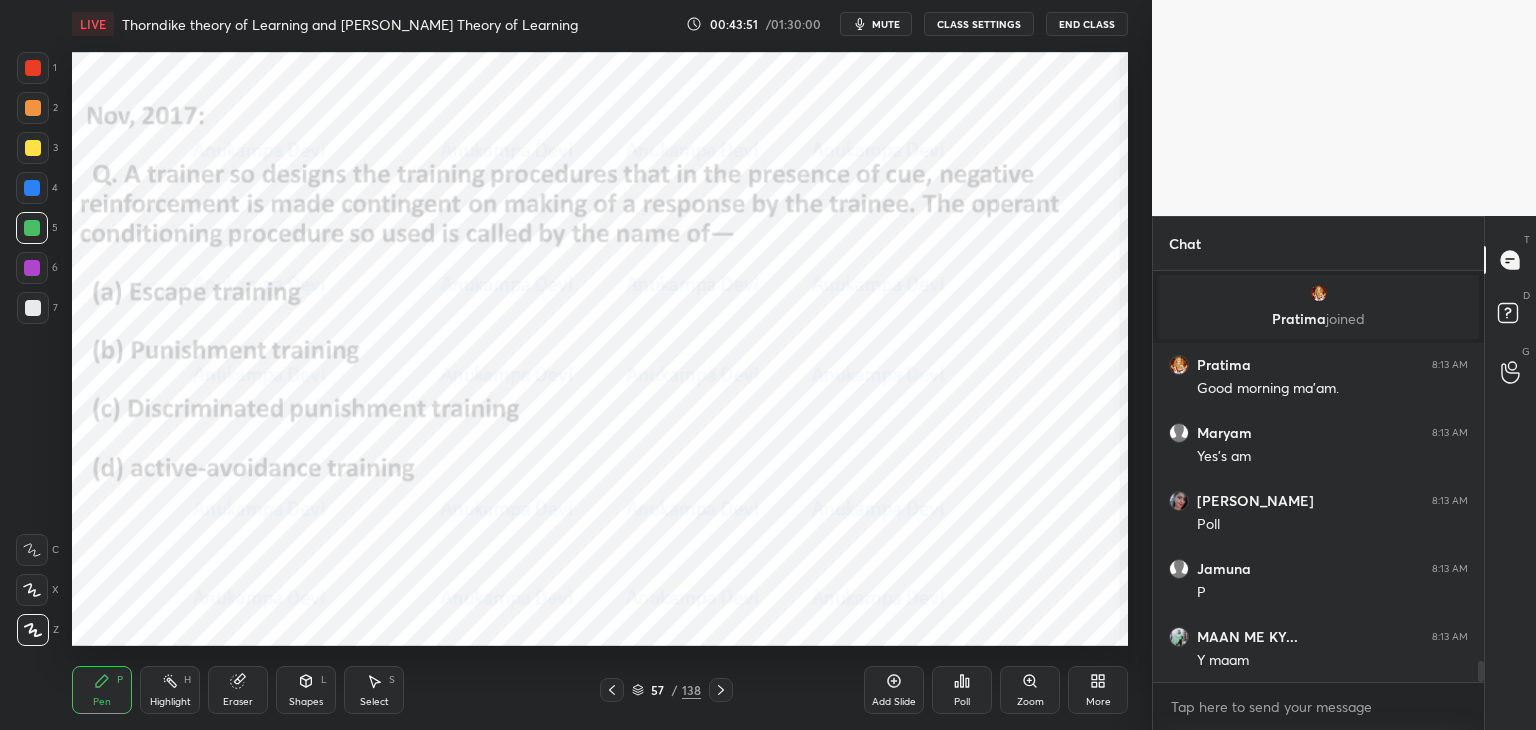 click at bounding box center (32, 268) 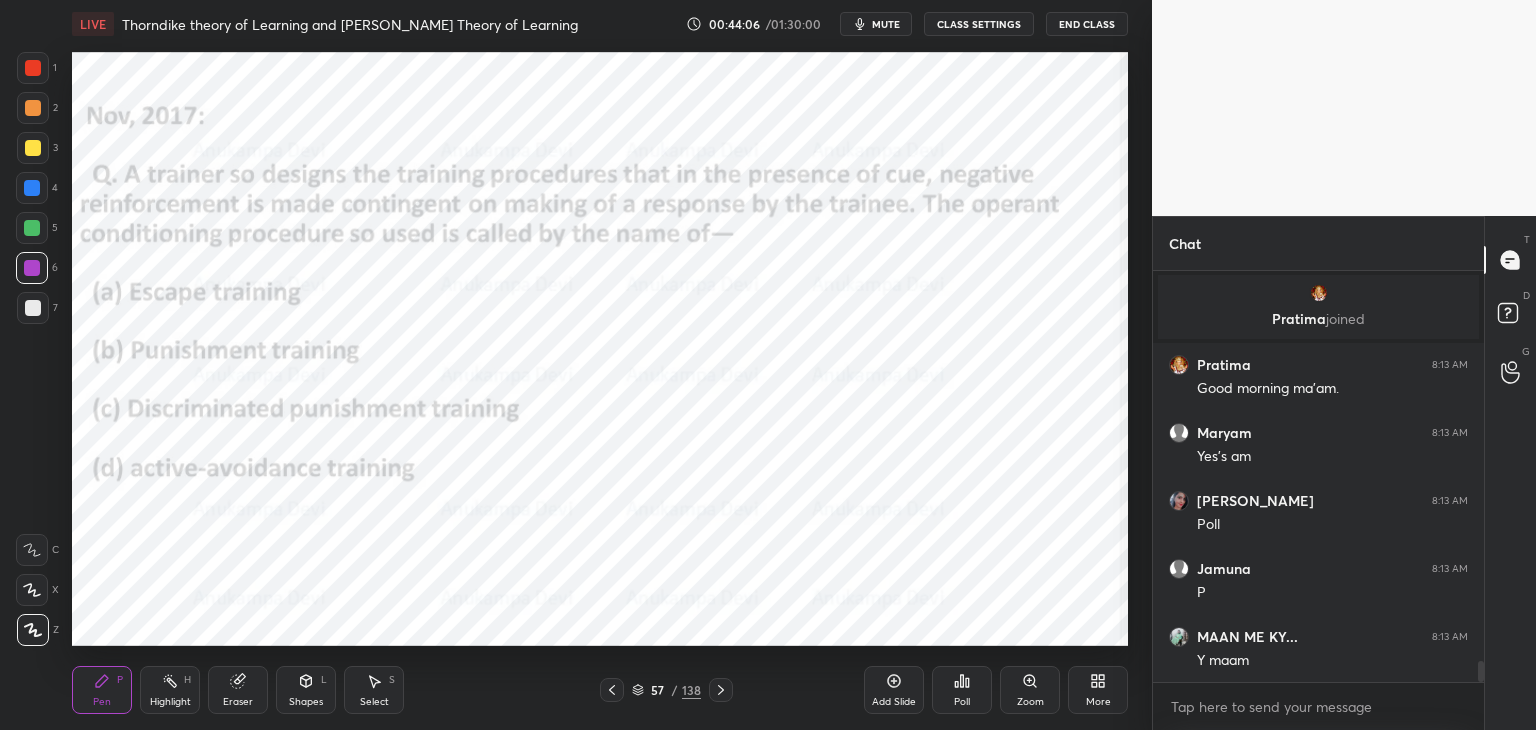 scroll, scrollTop: 7608, scrollLeft: 0, axis: vertical 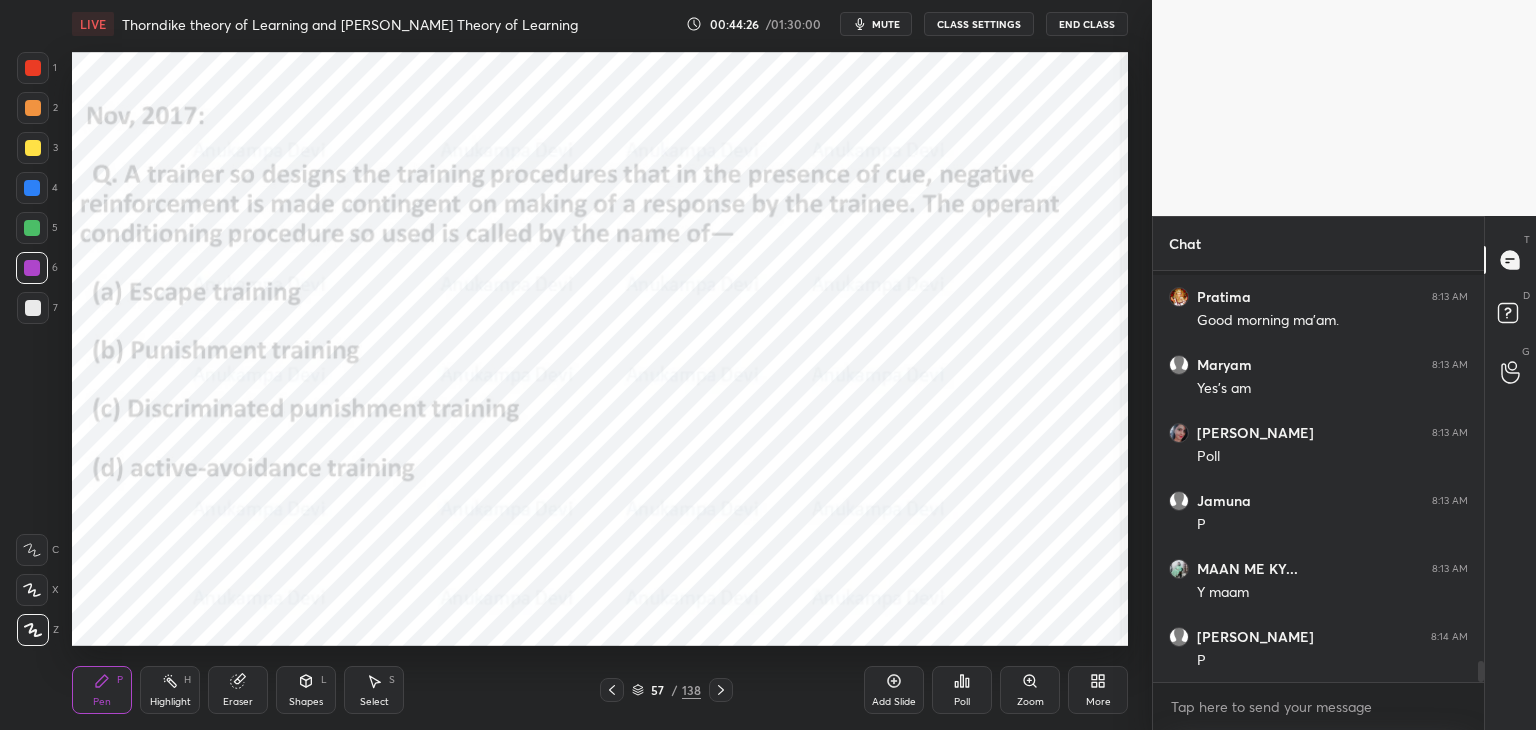 click 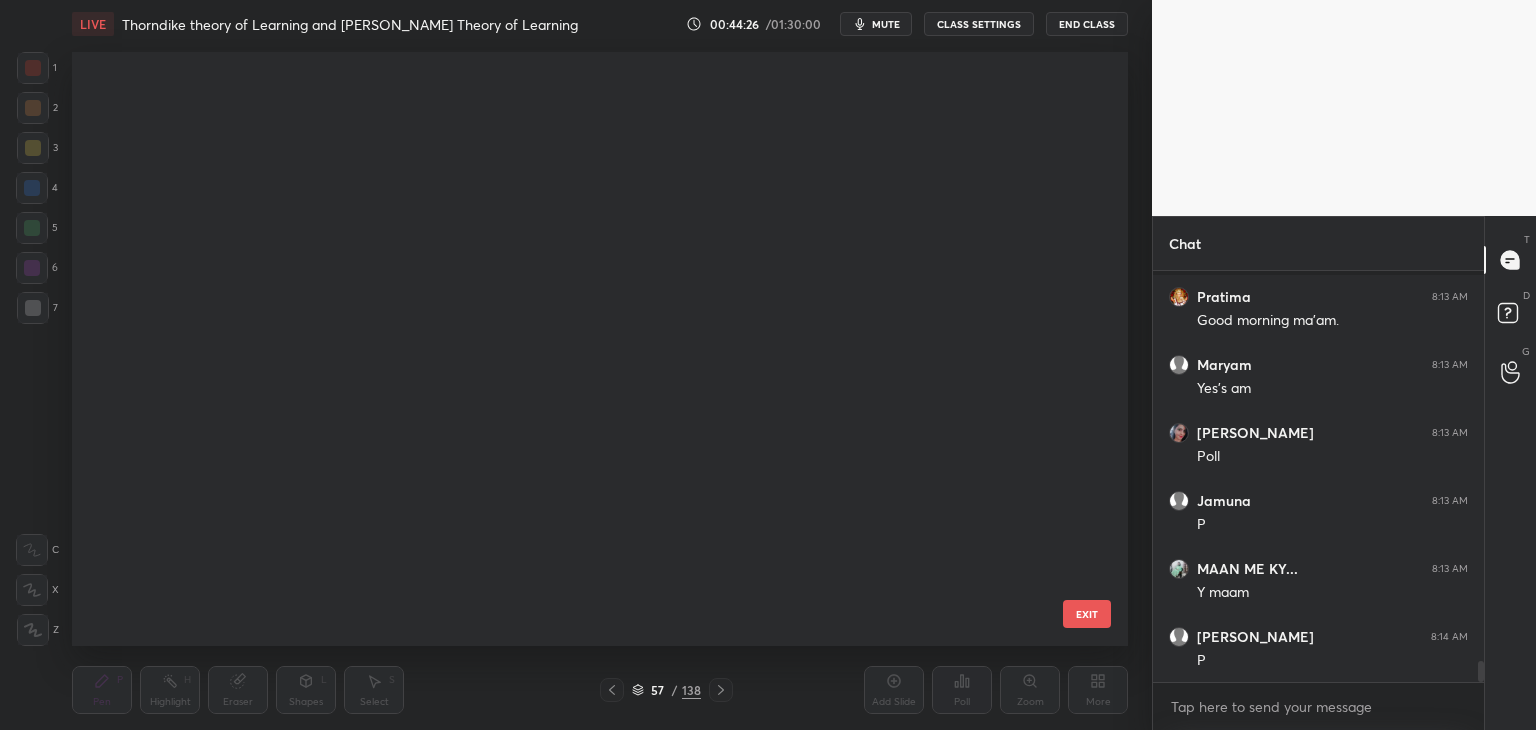 scroll, scrollTop: 2883, scrollLeft: 0, axis: vertical 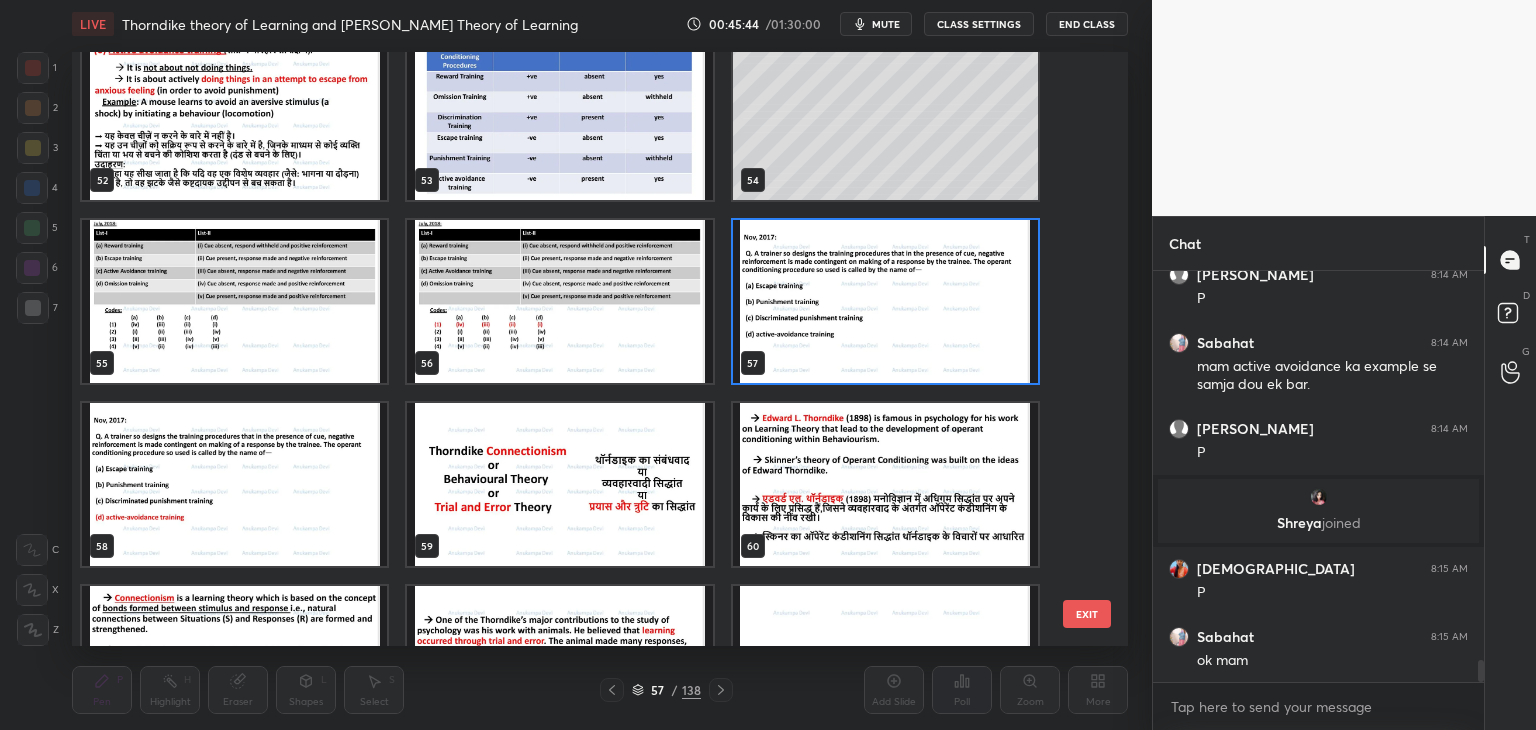 click at bounding box center [885, 301] 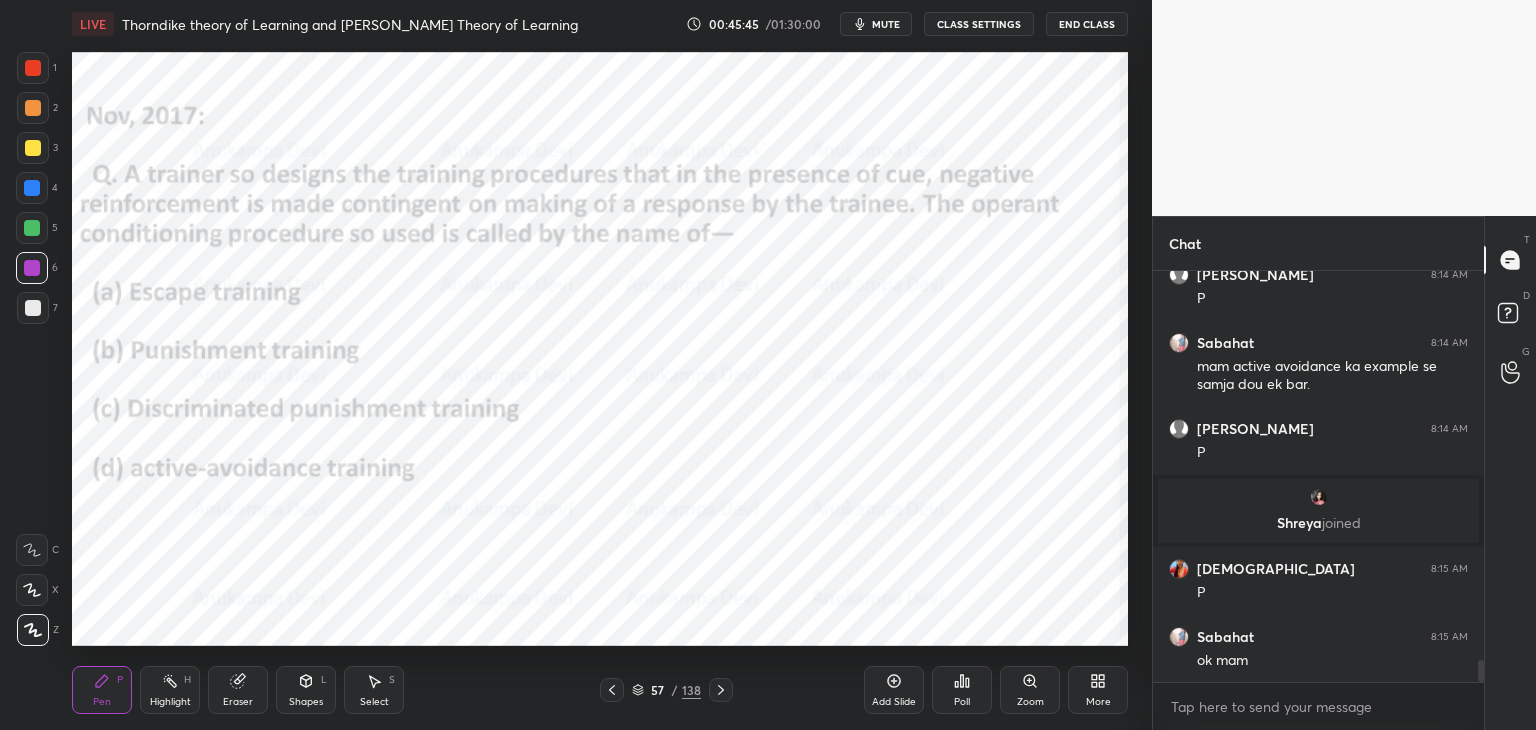click at bounding box center (885, 301) 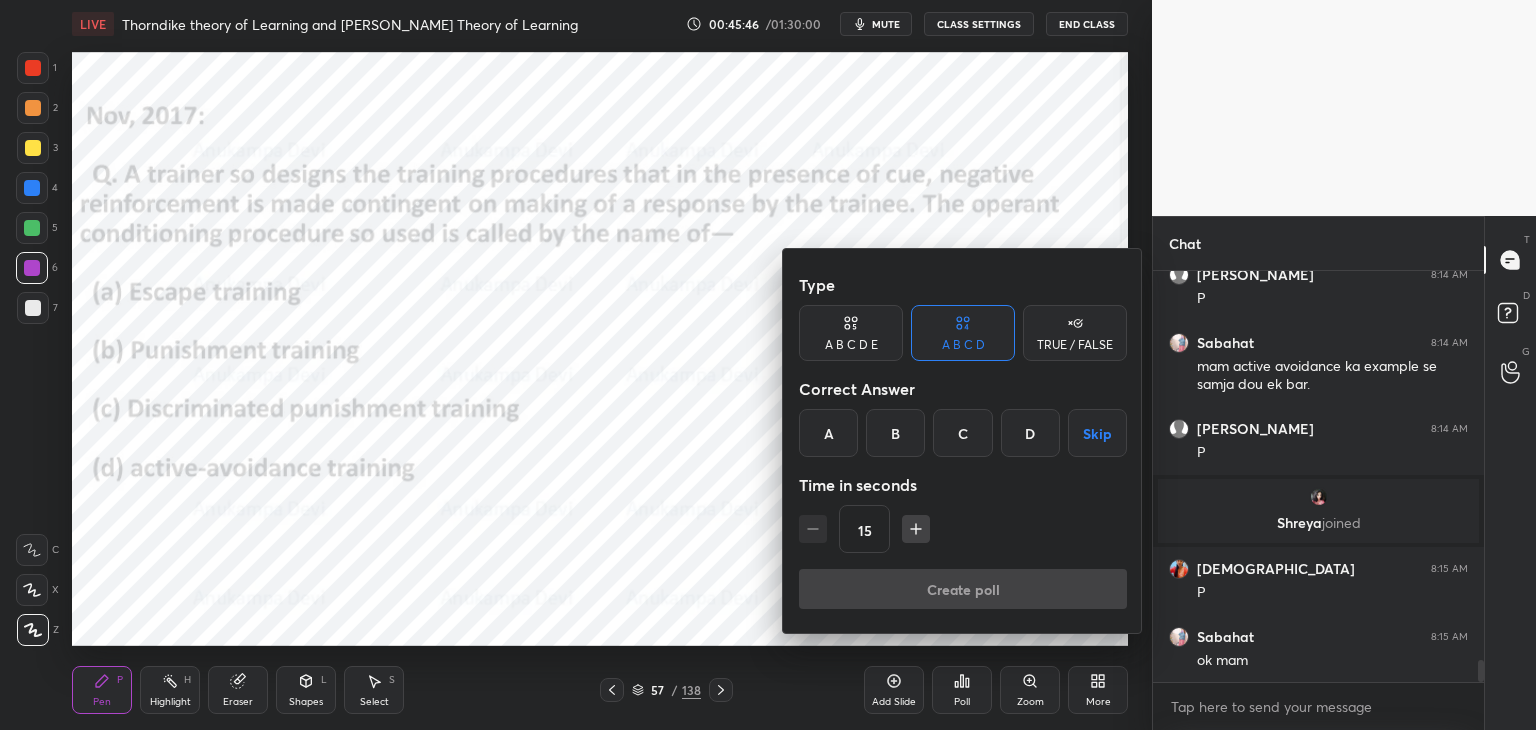 click on "D" at bounding box center (1030, 433) 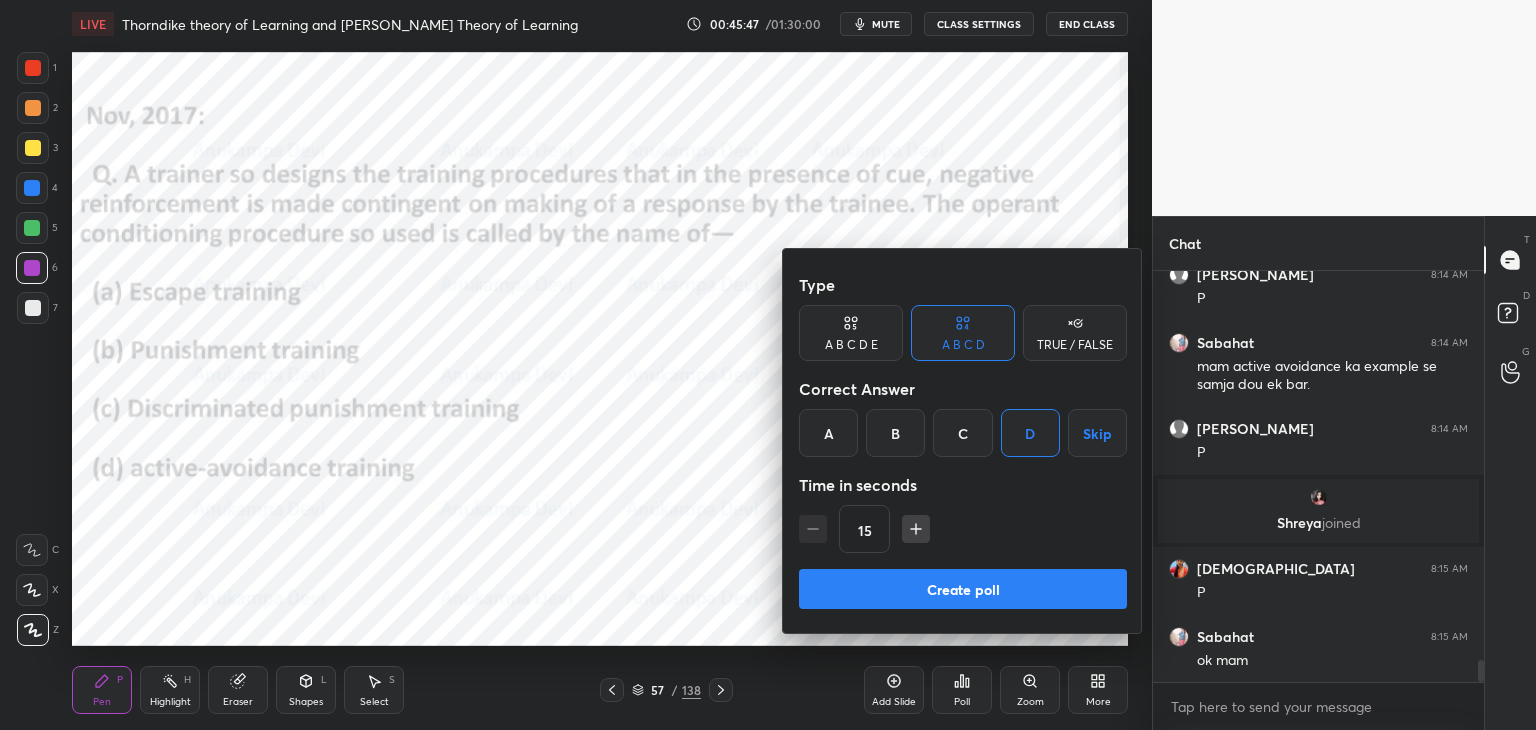 click on "Create poll" at bounding box center [963, 589] 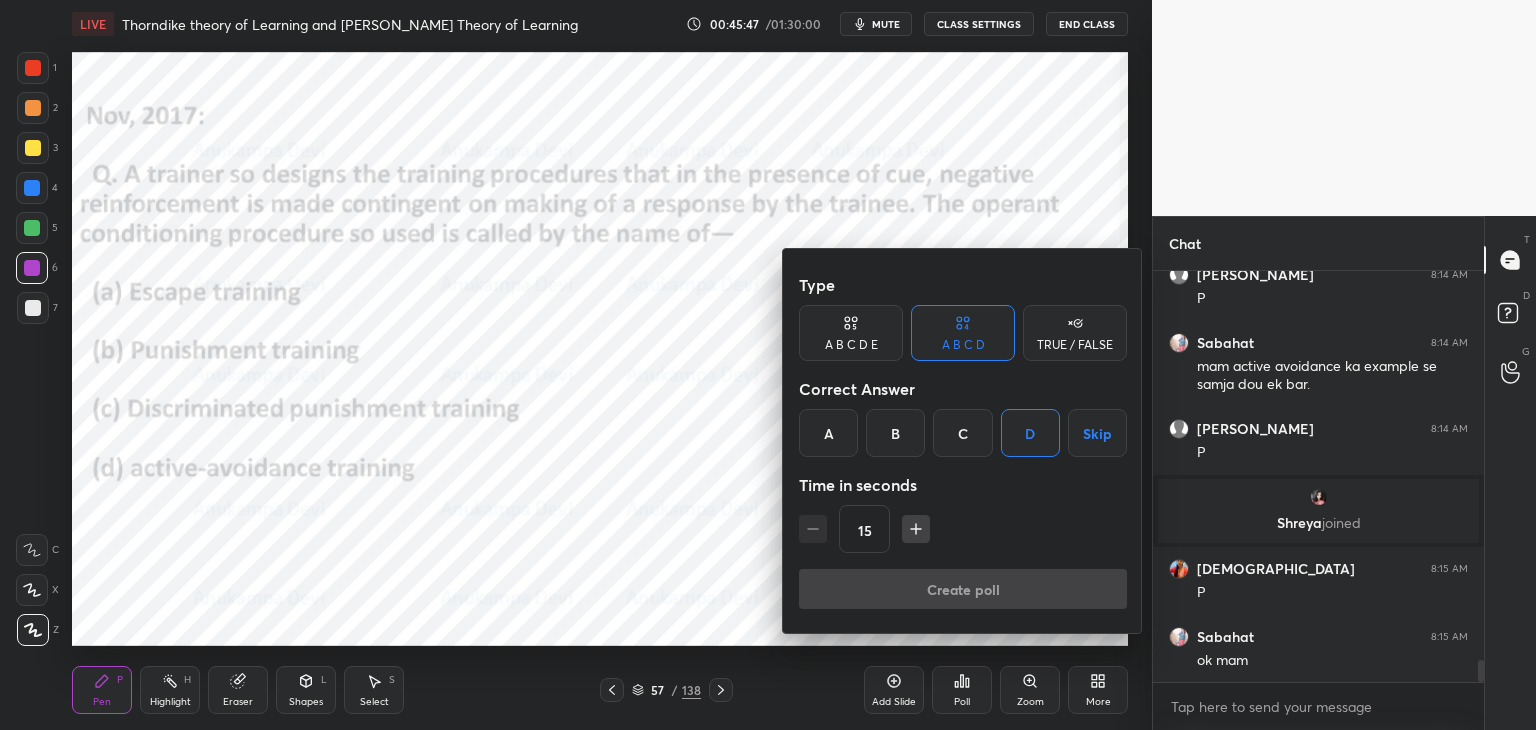 scroll, scrollTop: 334, scrollLeft: 325, axis: both 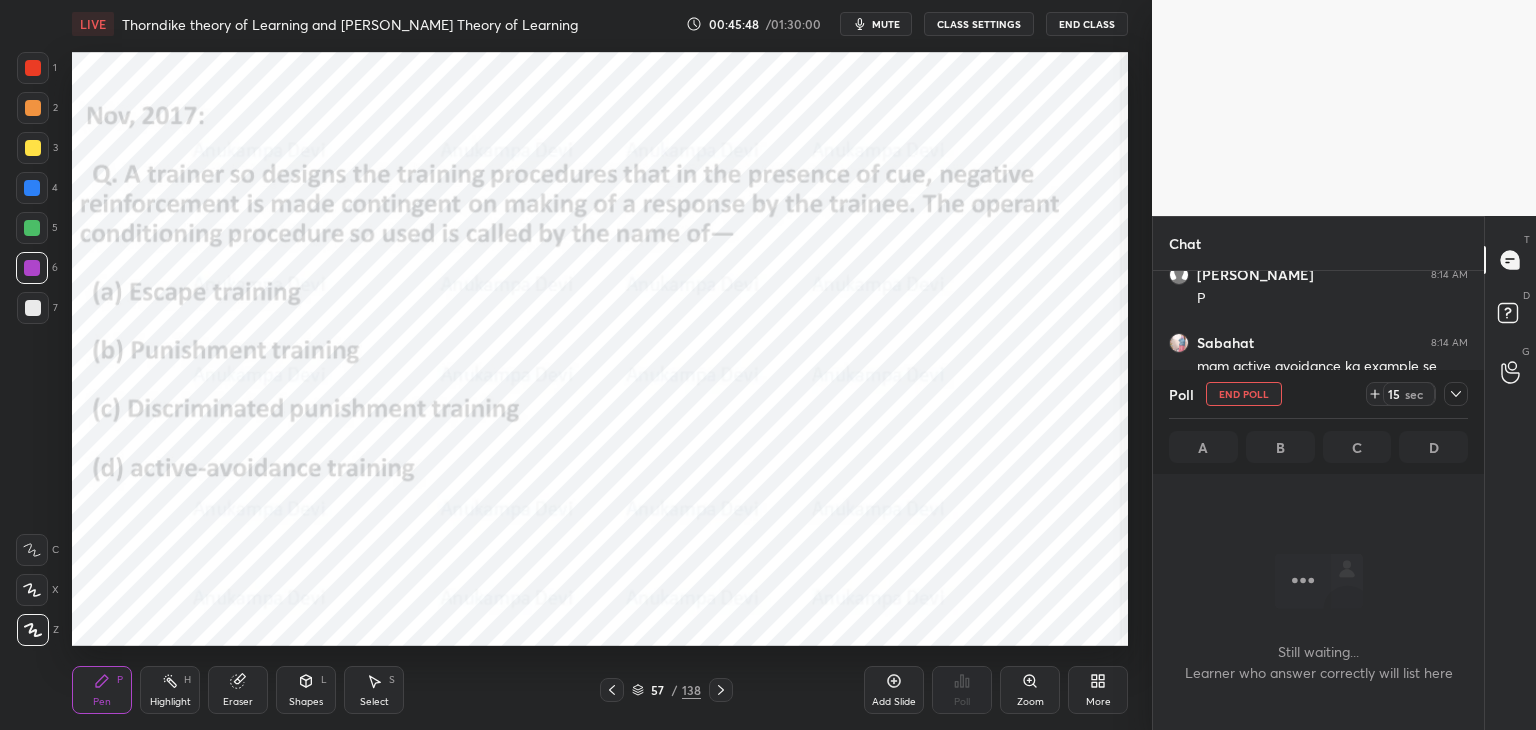 click on "mute" at bounding box center (886, 24) 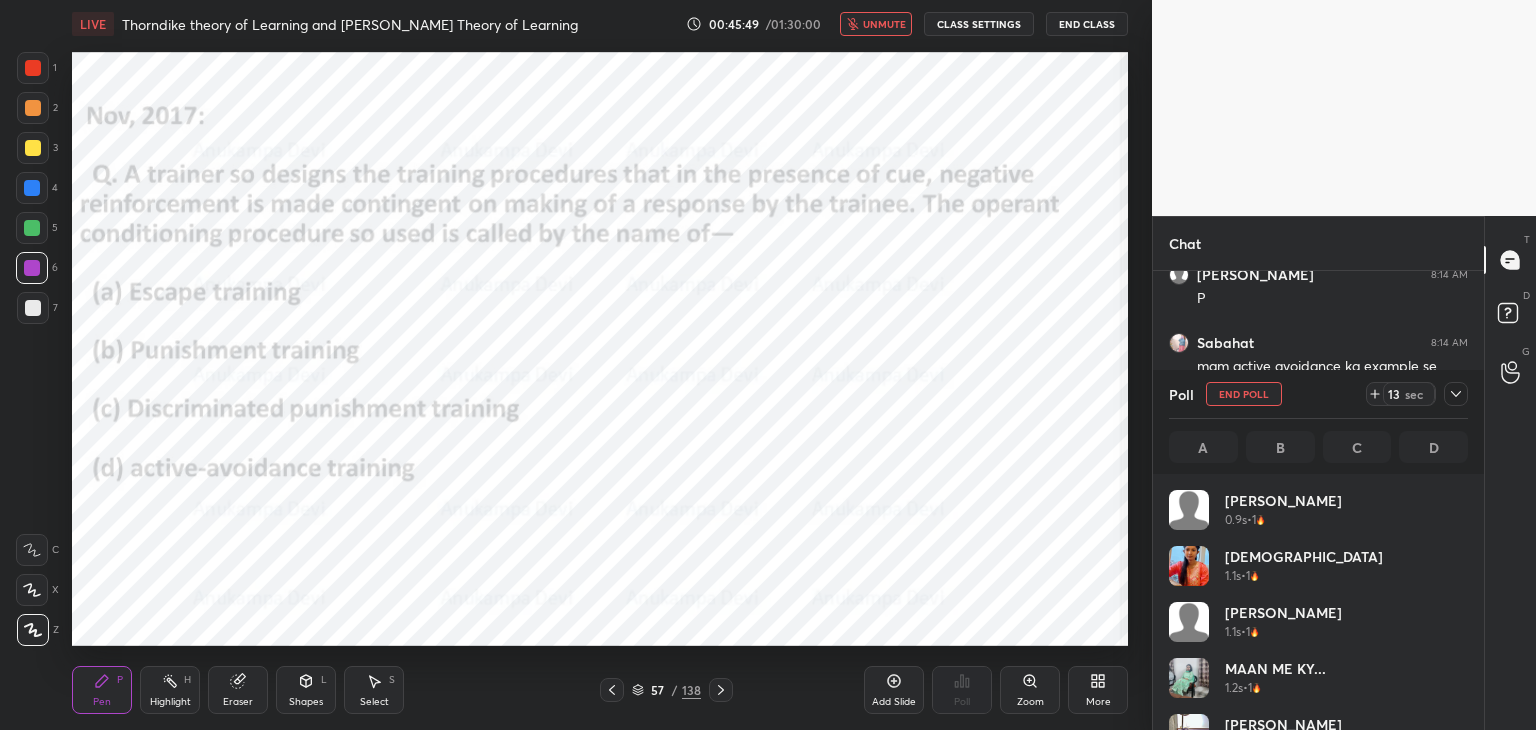 scroll, scrollTop: 6, scrollLeft: 6, axis: both 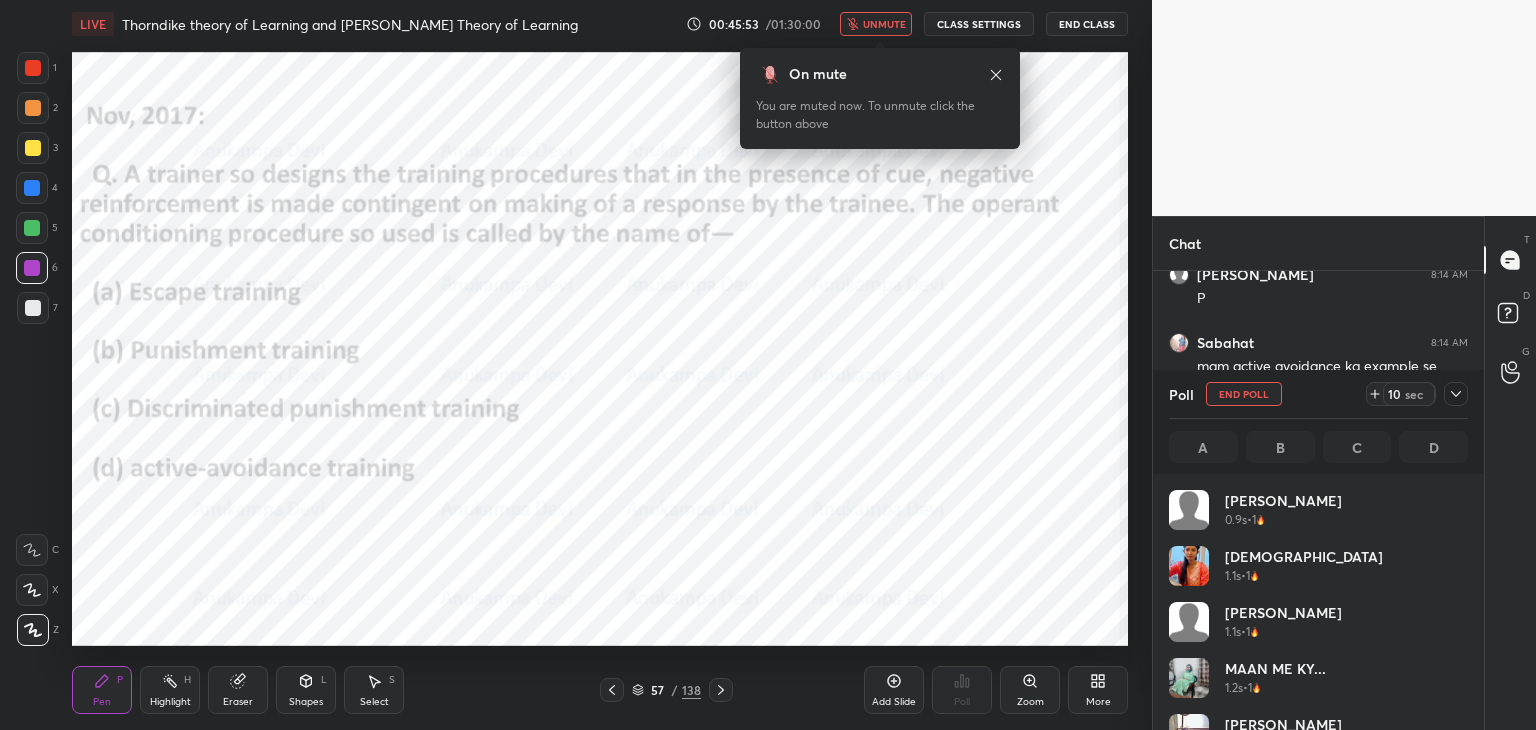 click on "unmute" at bounding box center (884, 24) 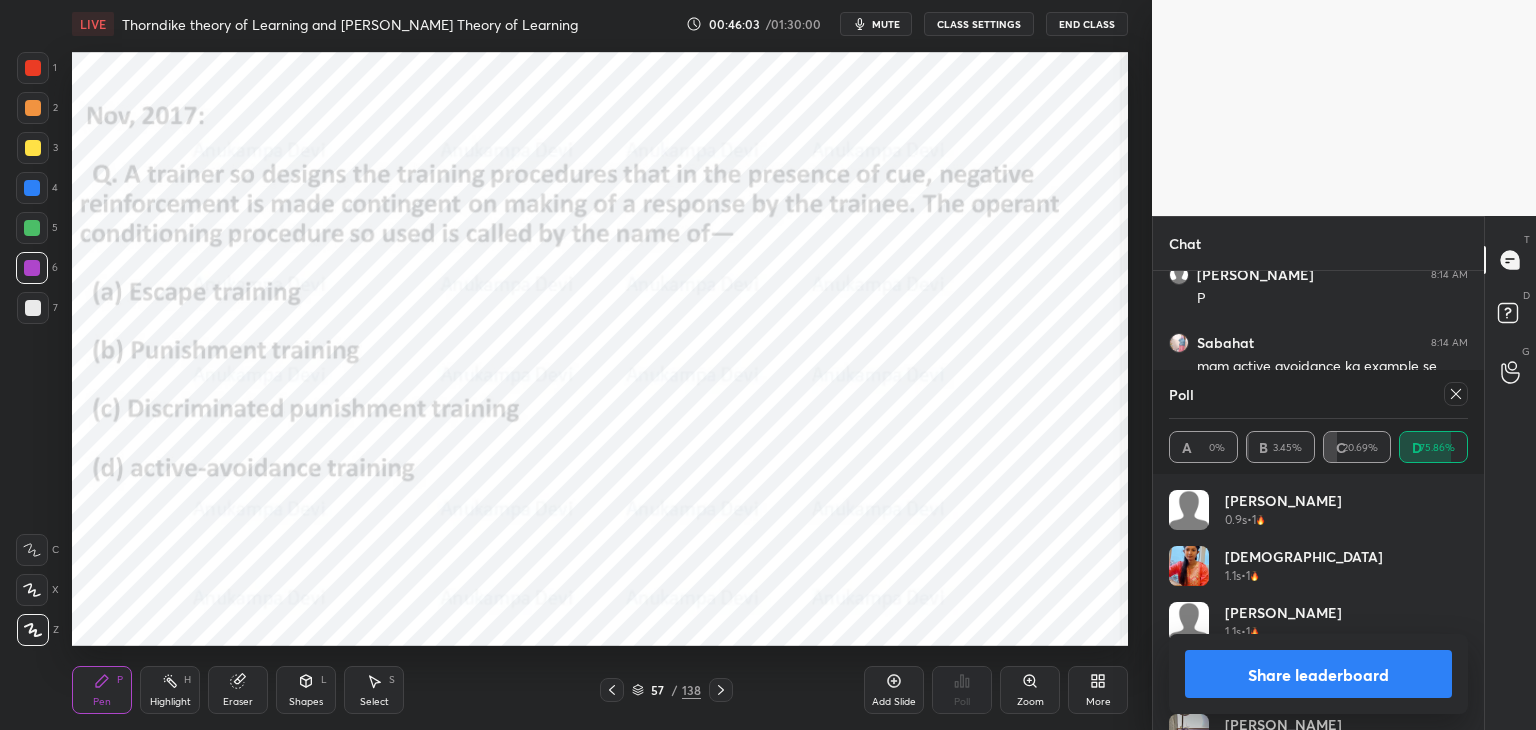 click 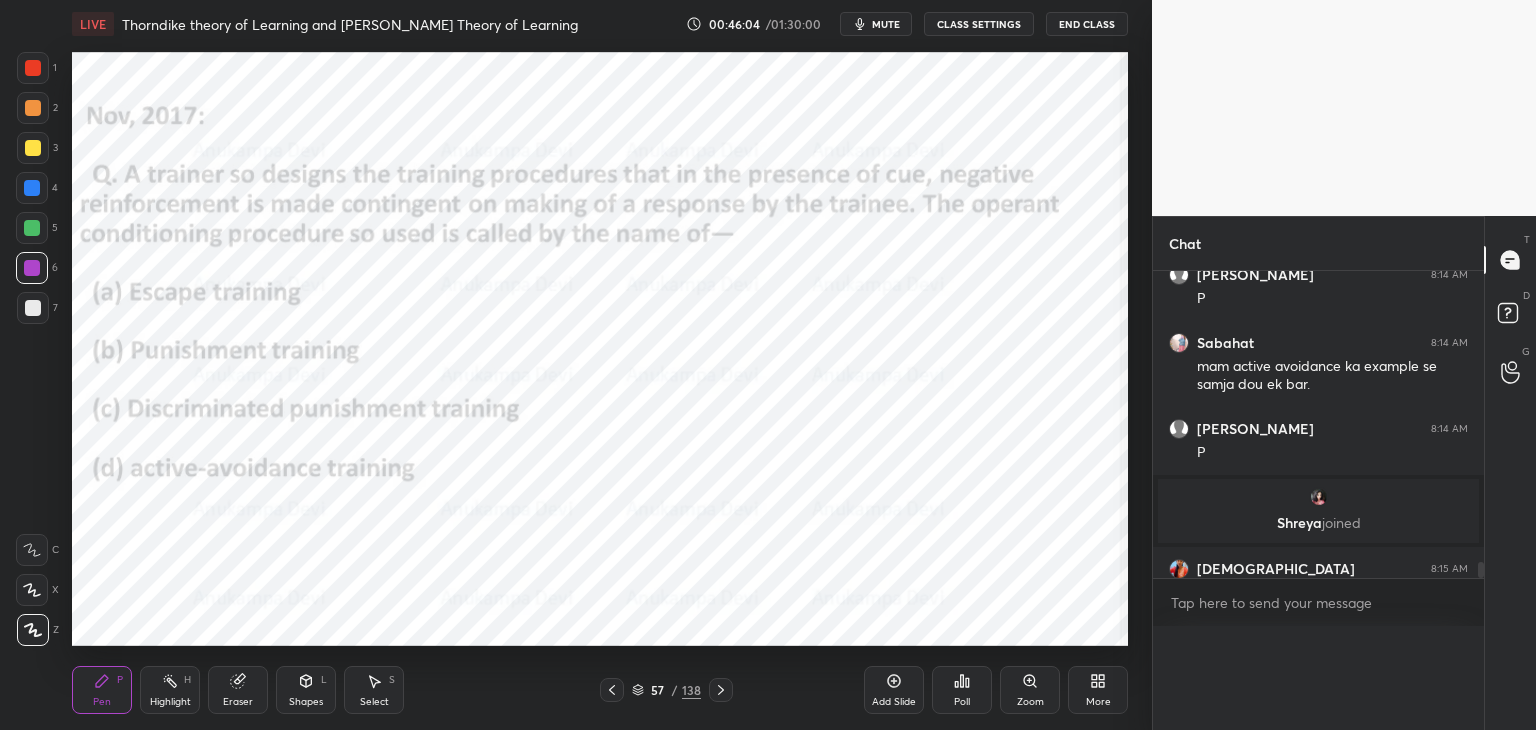 scroll, scrollTop: 164, scrollLeft: 293, axis: both 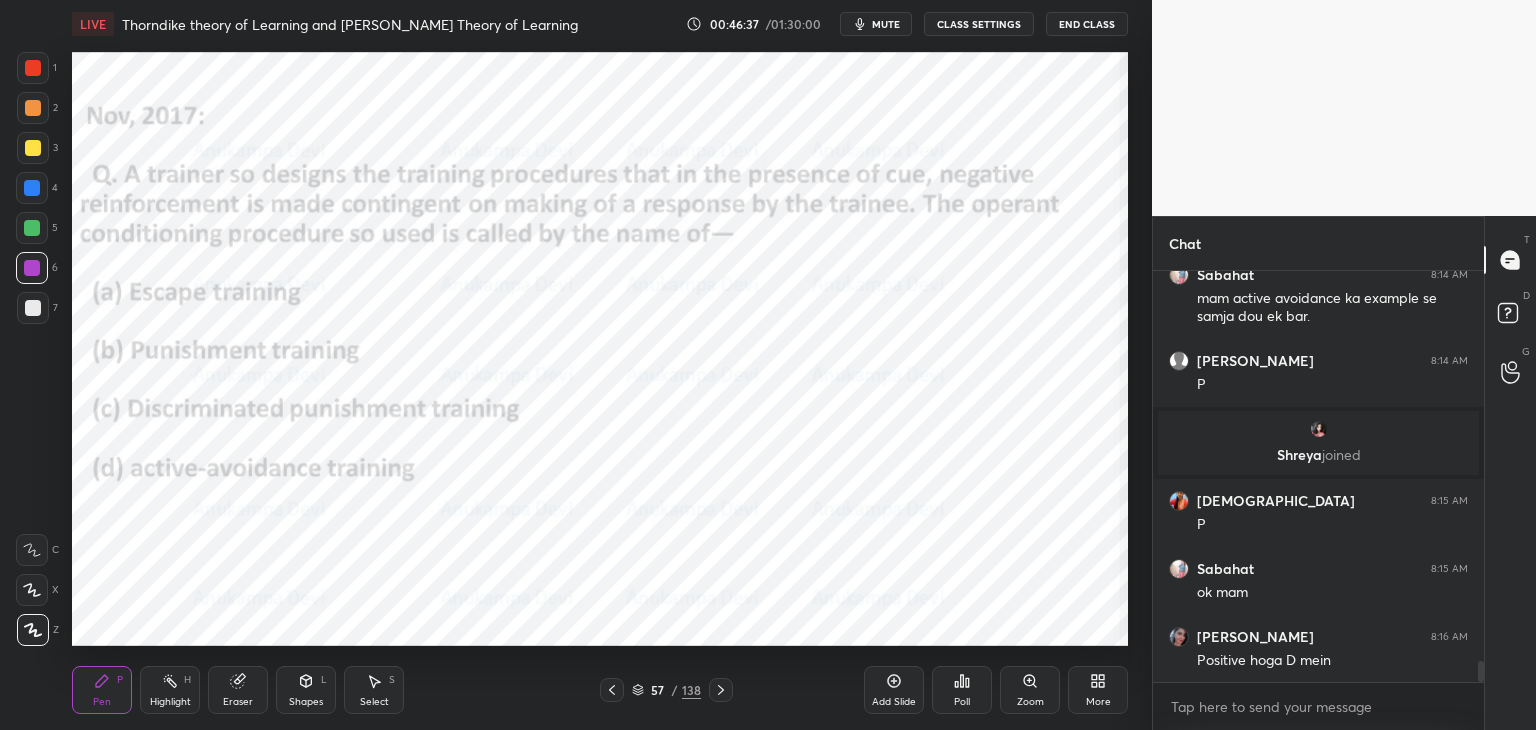 click 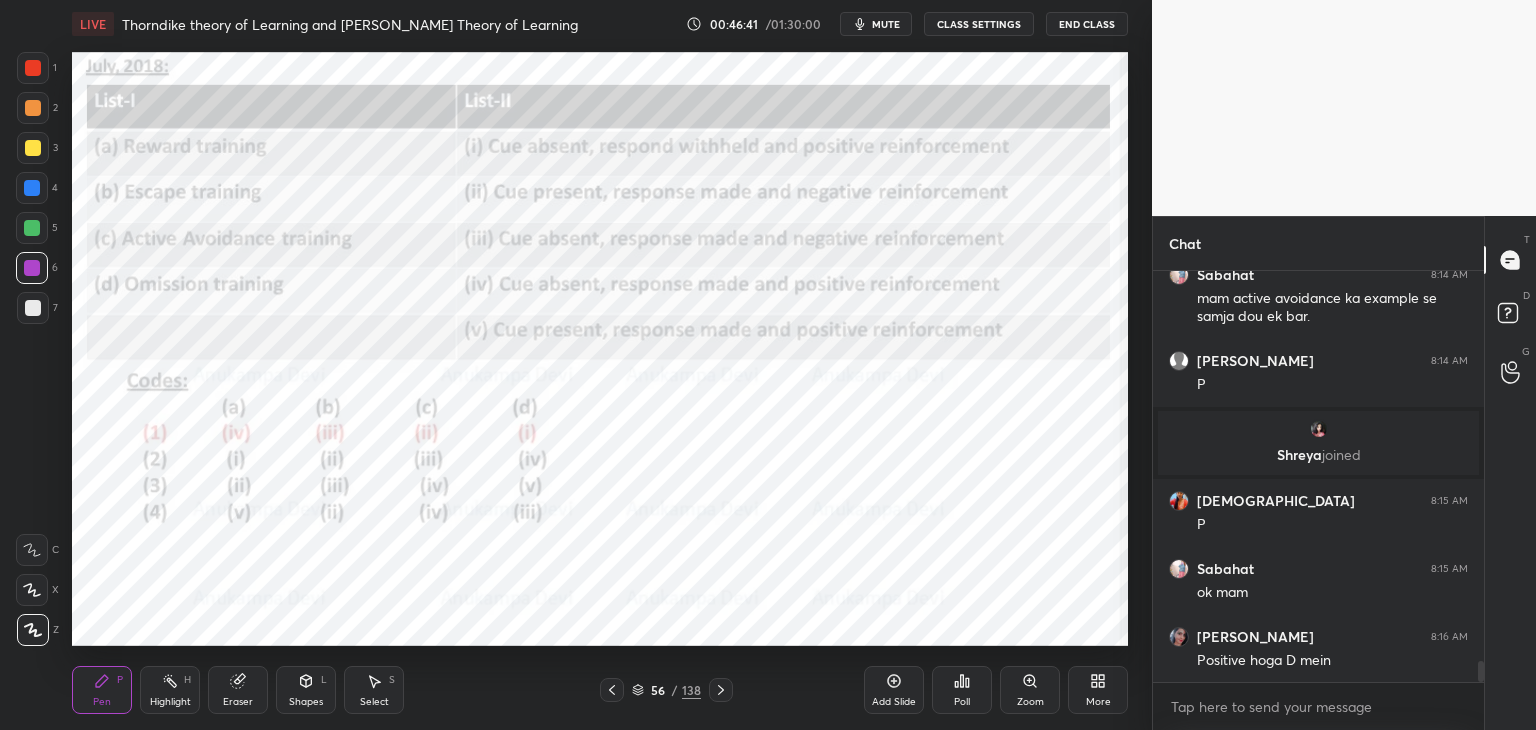 scroll, scrollTop: 7580, scrollLeft: 0, axis: vertical 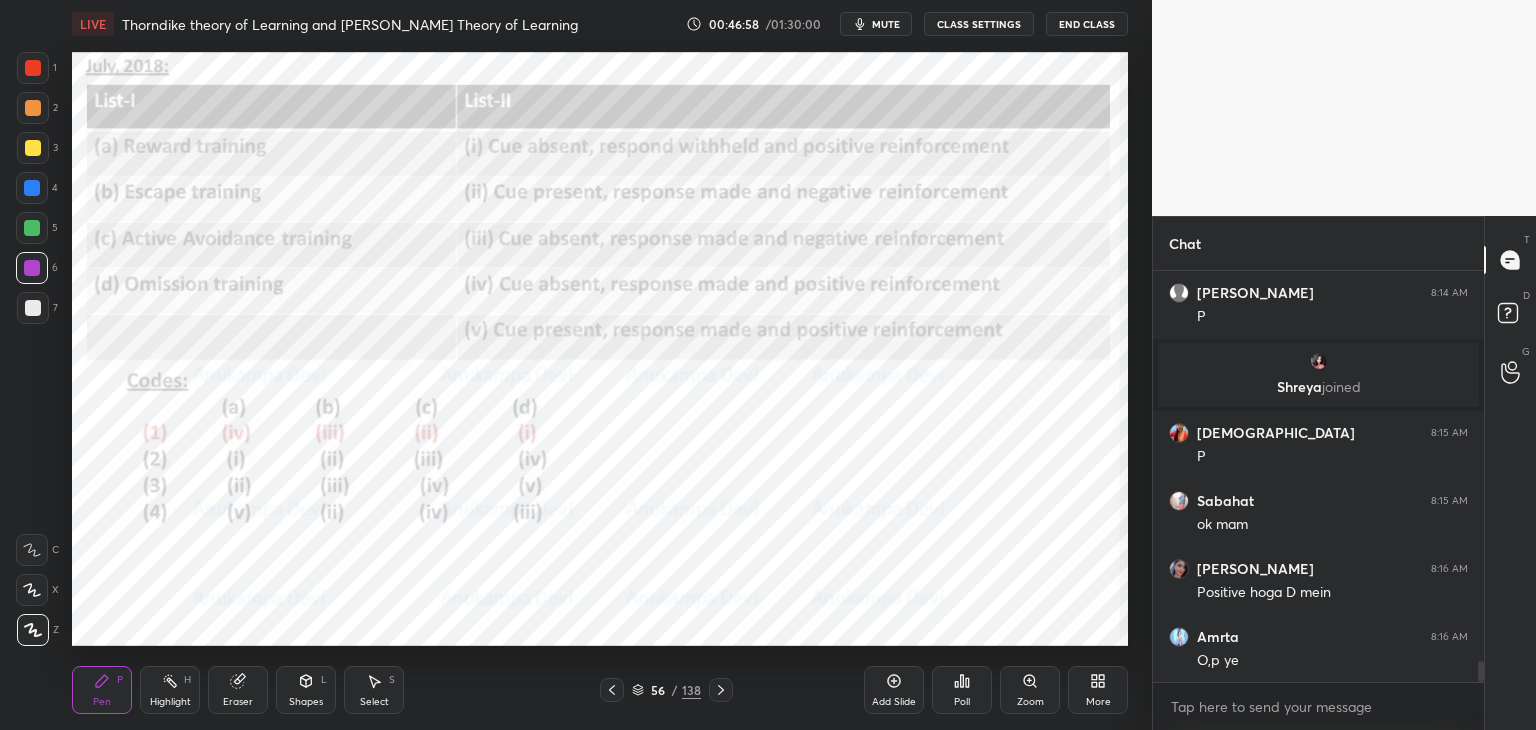 click 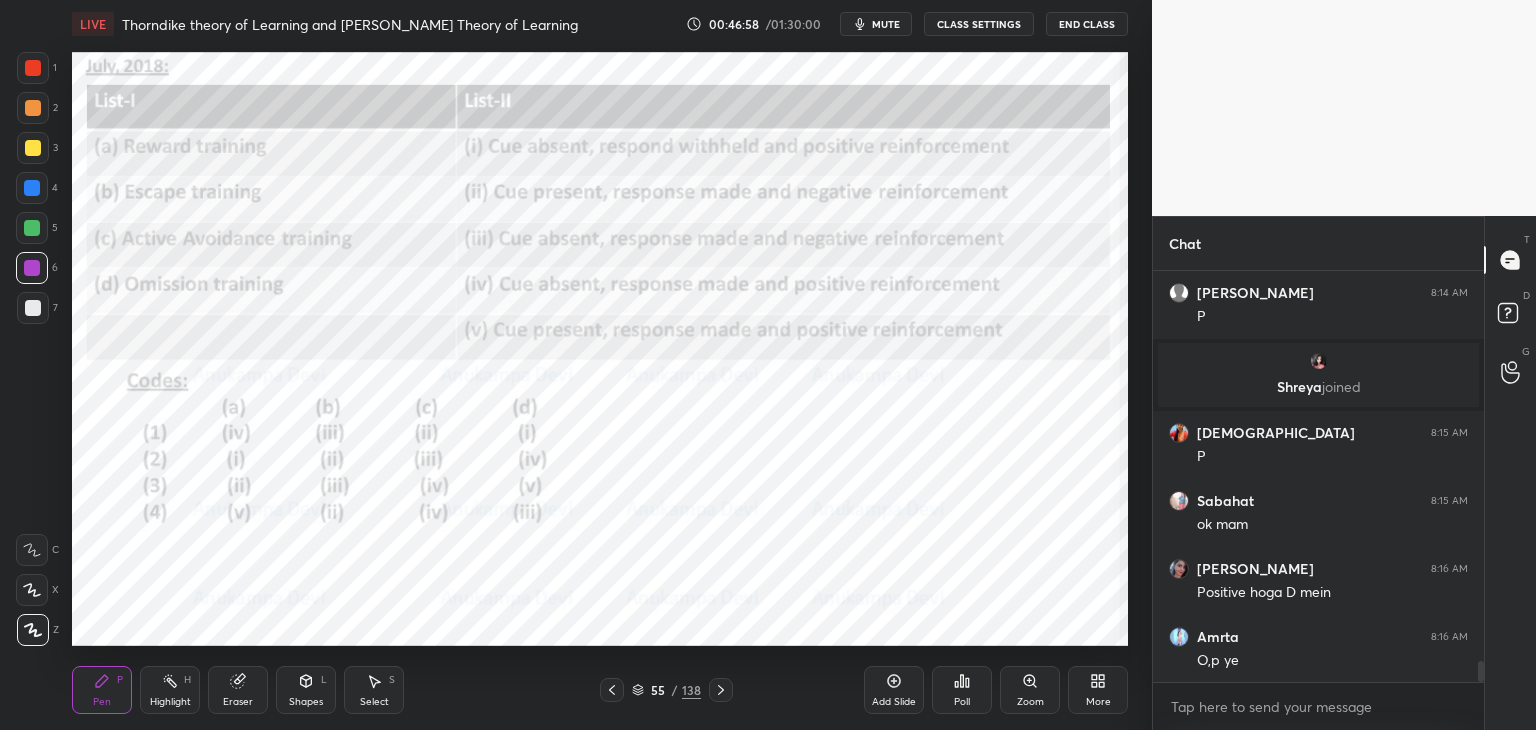 click 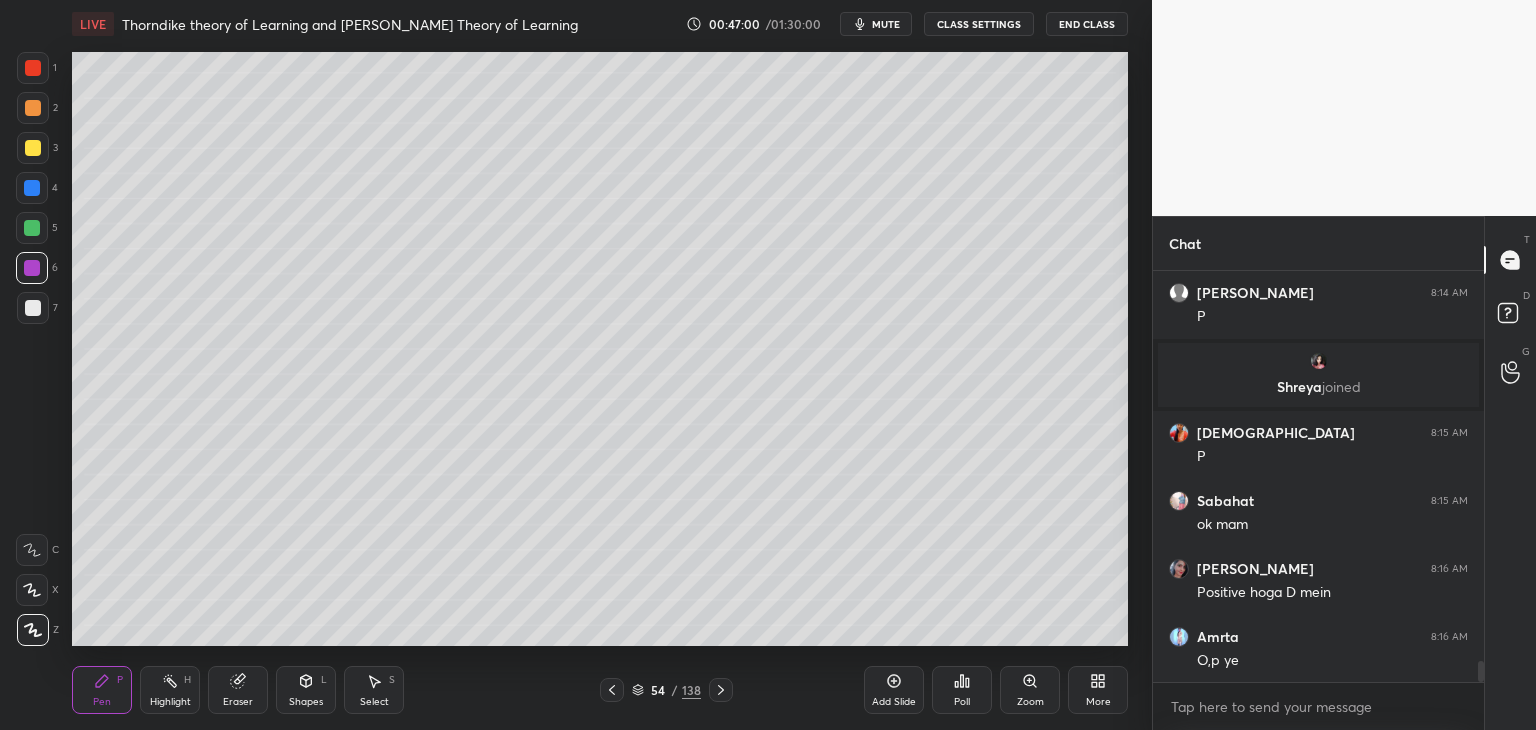 drag, startPoint x: 637, startPoint y: 697, endPoint x: 624, endPoint y: 695, distance: 13.152946 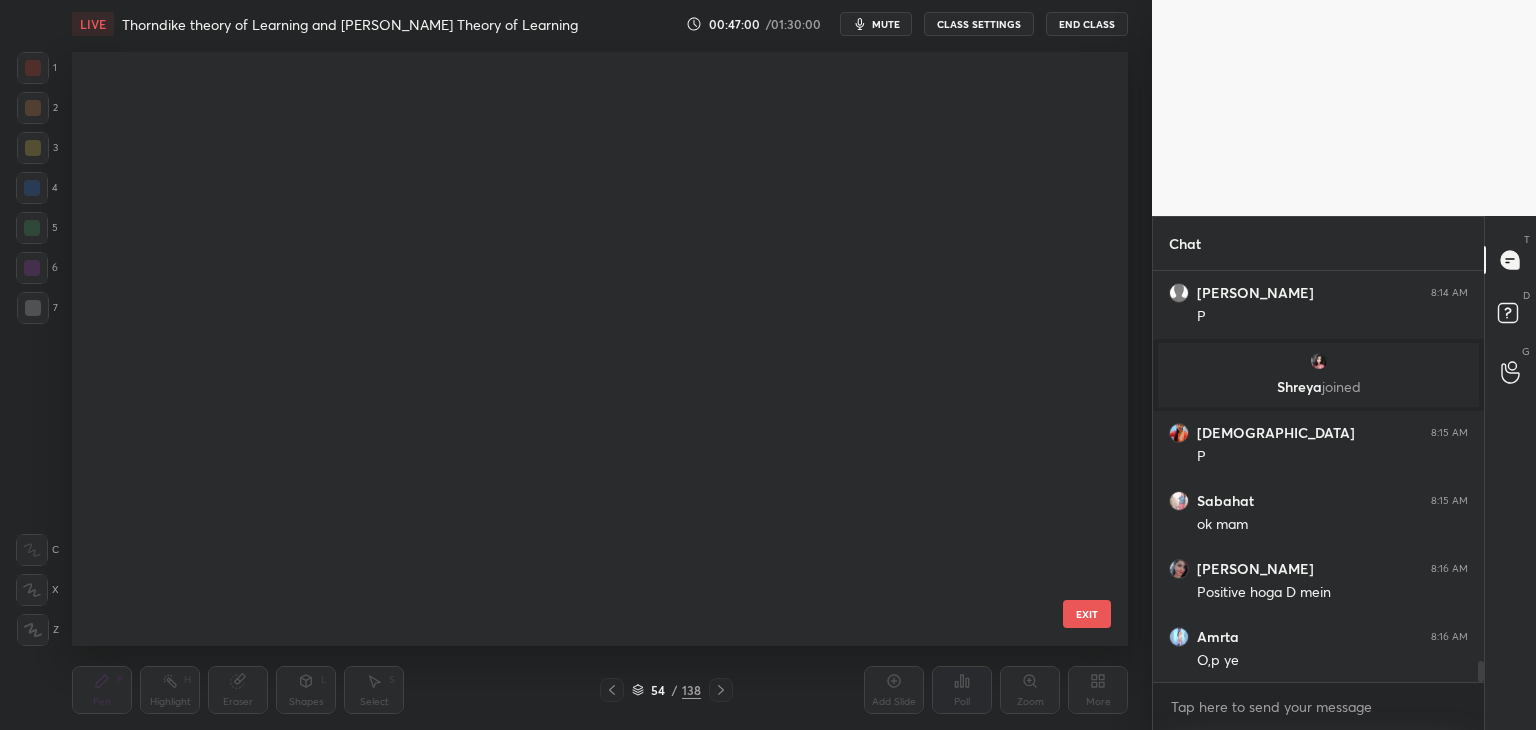 scroll, scrollTop: 2700, scrollLeft: 0, axis: vertical 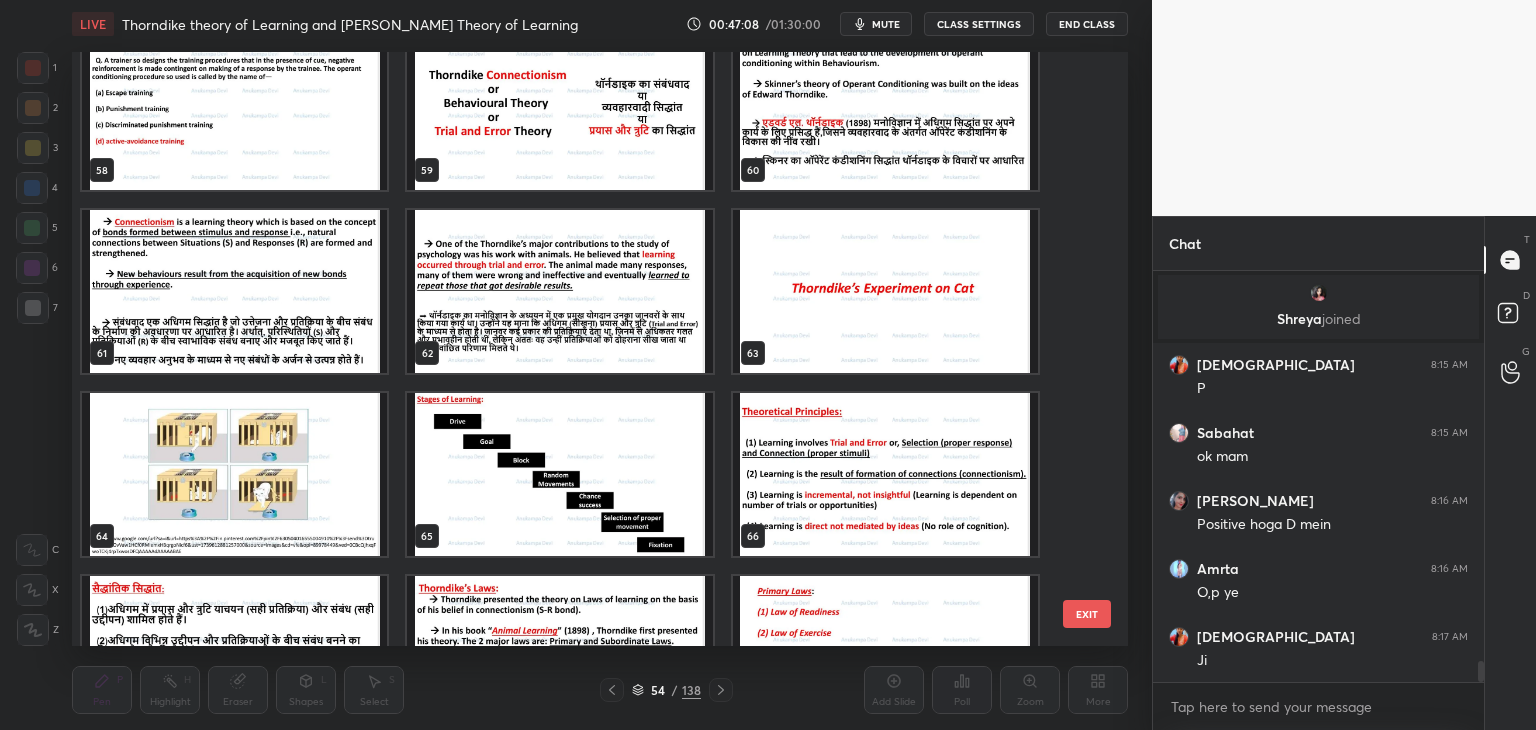 click at bounding box center [559, 108] 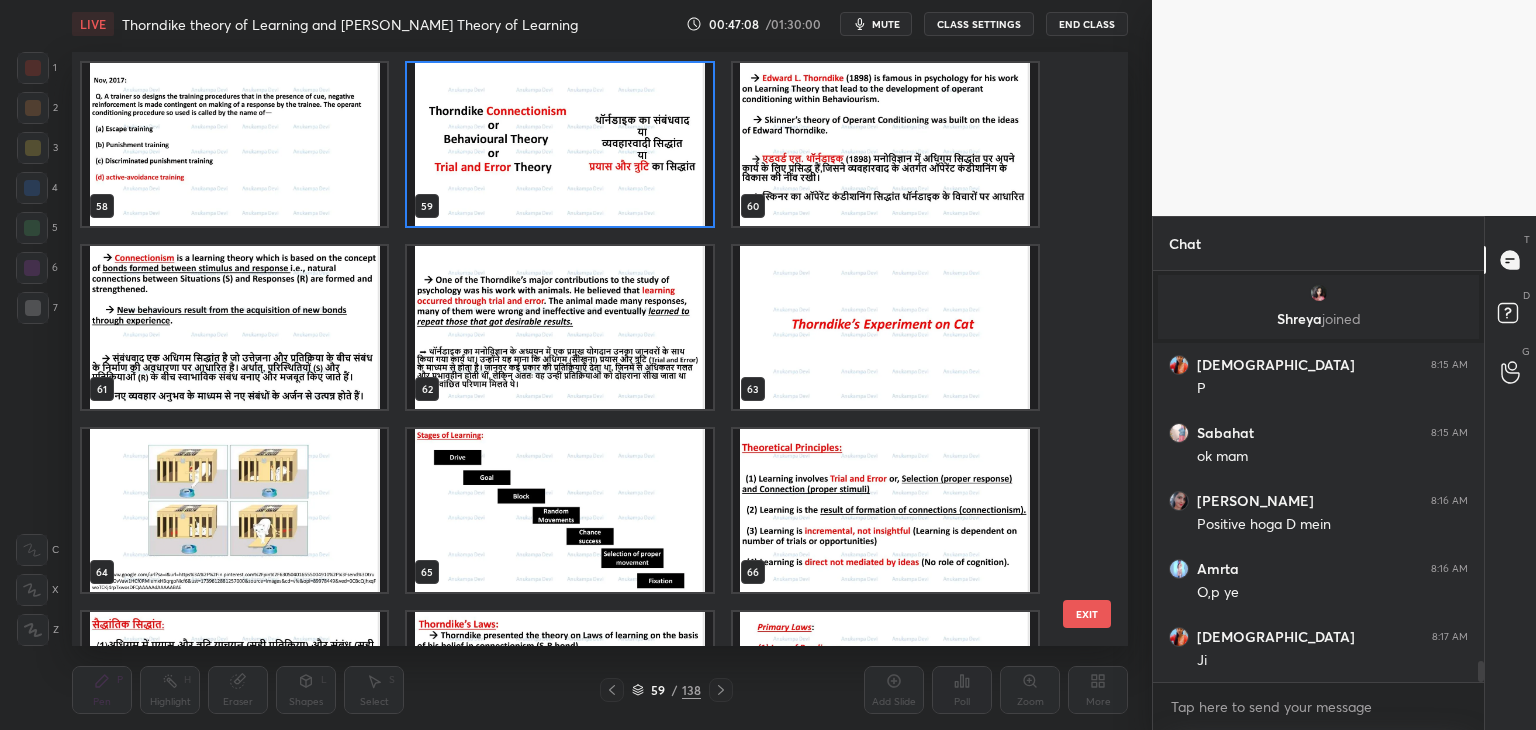 click on "52 53 54 55 56 57 58 59 60 61 62 63 64 65 66 67 68 69" at bounding box center (582, 349) 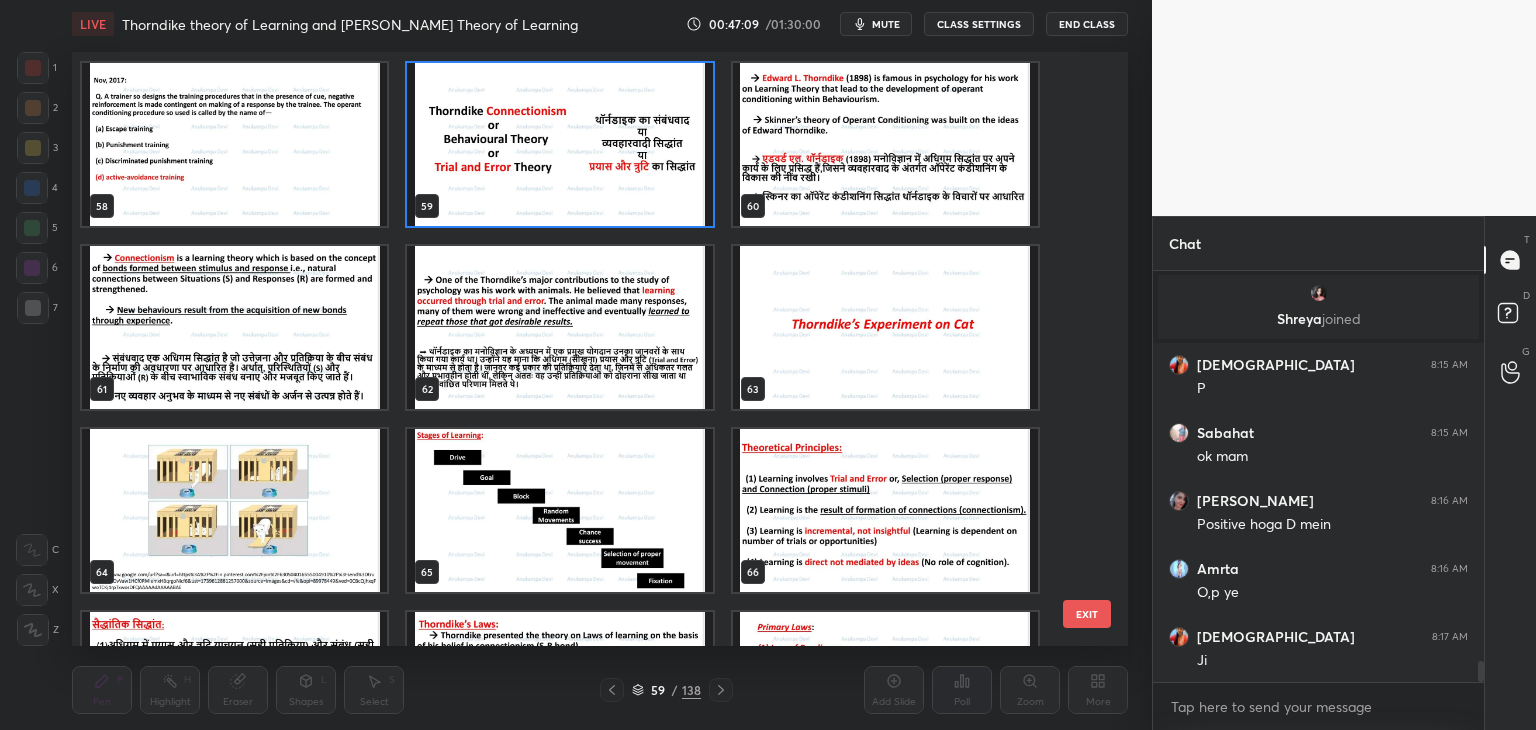 scroll, scrollTop: 7716, scrollLeft: 0, axis: vertical 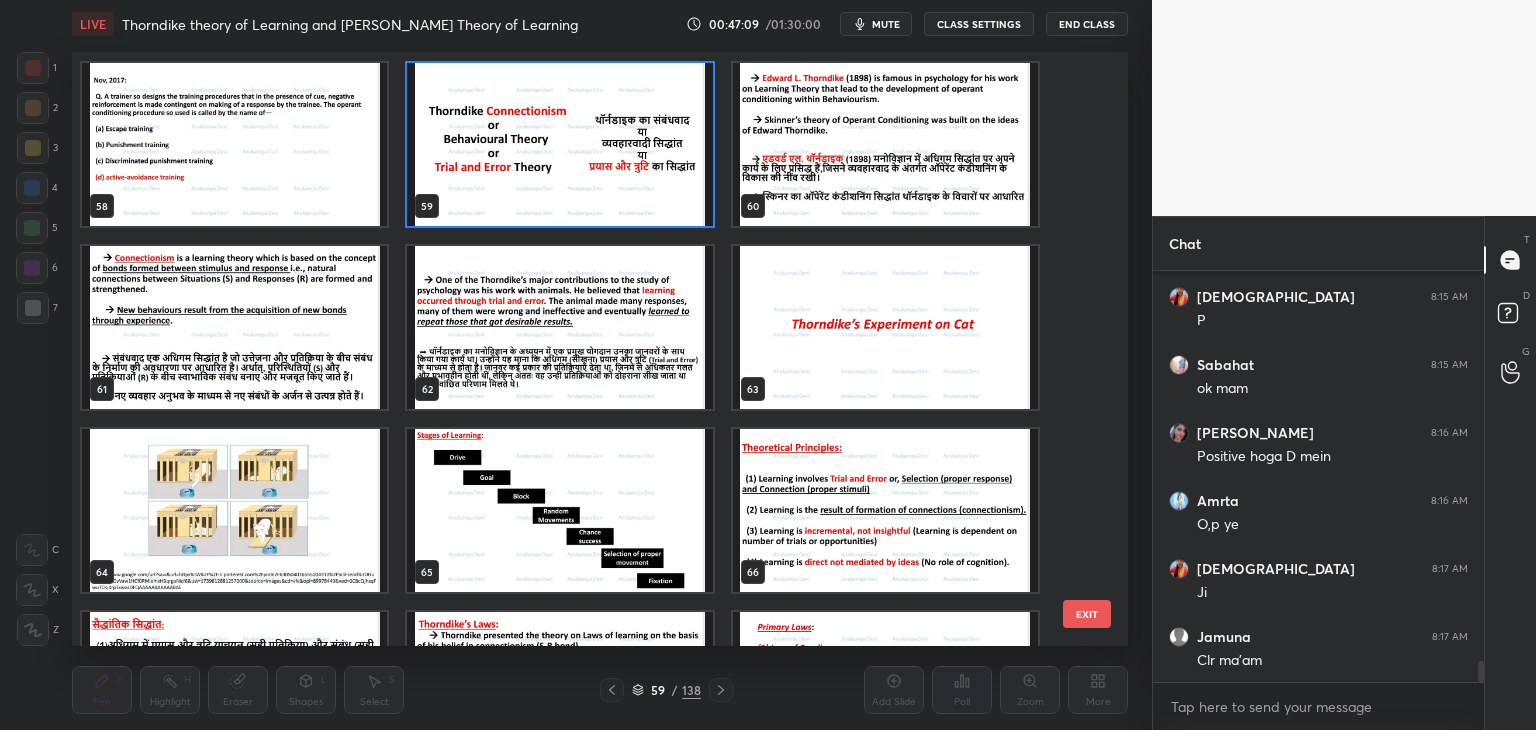 click at bounding box center [559, 144] 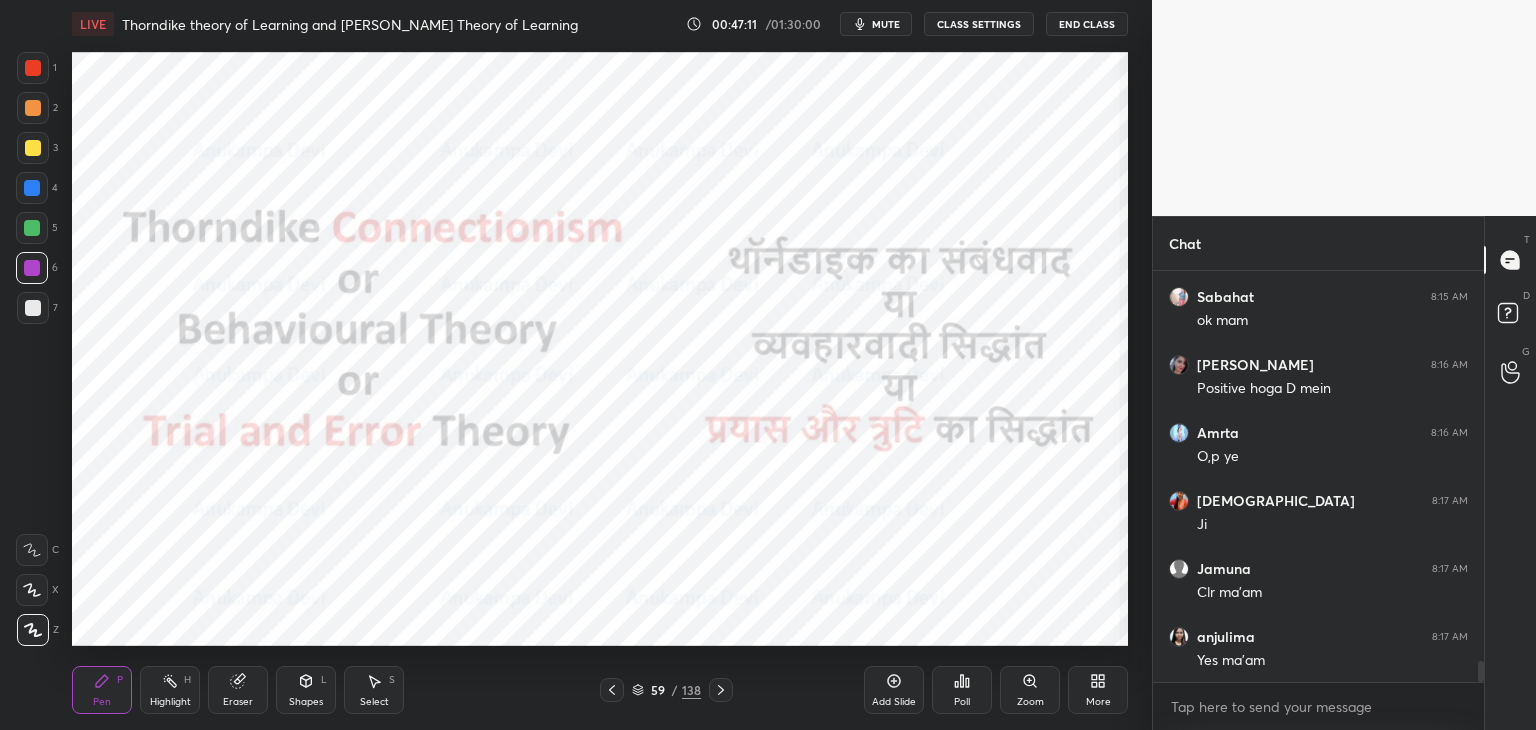 scroll, scrollTop: 7852, scrollLeft: 0, axis: vertical 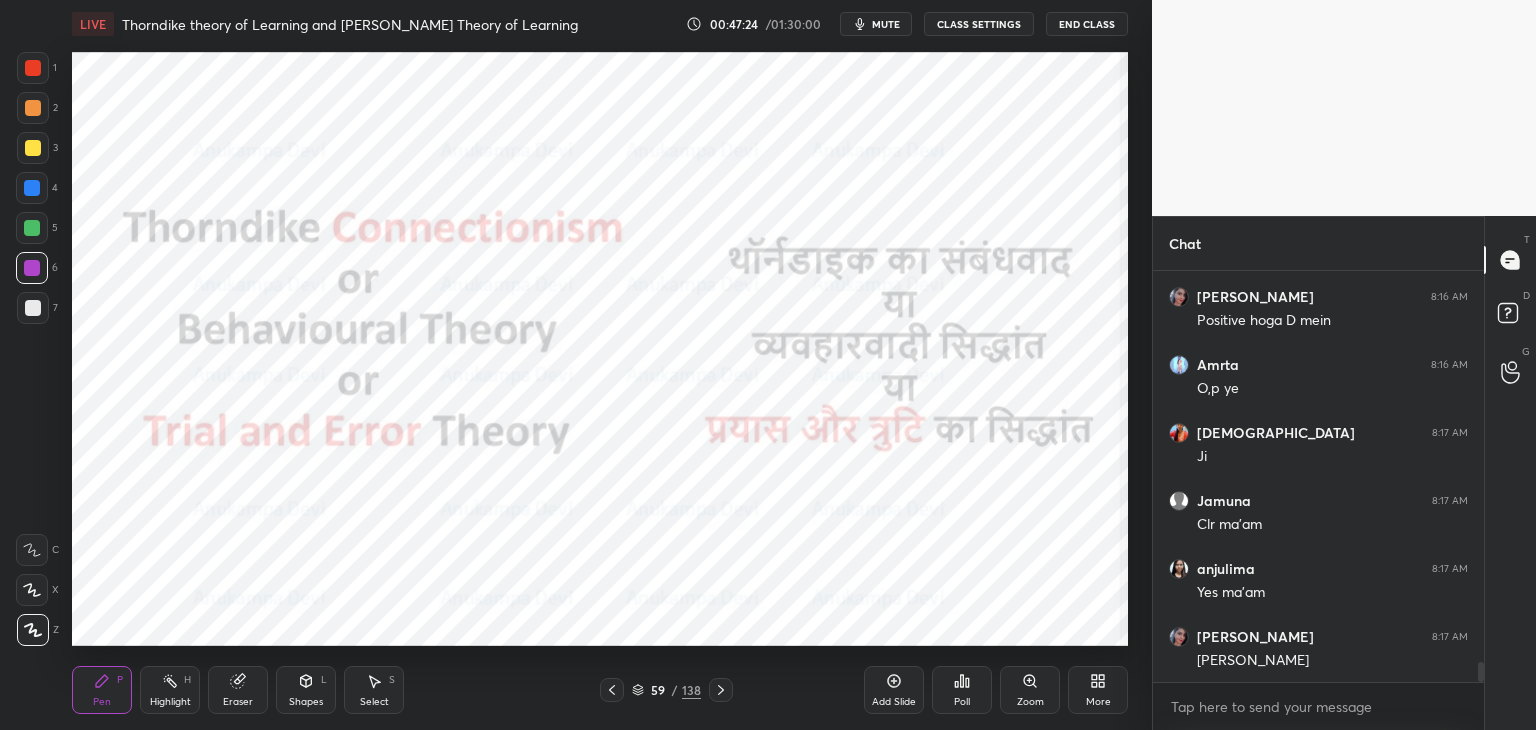 drag, startPoint x: 640, startPoint y: 691, endPoint x: 640, endPoint y: 652, distance: 39 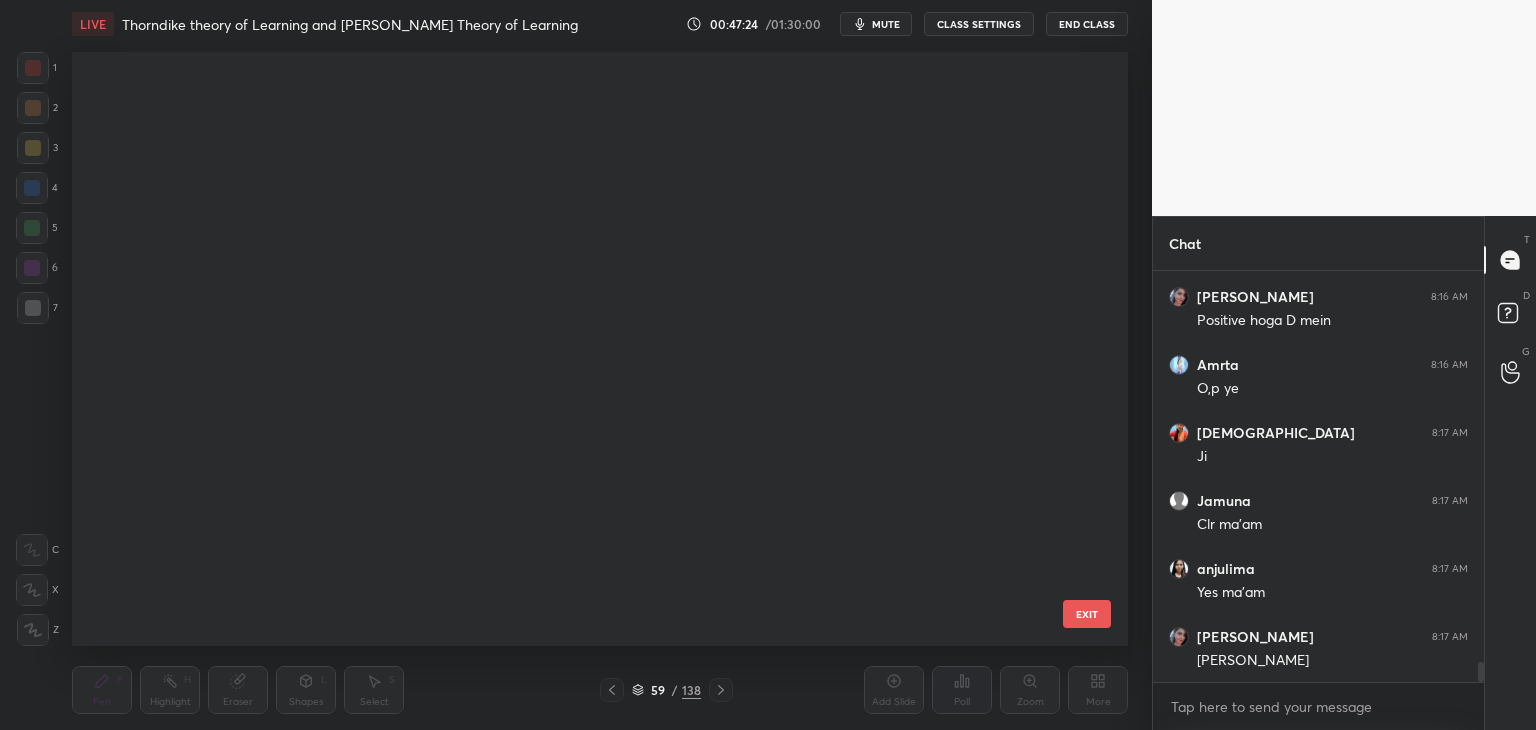 scroll, scrollTop: 3066, scrollLeft: 0, axis: vertical 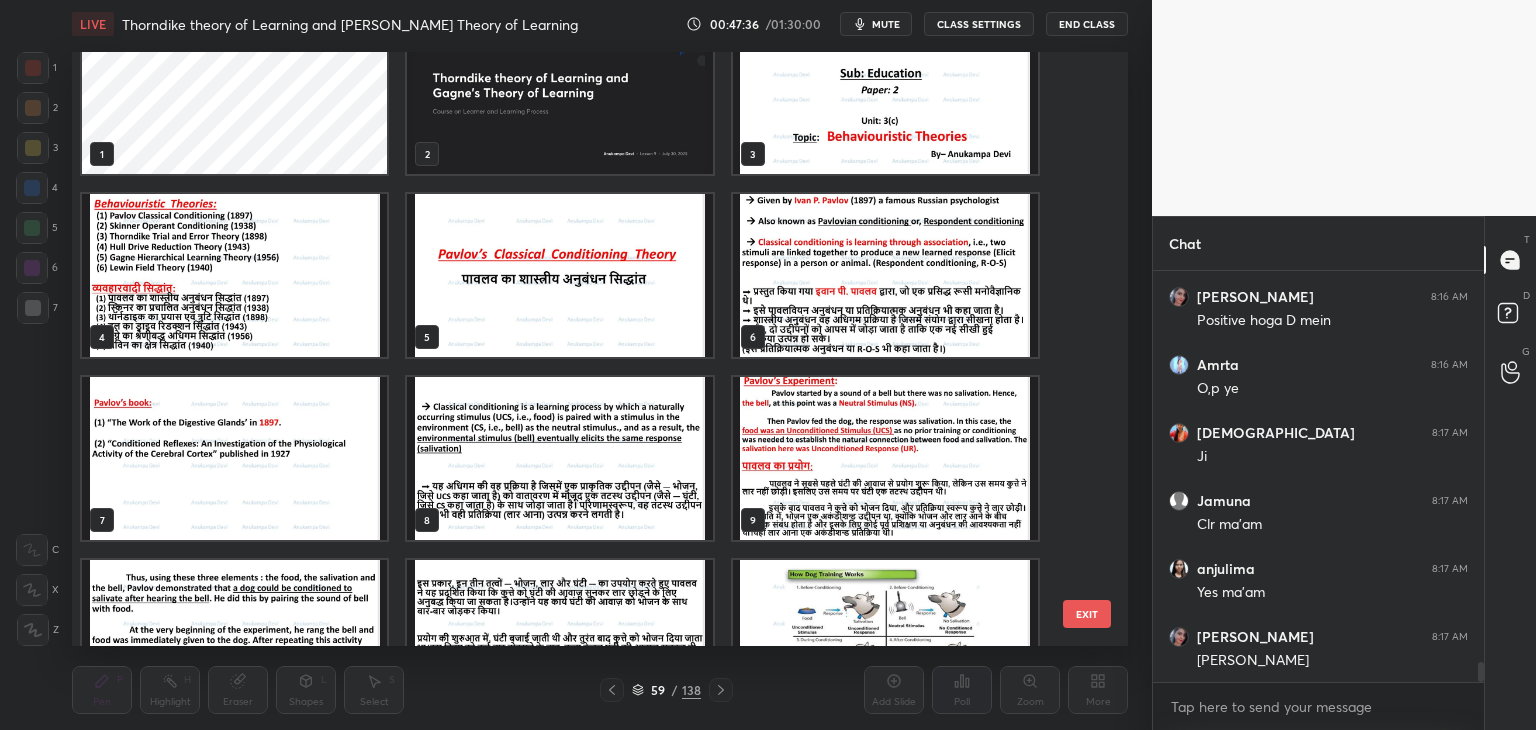 click at bounding box center (234, 275) 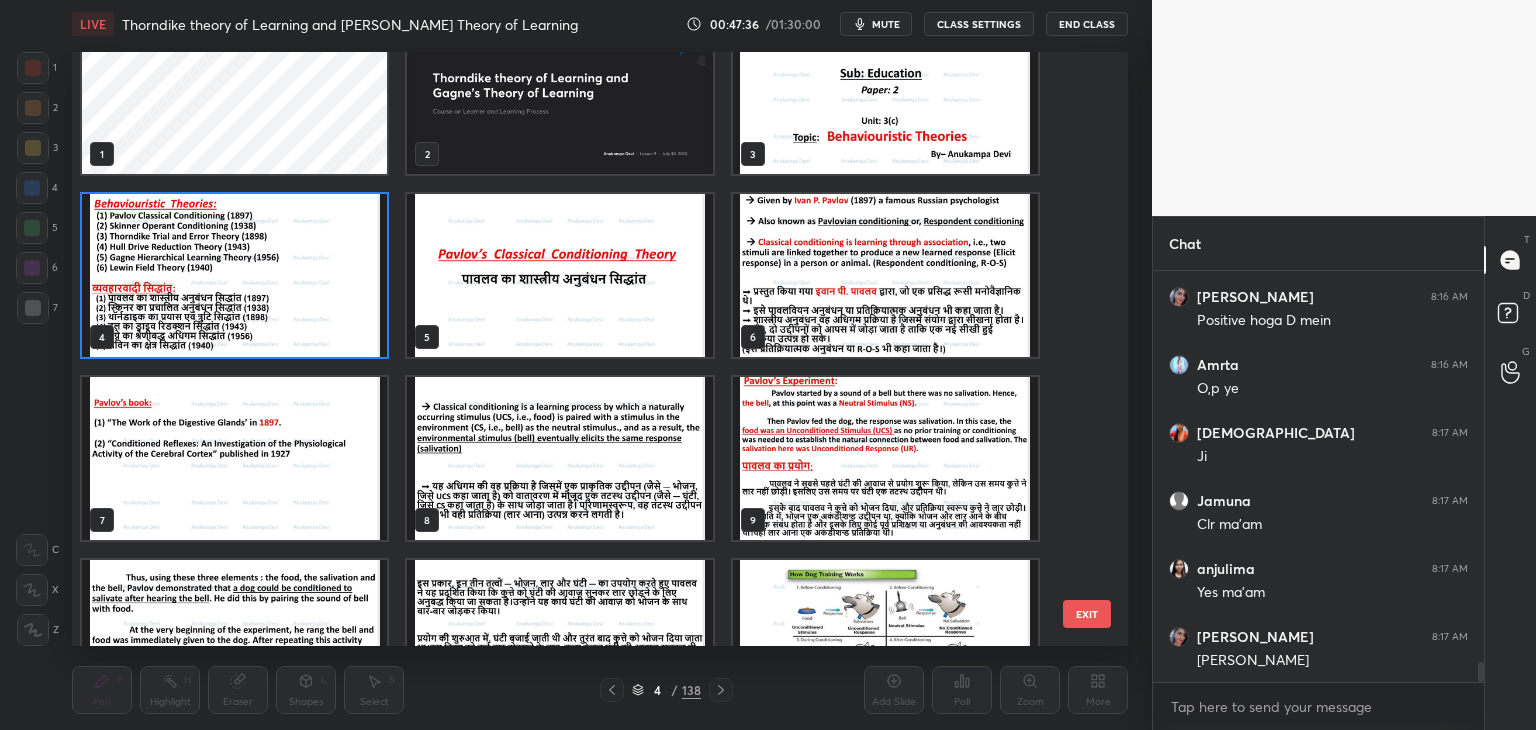click at bounding box center [234, 275] 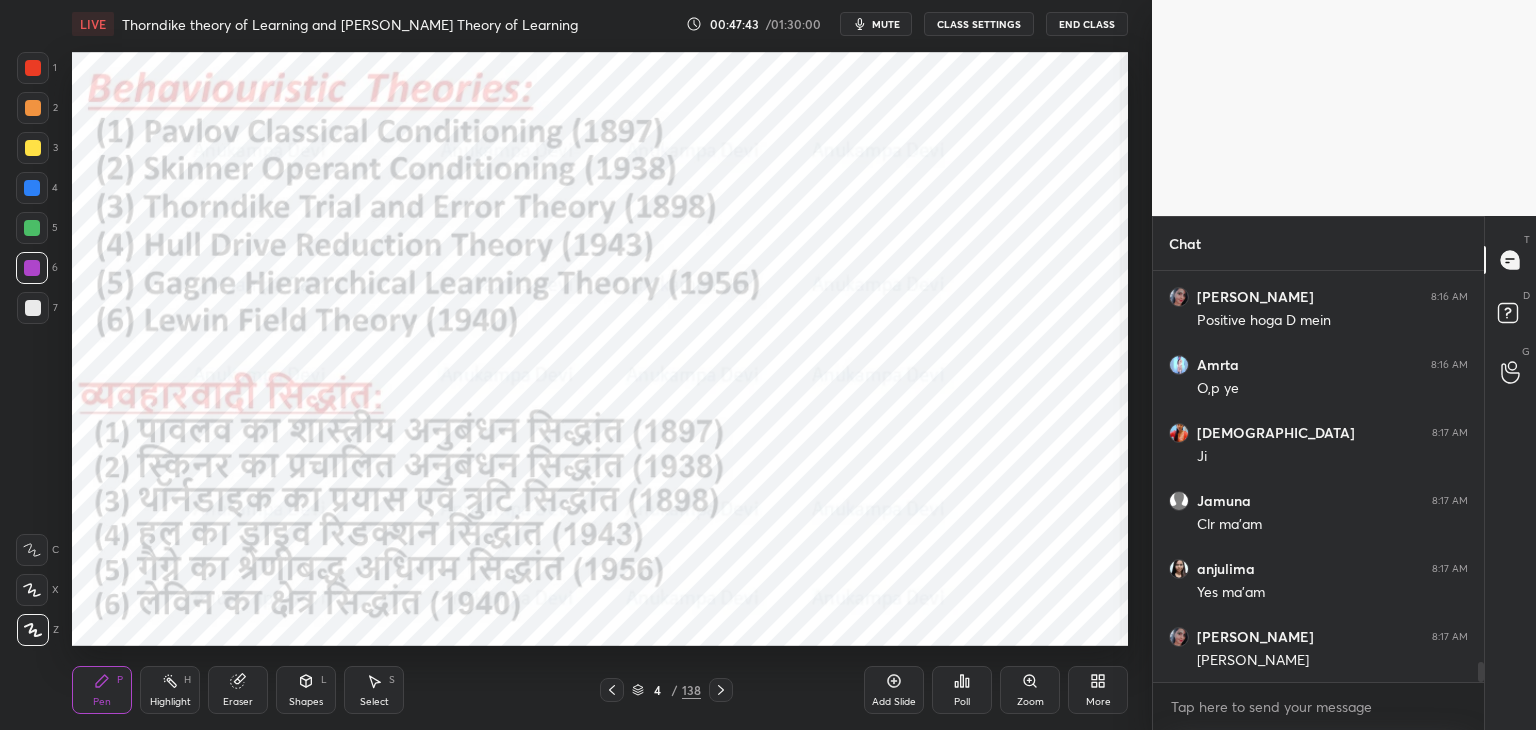 click 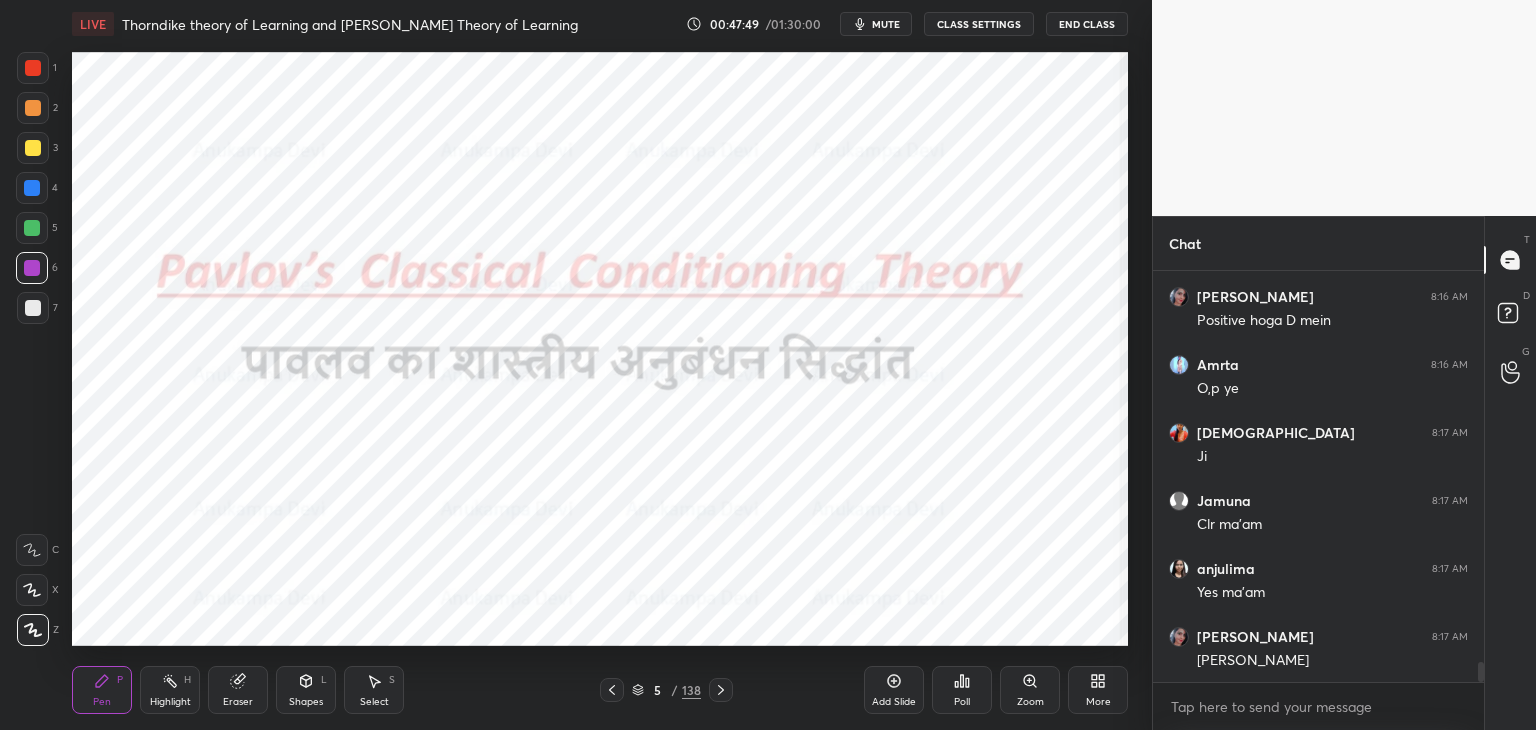 scroll, scrollTop: 7890, scrollLeft: 0, axis: vertical 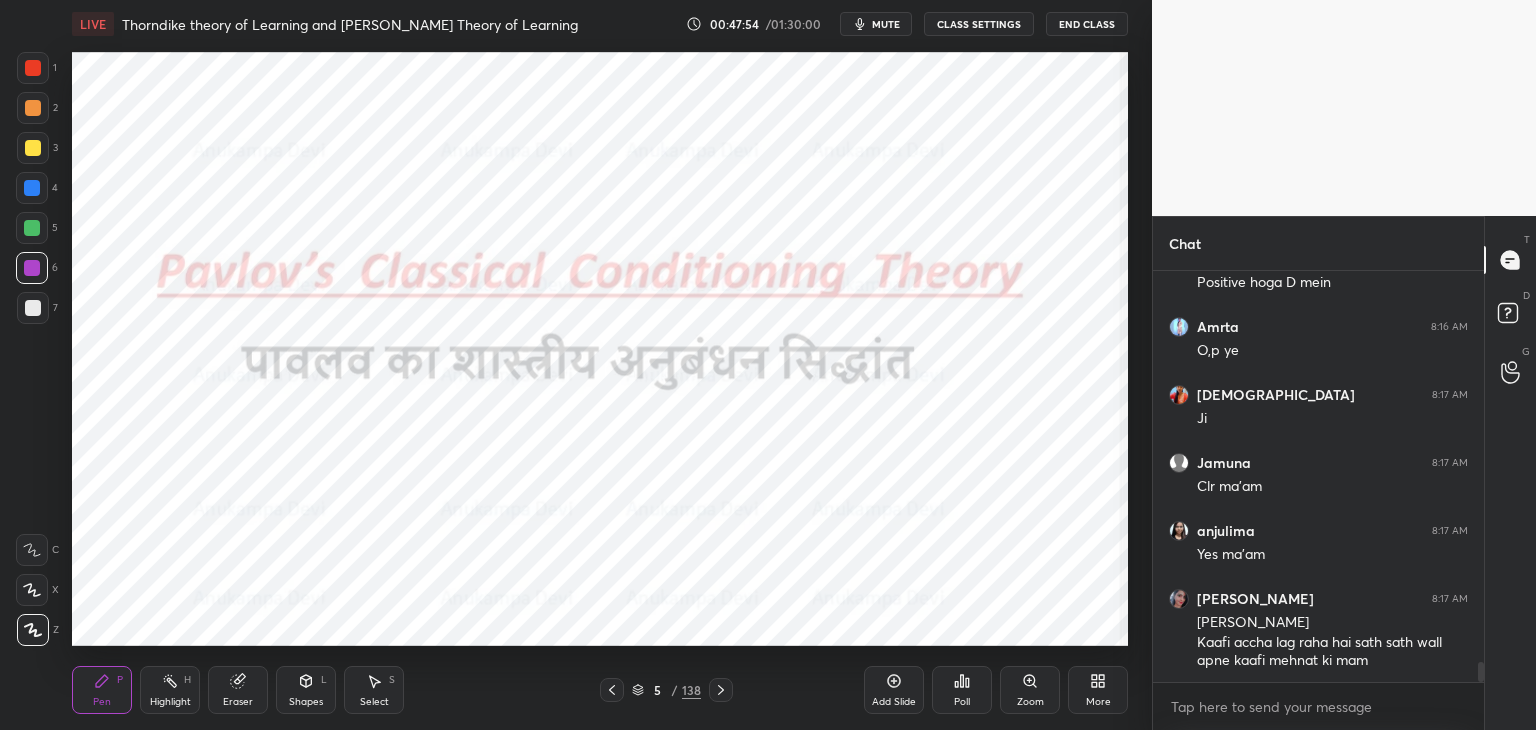 click 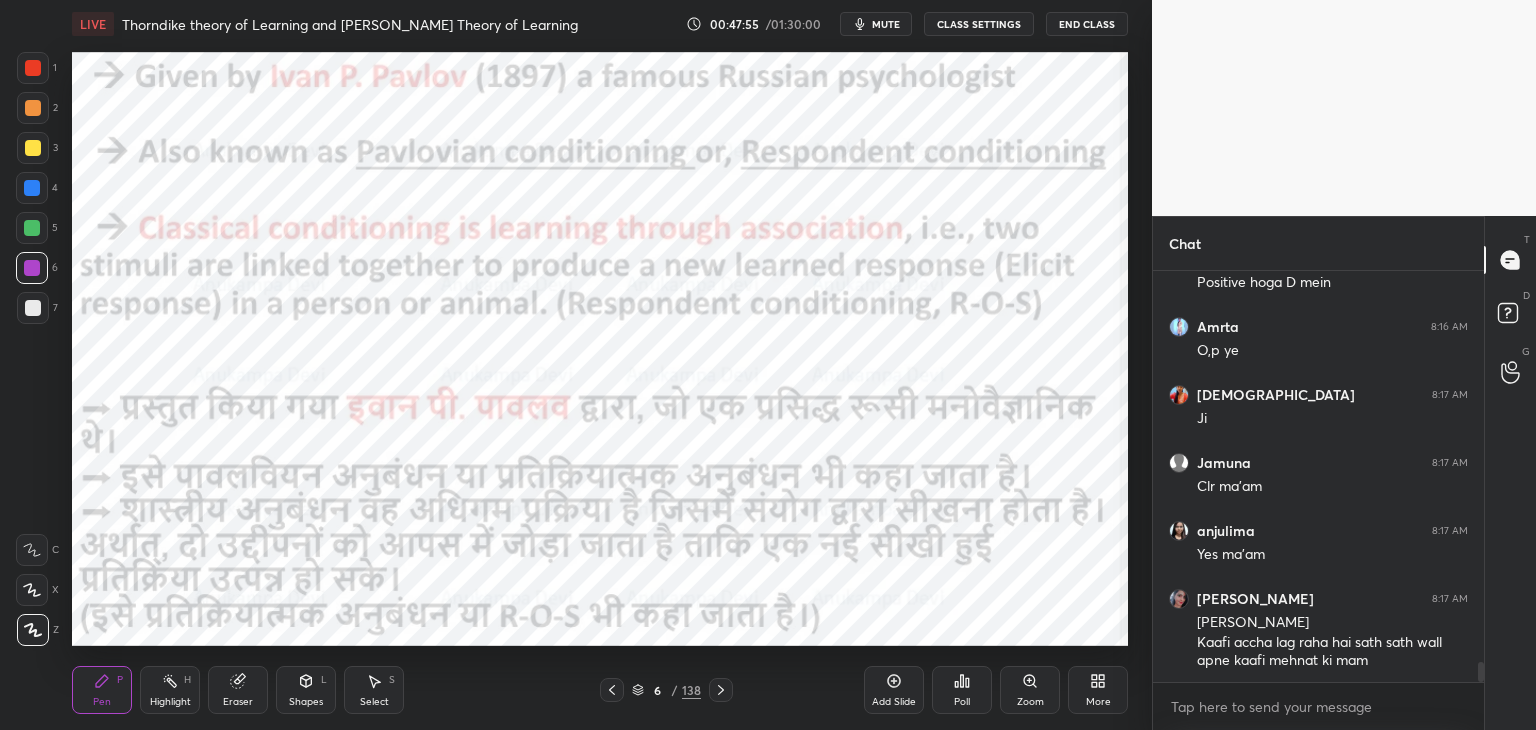 click 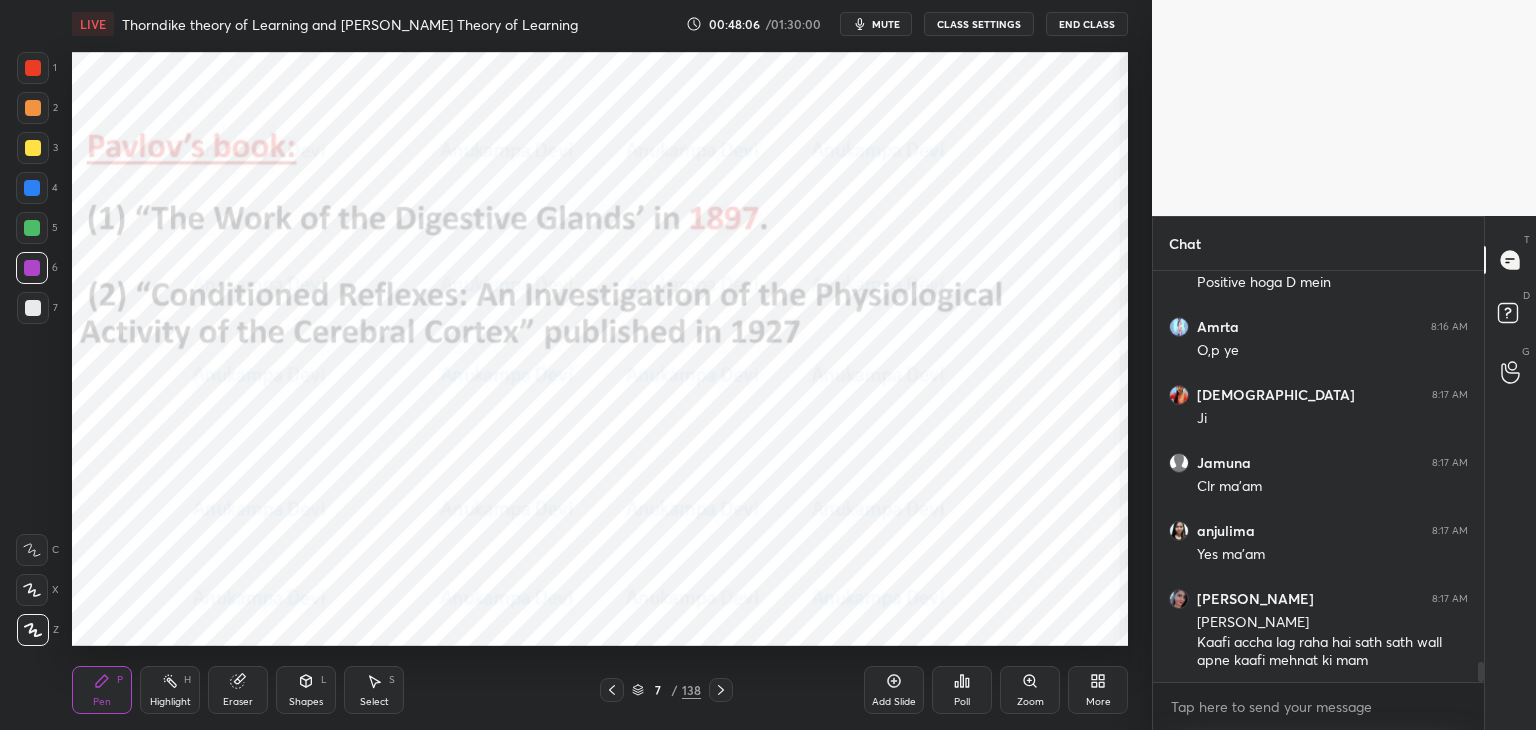 scroll, scrollTop: 7962, scrollLeft: 0, axis: vertical 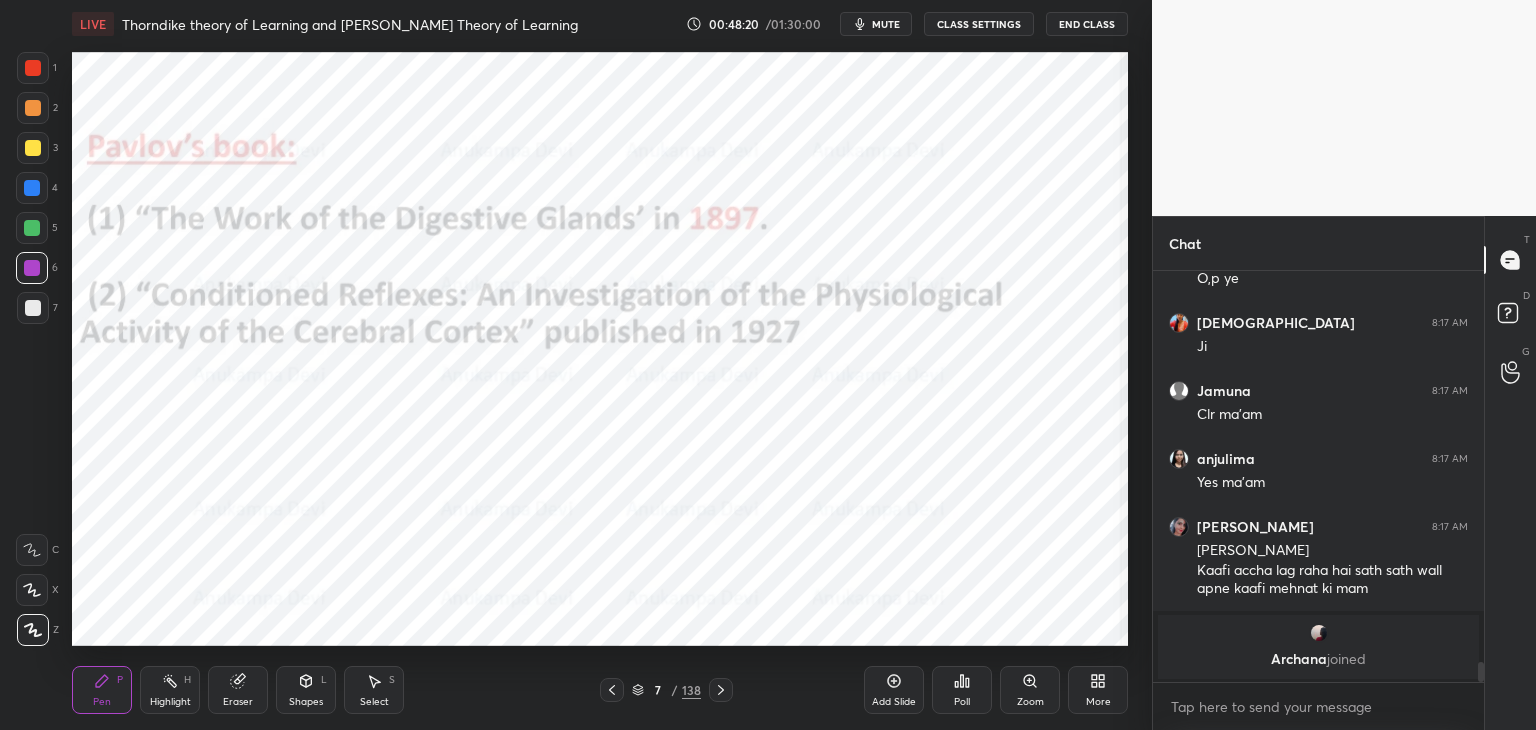 click 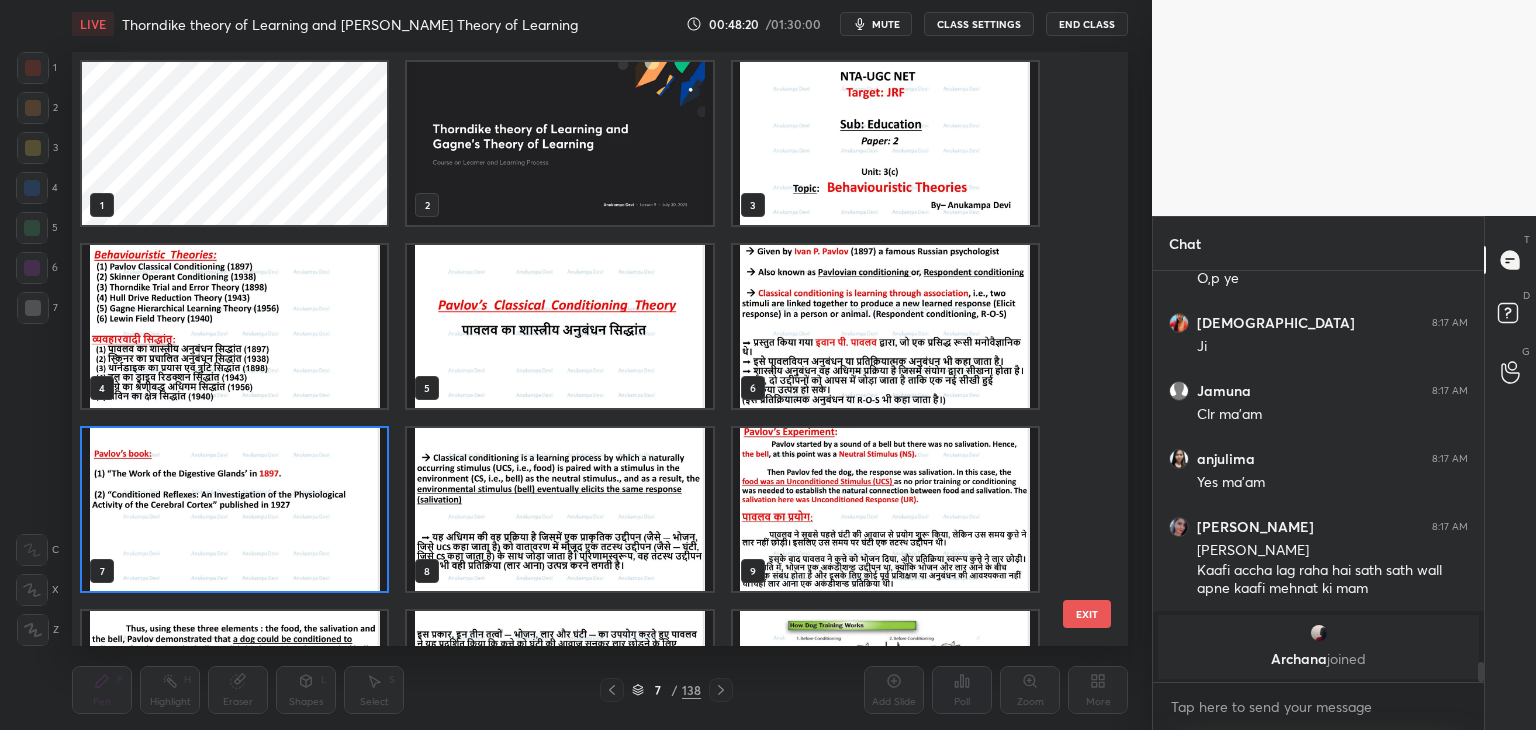 scroll, scrollTop: 6, scrollLeft: 10, axis: both 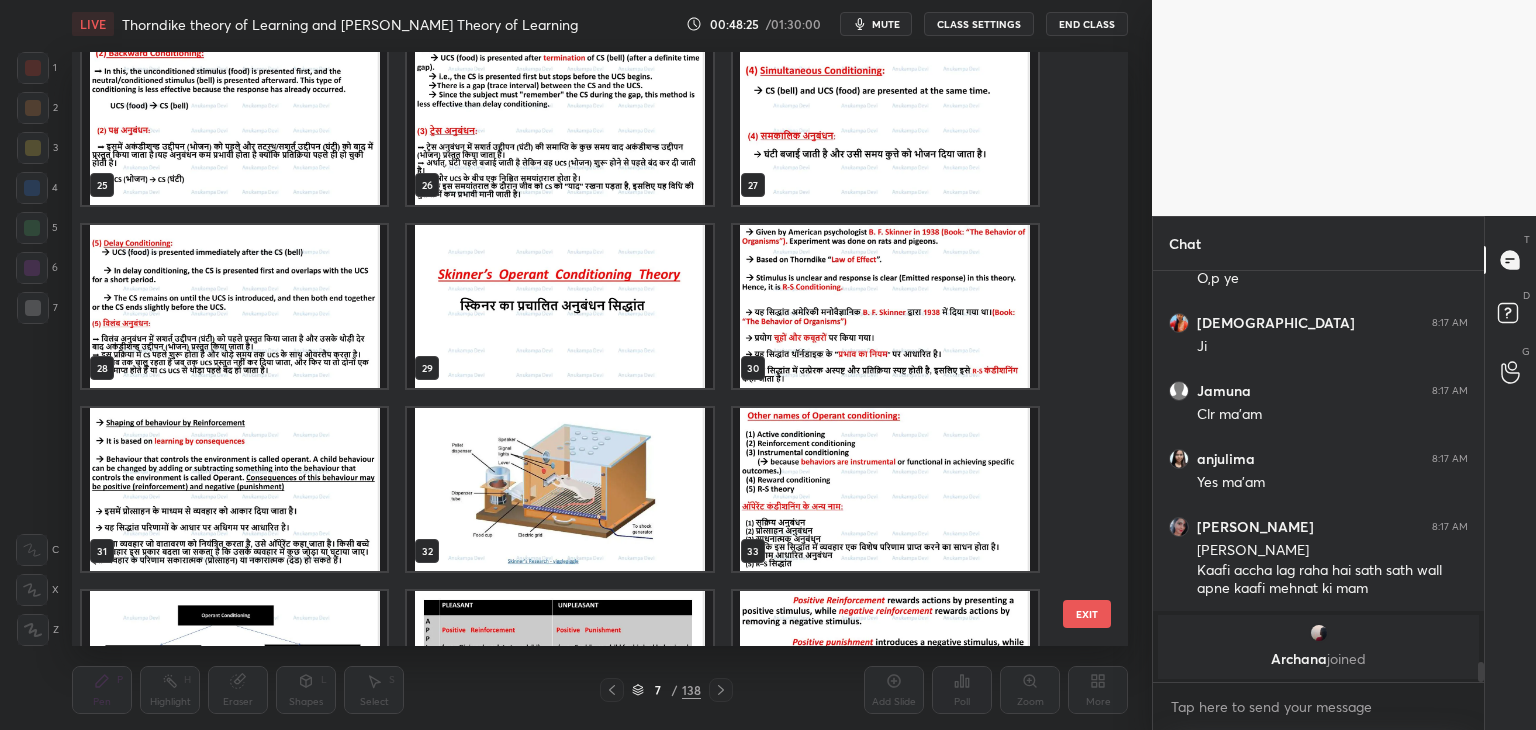 click at bounding box center (559, 306) 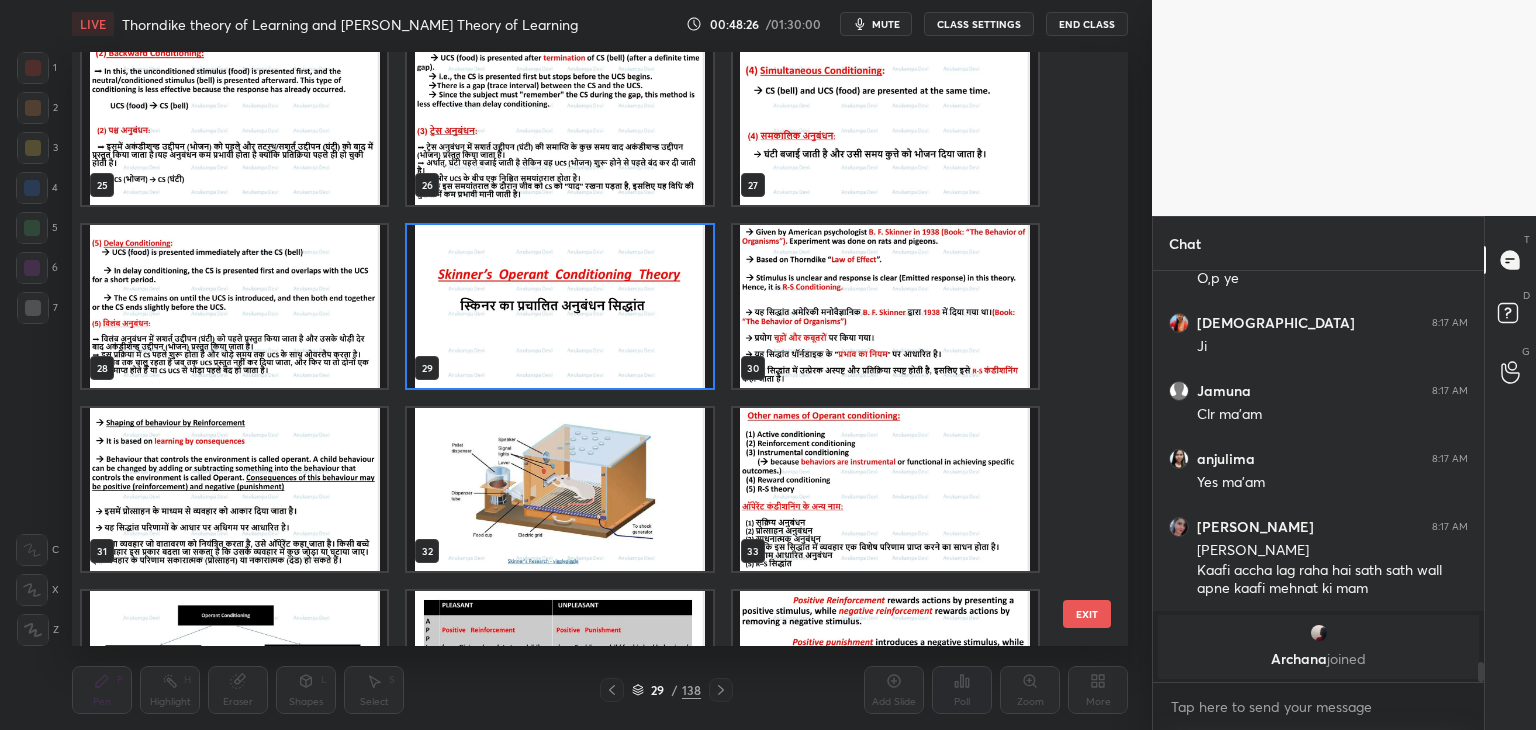 click at bounding box center [559, 306] 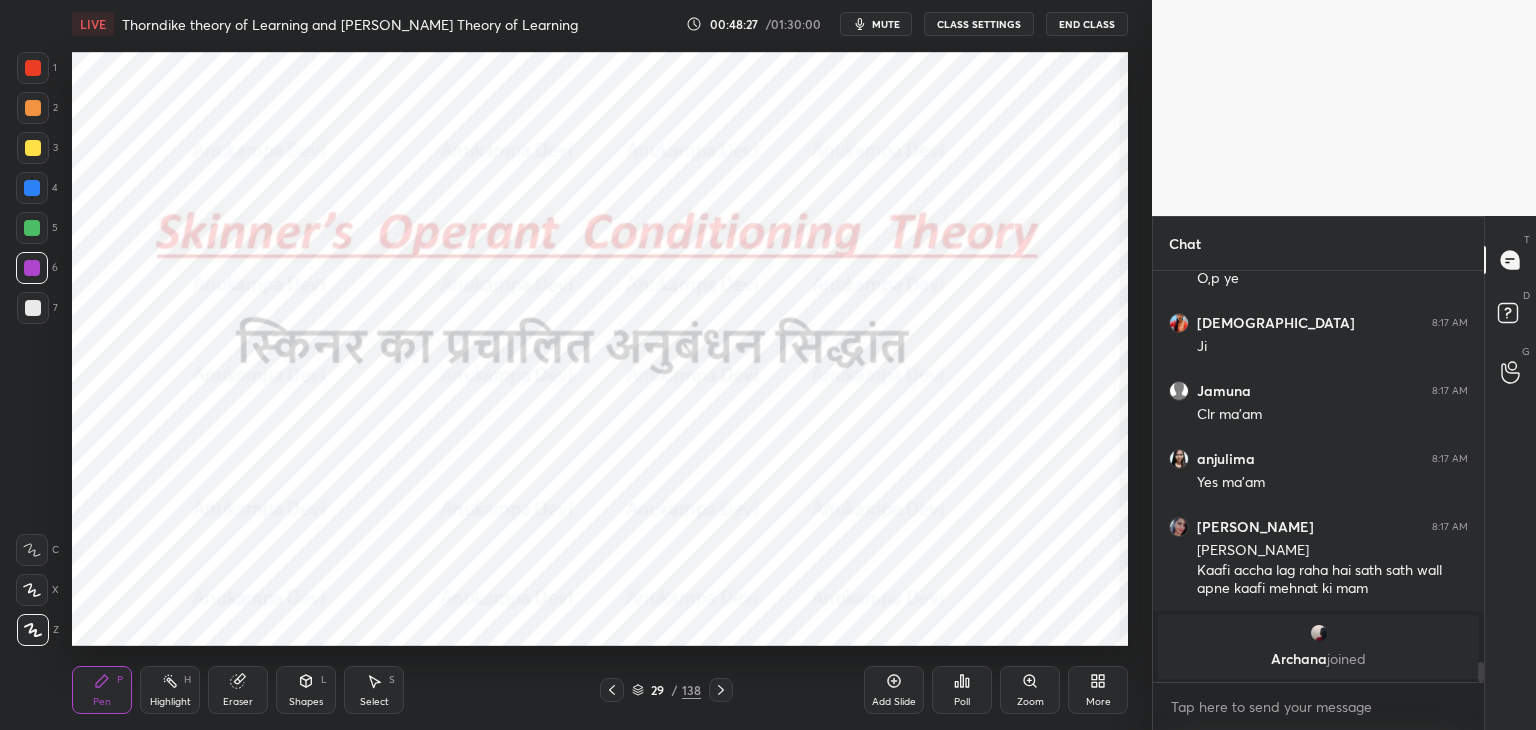 click 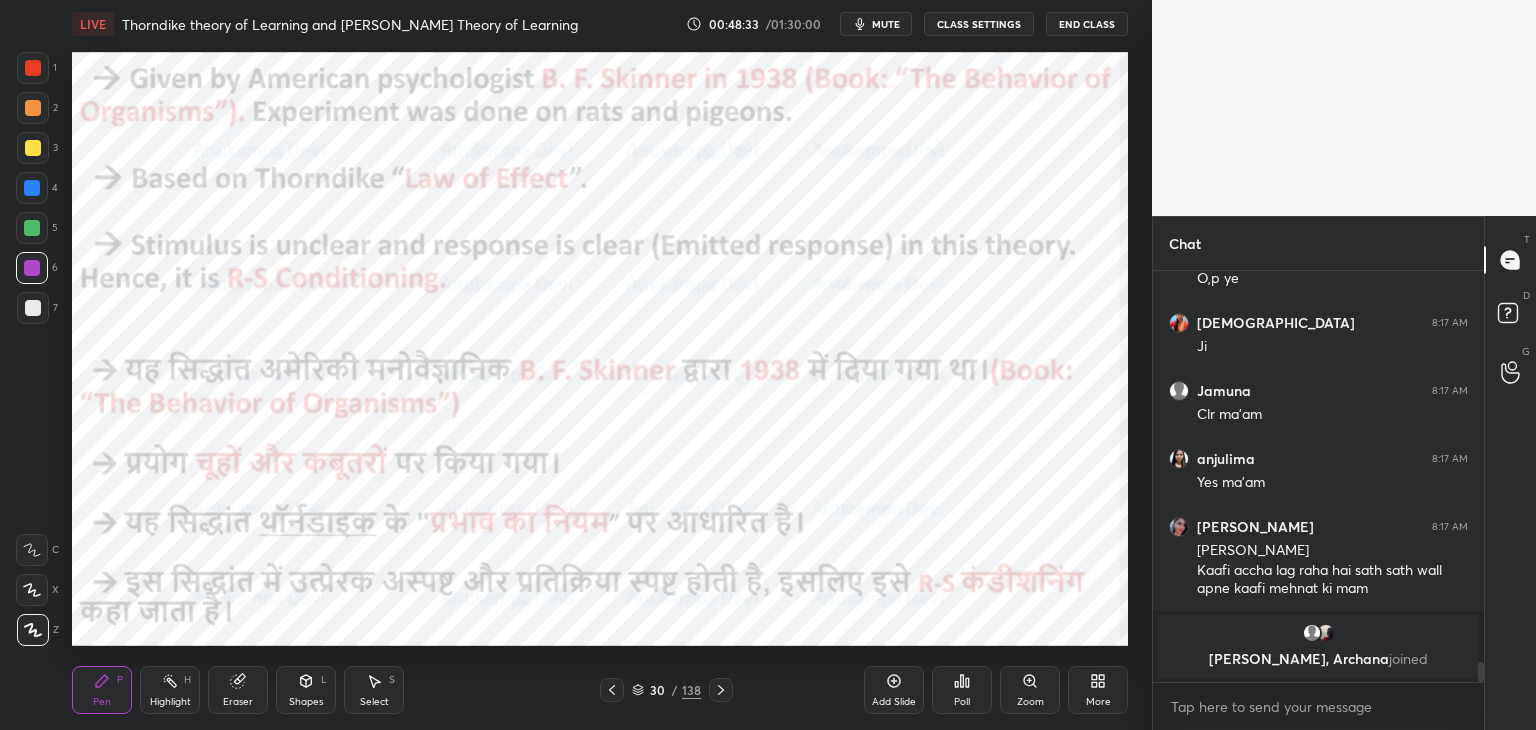 click 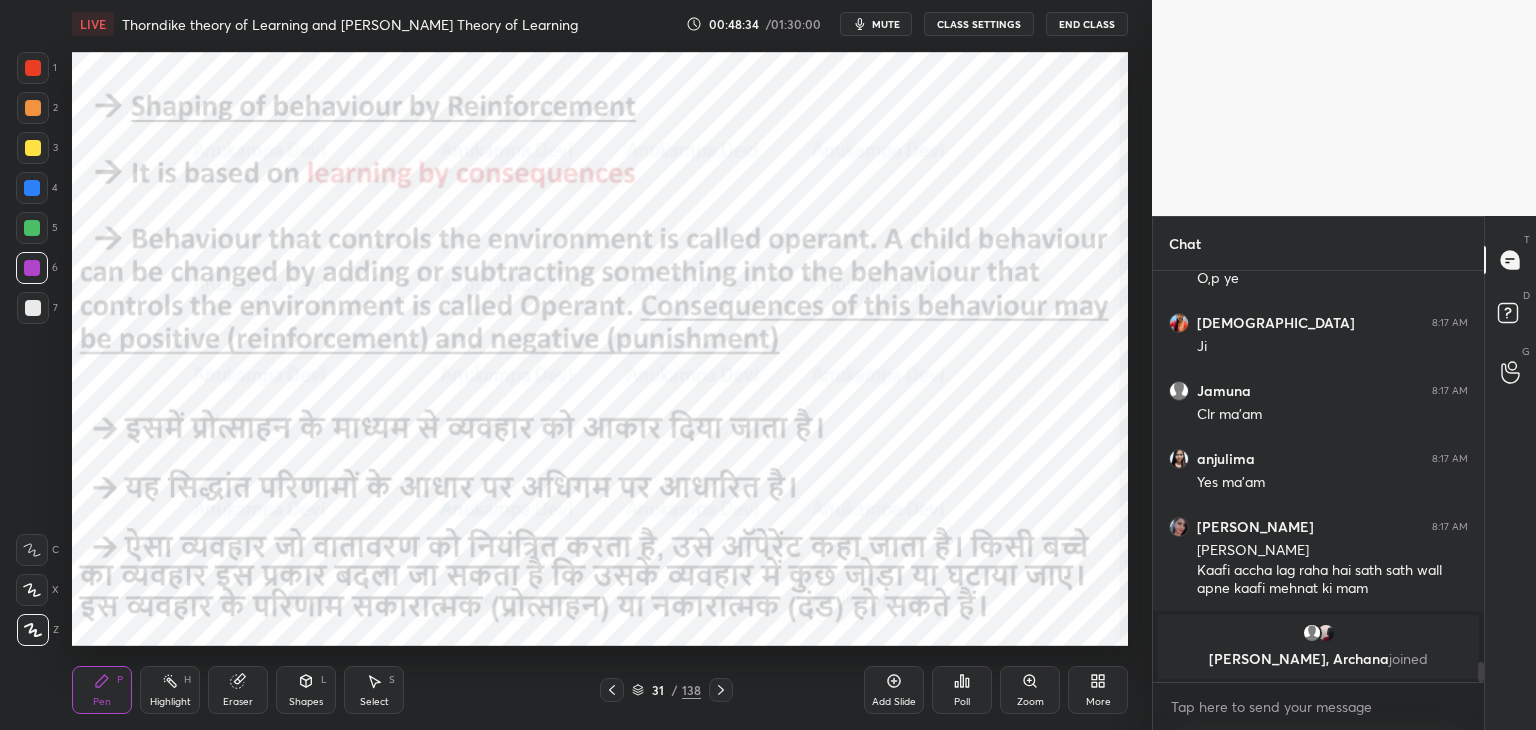 click 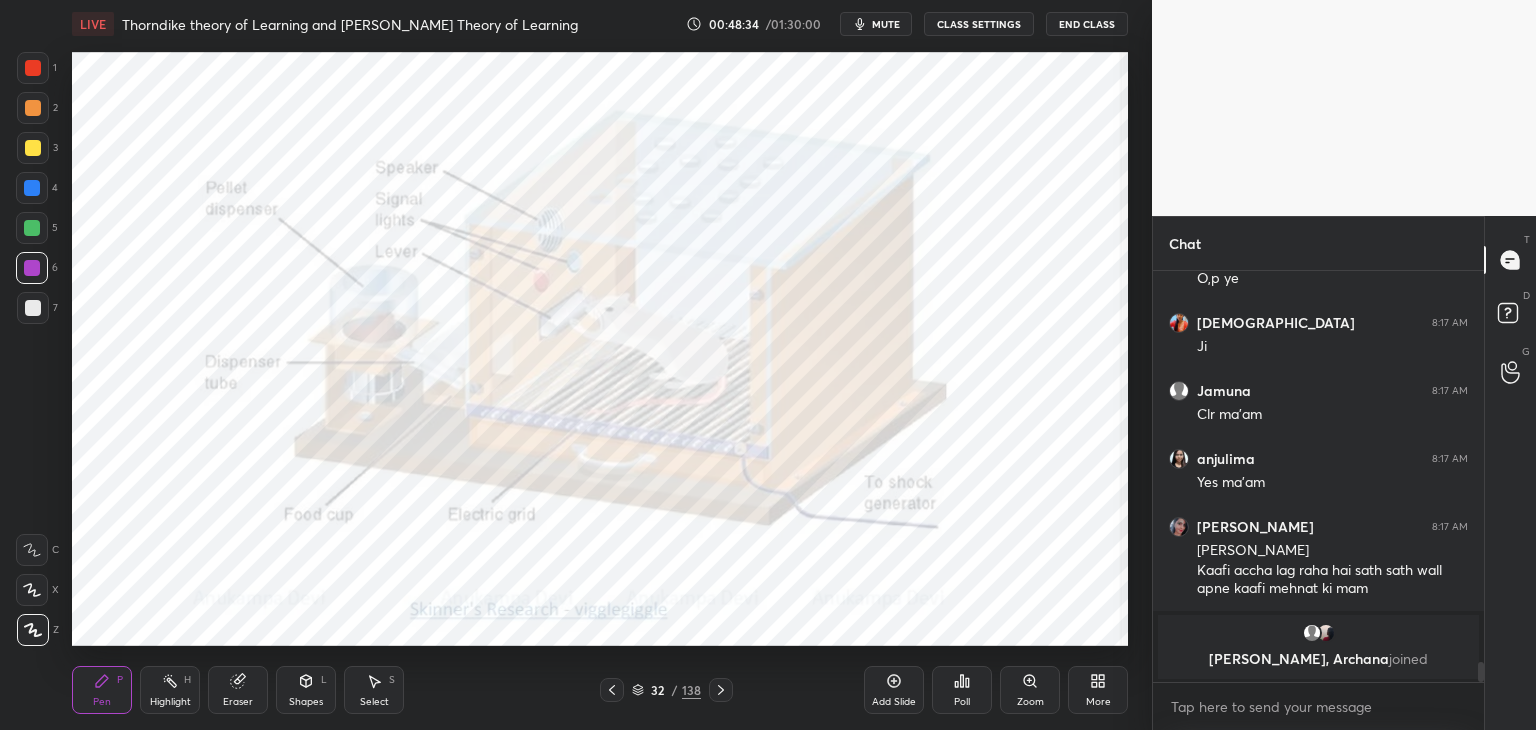 click 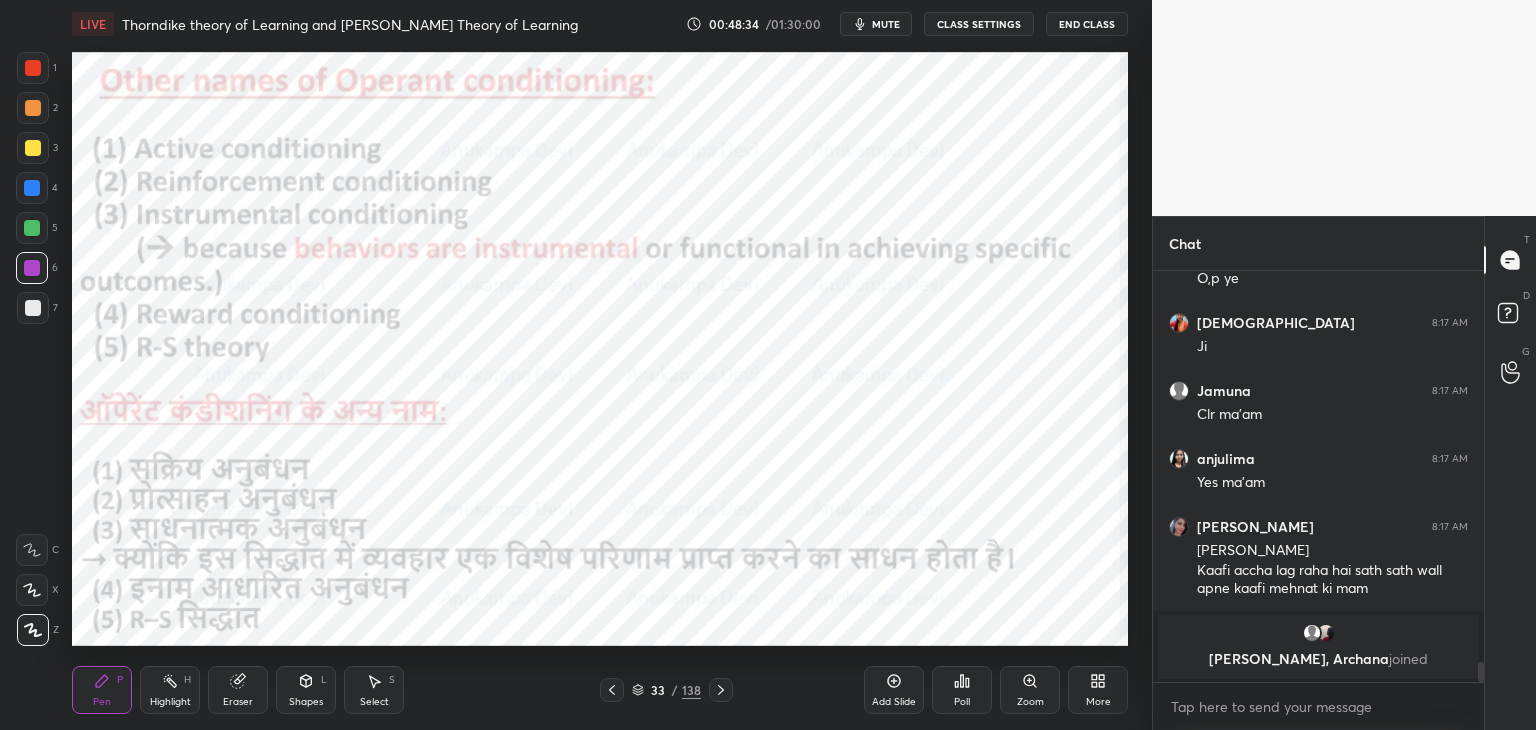click 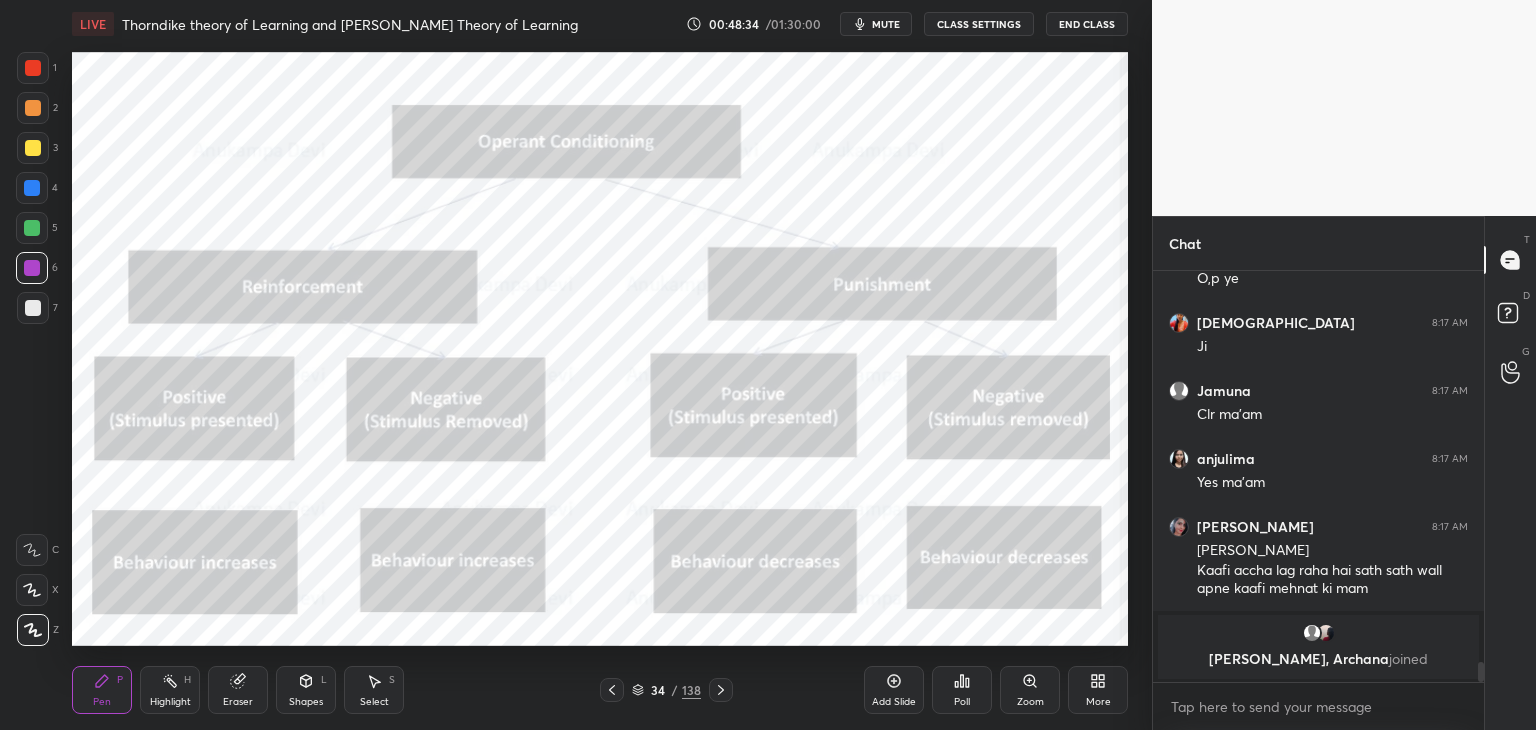 click 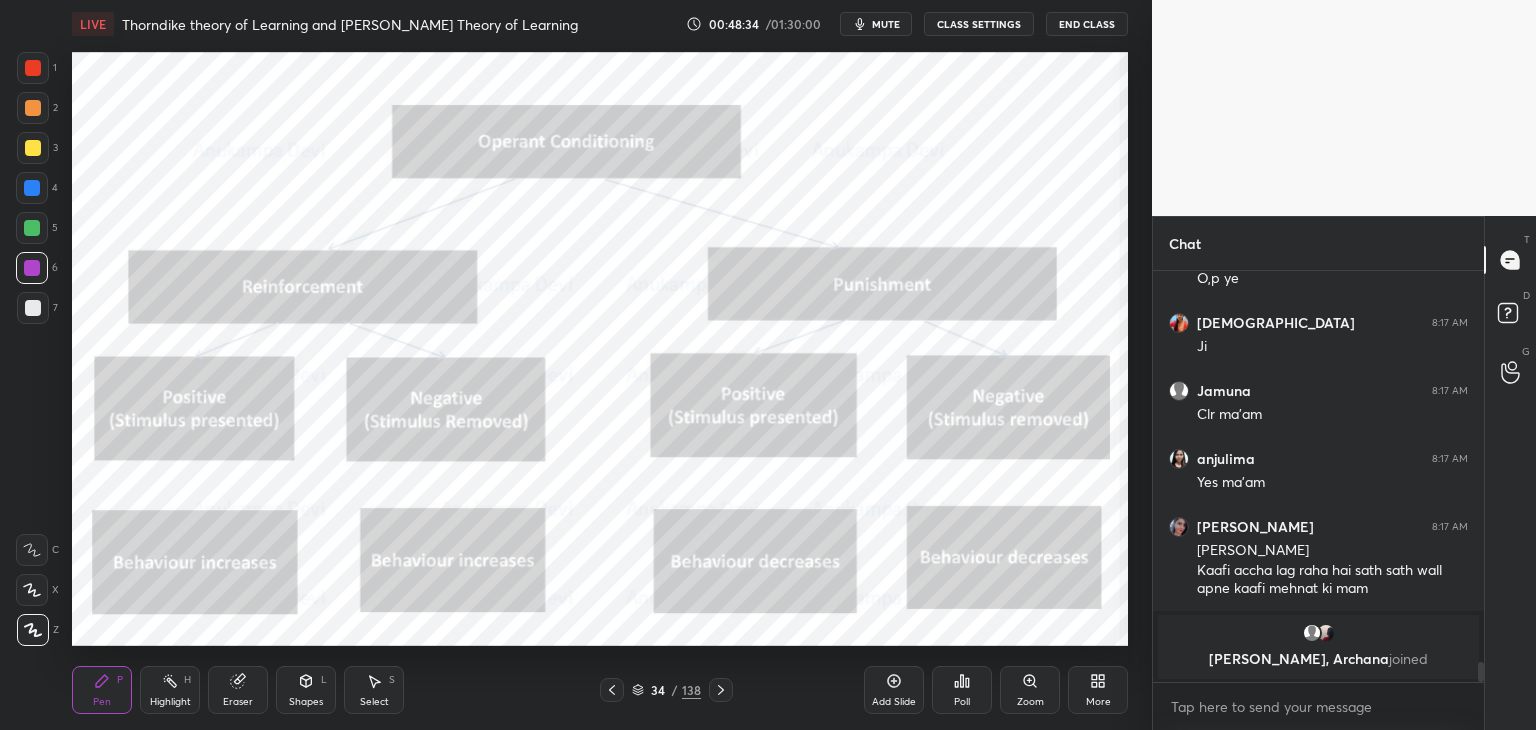 click 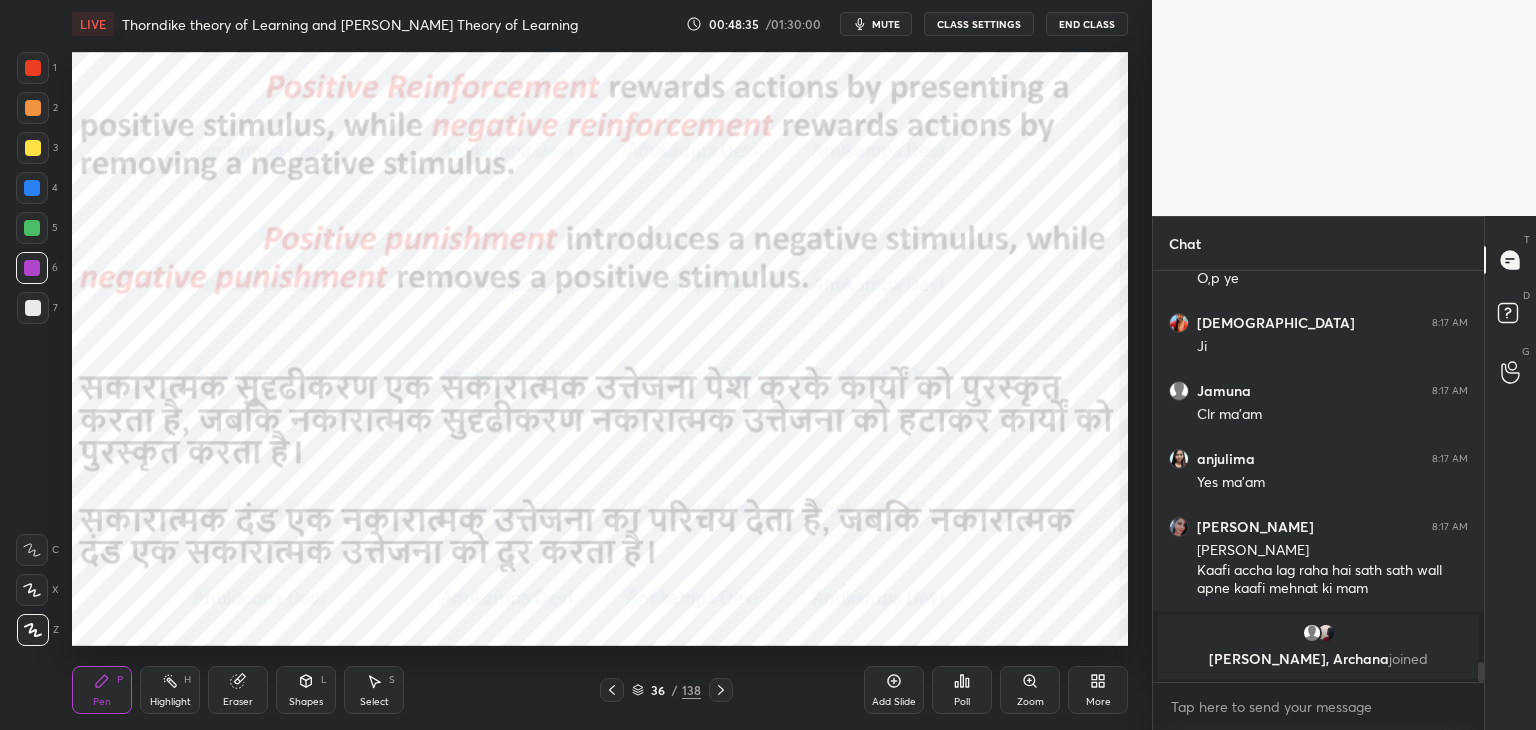 click 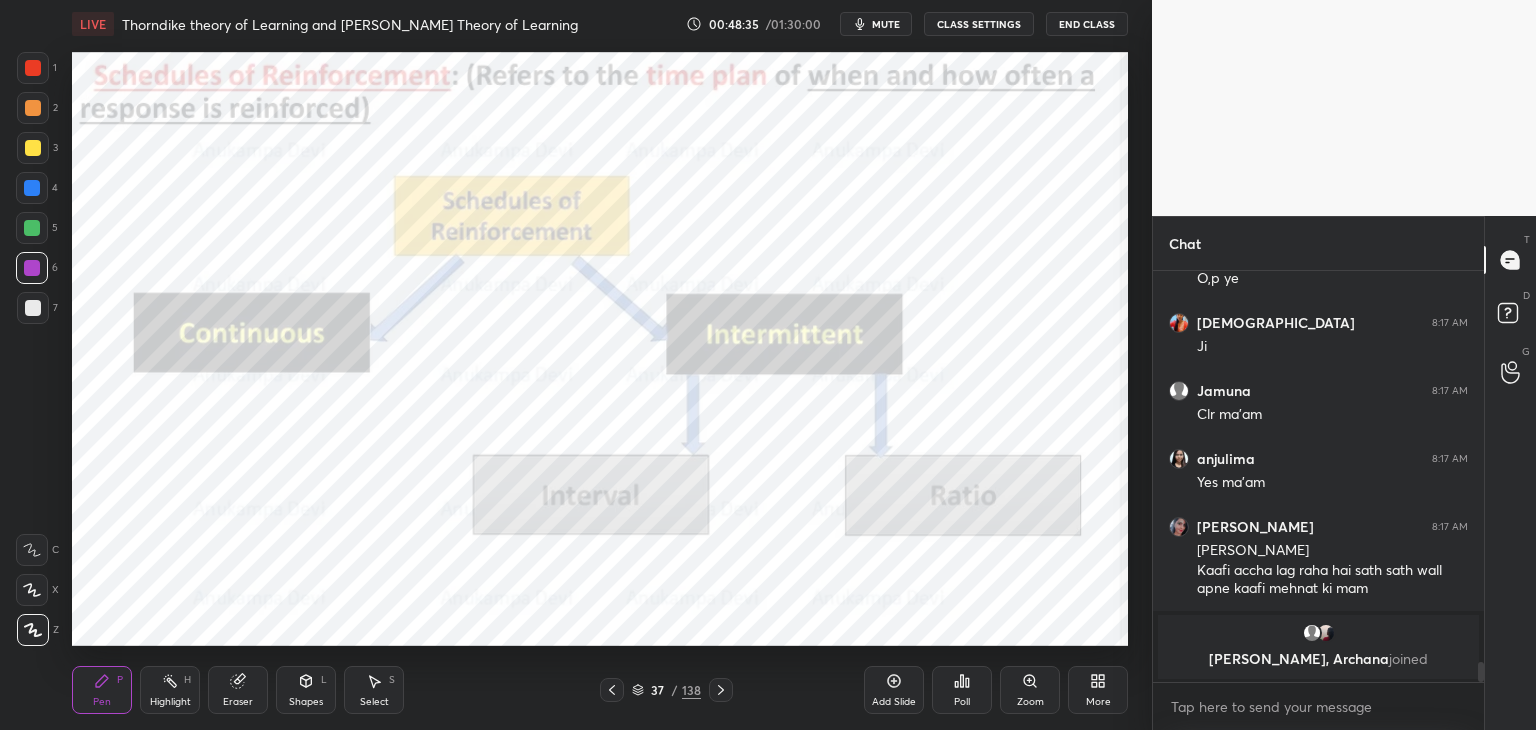 click 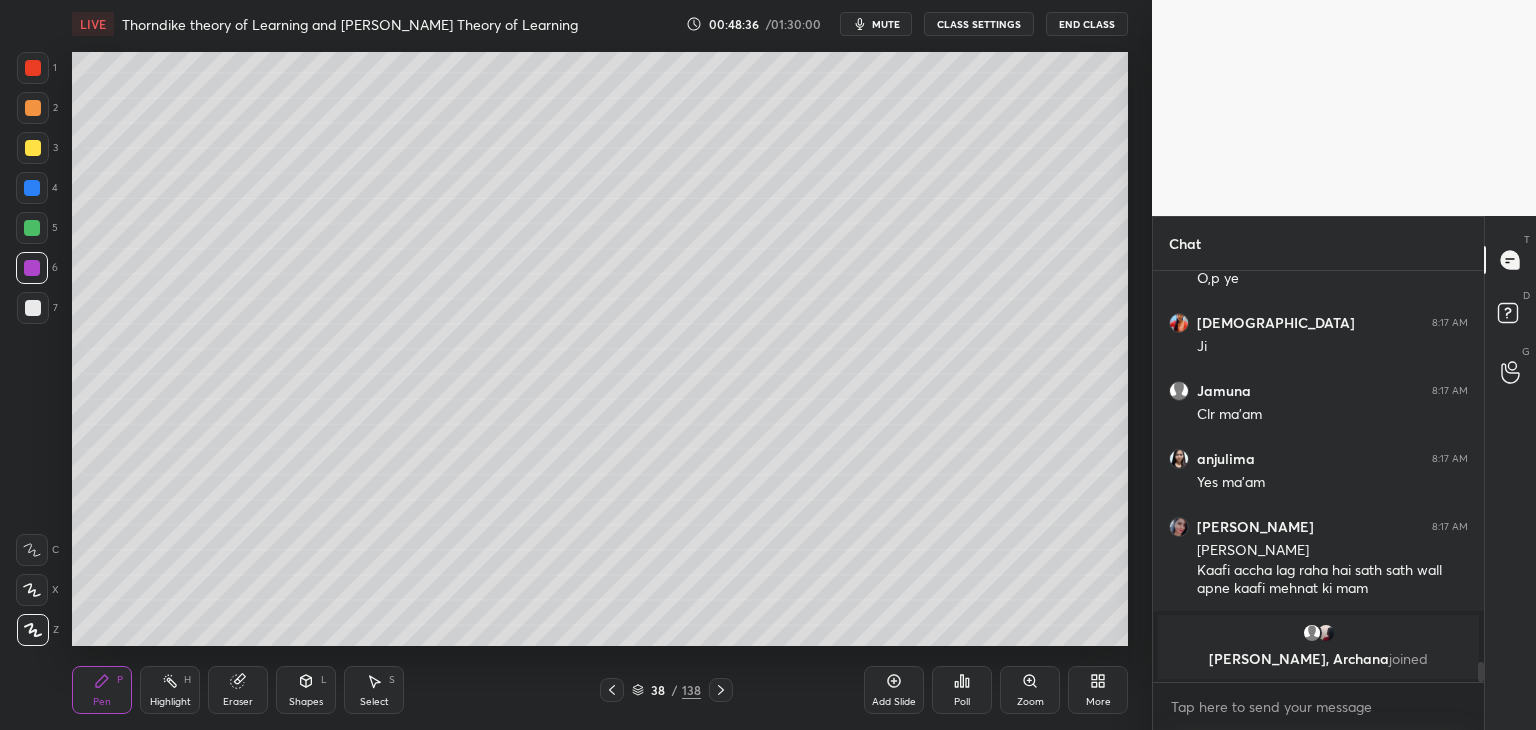 click 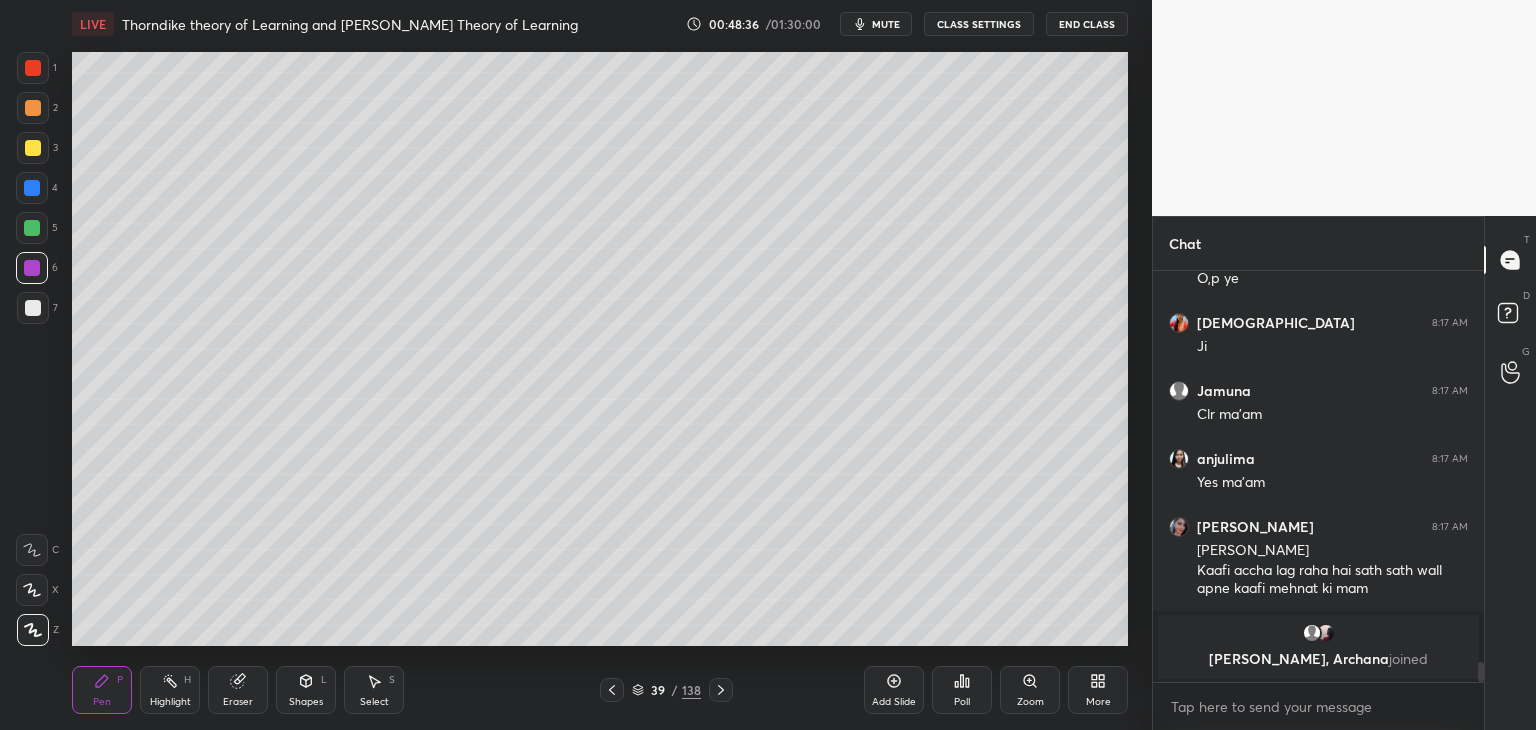 click 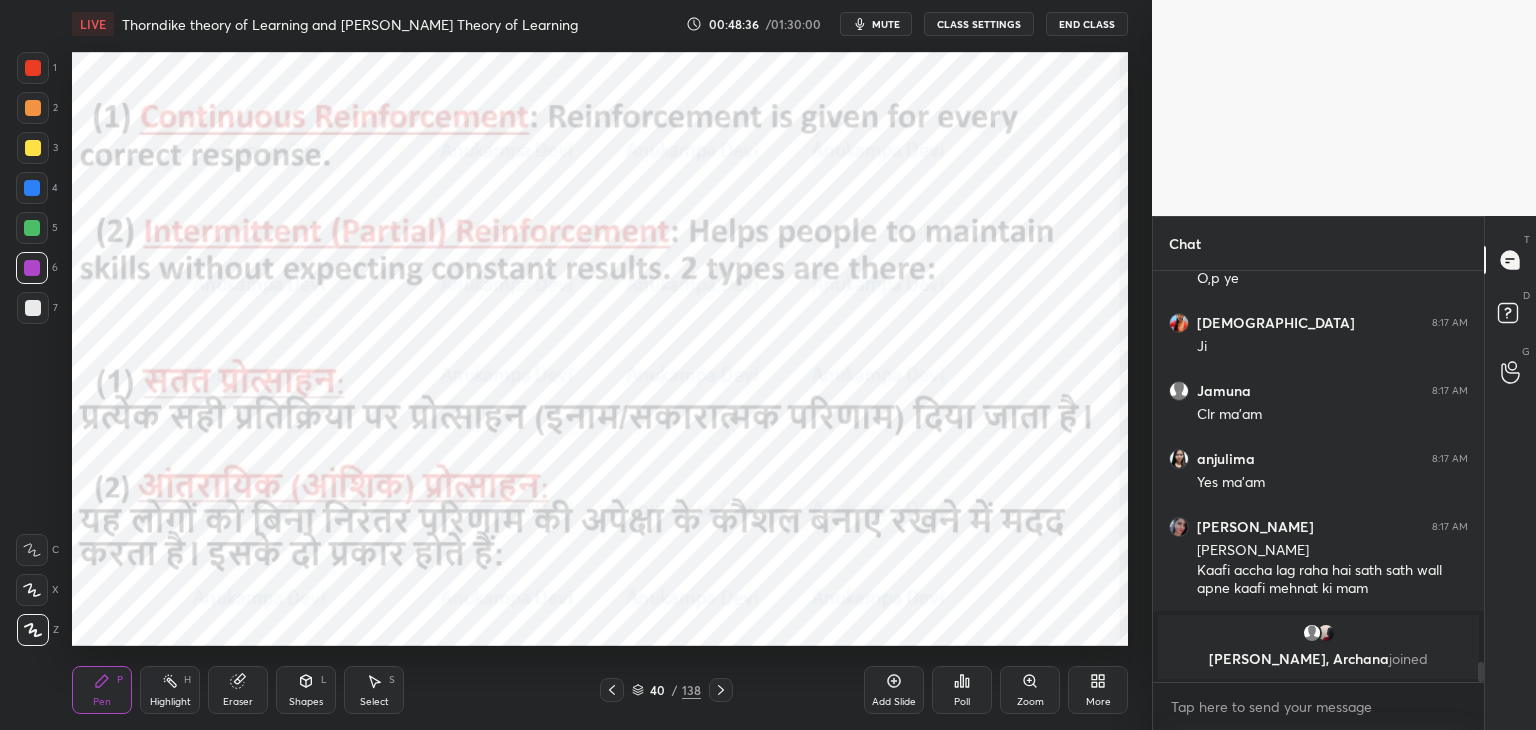 click 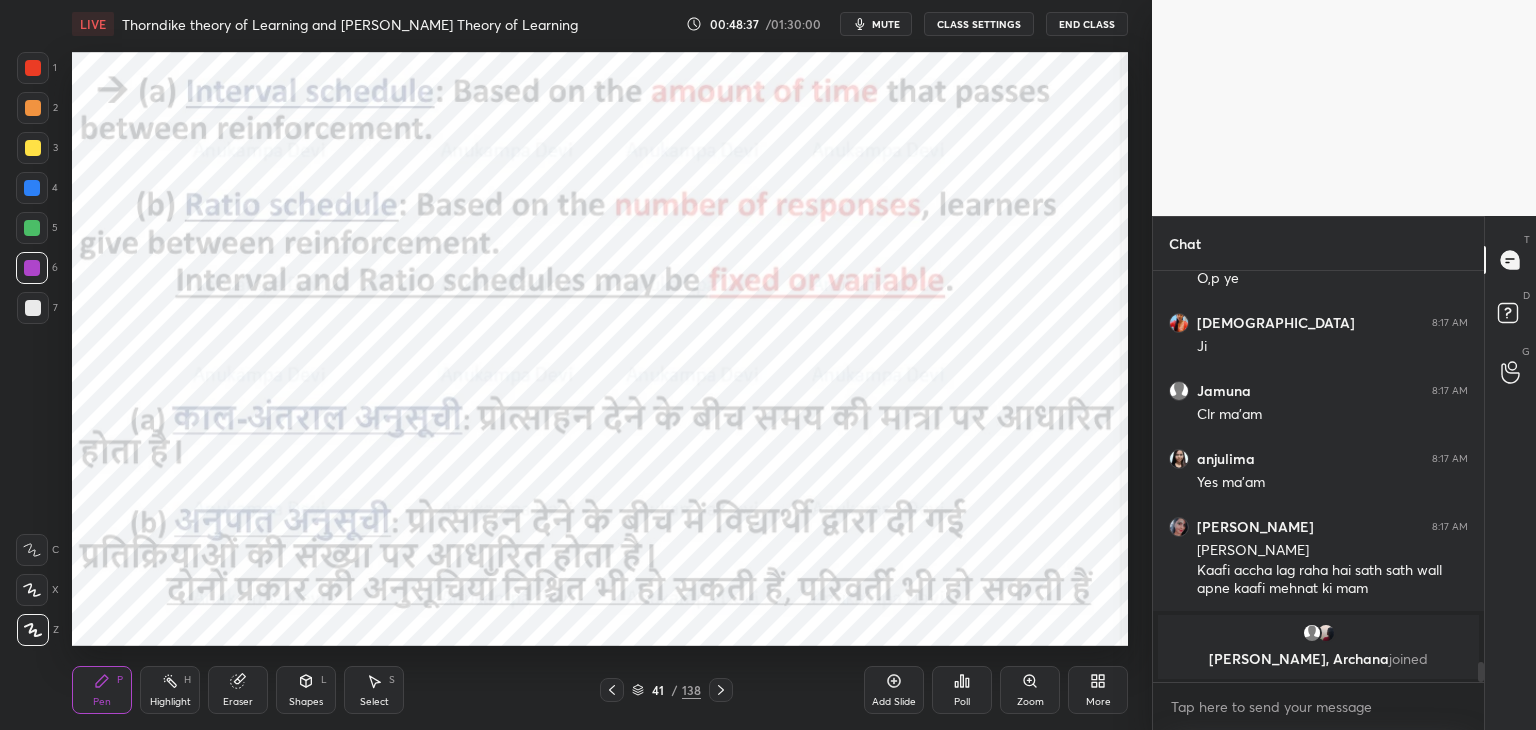 click 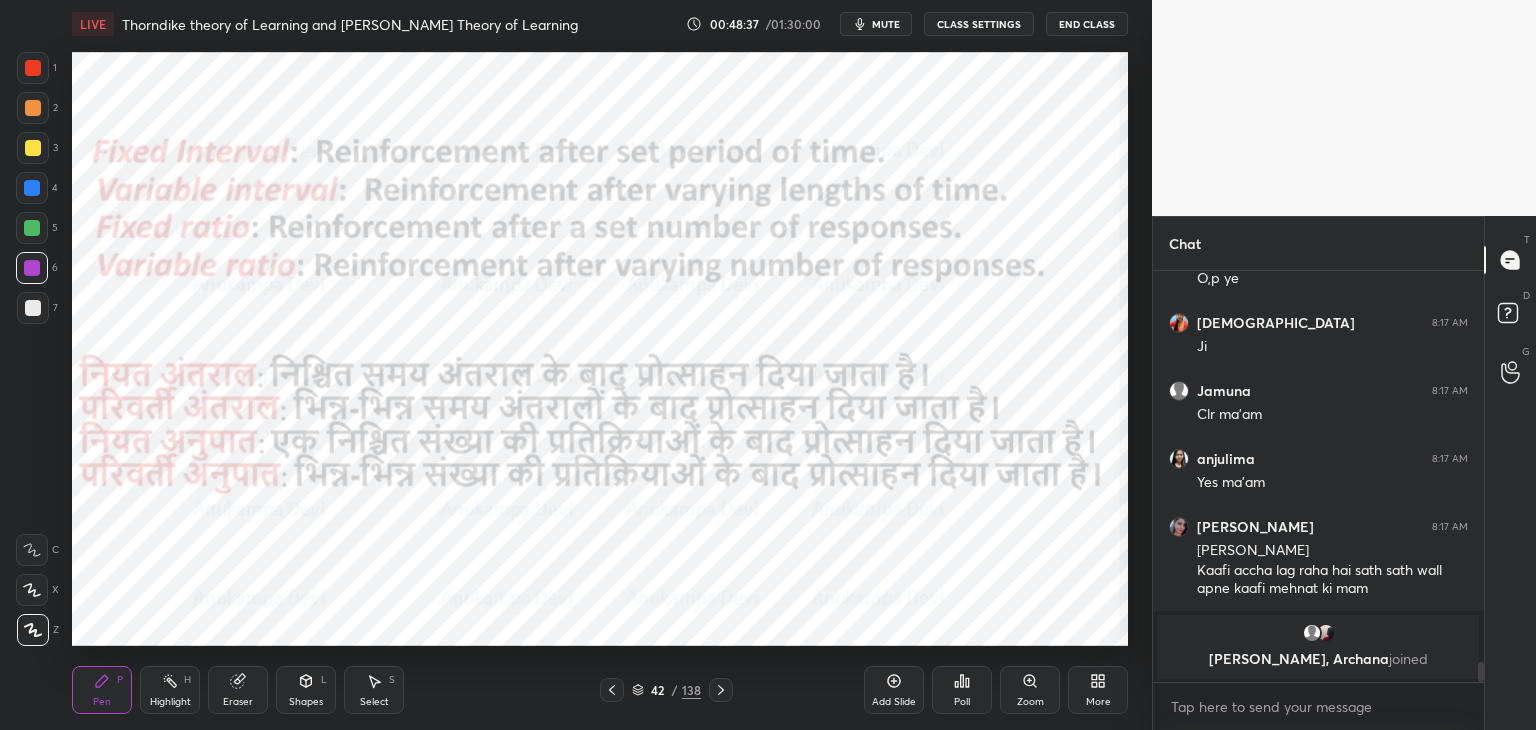 click 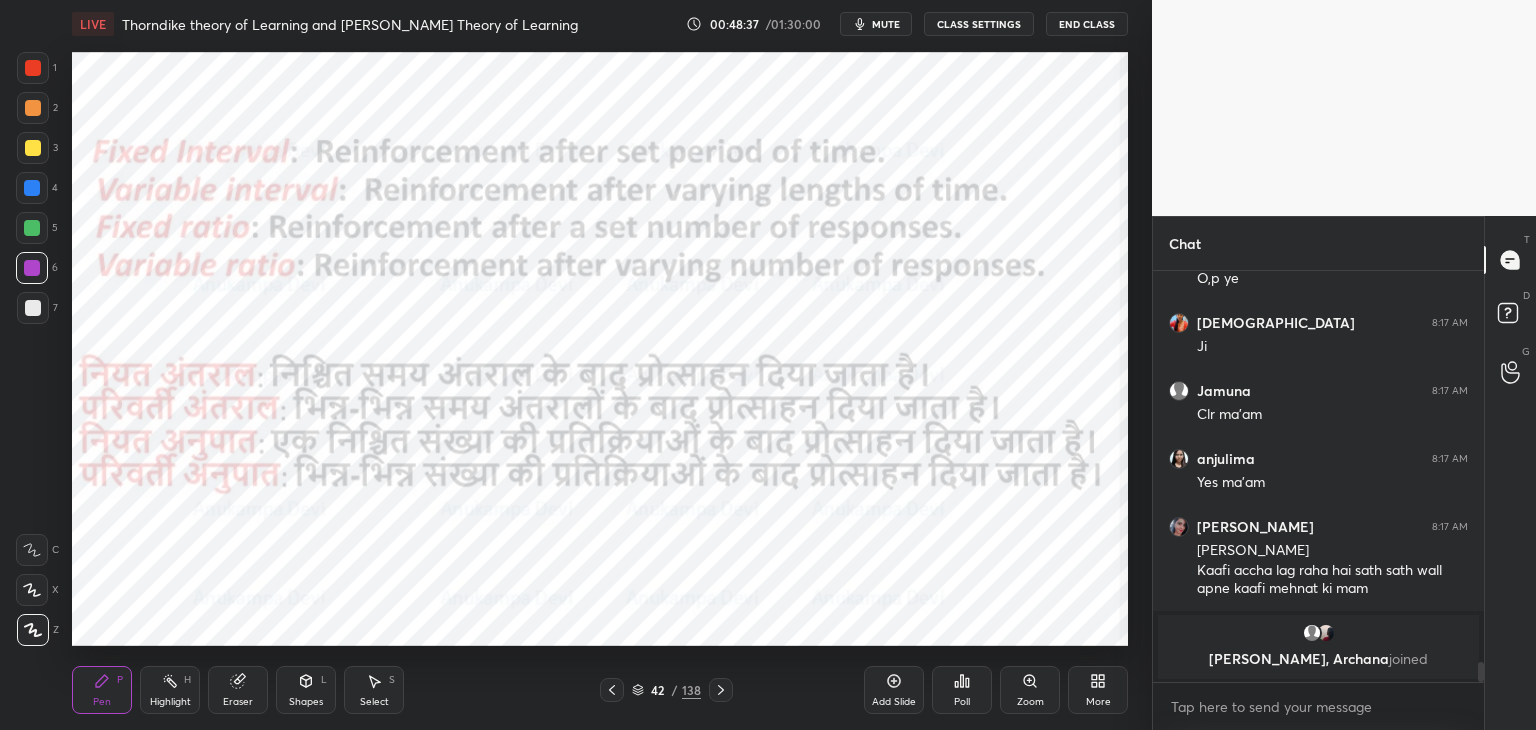 click 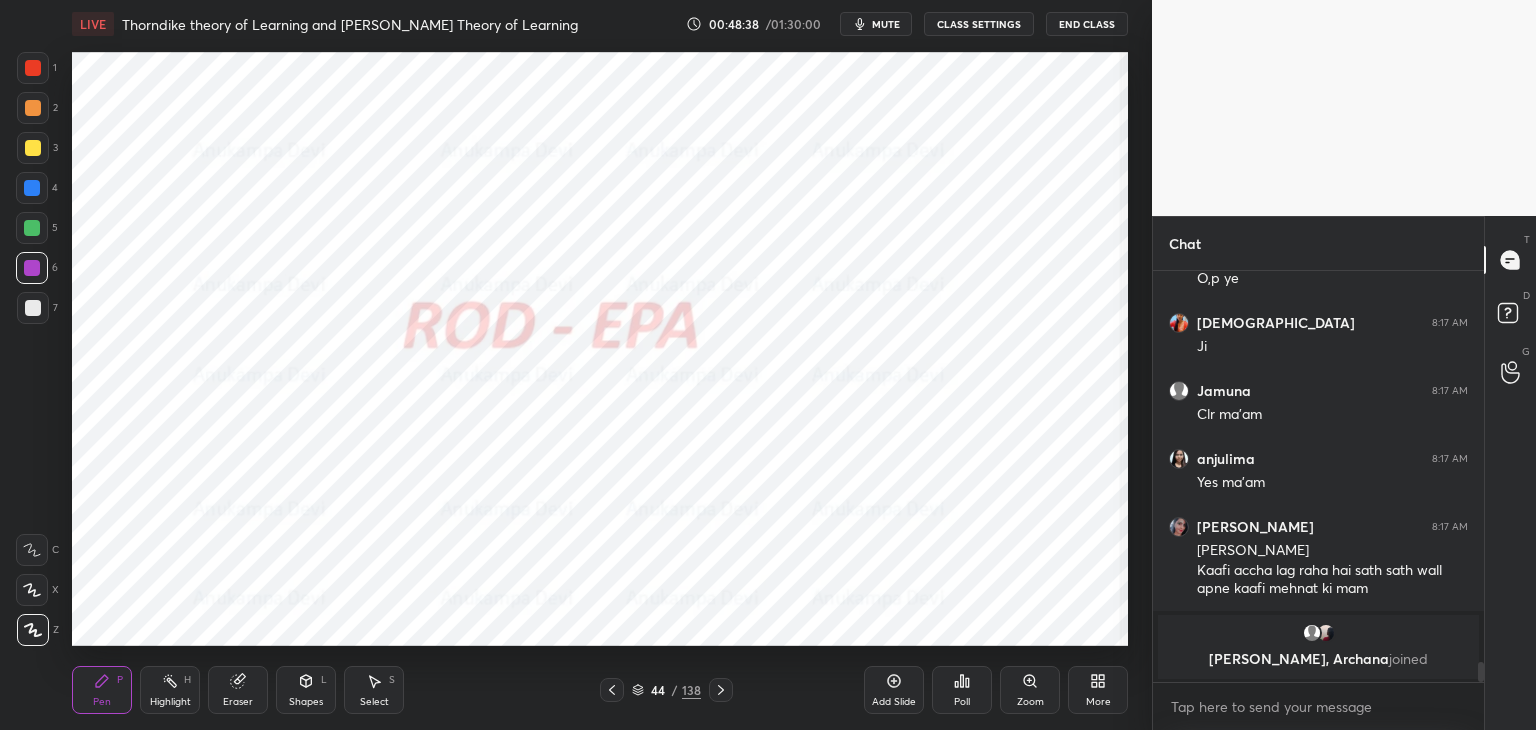 click 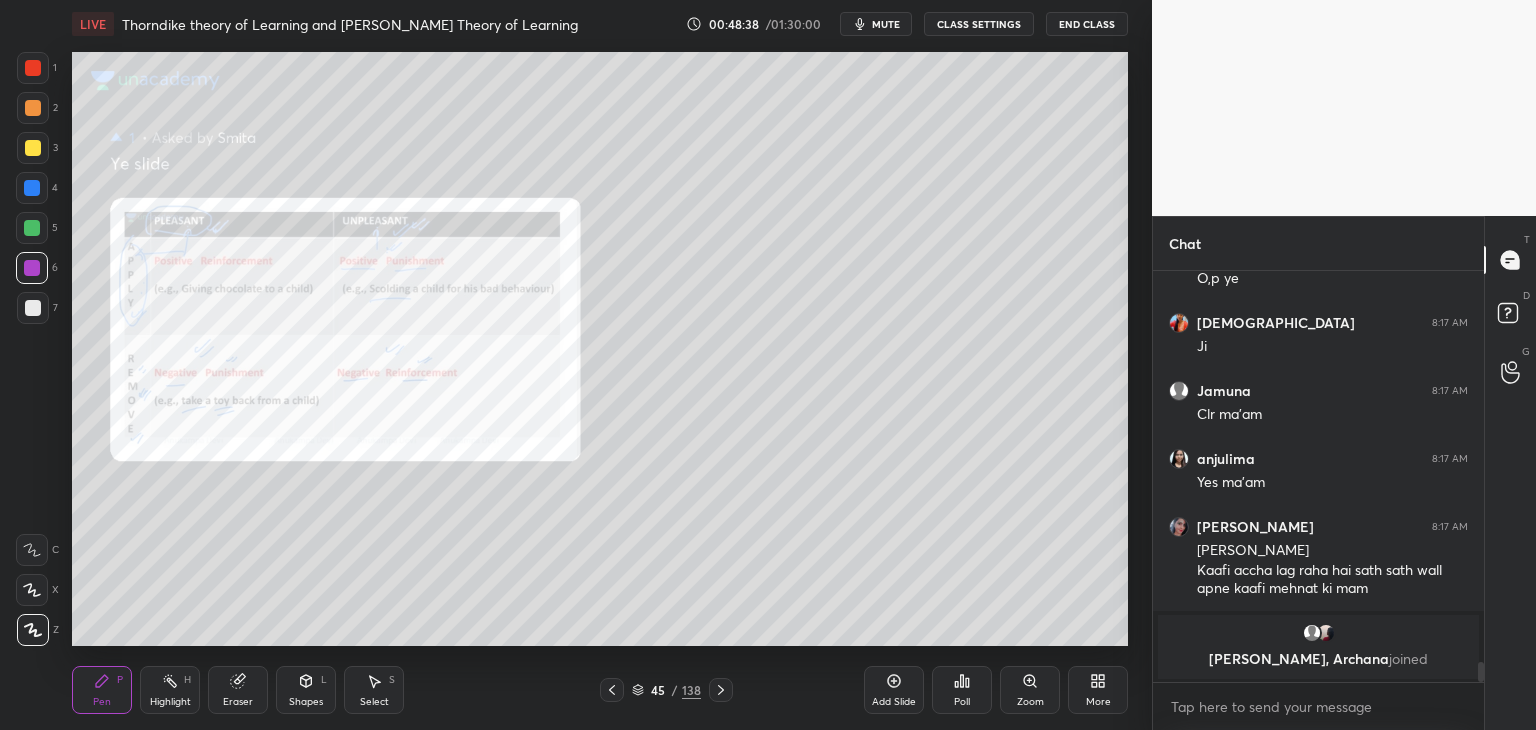 click 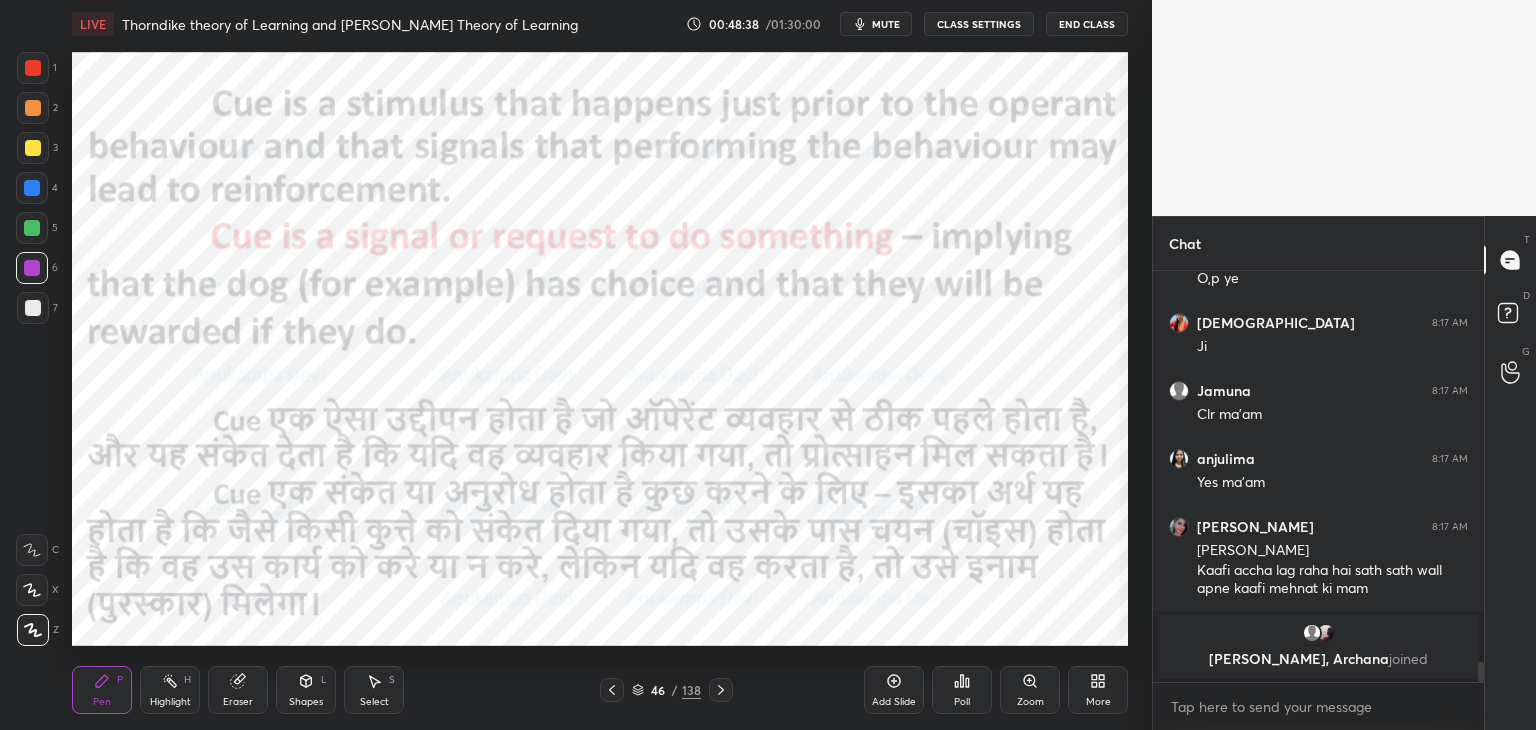 click 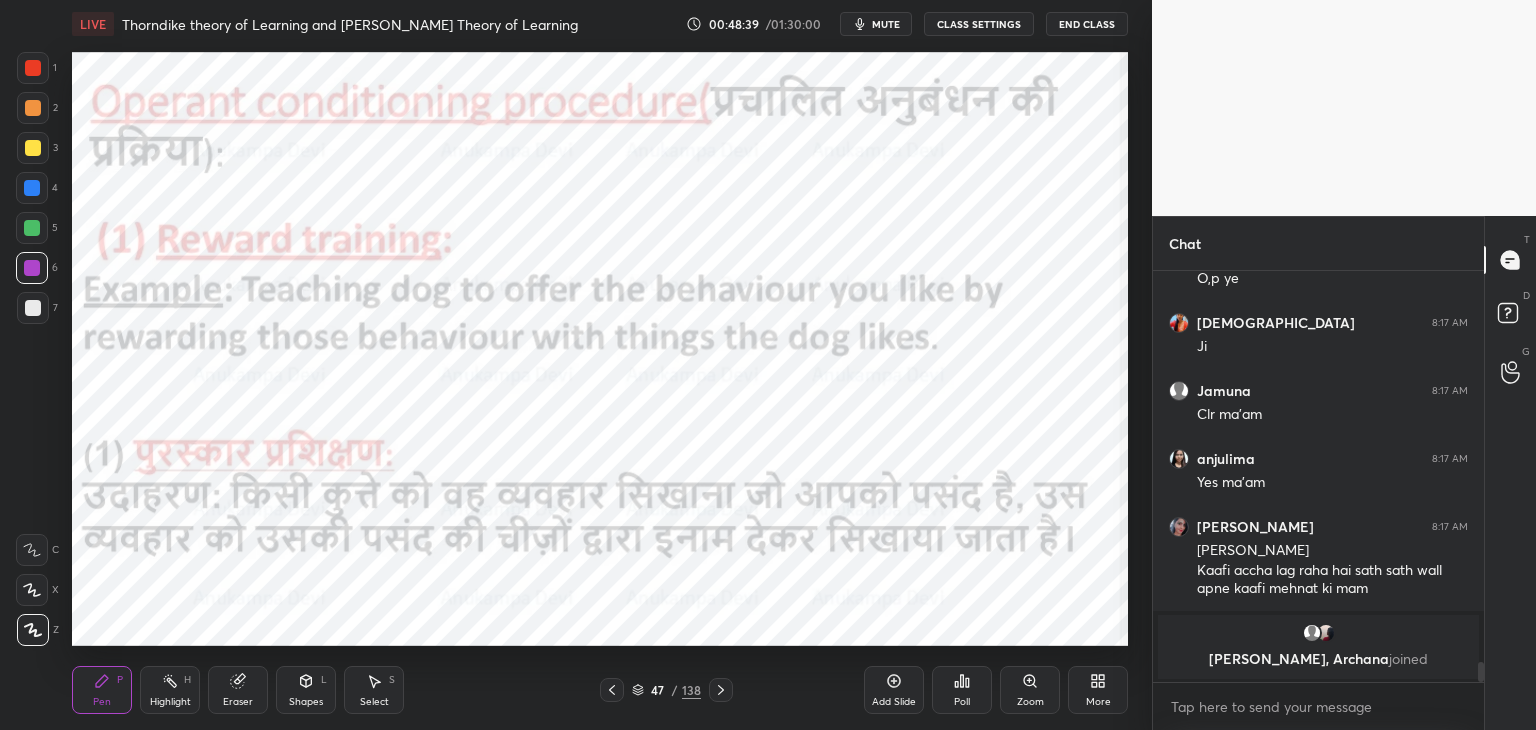 click 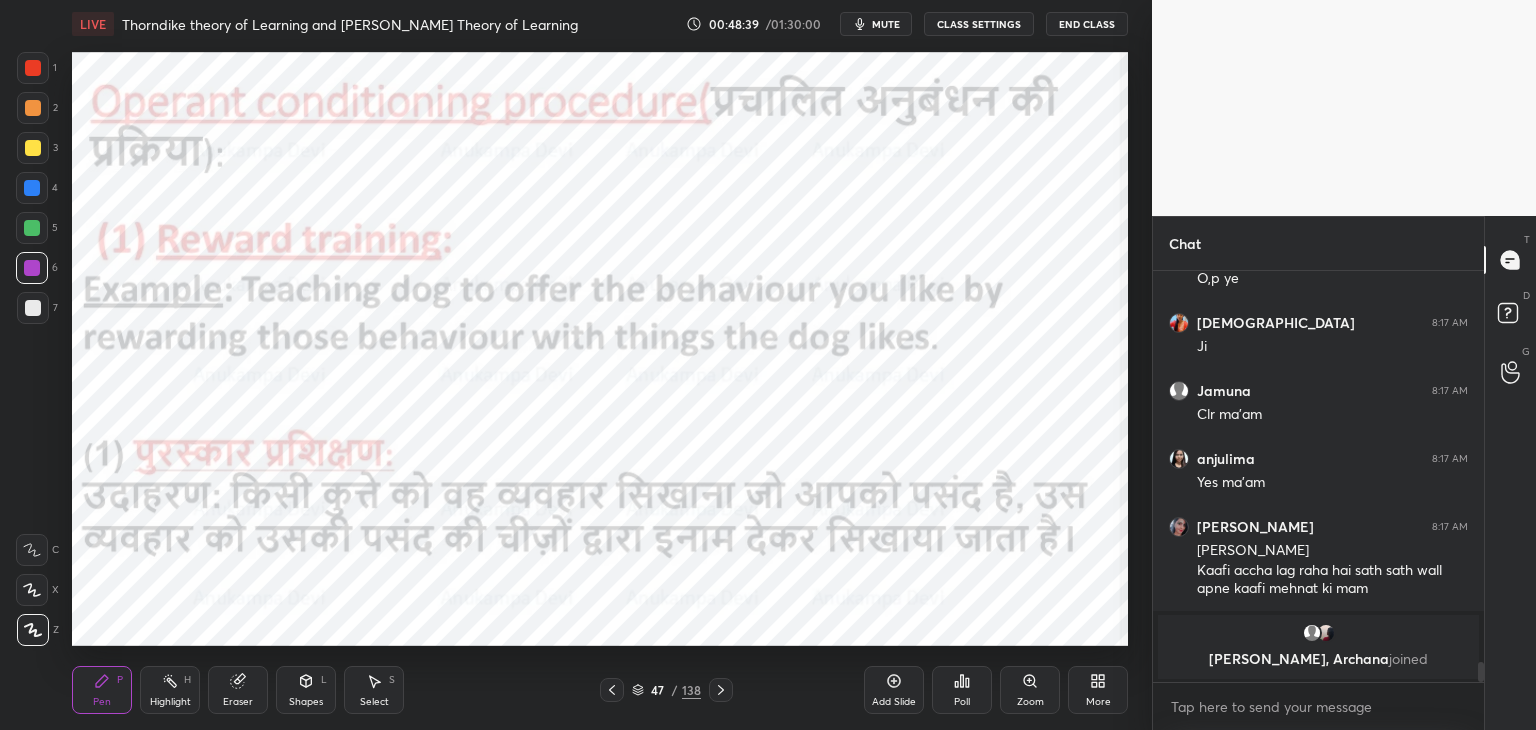 click 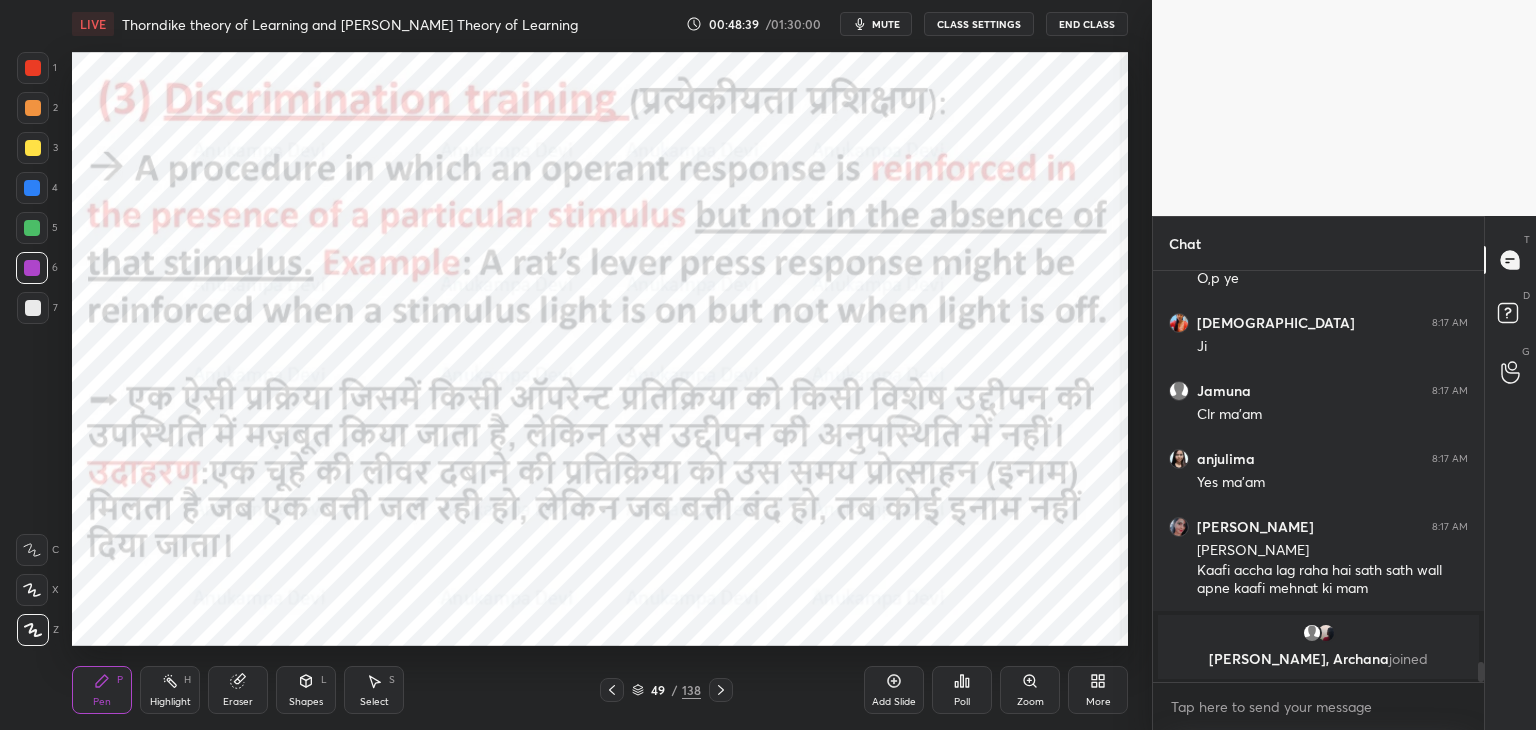 click 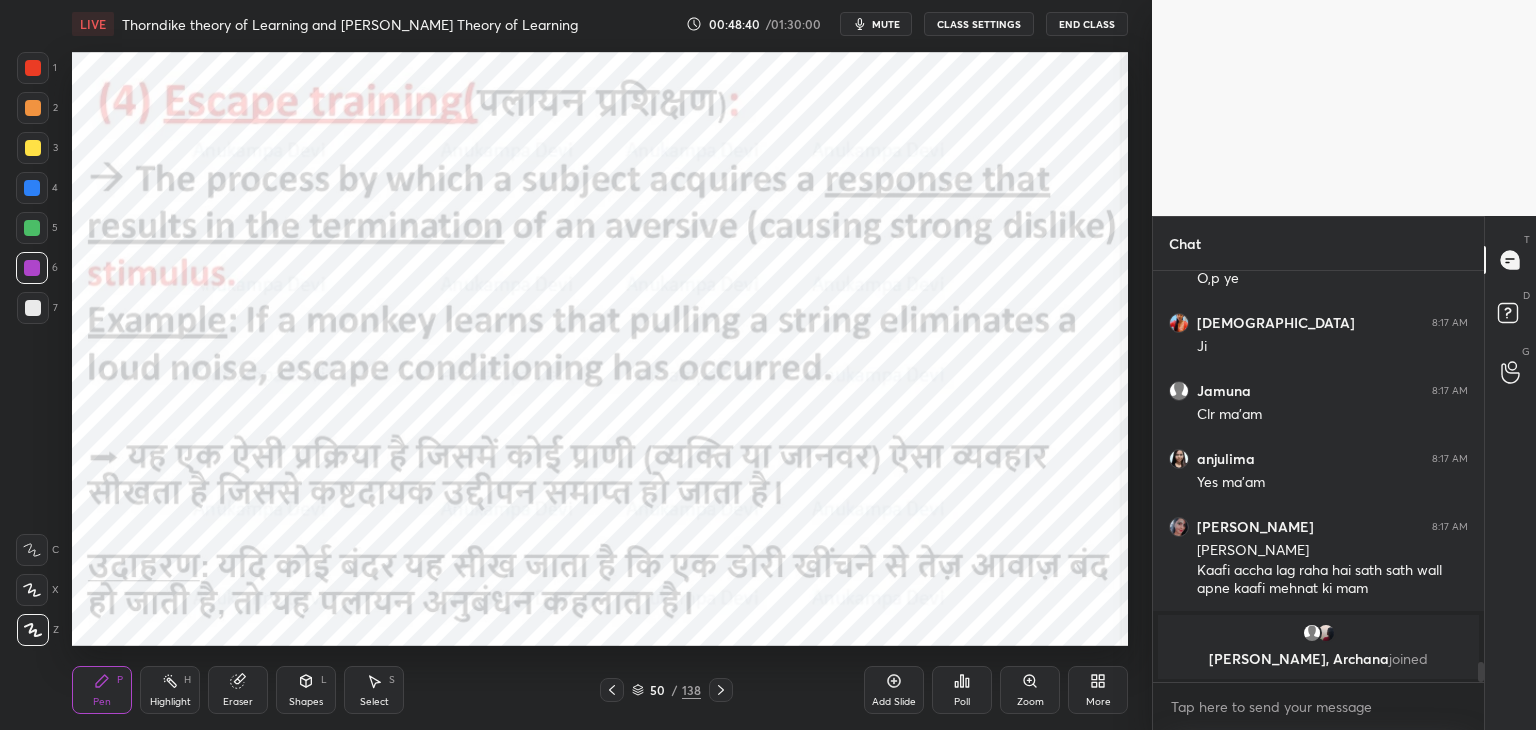 click 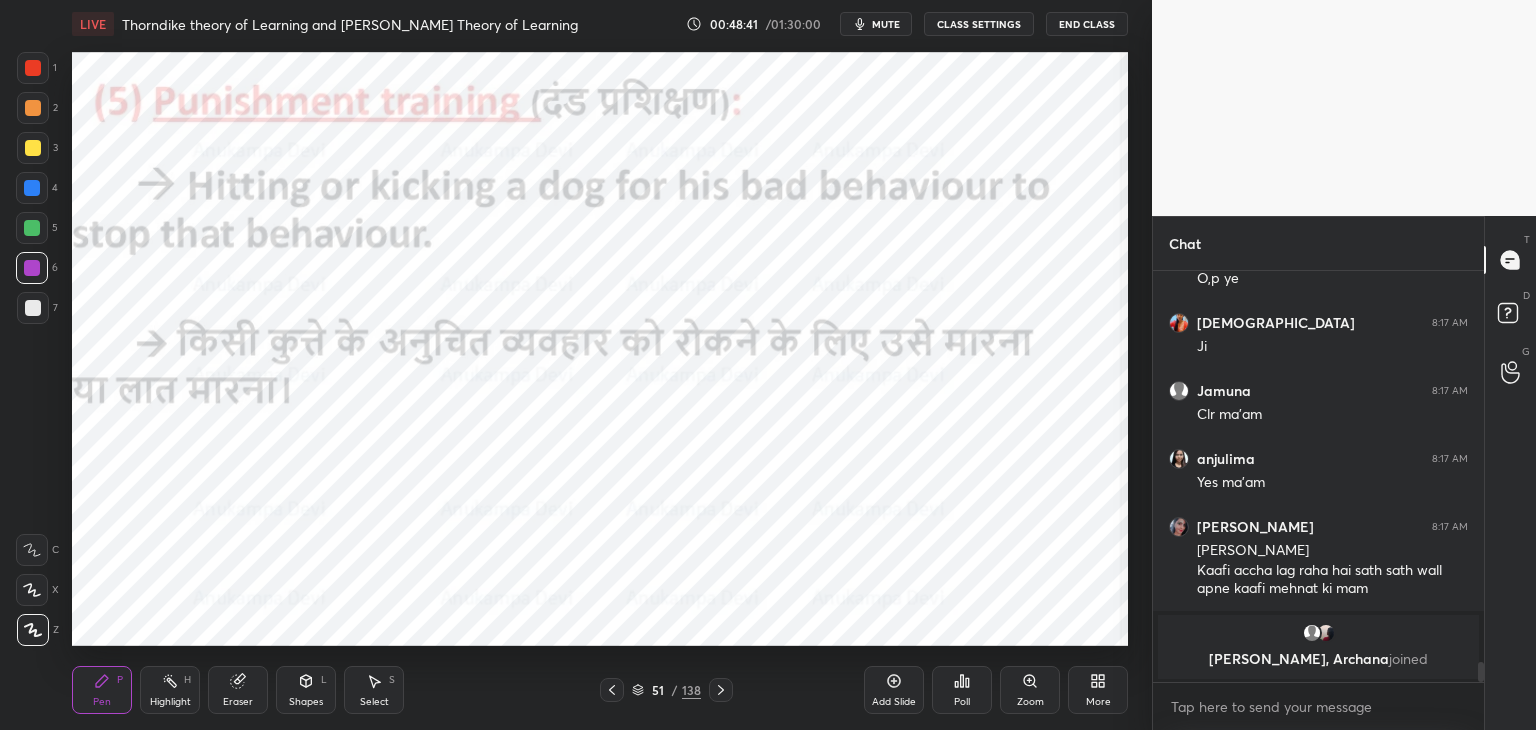 click 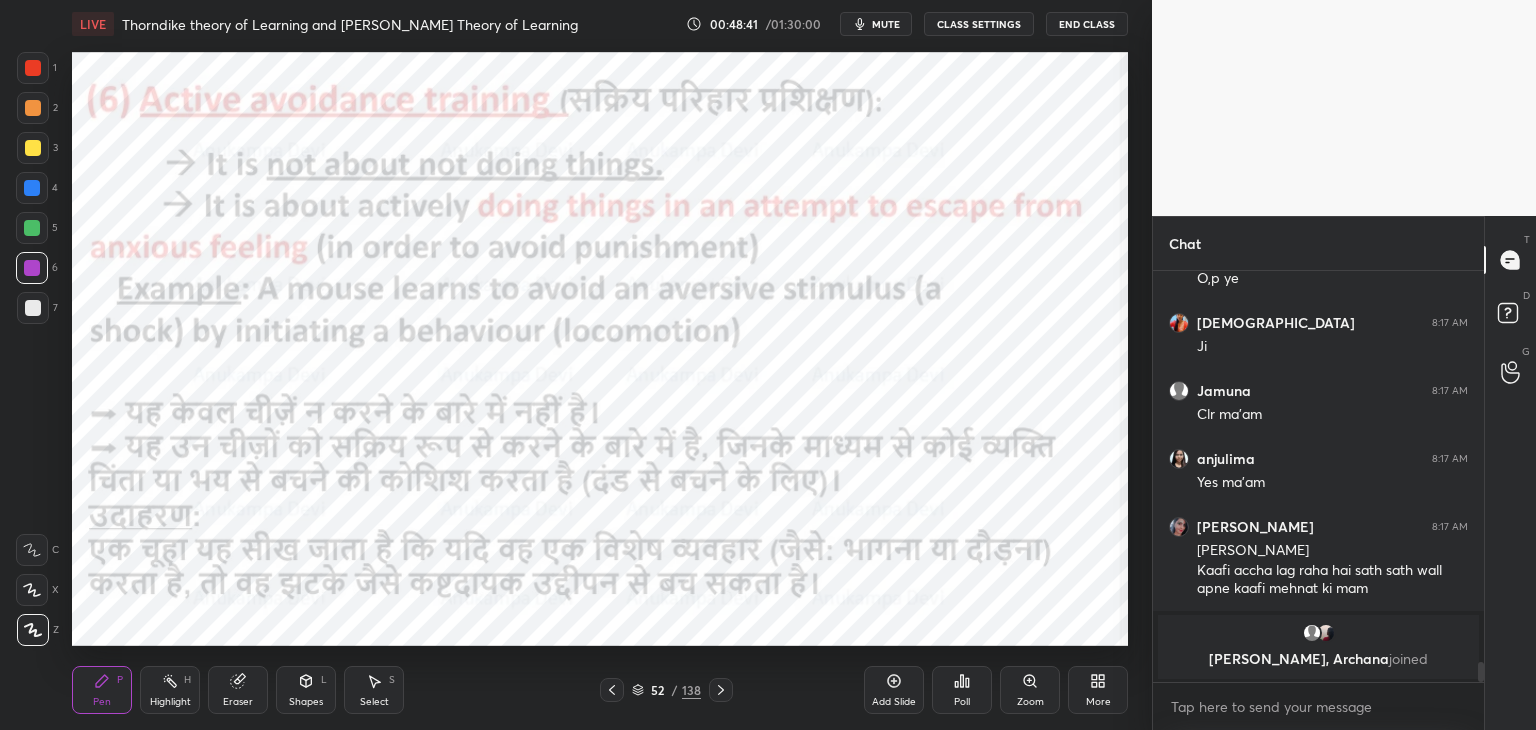 click 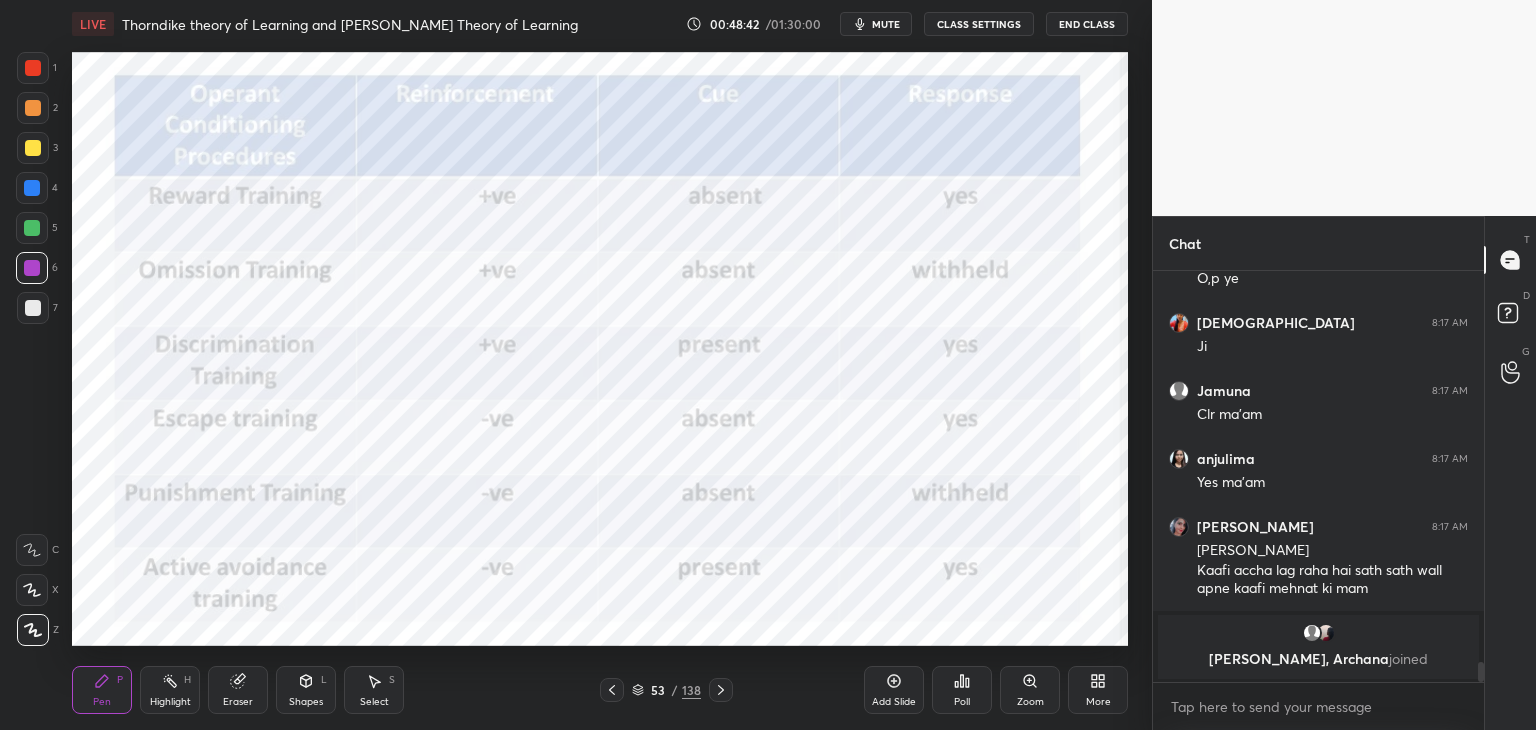 click 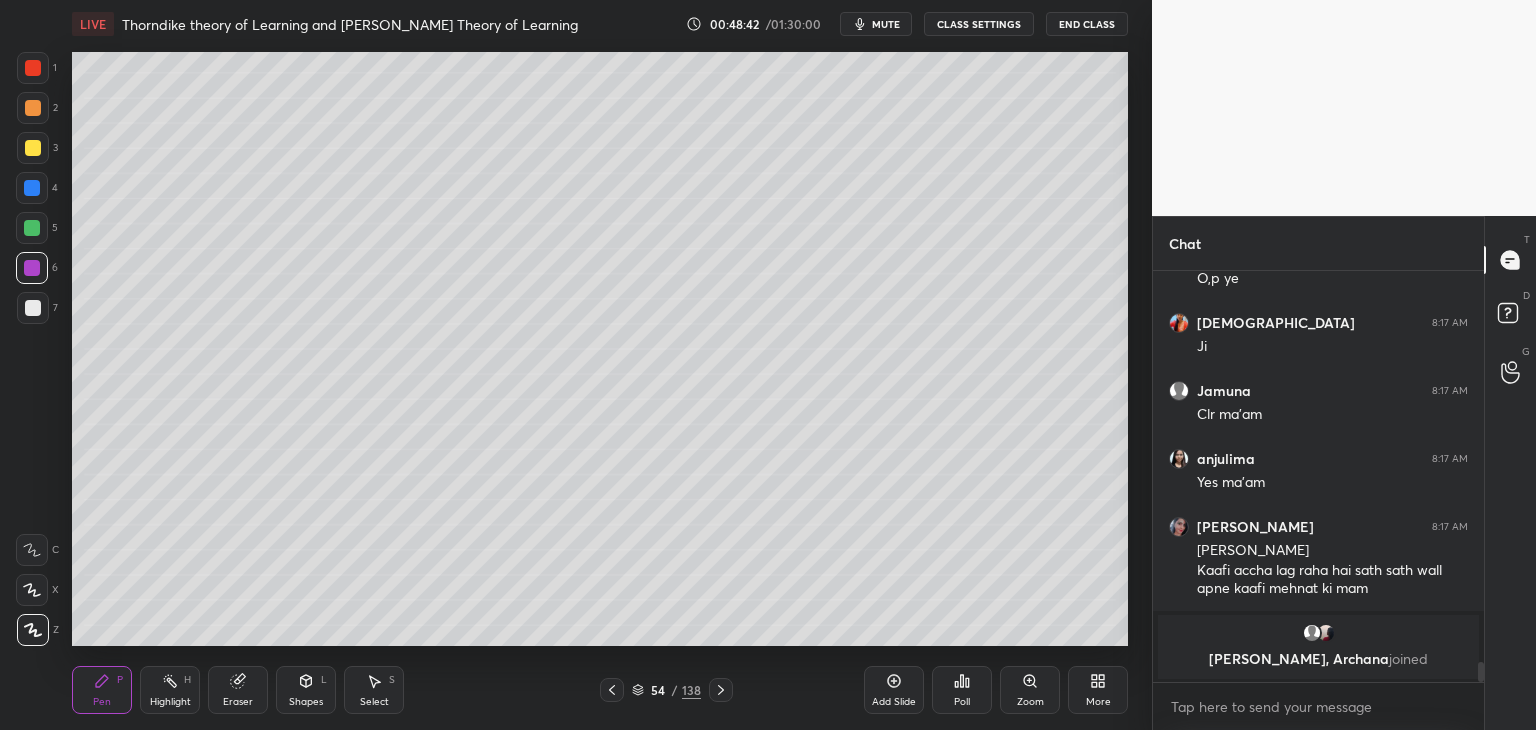 click 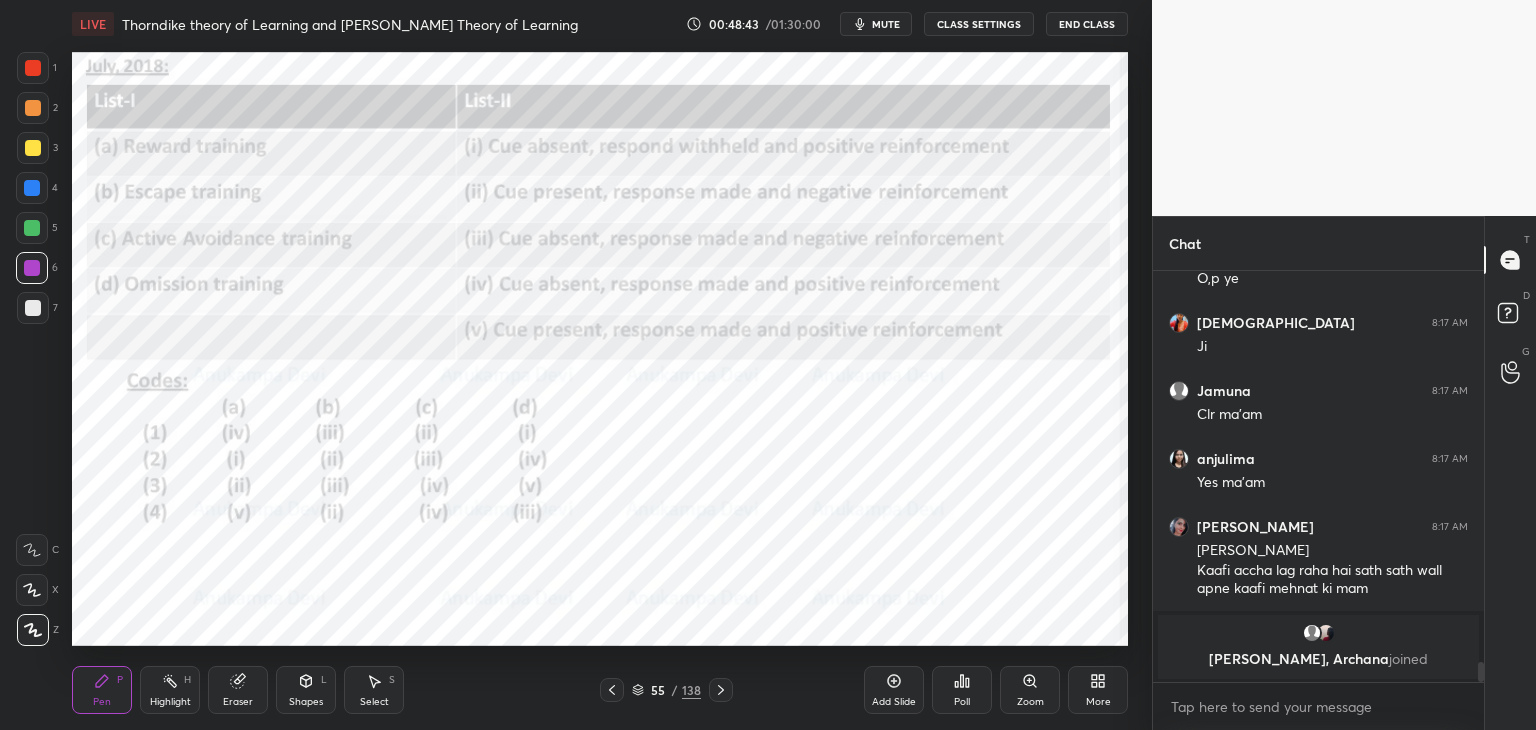 click 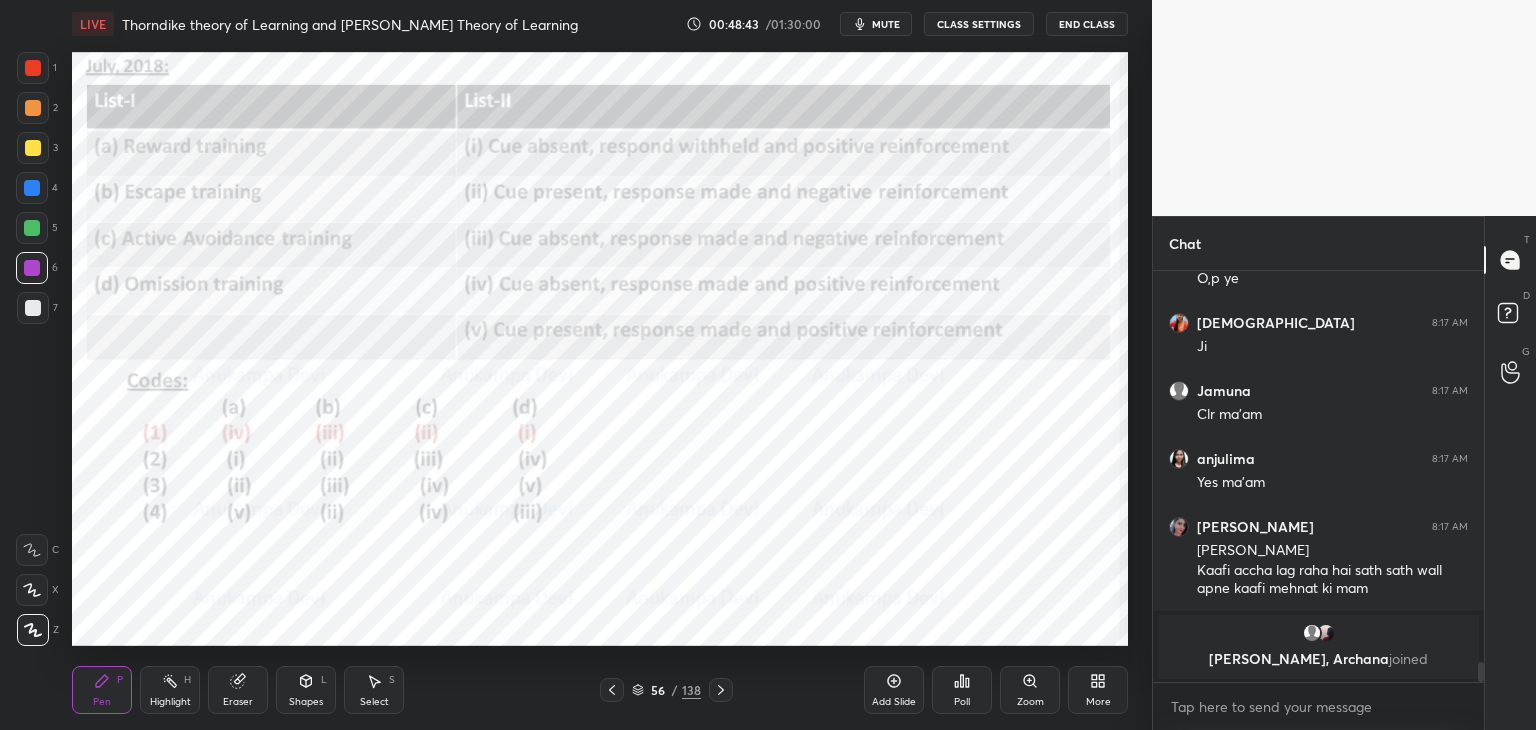 click 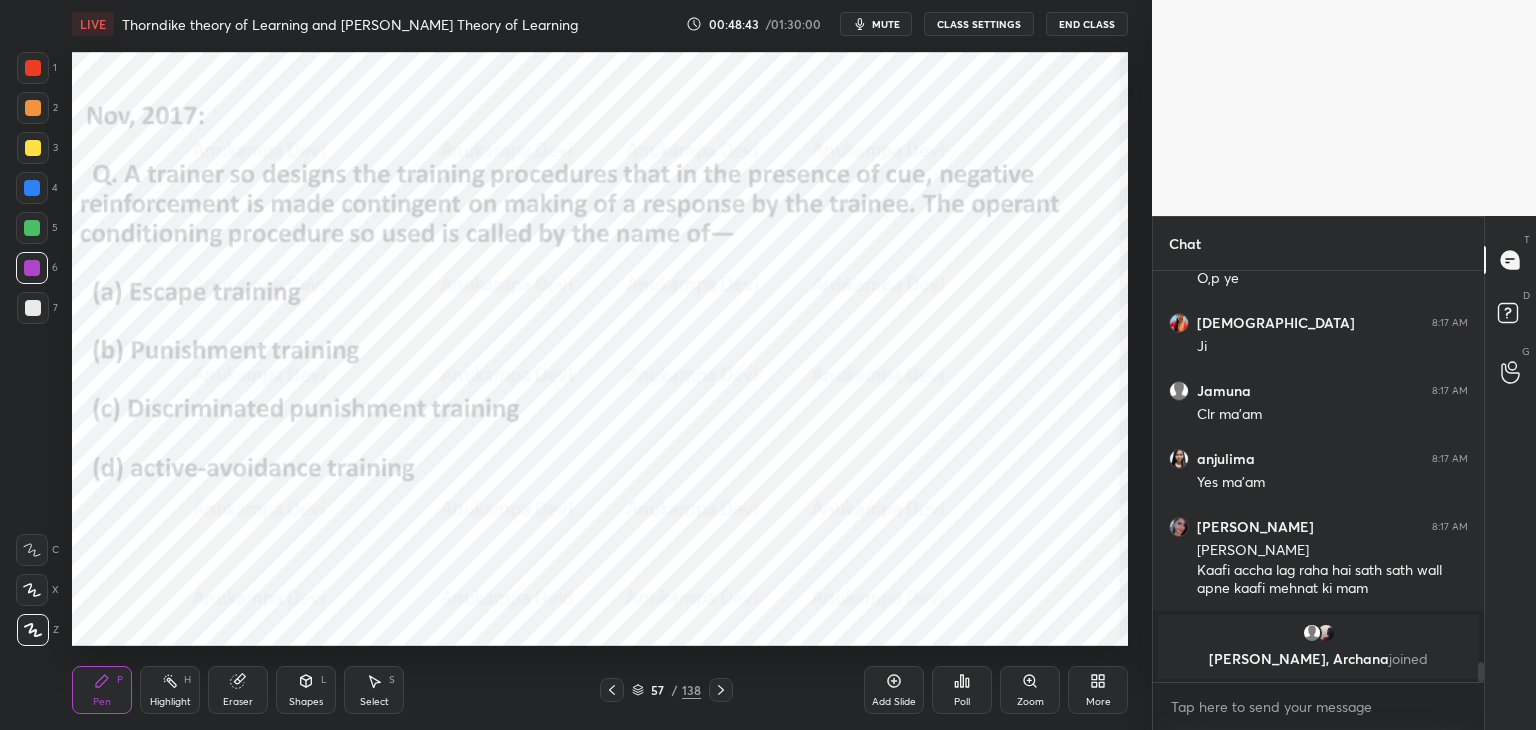 click 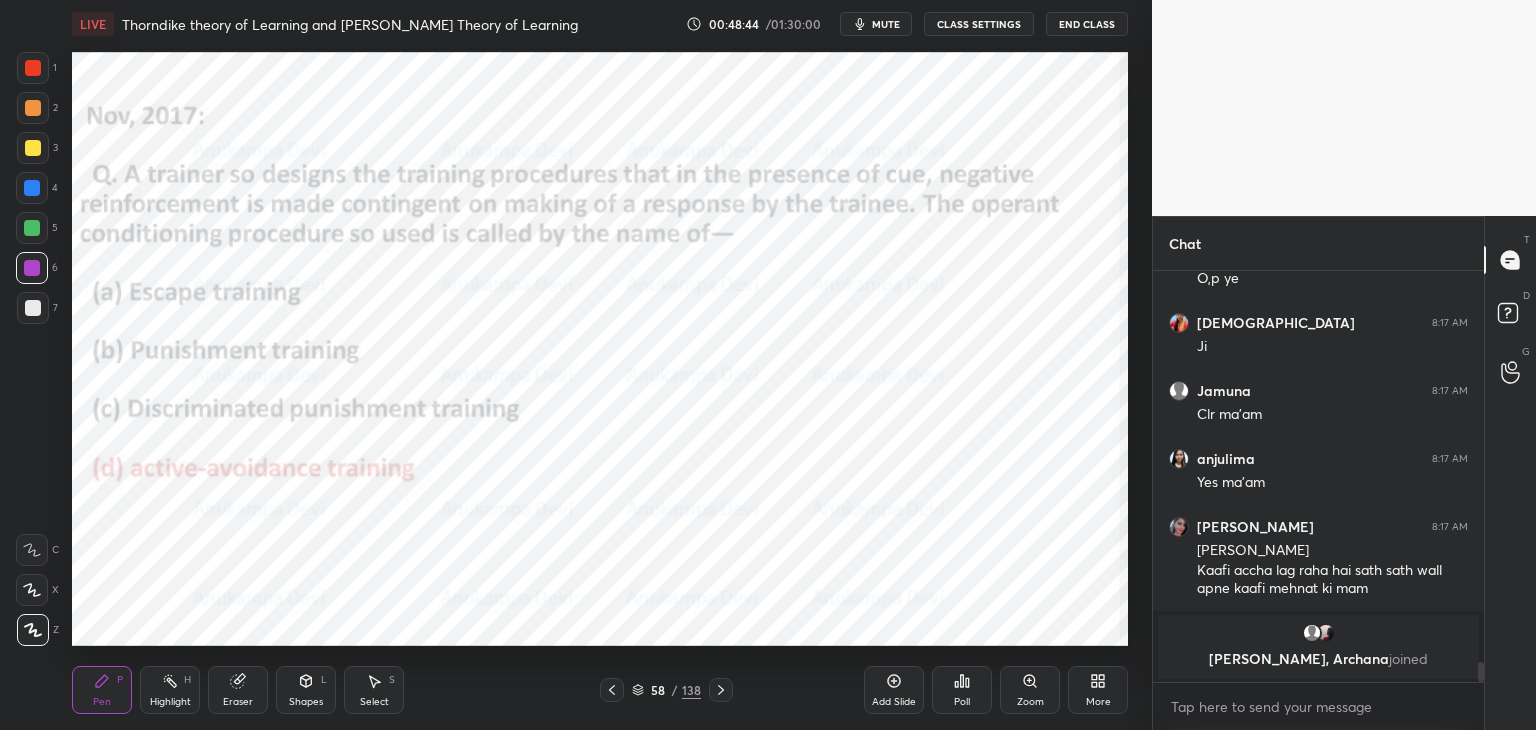 click 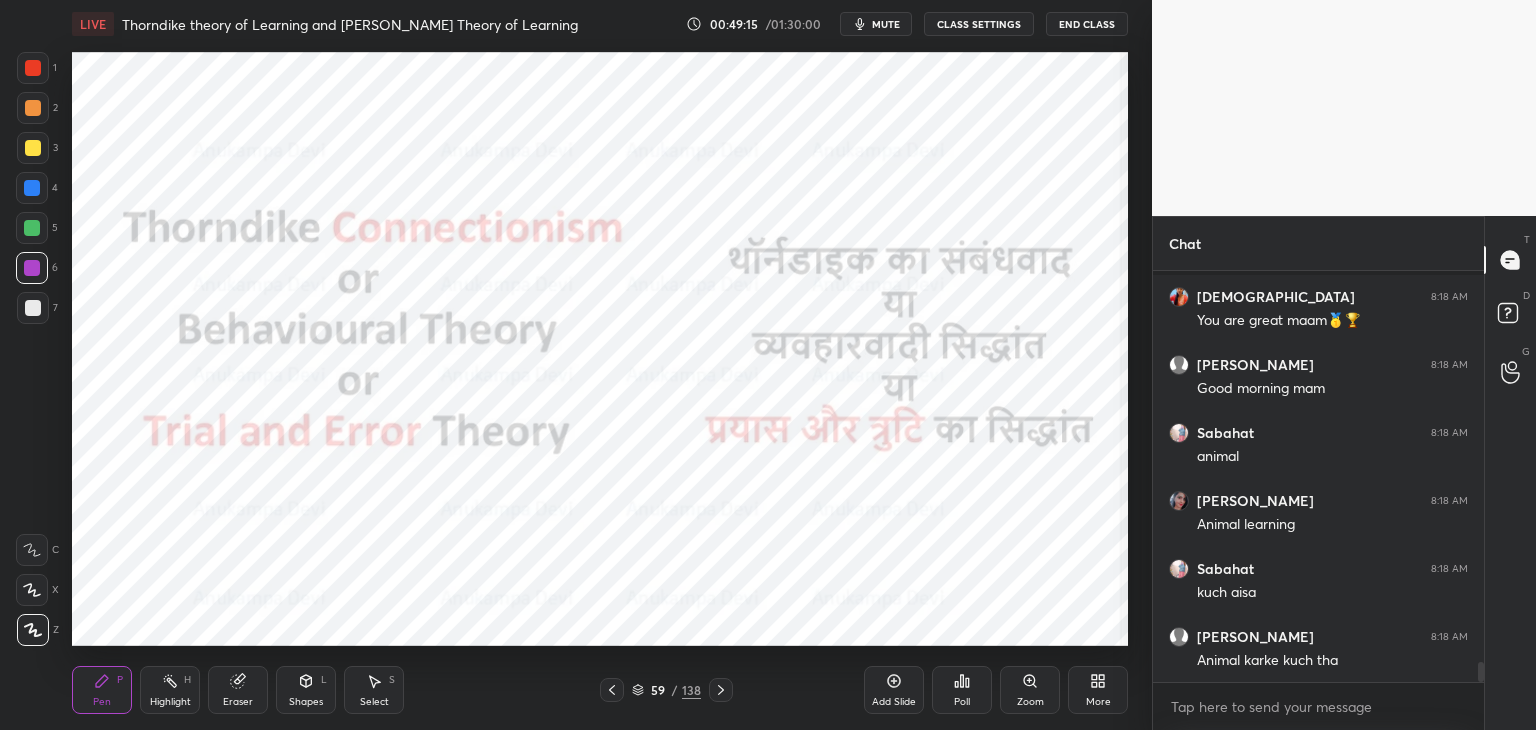 scroll, scrollTop: 8252, scrollLeft: 0, axis: vertical 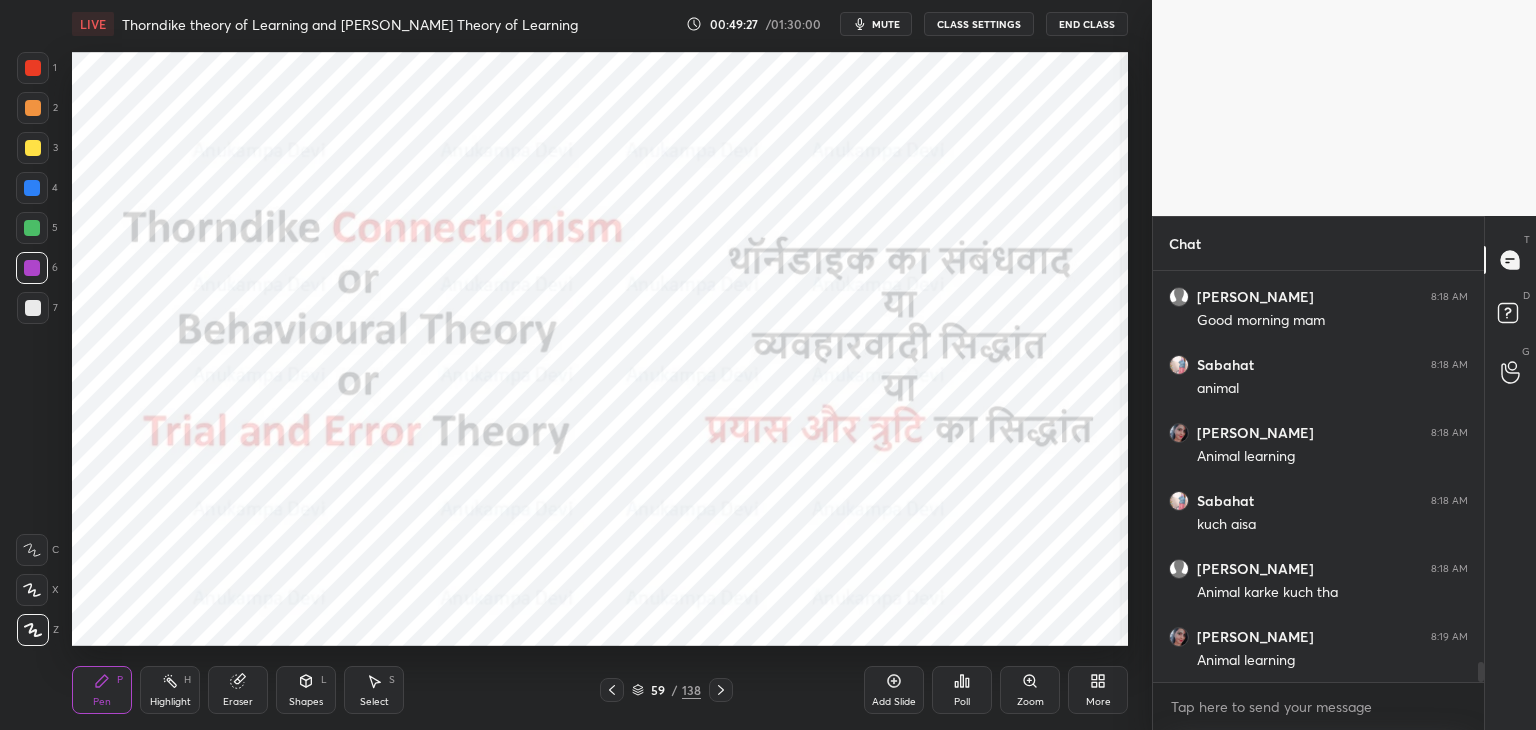 click on "mute" at bounding box center [886, 24] 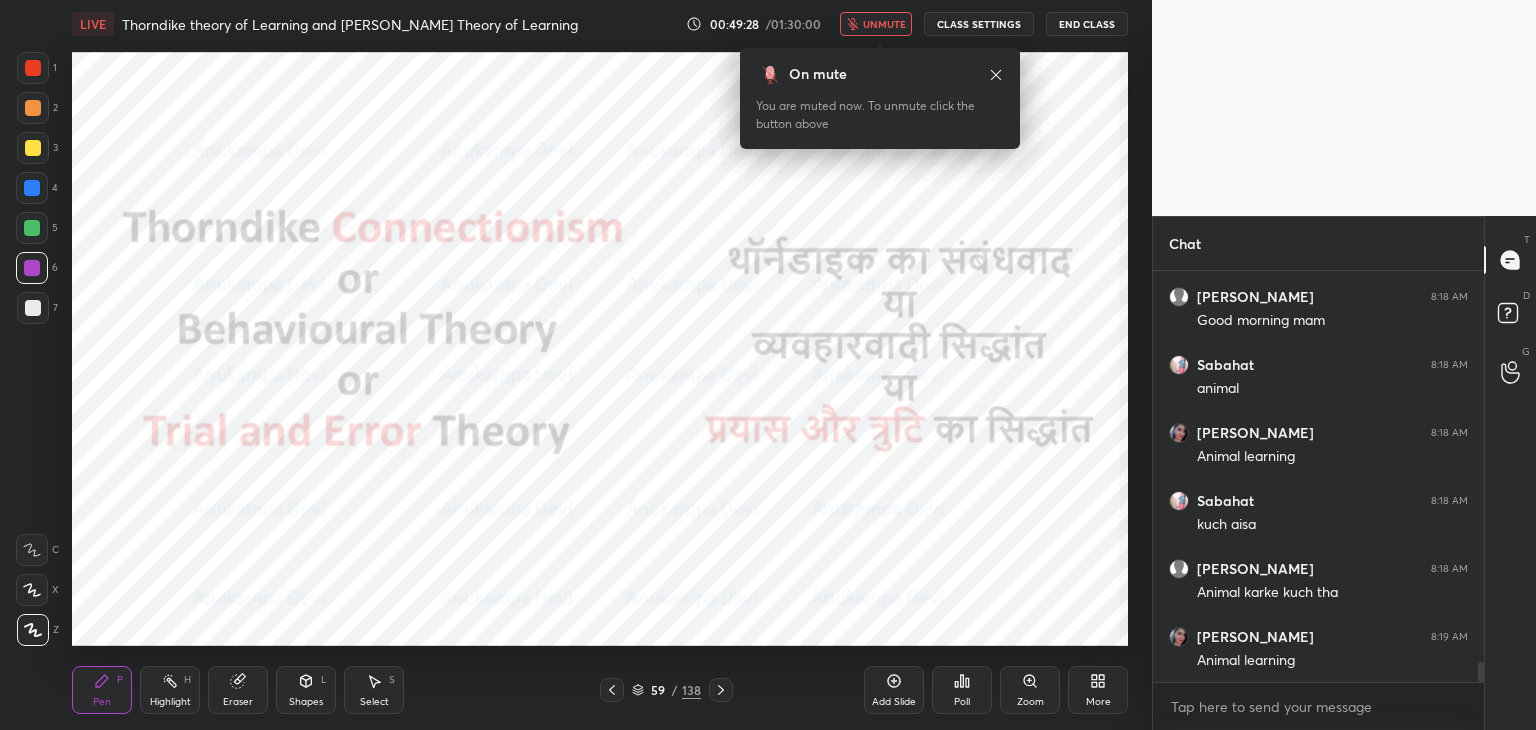 drag, startPoint x: 889, startPoint y: 25, endPoint x: 876, endPoint y: 25, distance: 13 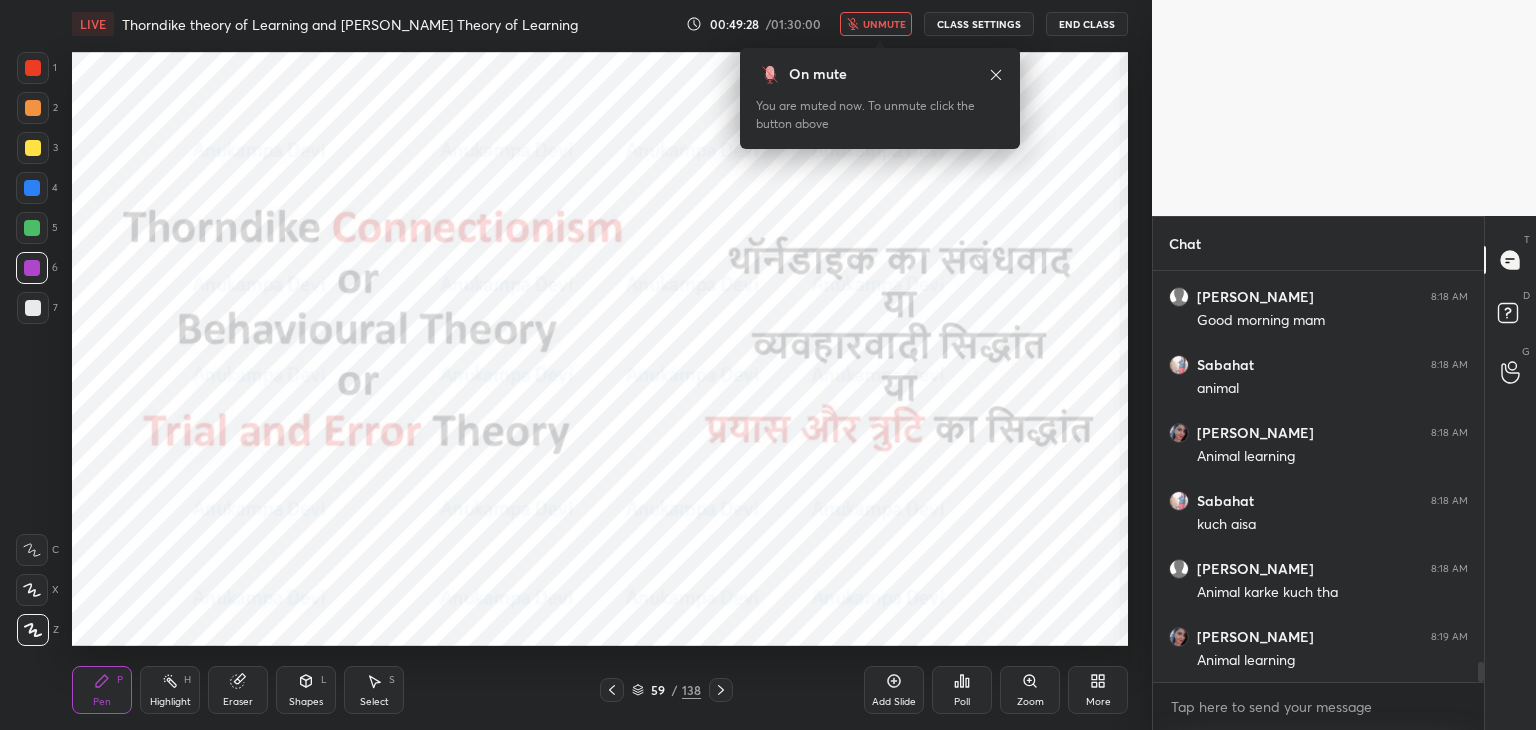 click on "unmute" at bounding box center (884, 24) 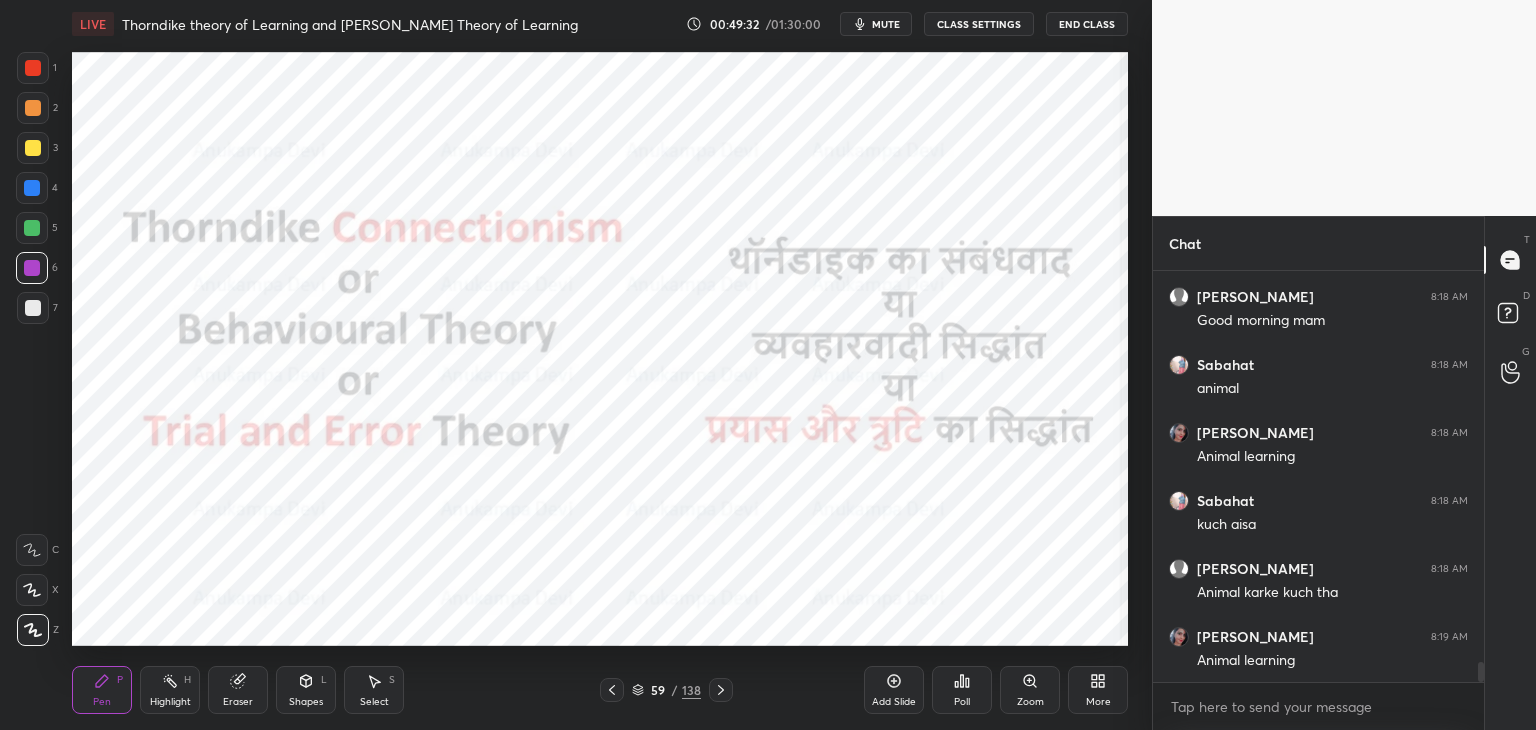 click on "Shapes L" at bounding box center (306, 690) 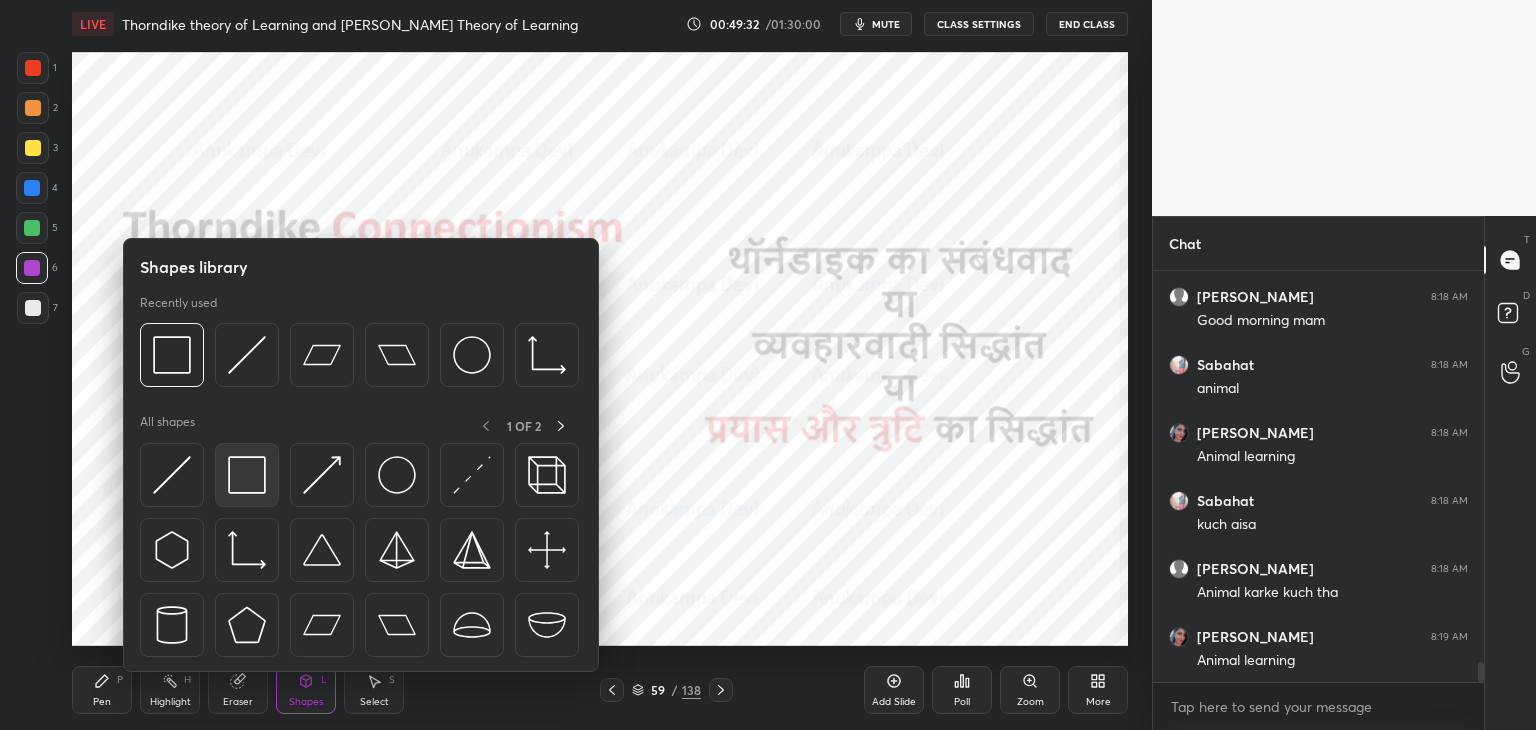 click at bounding box center (247, 475) 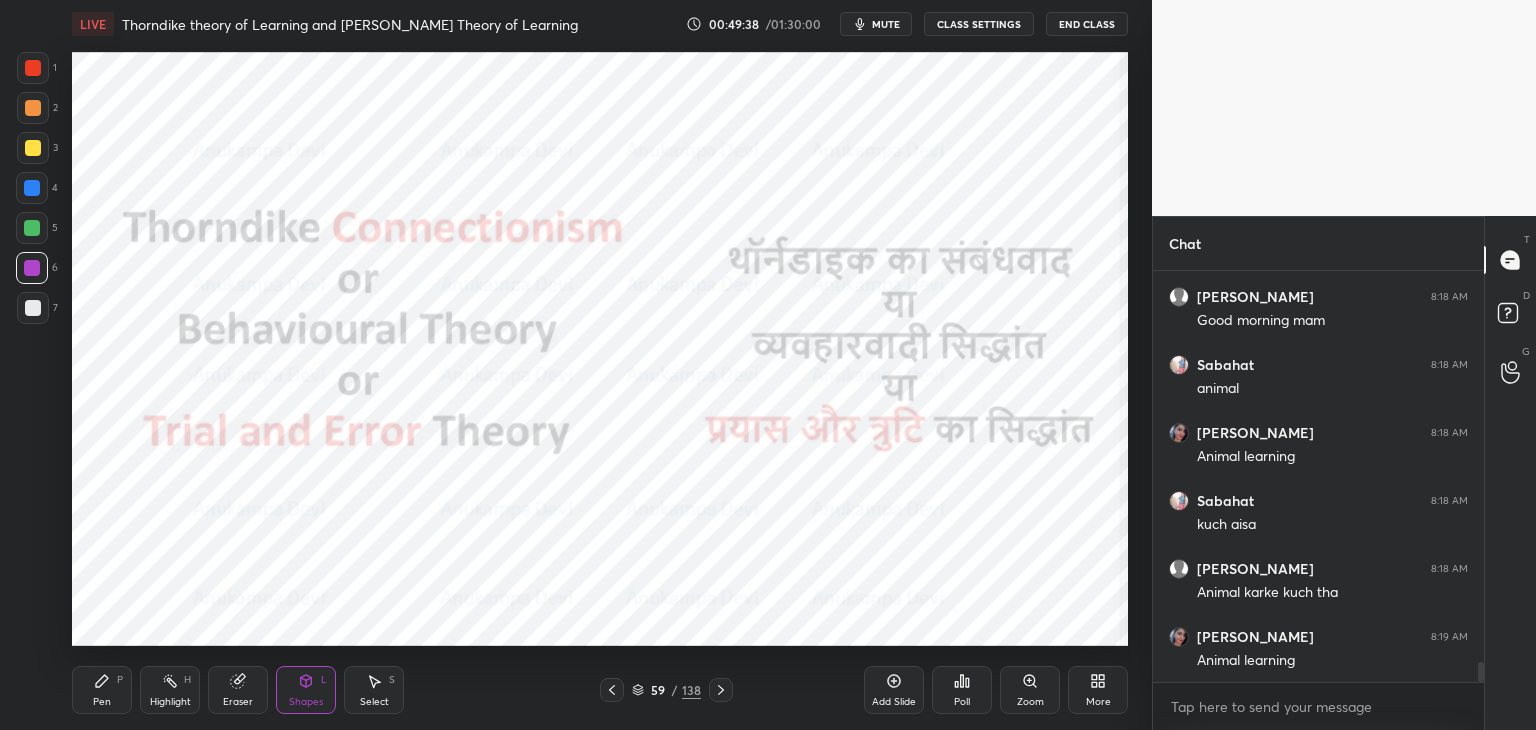 click on "Pen" at bounding box center (102, 702) 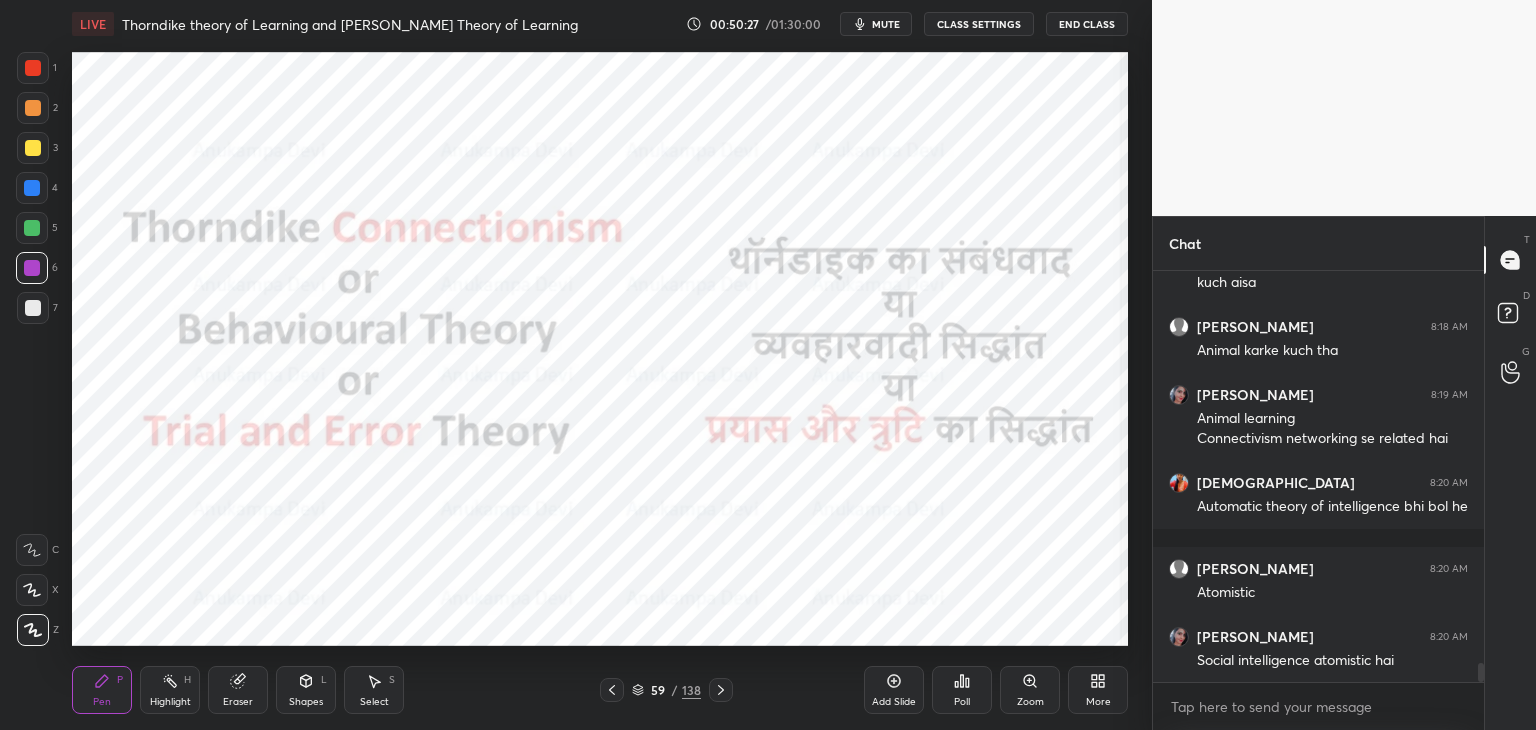 scroll, scrollTop: 8562, scrollLeft: 0, axis: vertical 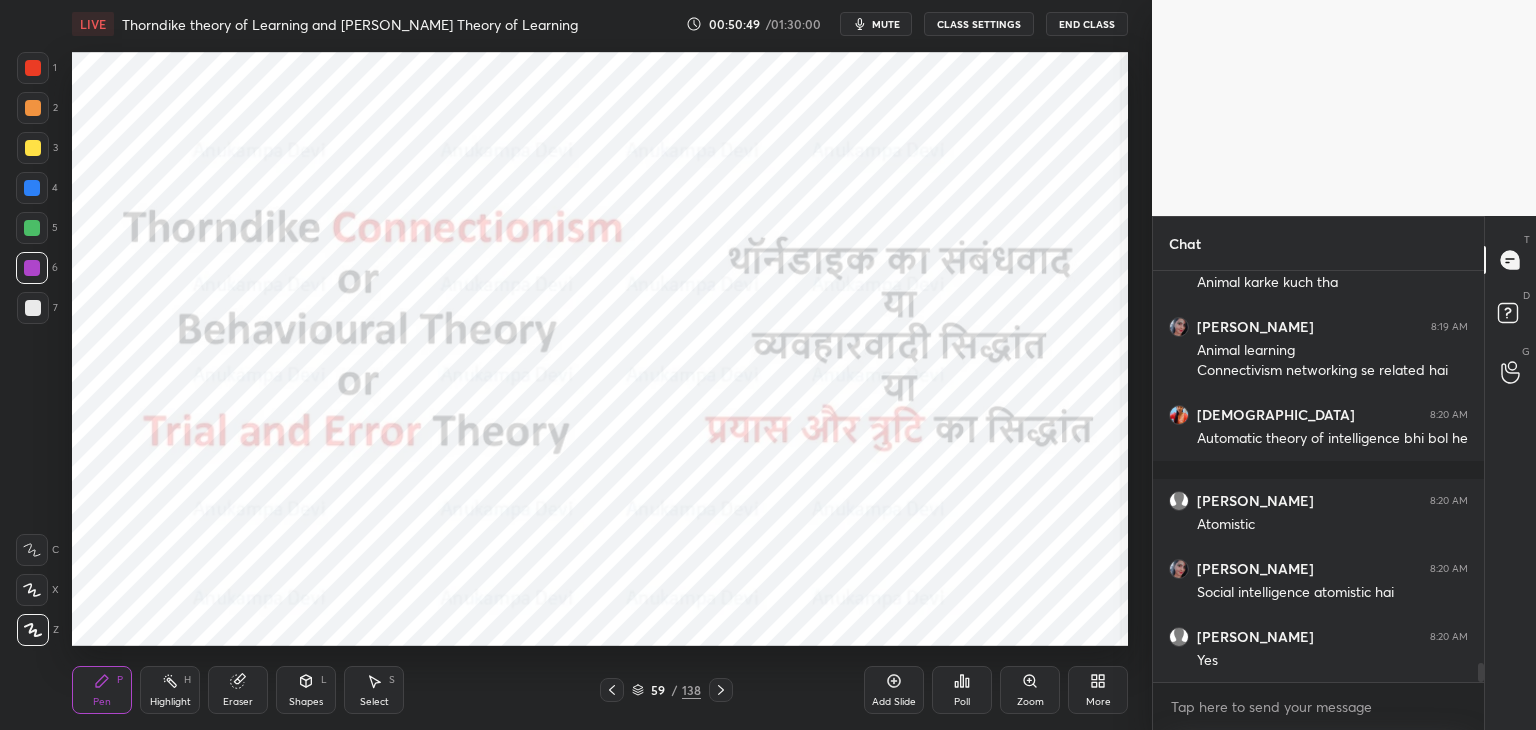 click 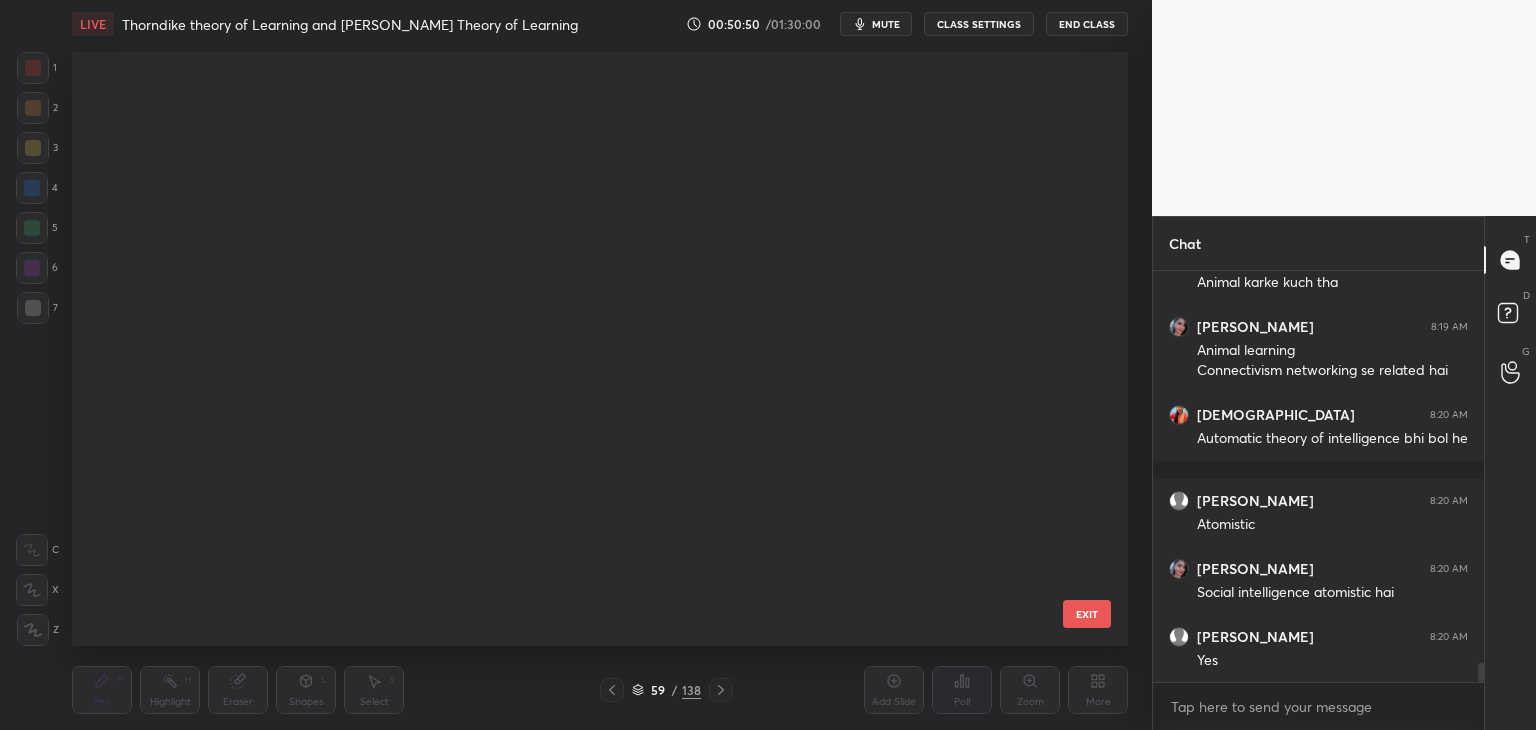scroll, scrollTop: 3066, scrollLeft: 0, axis: vertical 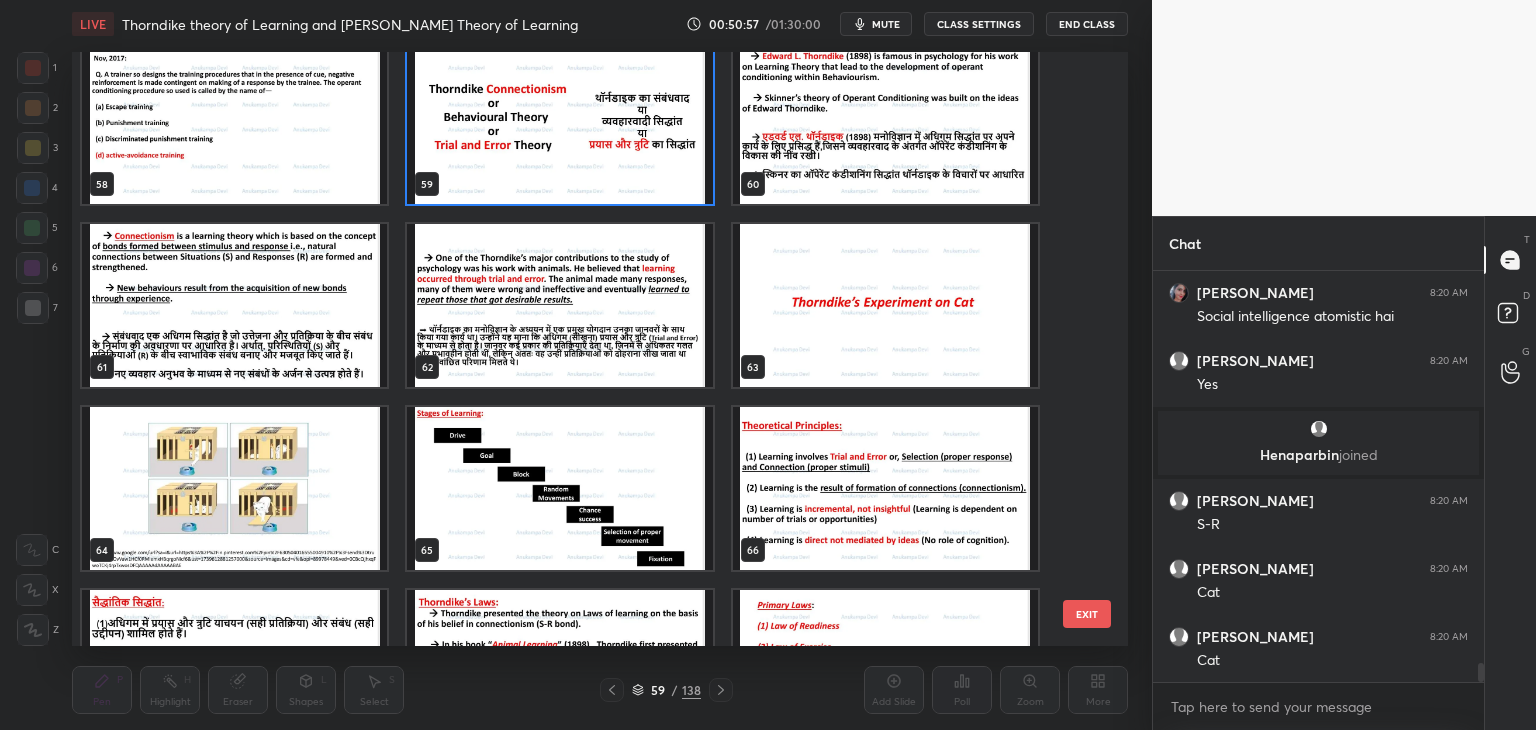 click at bounding box center (885, 305) 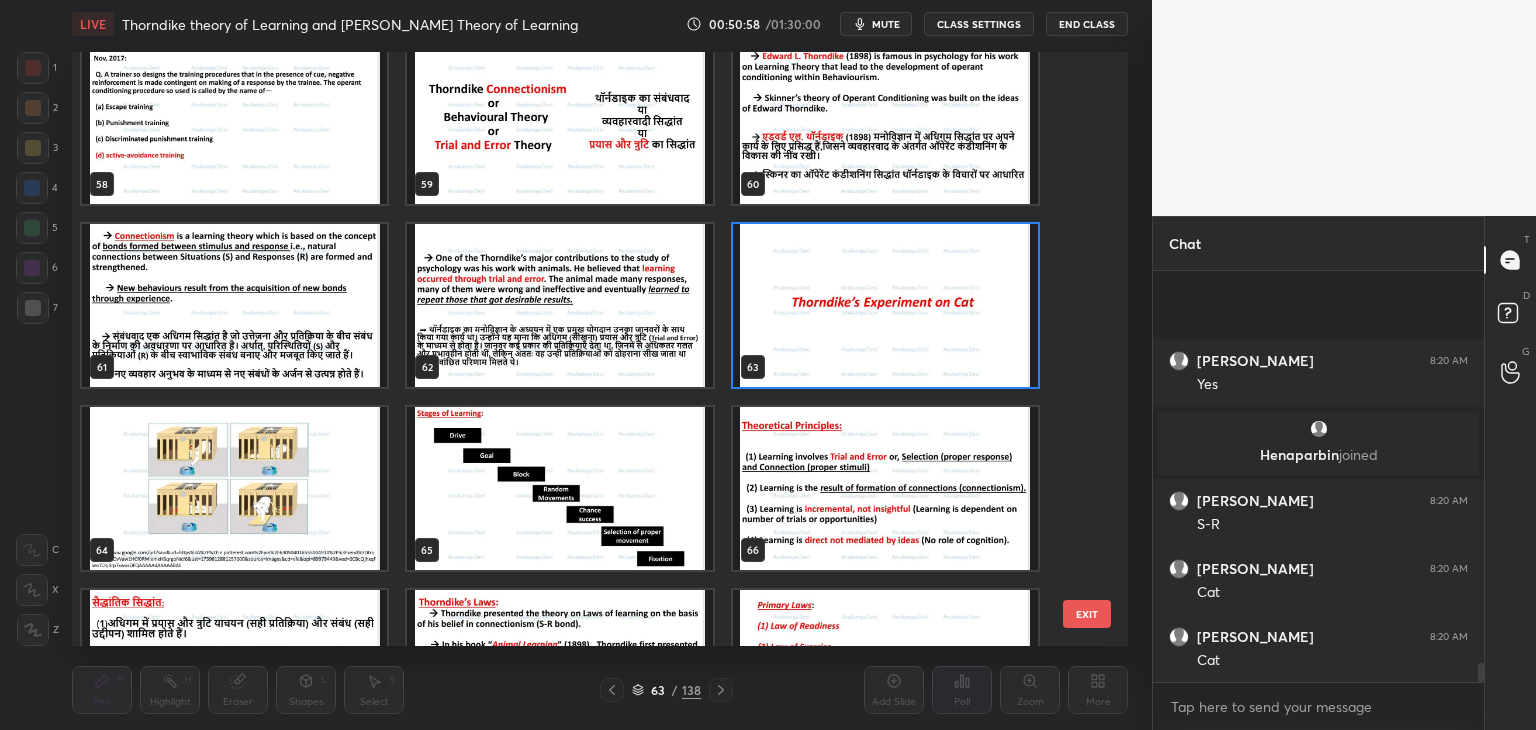 scroll, scrollTop: 8736, scrollLeft: 0, axis: vertical 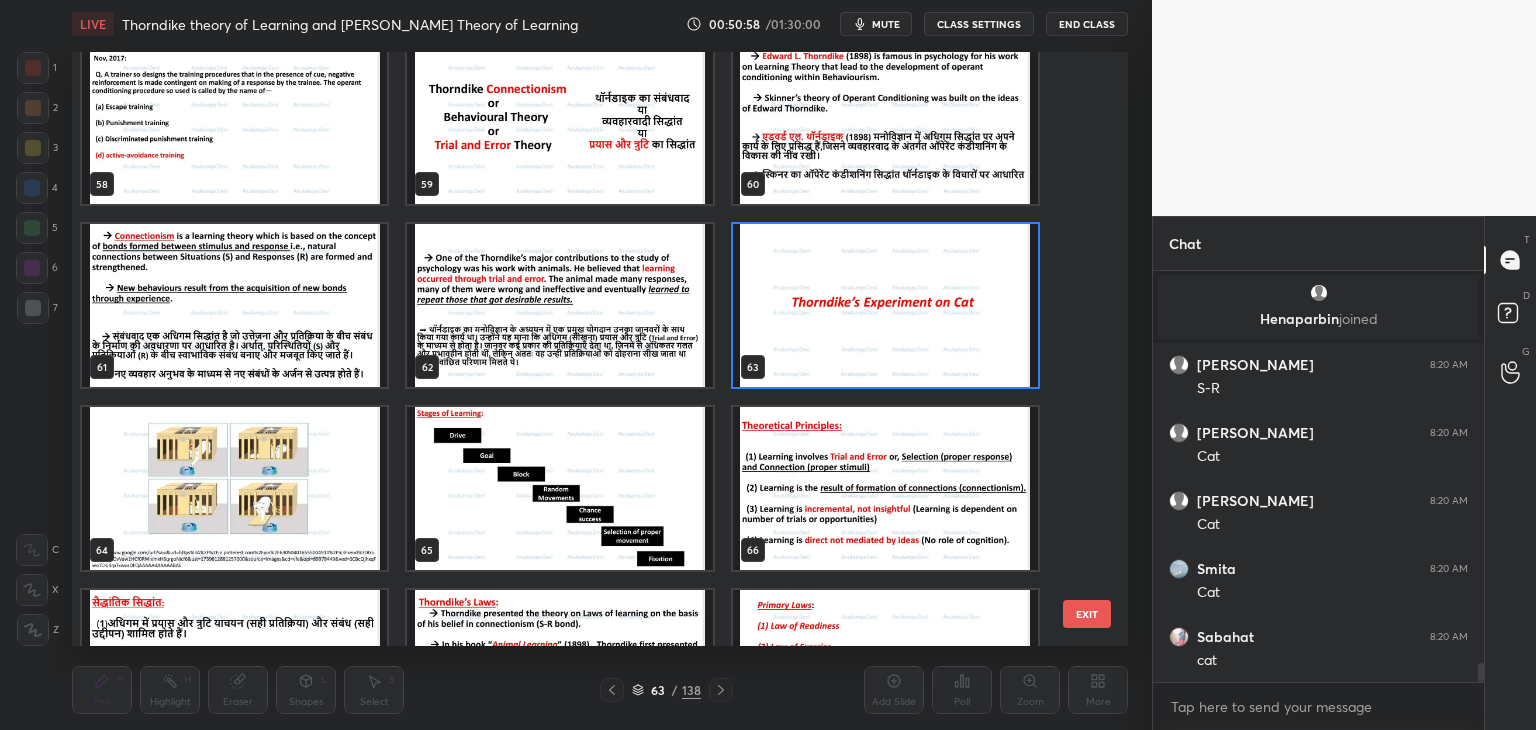 click at bounding box center [885, 305] 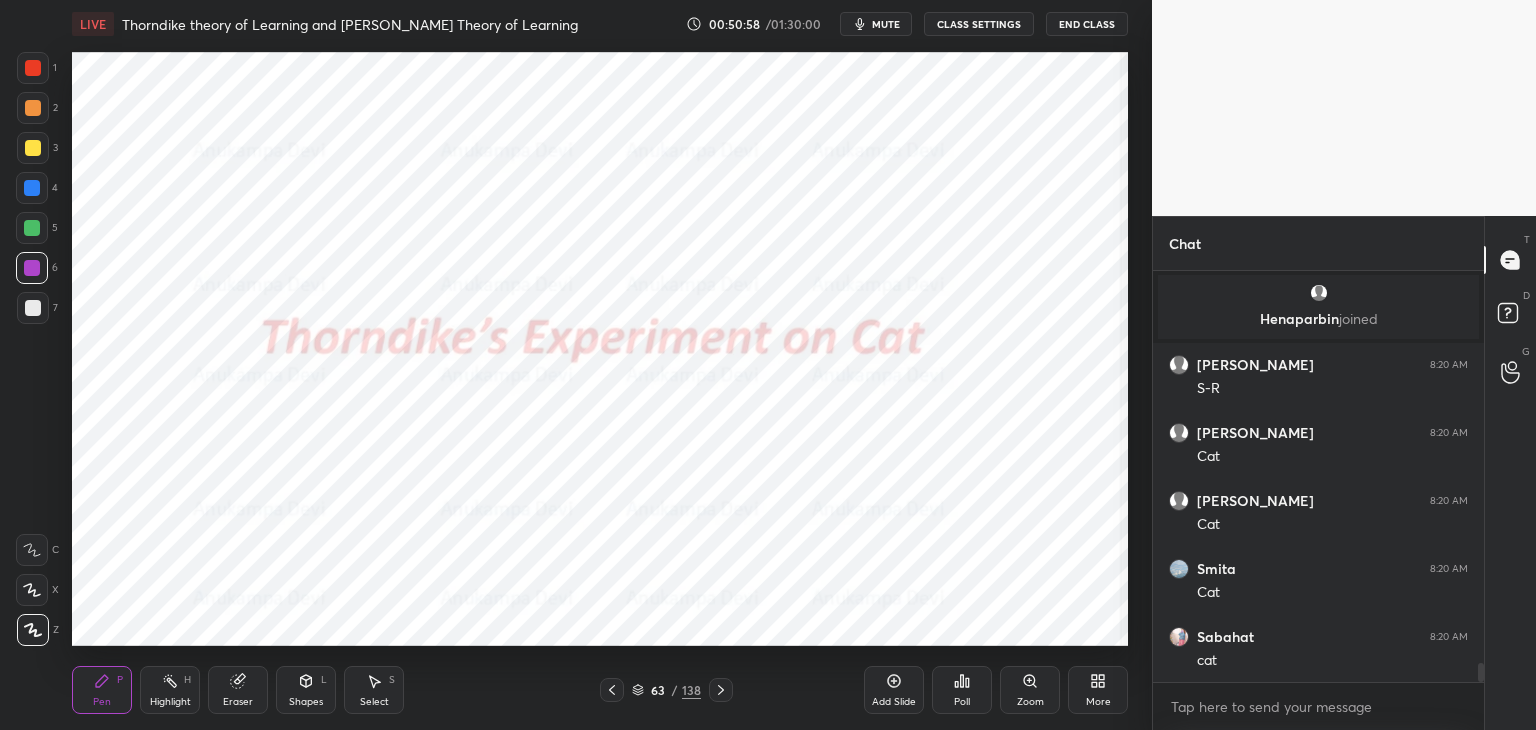 click at bounding box center (885, 305) 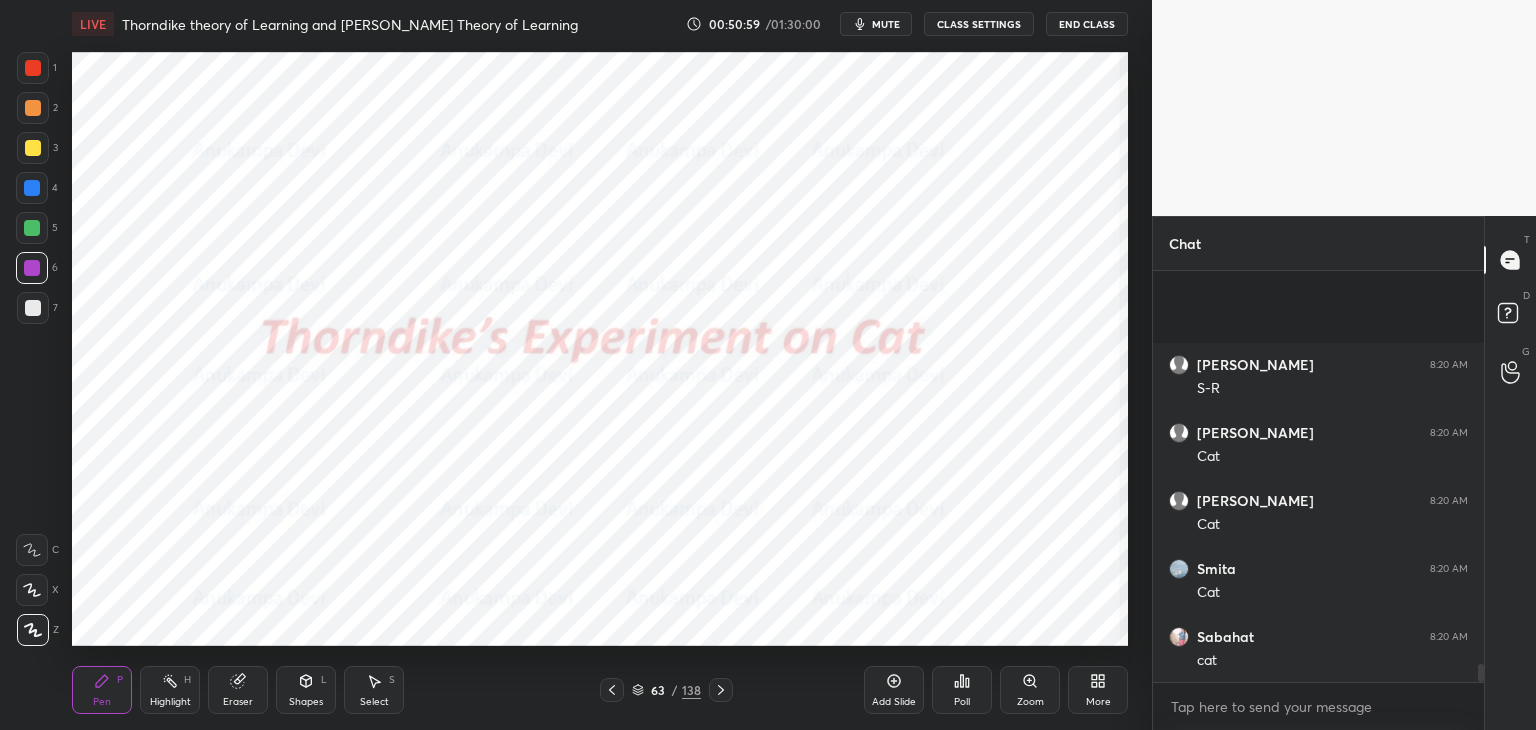 scroll, scrollTop: 8940, scrollLeft: 0, axis: vertical 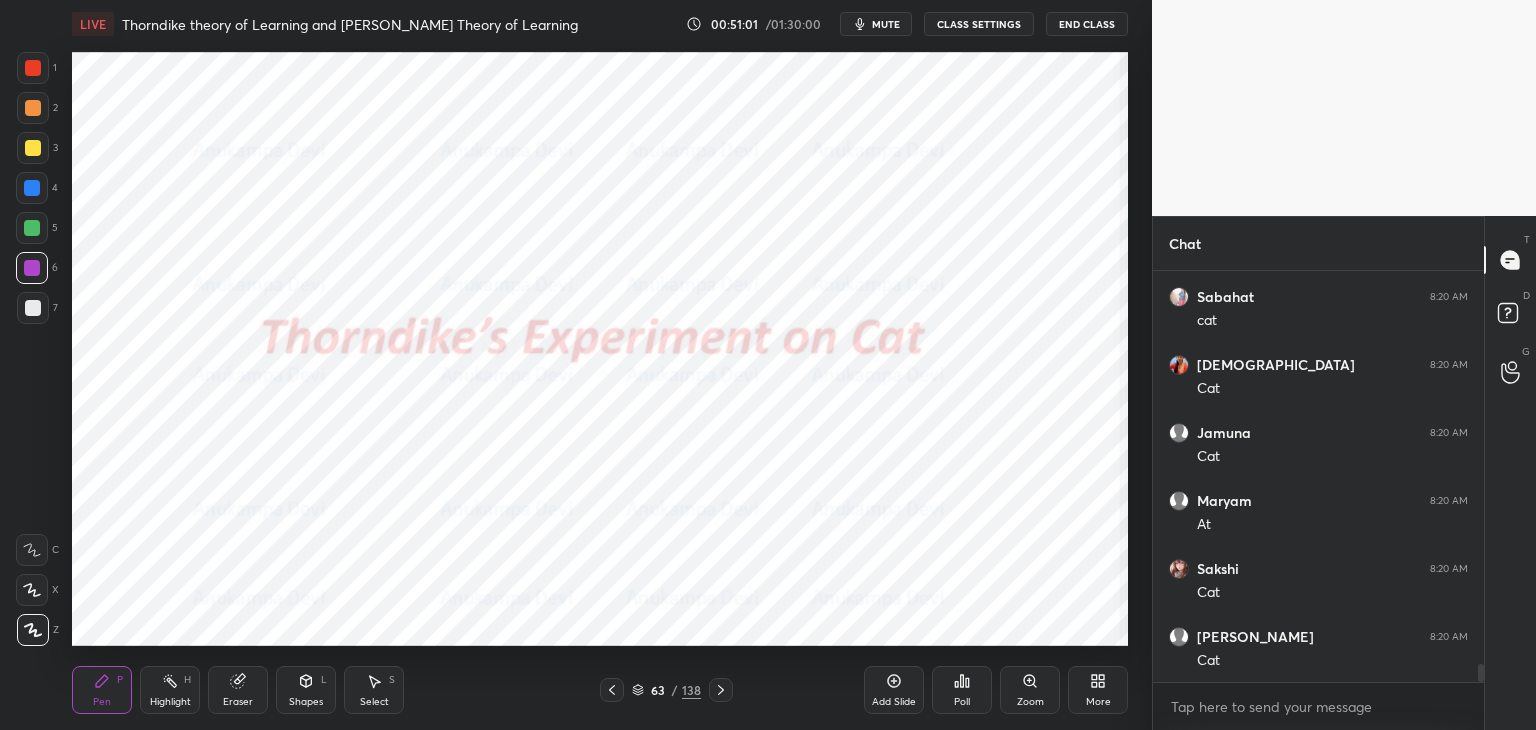 click 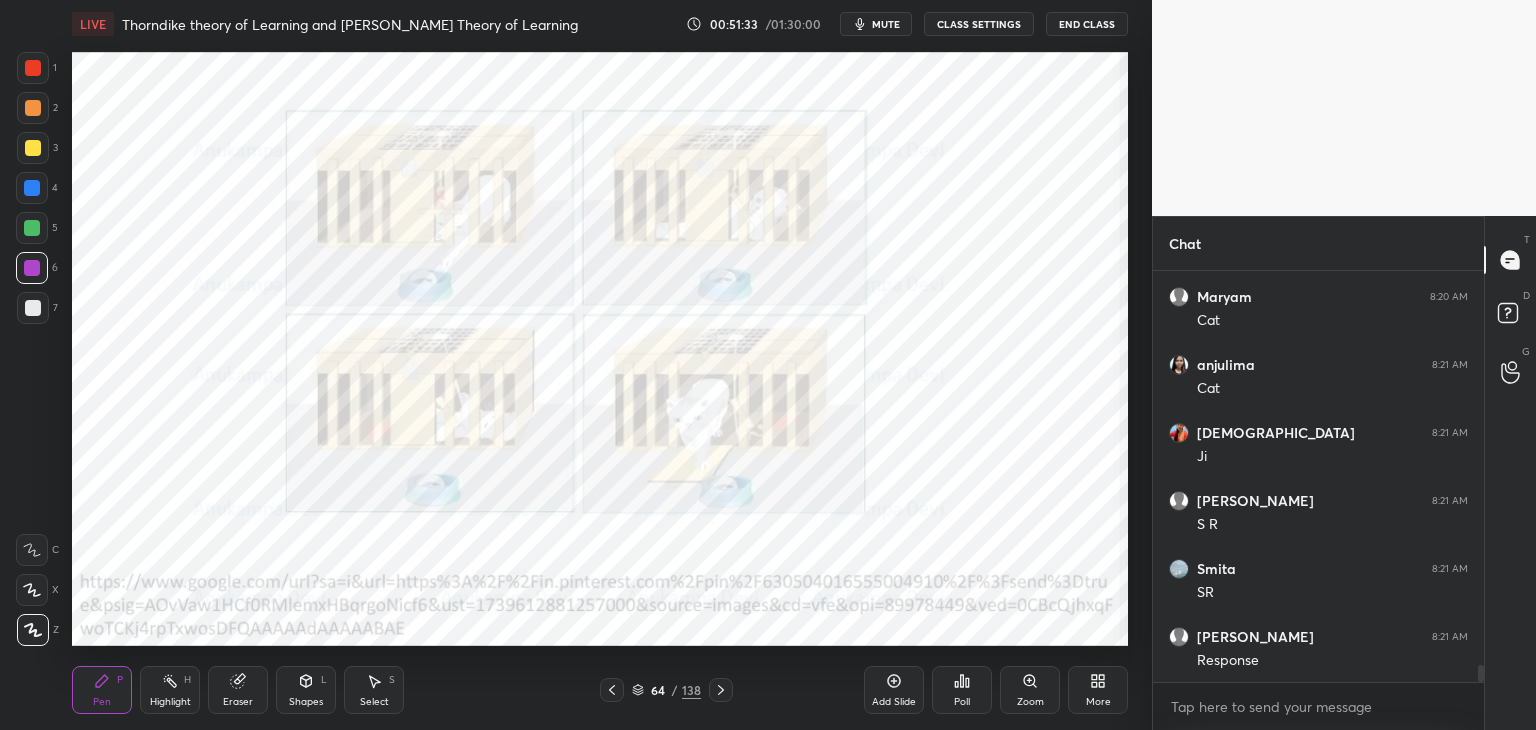 scroll, scrollTop: 9688, scrollLeft: 0, axis: vertical 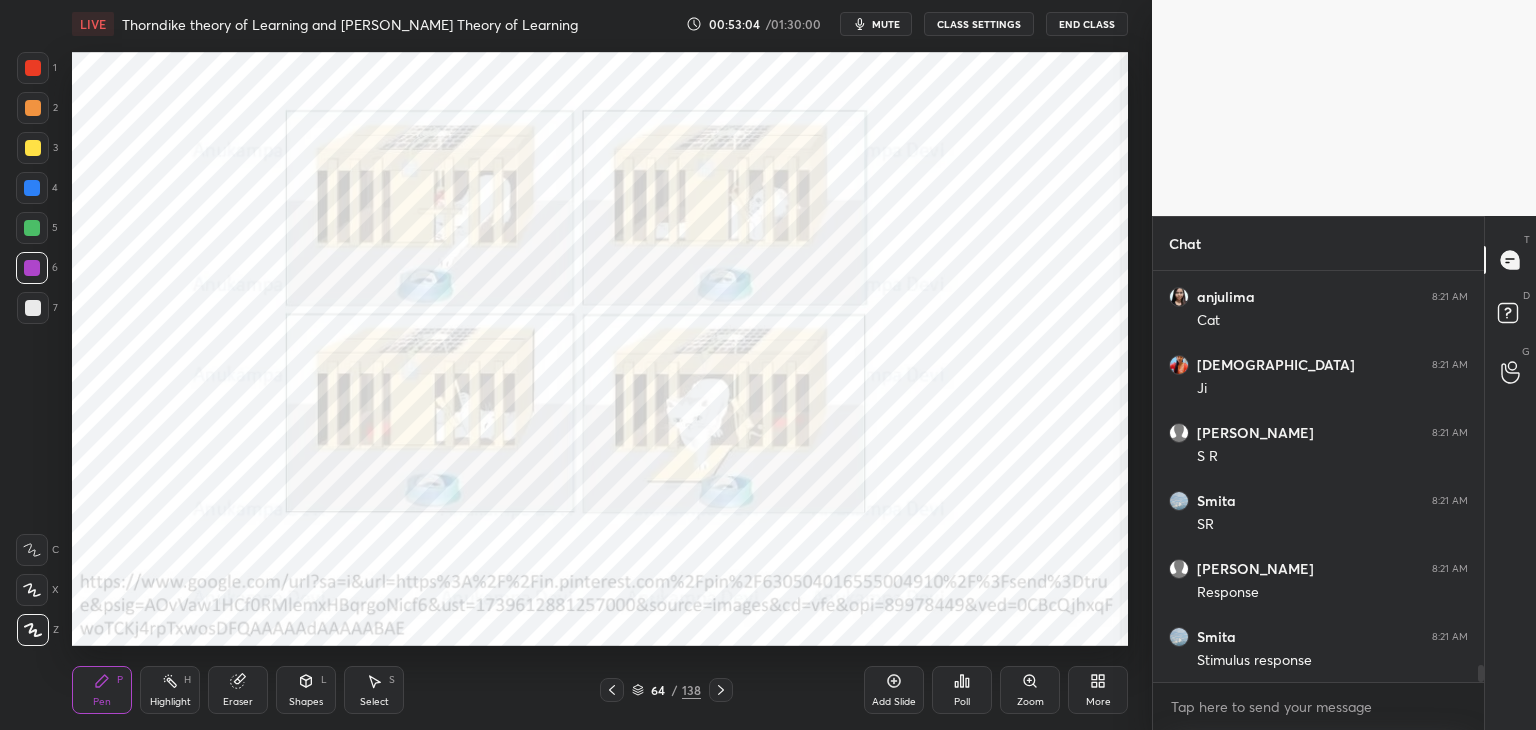 click 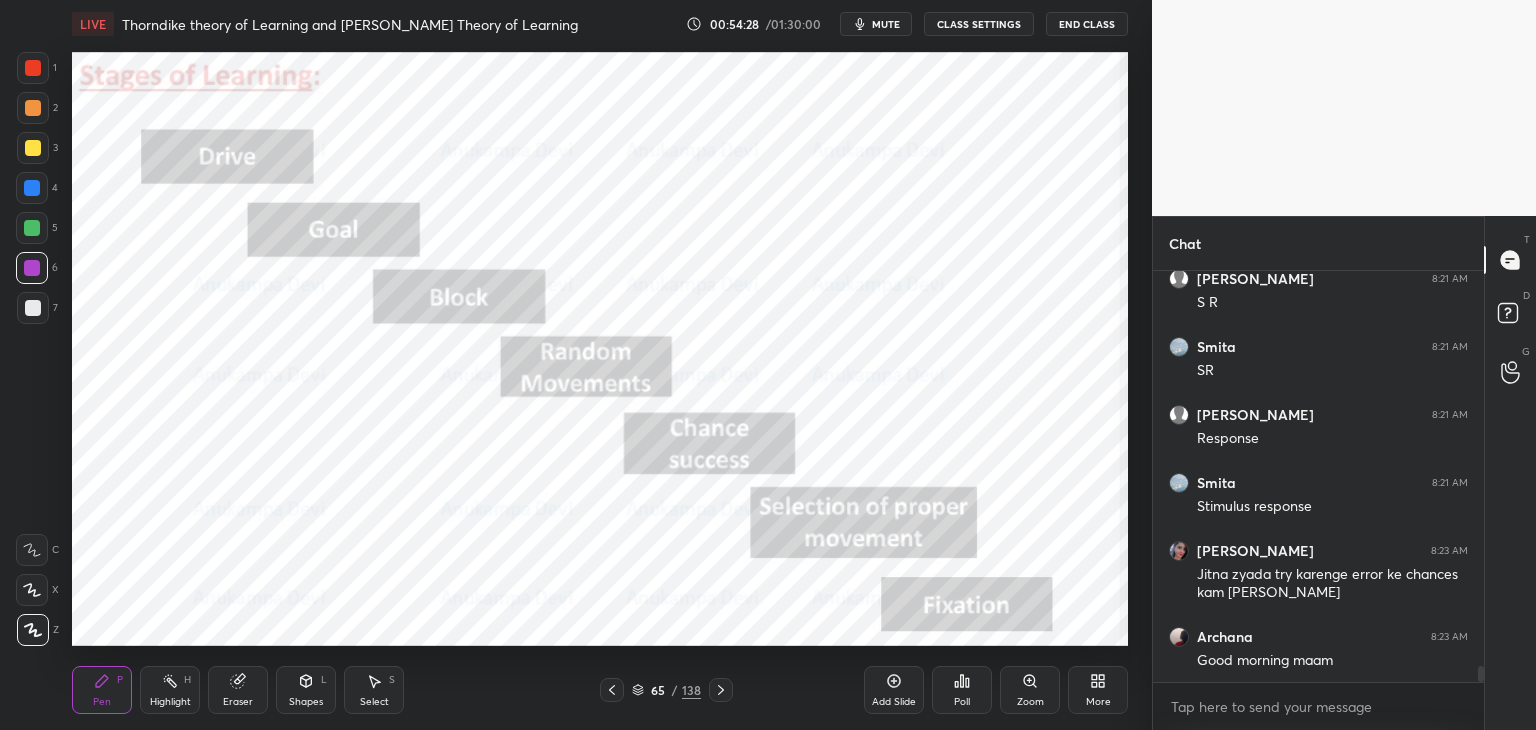 scroll, scrollTop: 9910, scrollLeft: 0, axis: vertical 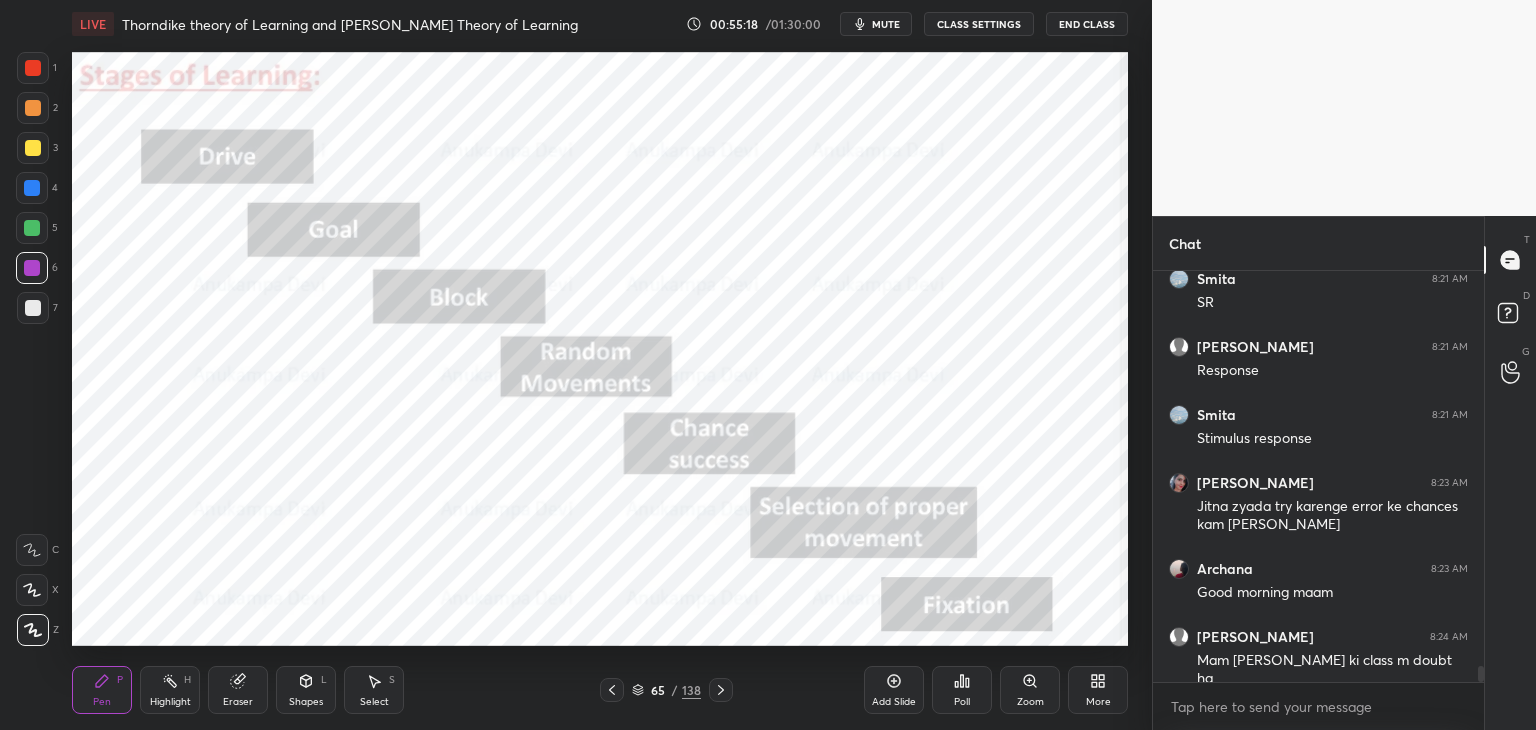 click 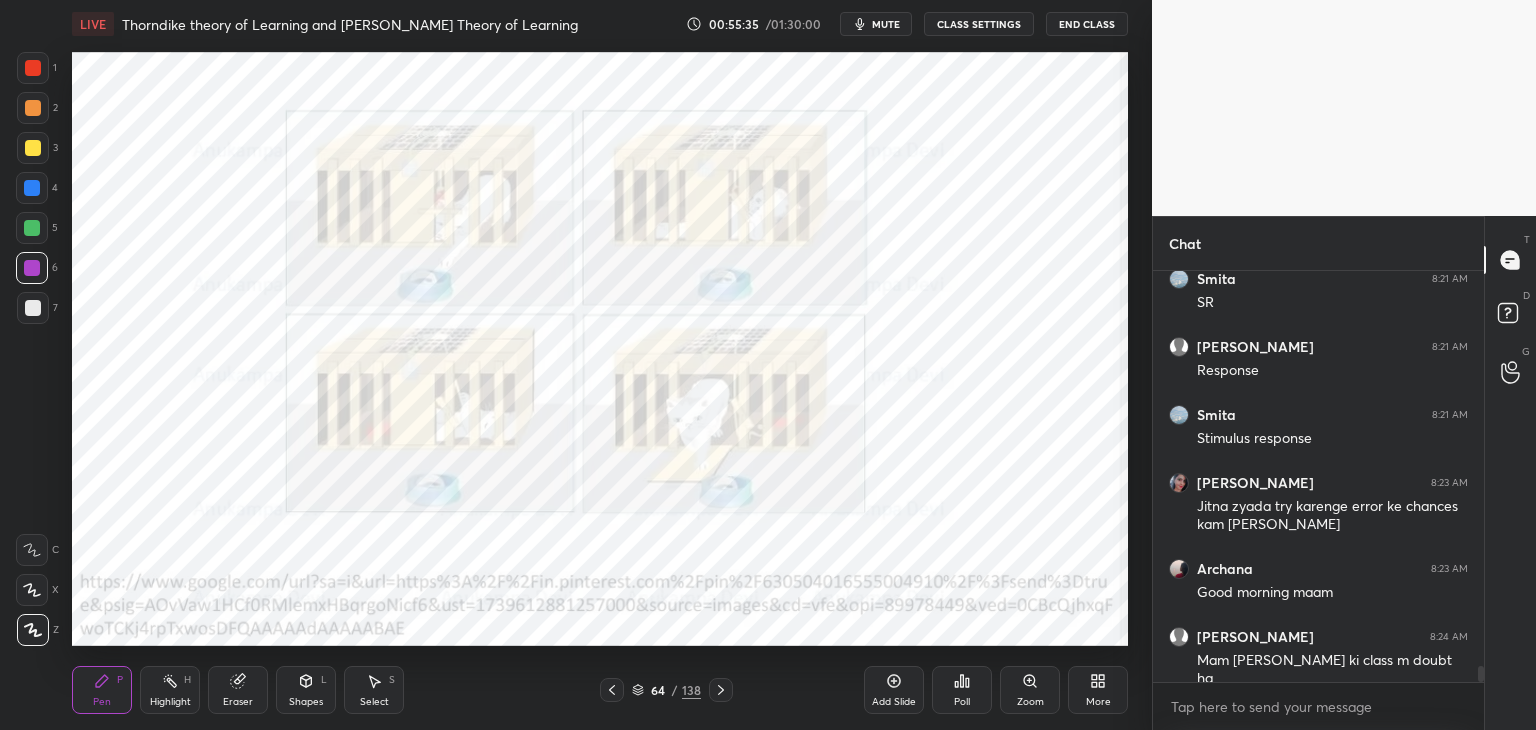 click 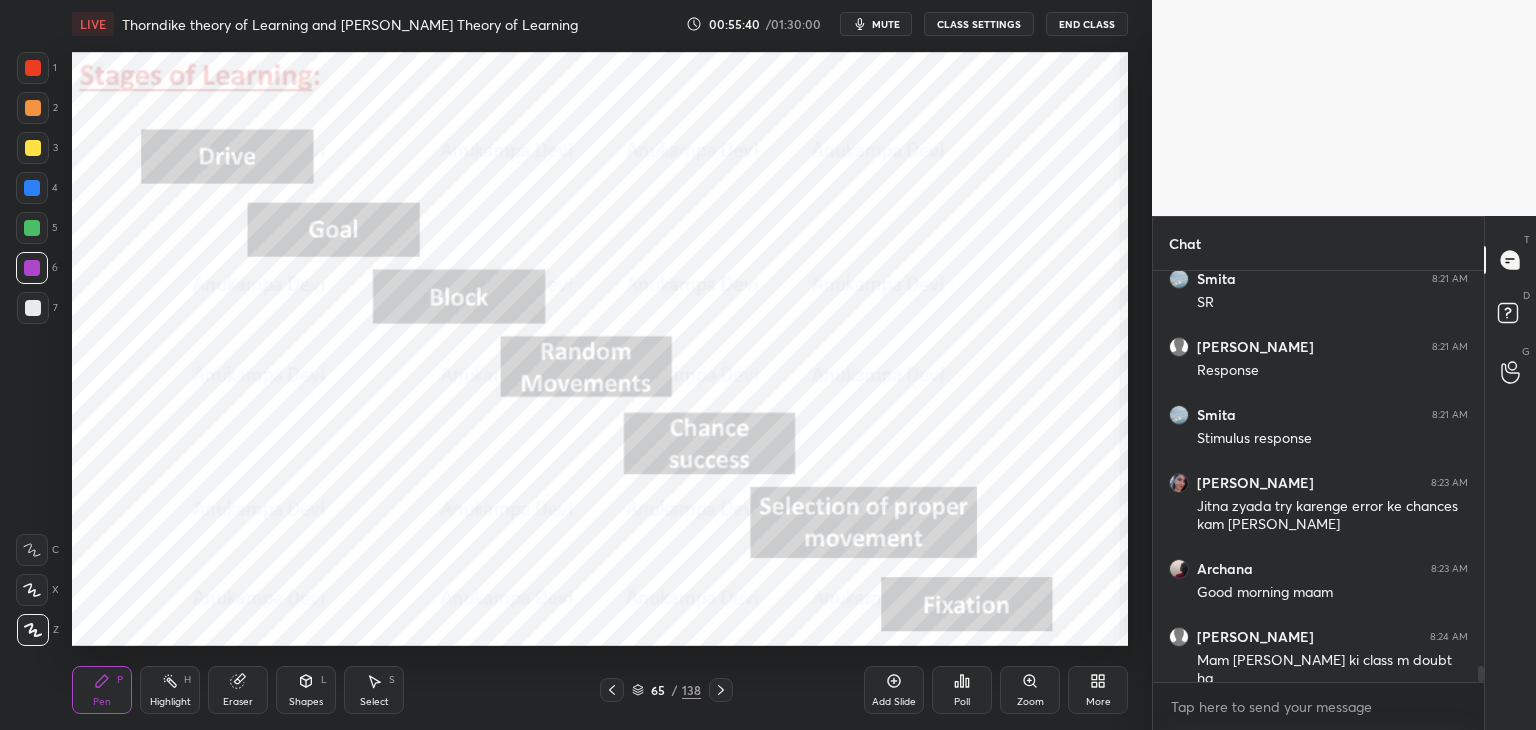 click 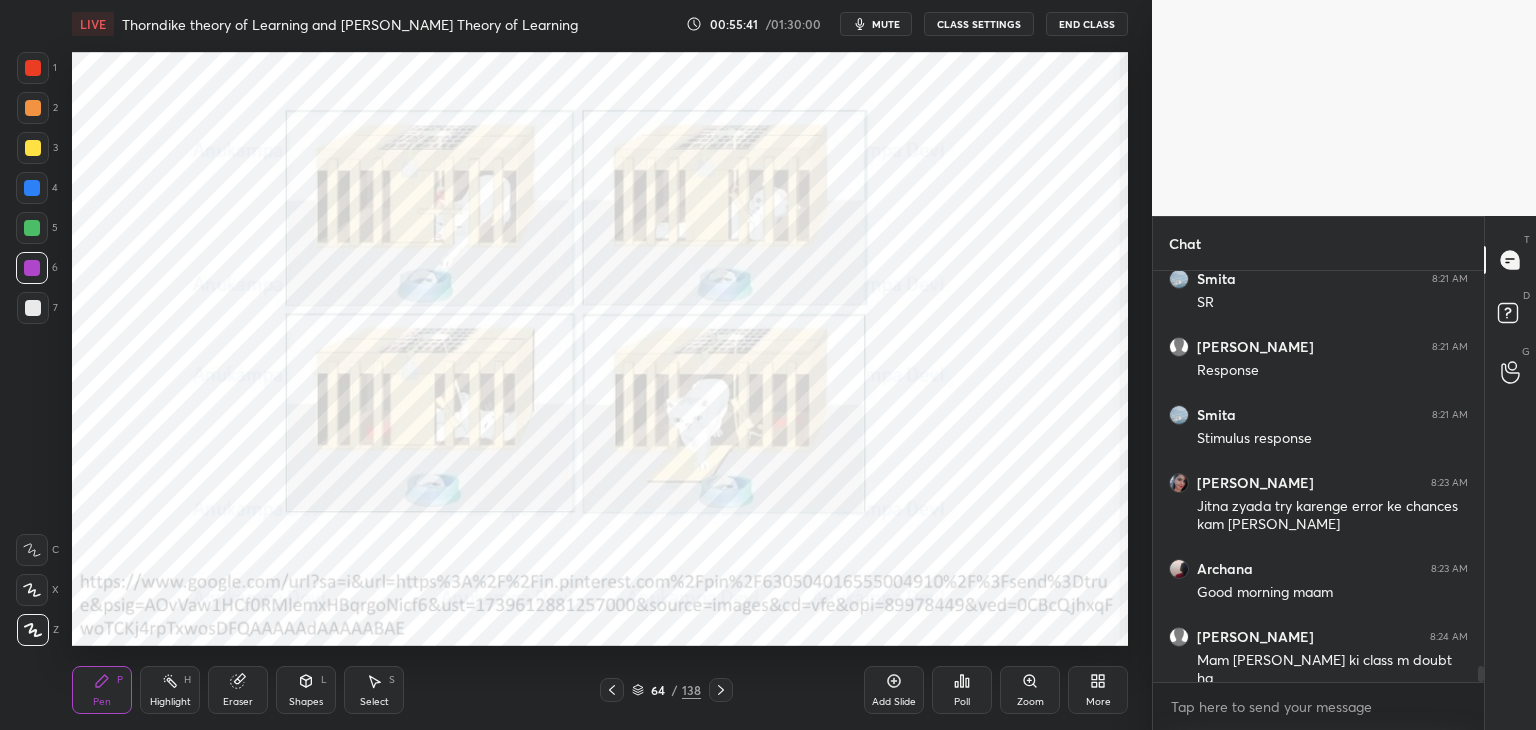 click at bounding box center (612, 690) 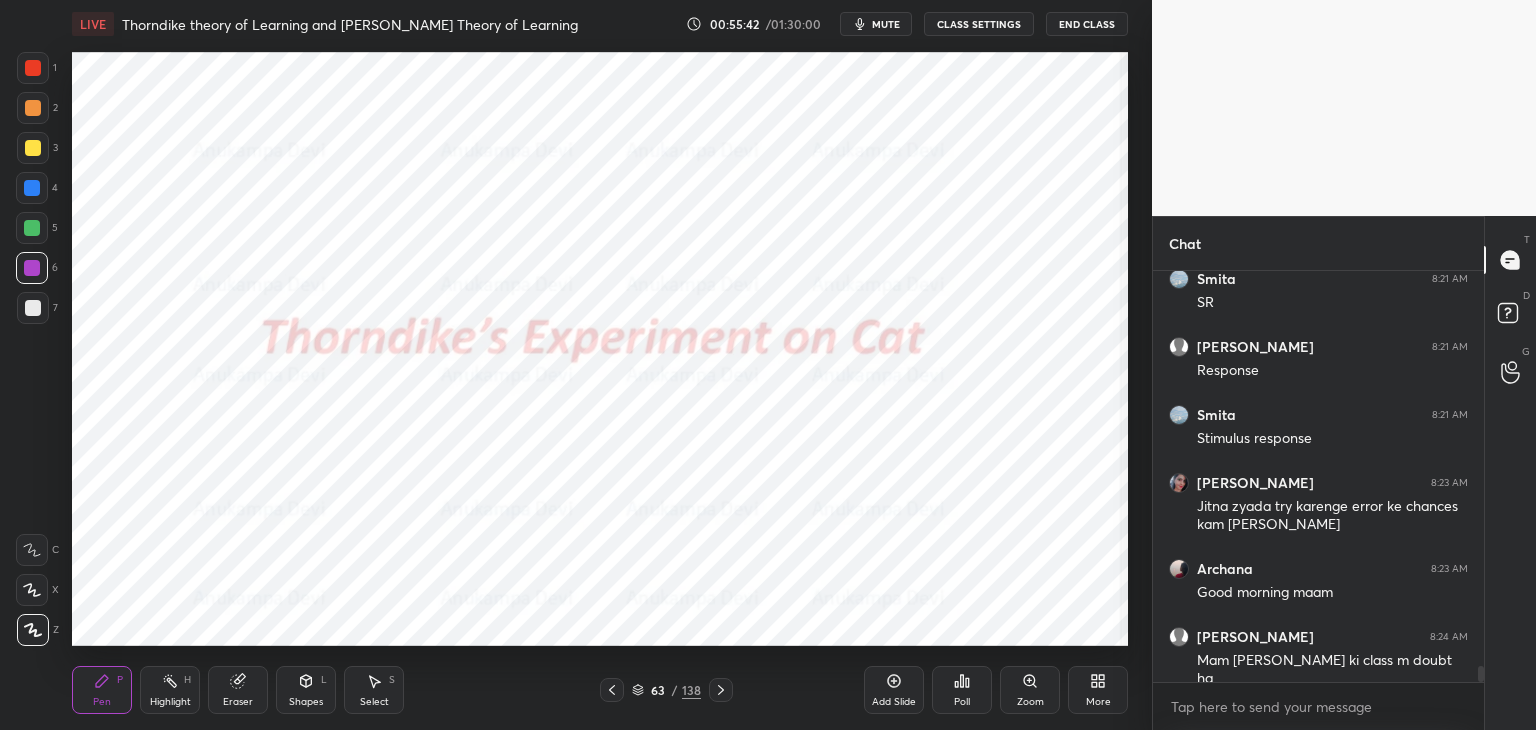click 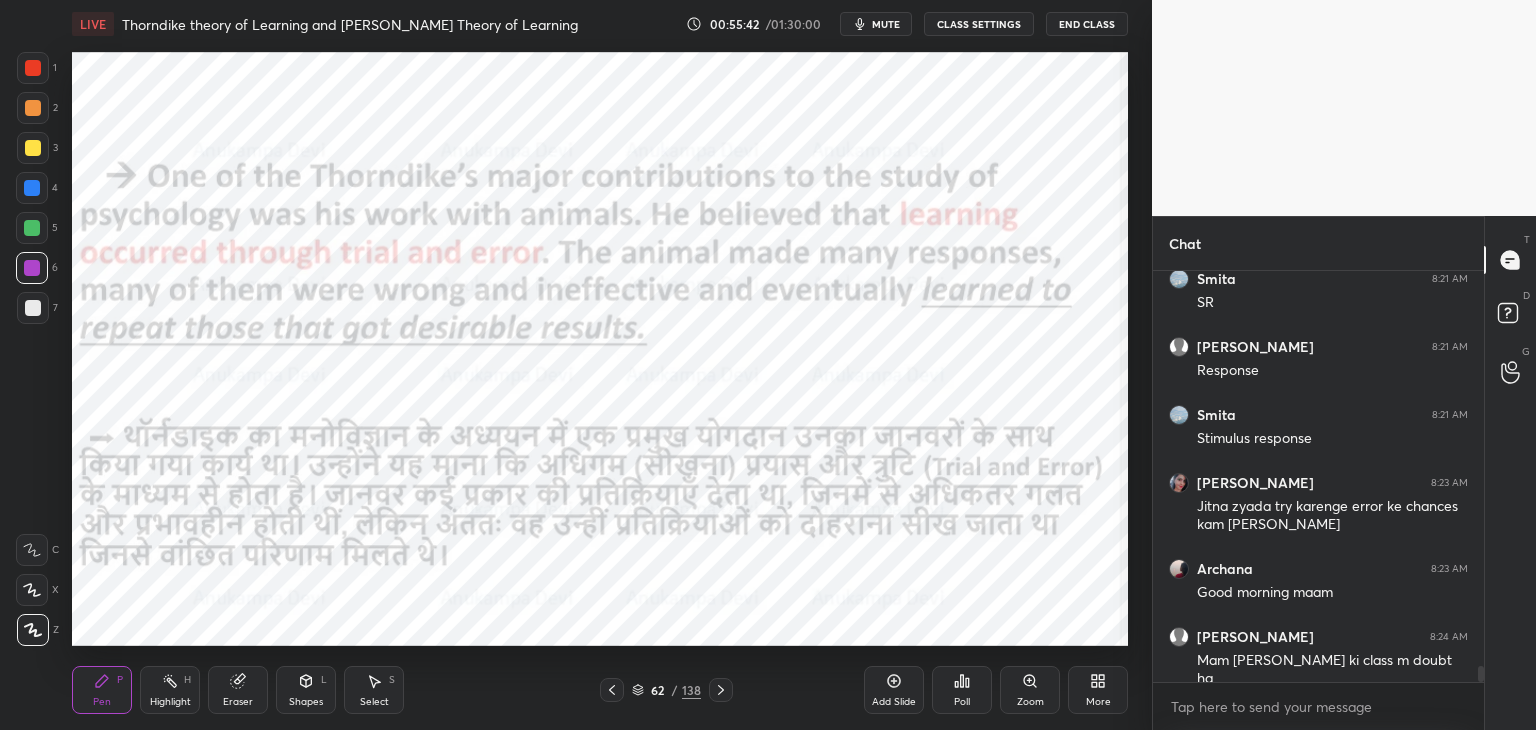 click 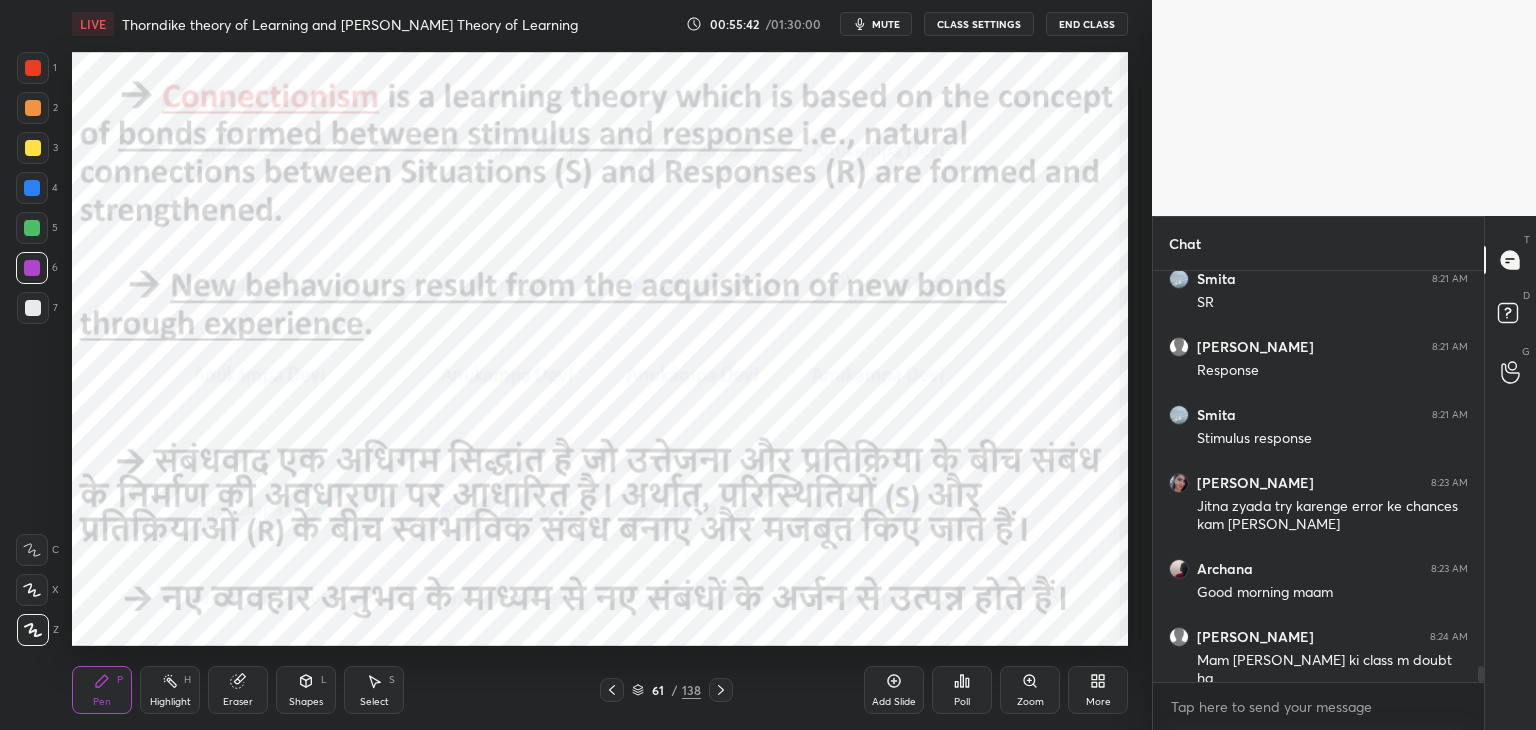click 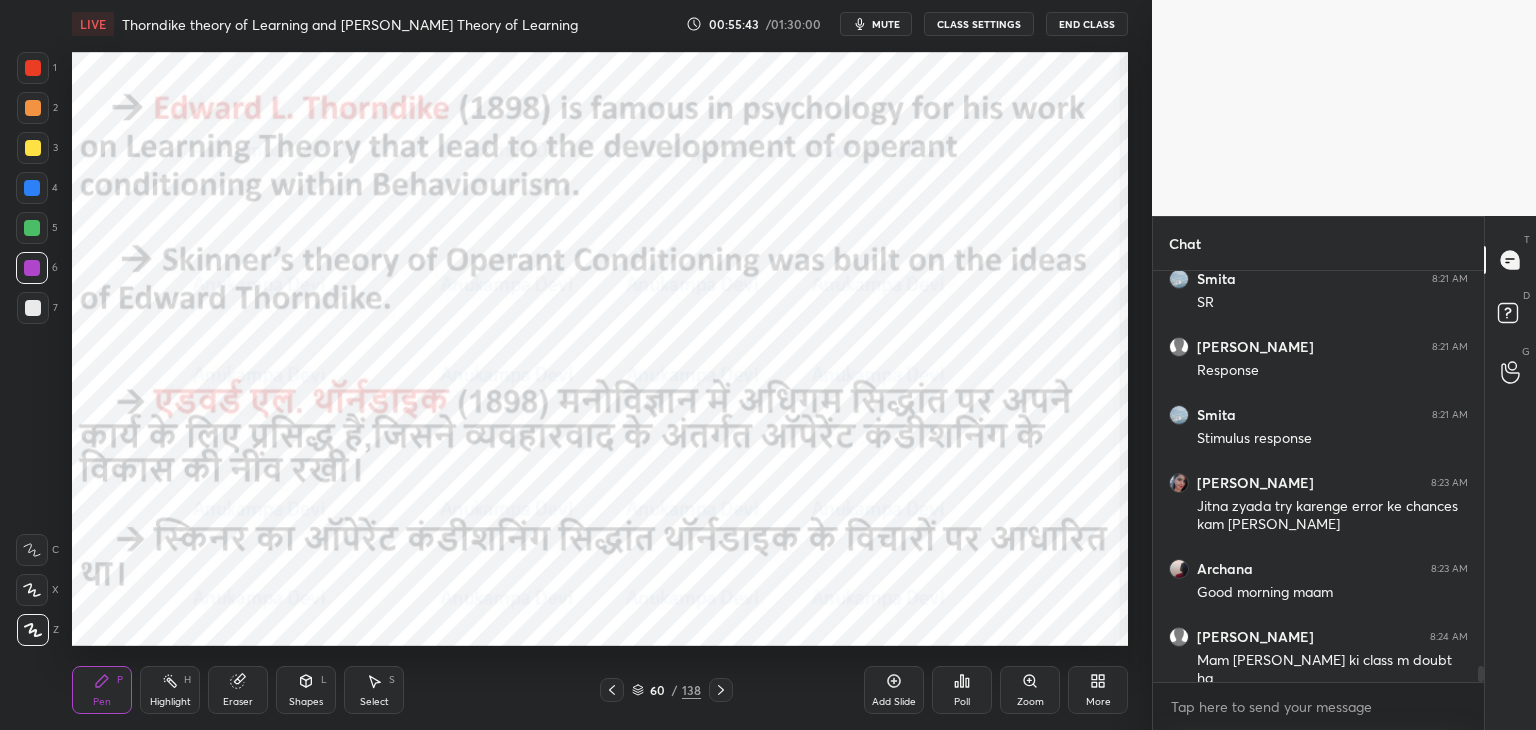 click 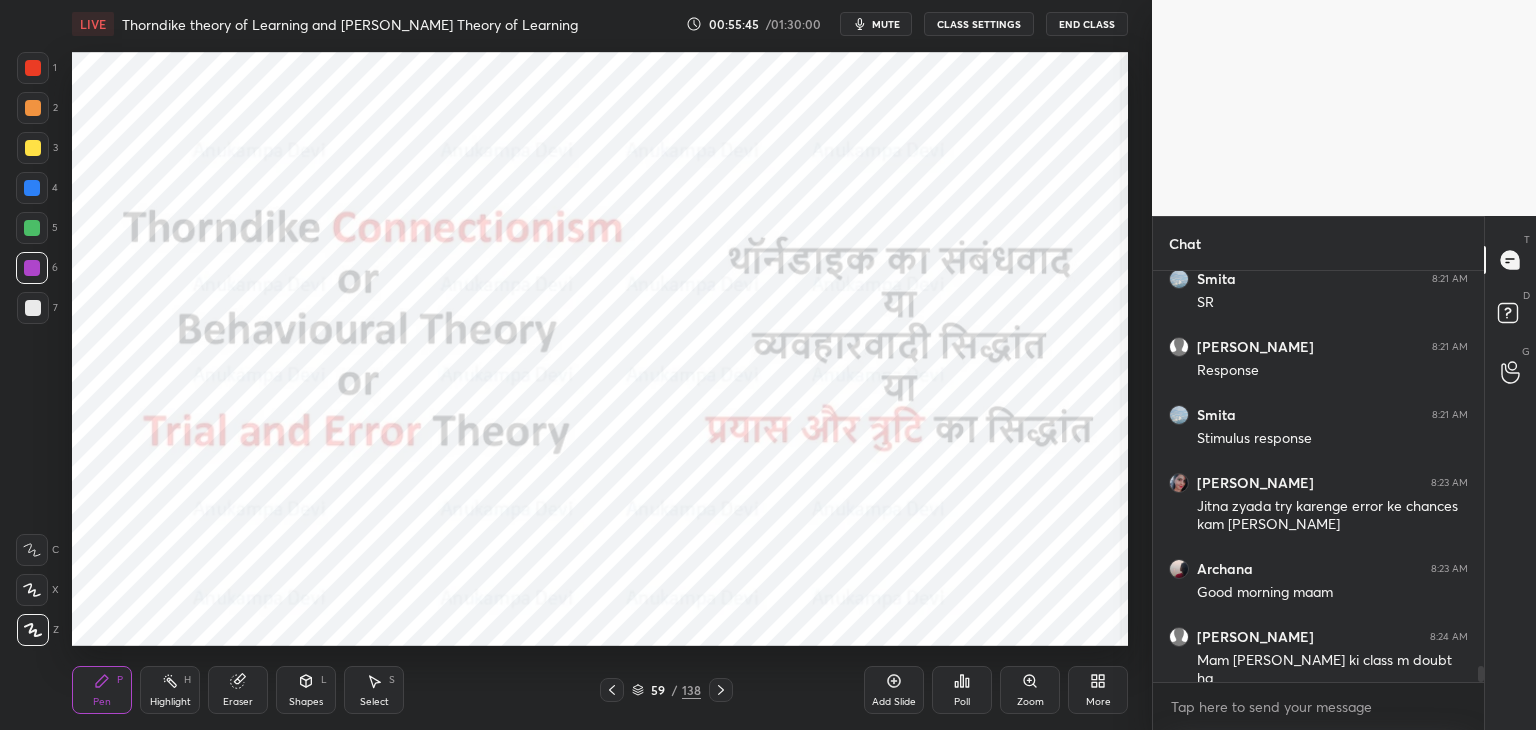 drag, startPoint x: 723, startPoint y: 693, endPoint x: 710, endPoint y: 650, distance: 44.922153 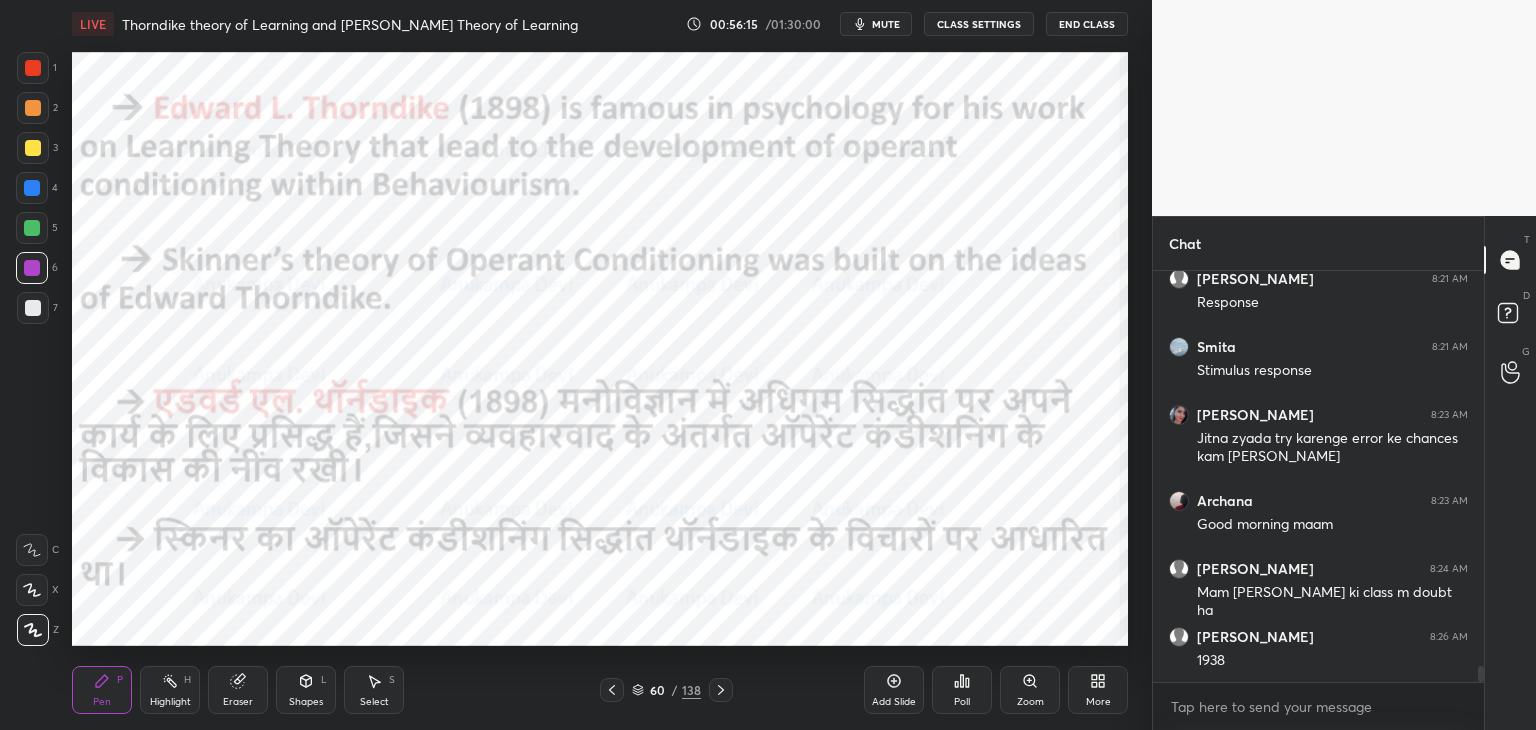 scroll, scrollTop: 10064, scrollLeft: 0, axis: vertical 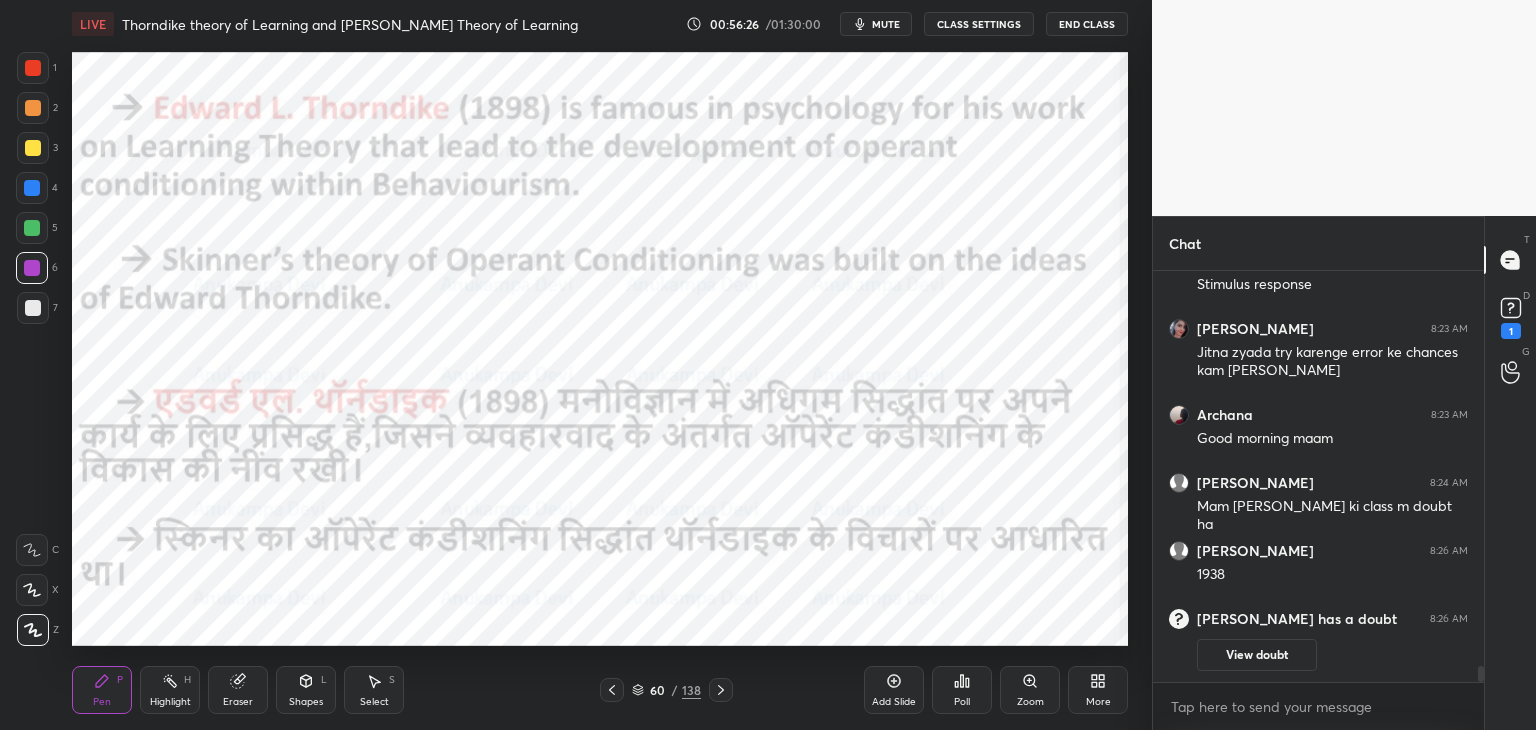 click 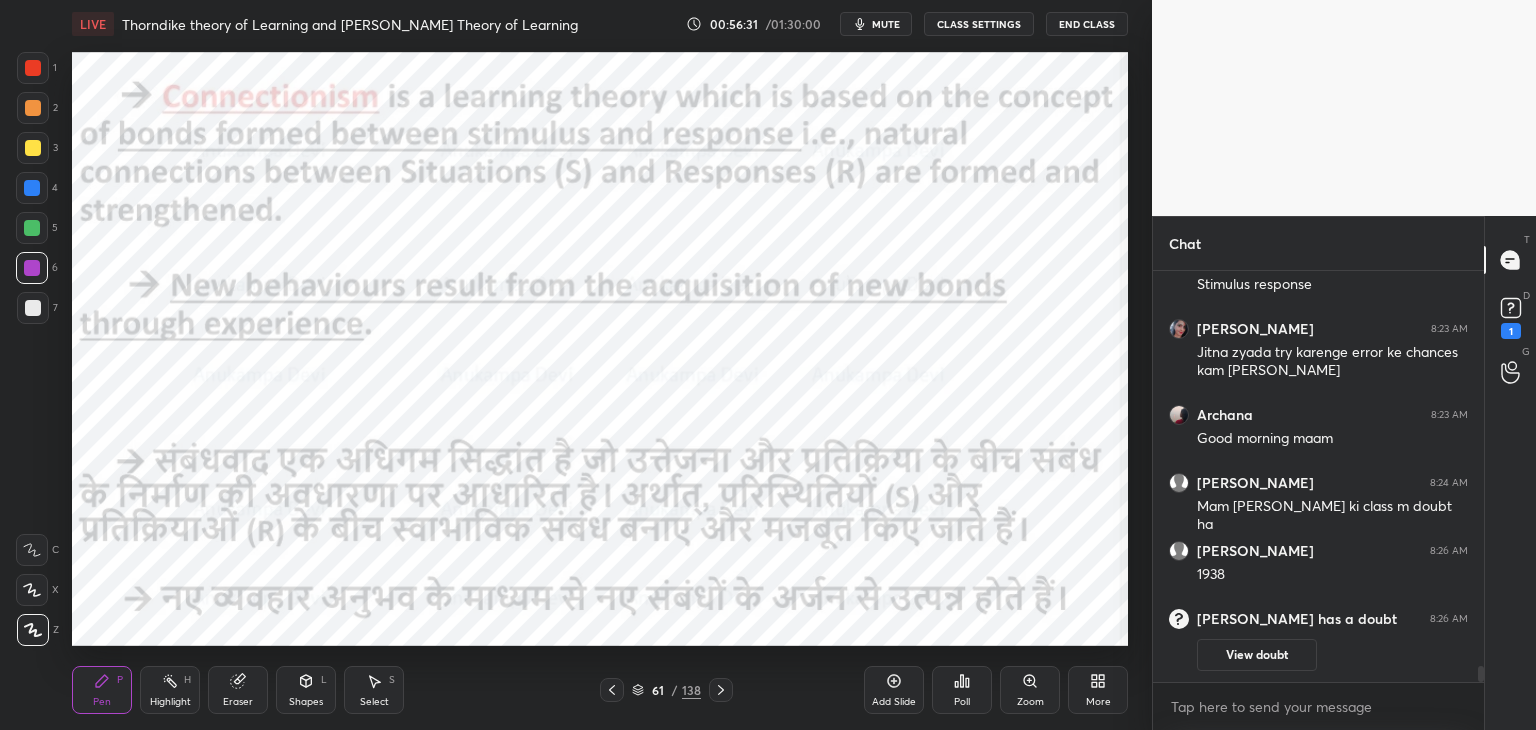 click 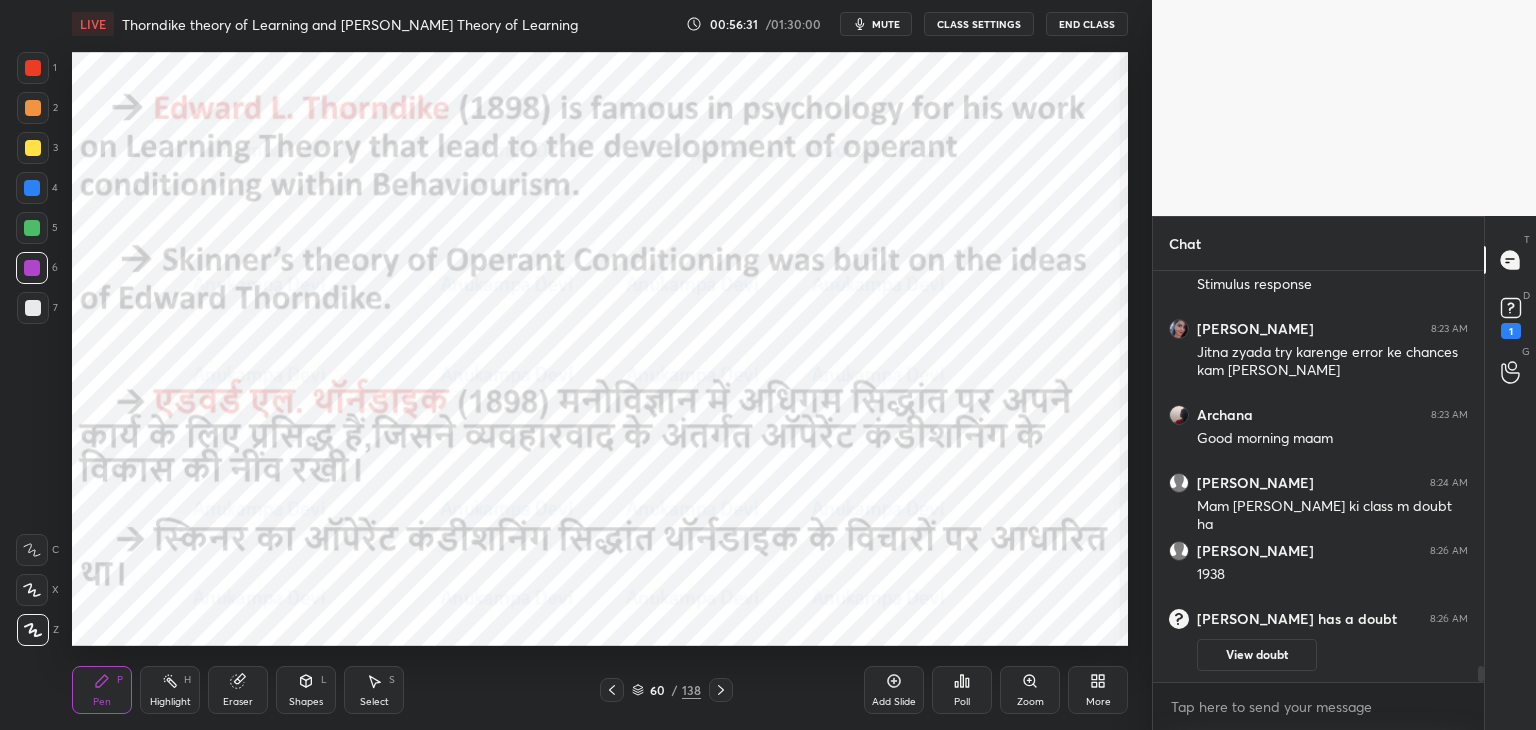 click 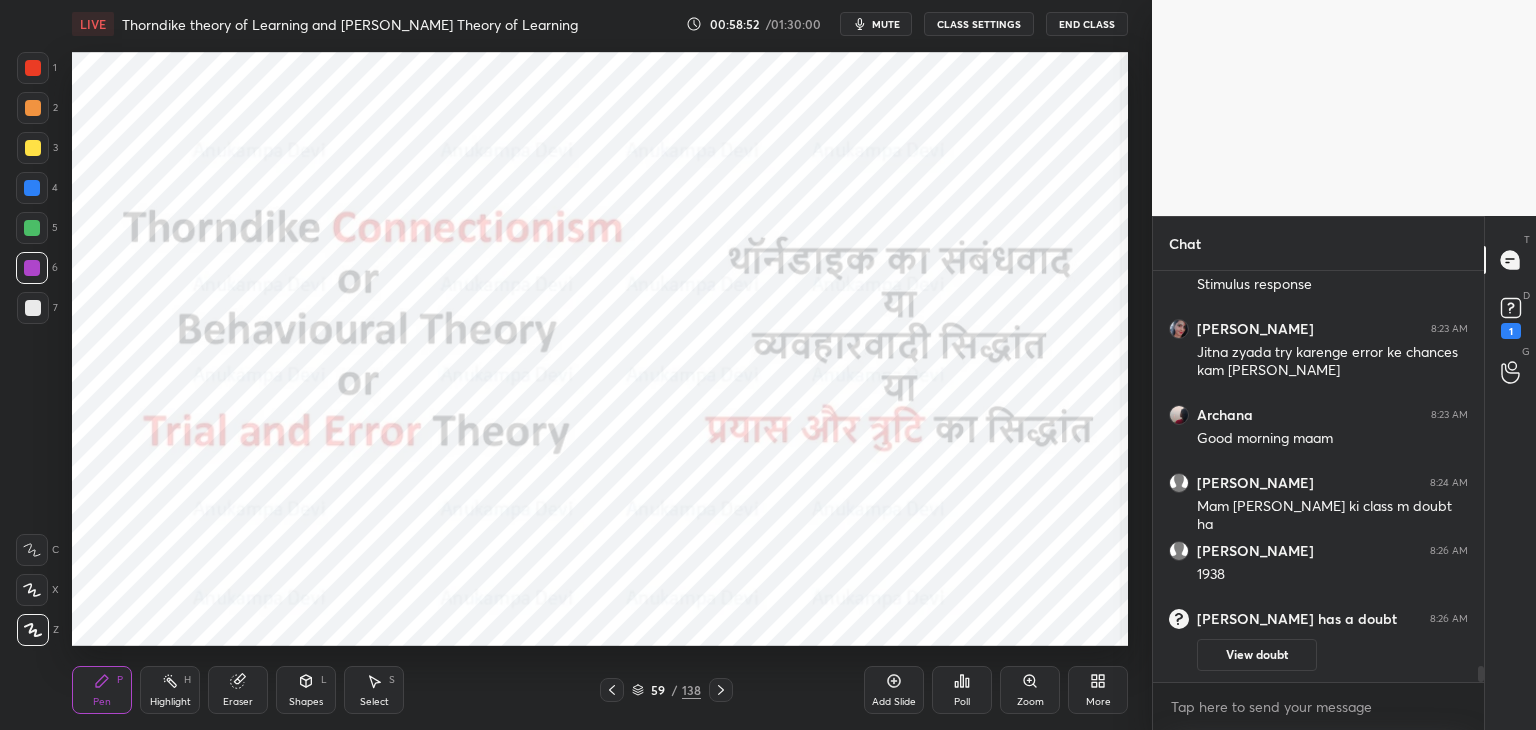 click 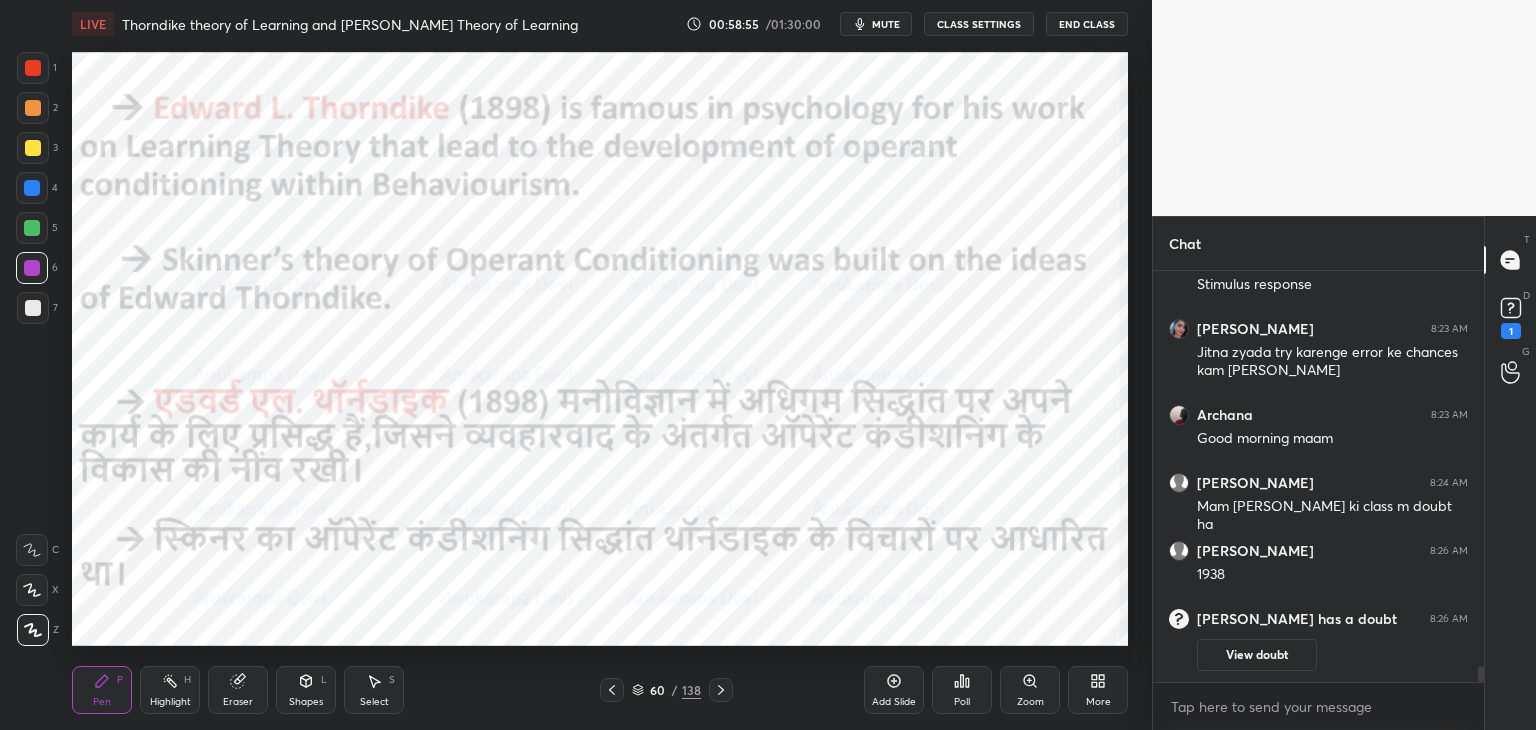 click 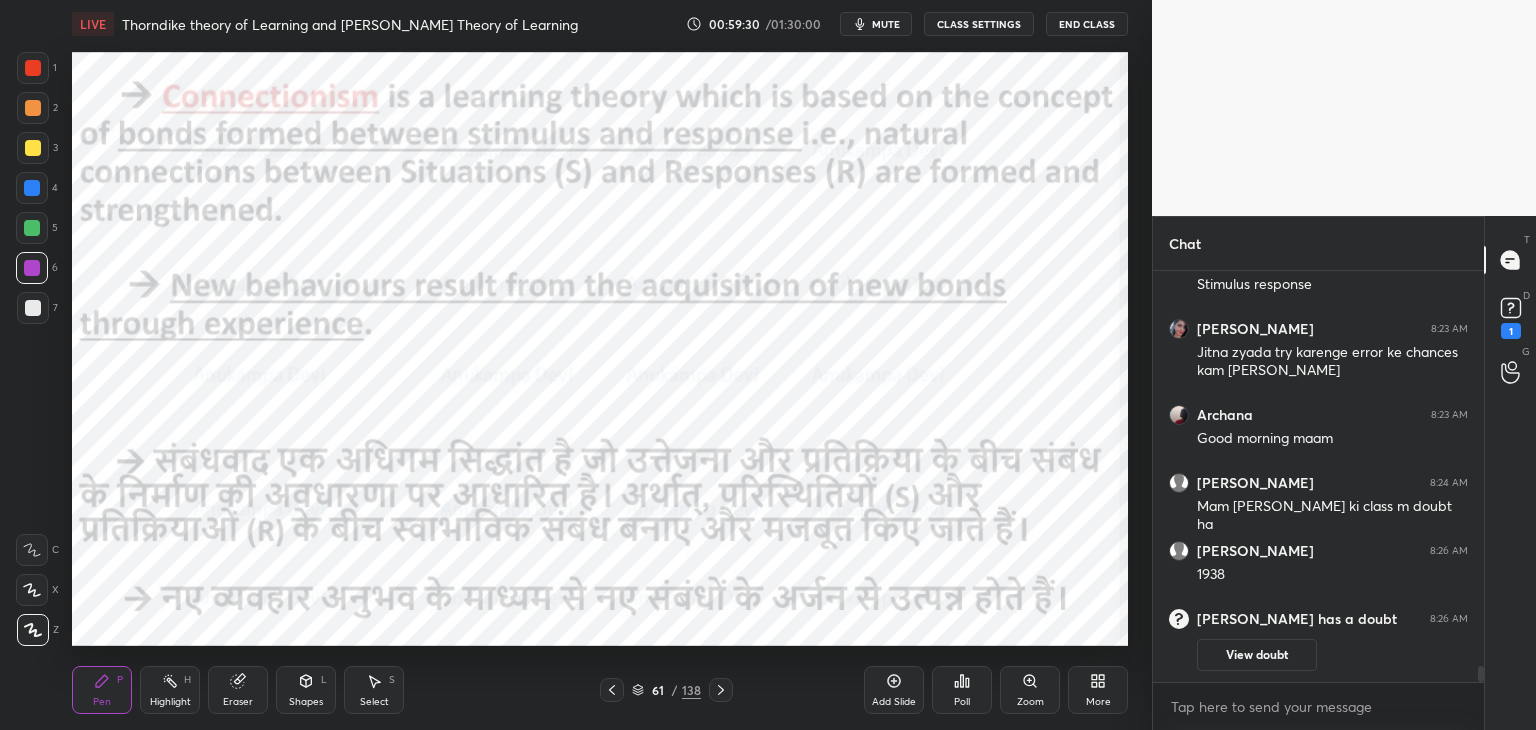 click on "mute" at bounding box center (886, 24) 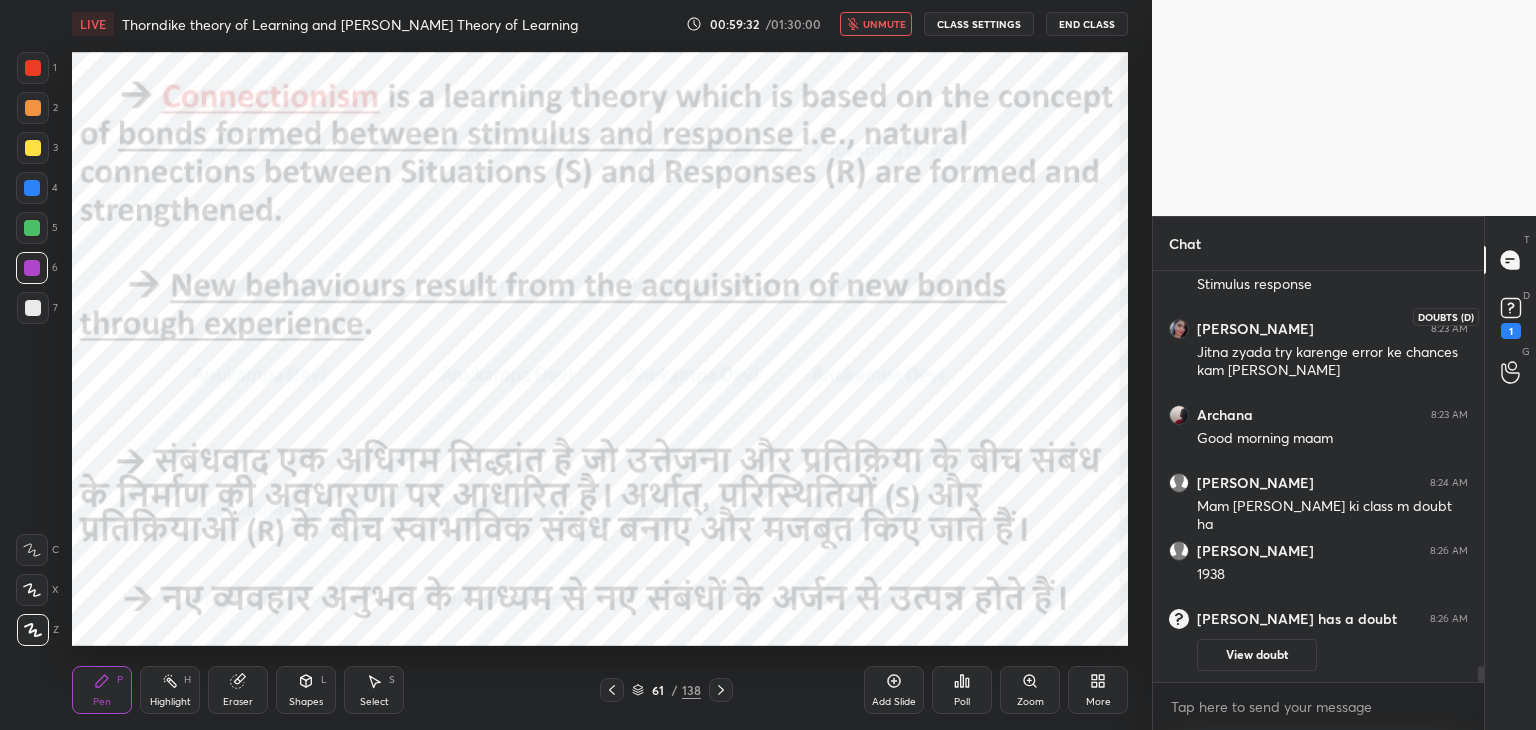 click 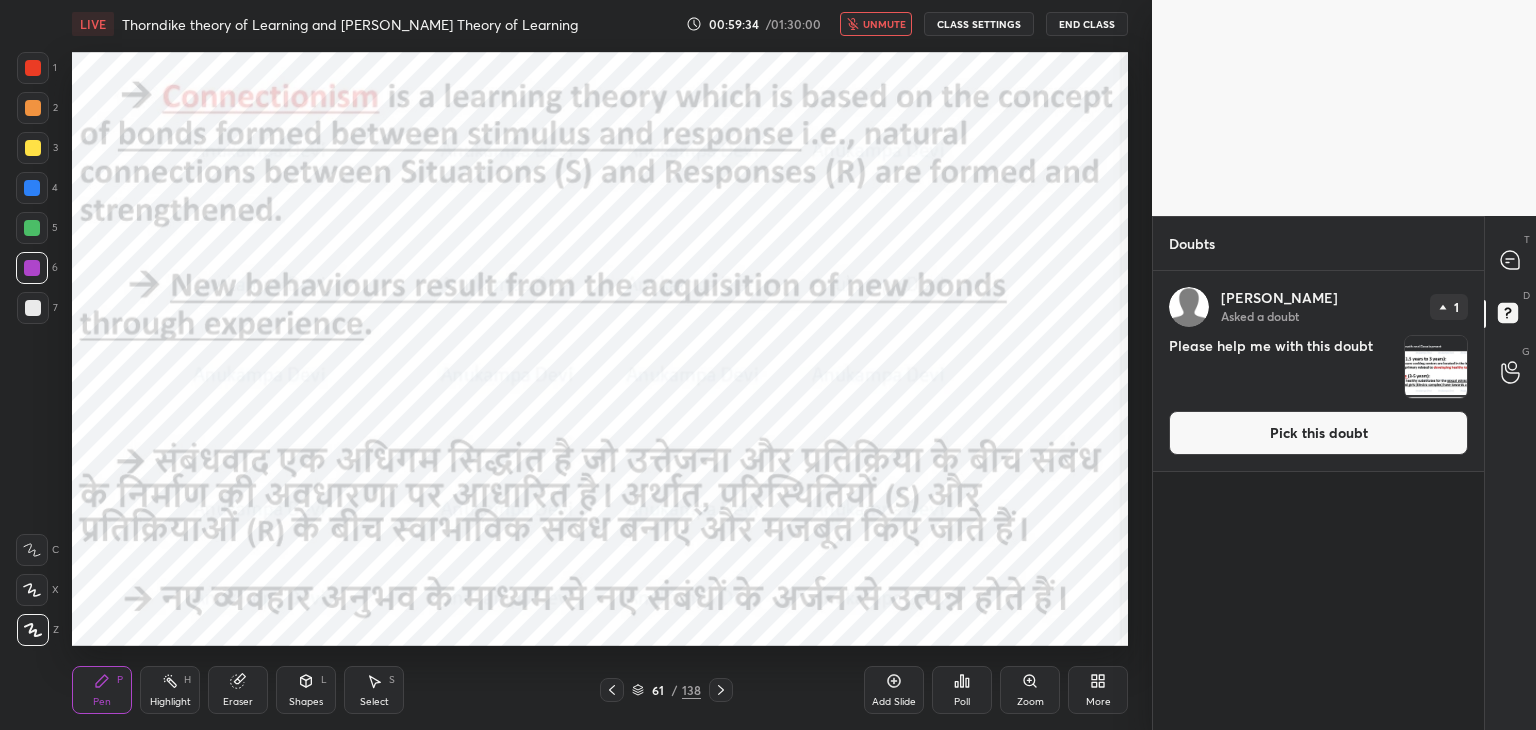 click on "Pick this doubt" at bounding box center (1318, 433) 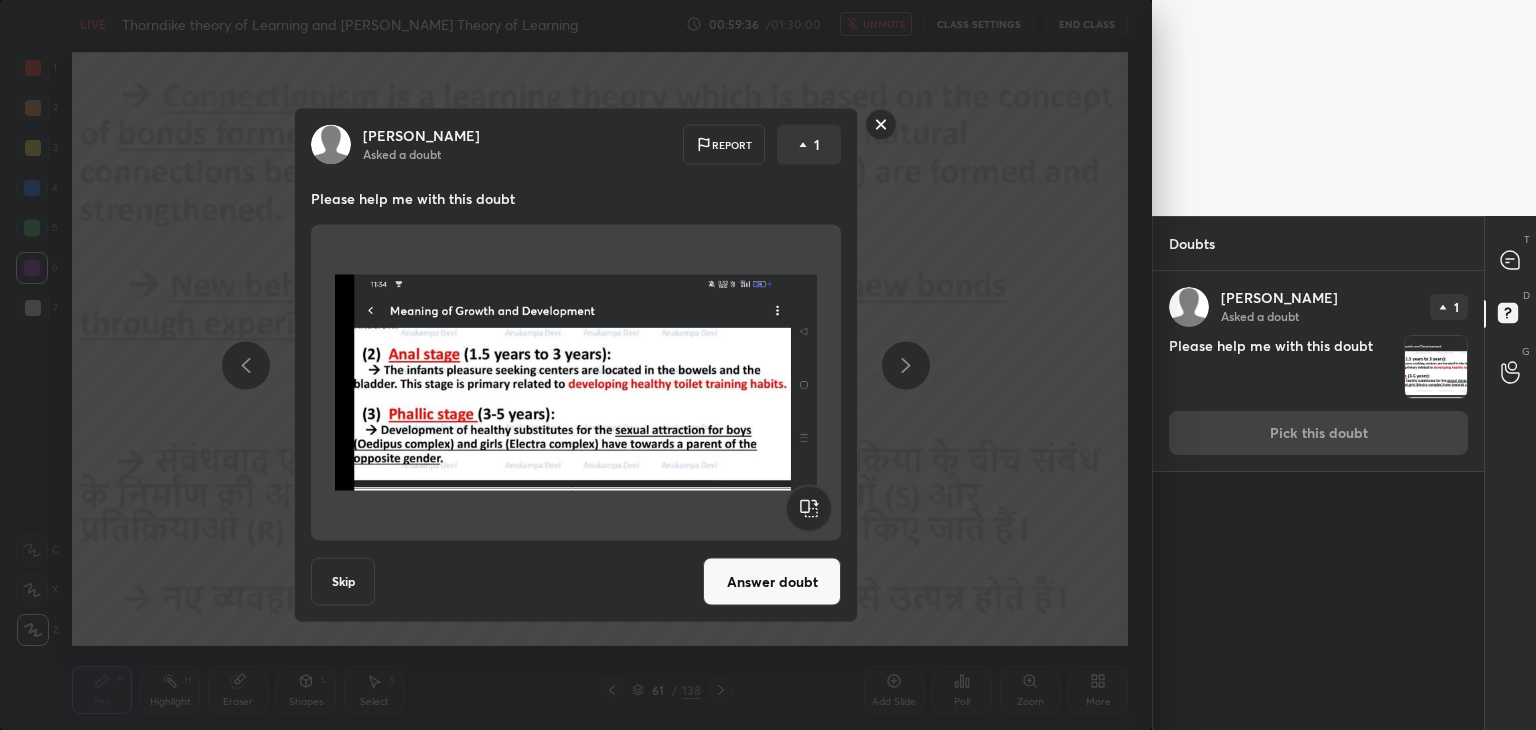 click 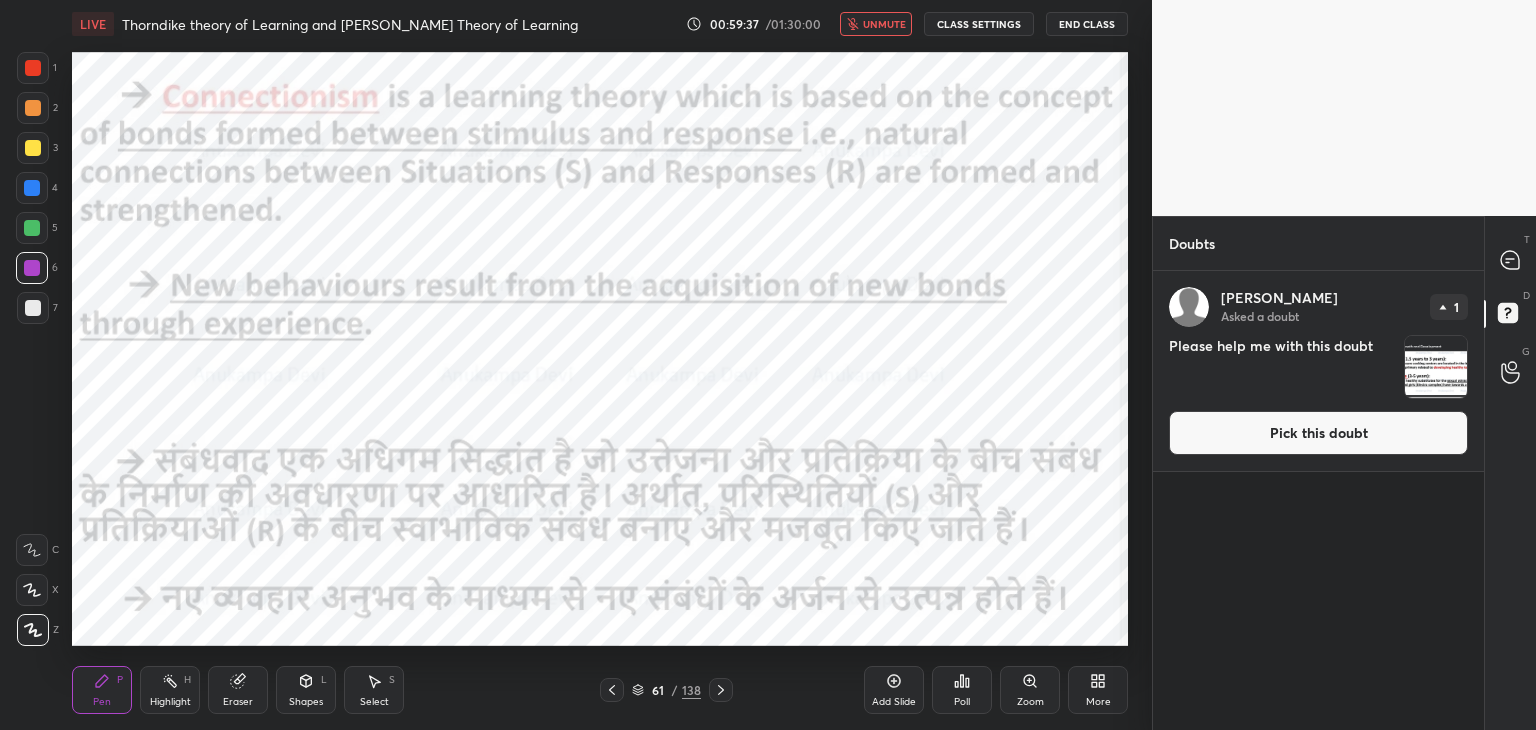 click on "unmute" at bounding box center (884, 24) 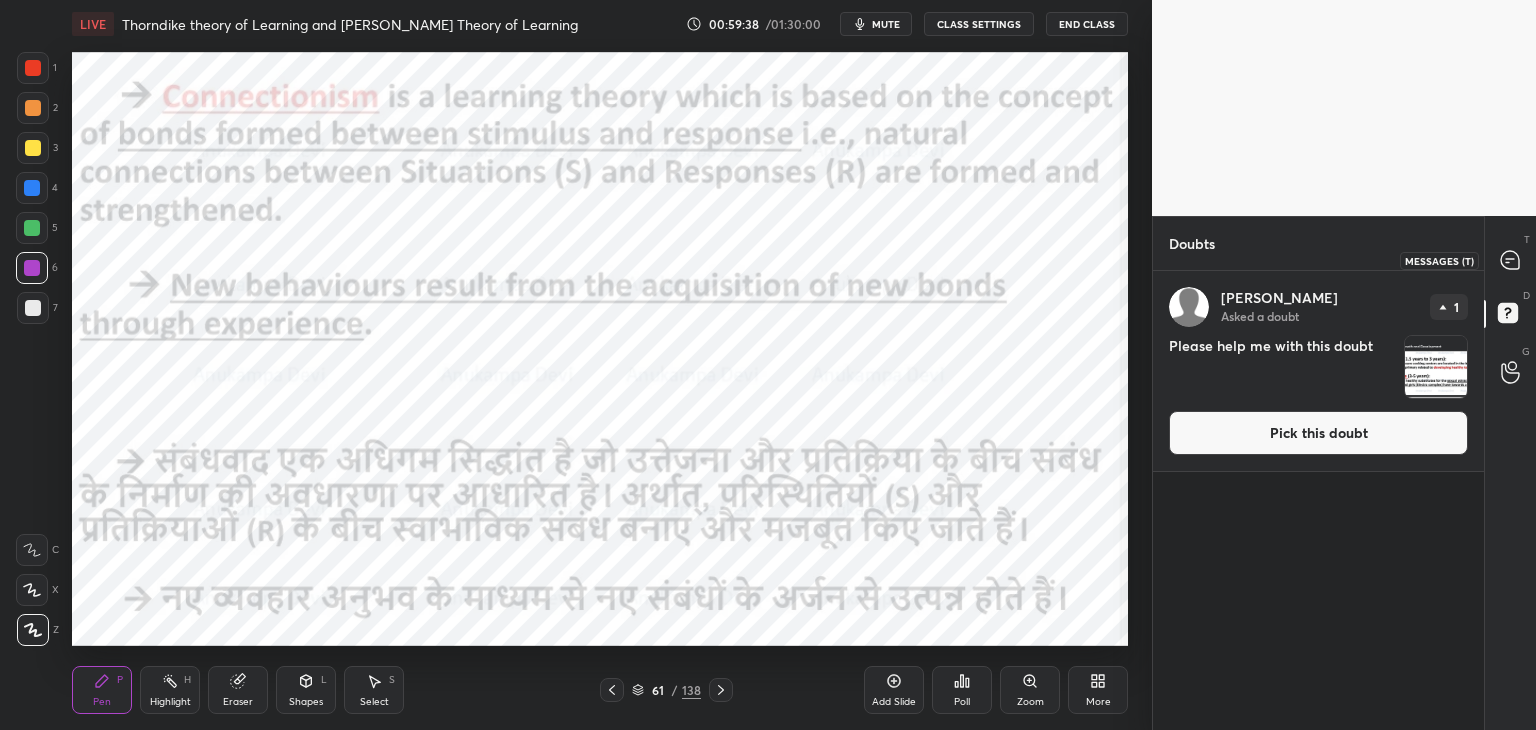 click 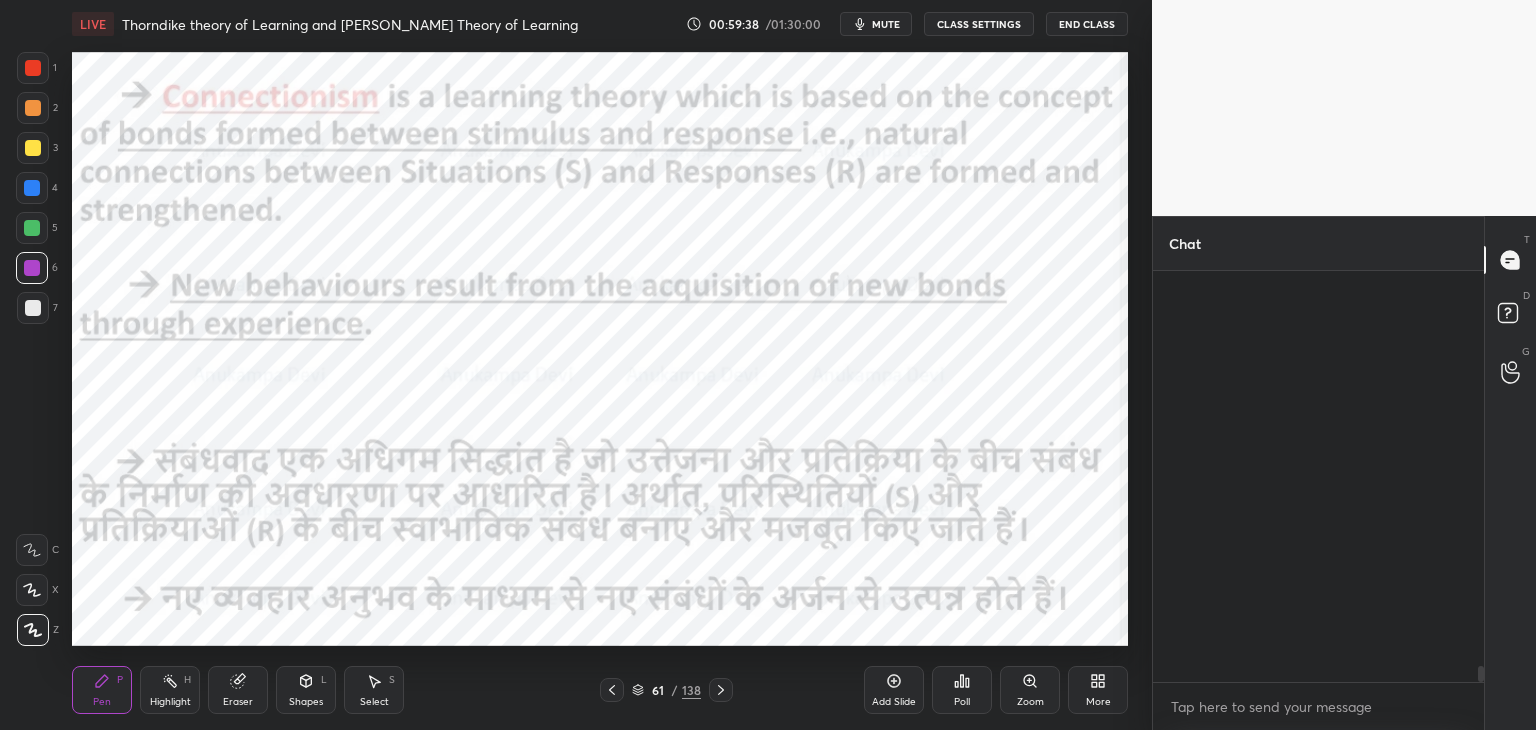 scroll, scrollTop: 10018, scrollLeft: 0, axis: vertical 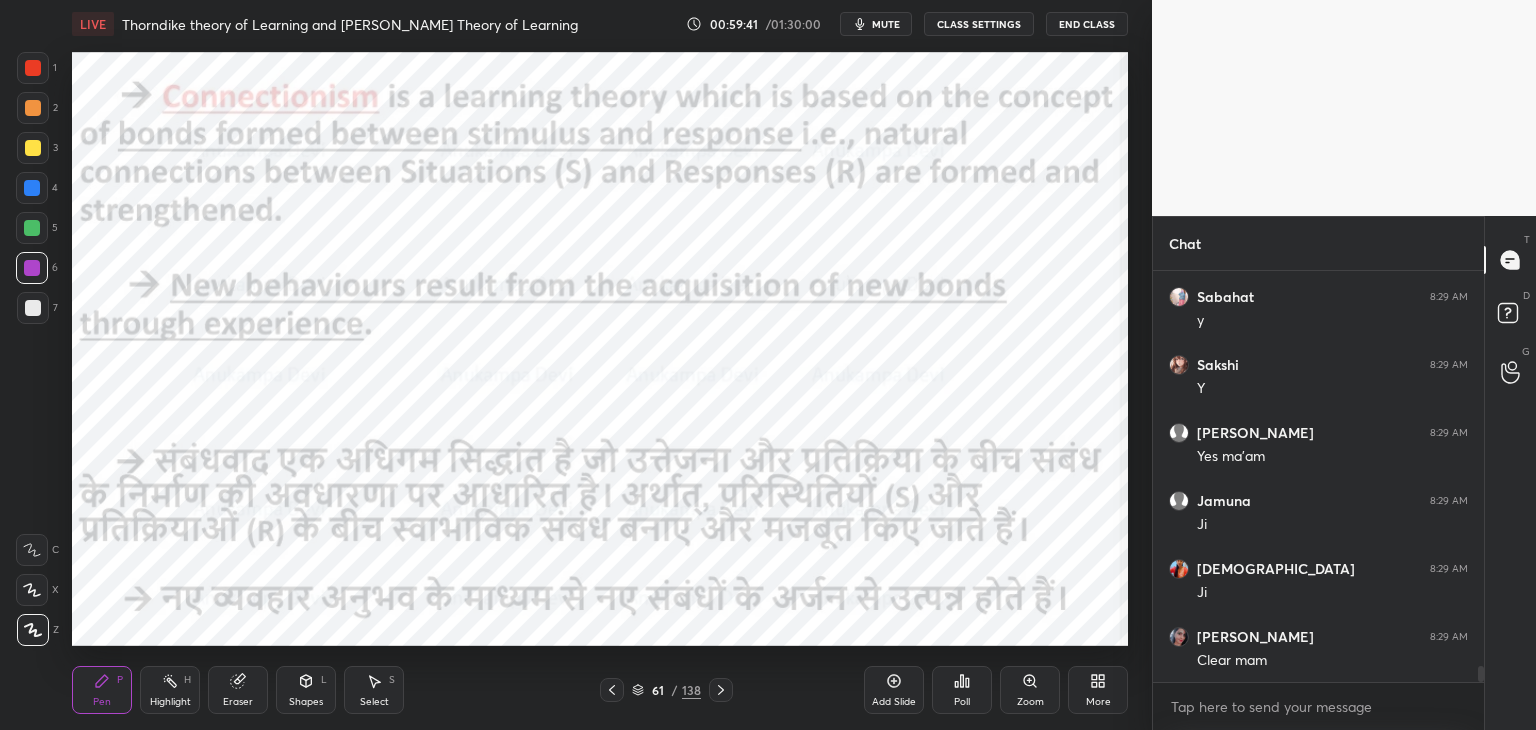 click 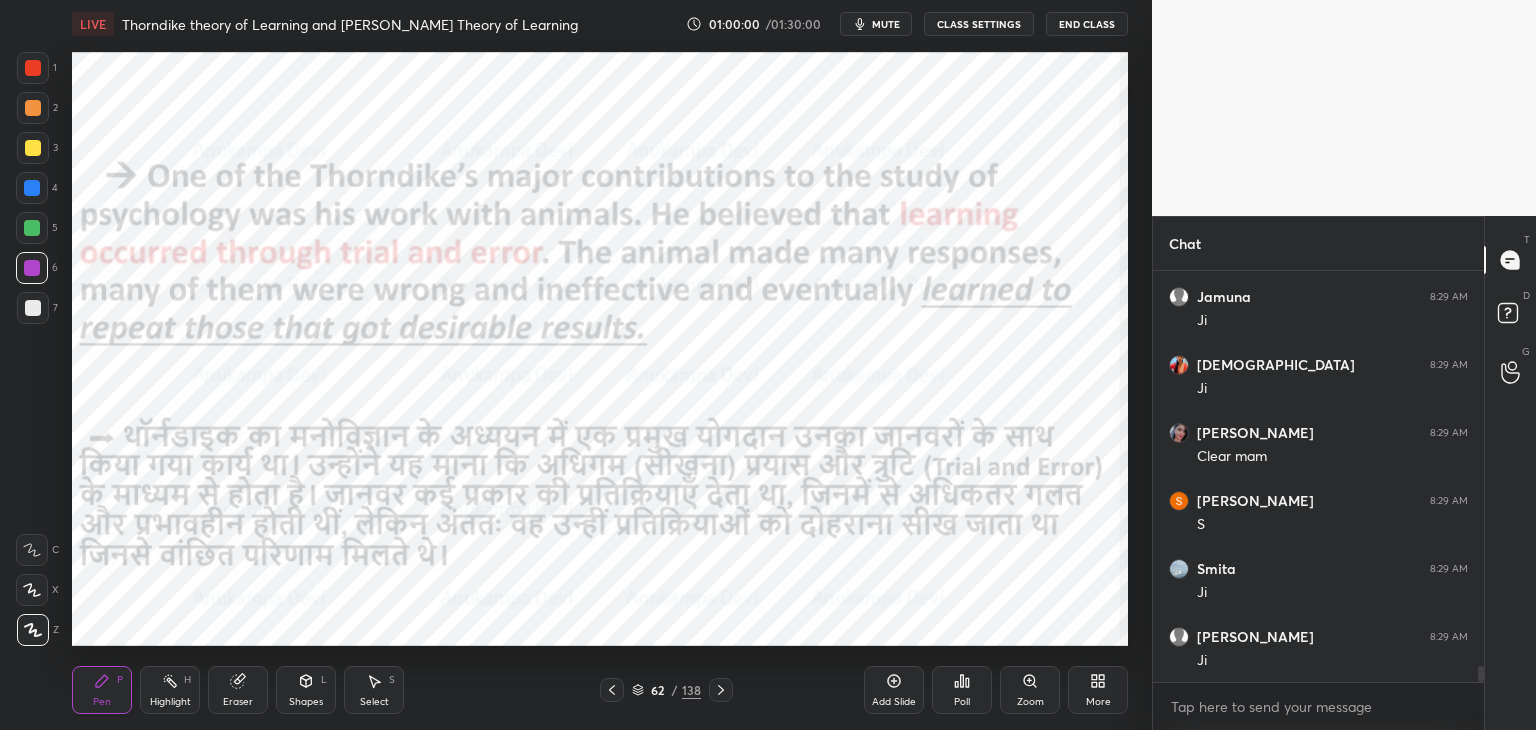 scroll, scrollTop: 10426, scrollLeft: 0, axis: vertical 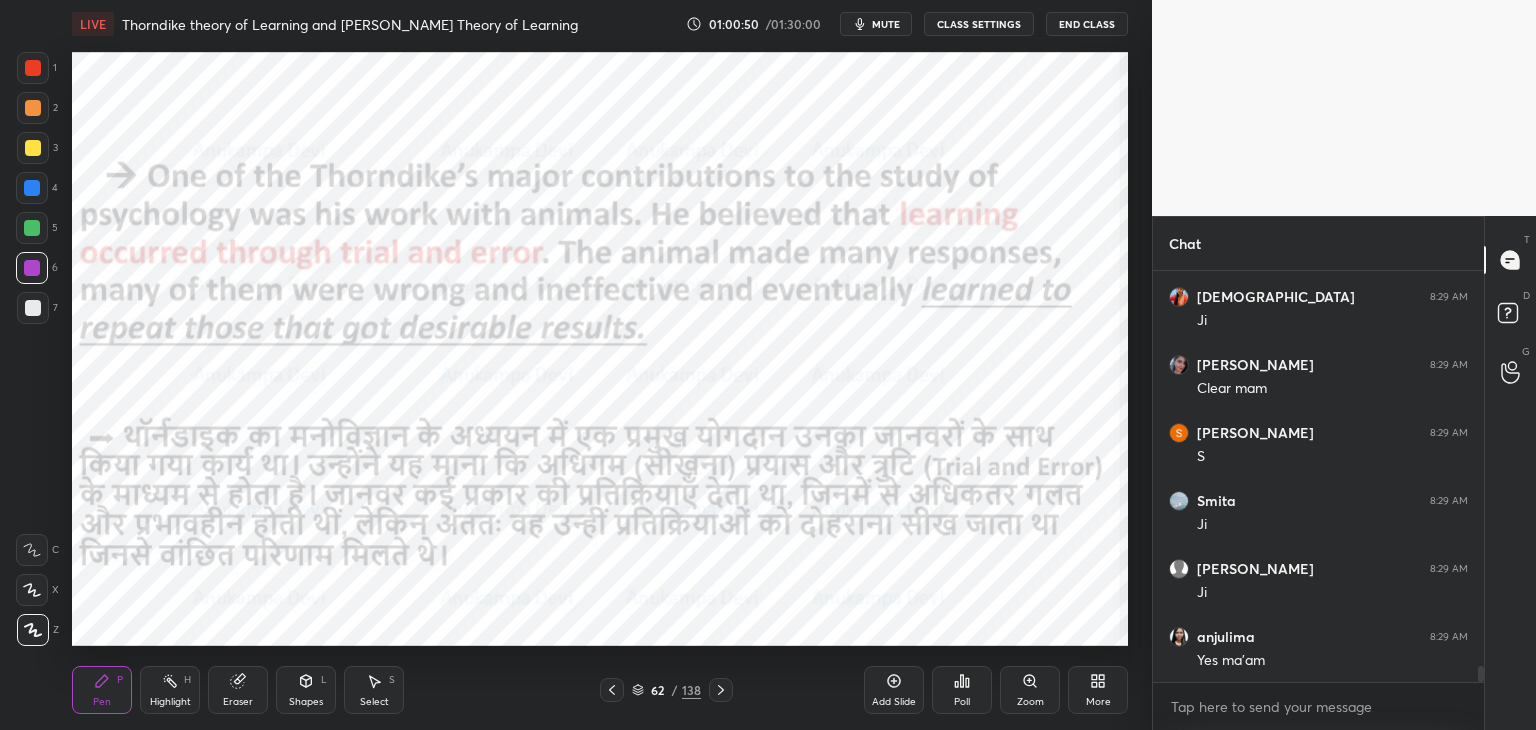 click 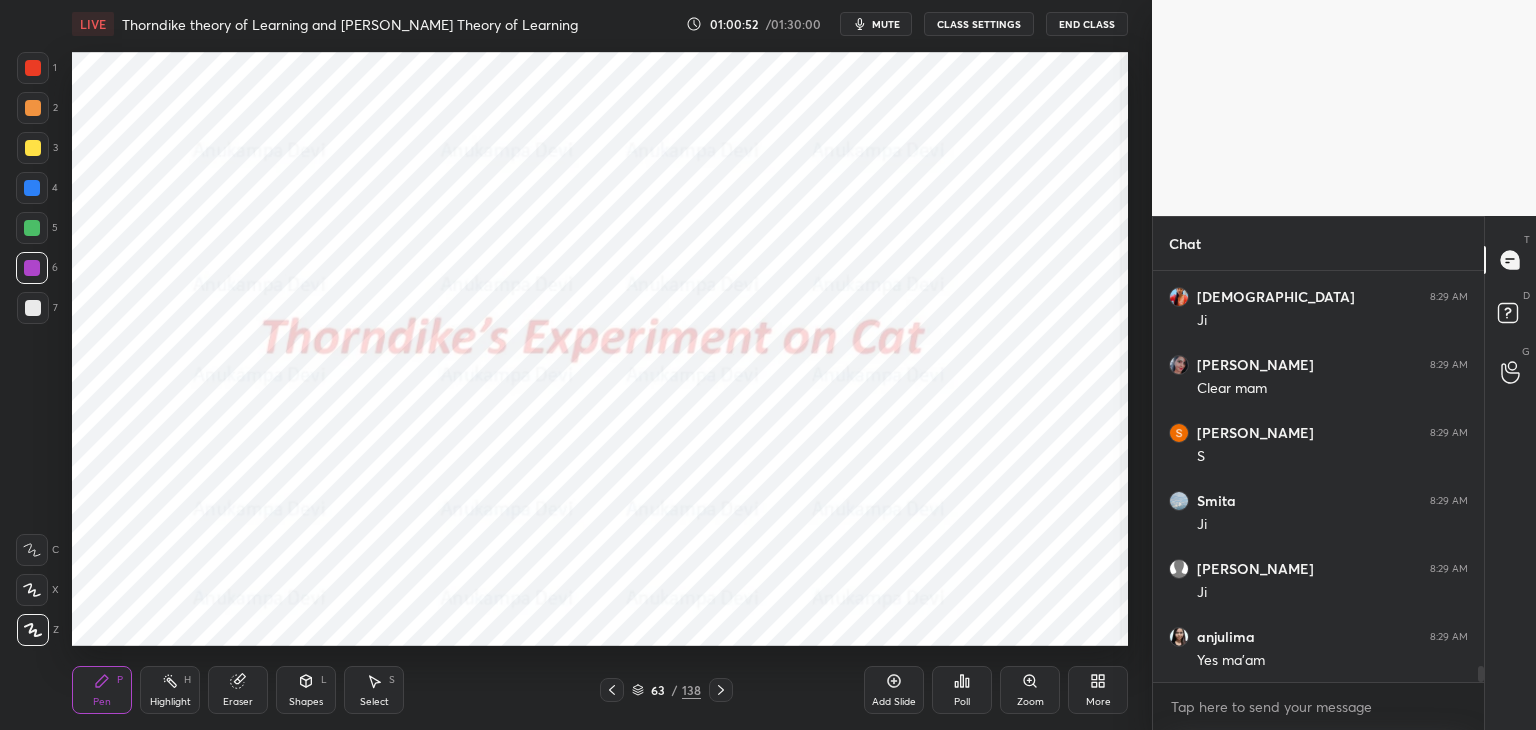 click 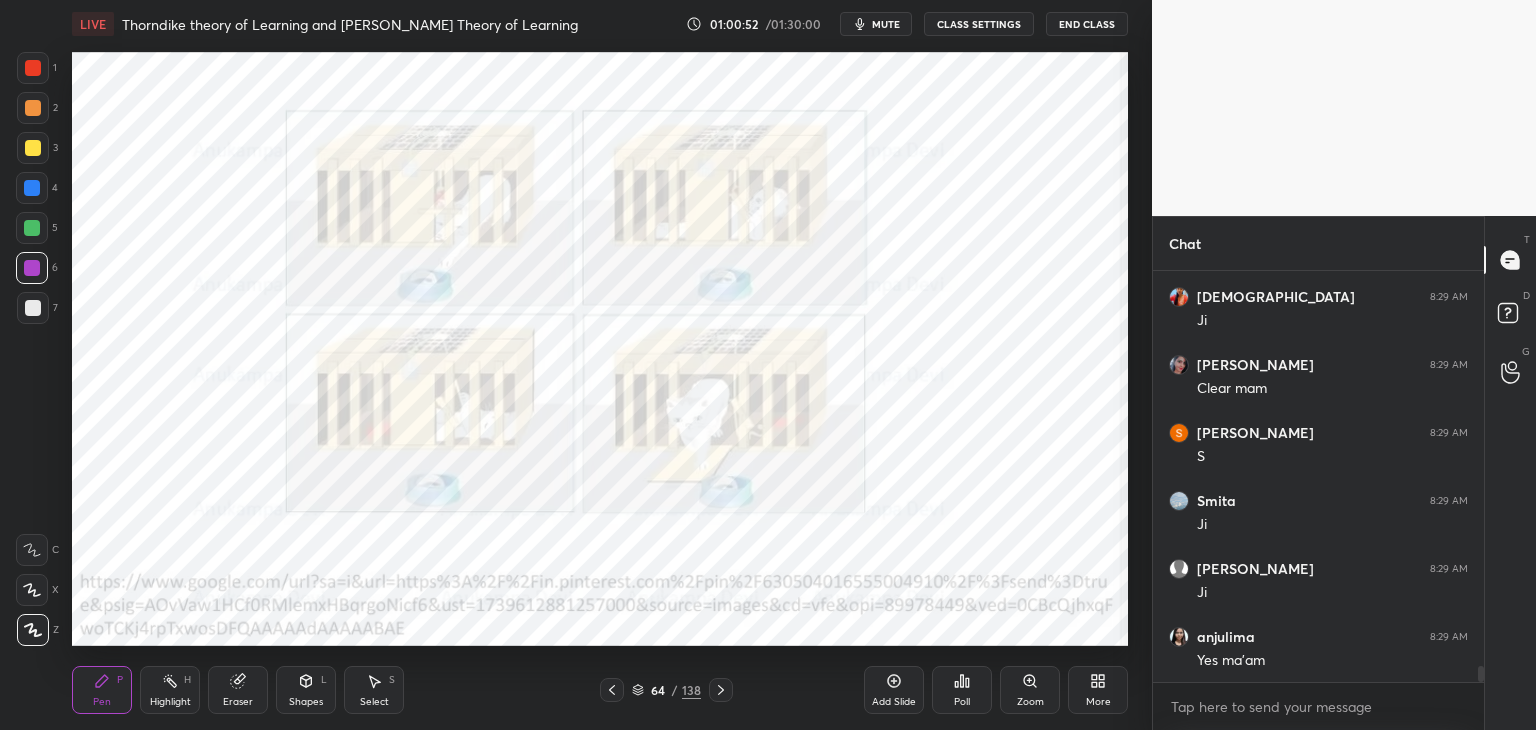 click 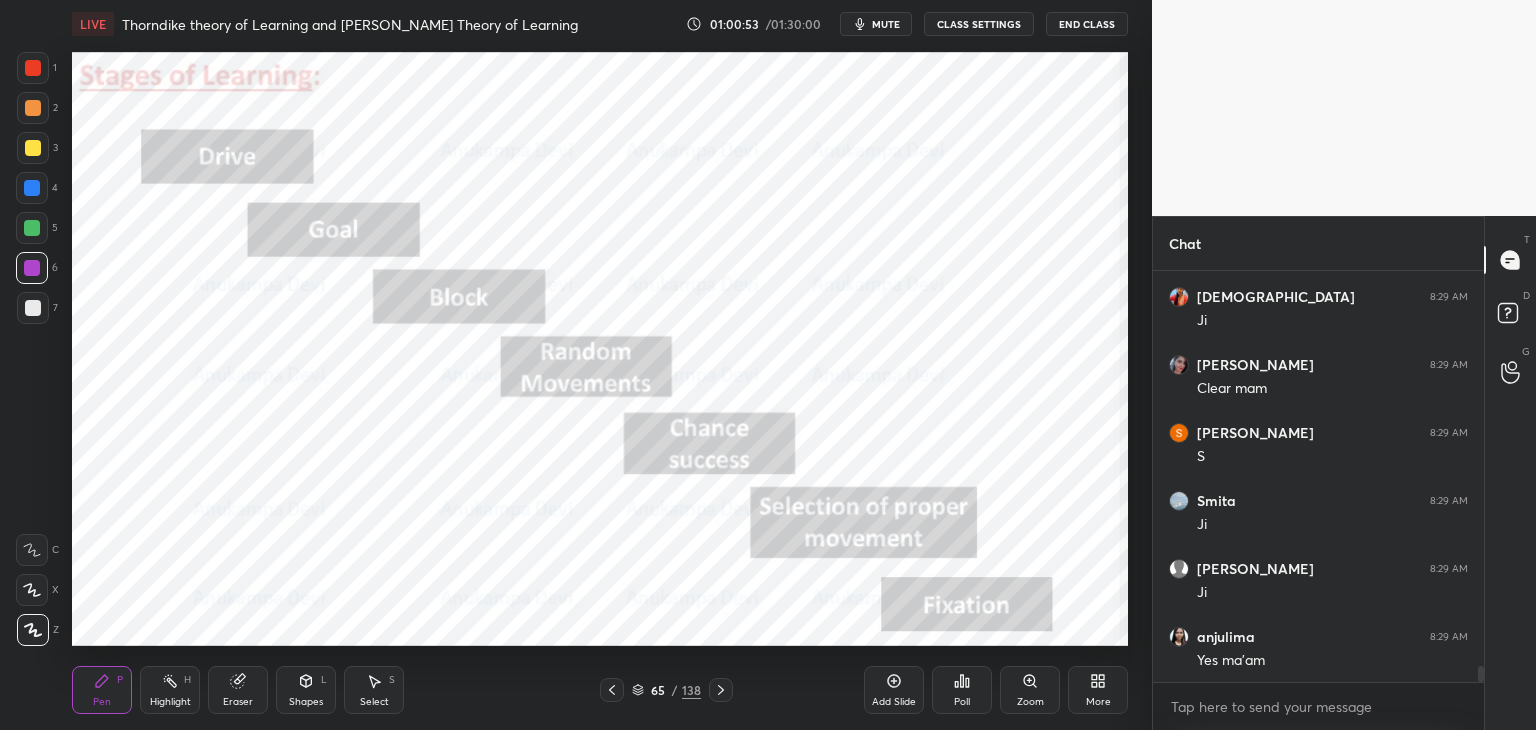 click 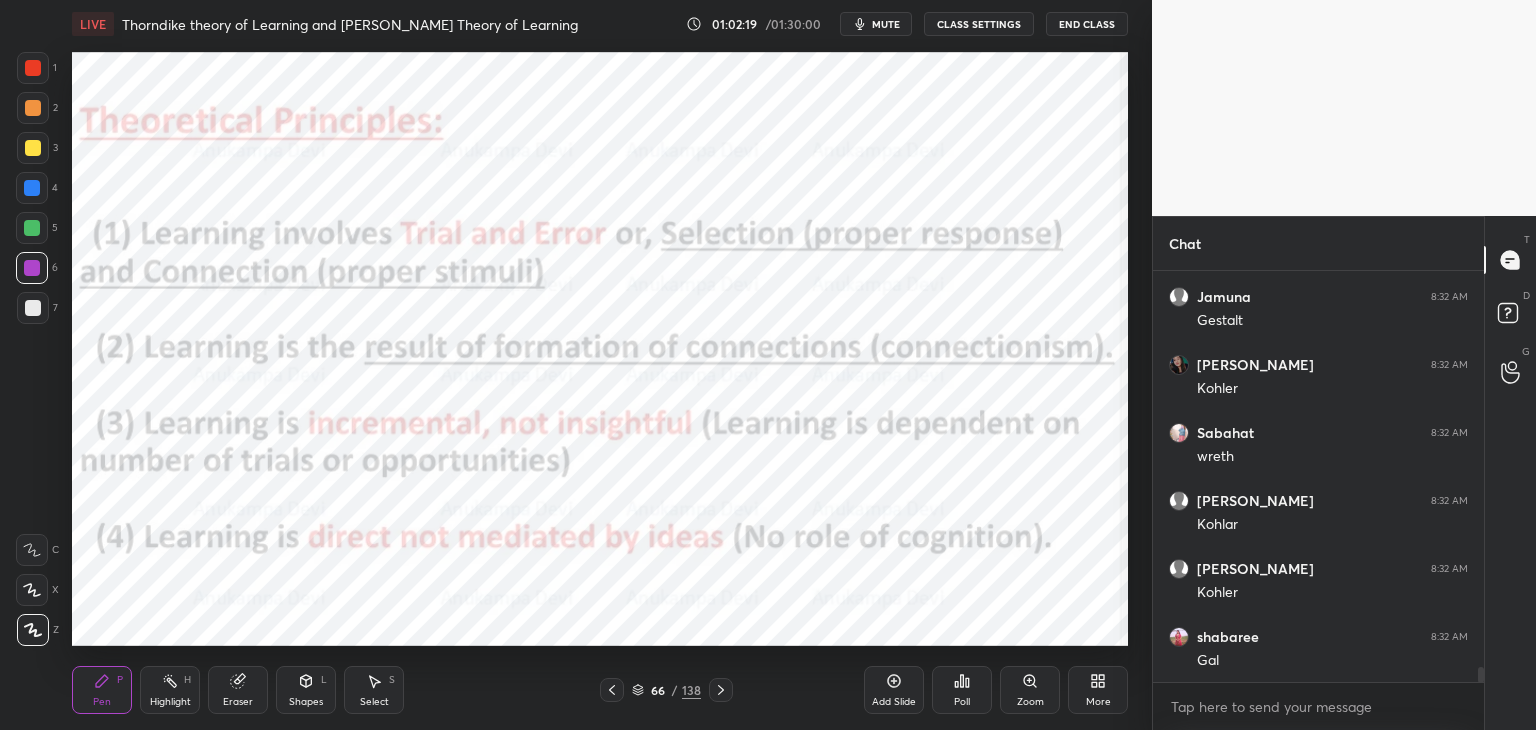 scroll, scrollTop: 11038, scrollLeft: 0, axis: vertical 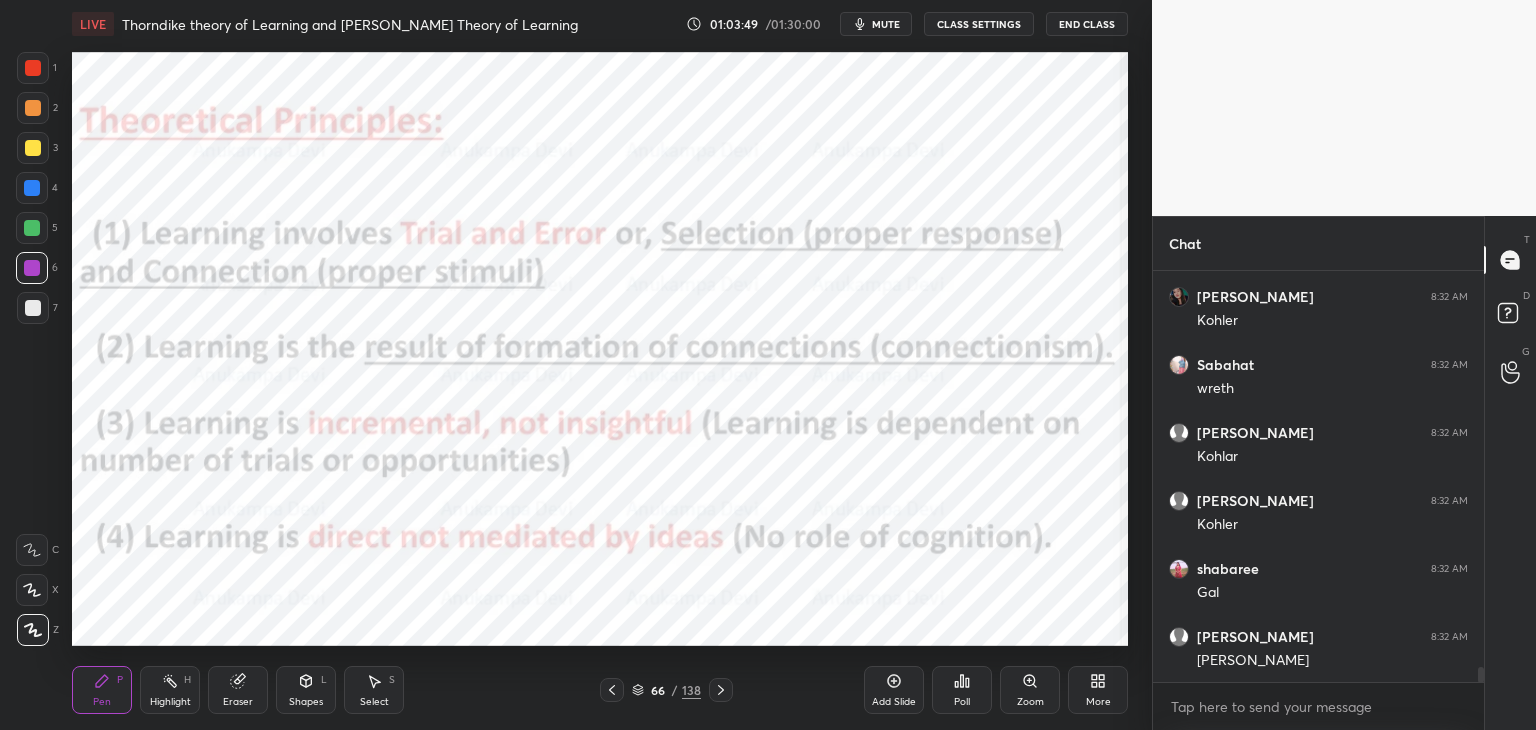 click 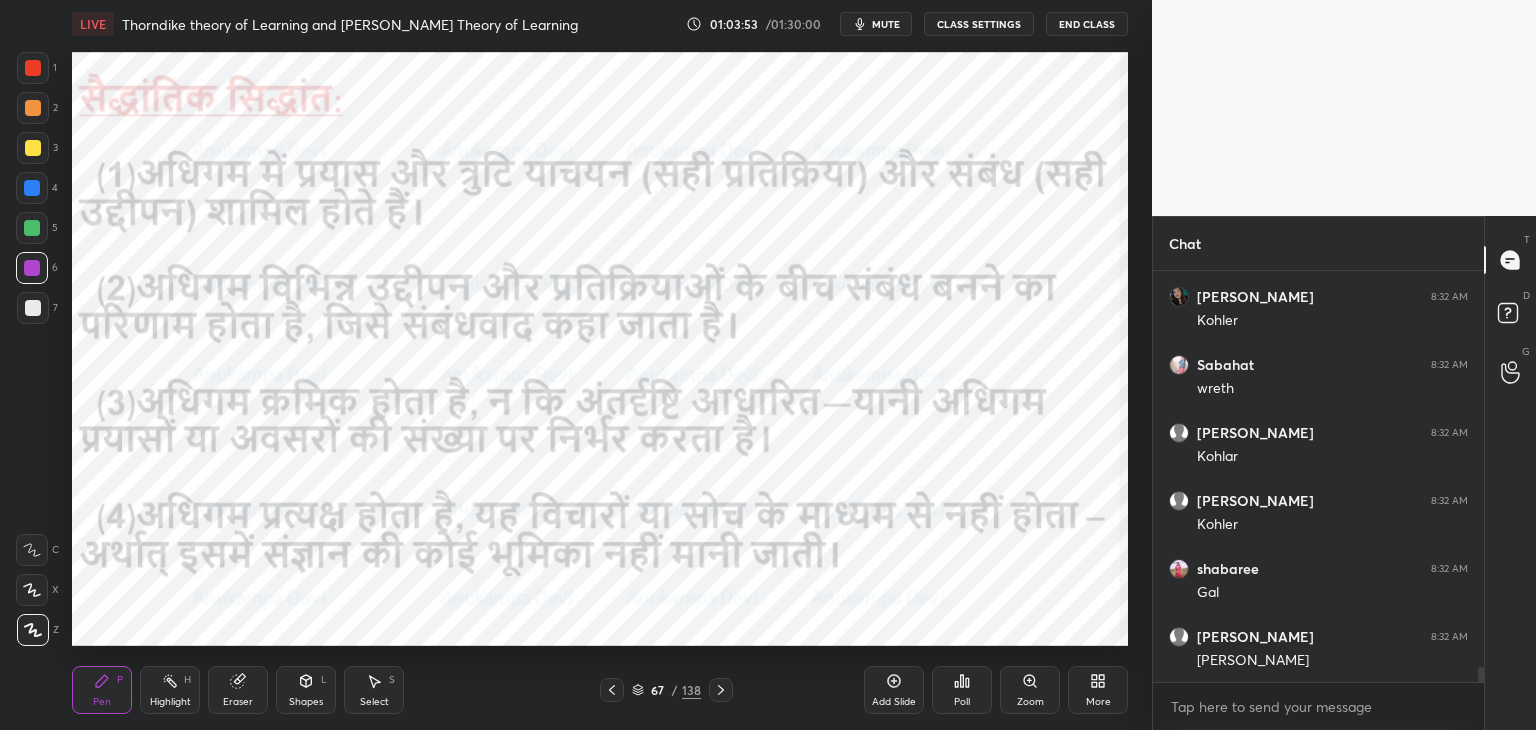 click 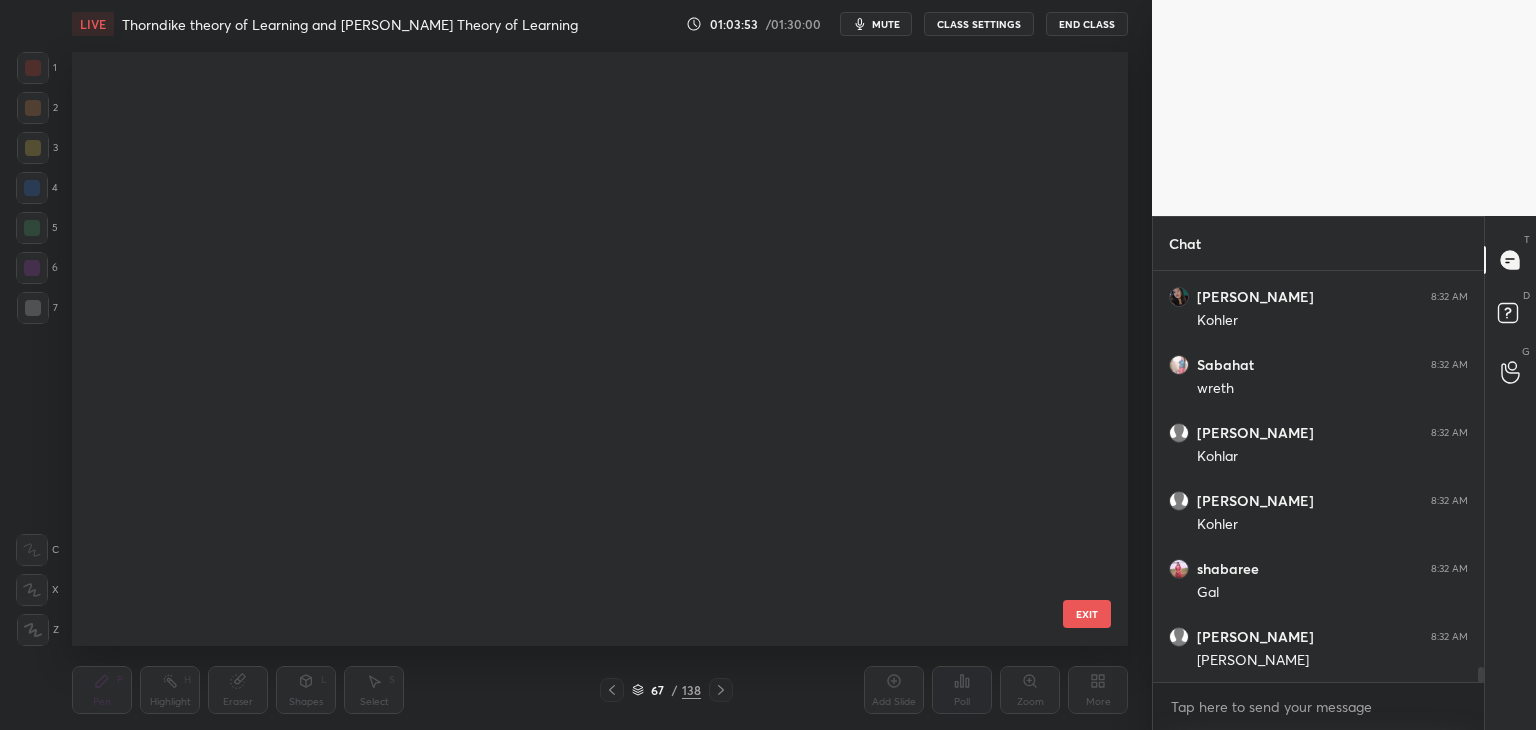 scroll, scrollTop: 3615, scrollLeft: 0, axis: vertical 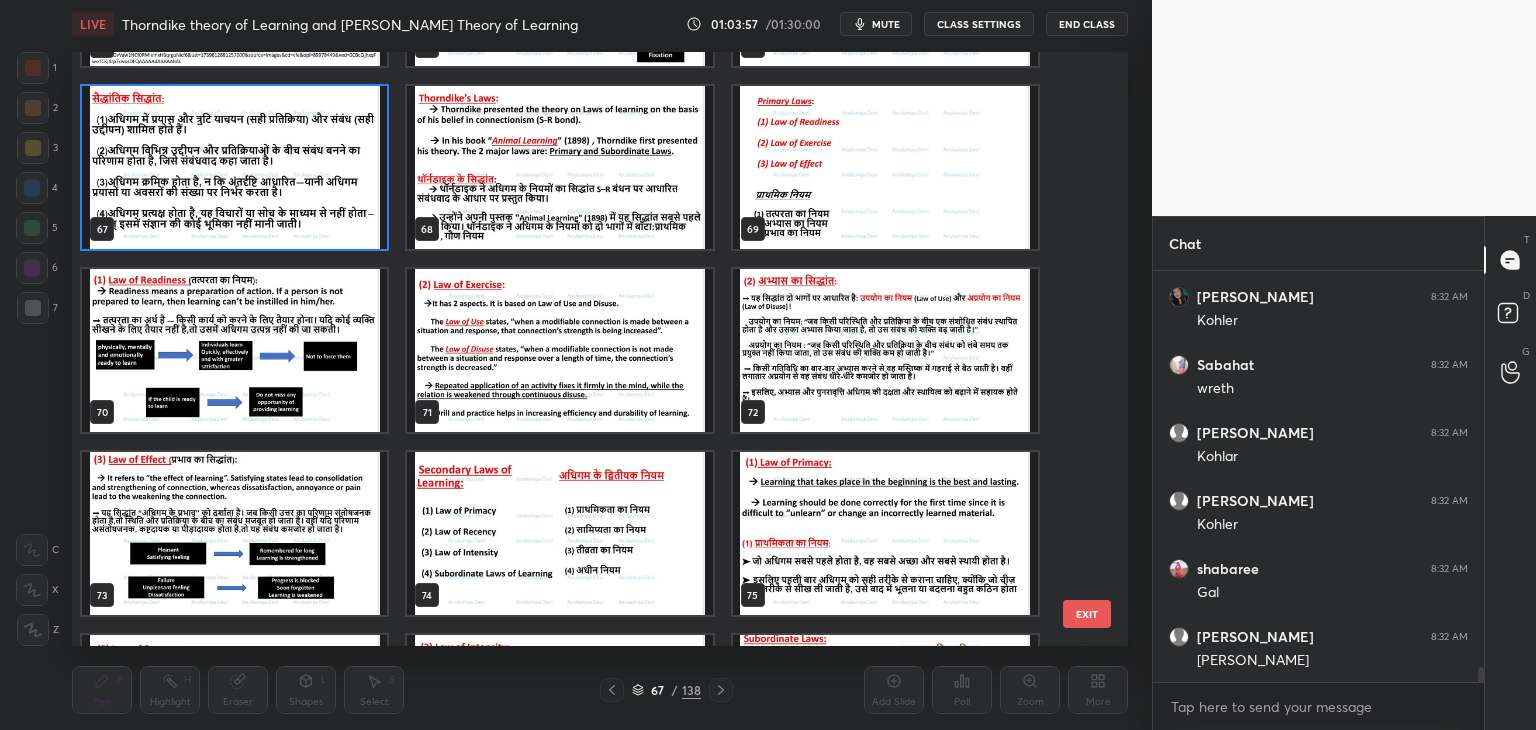 click at bounding box center (559, 167) 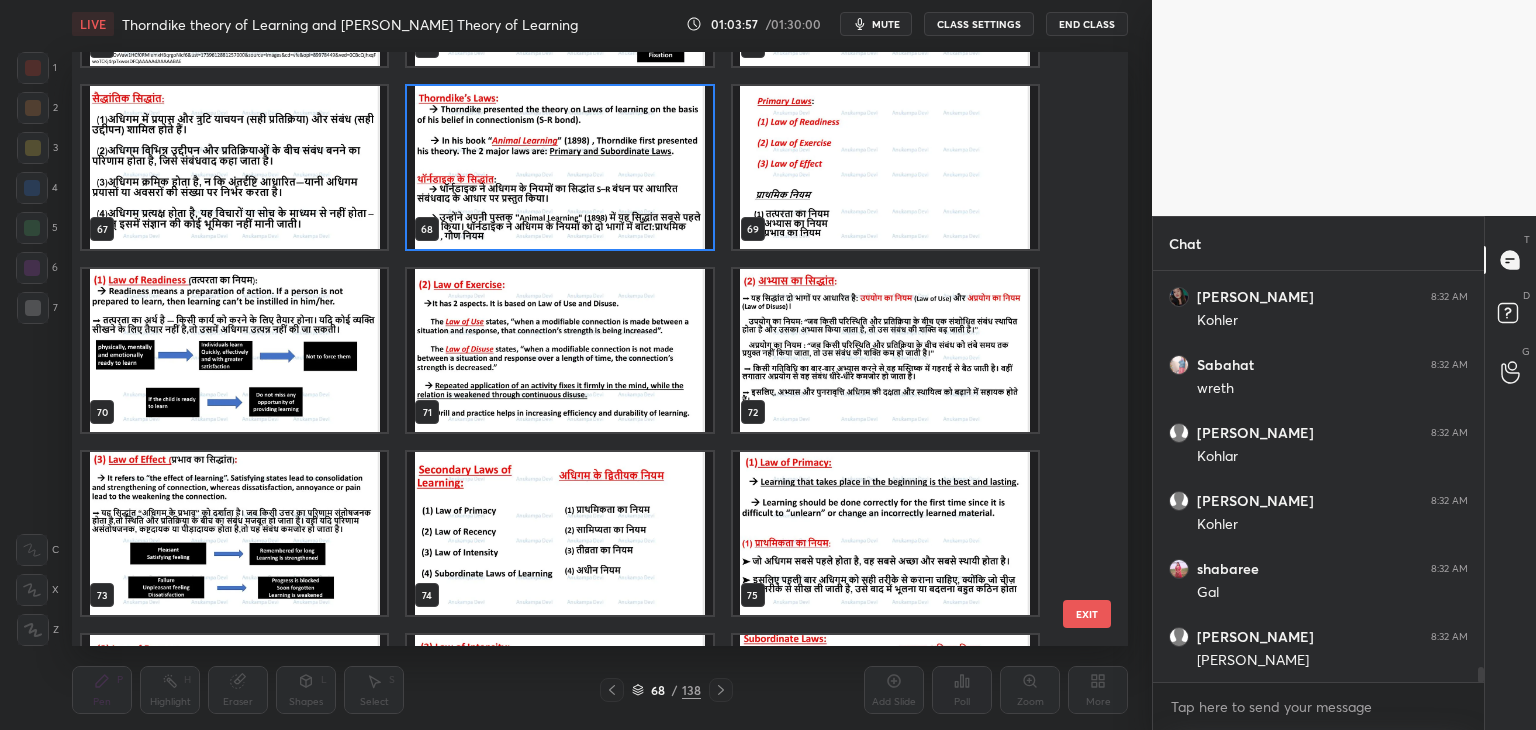 click at bounding box center (559, 167) 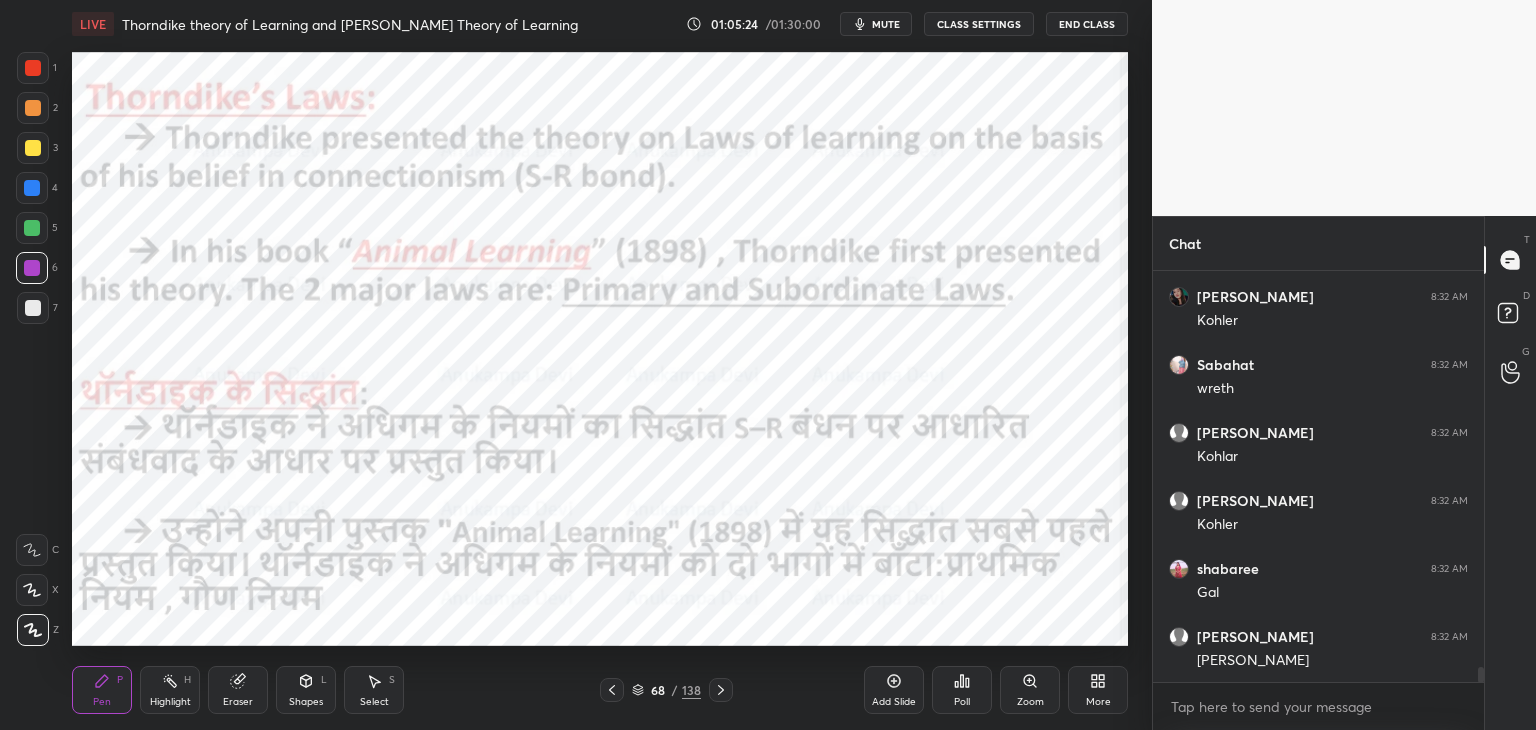click 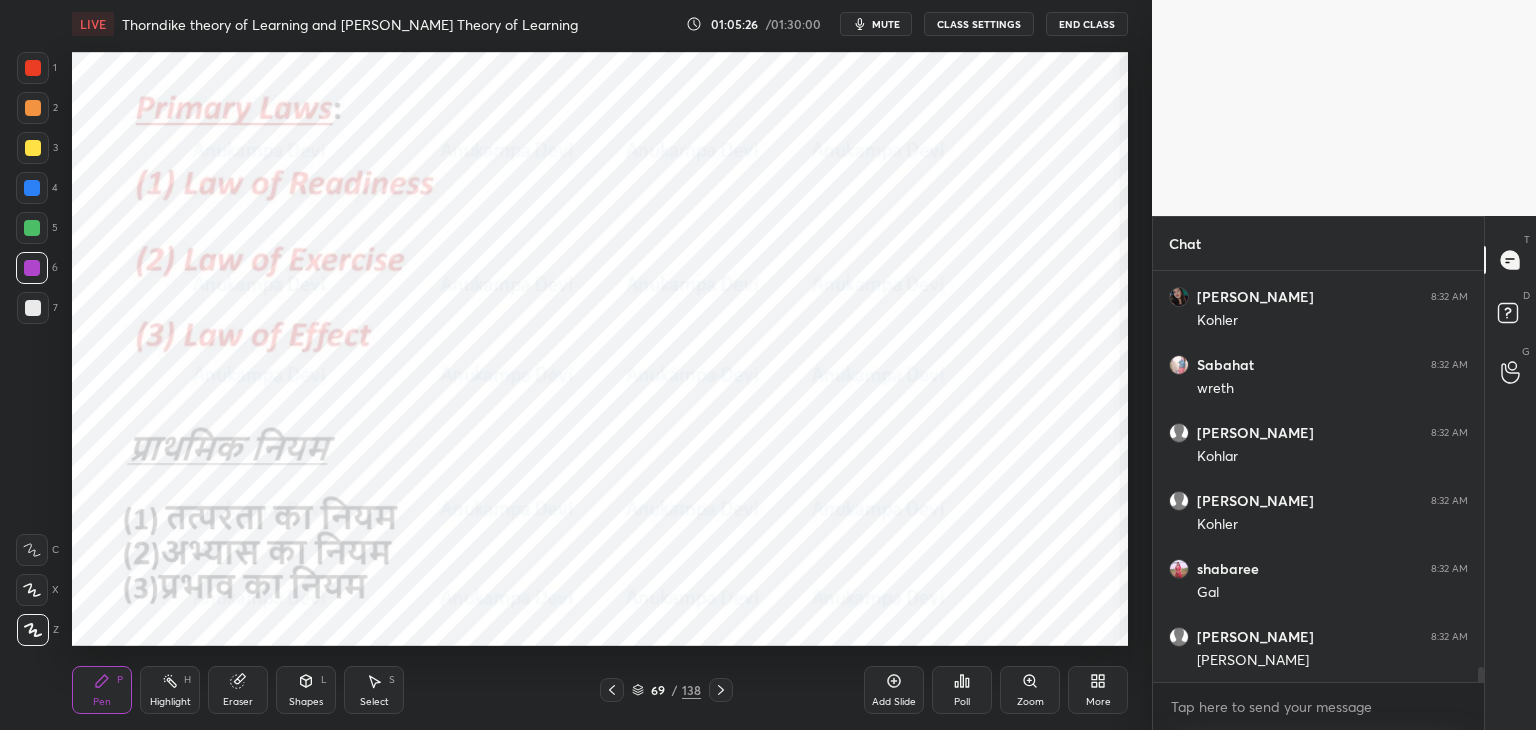 drag, startPoint x: 26, startPoint y: 227, endPoint x: 50, endPoint y: 219, distance: 25.298222 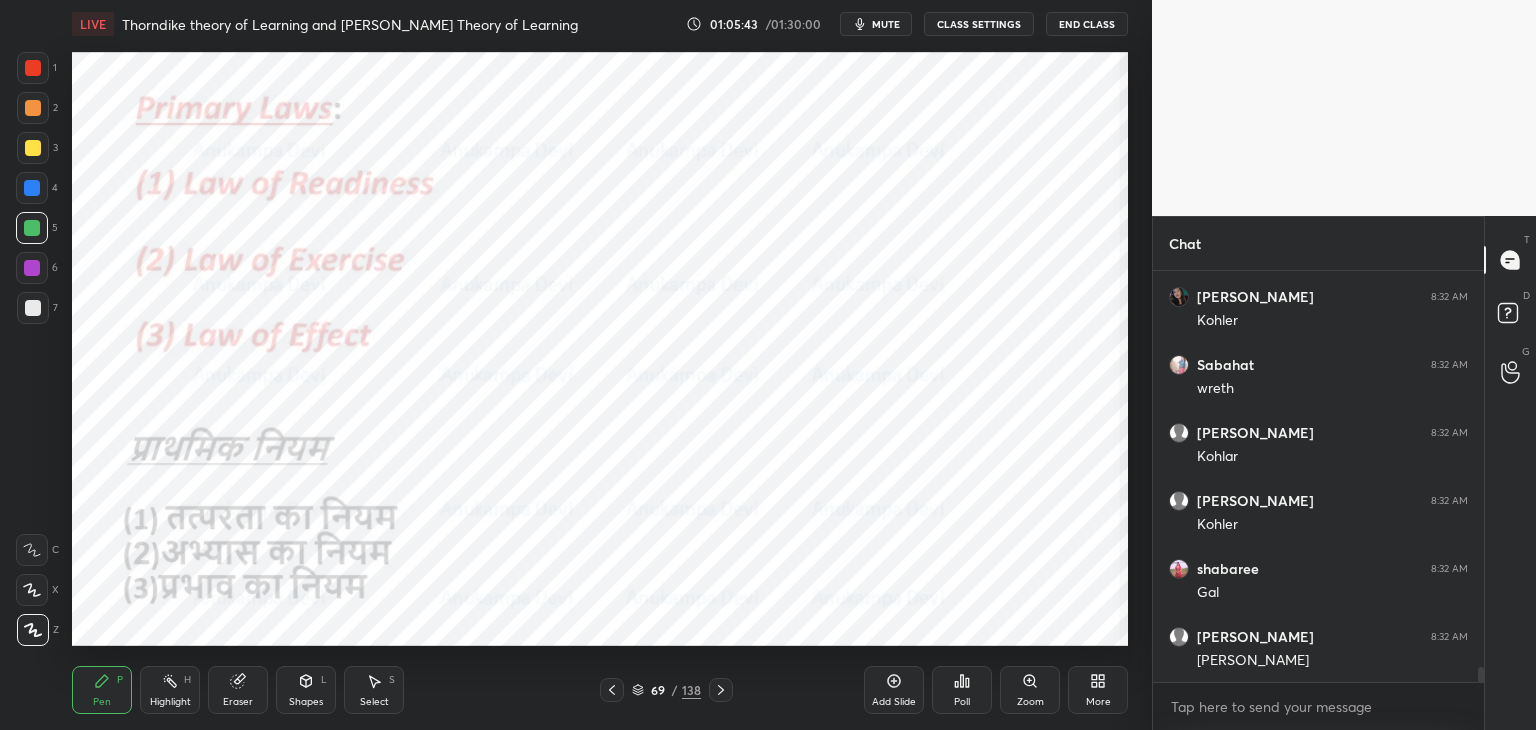 scroll, scrollTop: 11106, scrollLeft: 0, axis: vertical 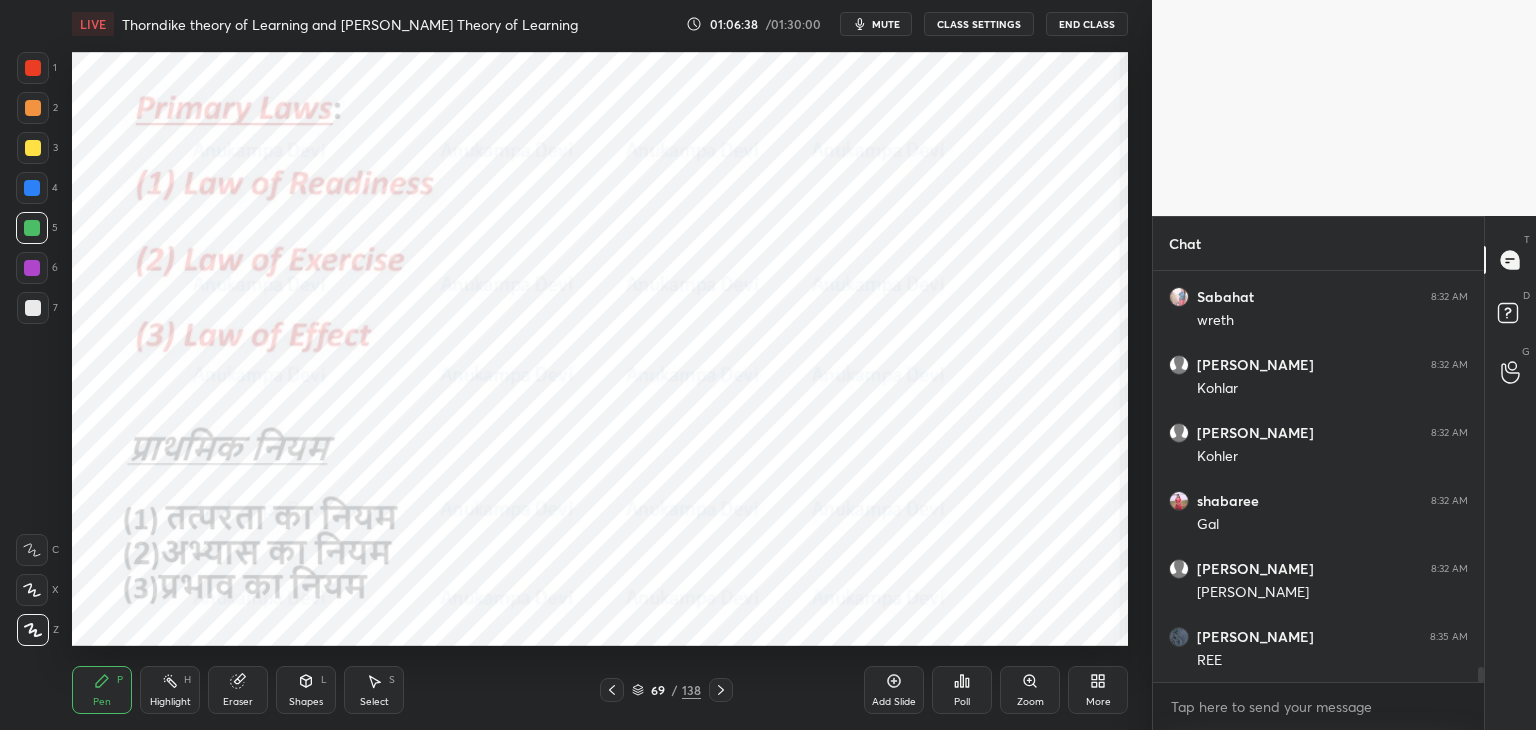 click 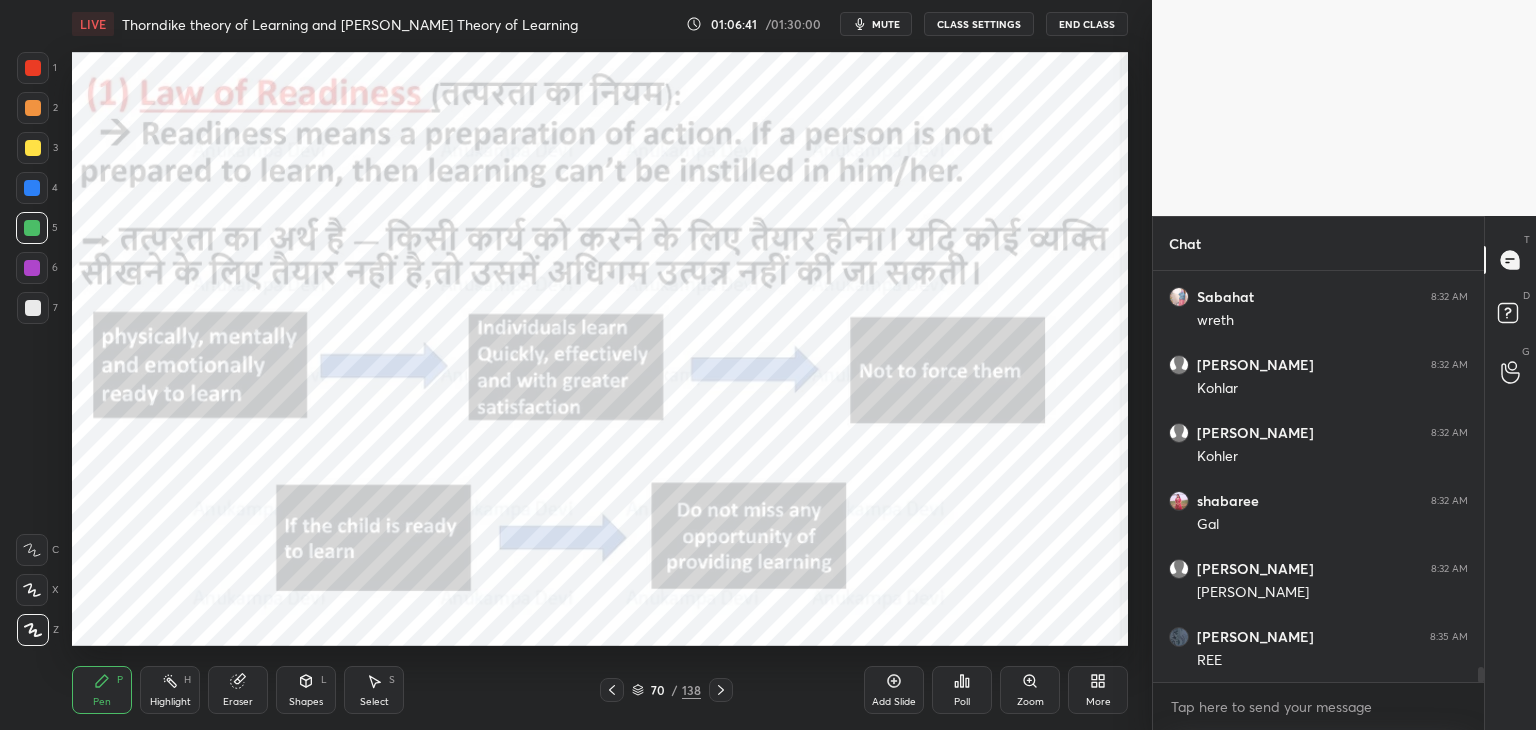 scroll, scrollTop: 11174, scrollLeft: 0, axis: vertical 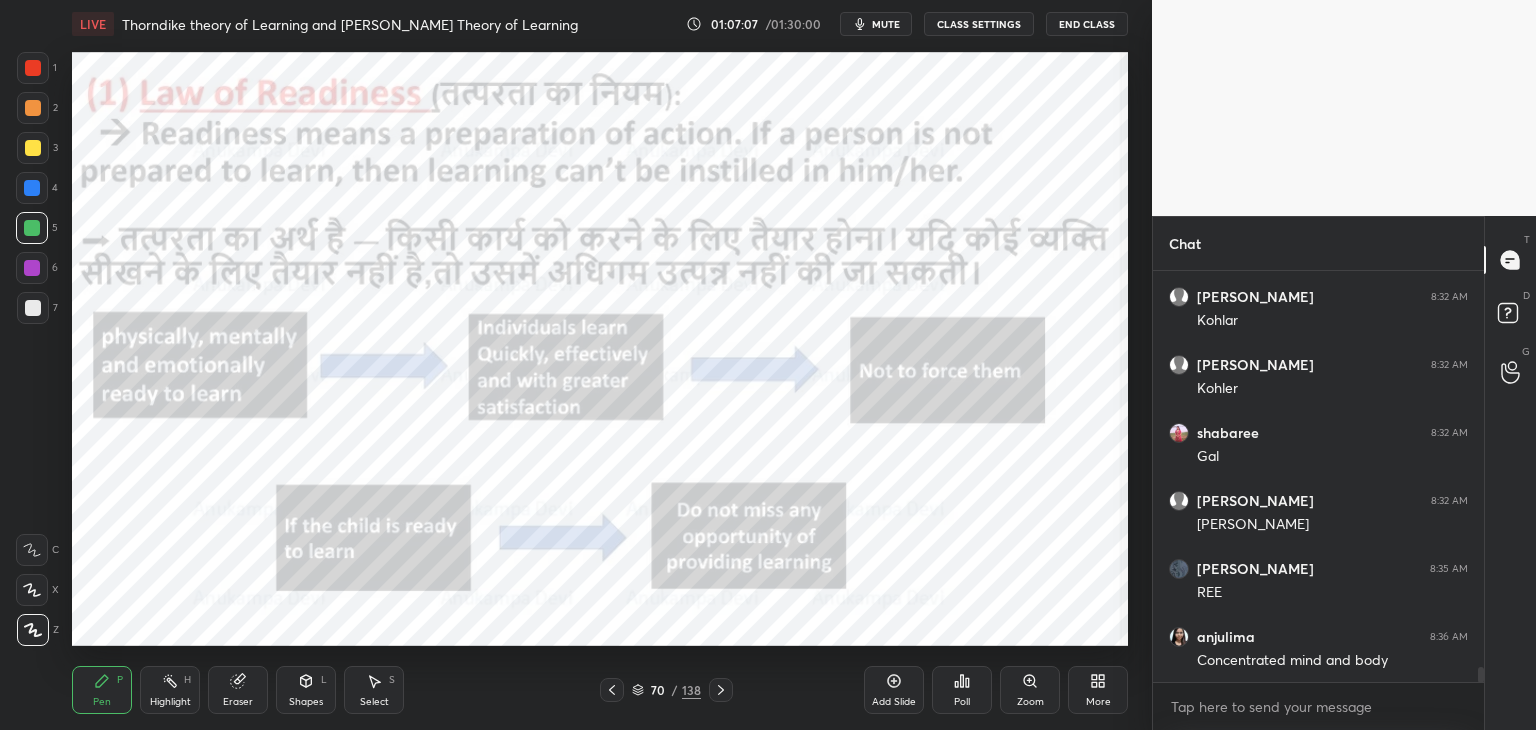 click at bounding box center [32, 268] 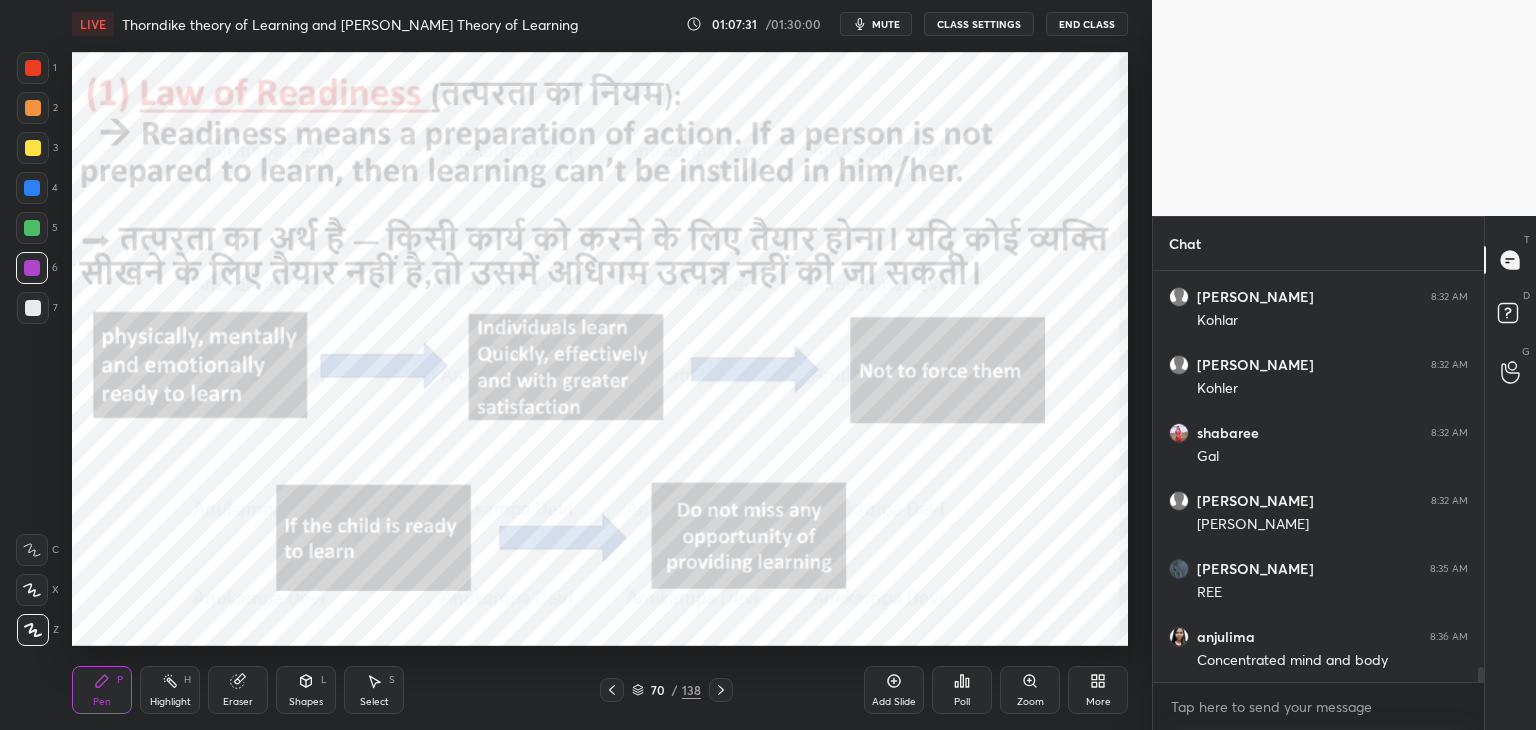 click 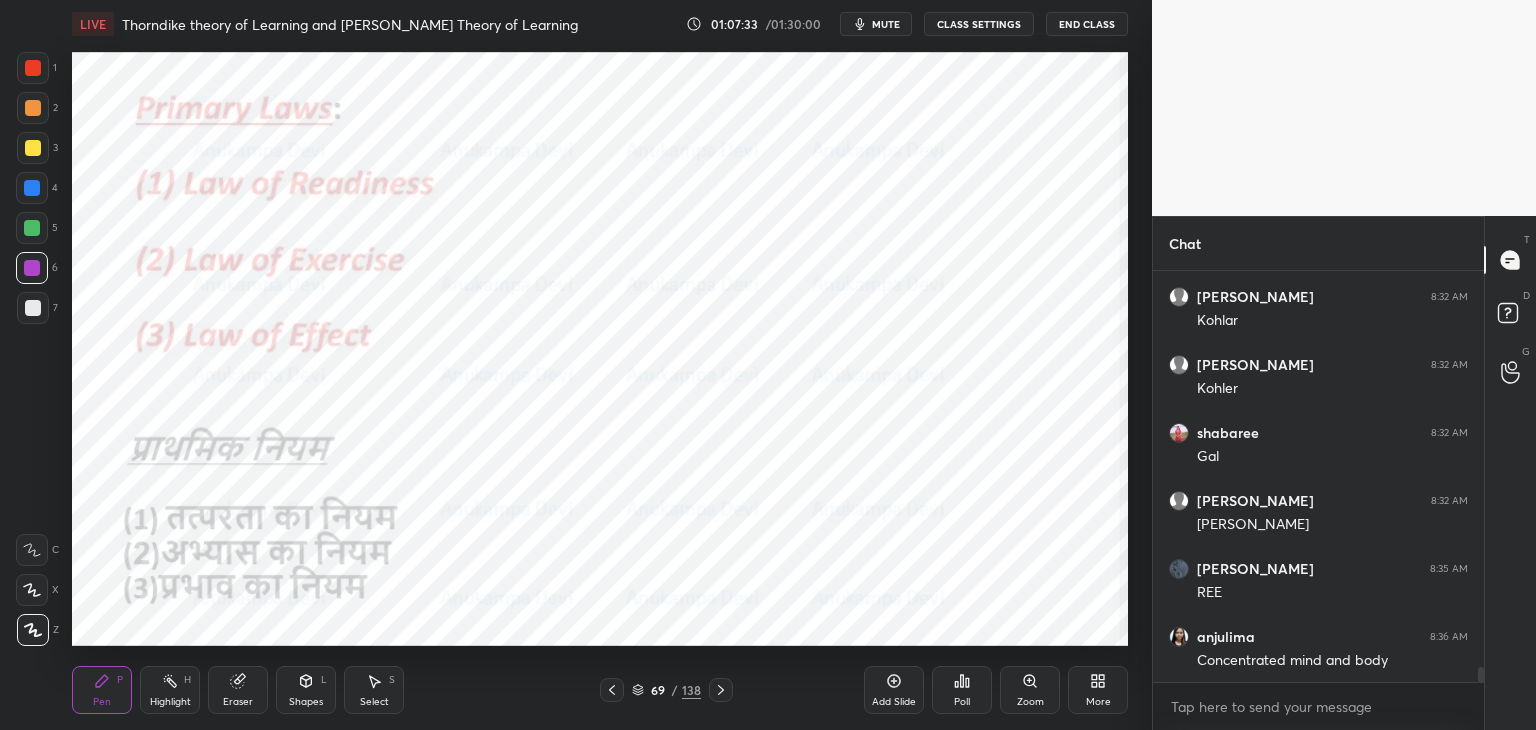 click at bounding box center [32, 188] 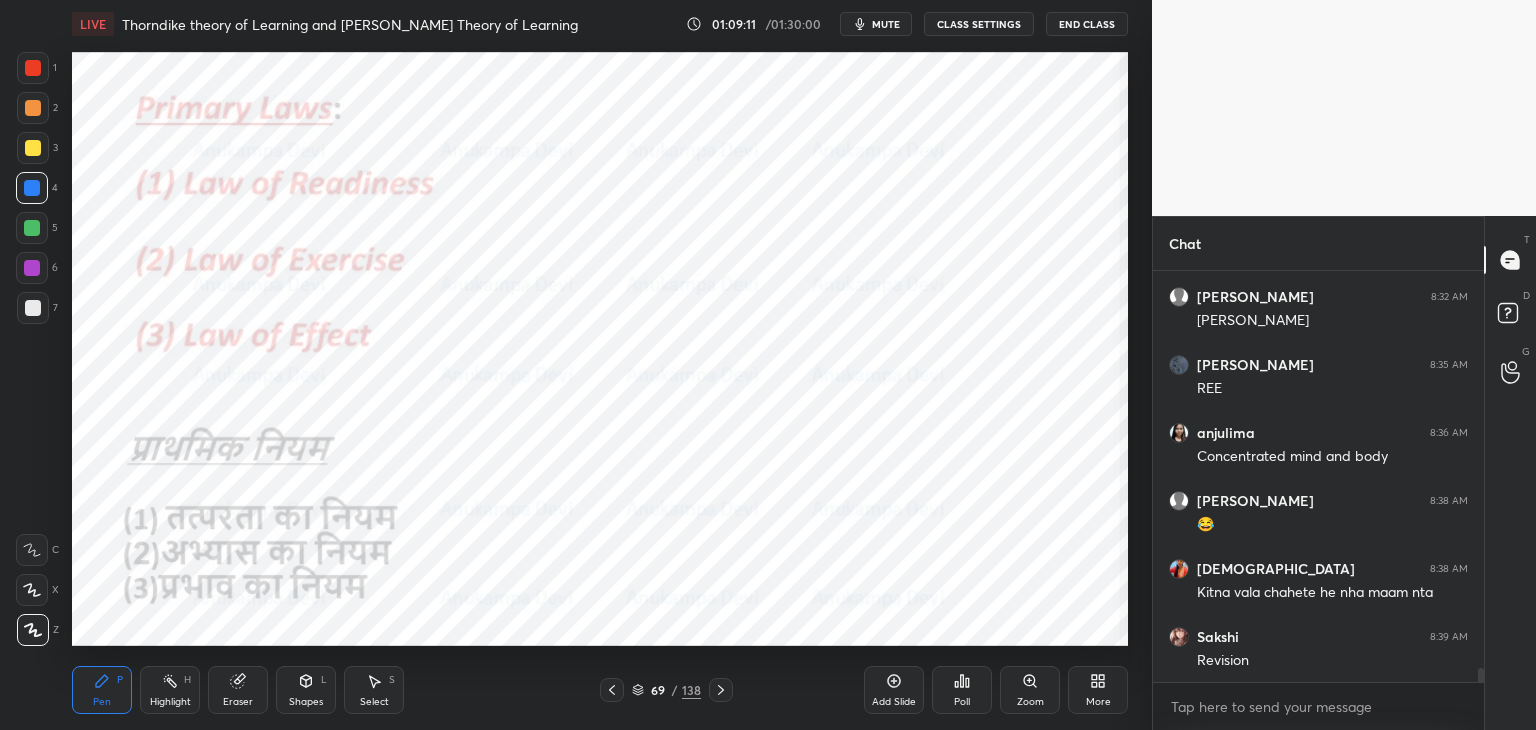 scroll, scrollTop: 11446, scrollLeft: 0, axis: vertical 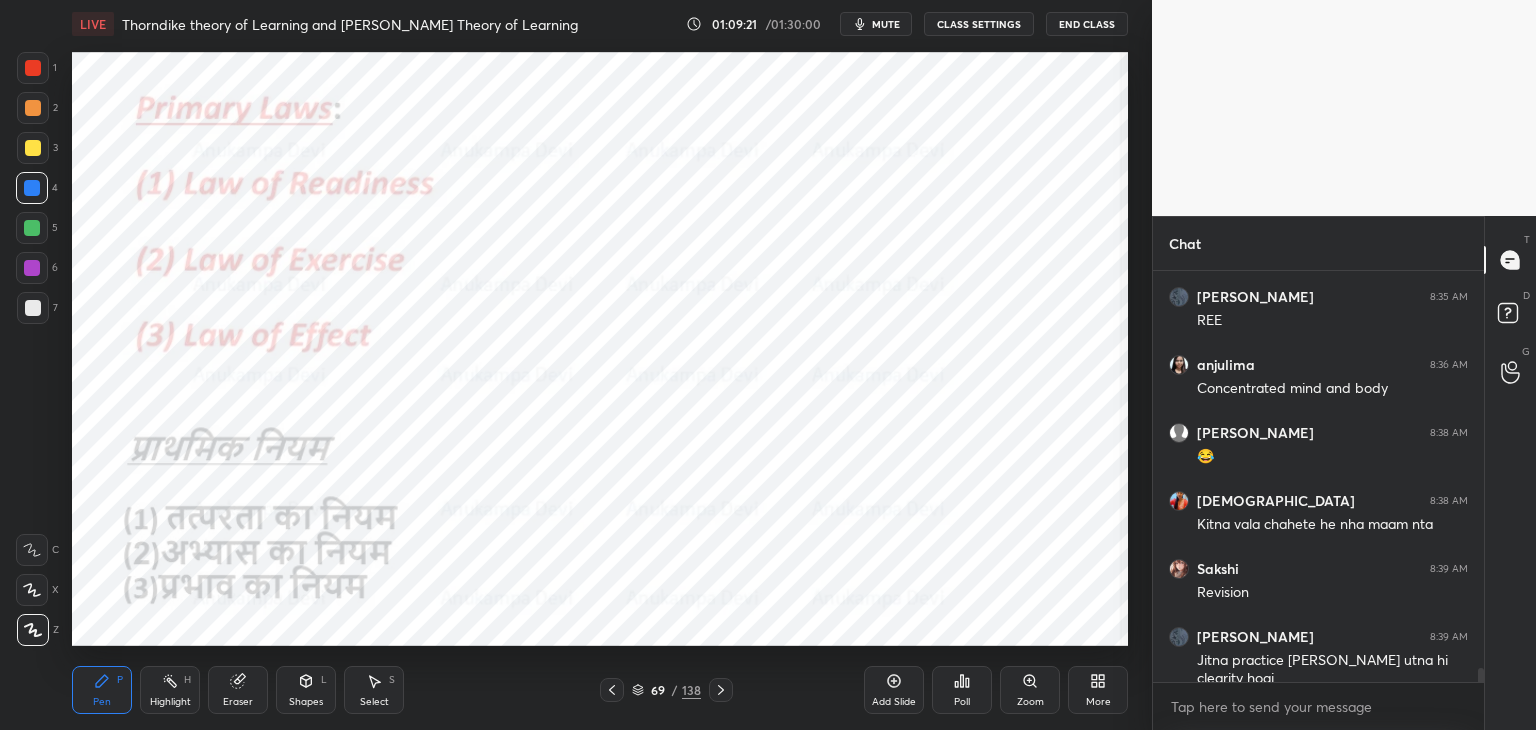 click 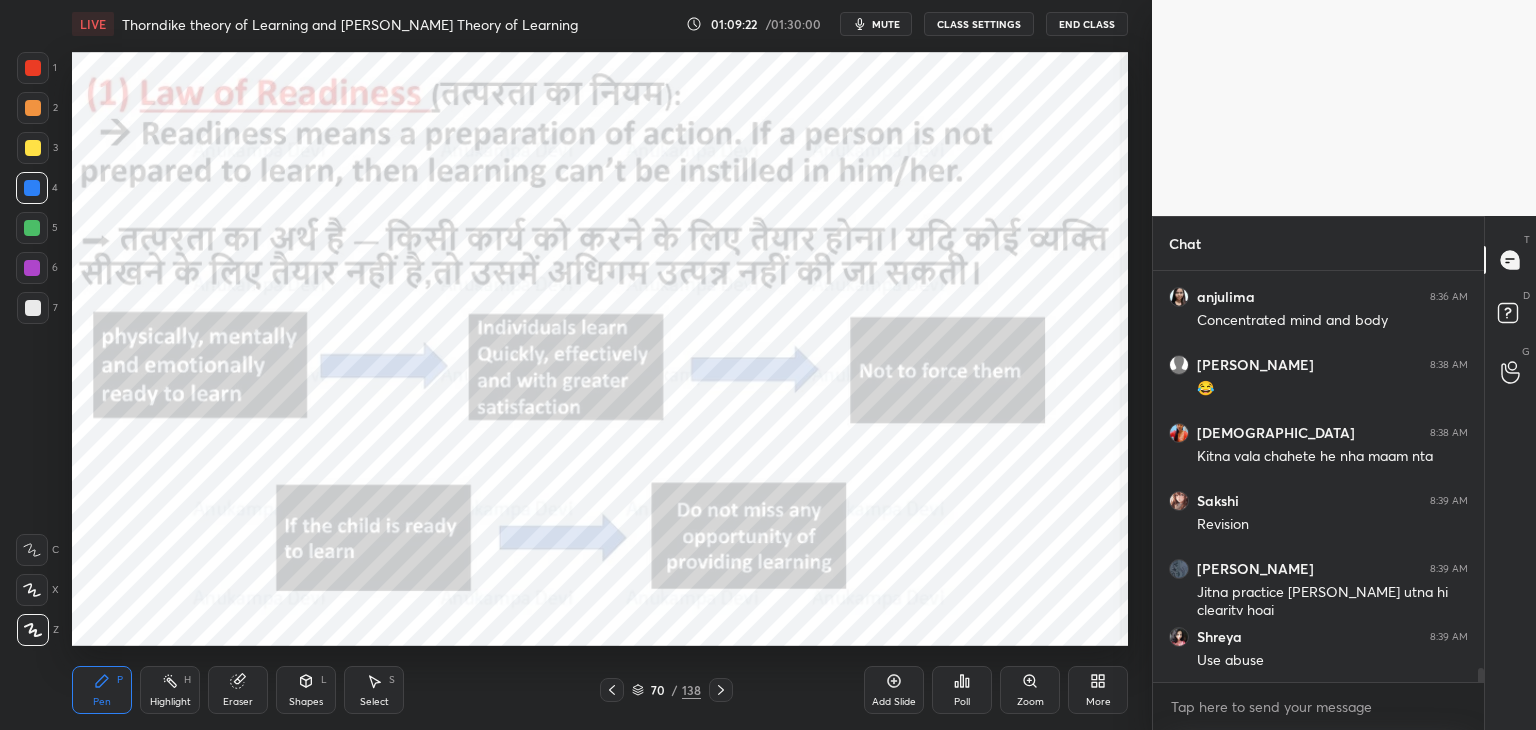 click 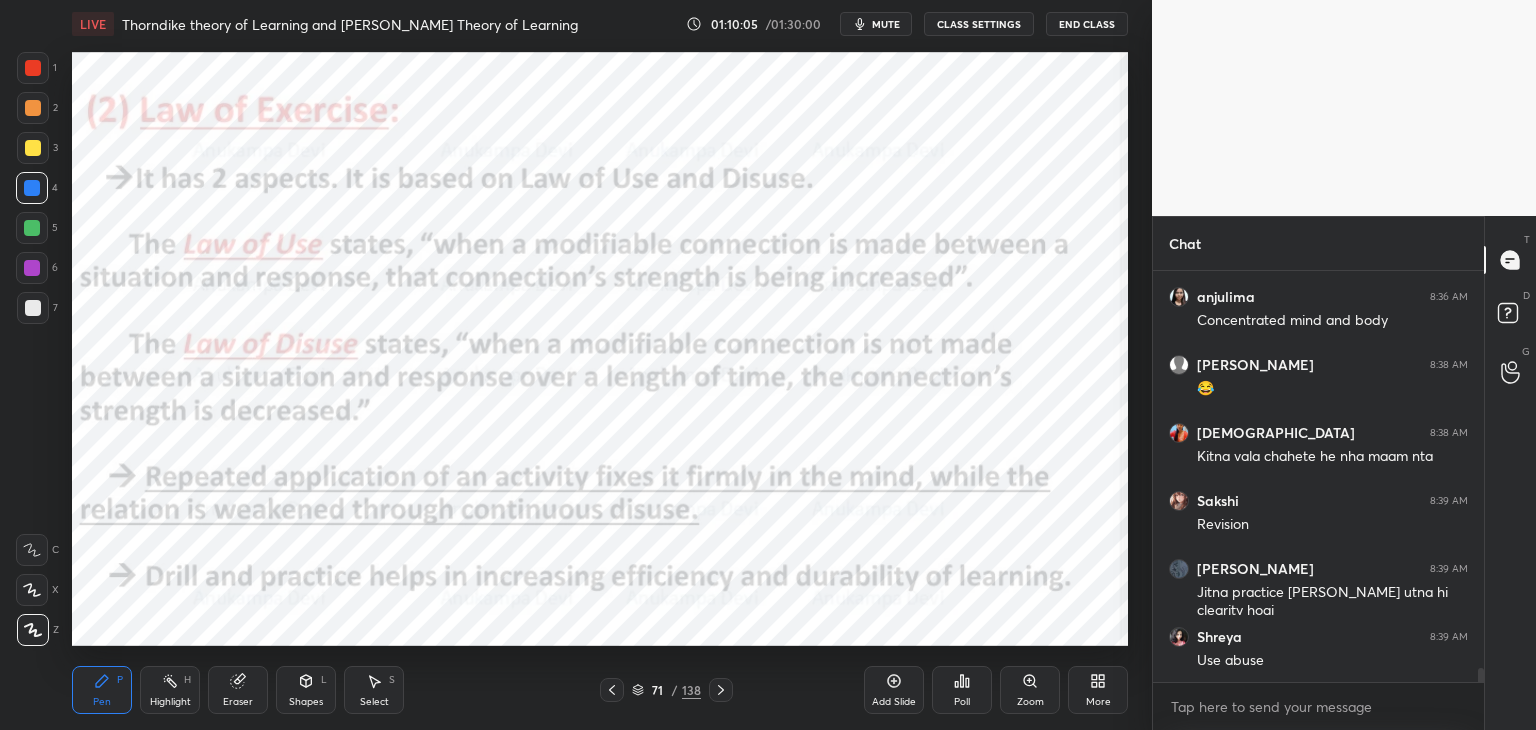 click 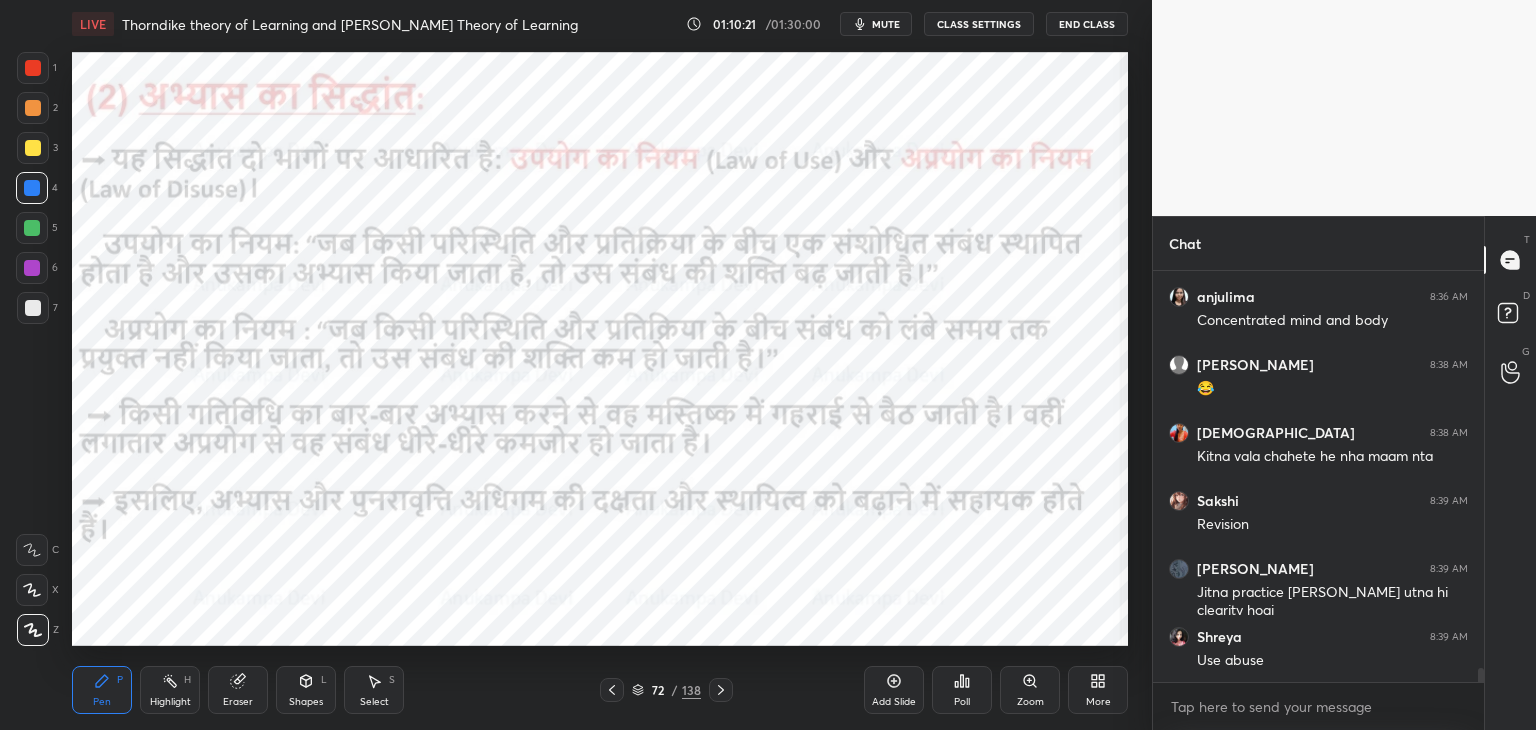 click 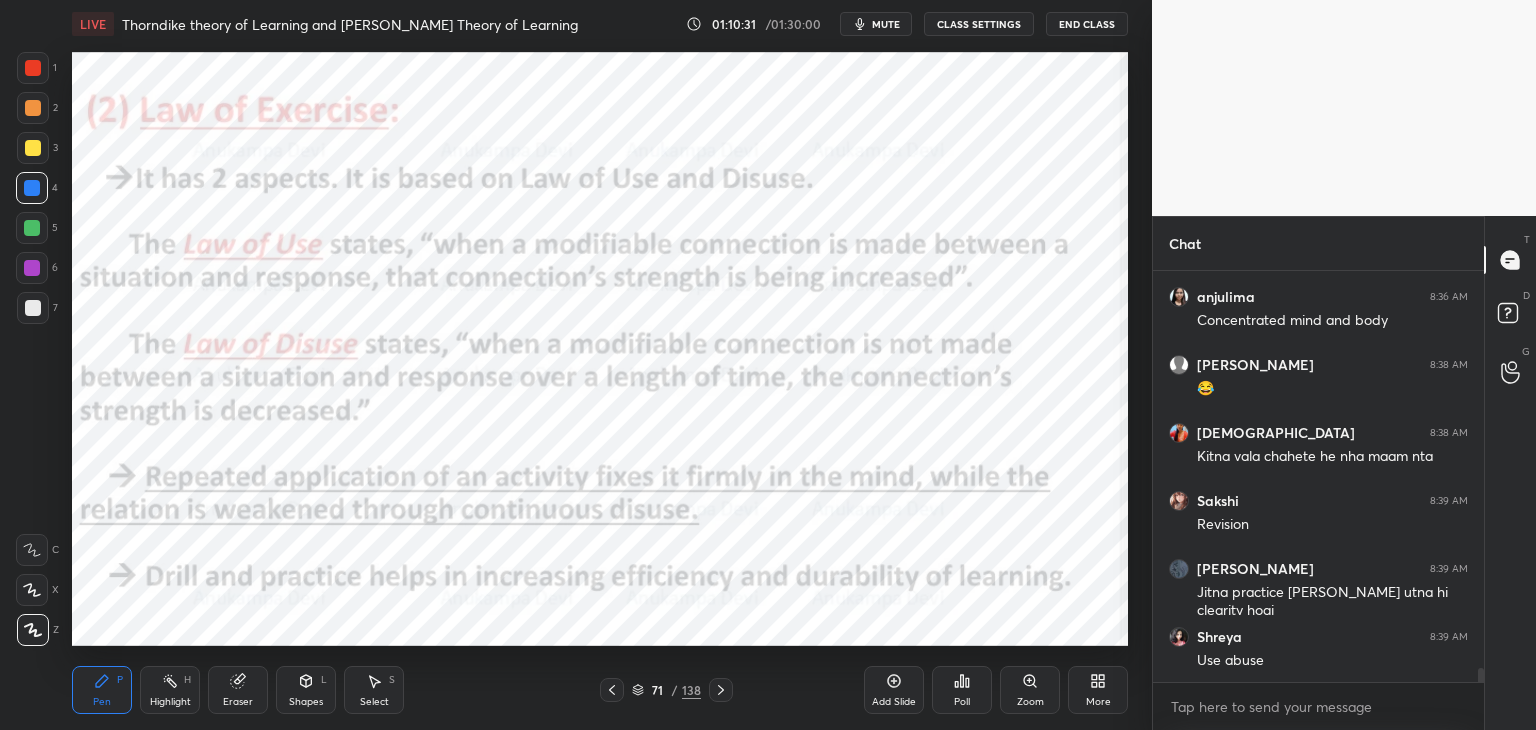 click at bounding box center [721, 690] 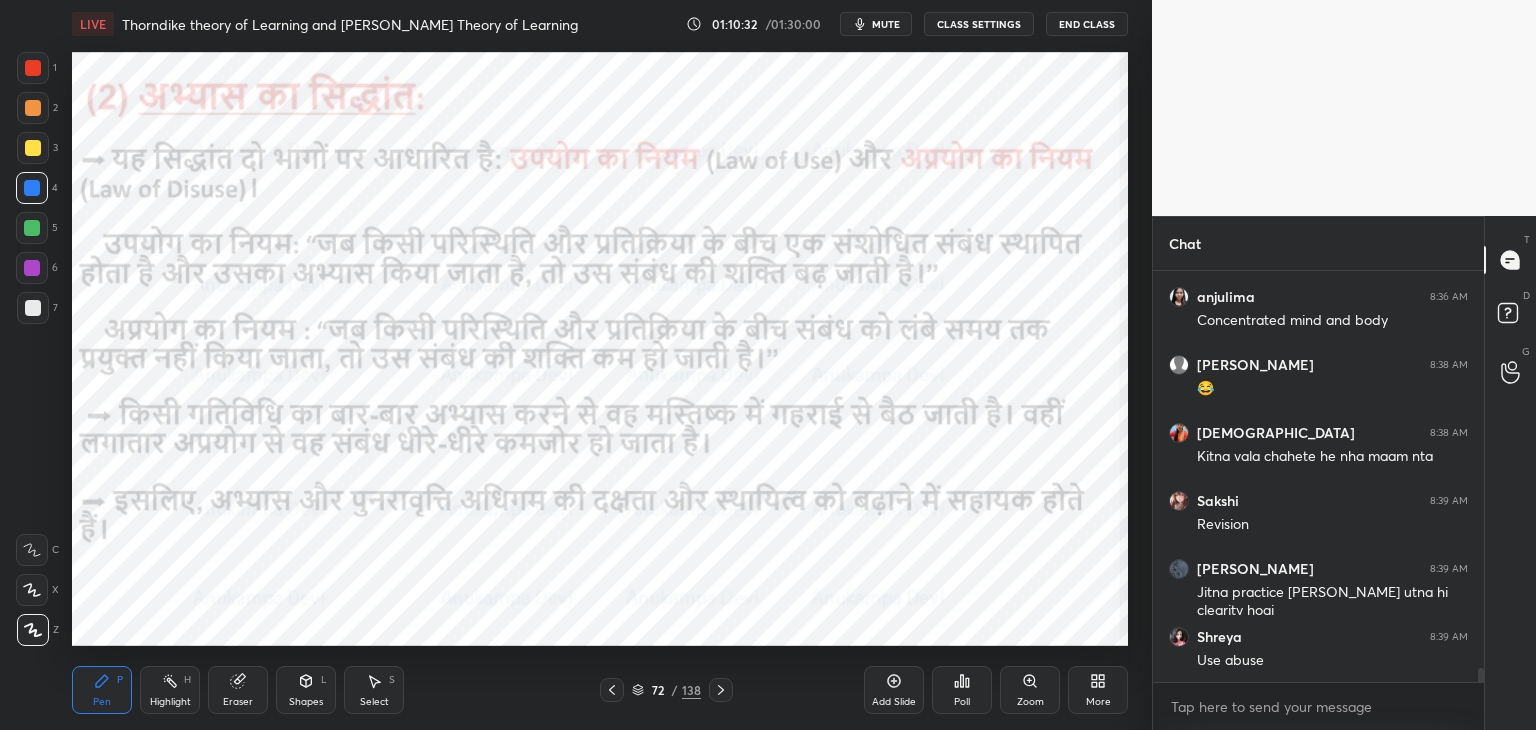 click 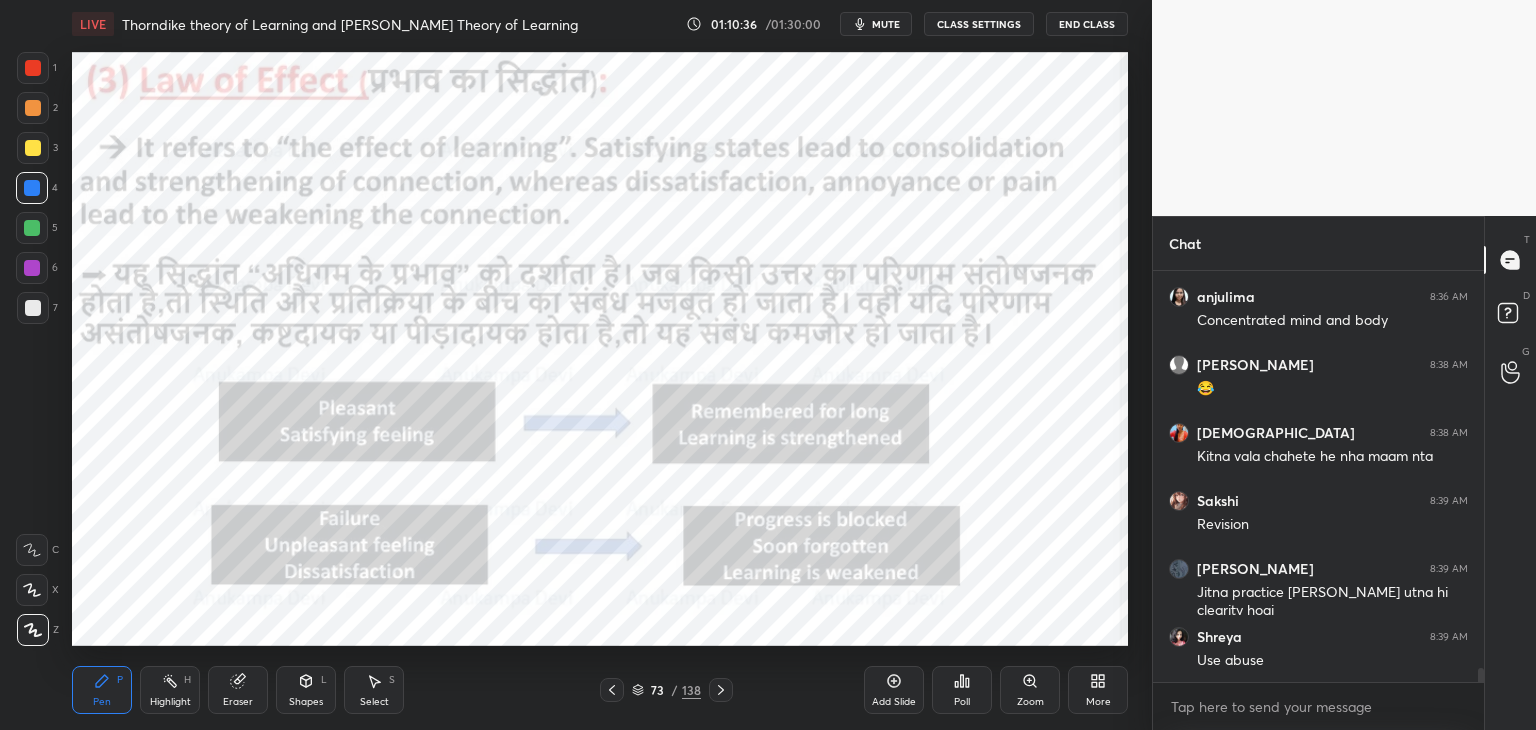 click 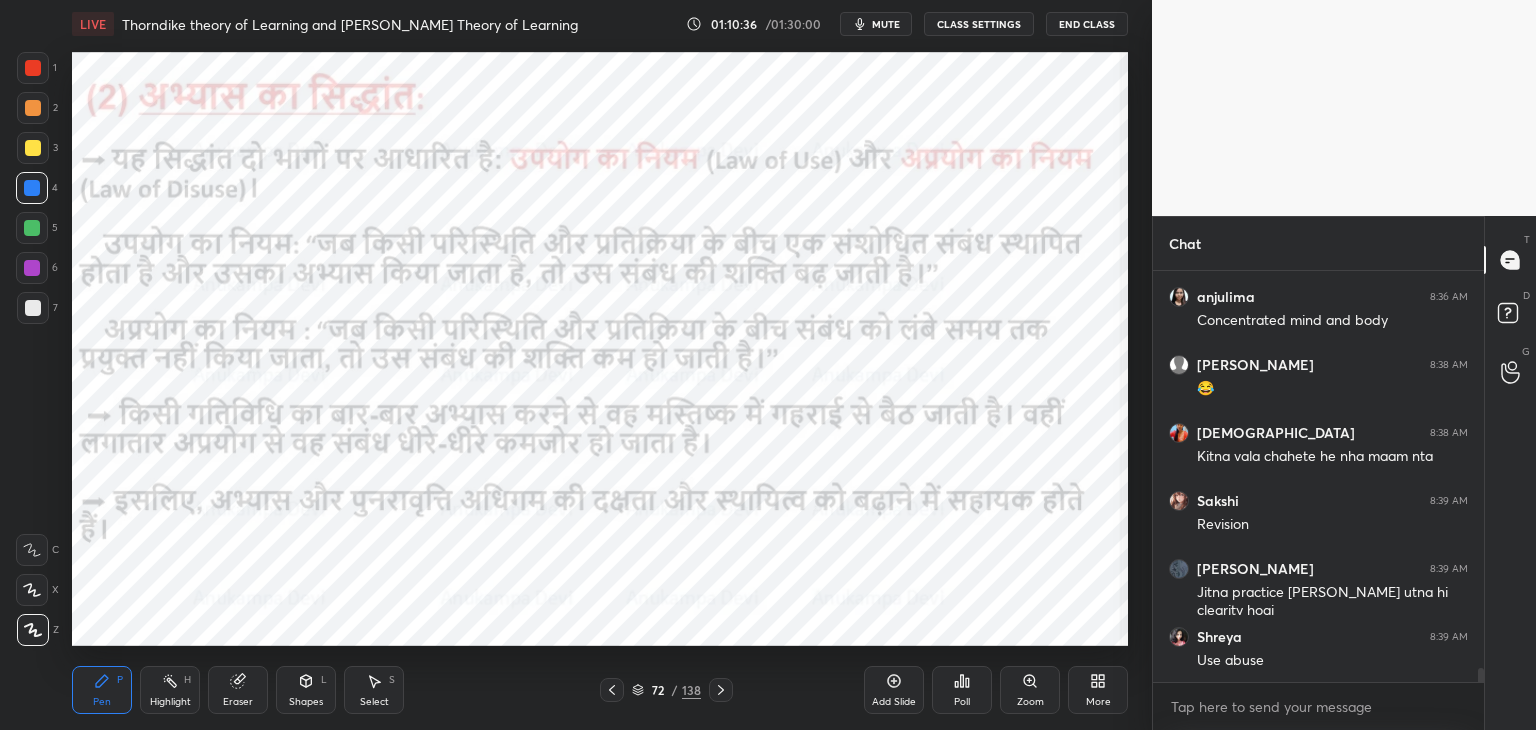 click 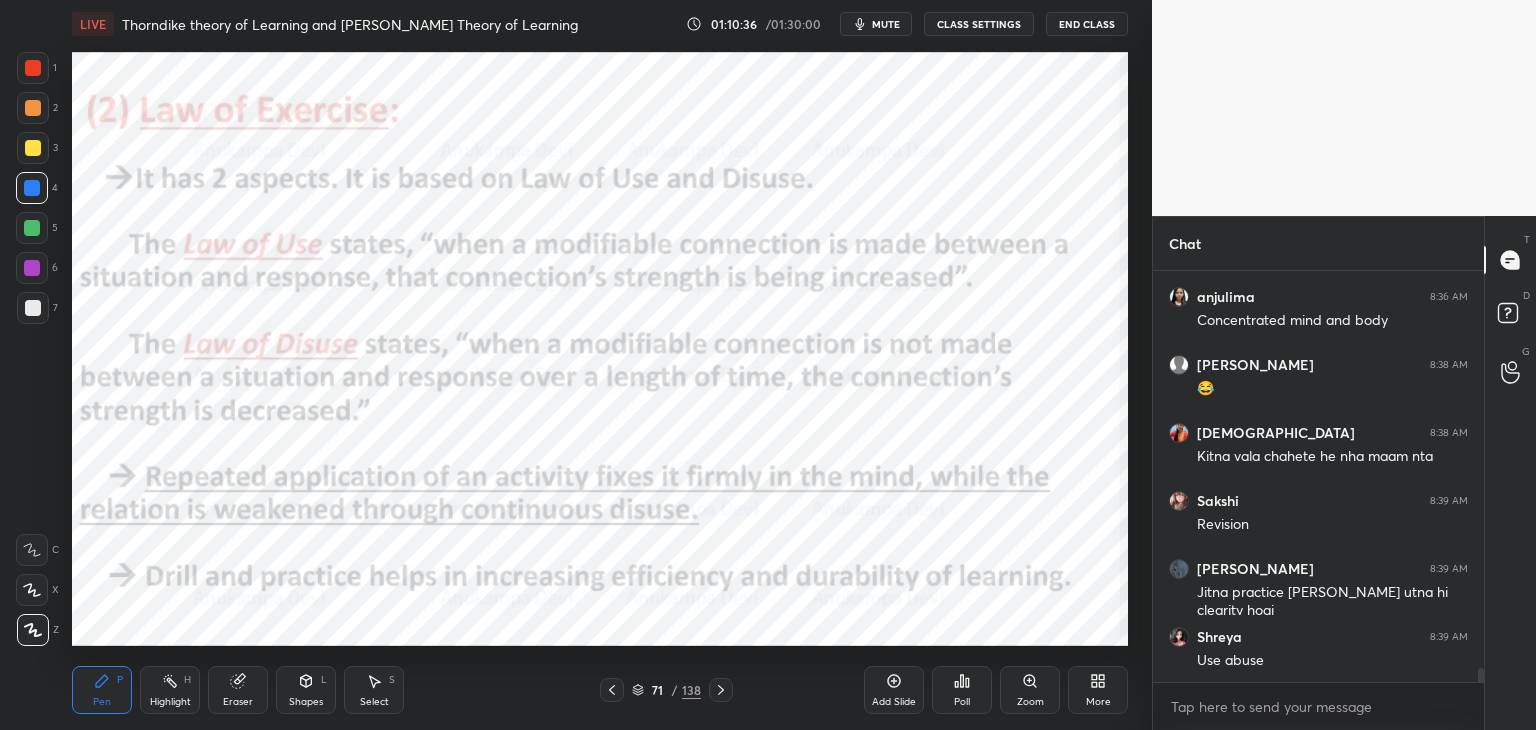 click 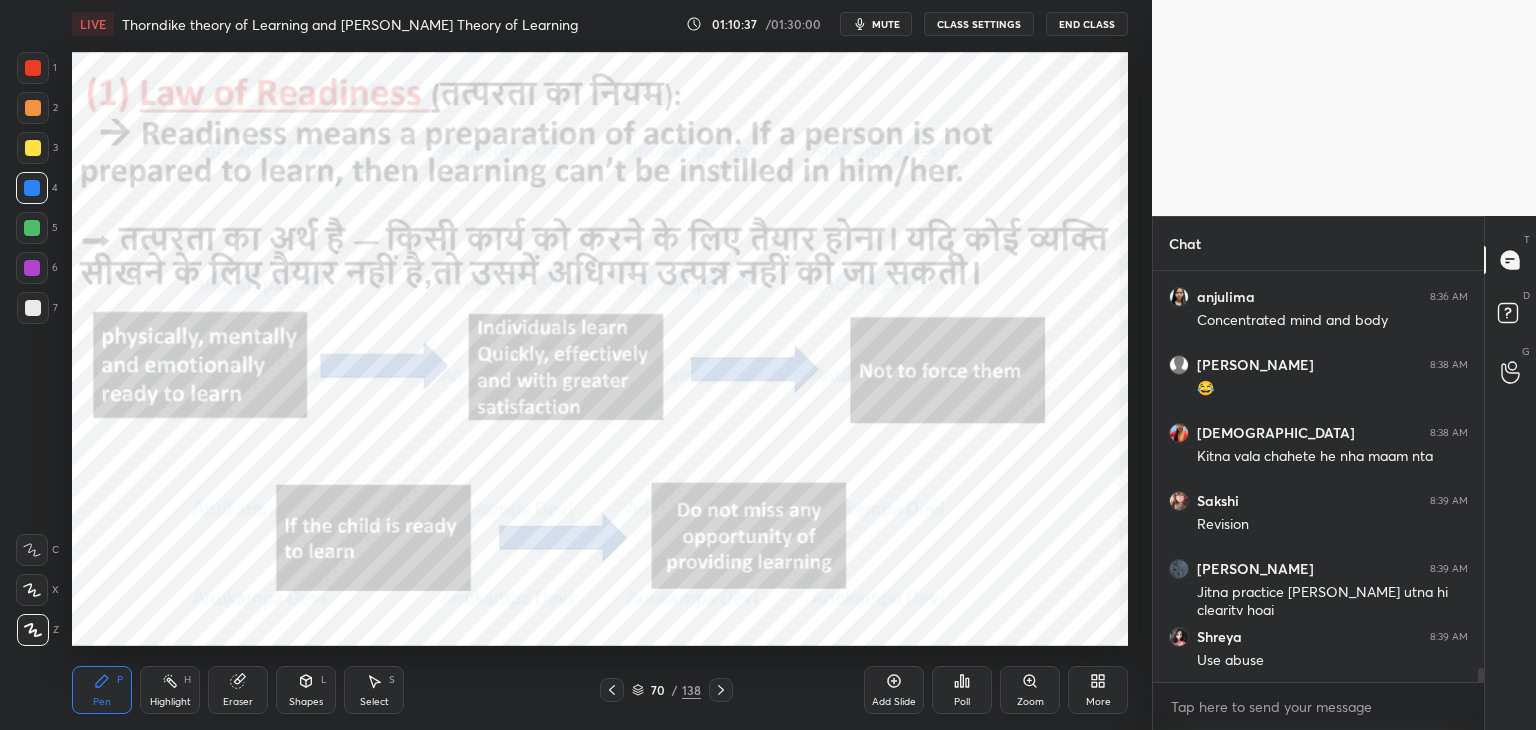 click 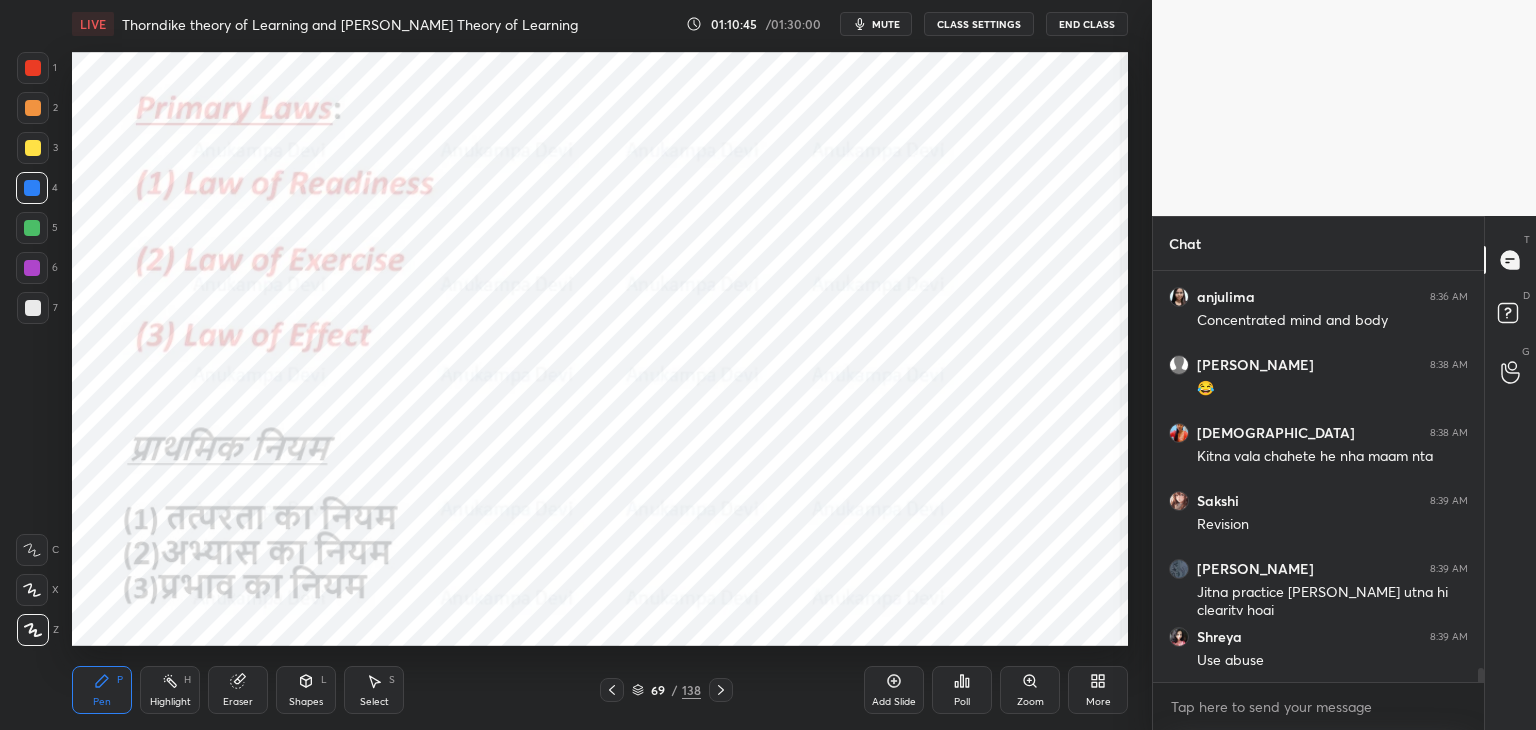 drag, startPoint x: 236, startPoint y: 691, endPoint x: 242, endPoint y: 650, distance: 41.4367 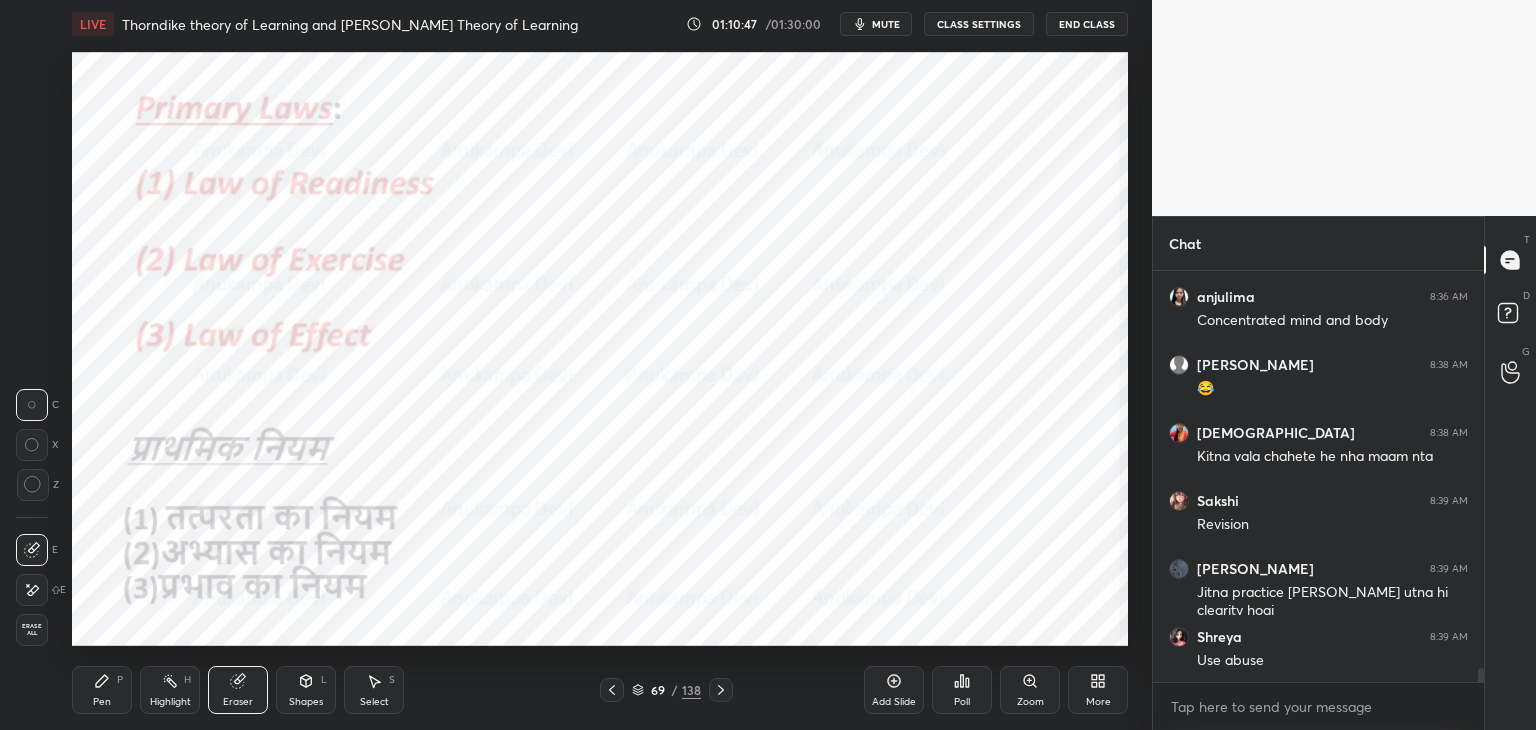 drag, startPoint x: 102, startPoint y: 689, endPoint x: 144, endPoint y: 655, distance: 54.037025 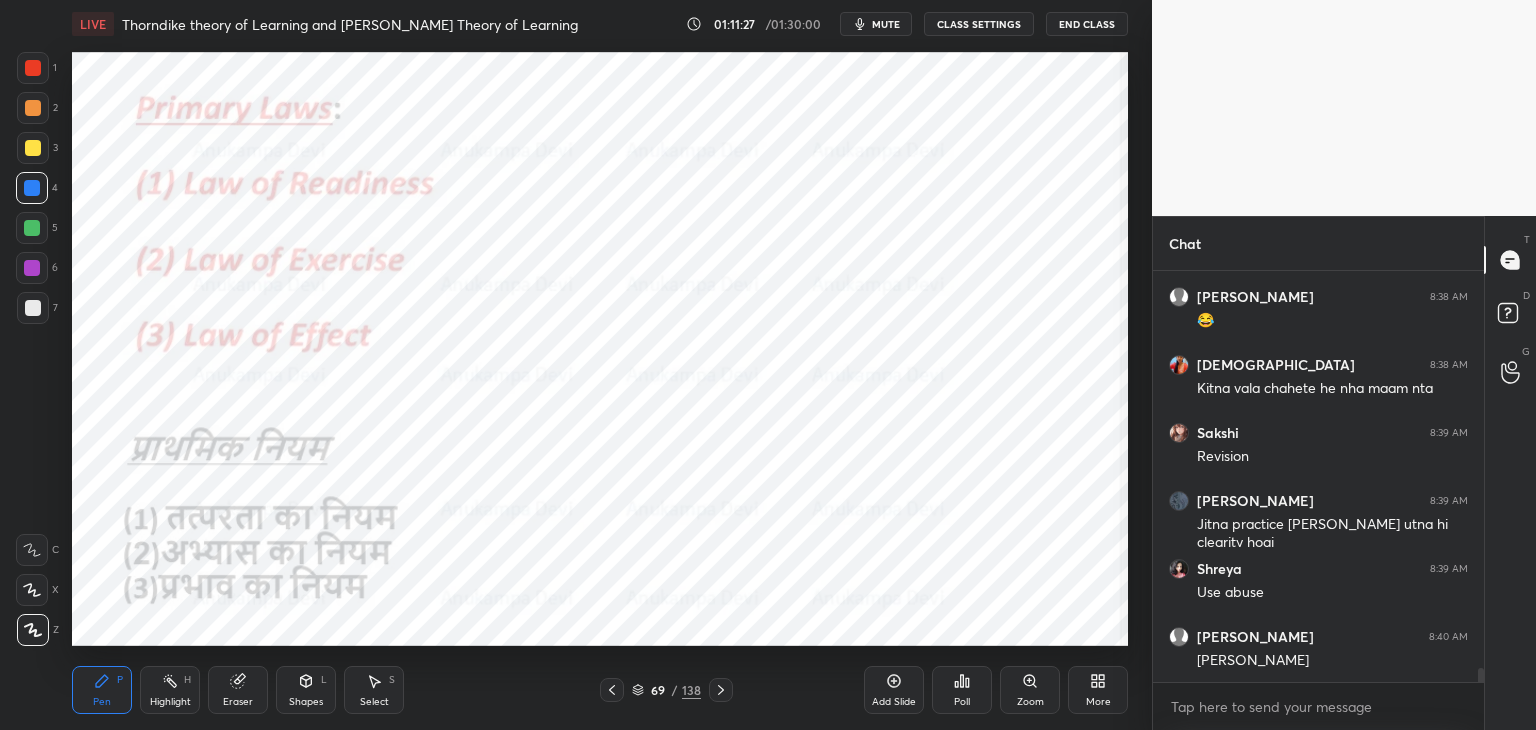 scroll, scrollTop: 11650, scrollLeft: 0, axis: vertical 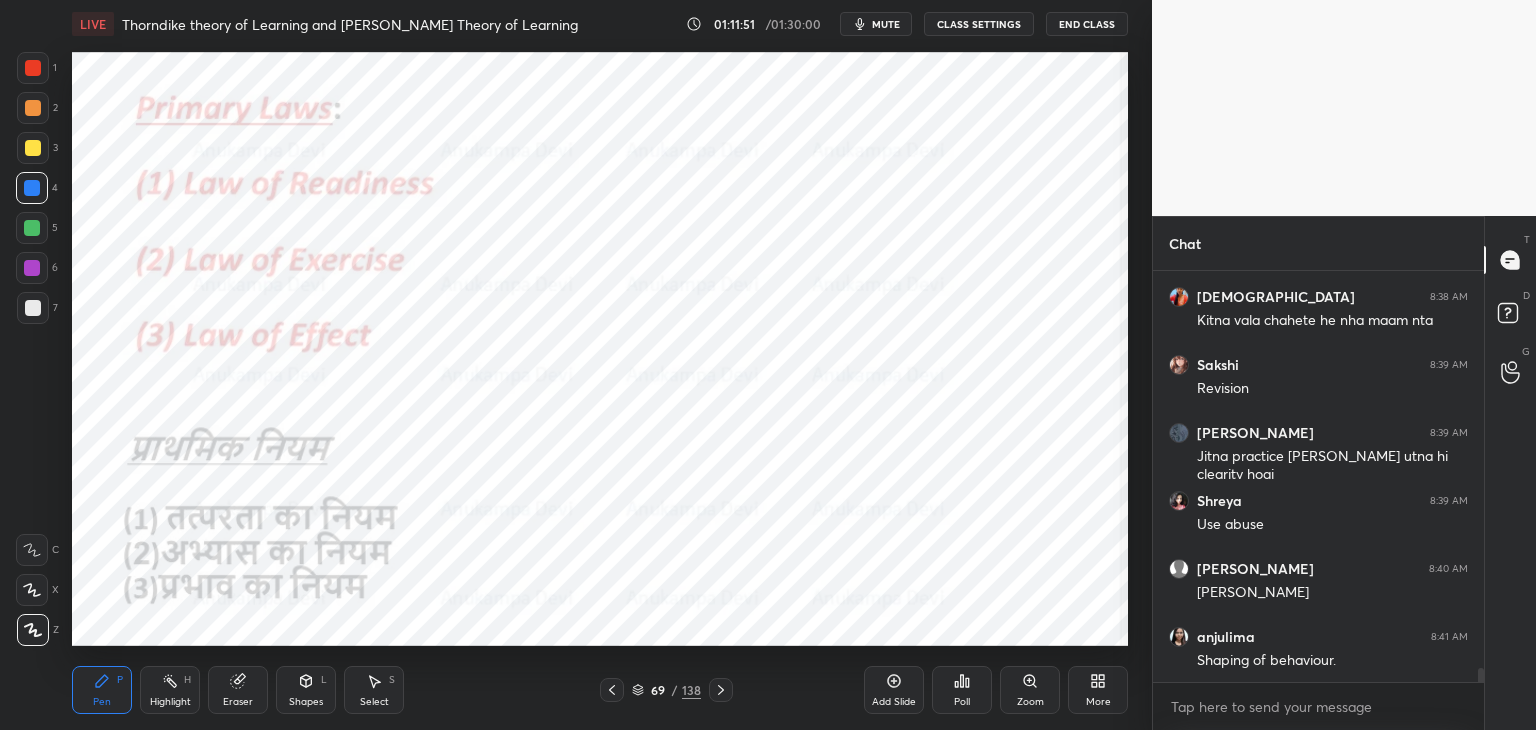 click 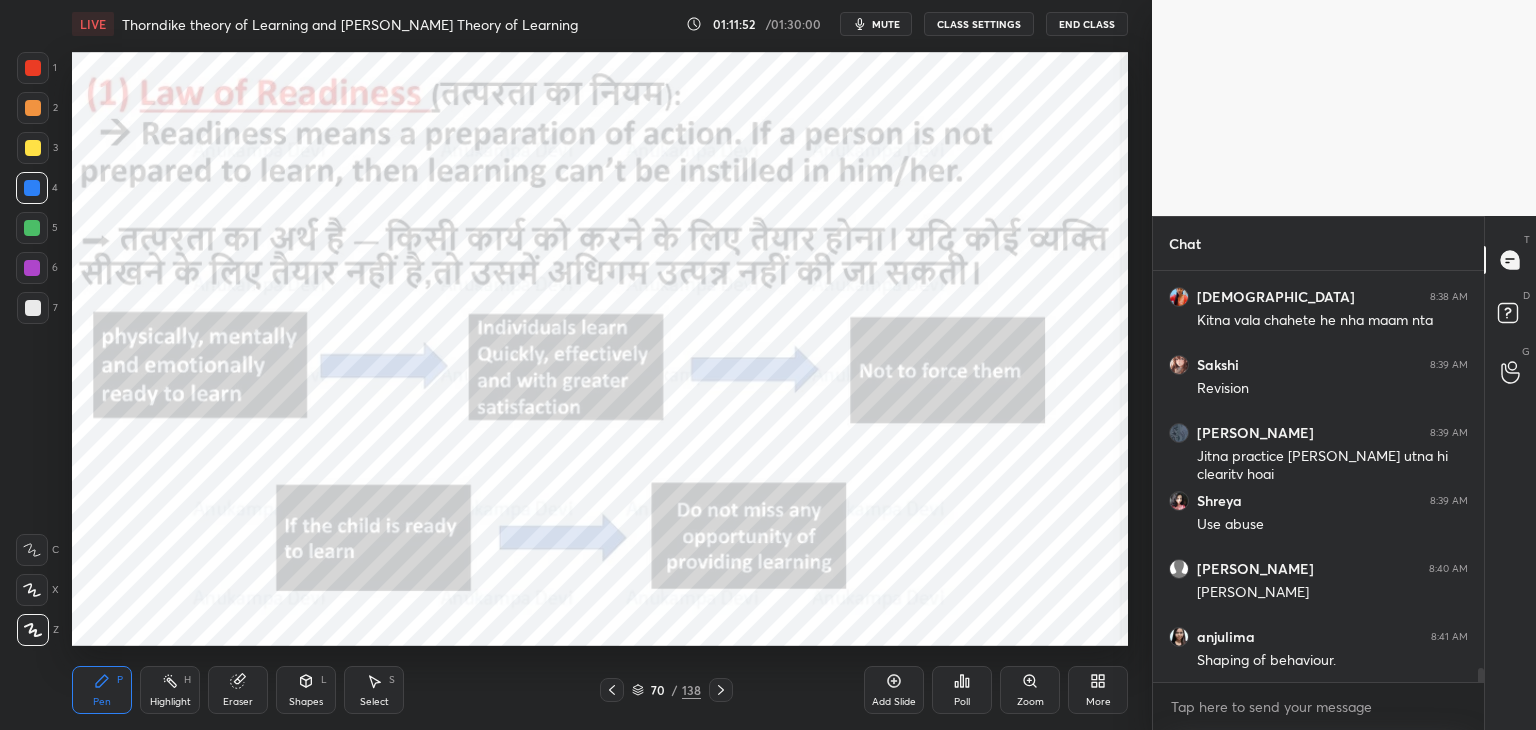 click 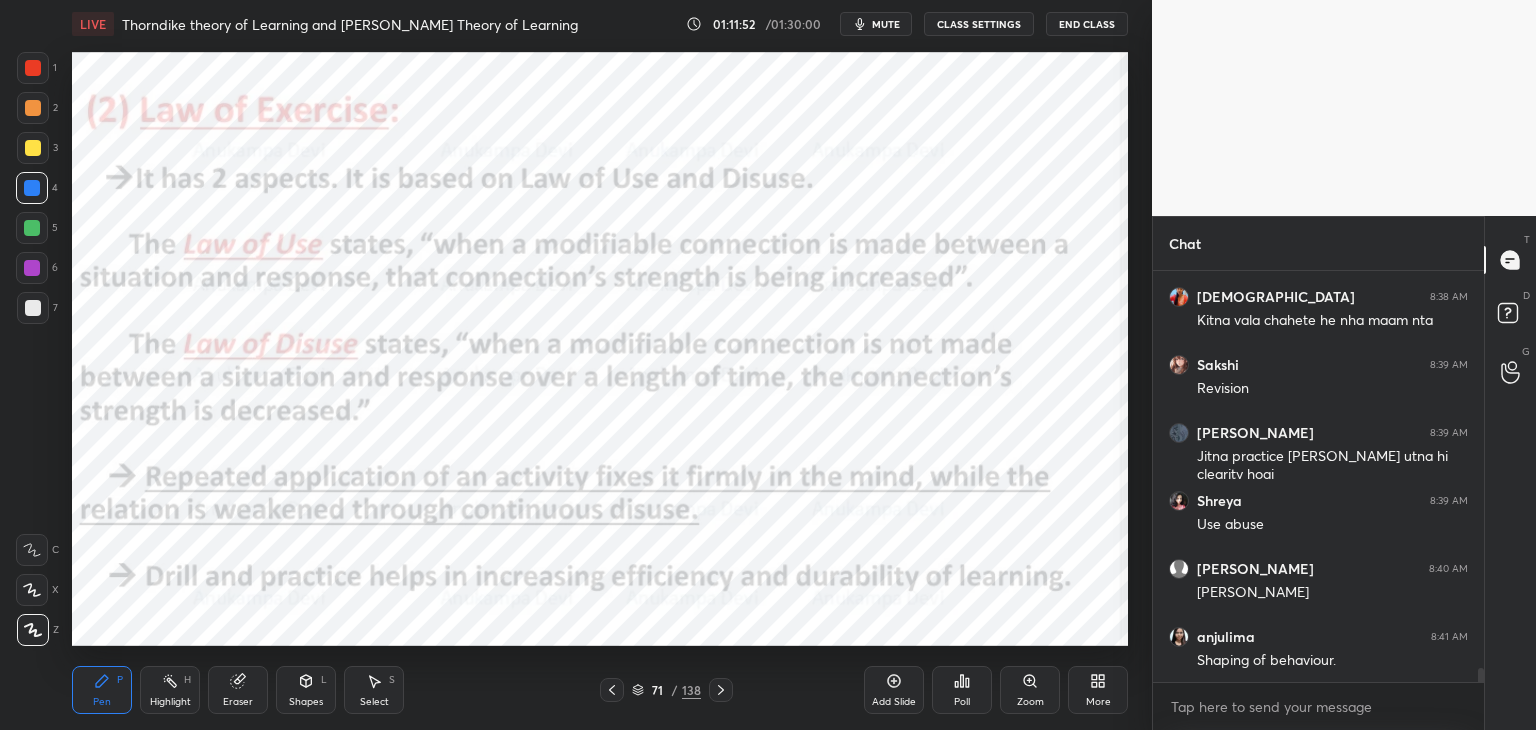 click 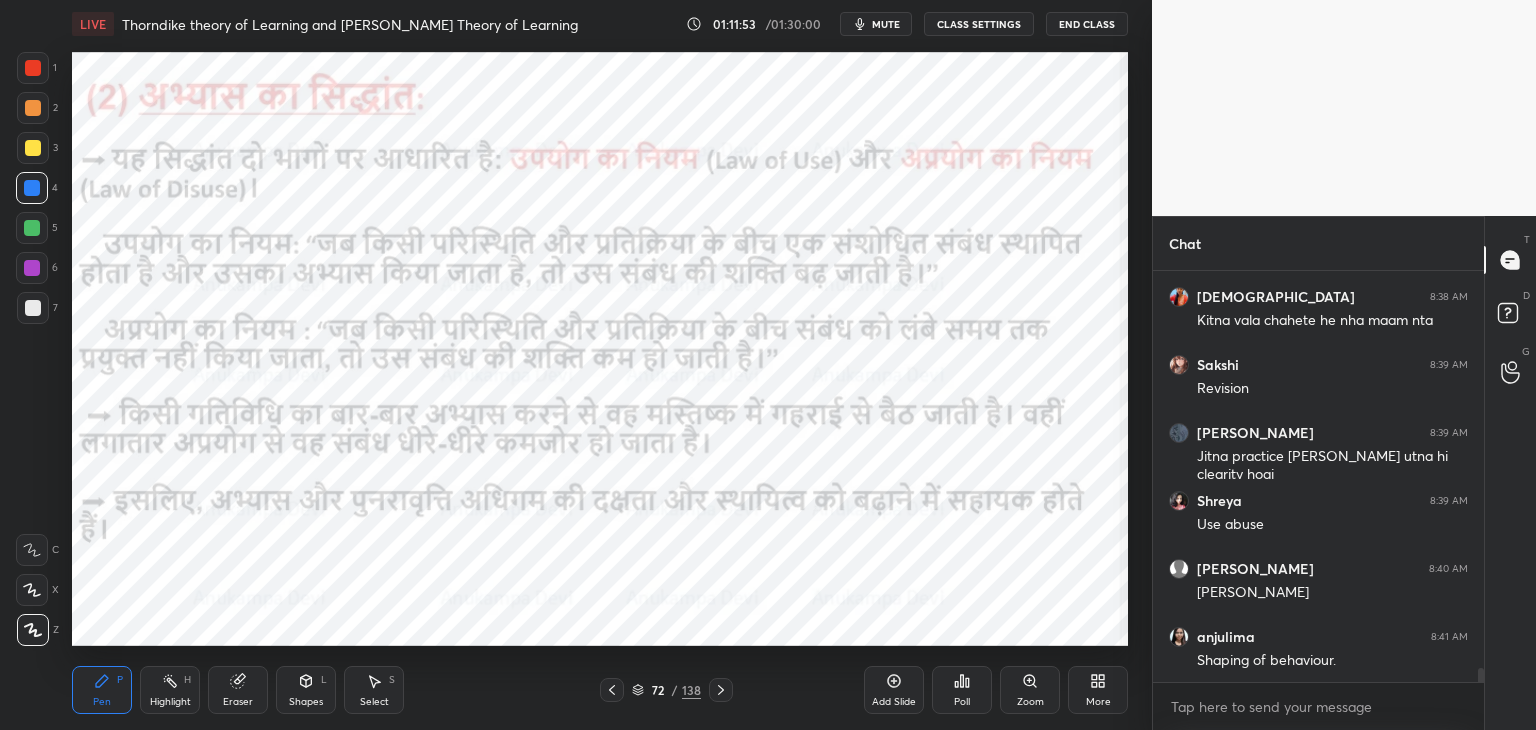 click 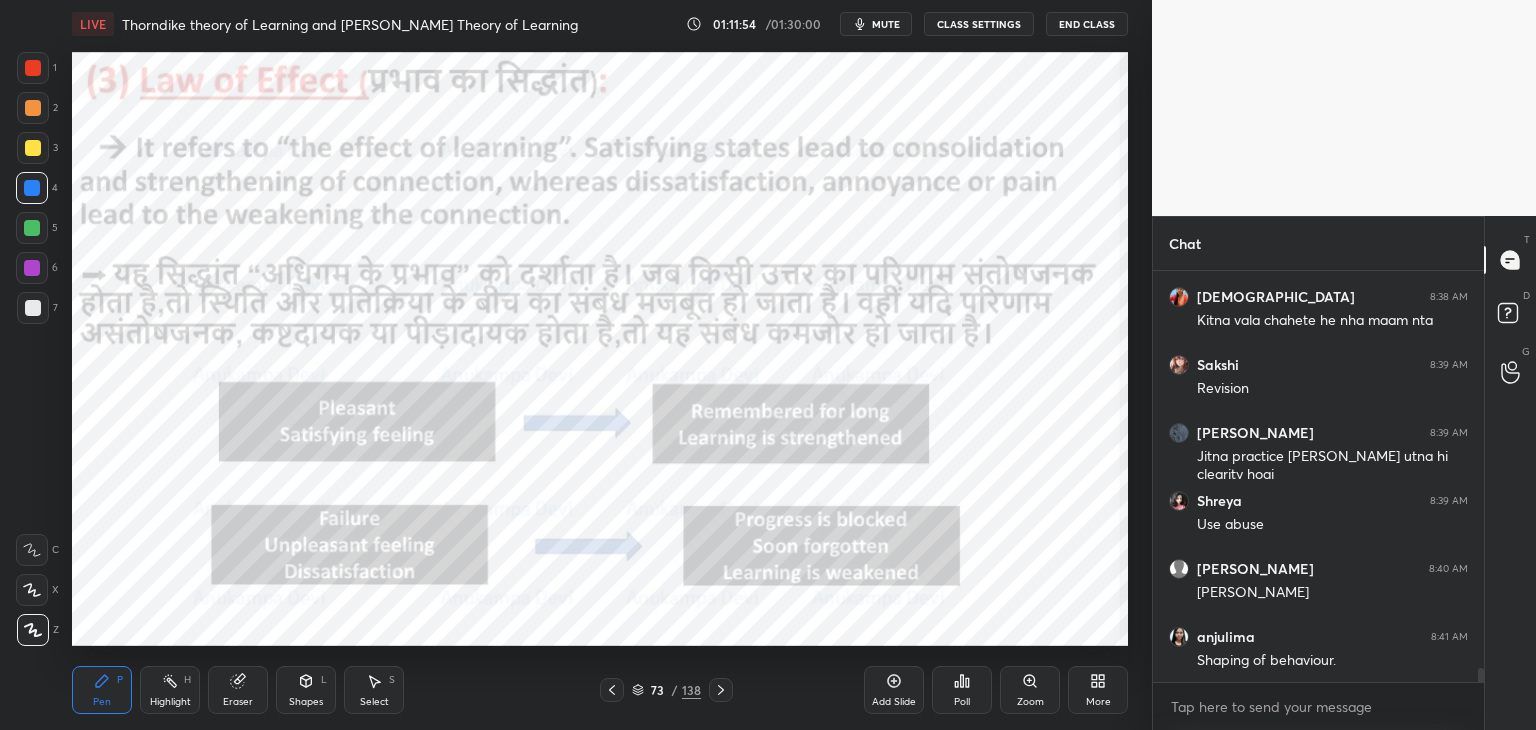 click 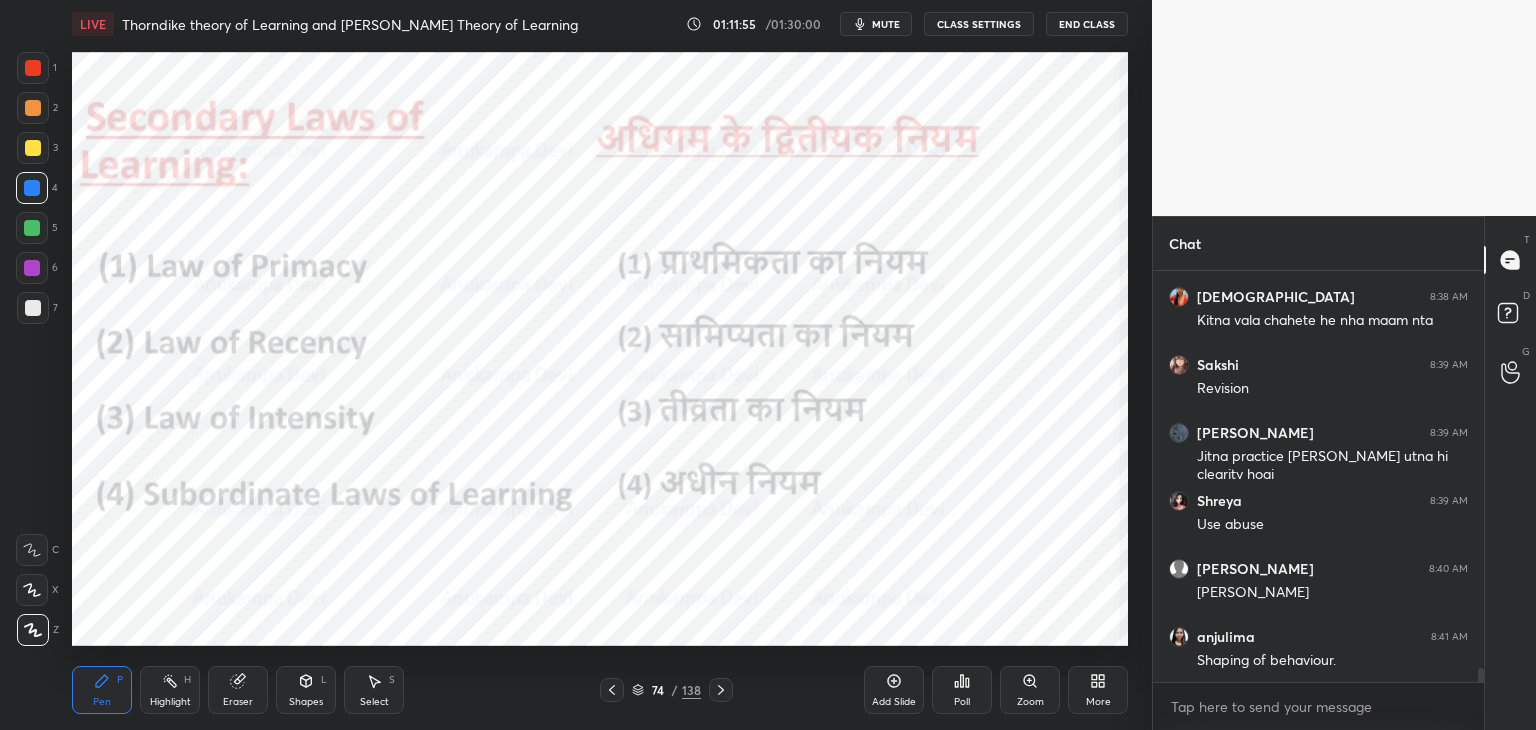 click 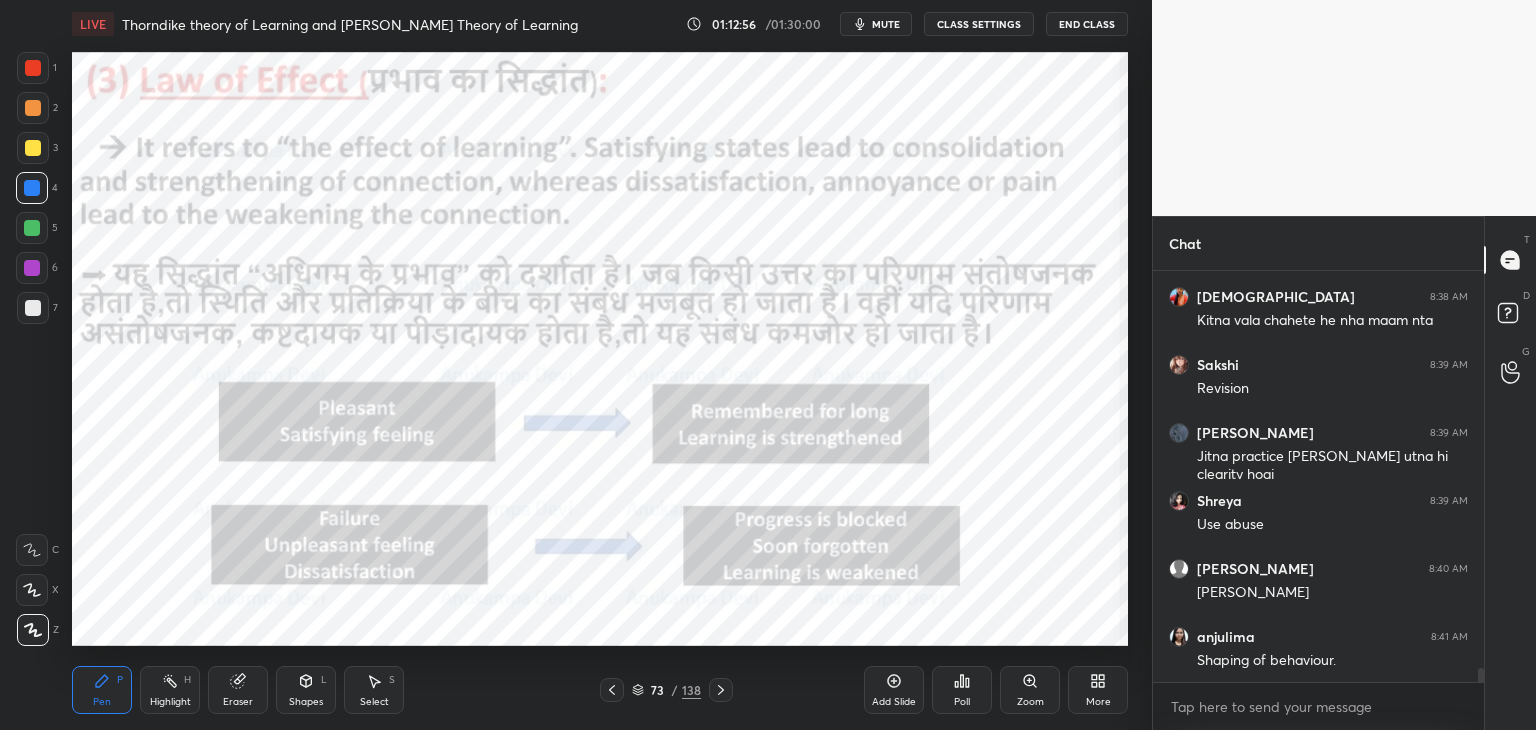 click 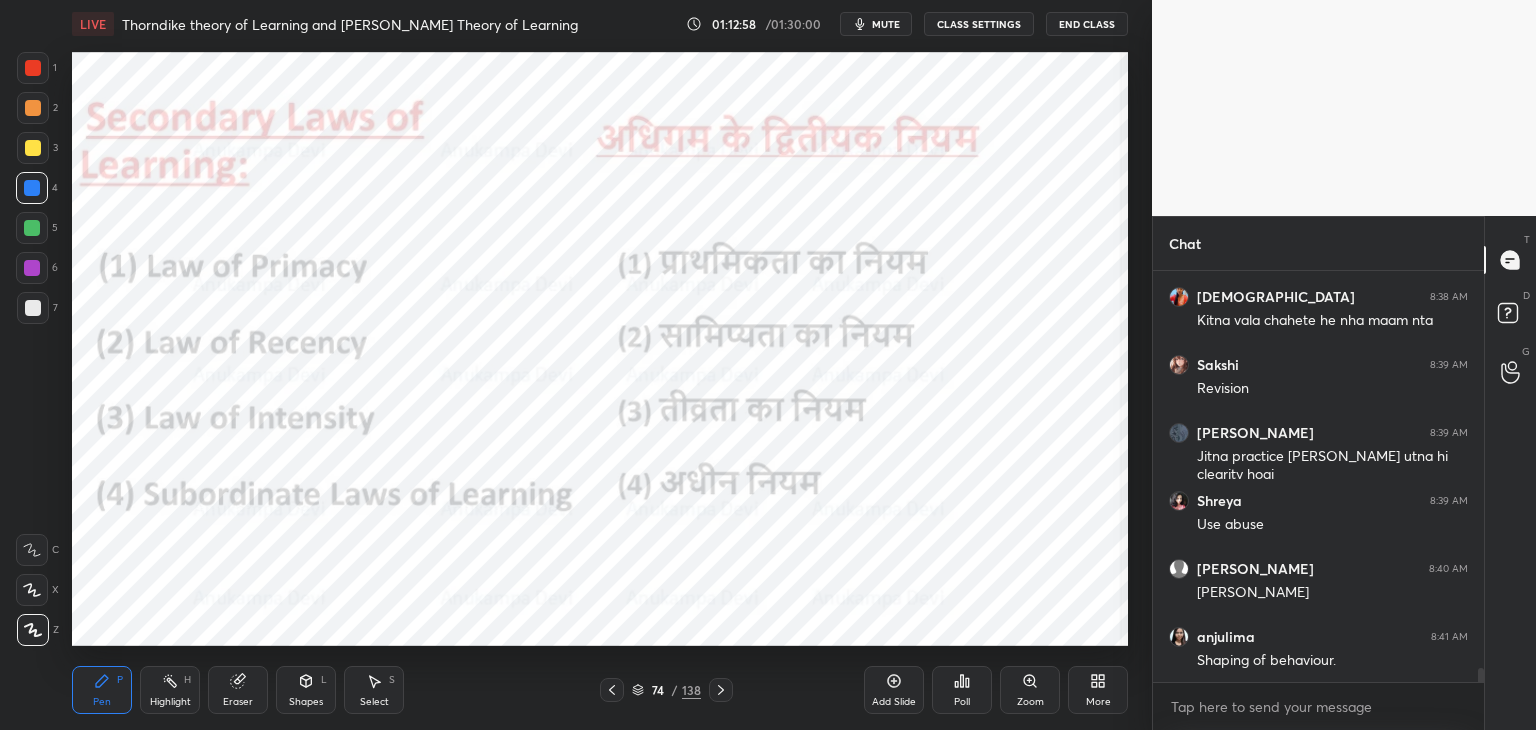click at bounding box center [32, 268] 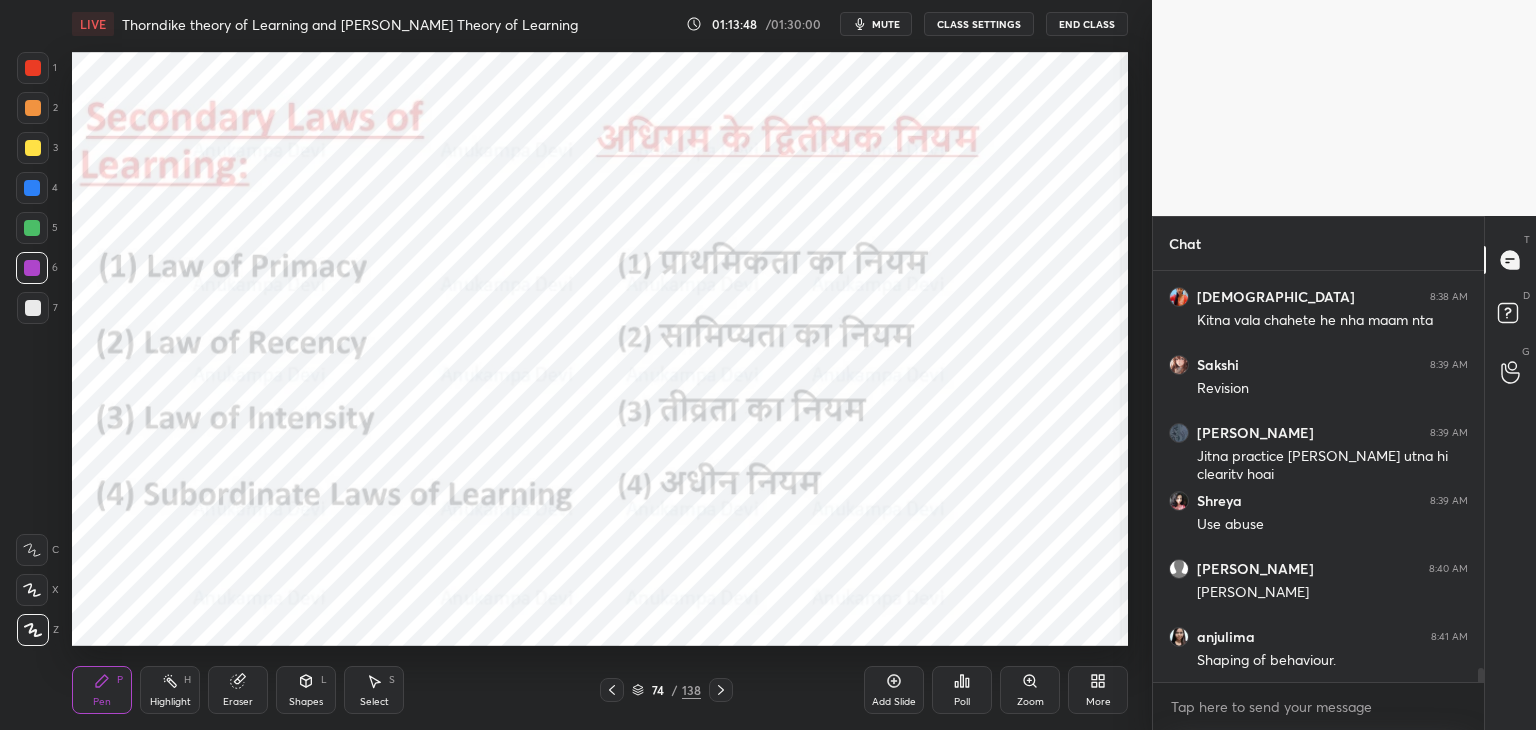 click at bounding box center (32, 228) 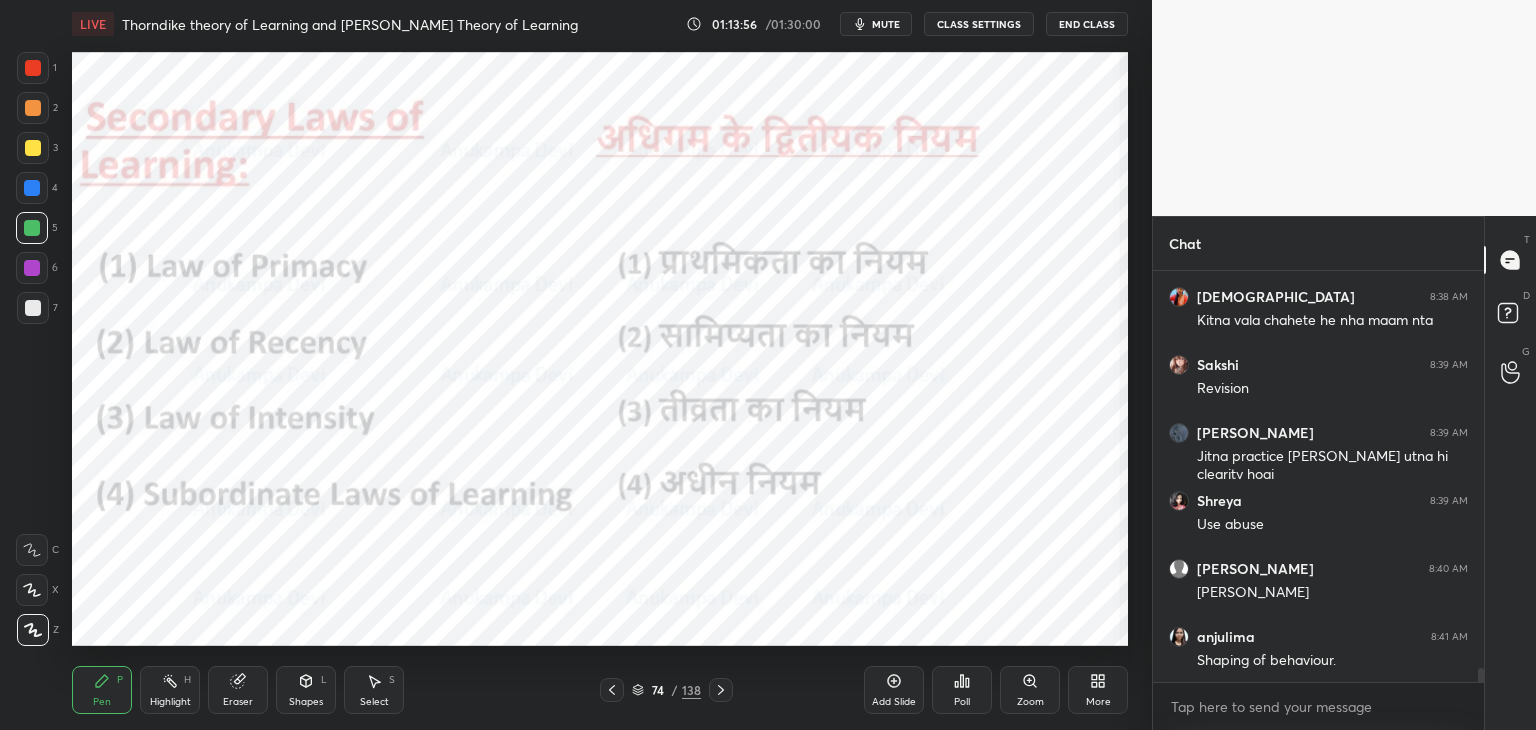 scroll, scrollTop: 11718, scrollLeft: 0, axis: vertical 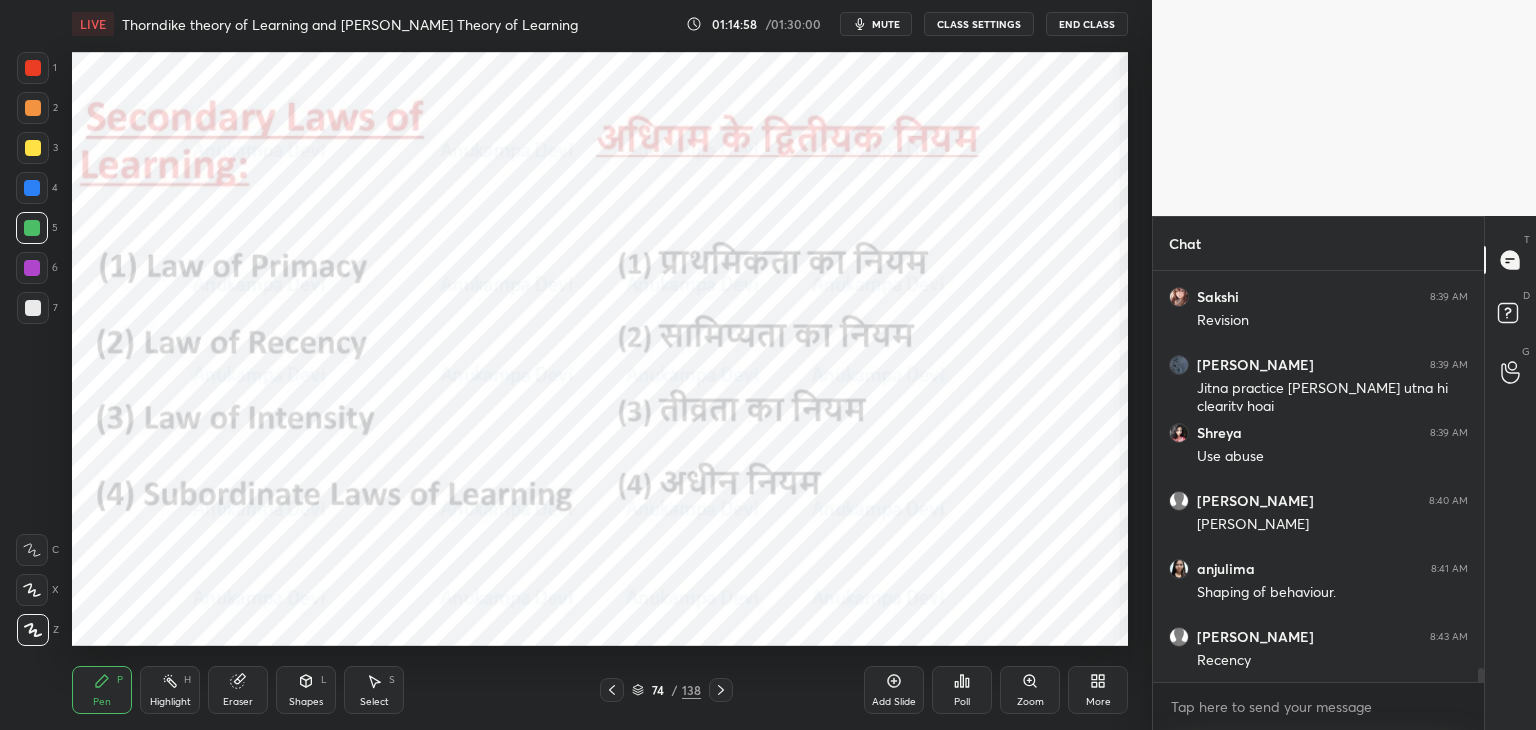 click 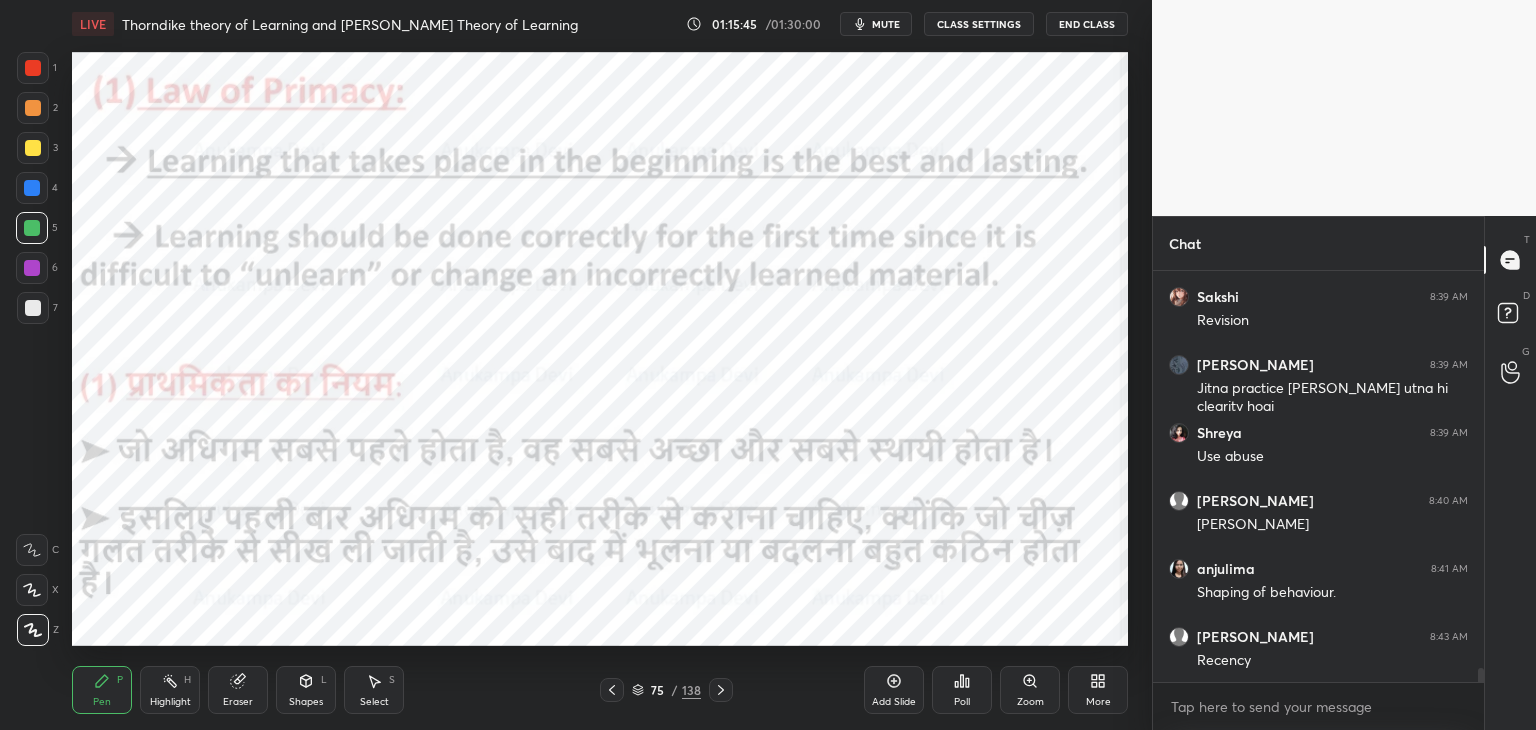 scroll, scrollTop: 11786, scrollLeft: 0, axis: vertical 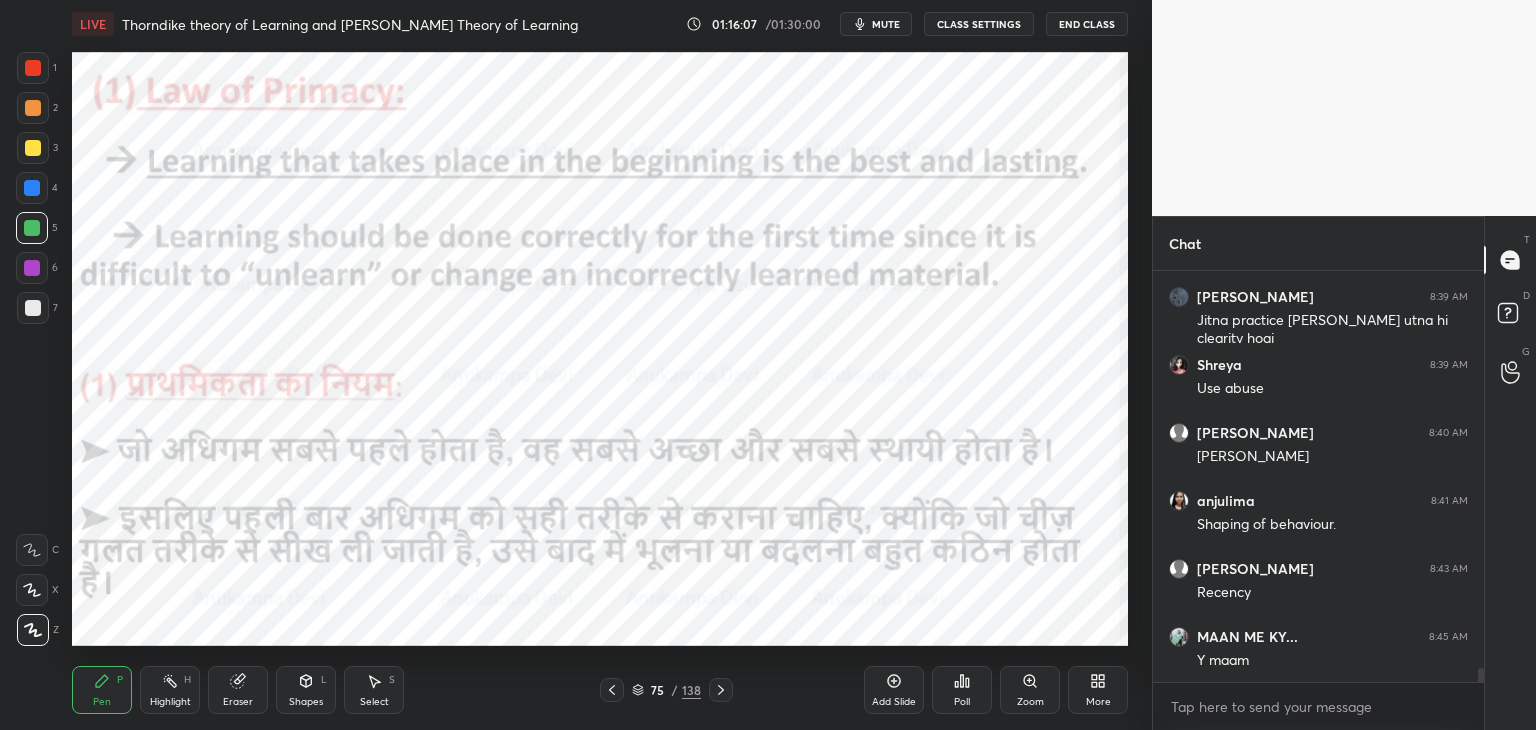click 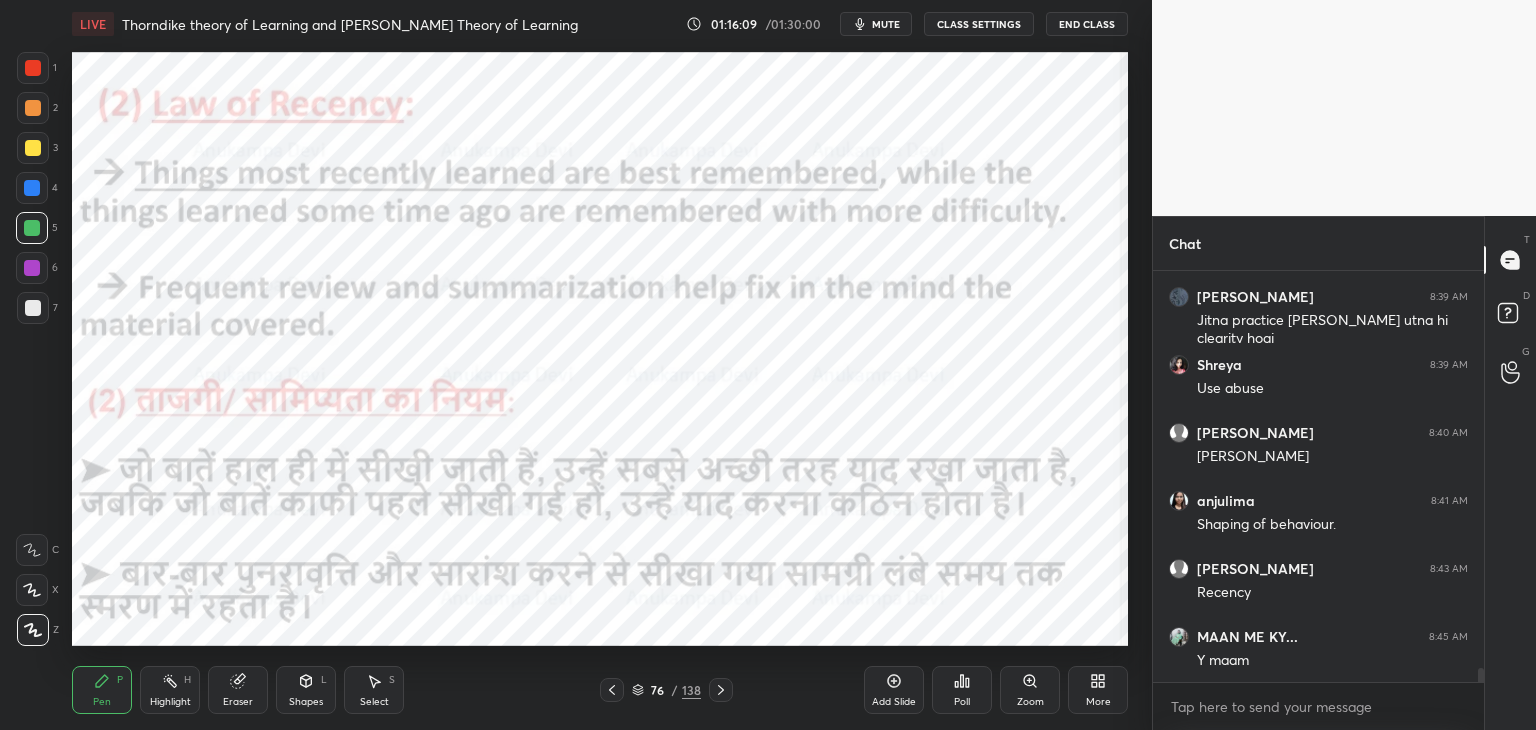 click at bounding box center (32, 268) 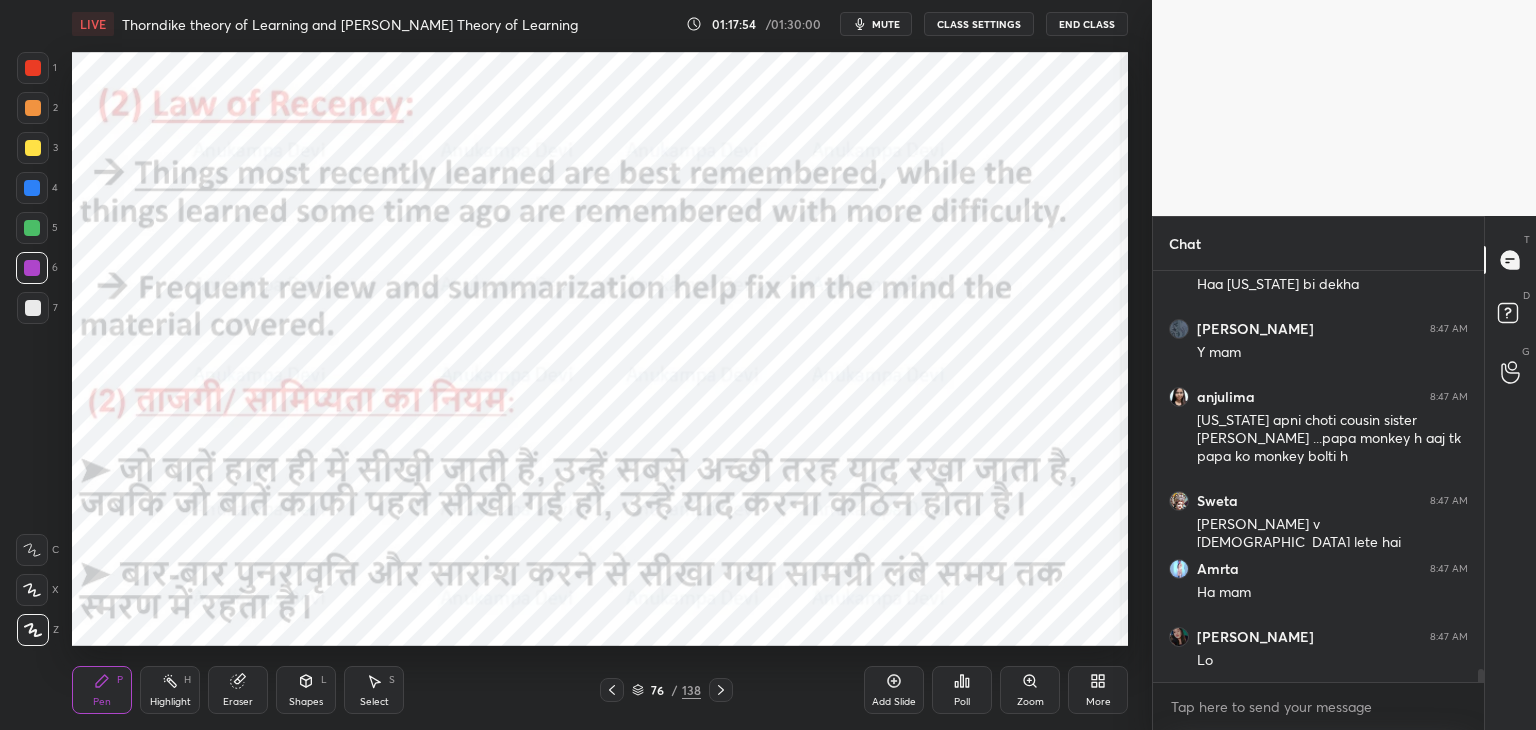 scroll, scrollTop: 12588, scrollLeft: 0, axis: vertical 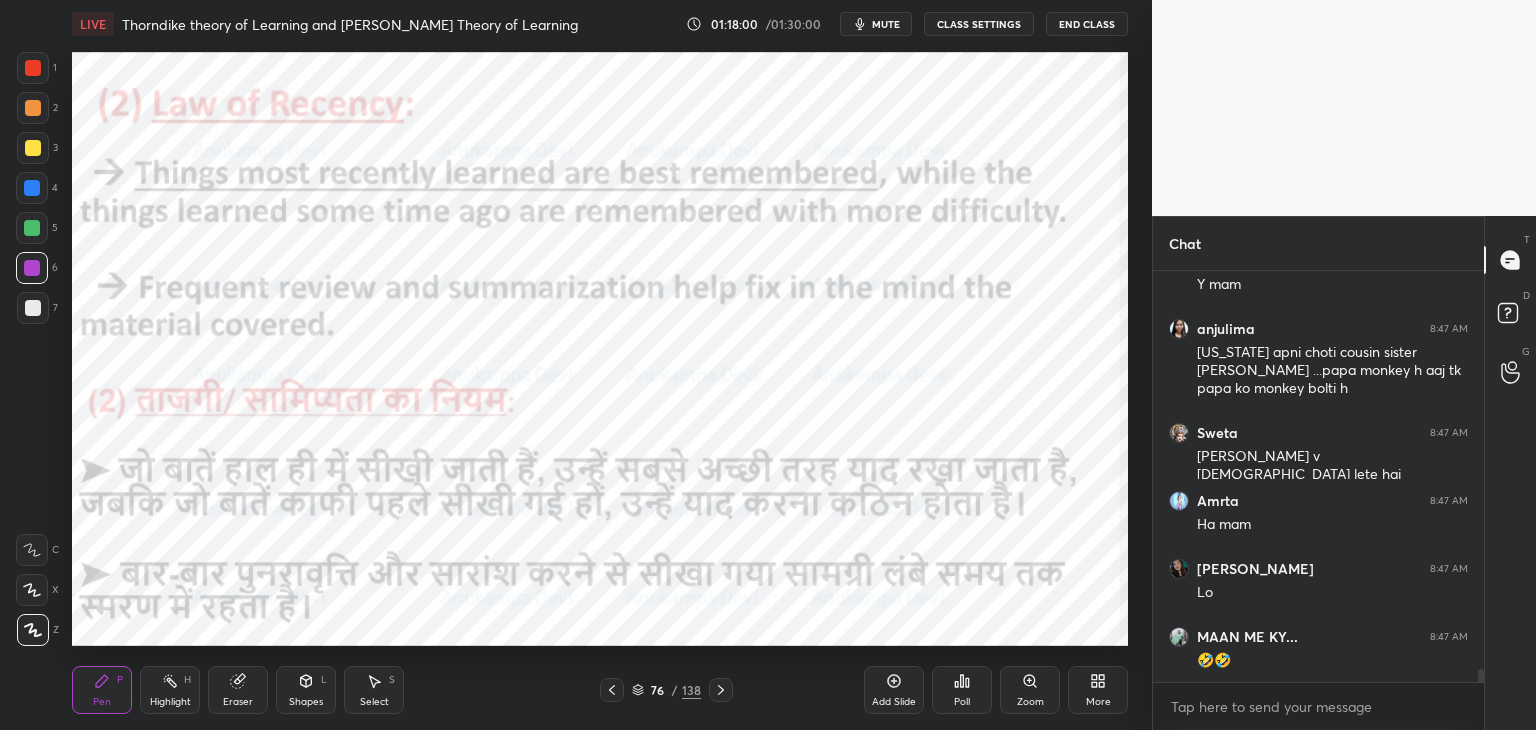 click at bounding box center (32, 188) 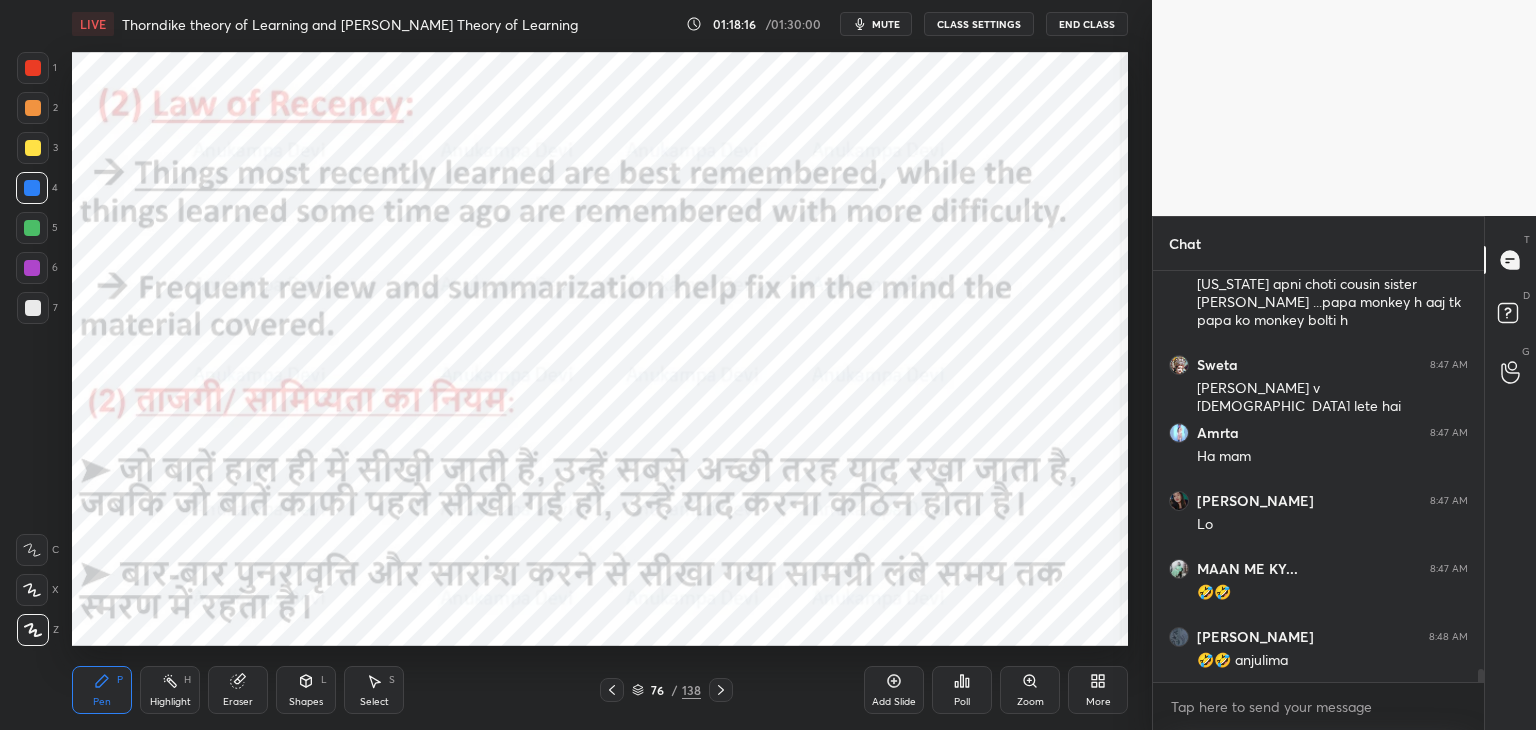 scroll, scrollTop: 12724, scrollLeft: 0, axis: vertical 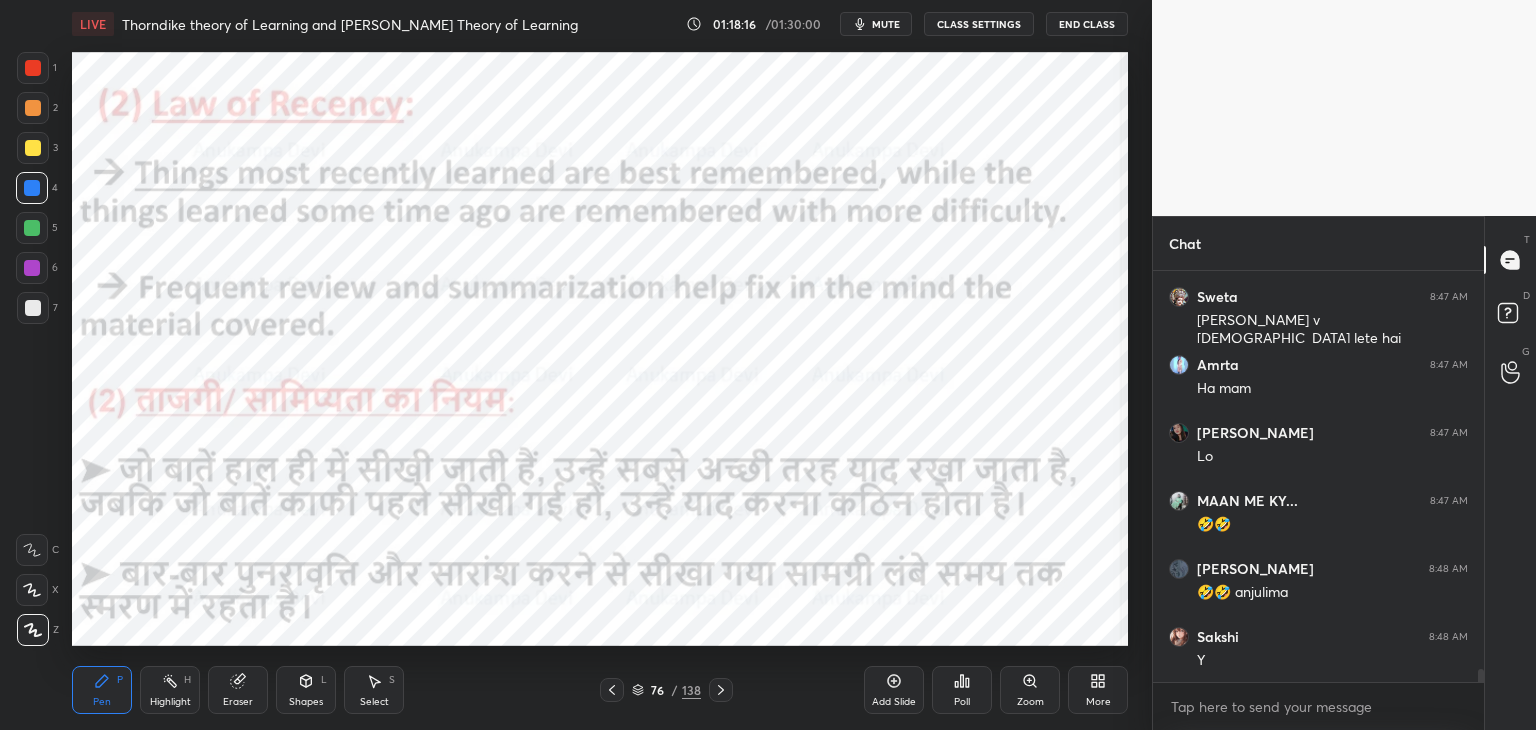 click 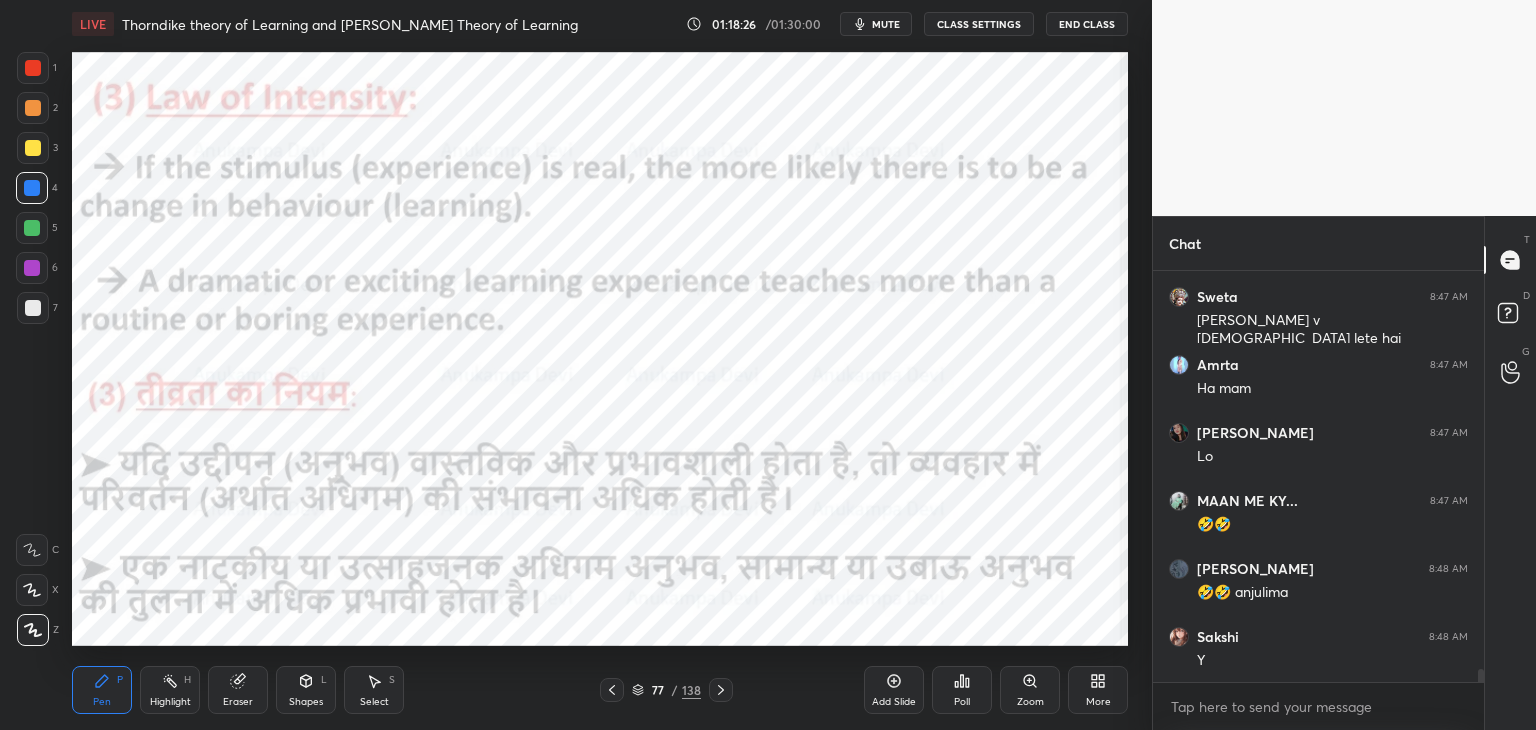 drag, startPoint x: 28, startPoint y: 235, endPoint x: 46, endPoint y: 225, distance: 20.59126 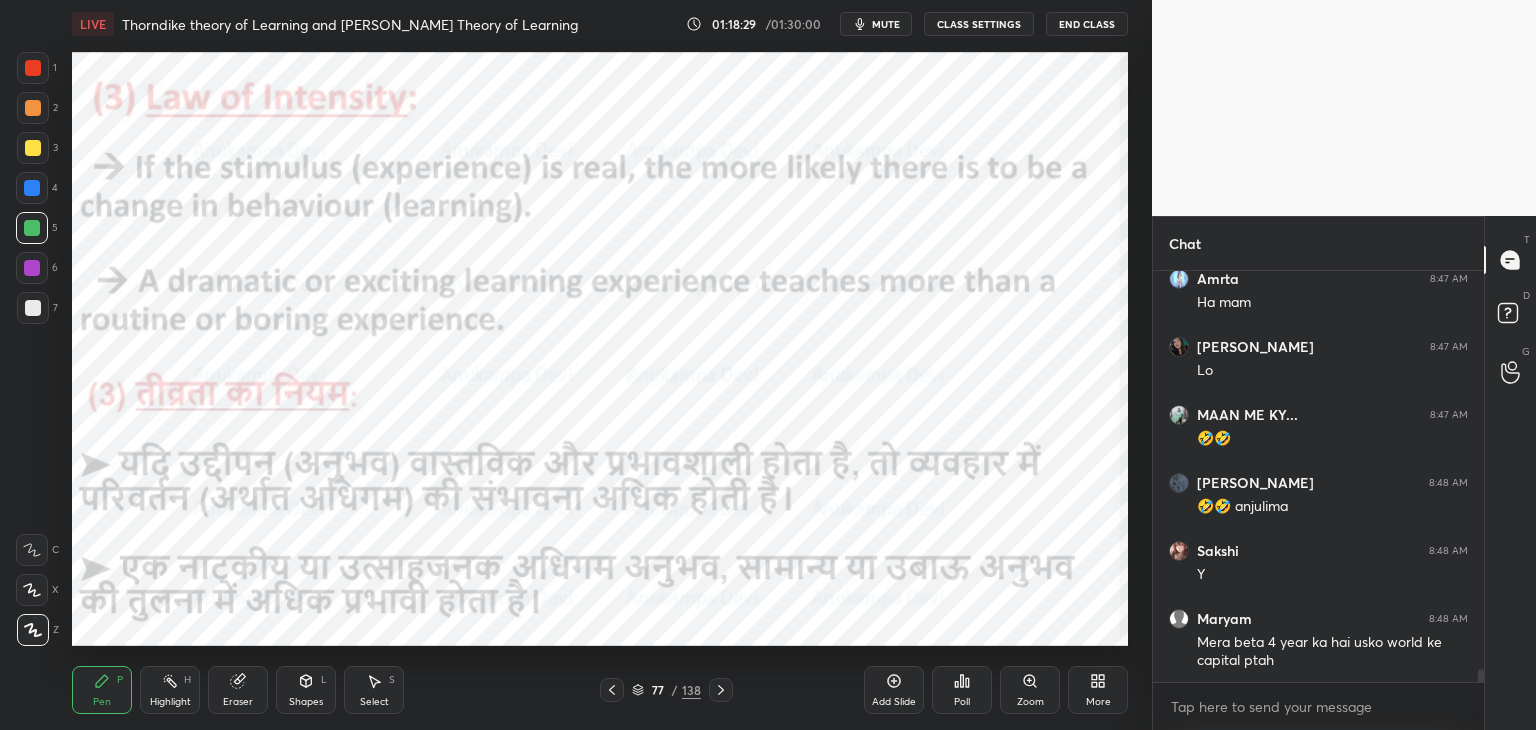 scroll, scrollTop: 12878, scrollLeft: 0, axis: vertical 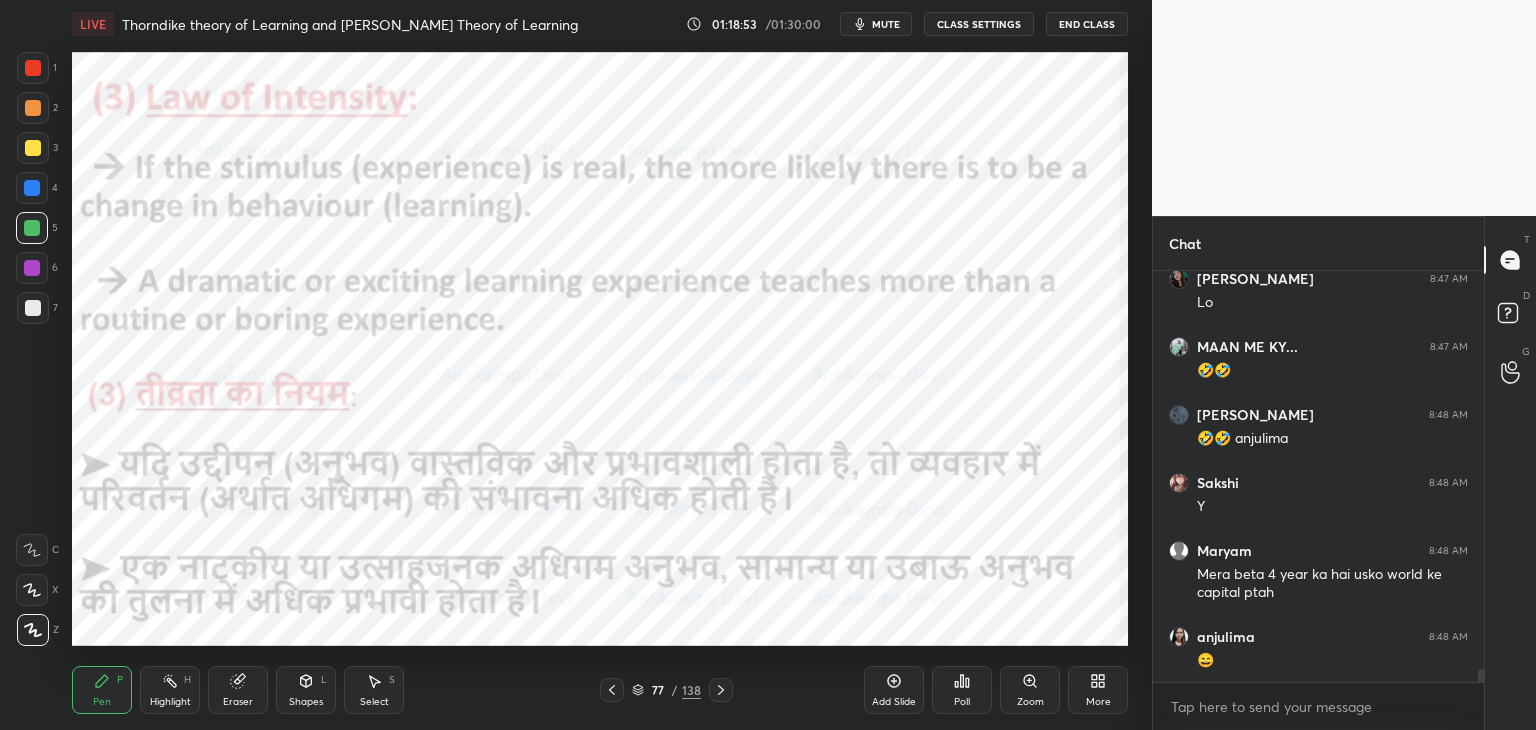 drag, startPoint x: 40, startPoint y: 267, endPoint x: 56, endPoint y: 257, distance: 18.867962 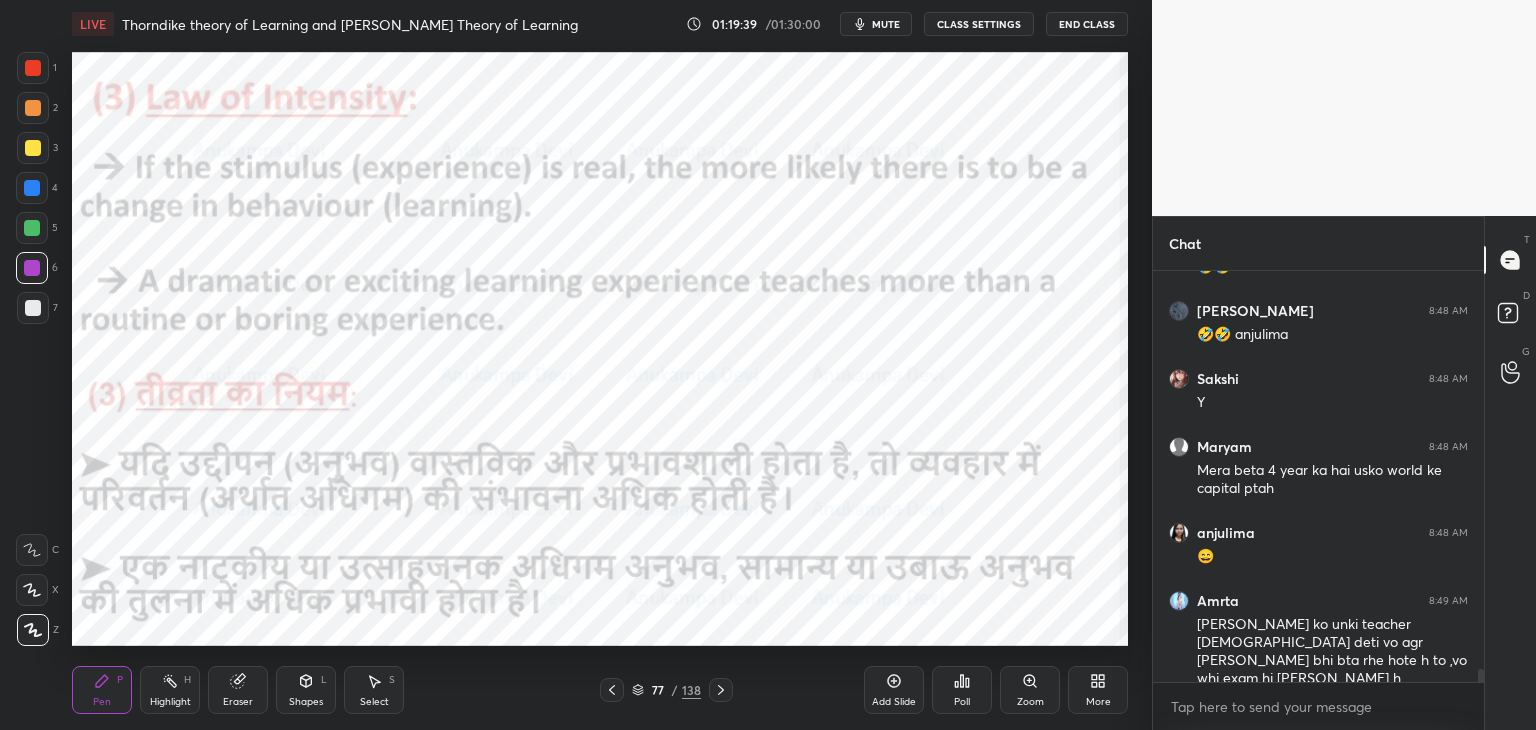 scroll, scrollTop: 13002, scrollLeft: 0, axis: vertical 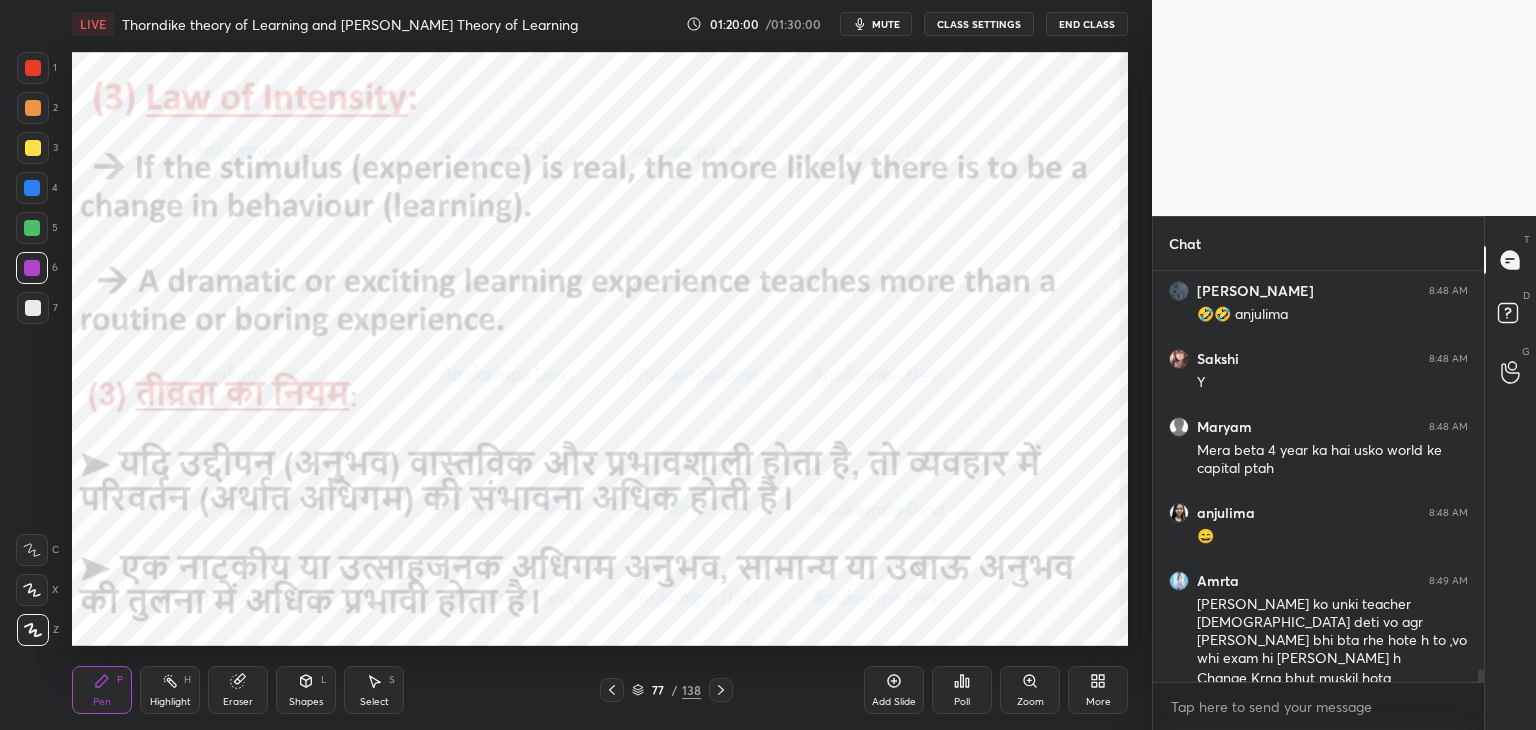 click at bounding box center [32, 188] 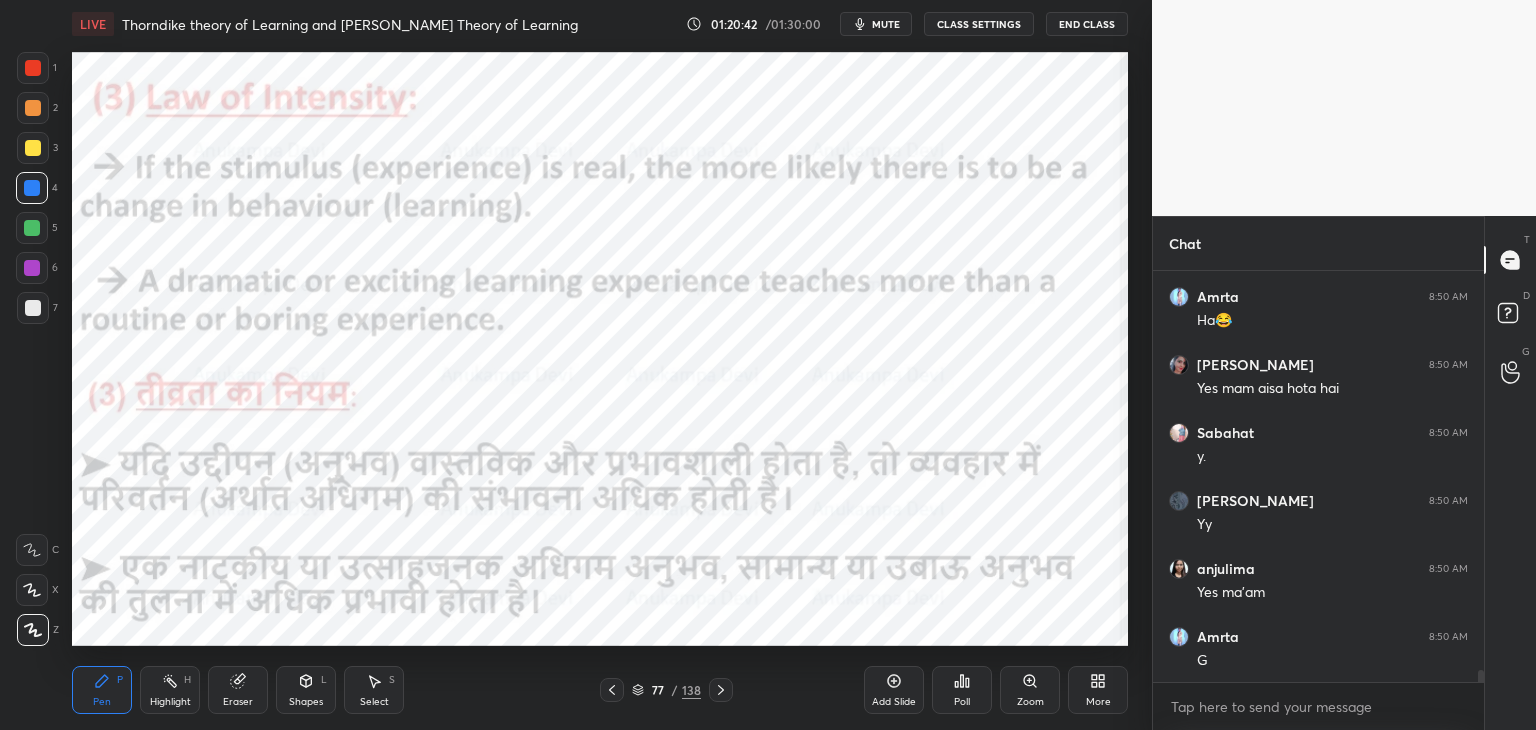 scroll, scrollTop: 13546, scrollLeft: 0, axis: vertical 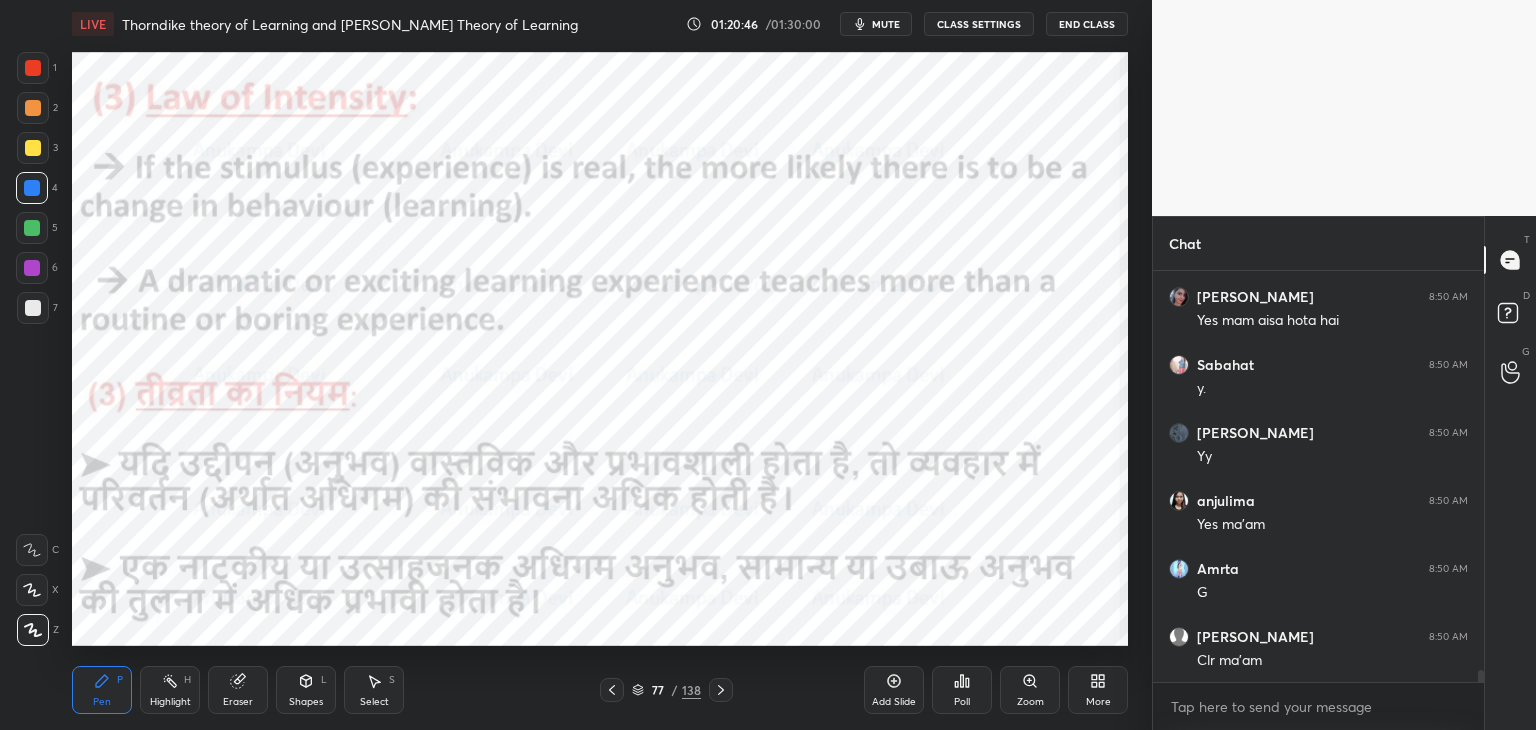 click 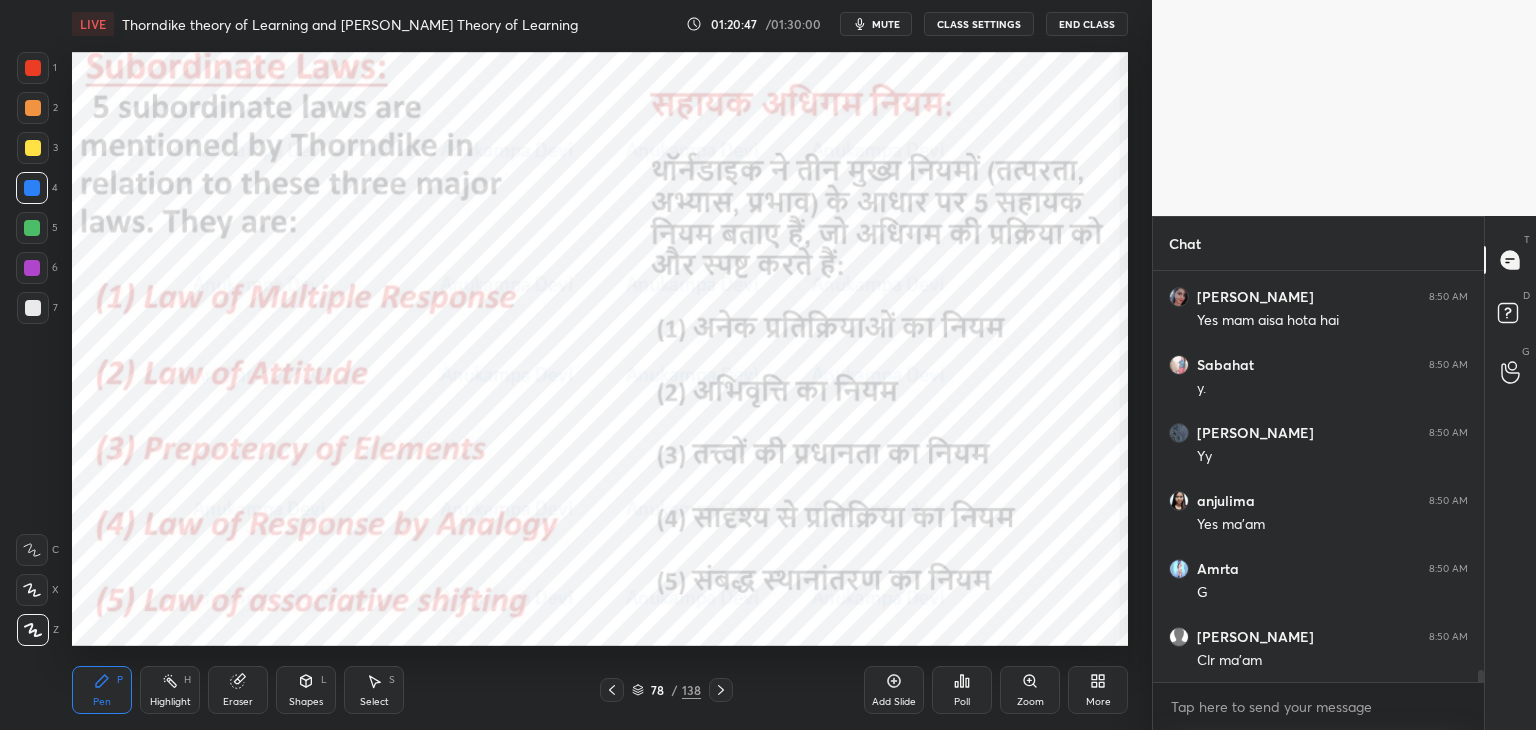 scroll, scrollTop: 13614, scrollLeft: 0, axis: vertical 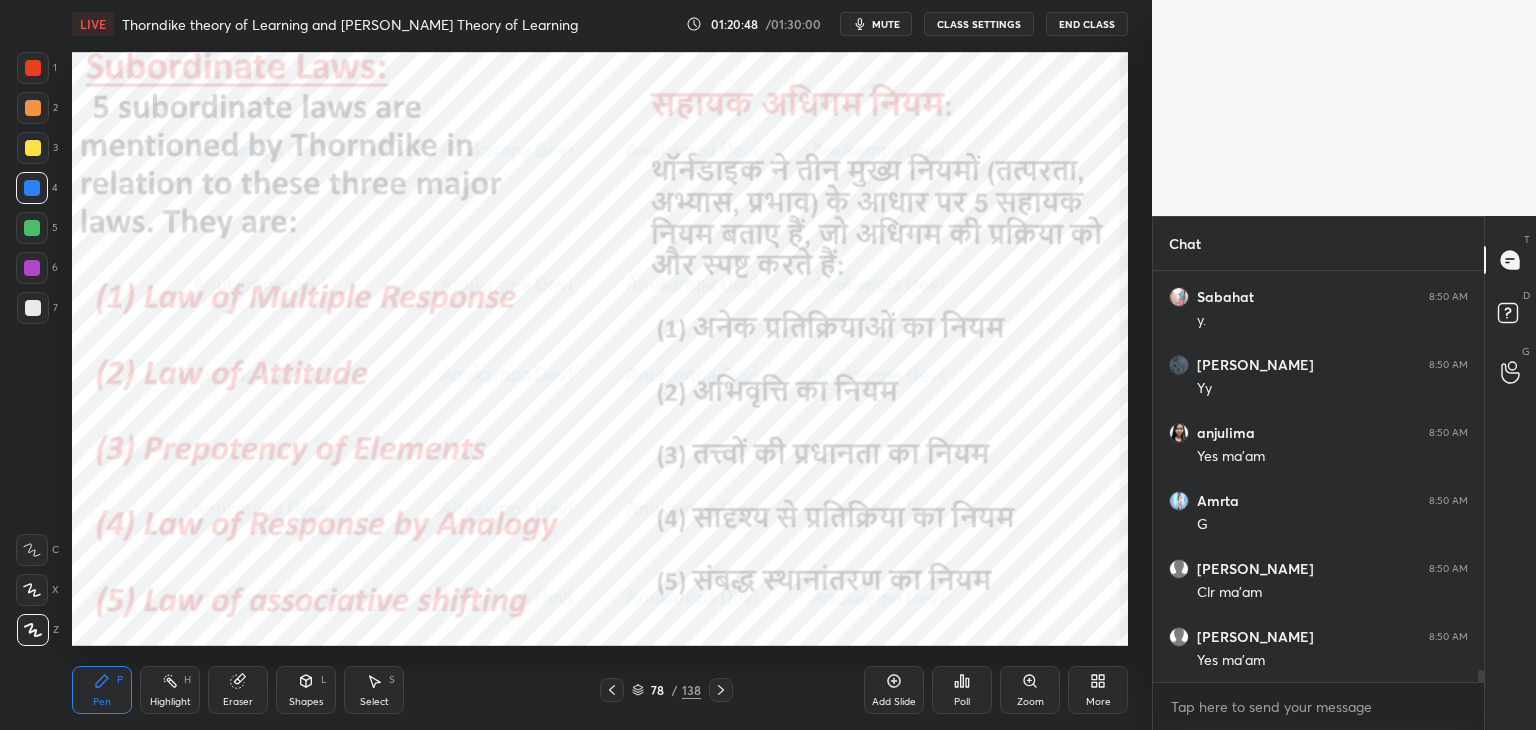 click at bounding box center (32, 228) 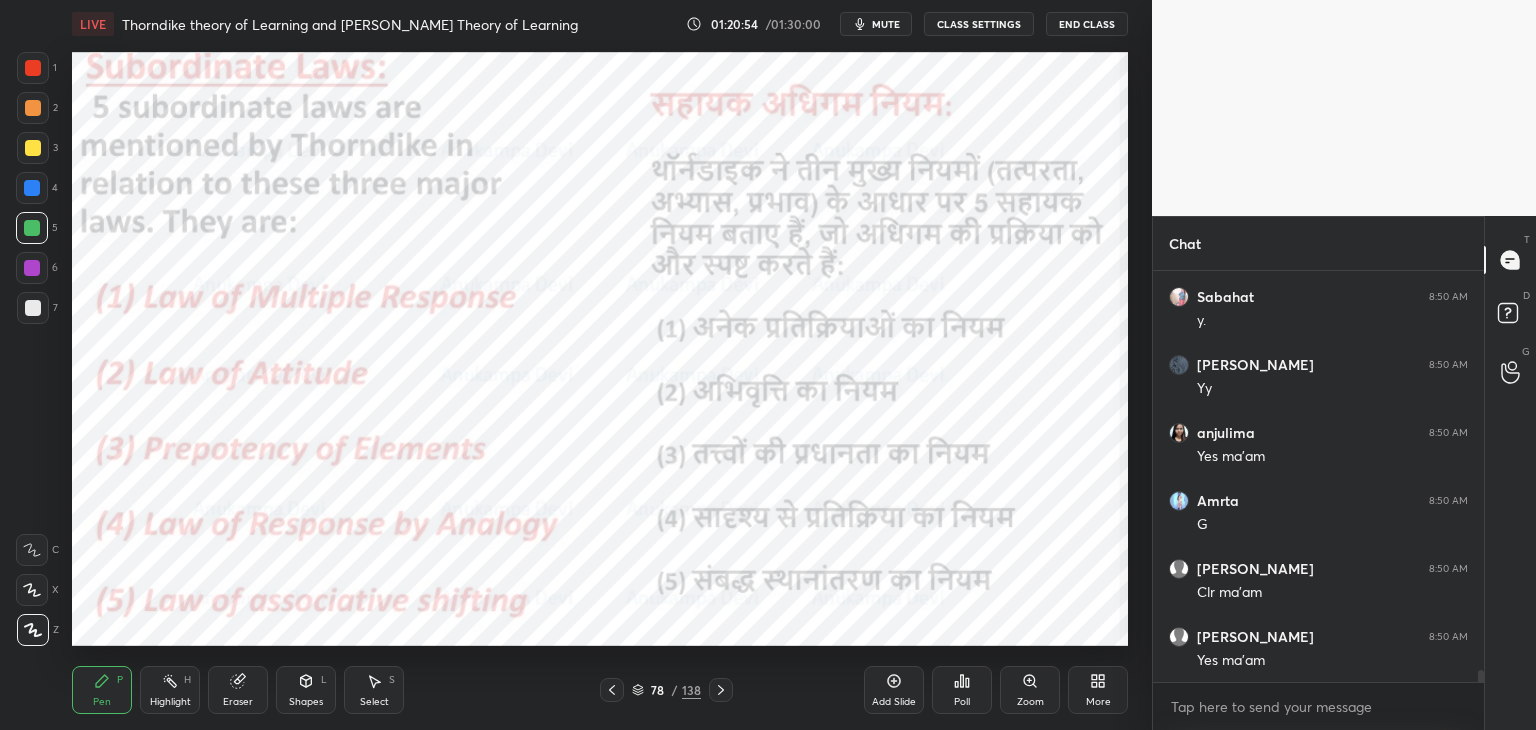 click 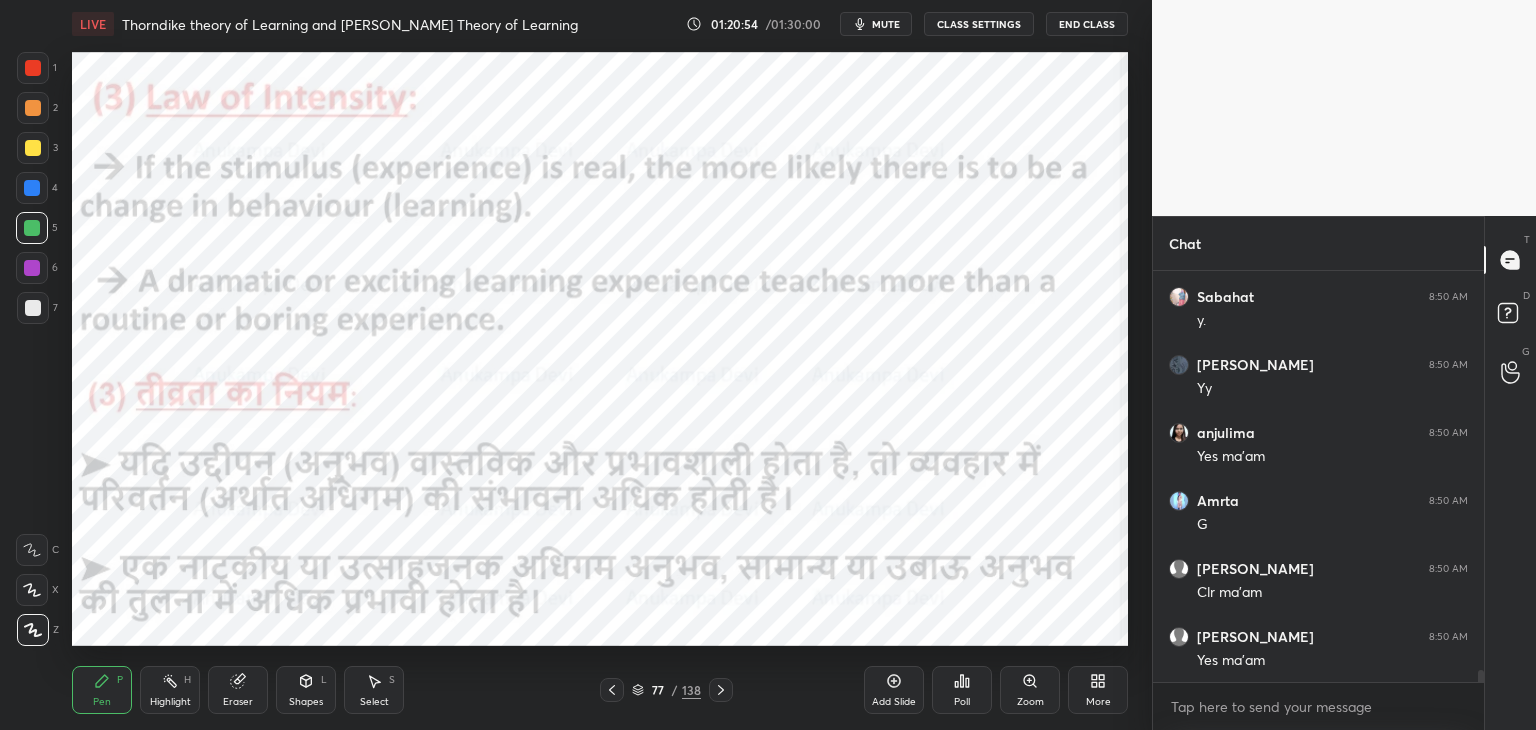 click 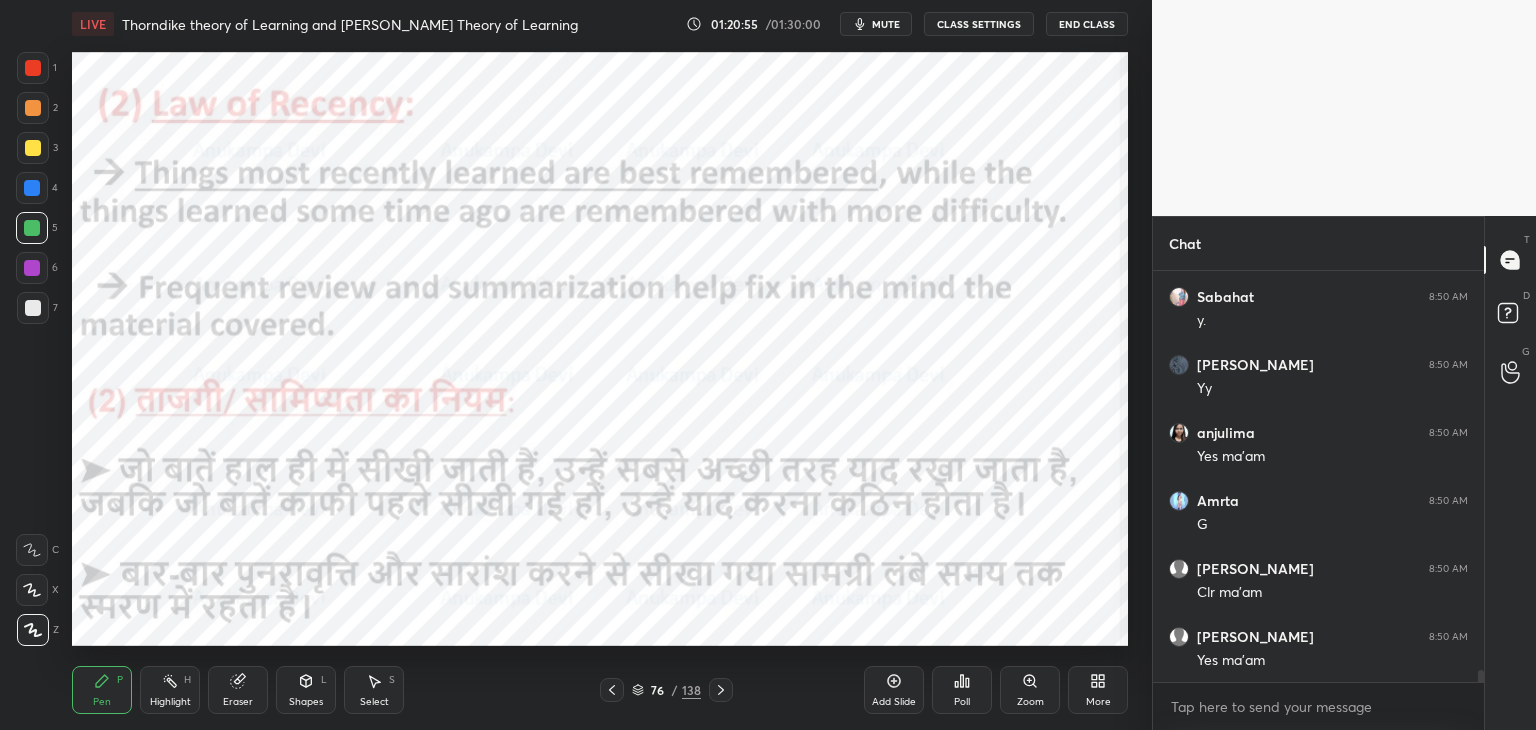click 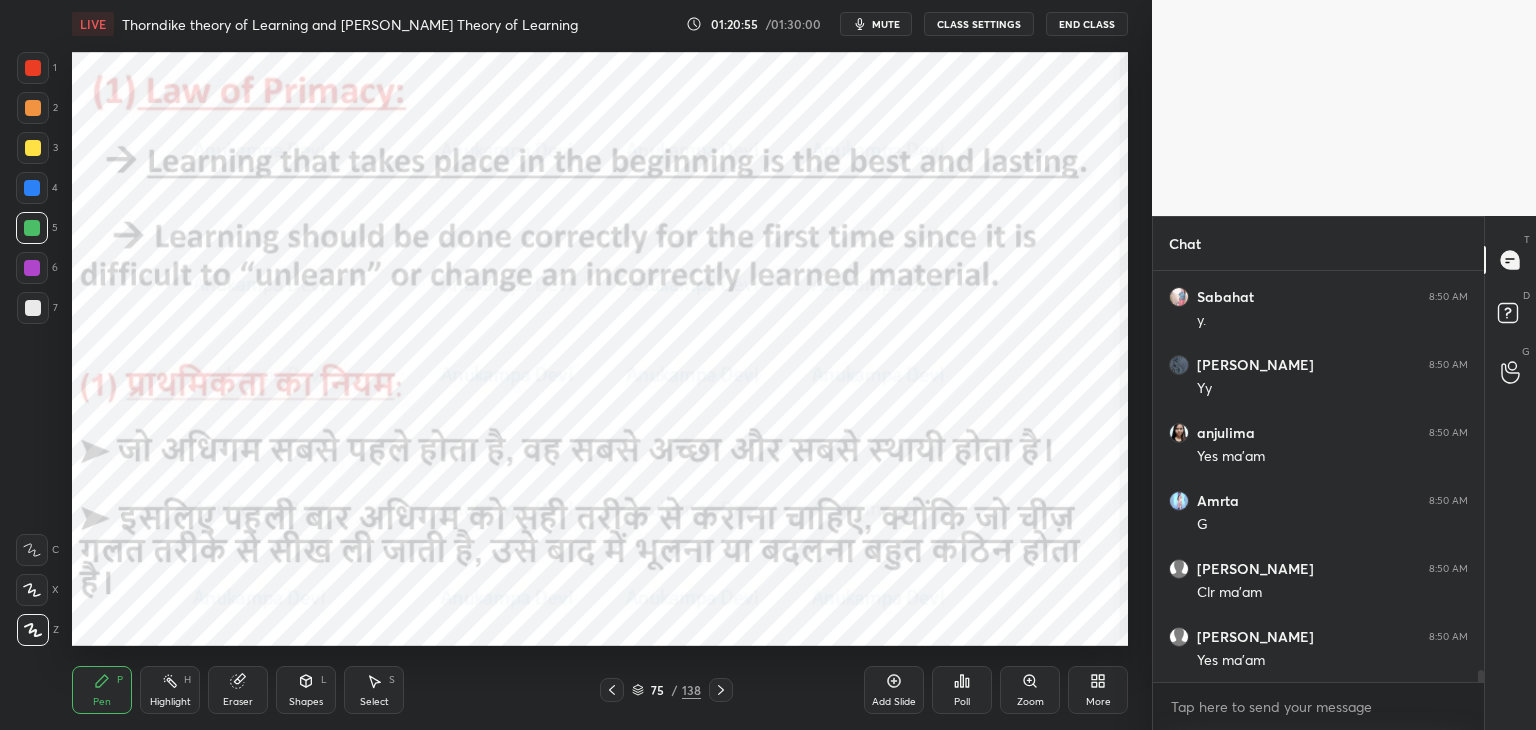 click 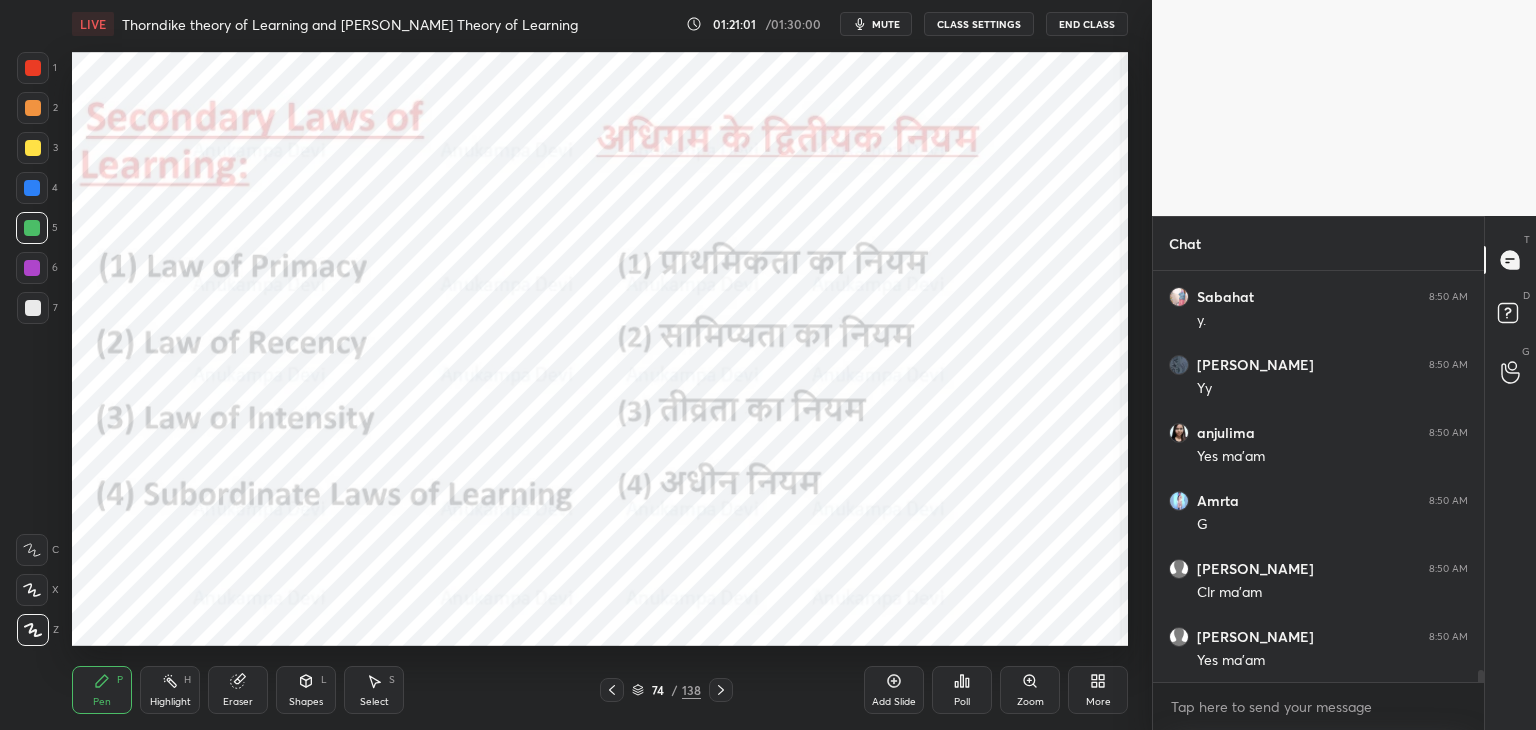 click 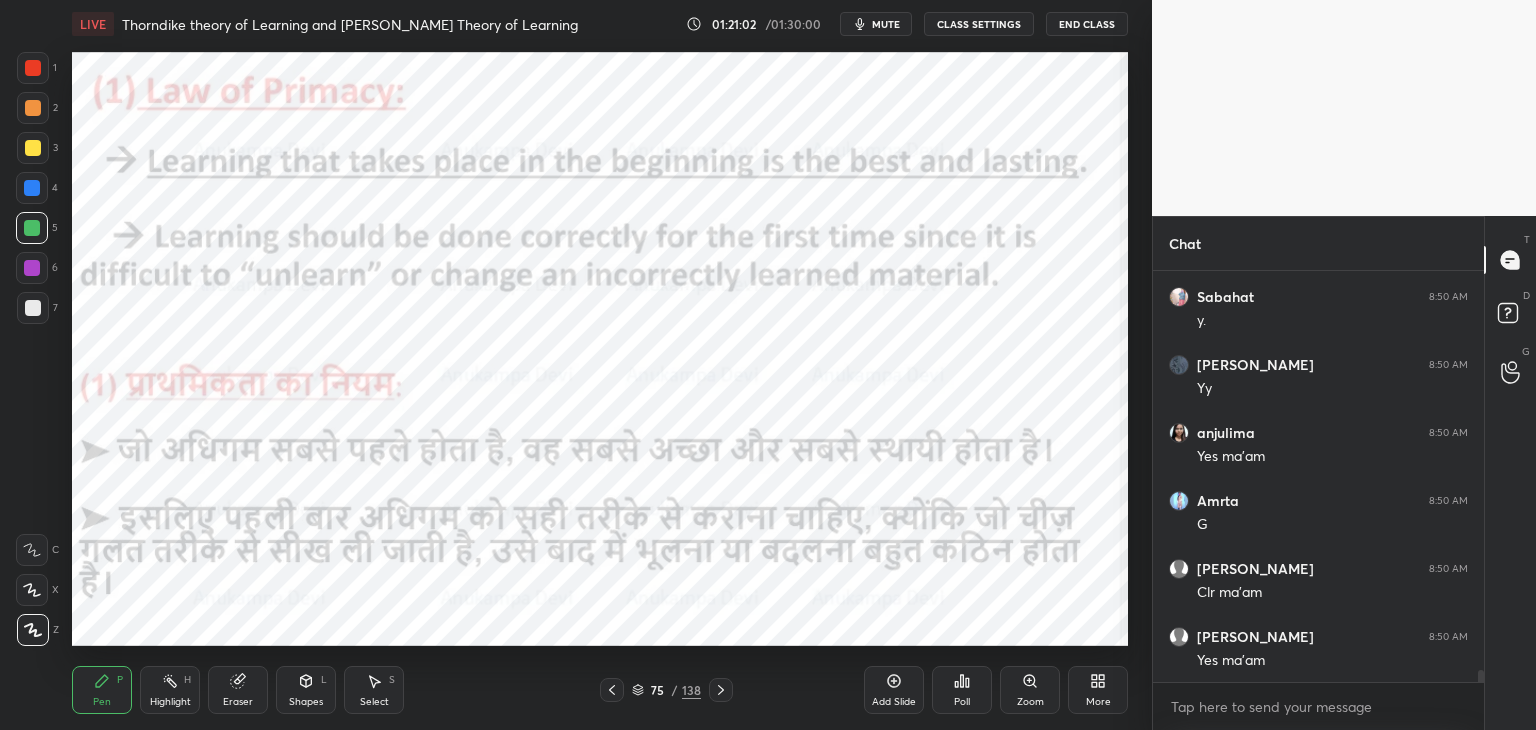 click 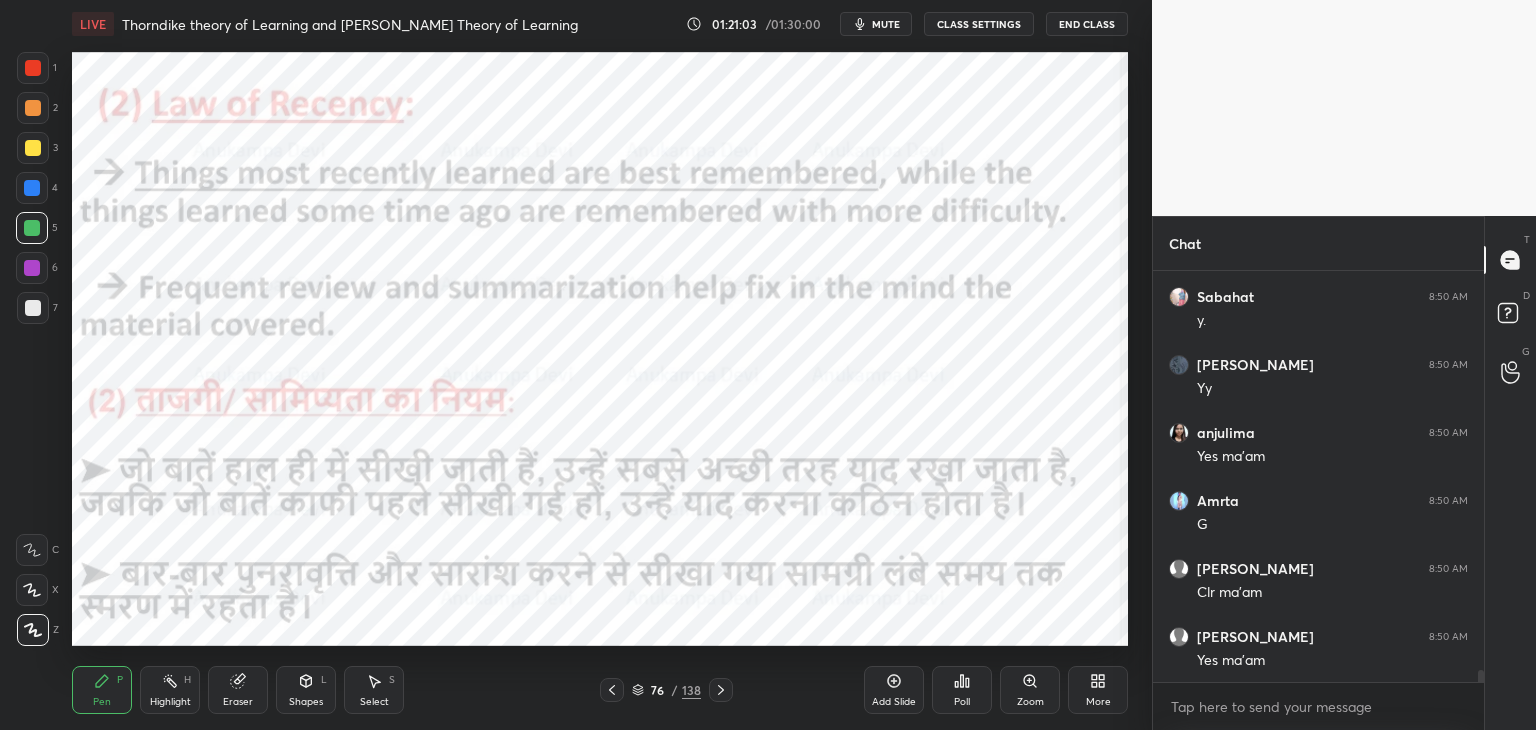 click 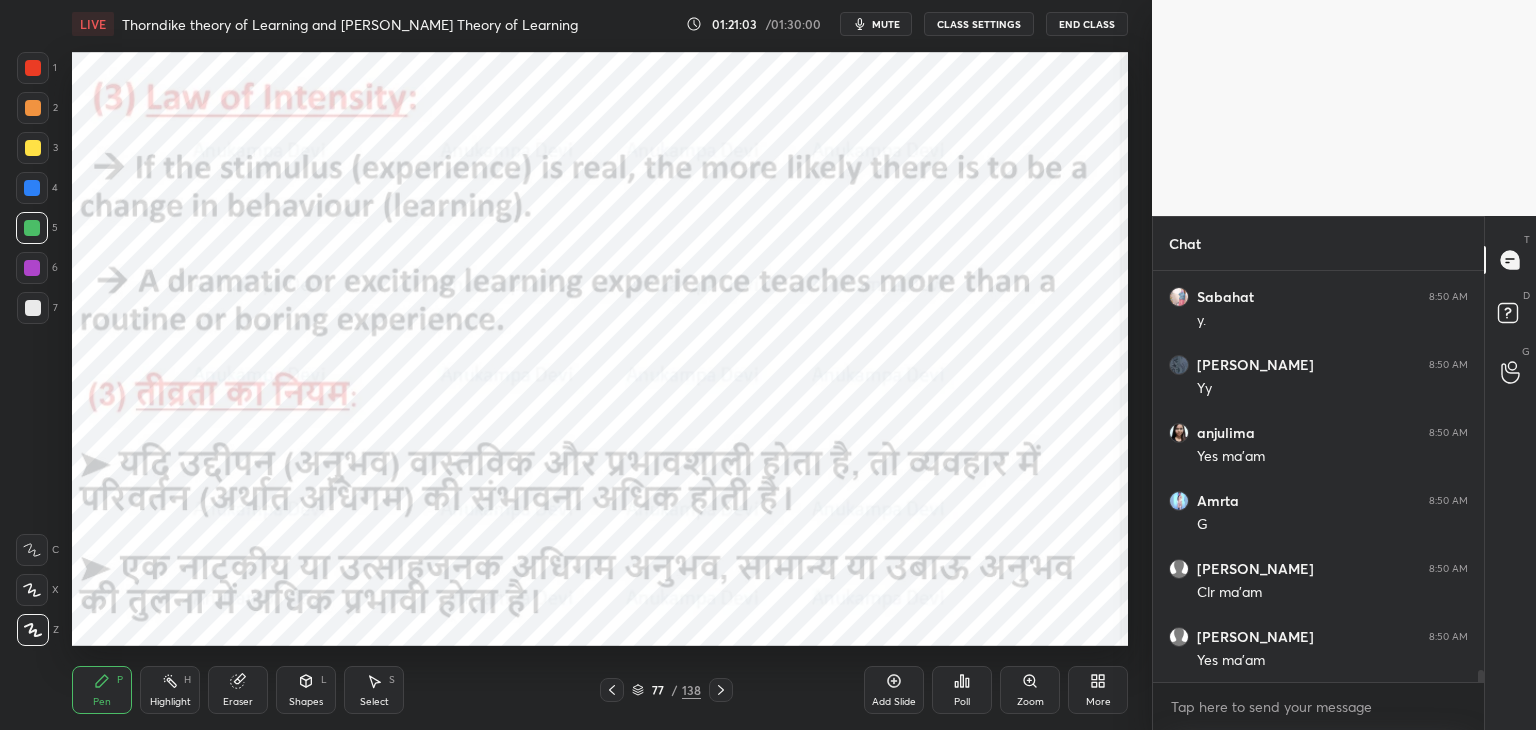 click 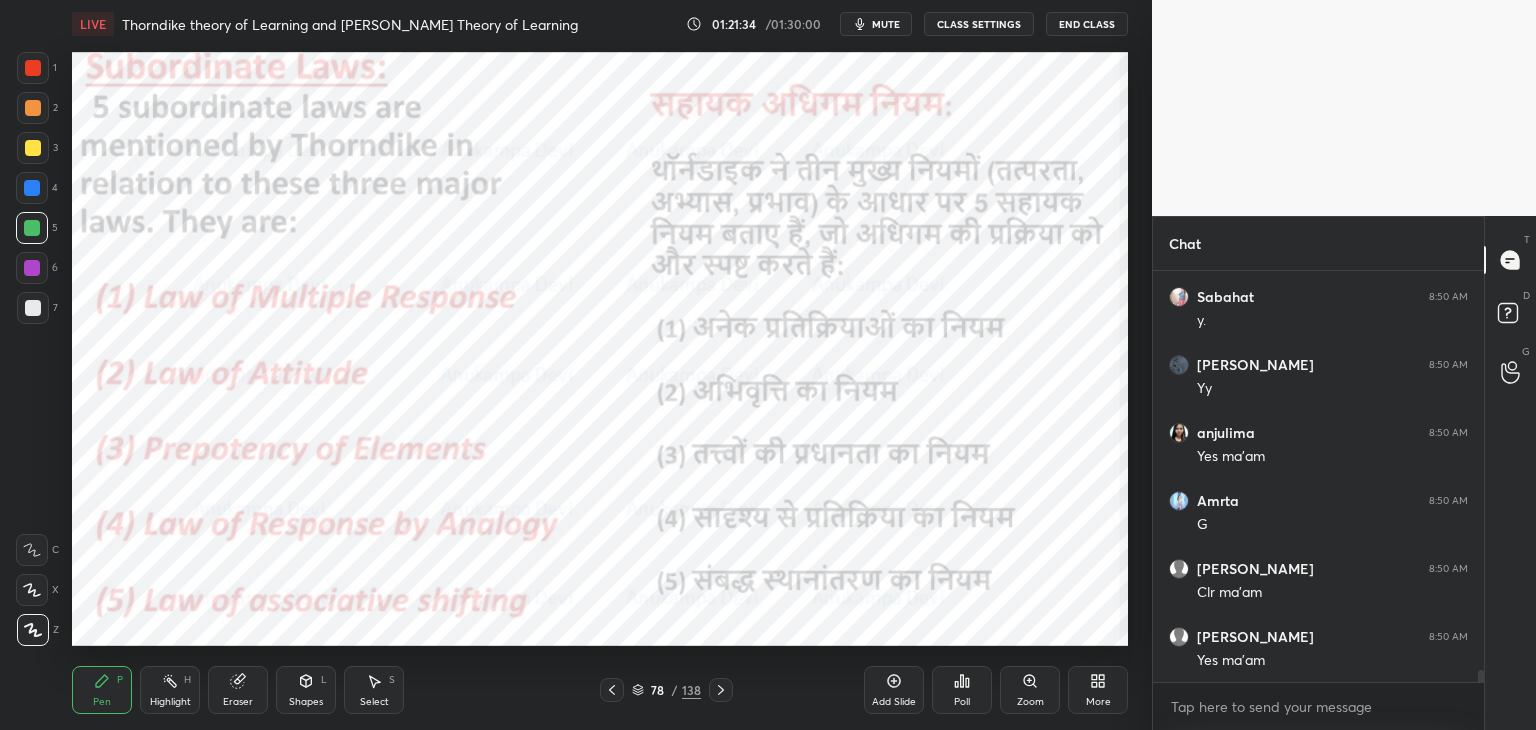 click at bounding box center [32, 268] 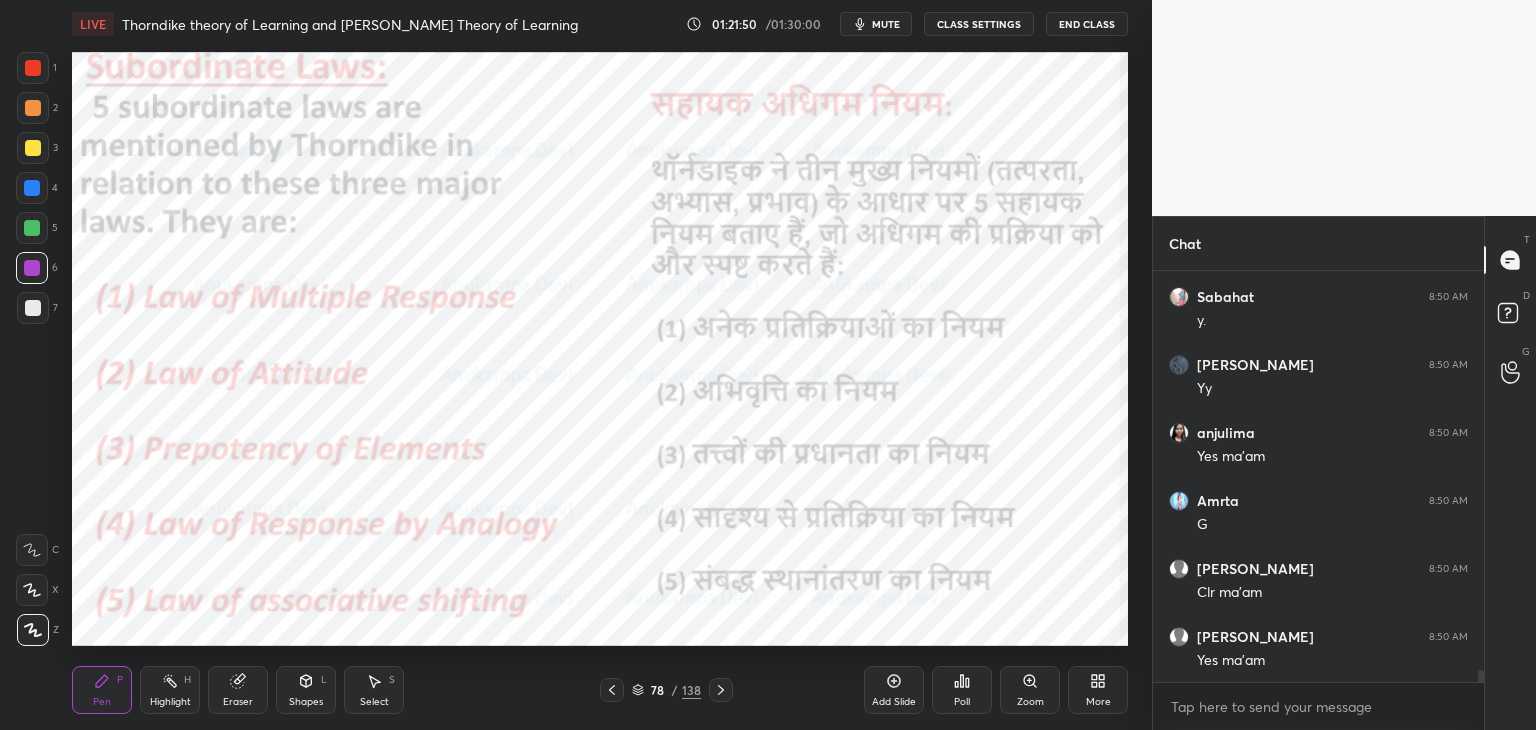 drag, startPoint x: 720, startPoint y: 693, endPoint x: 708, endPoint y: 651, distance: 43.68066 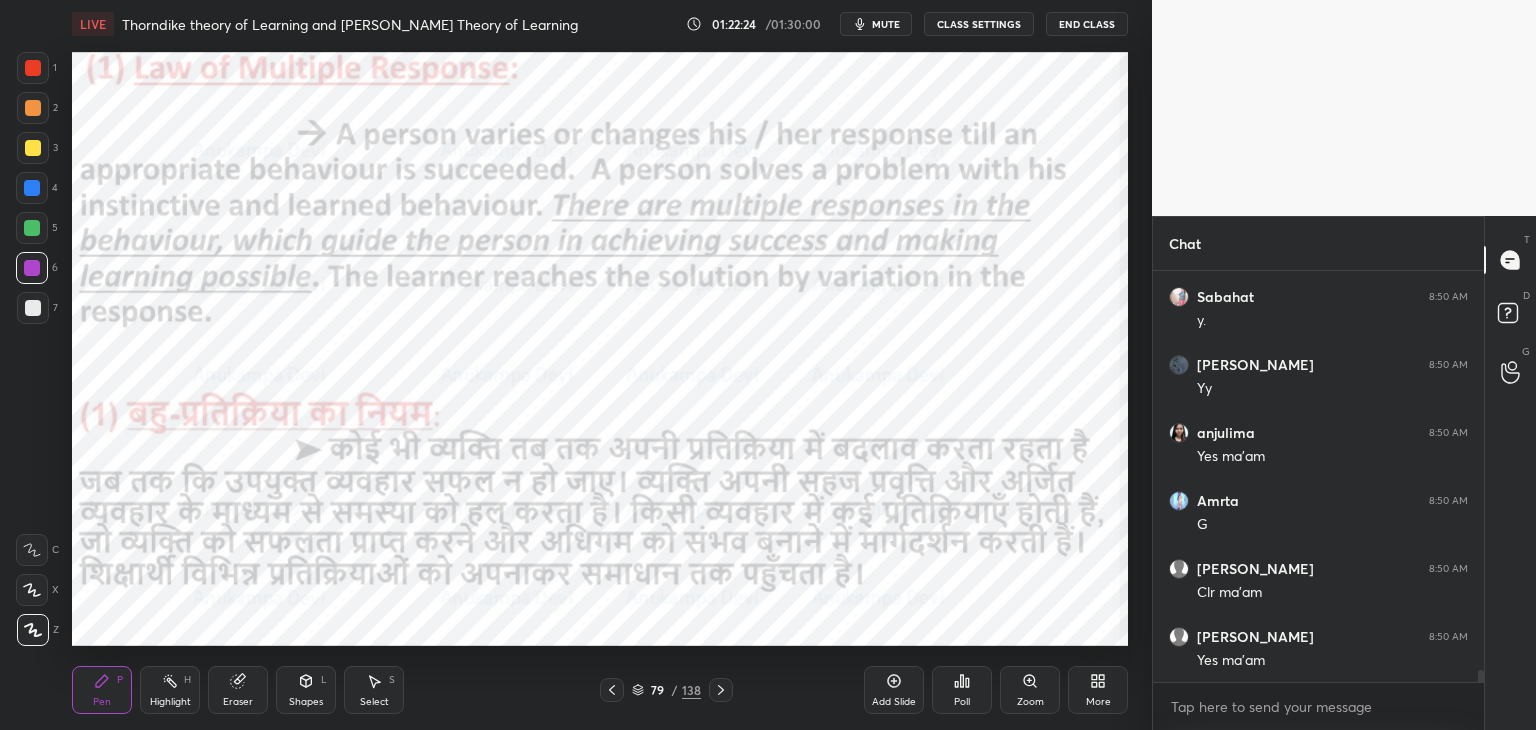 scroll, scrollTop: 365, scrollLeft: 325, axis: both 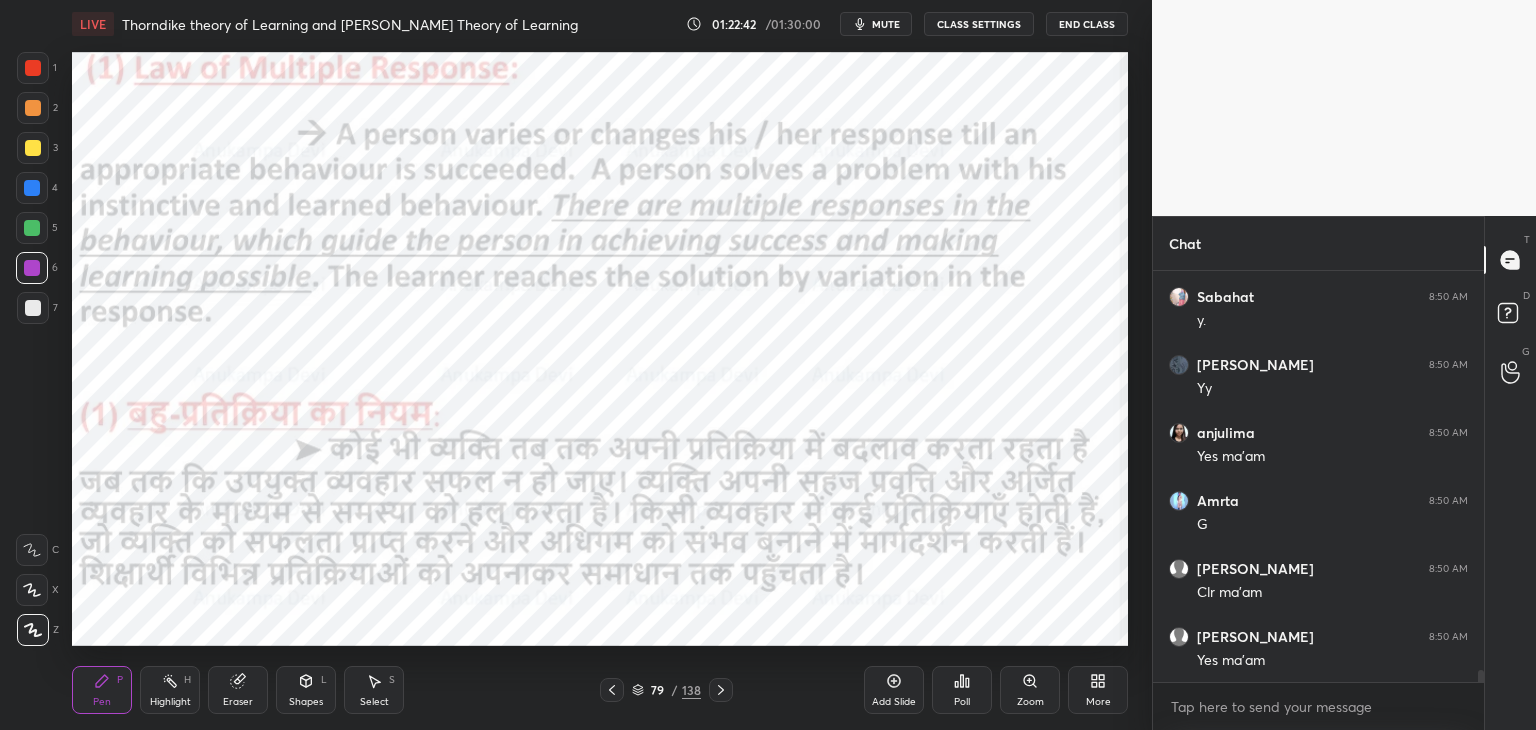 click 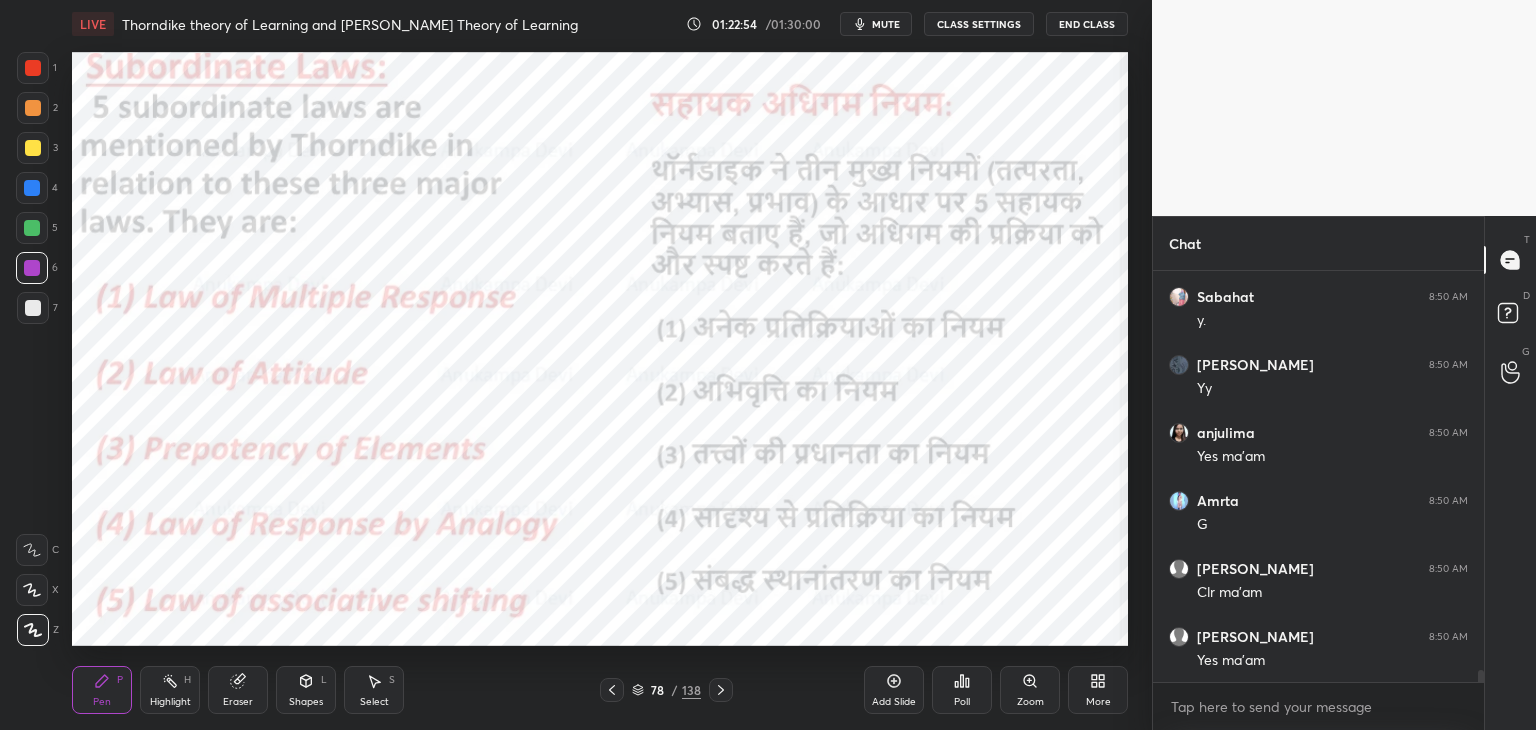 click 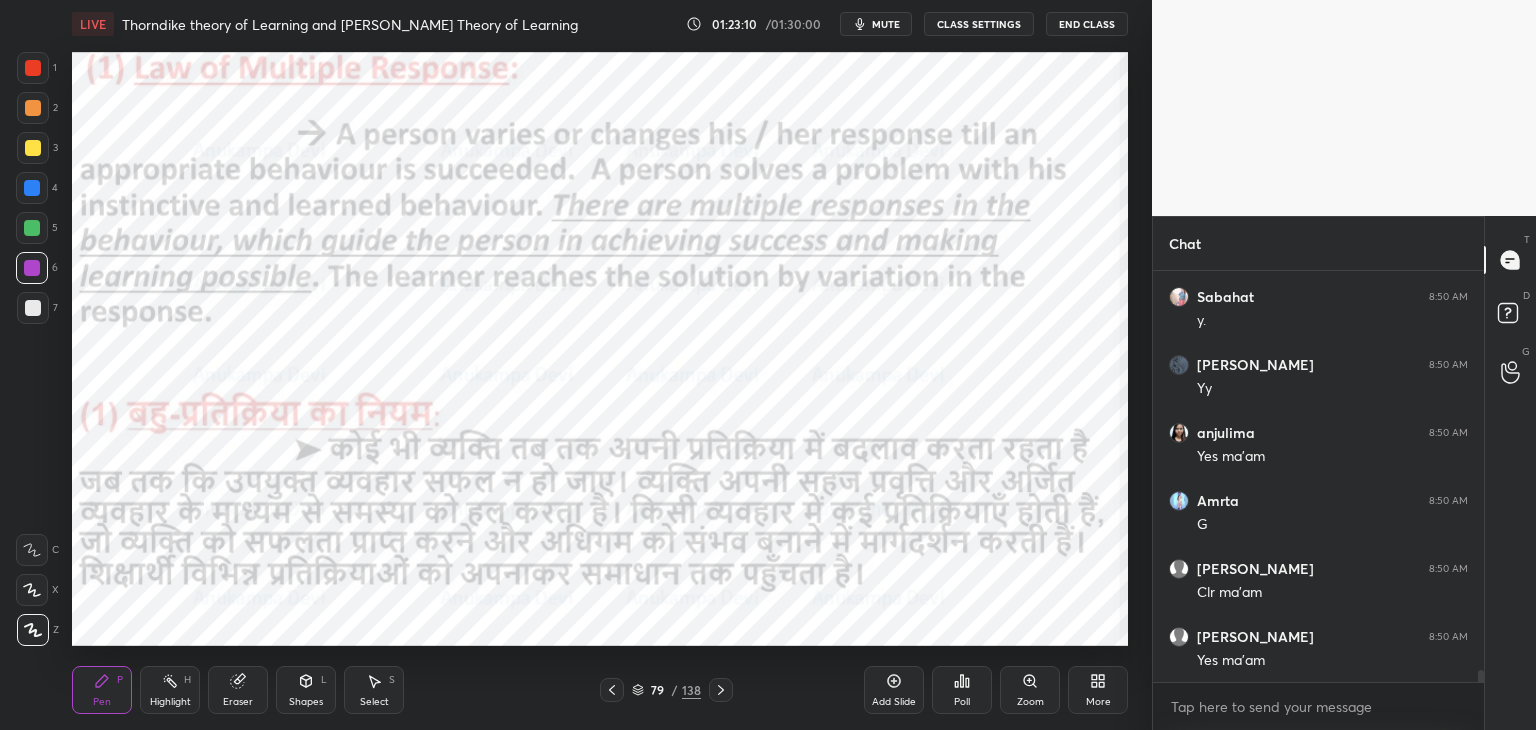 scroll, scrollTop: 13682, scrollLeft: 0, axis: vertical 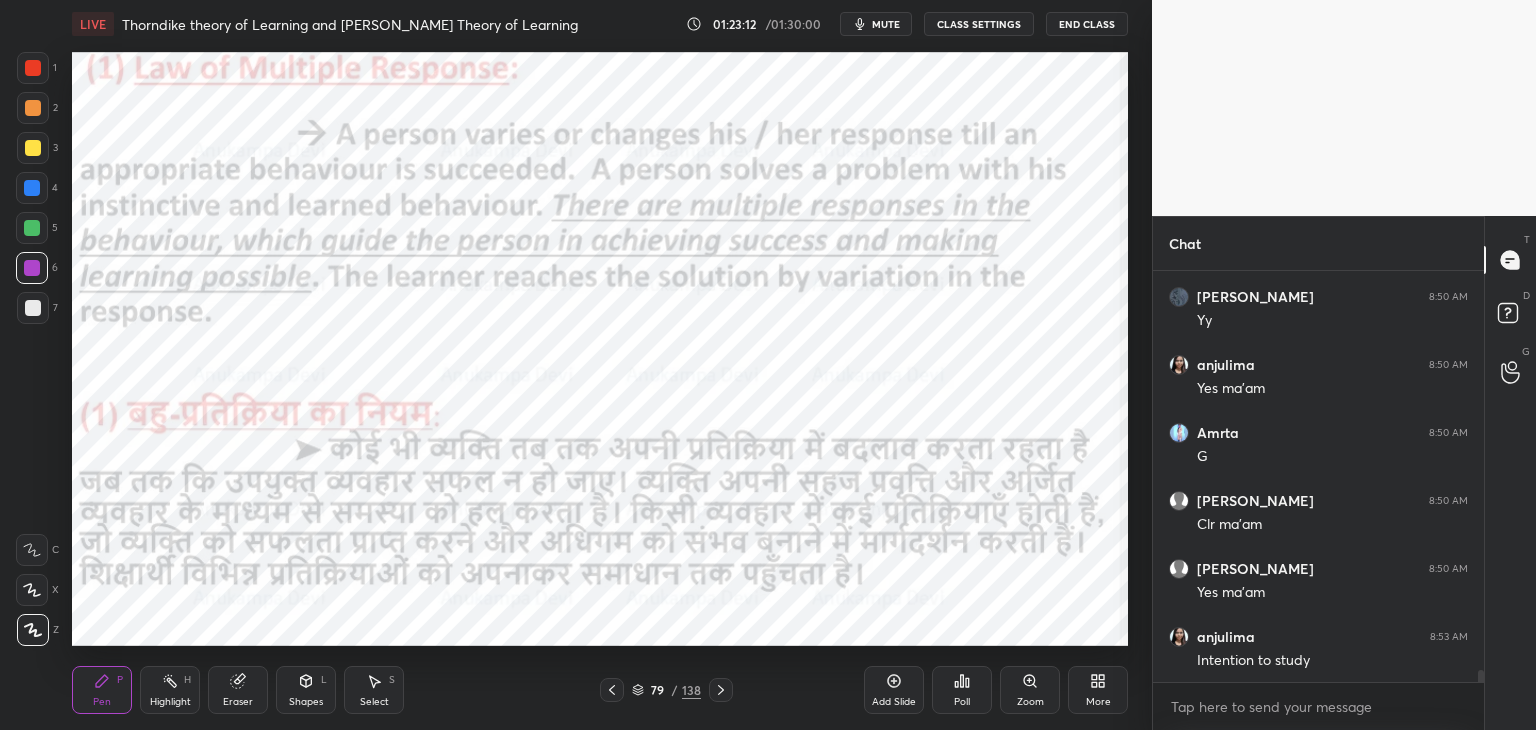 click 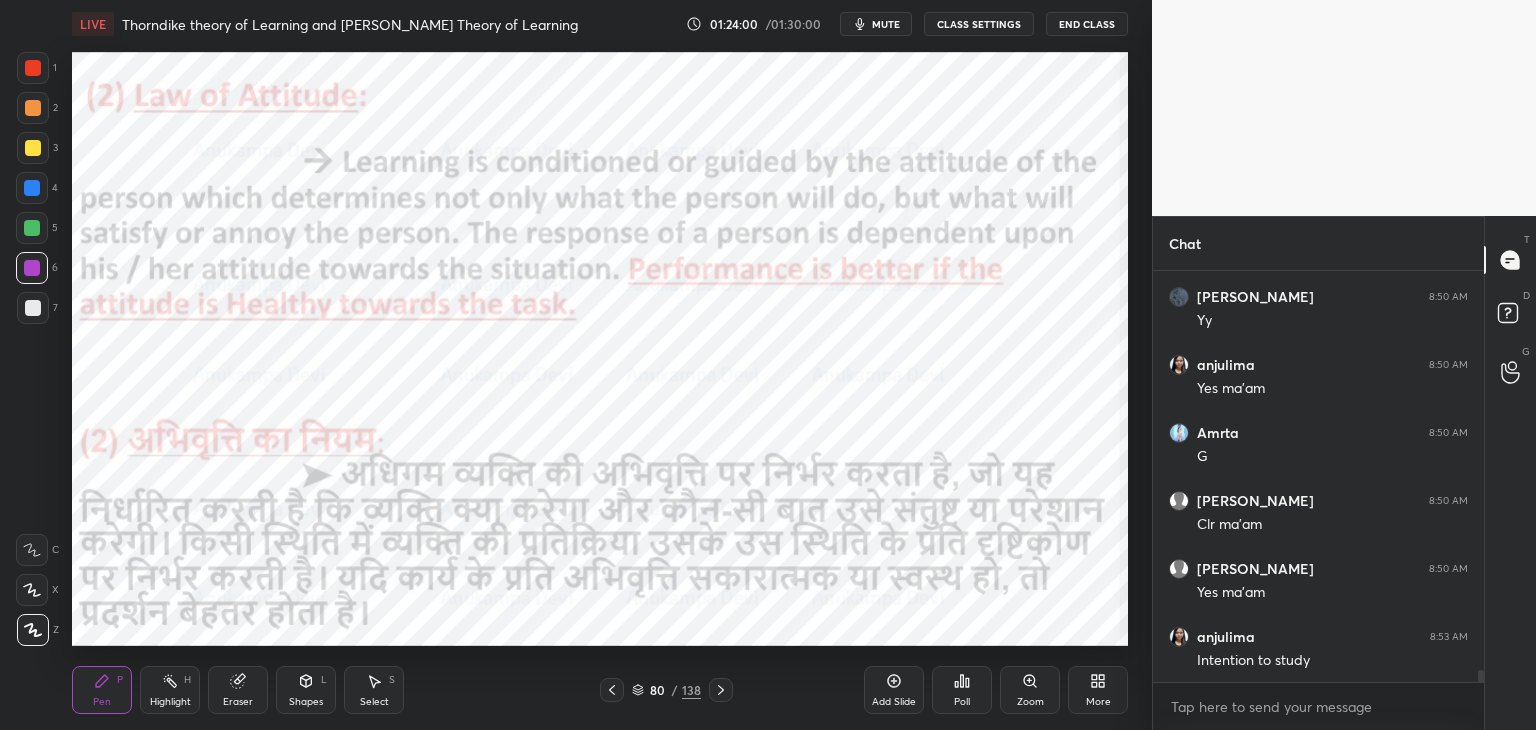 click 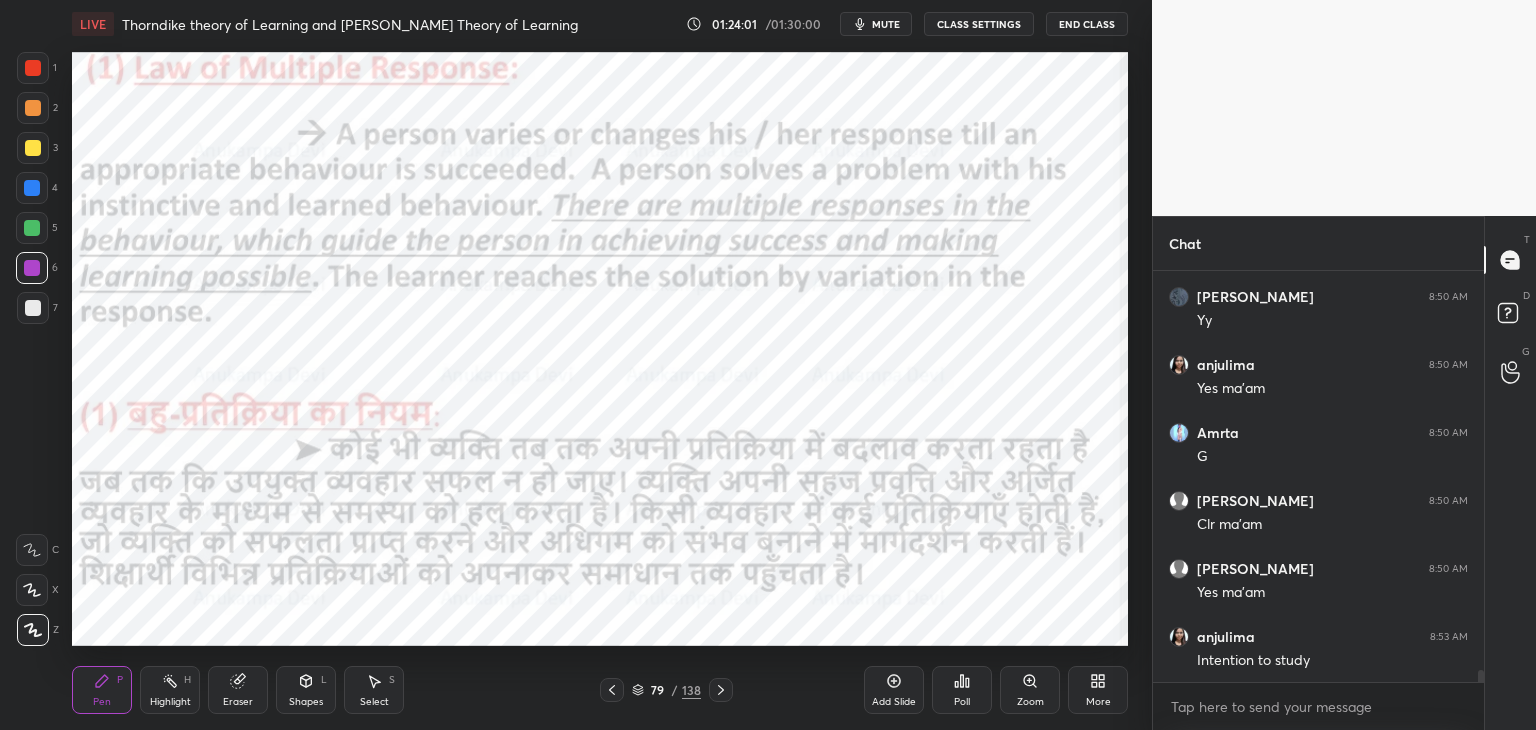 click 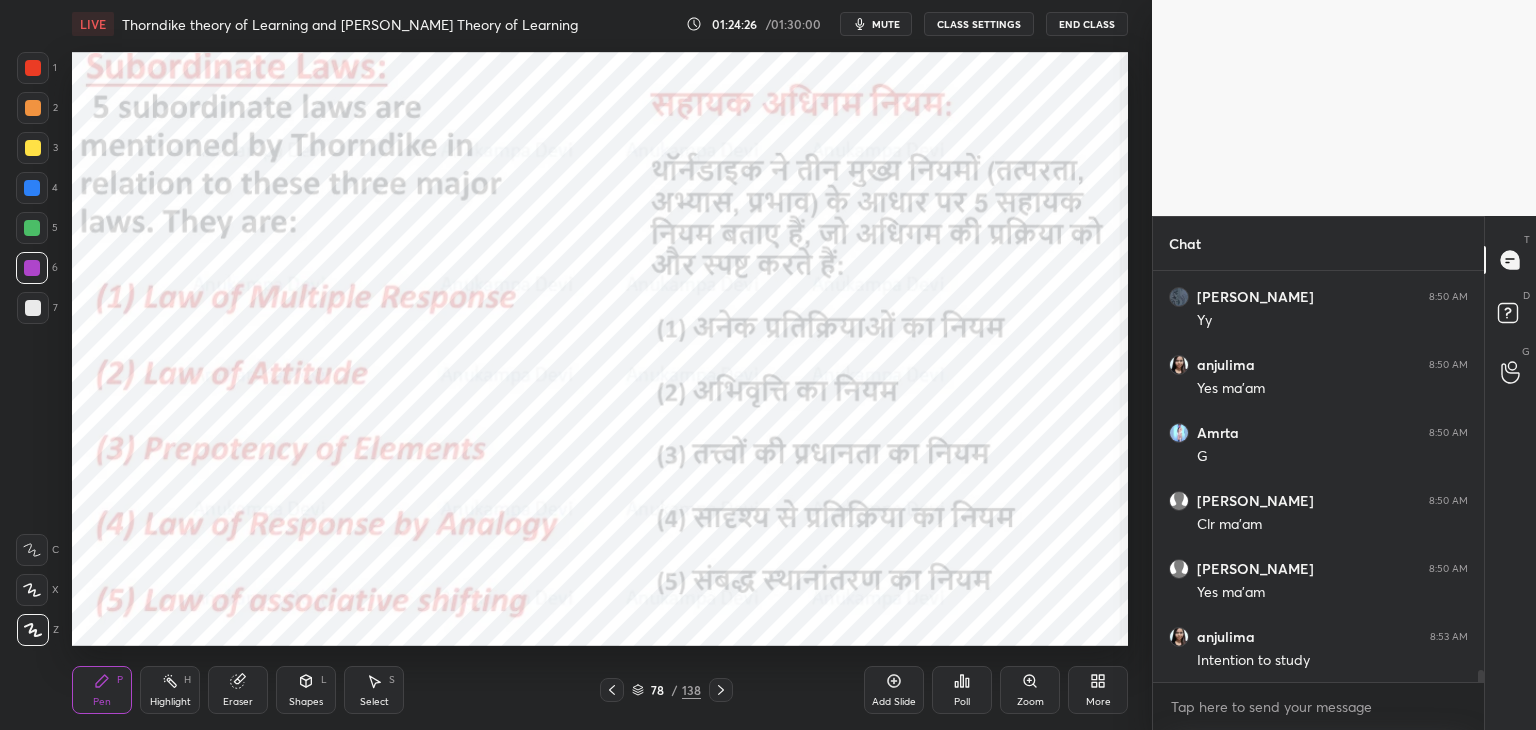 scroll, scrollTop: 13750, scrollLeft: 0, axis: vertical 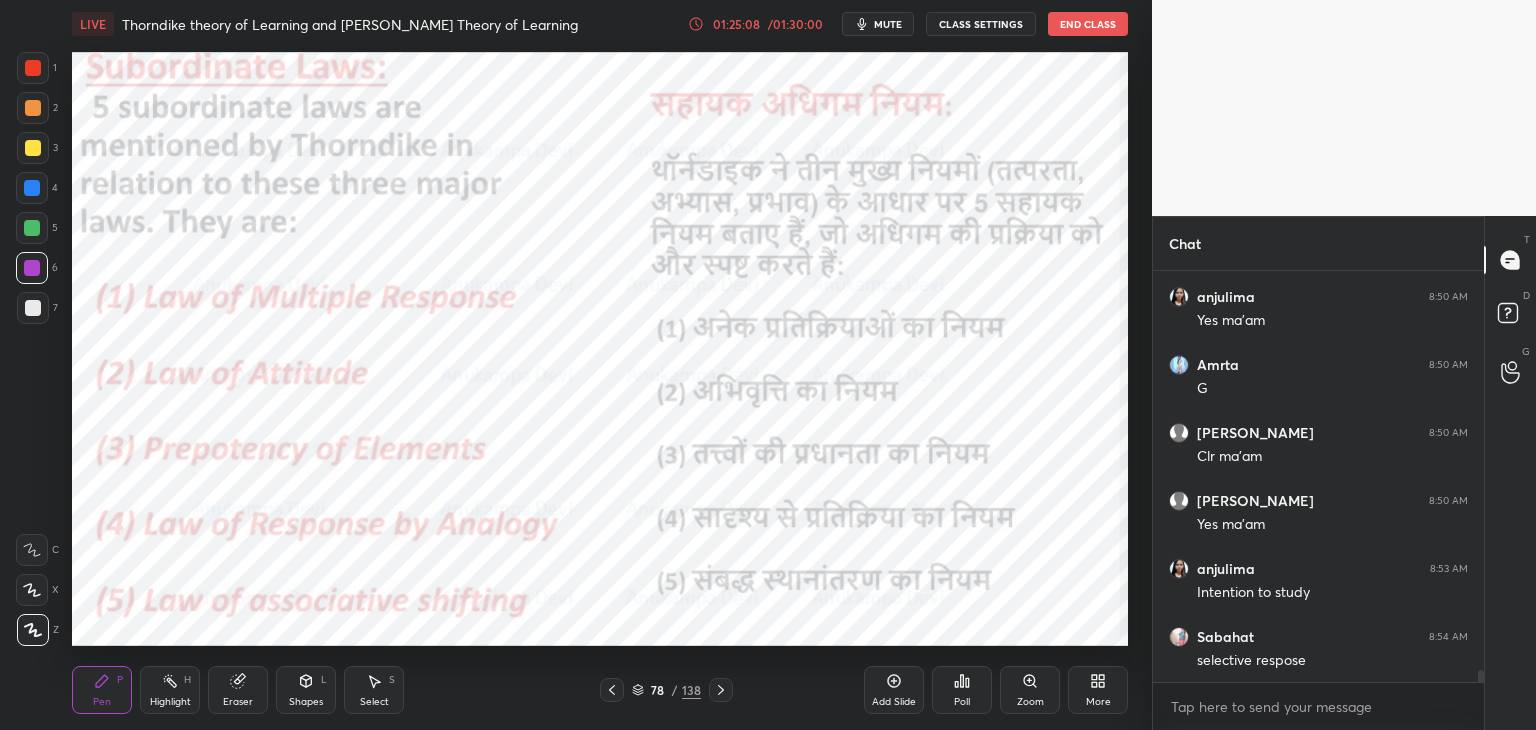 click at bounding box center [721, 690] 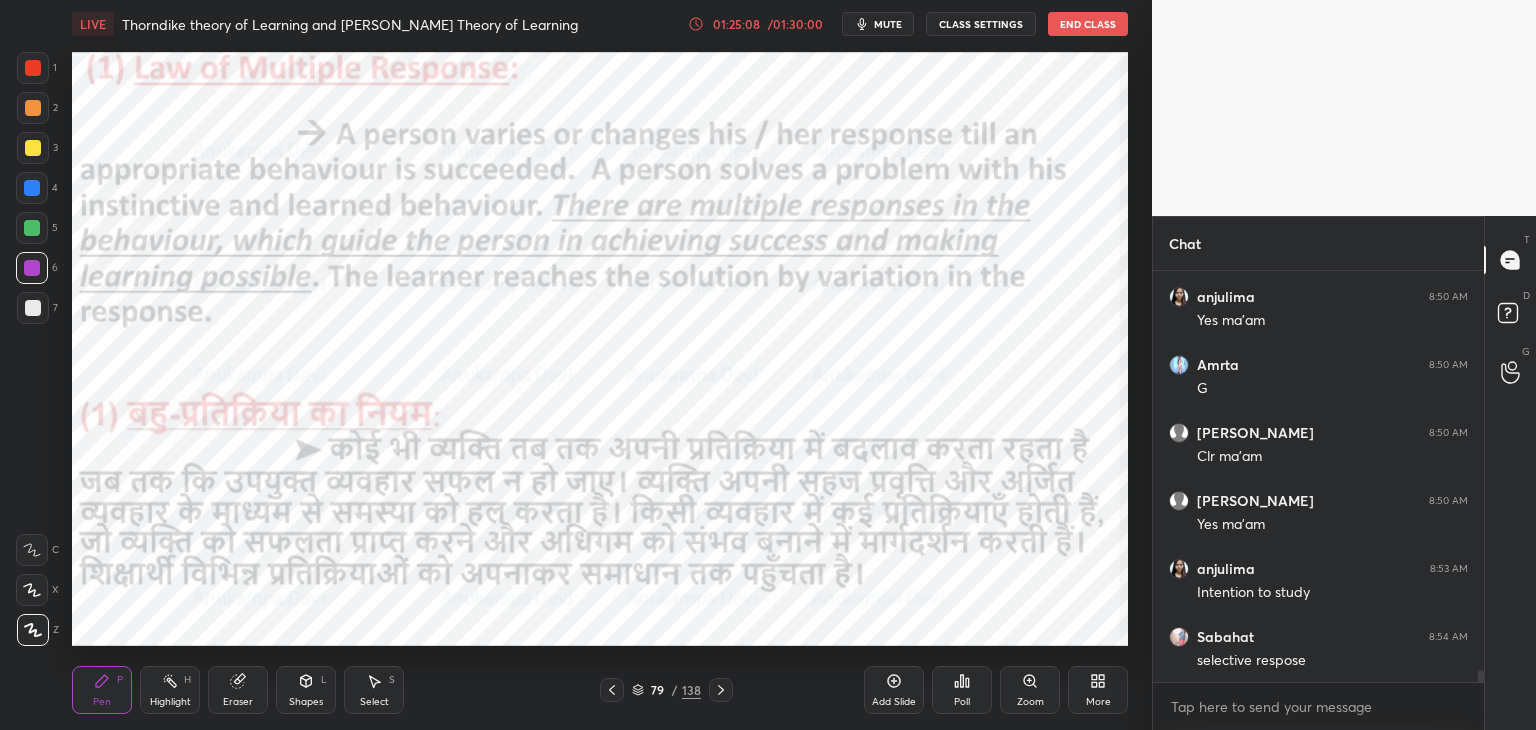 click 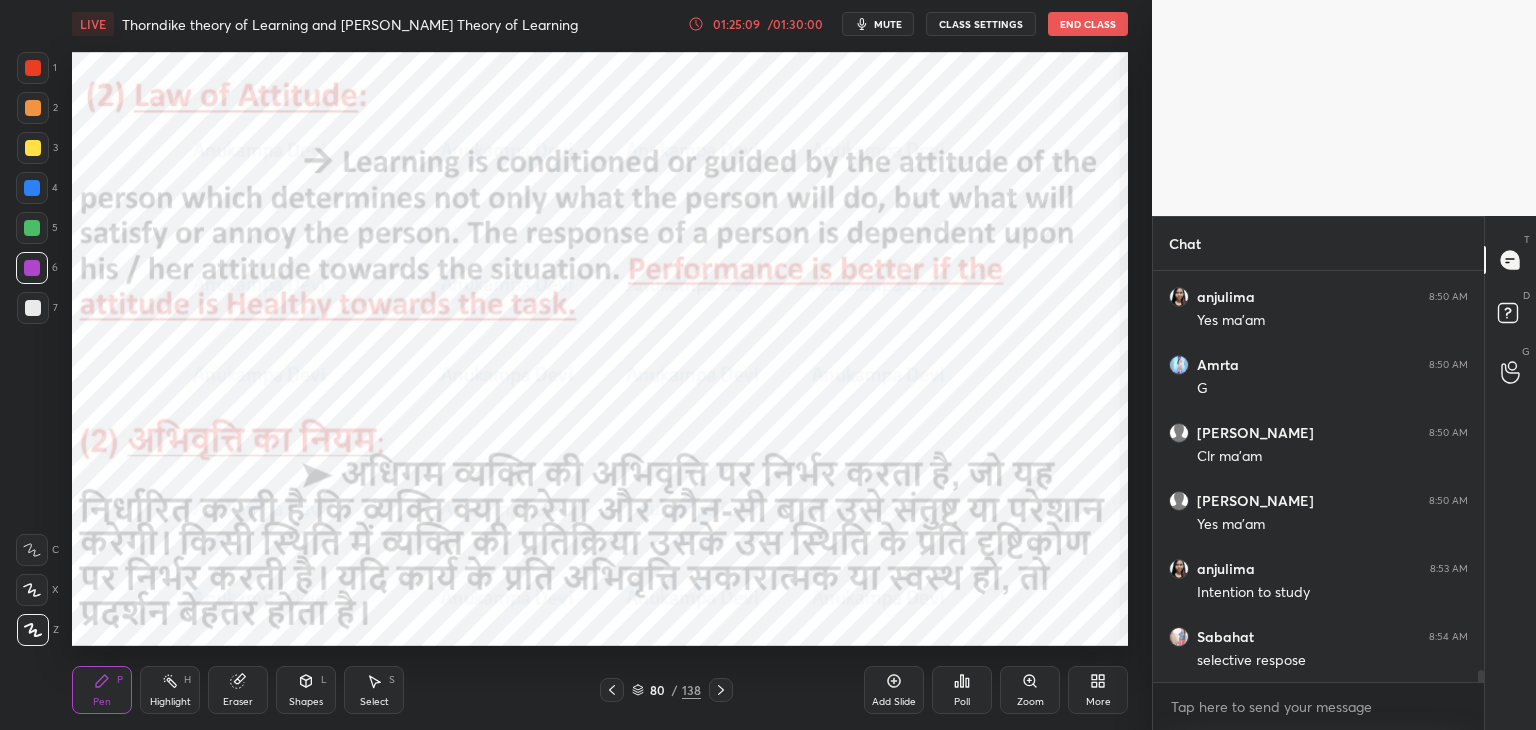 click 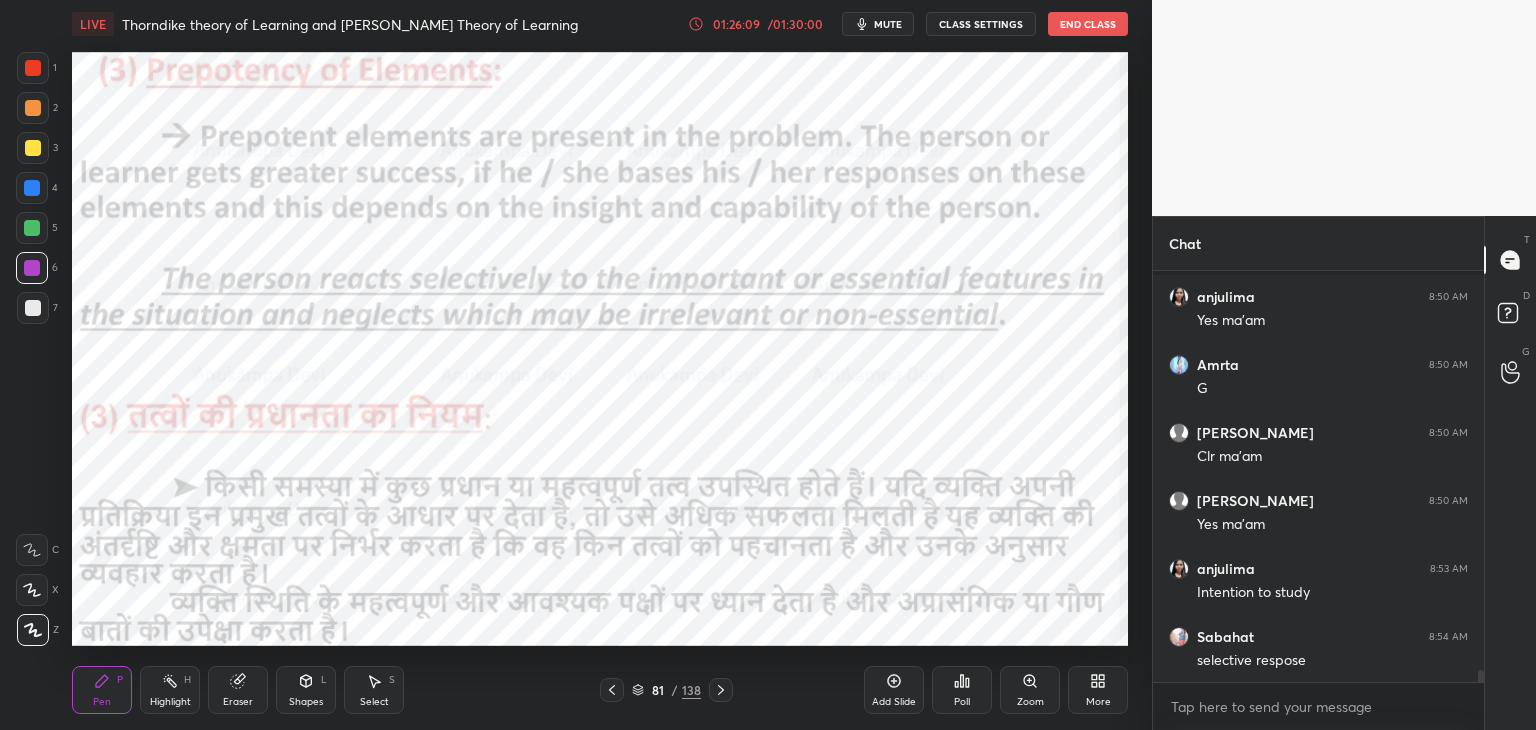 scroll, scrollTop: 13836, scrollLeft: 0, axis: vertical 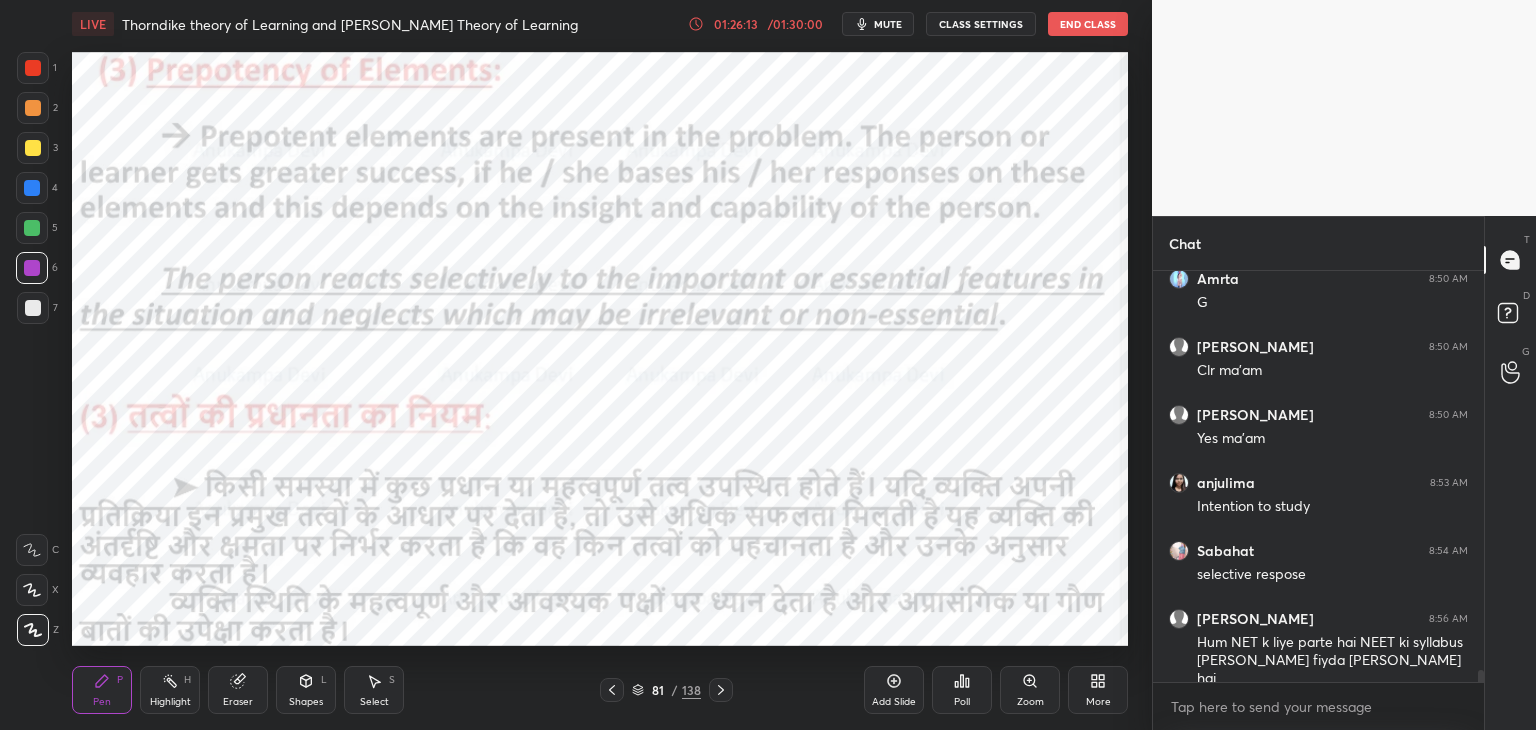 click 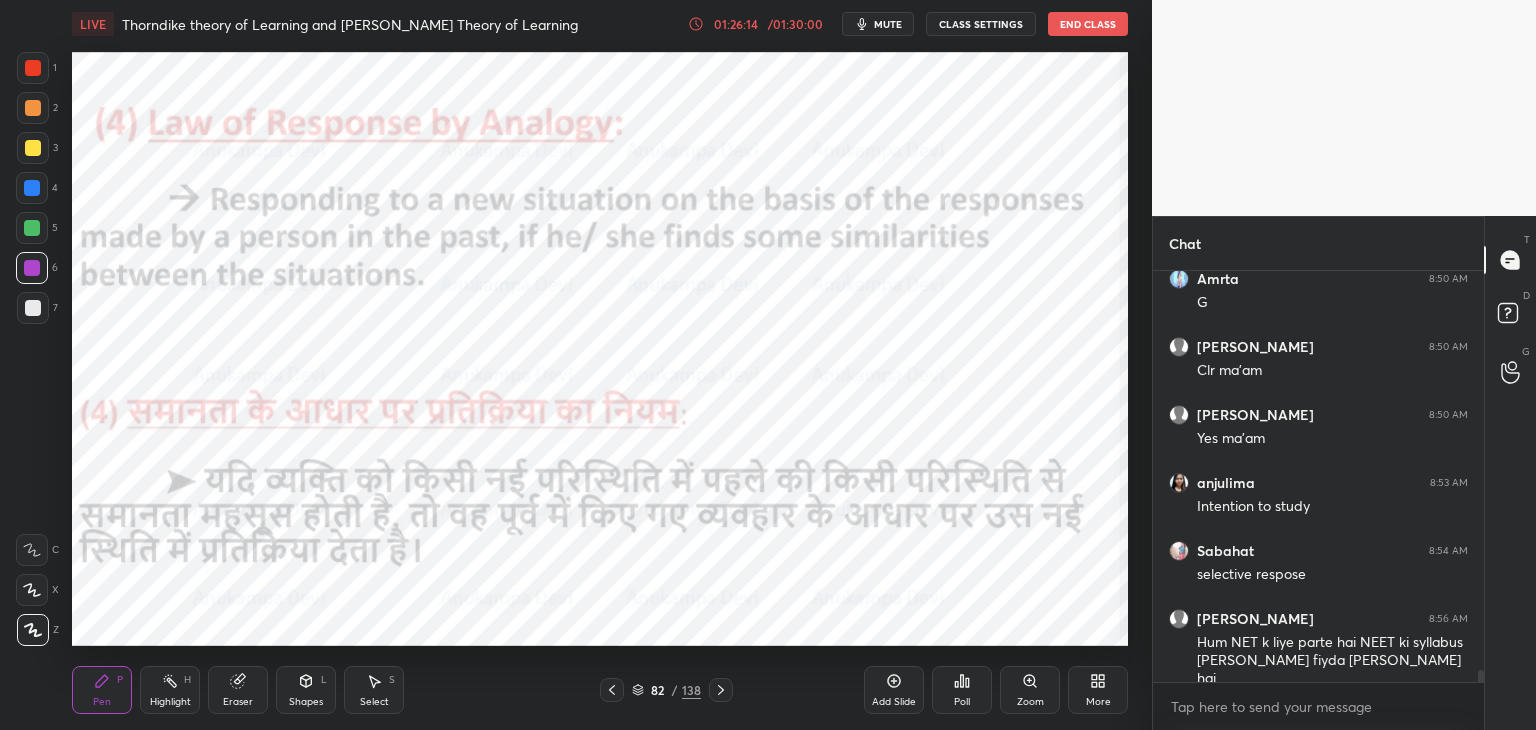 scroll, scrollTop: 13922, scrollLeft: 0, axis: vertical 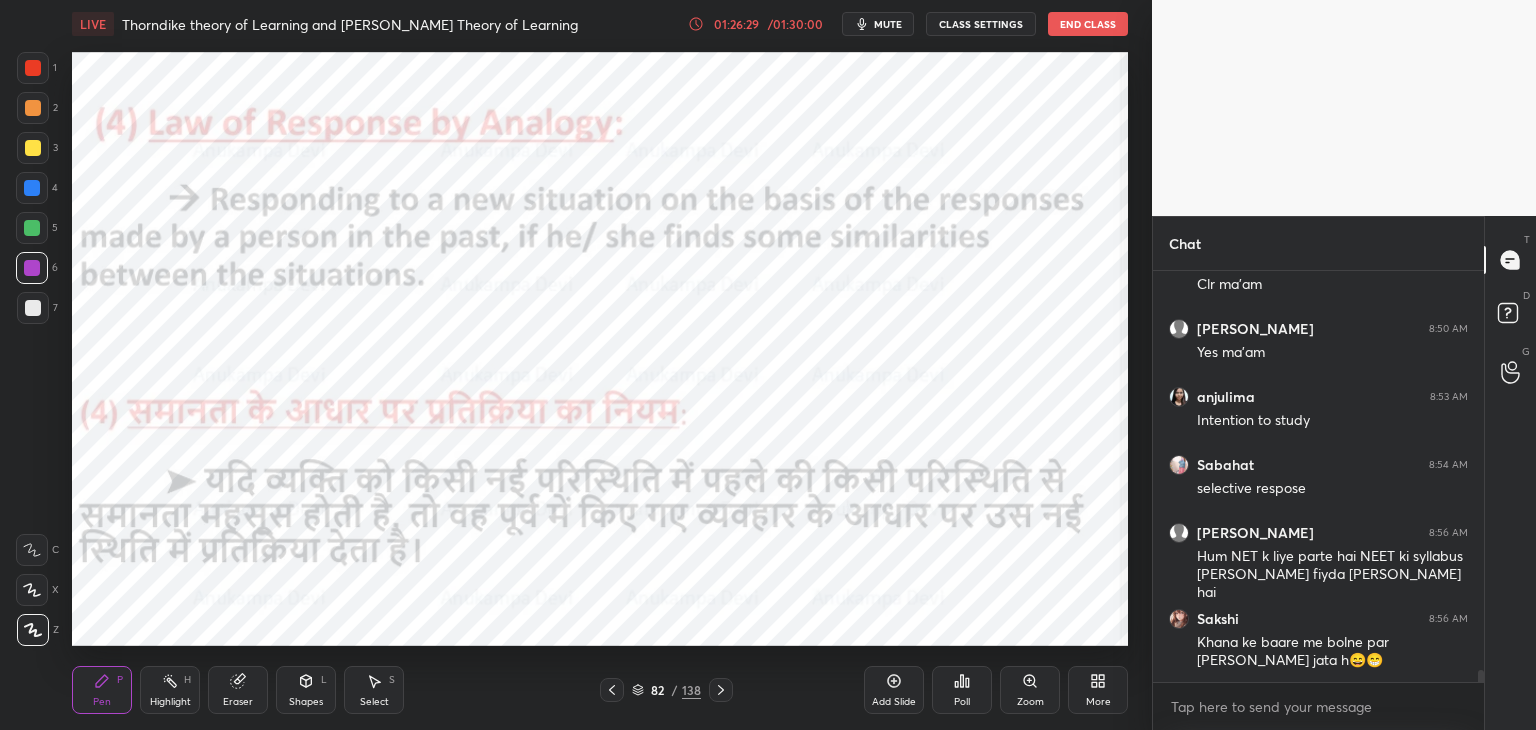 drag, startPoint x: 34, startPoint y: 192, endPoint x: 42, endPoint y: 204, distance: 14.422205 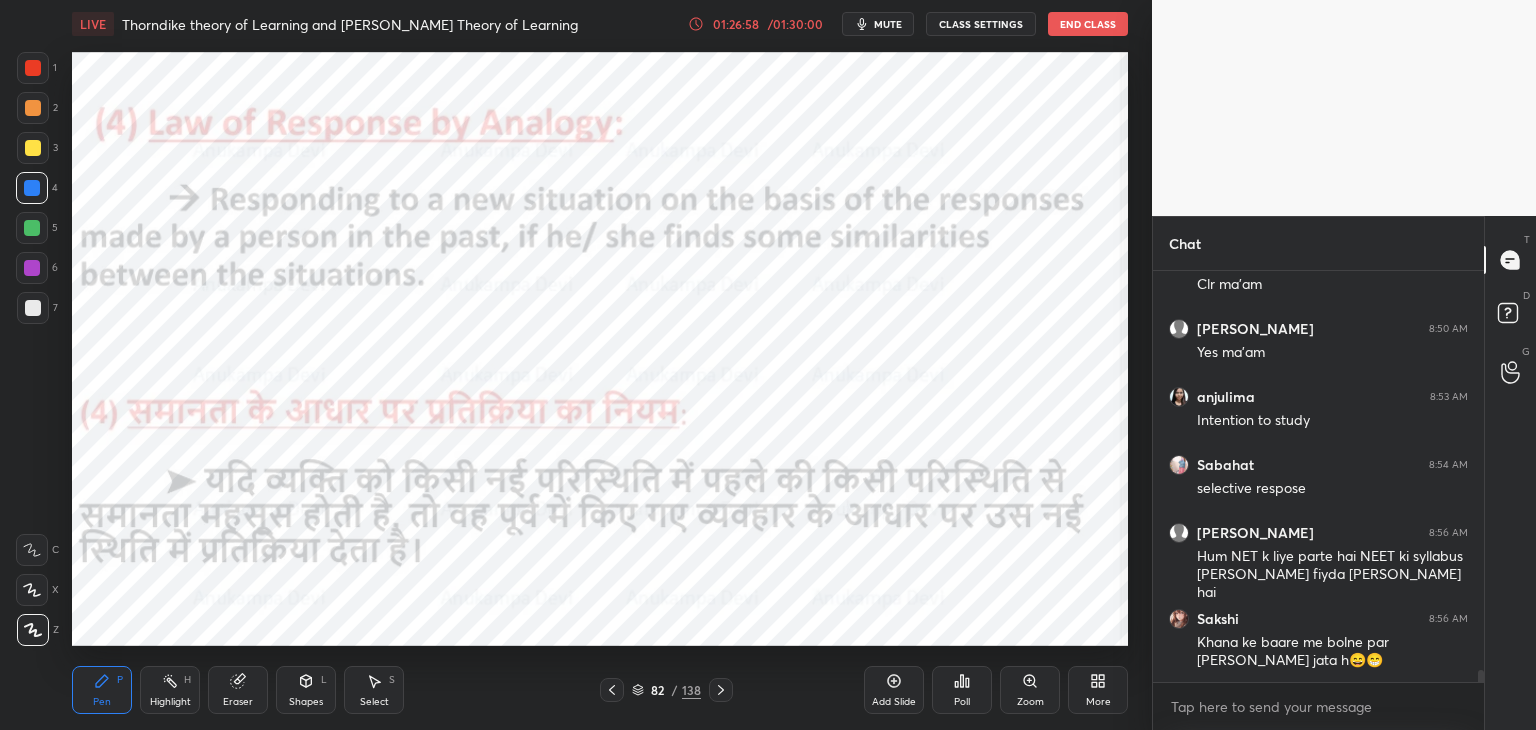 scroll, scrollTop: 13990, scrollLeft: 0, axis: vertical 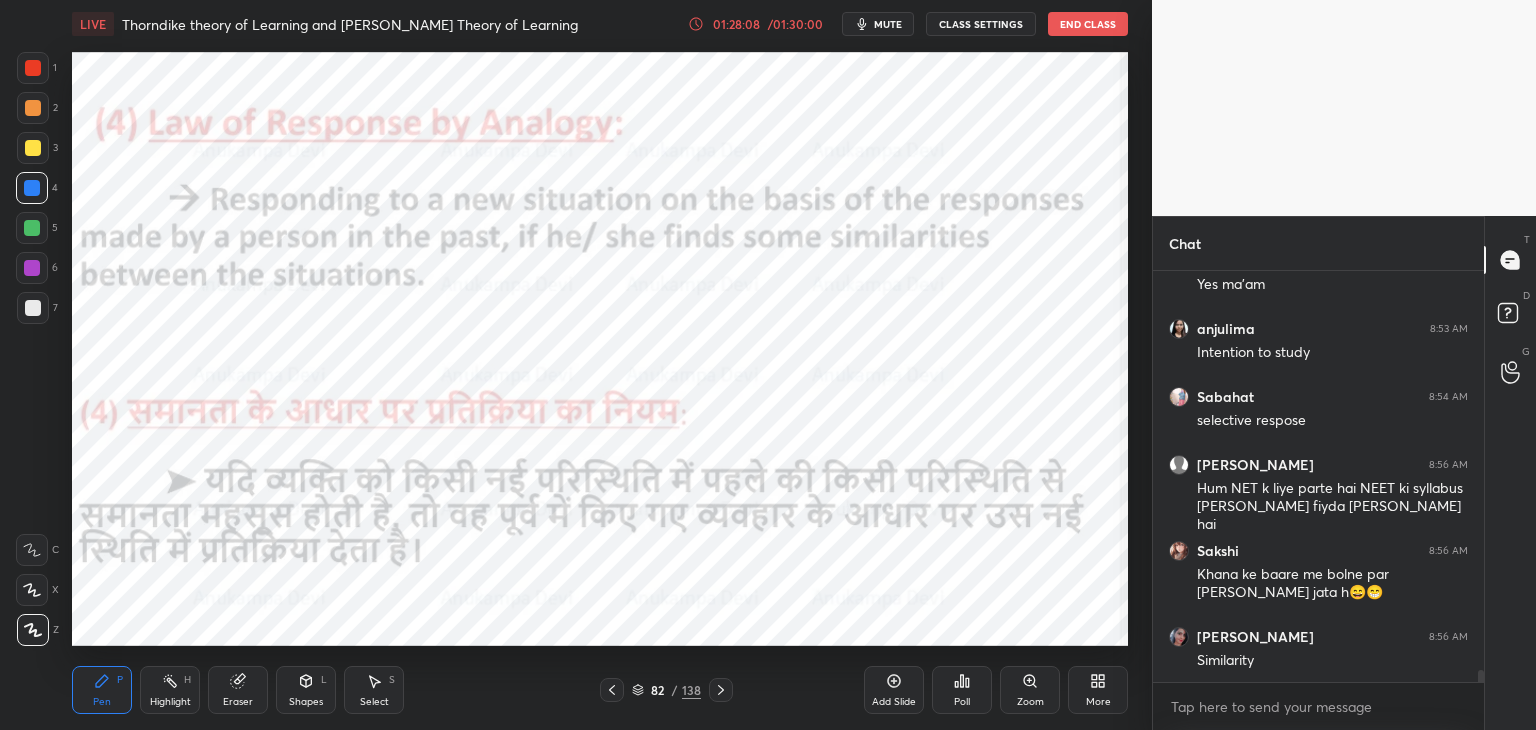 click 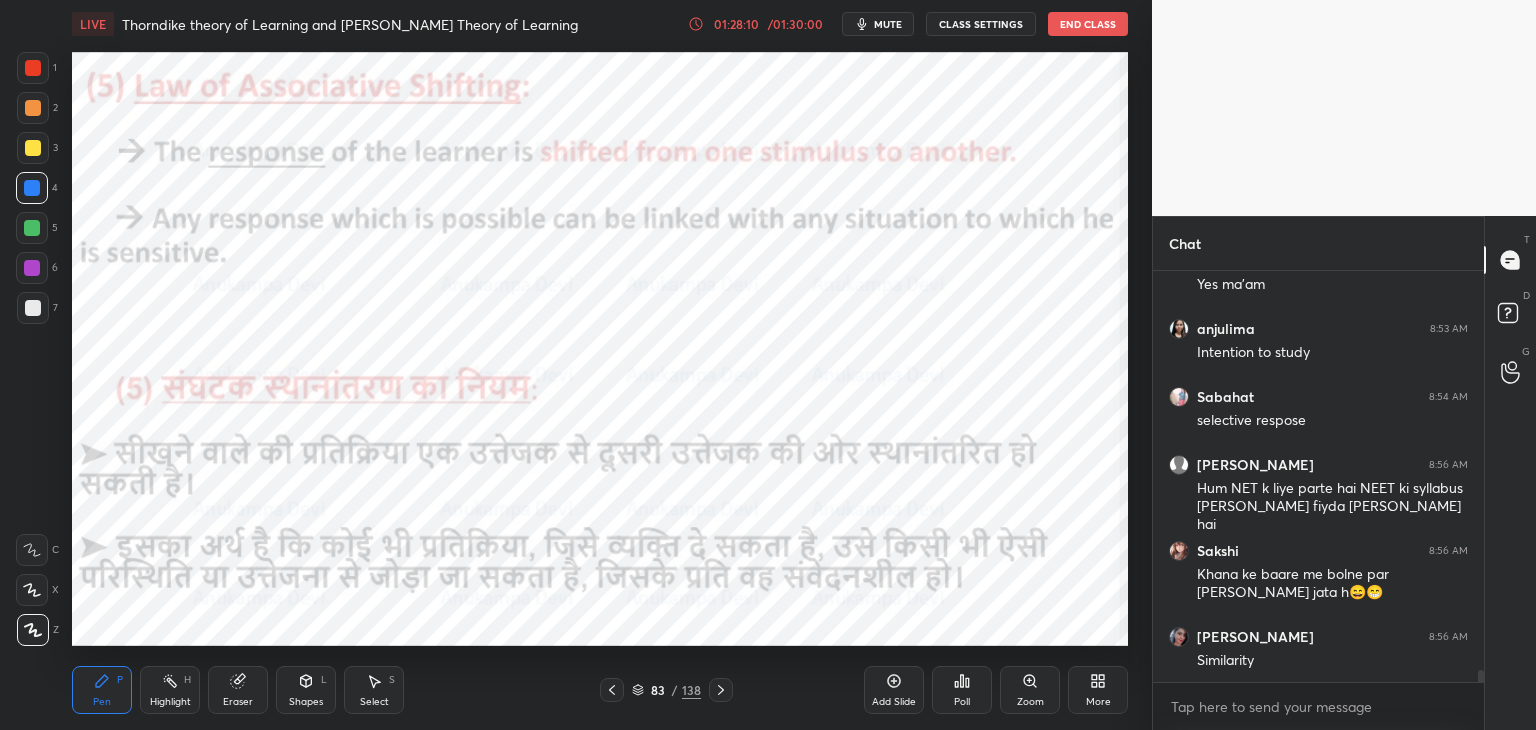 click at bounding box center [32, 268] 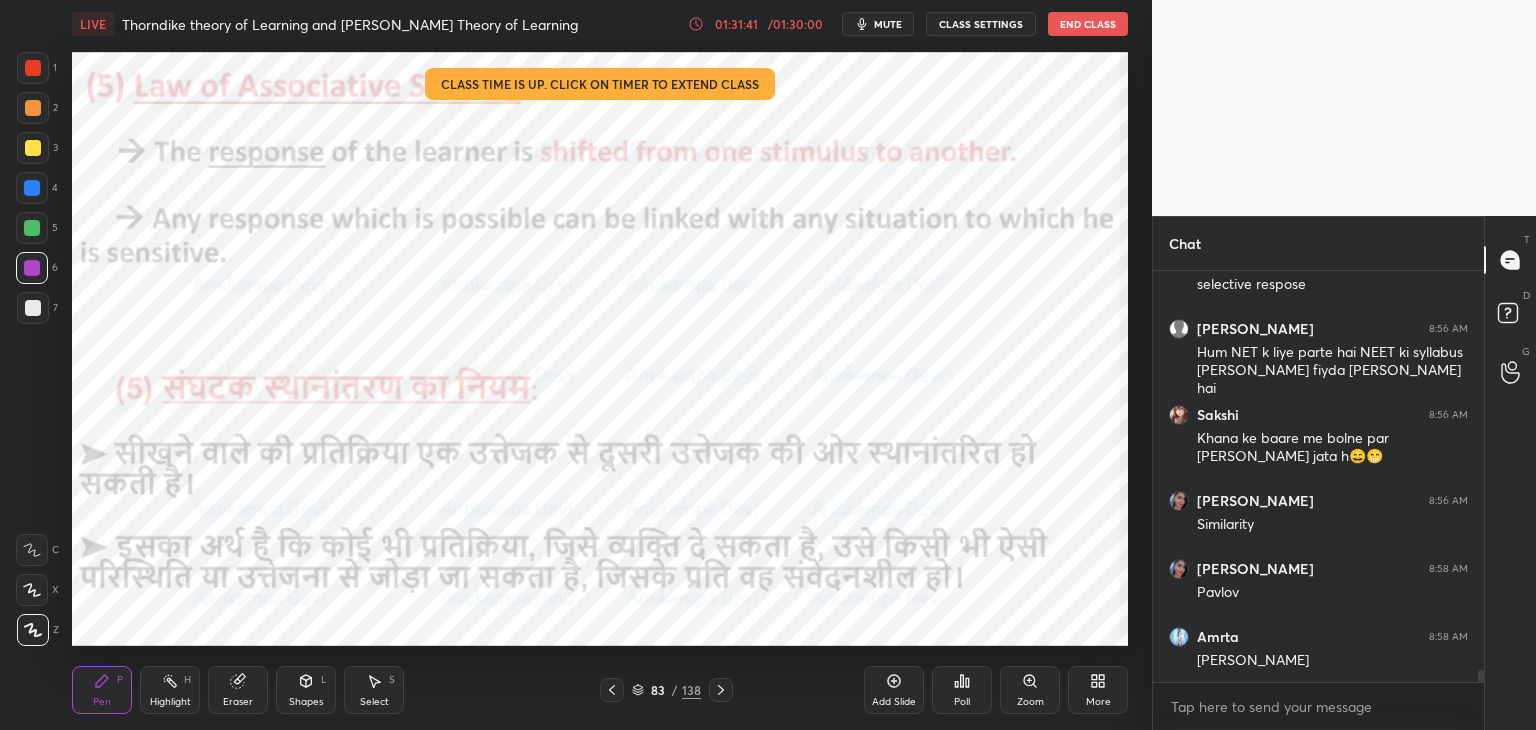 scroll, scrollTop: 14212, scrollLeft: 0, axis: vertical 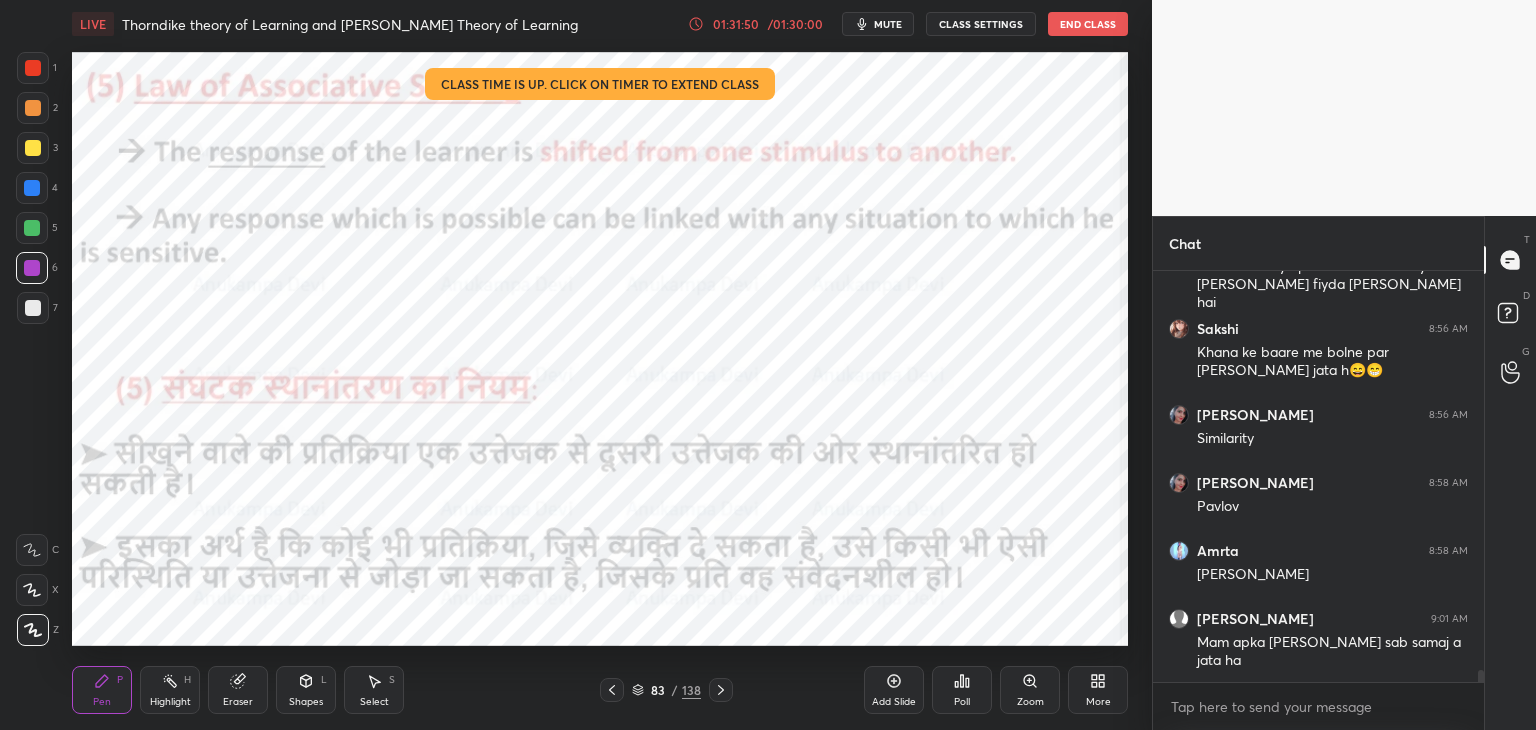 click 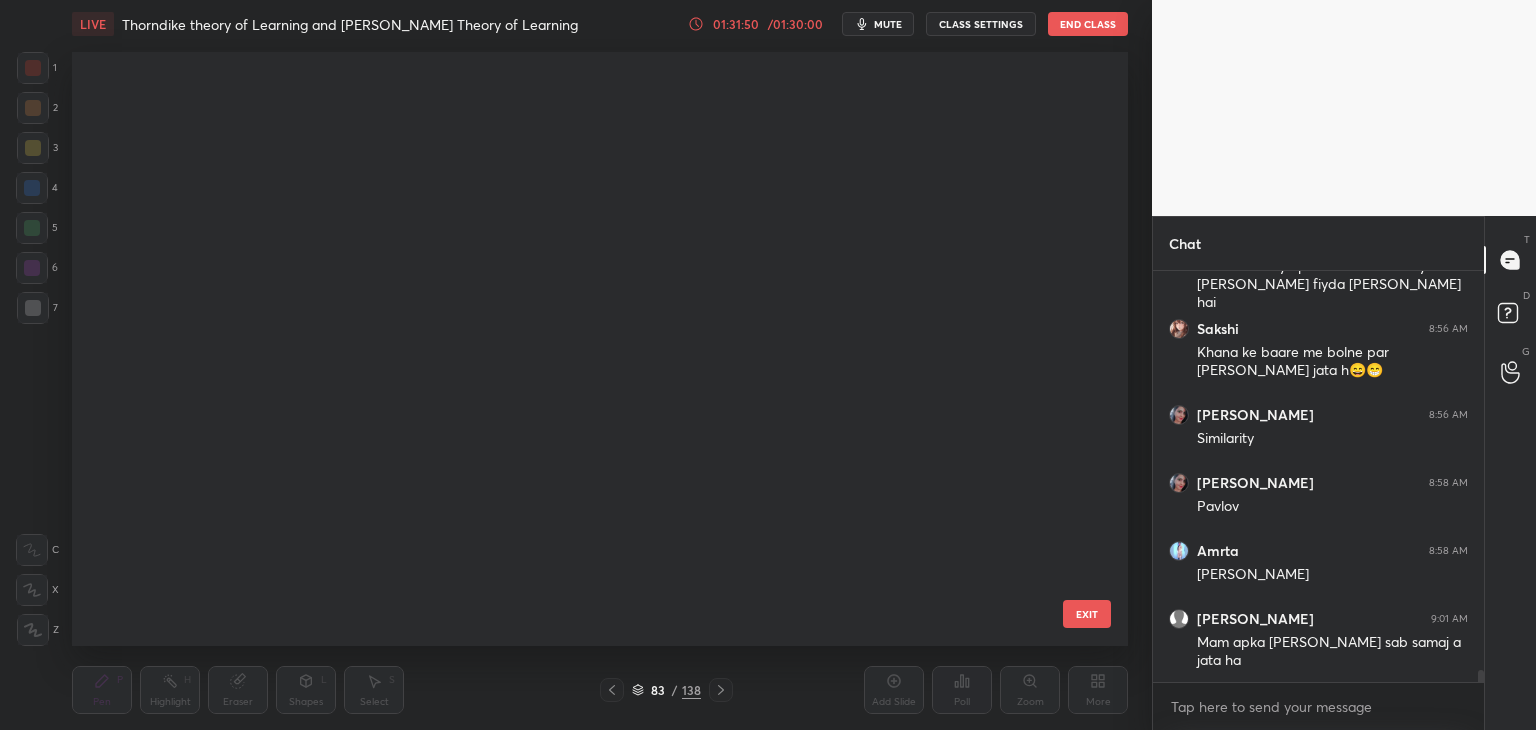 scroll, scrollTop: 4530, scrollLeft: 0, axis: vertical 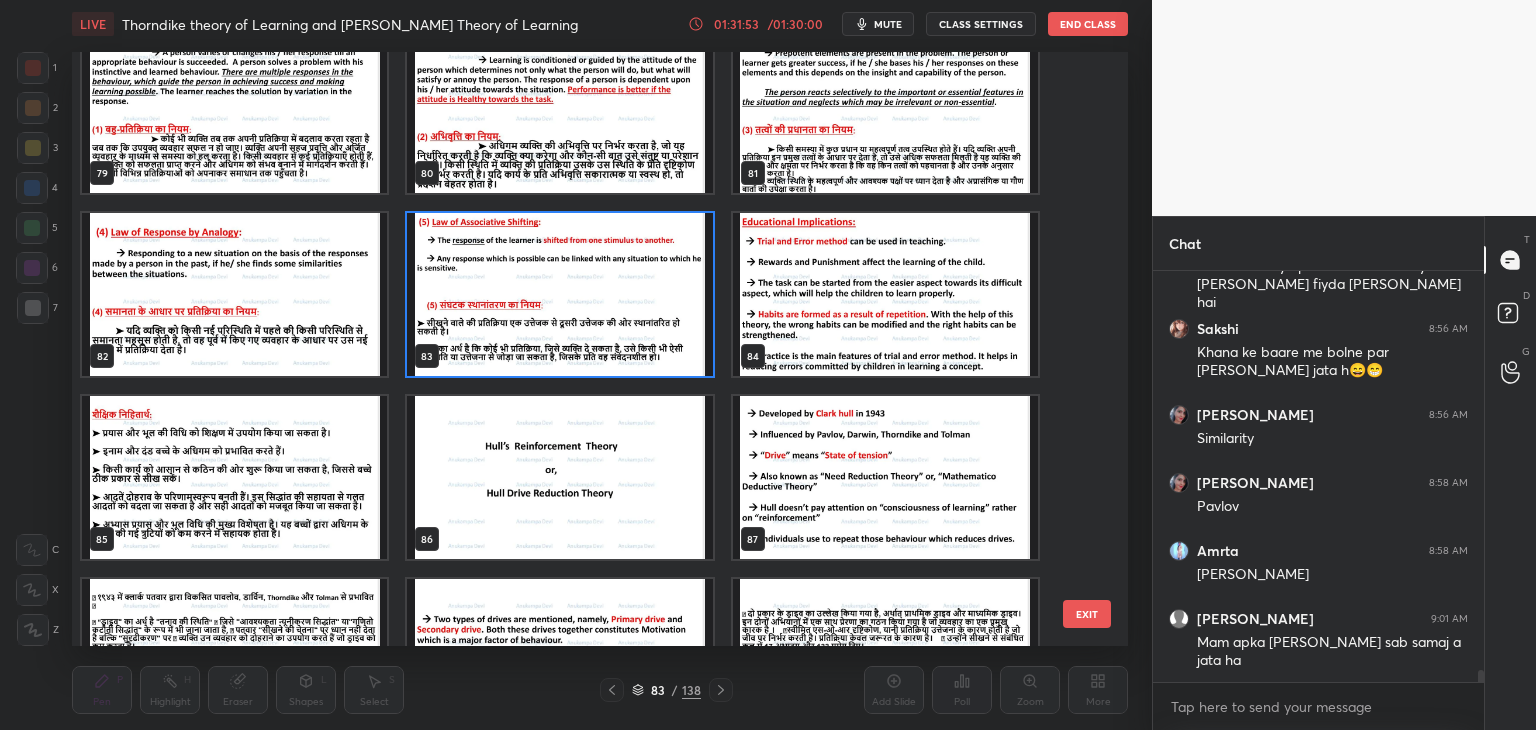 click at bounding box center [885, 294] 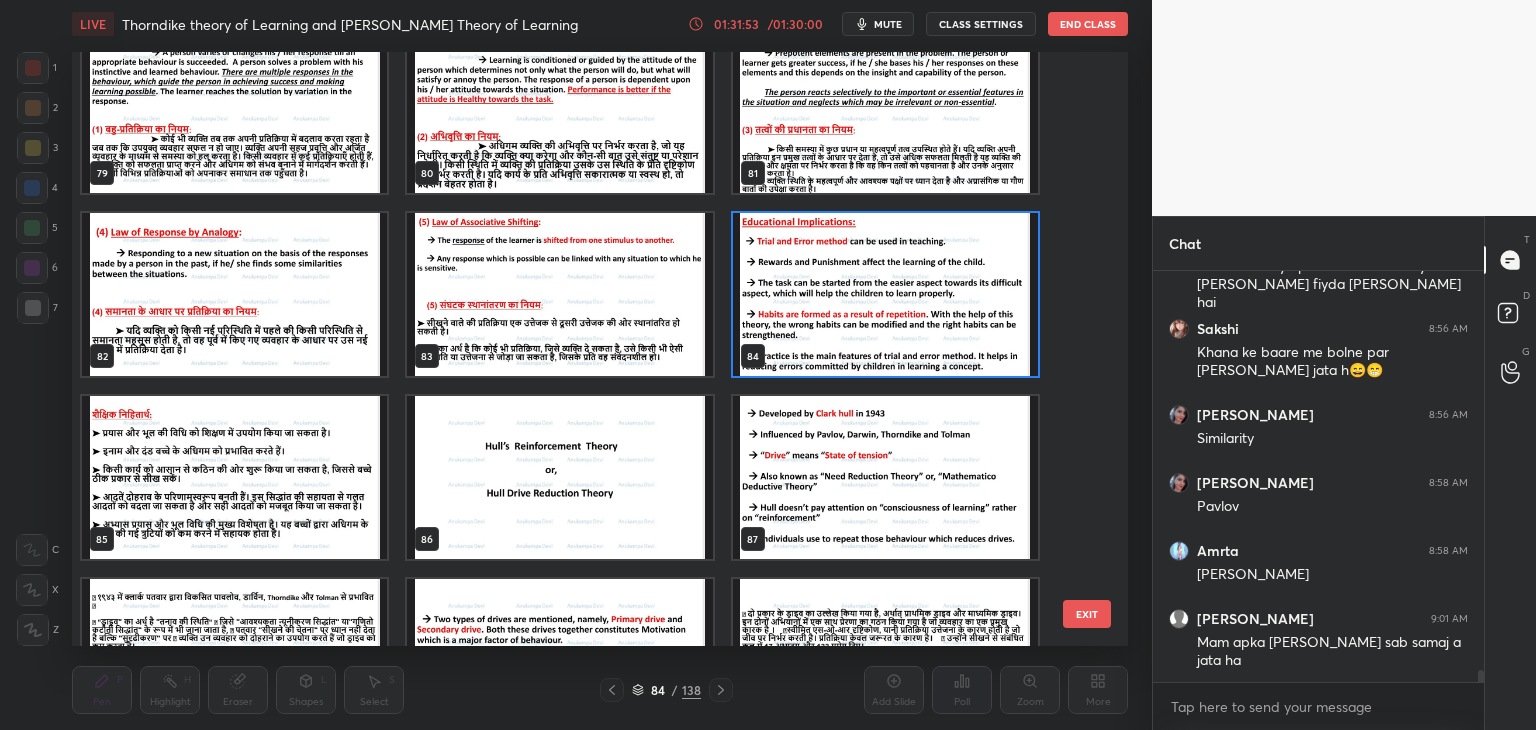 click at bounding box center (885, 294) 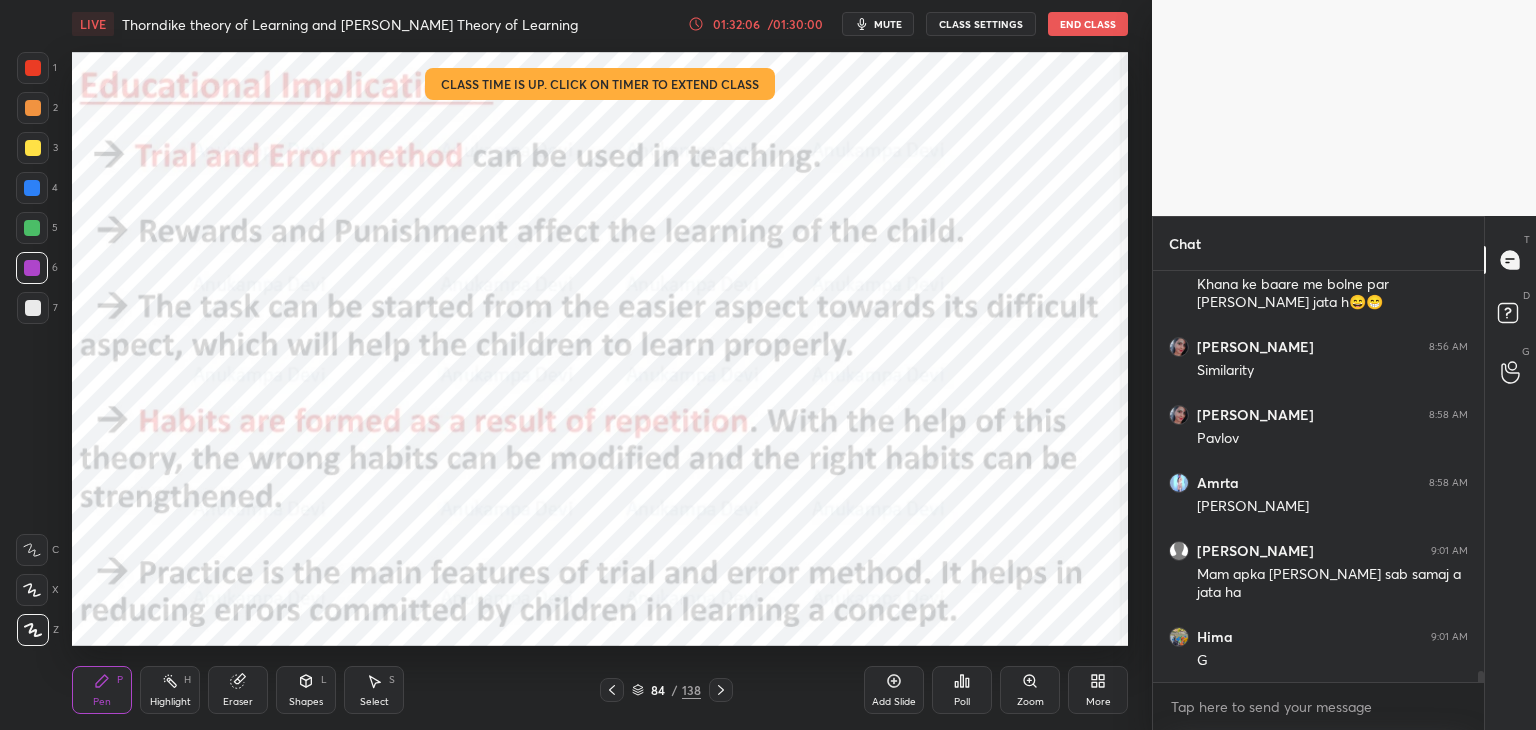 scroll, scrollTop: 14348, scrollLeft: 0, axis: vertical 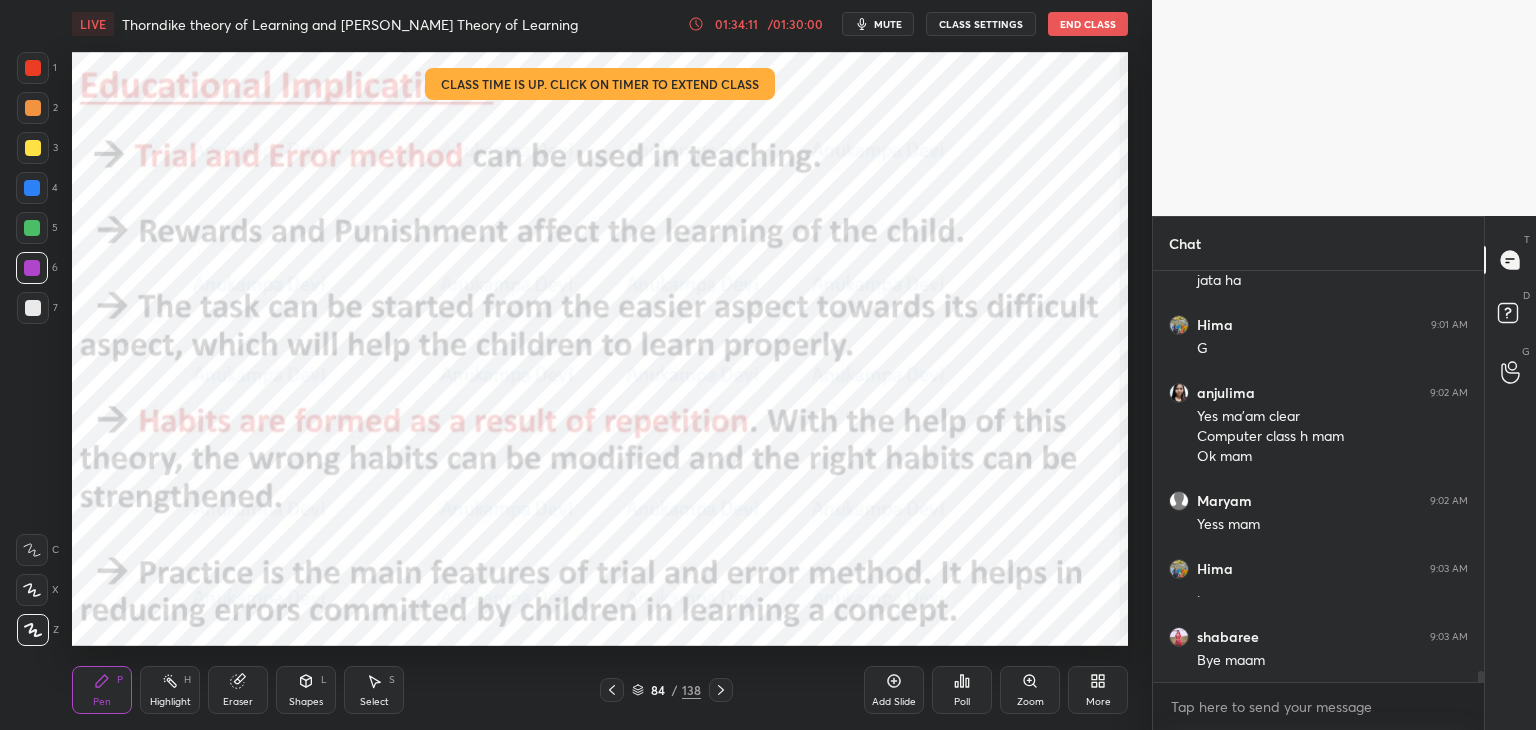 click 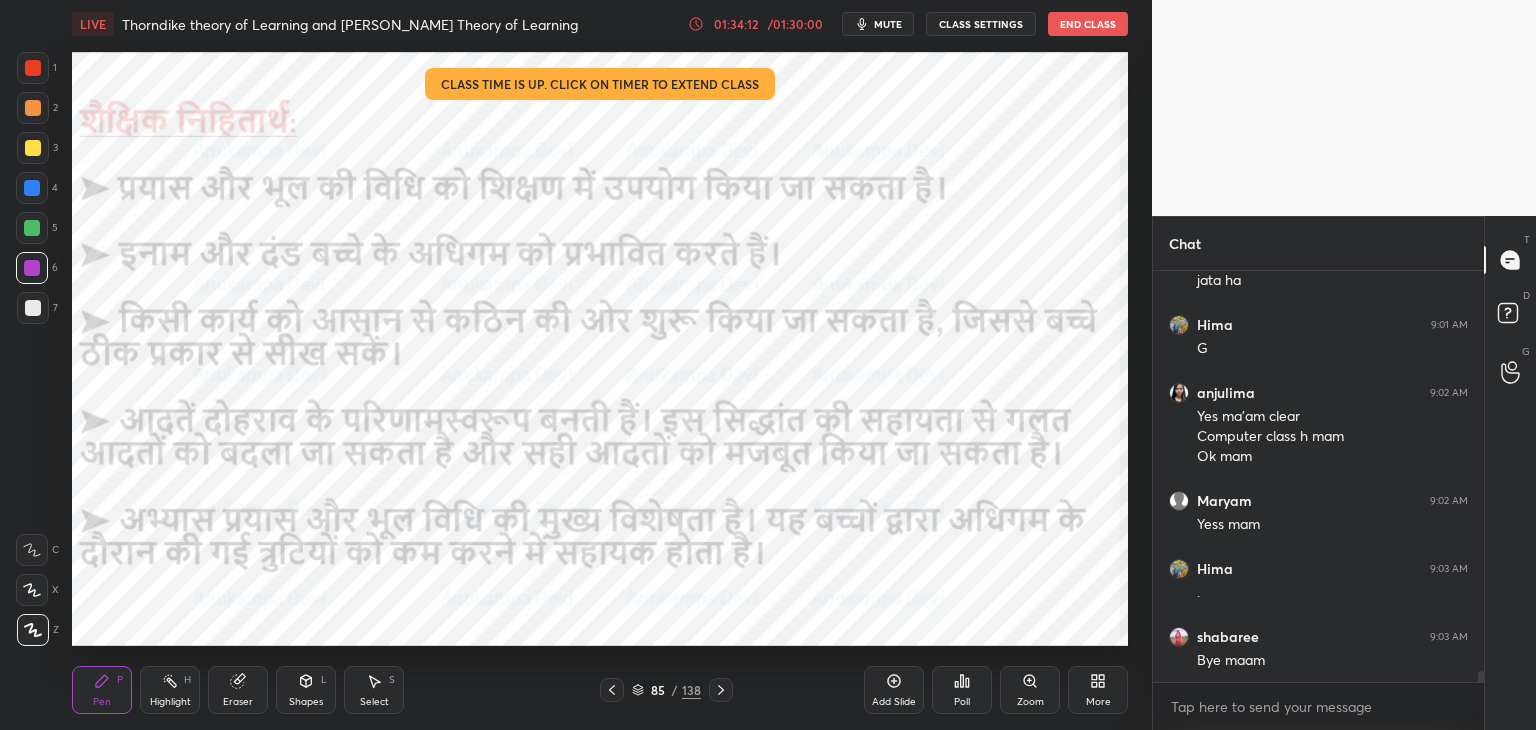 drag, startPoint x: 636, startPoint y: 693, endPoint x: 634, endPoint y: 682, distance: 11.18034 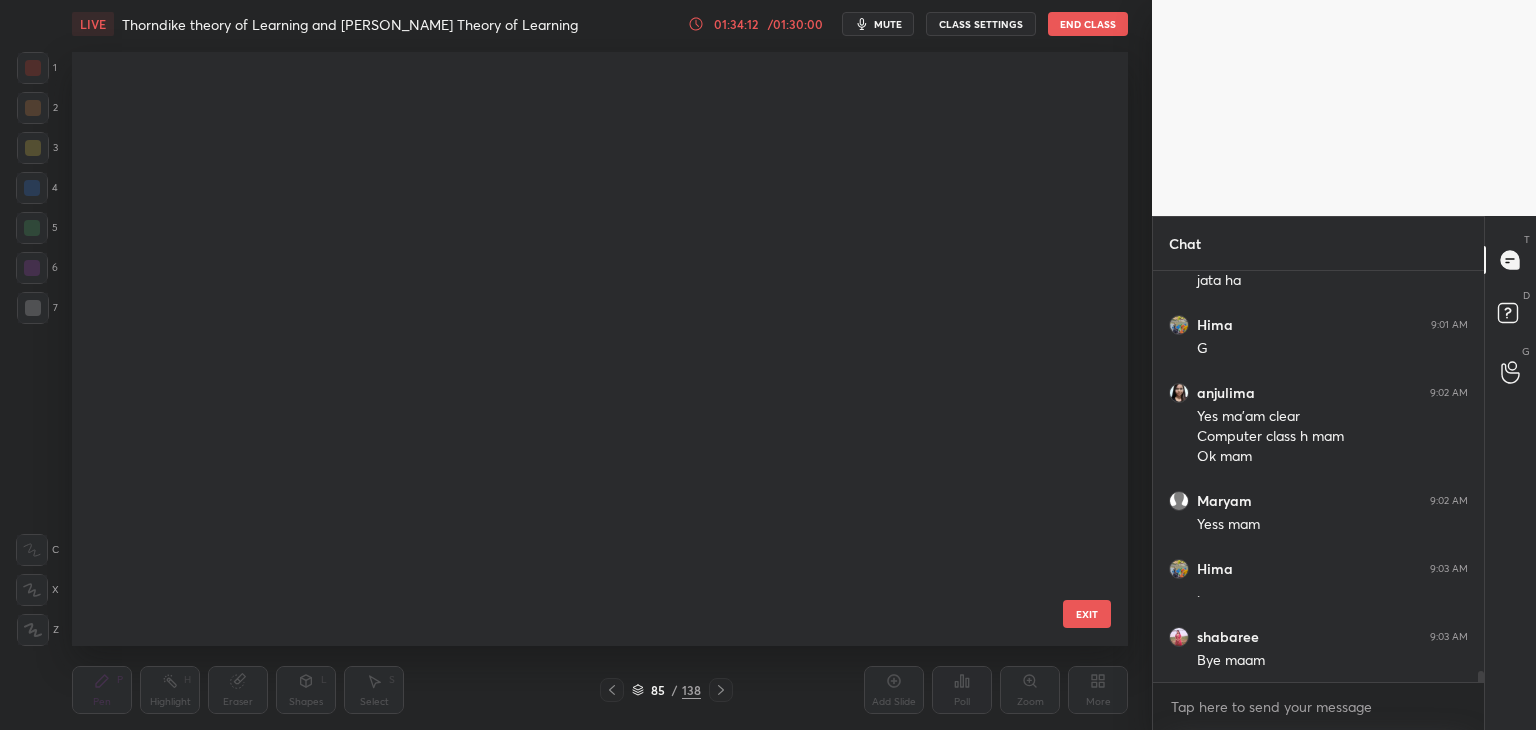 scroll, scrollTop: 4712, scrollLeft: 0, axis: vertical 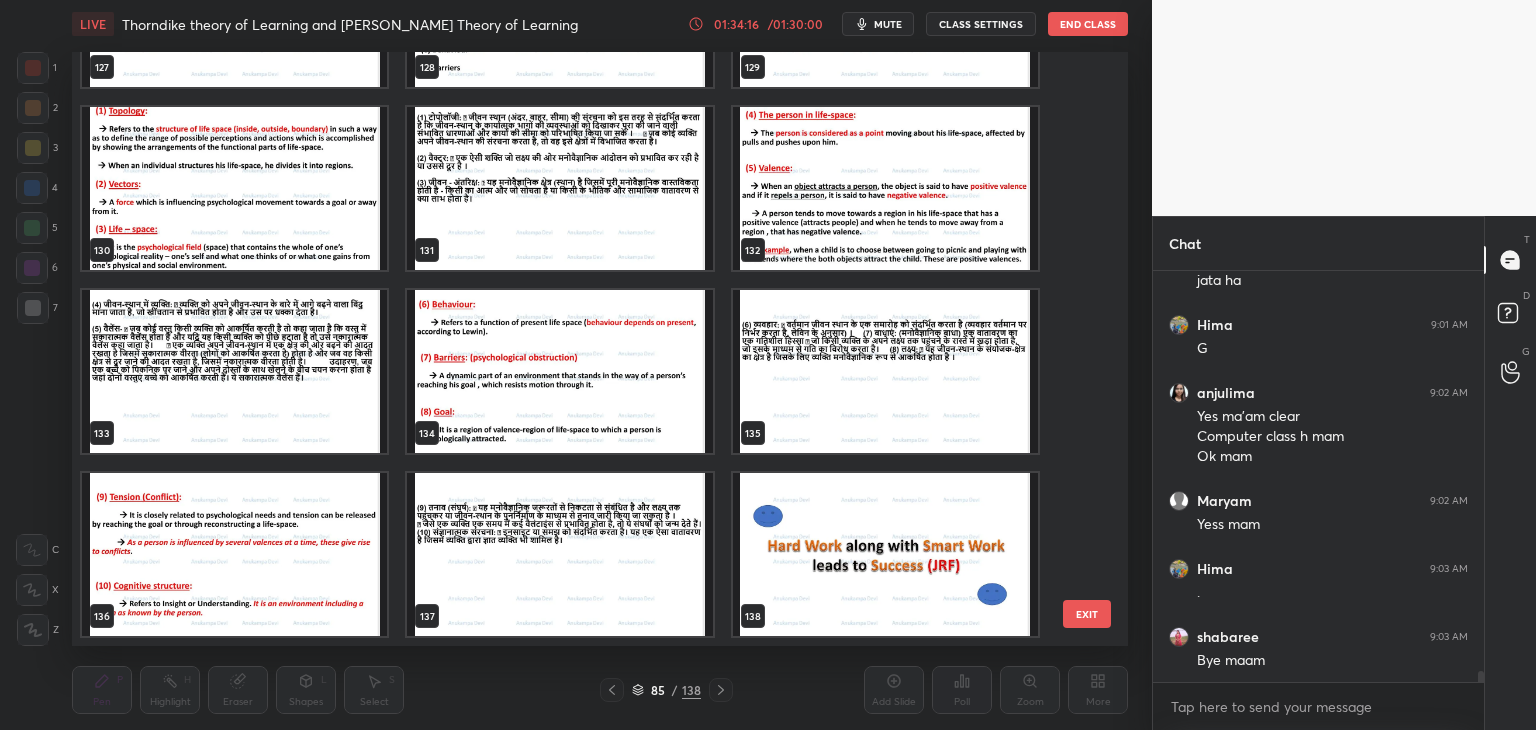 click at bounding box center (885, 554) 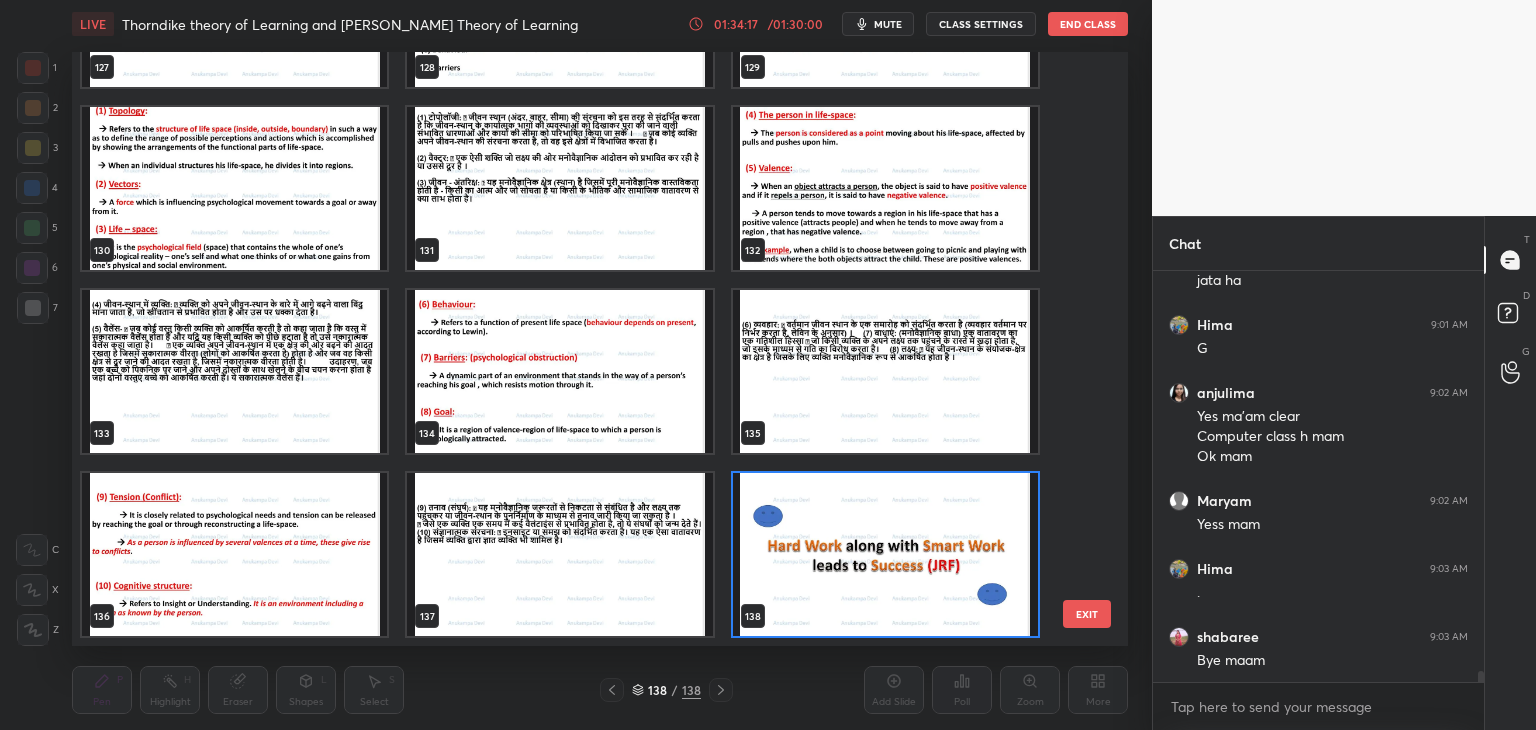 click at bounding box center (885, 554) 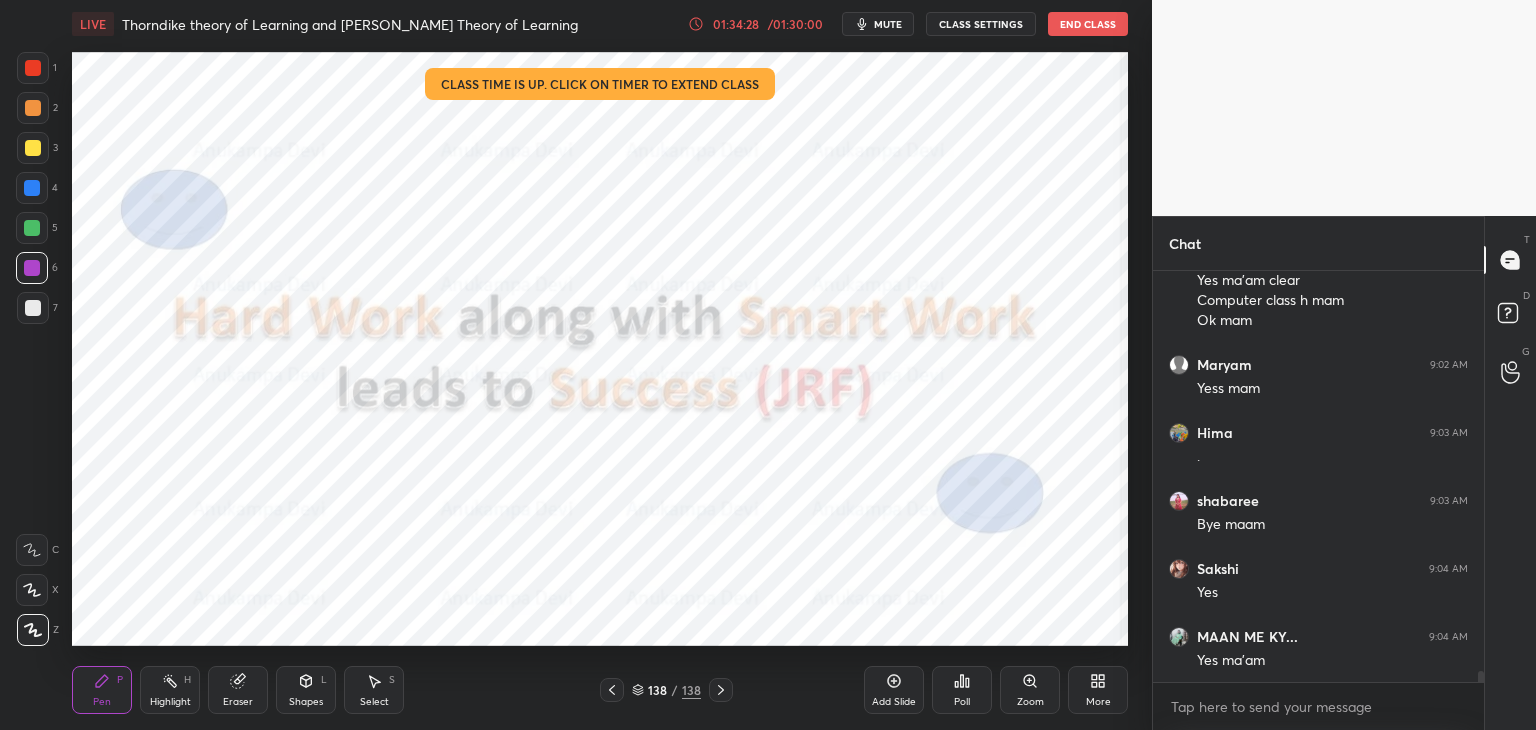scroll, scrollTop: 14796, scrollLeft: 0, axis: vertical 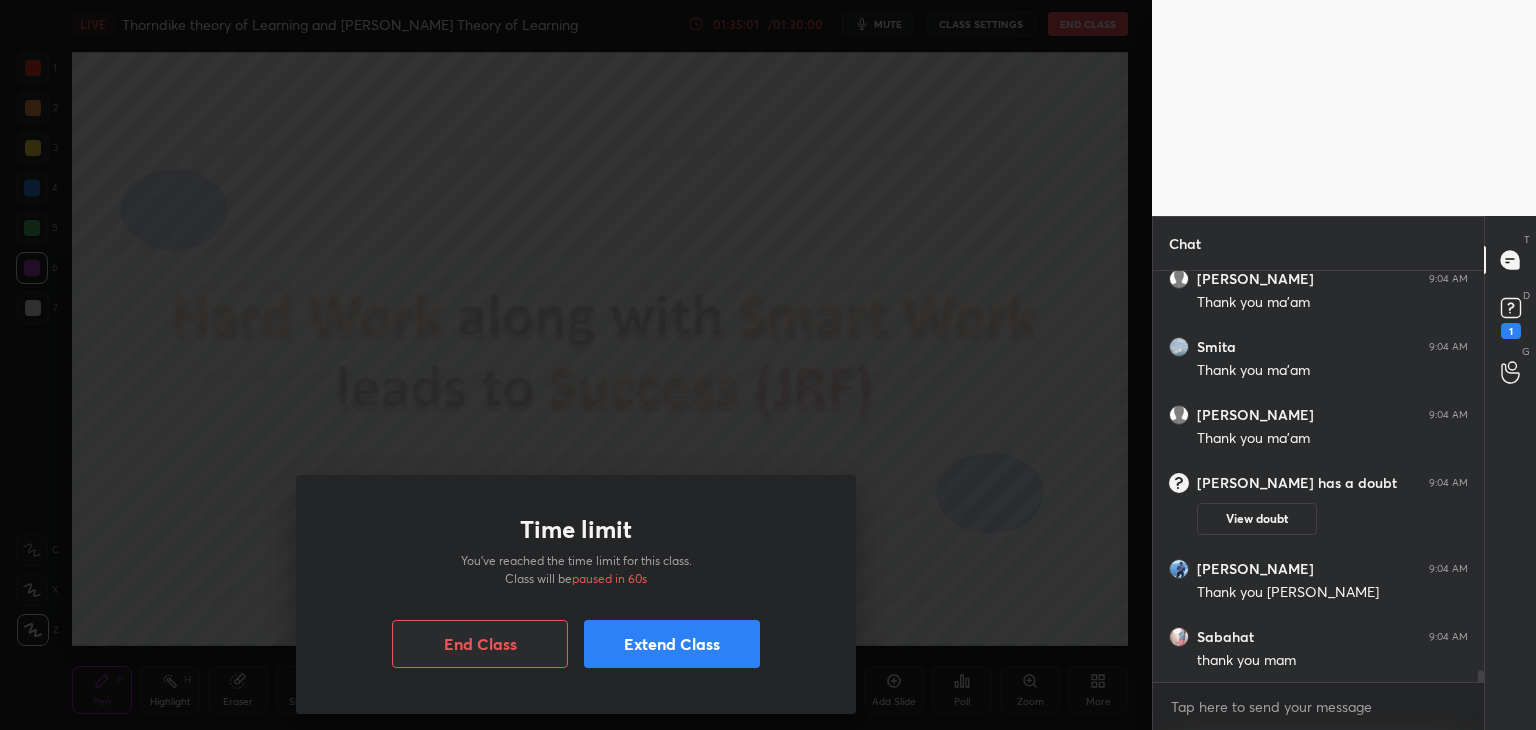 click on "1 2 3 4 5 6 7 C X Z C X Z E E Erase all   H H LIVE Thorndike theory of Learning and [PERSON_NAME] Theory of Learning 01:35:01 /  01:30:00 mute CLASS SETTINGS End Class Setting up your live class Poll for   secs No correct answer Start poll Back Thorndike theory of Learning and [PERSON_NAME] Theory of Learning • L9 of Course on Learner and Learning Process [PERSON_NAME] Pen P Highlight H Eraser Shapes L Select S 138 / 138 Add Slide Poll Zoom More Chat [PERSON_NAME] 9:04 AM Thanks mam [PERSON_NAME] 9:04 AM Thank you ma'am [PERSON_NAME] 9:04 AM Thank you ma'am [PERSON_NAME] 9:04 AM Thank you ma'am [PERSON_NAME] has a doubt 9:04 AM View doubt [PERSON_NAME] 9:04 AM Thank you [PERSON_NAME] 9:04 AM thank you mam JUMP TO LATEST Enable hand raising Enable raise hand to speak to learners. Once enabled, chat will be turned off temporarily. Enable x   [PERSON_NAME] Asked a doubt 1 Signaling theory of education ma'am ise phir se bta dijiye Pick this doubt [PERSON_NAME] Asked a doubt 1 Please help me with this doubt Pick this doubt NEW DOUBTS ASKED No one has raised a hand yet Got it T" at bounding box center [768, 365] 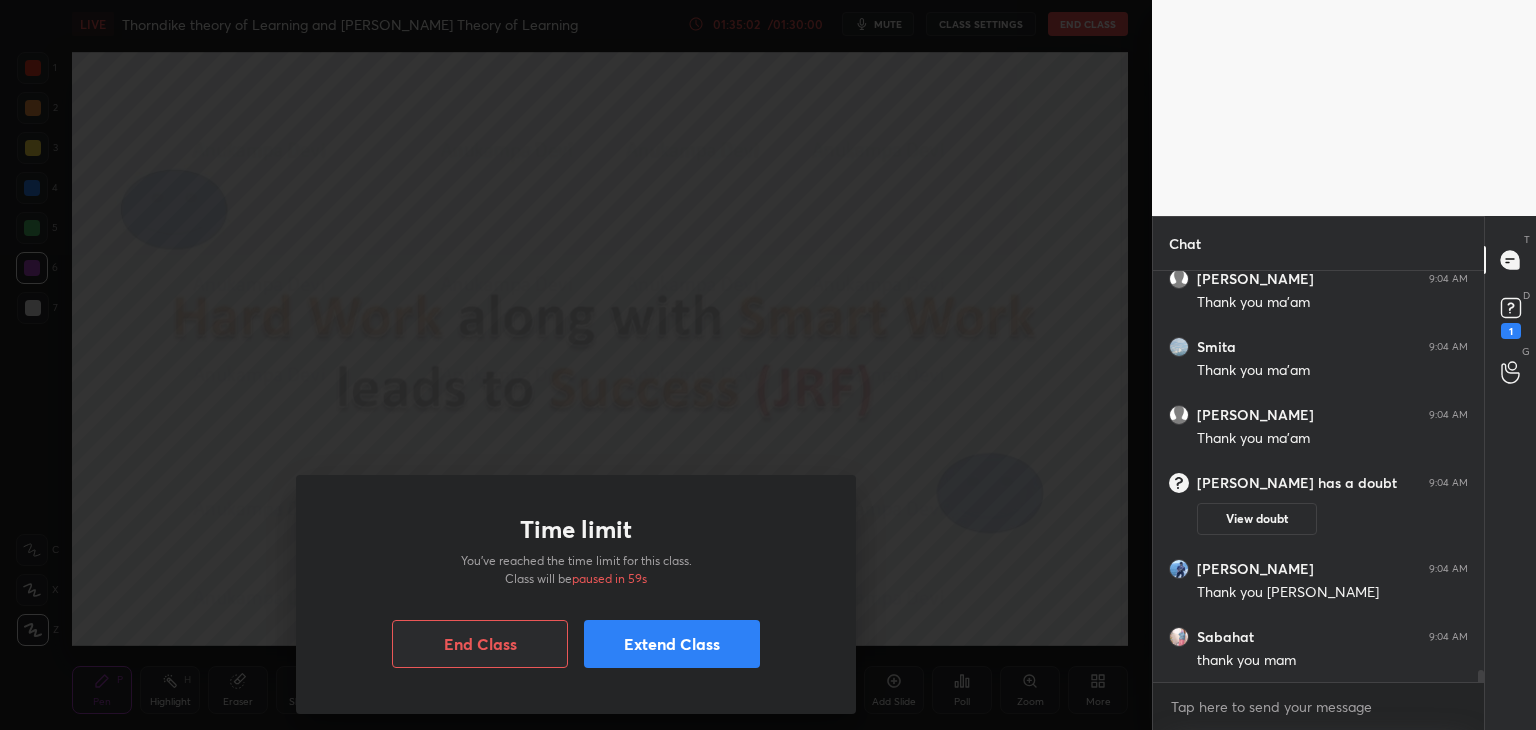 click on "Extend Class" at bounding box center (672, 644) 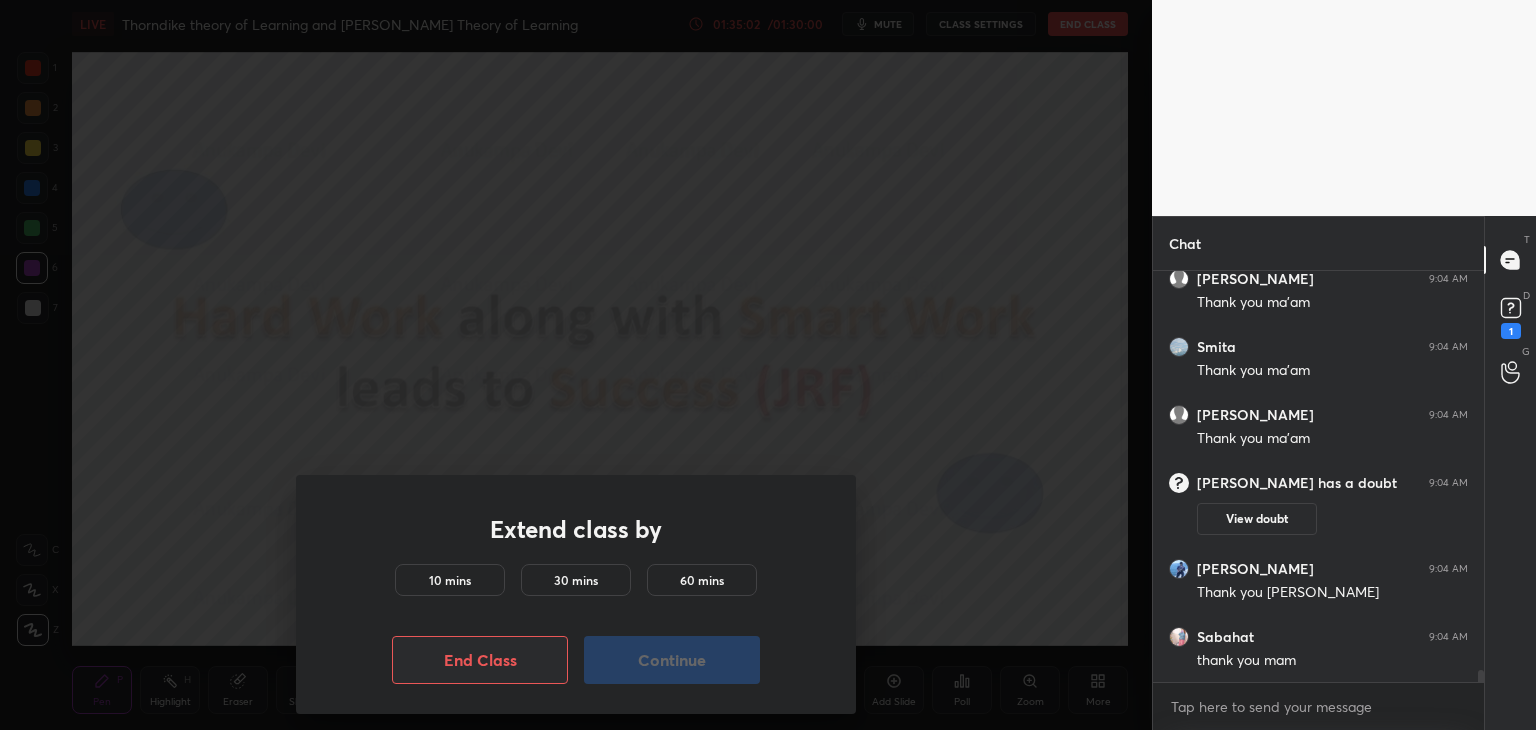 click on "10 mins" at bounding box center (450, 580) 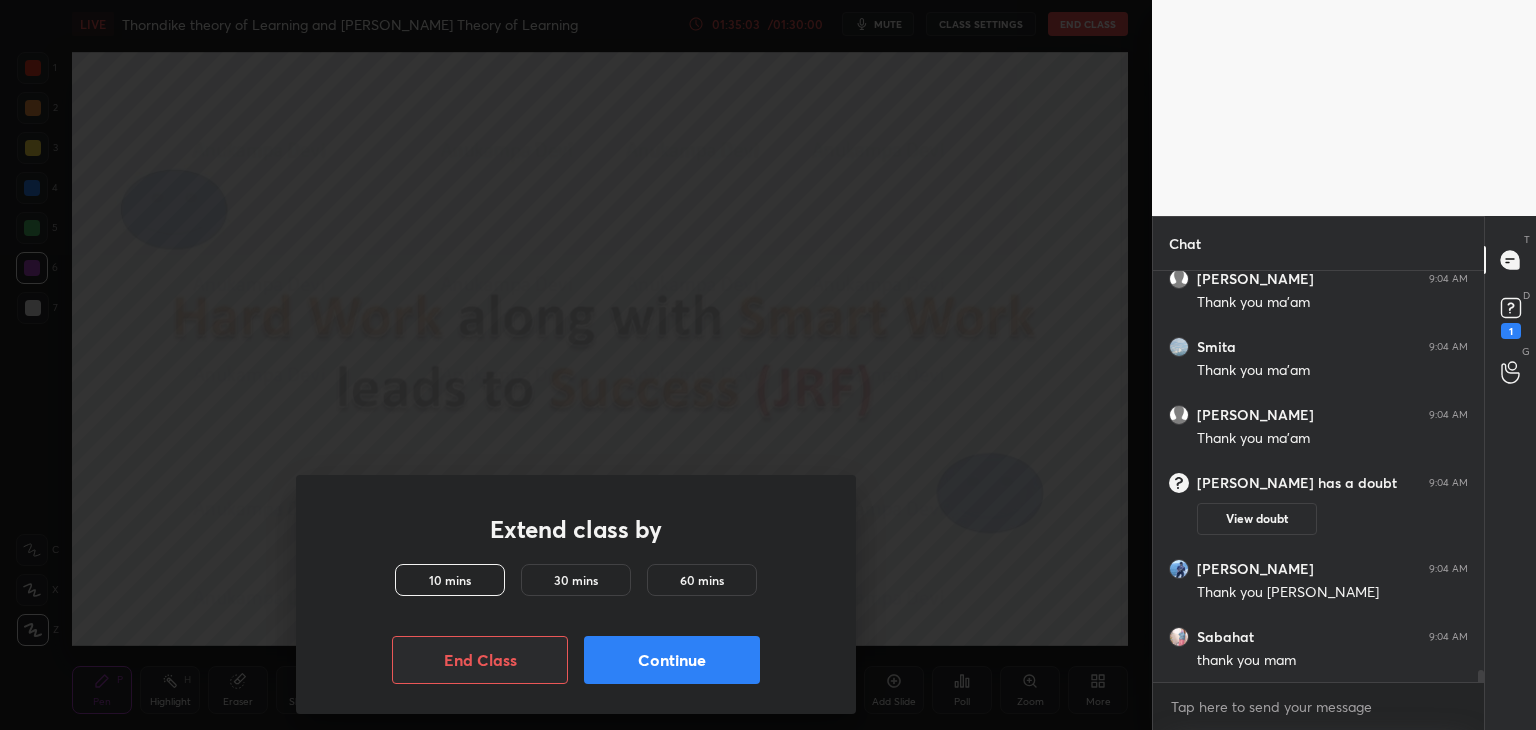click on "Continue" at bounding box center (672, 660) 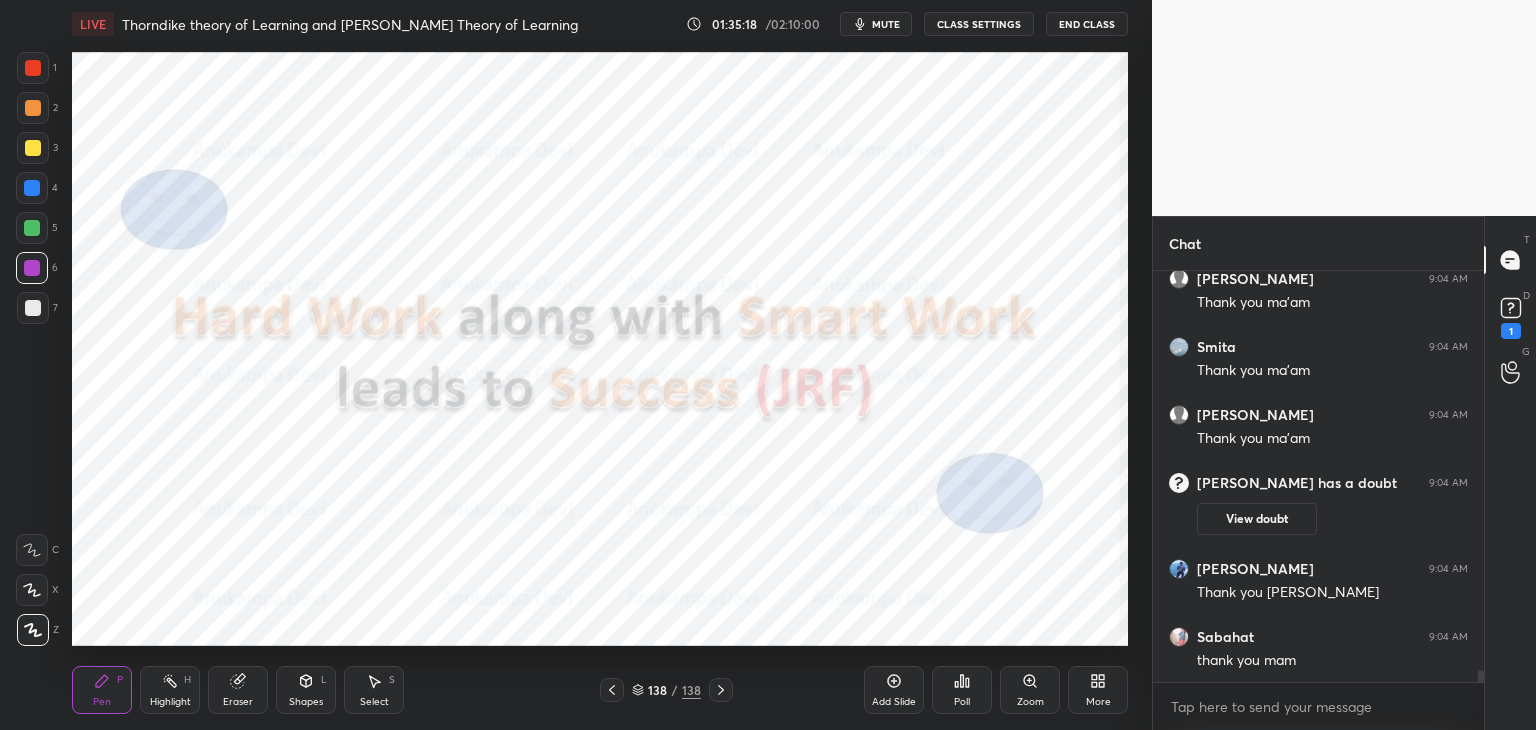 scroll, scrollTop: 13984, scrollLeft: 0, axis: vertical 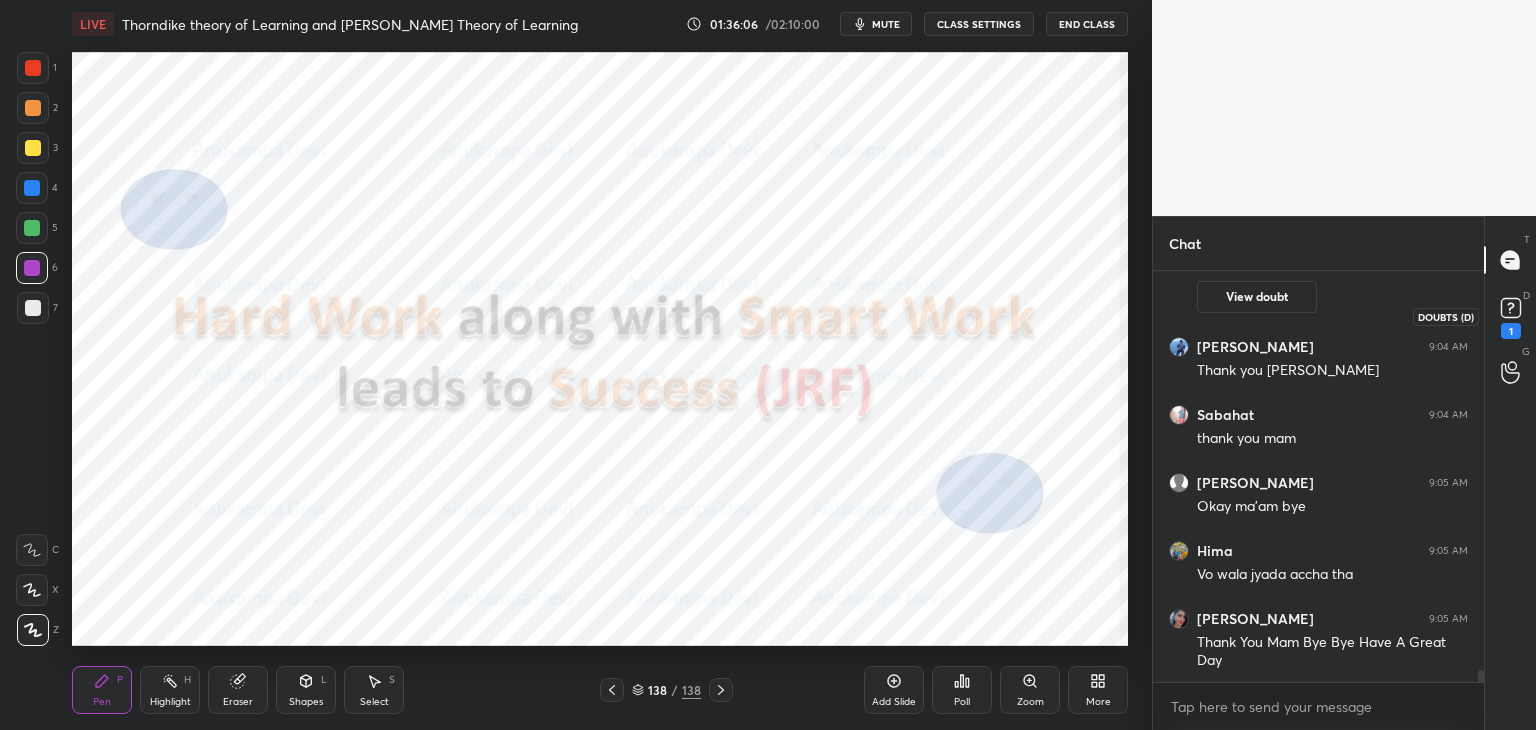 click 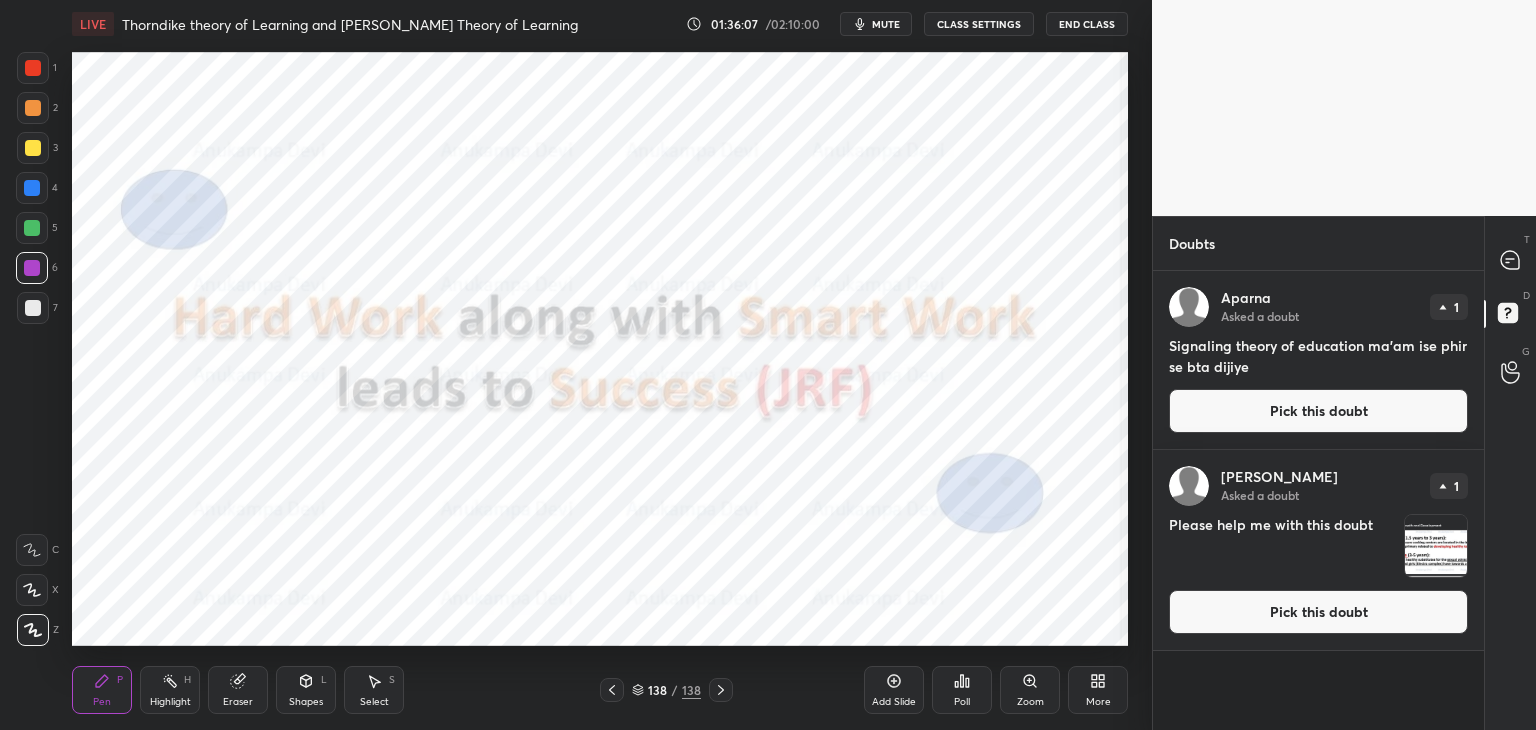 click on "Pick this doubt" at bounding box center [1318, 612] 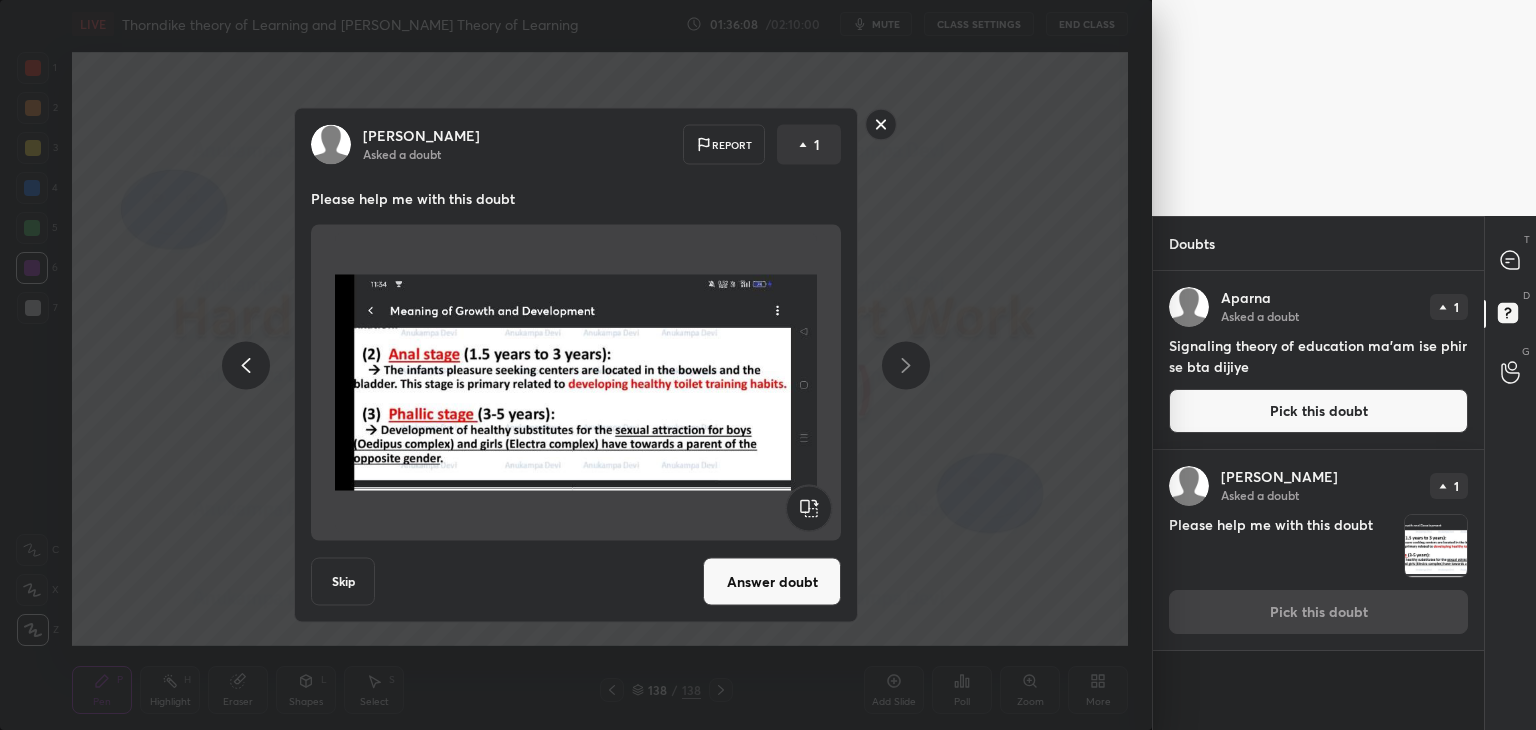 click on "Answer doubt" at bounding box center (772, 582) 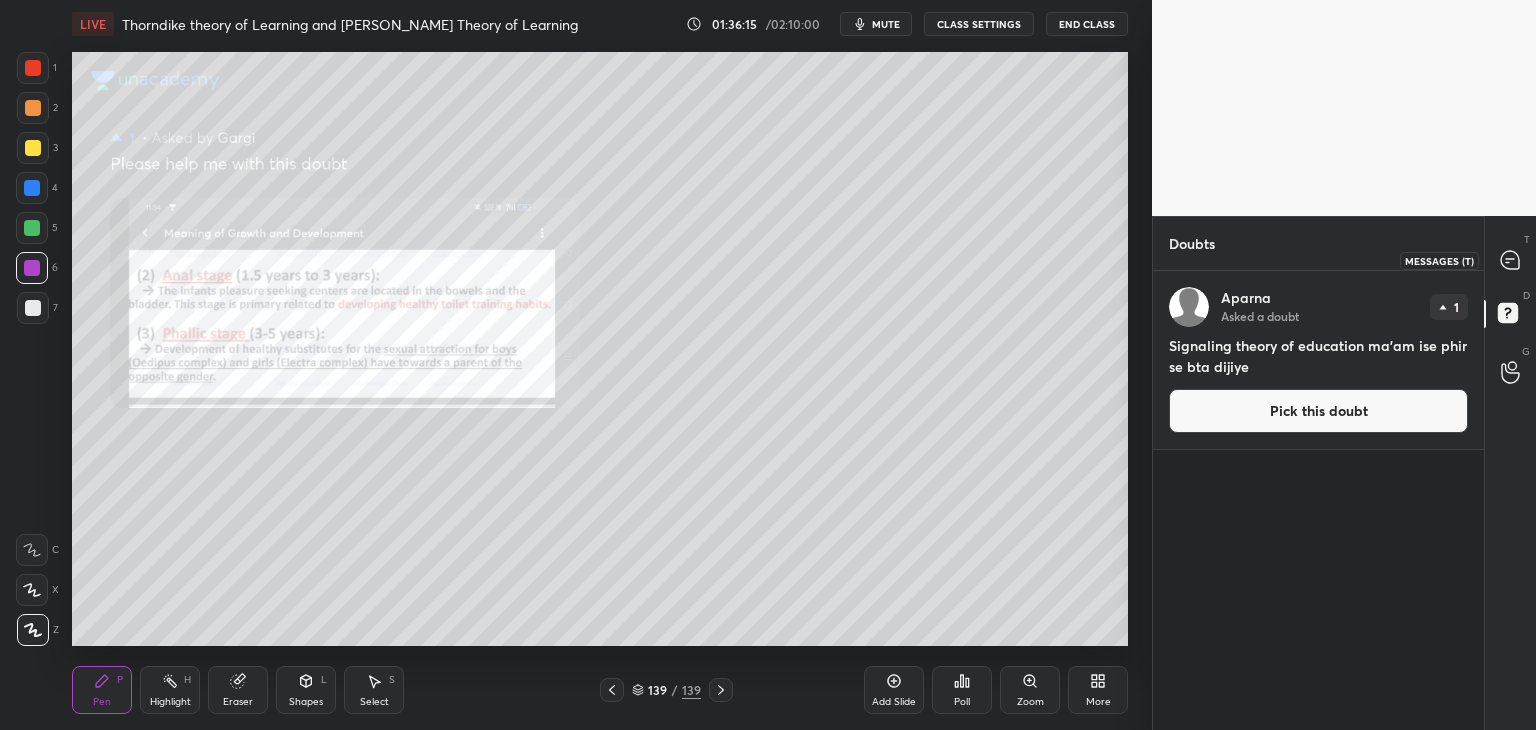 click 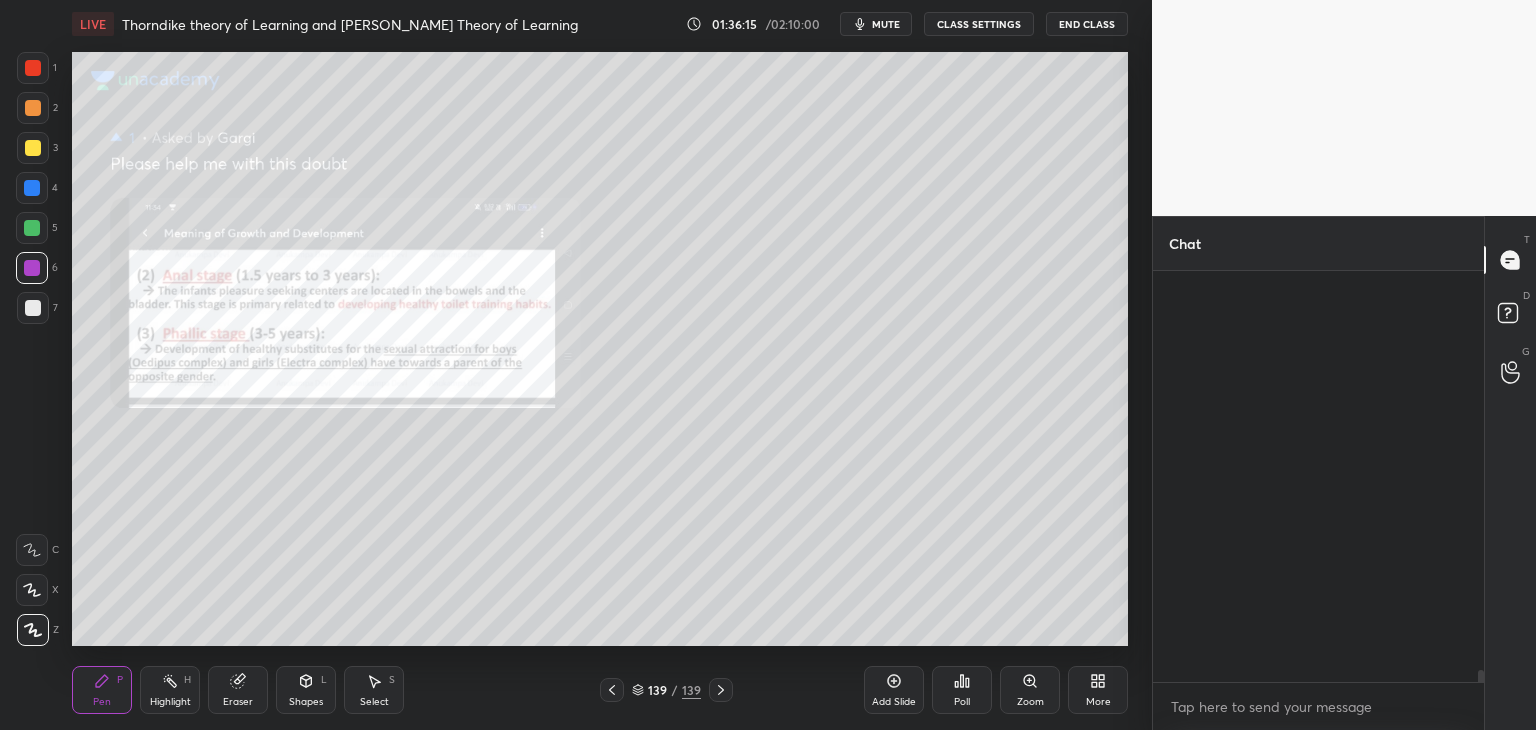 scroll, scrollTop: 14516, scrollLeft: 0, axis: vertical 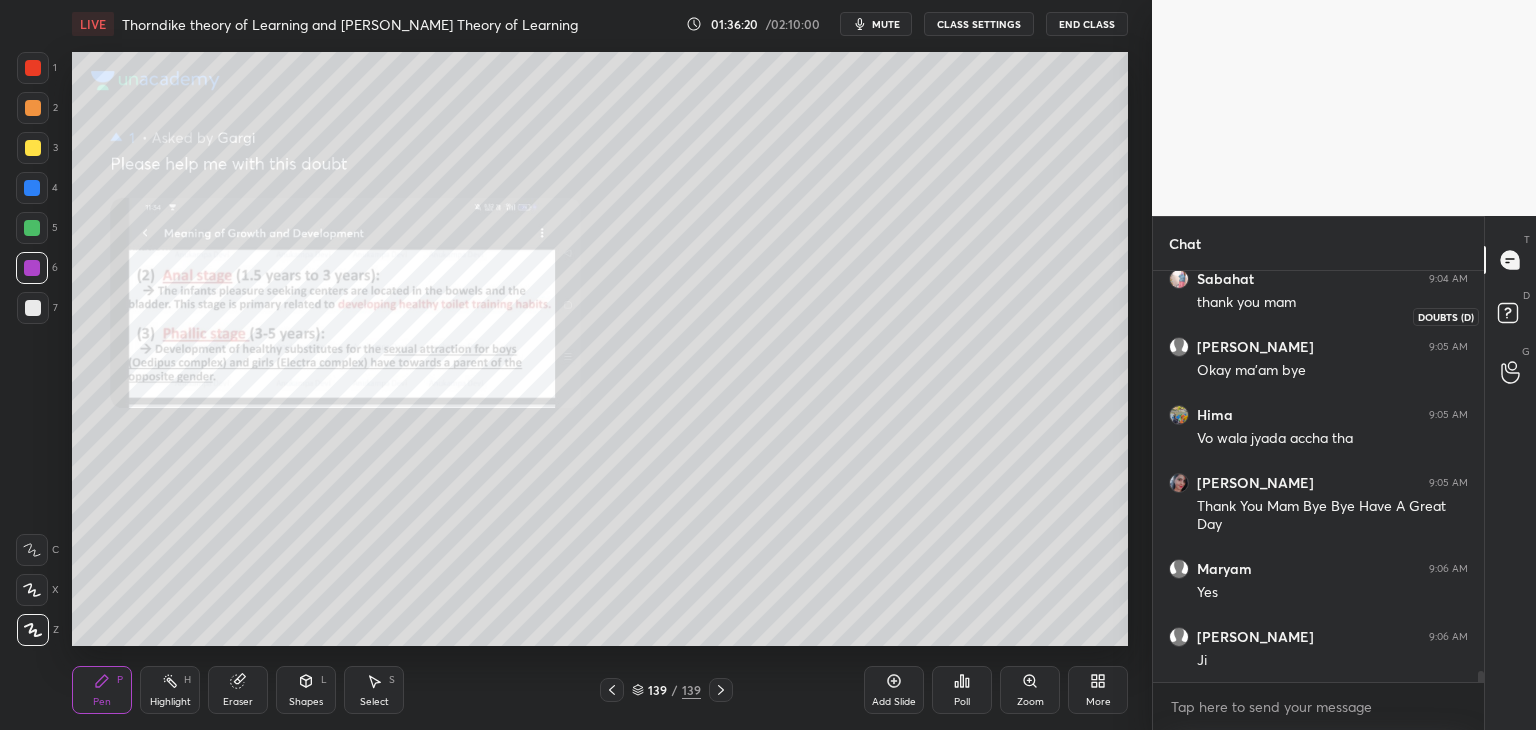 click 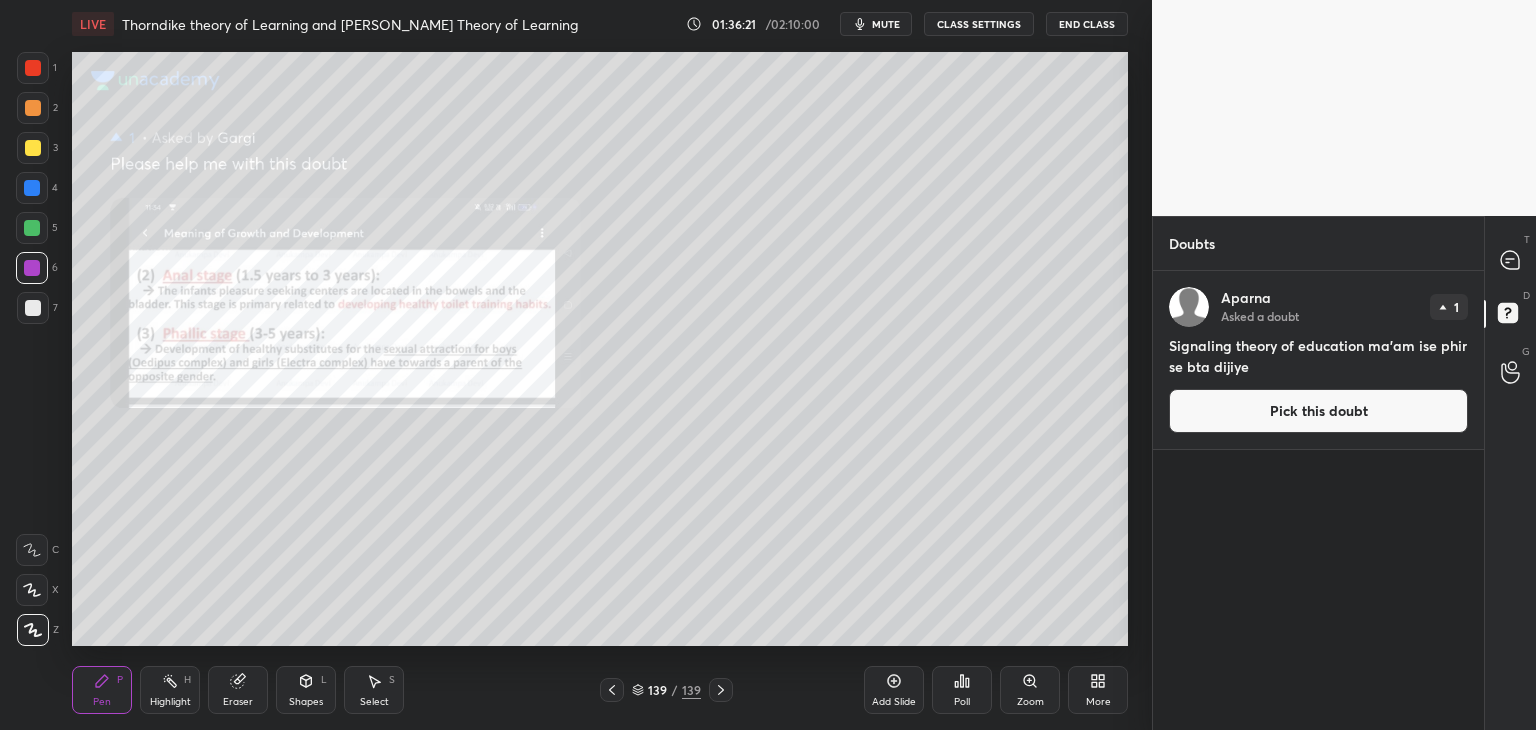 click on "Pick this doubt" at bounding box center [1318, 411] 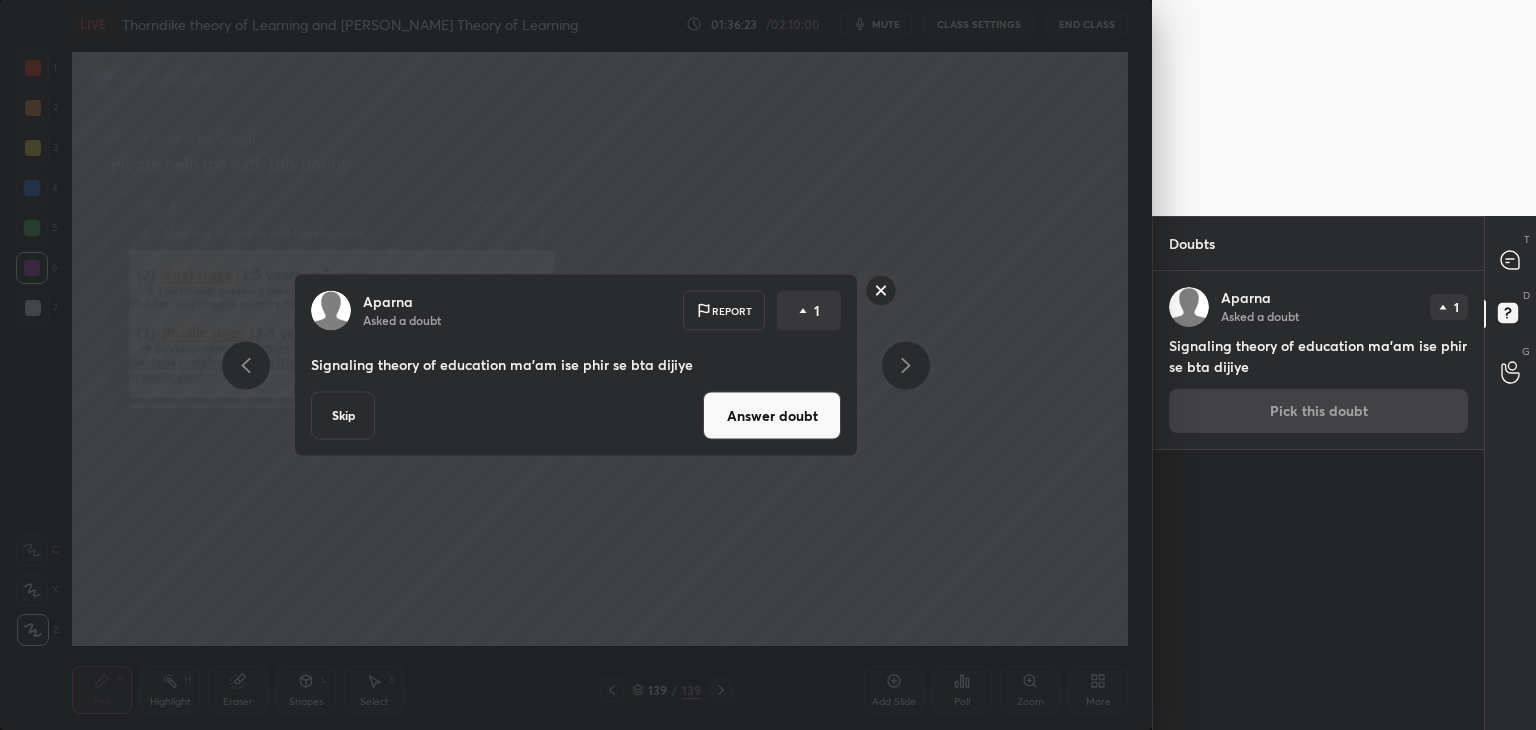 click on "Answer doubt" at bounding box center [772, 416] 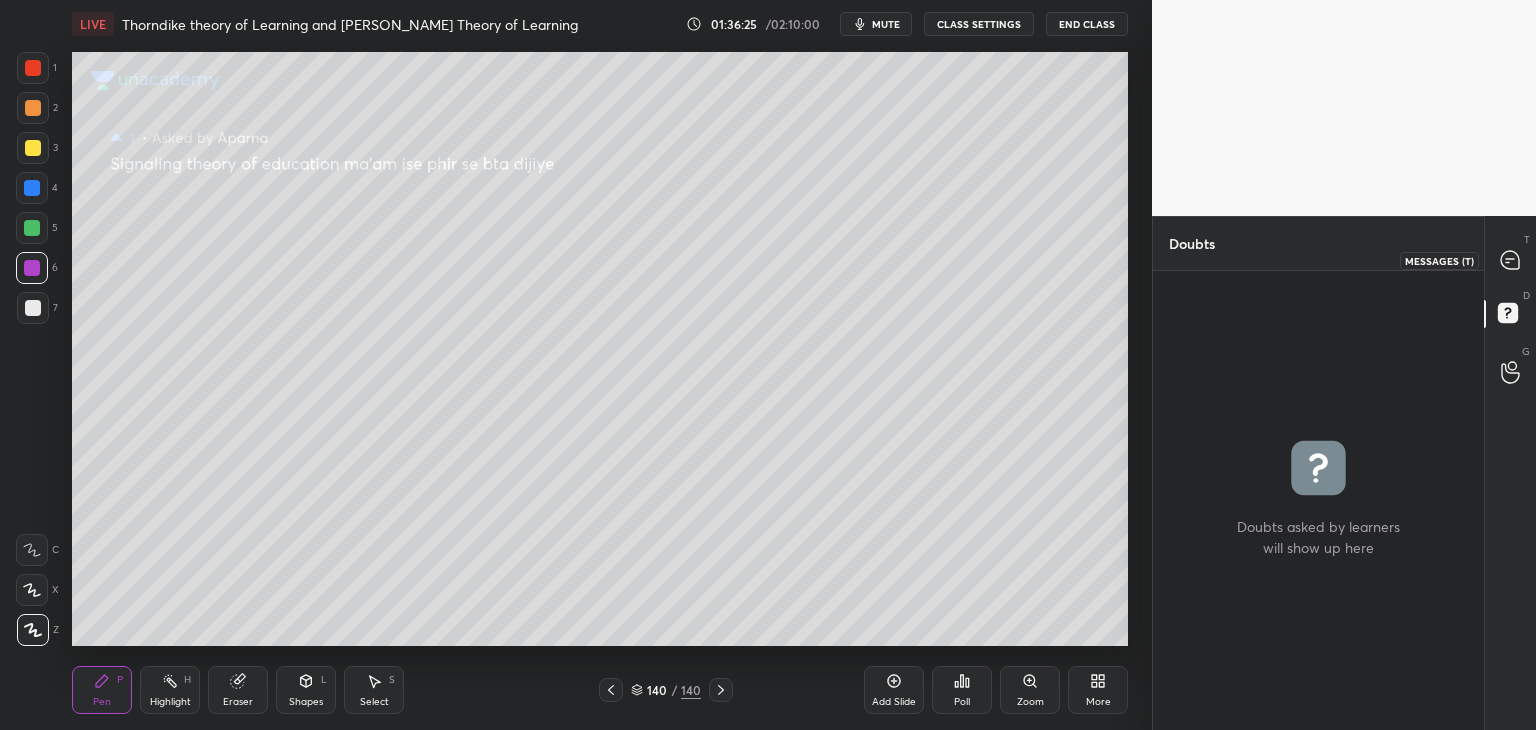 click 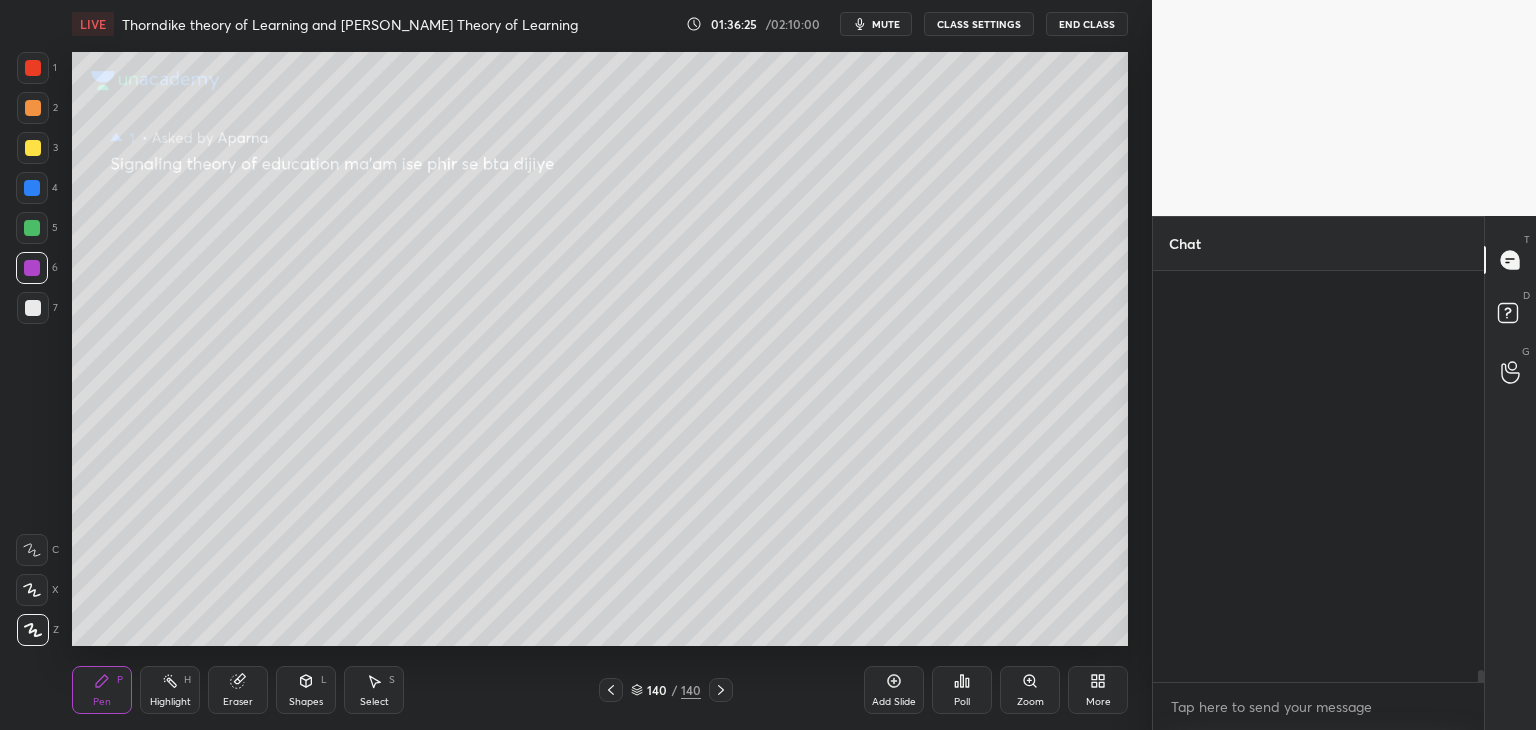scroll, scrollTop: 14616, scrollLeft: 0, axis: vertical 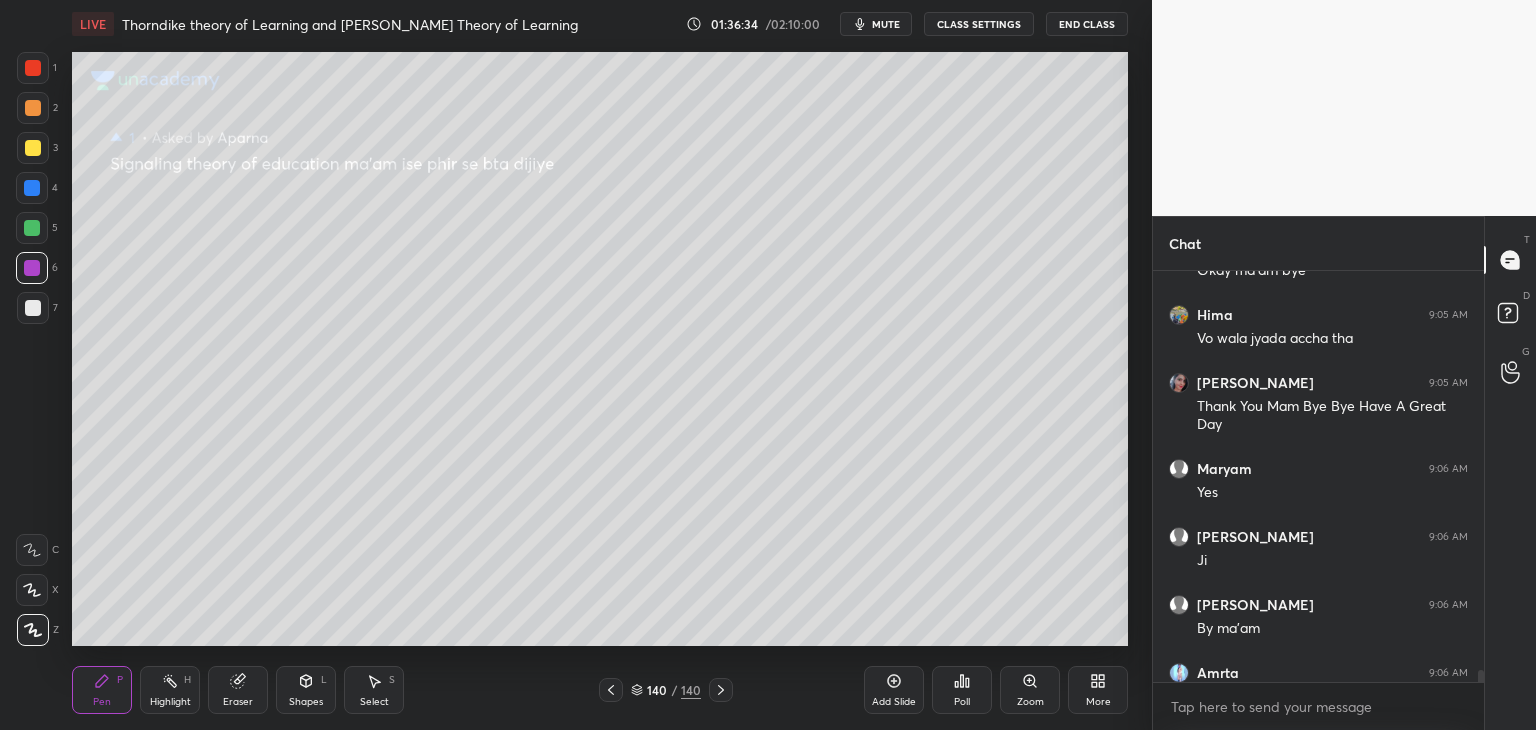 drag, startPoint x: 1484, startPoint y: 674, endPoint x: 1484, endPoint y: 690, distance: 16 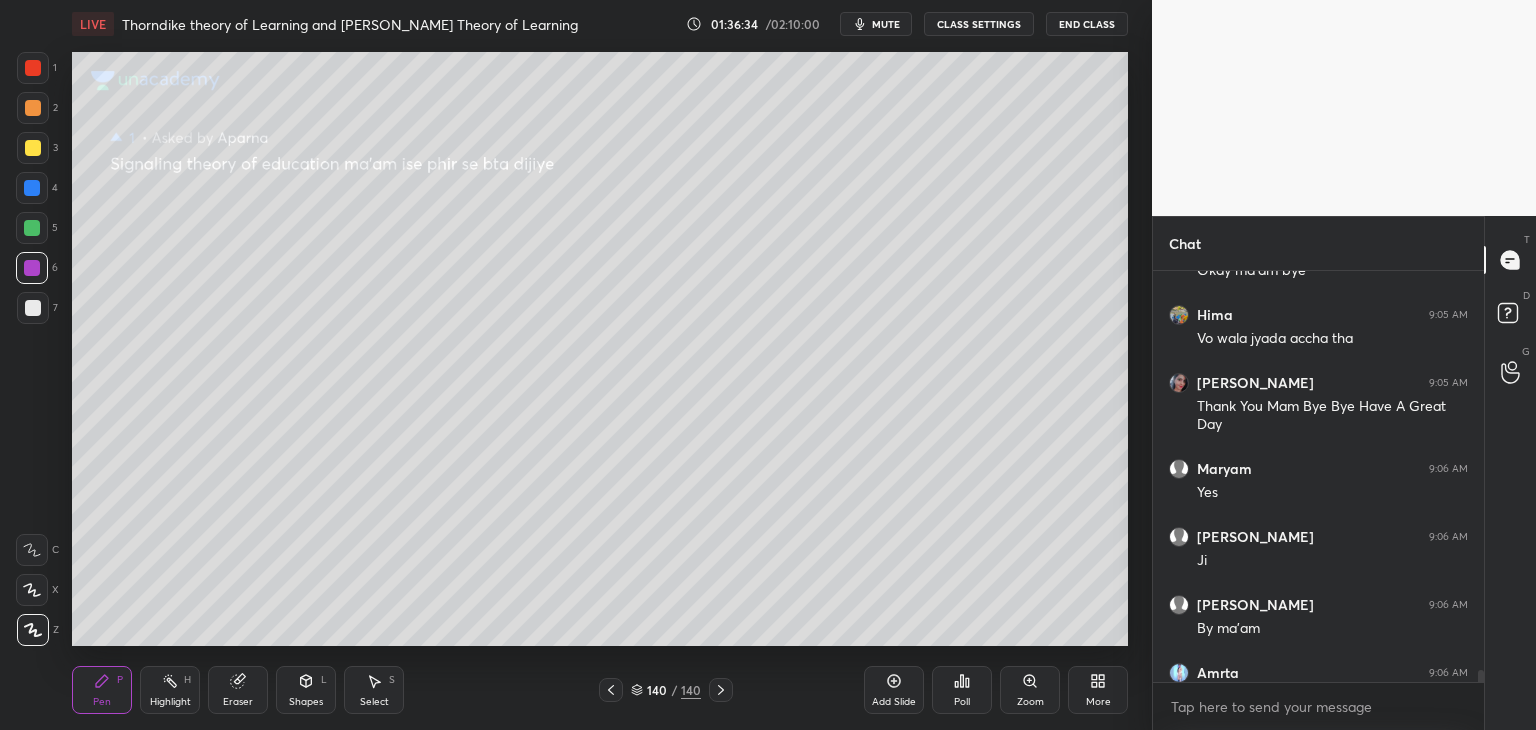 click on "T Messages (T) D Doubts (D) G Raise Hand (G)" at bounding box center (1510, 473) 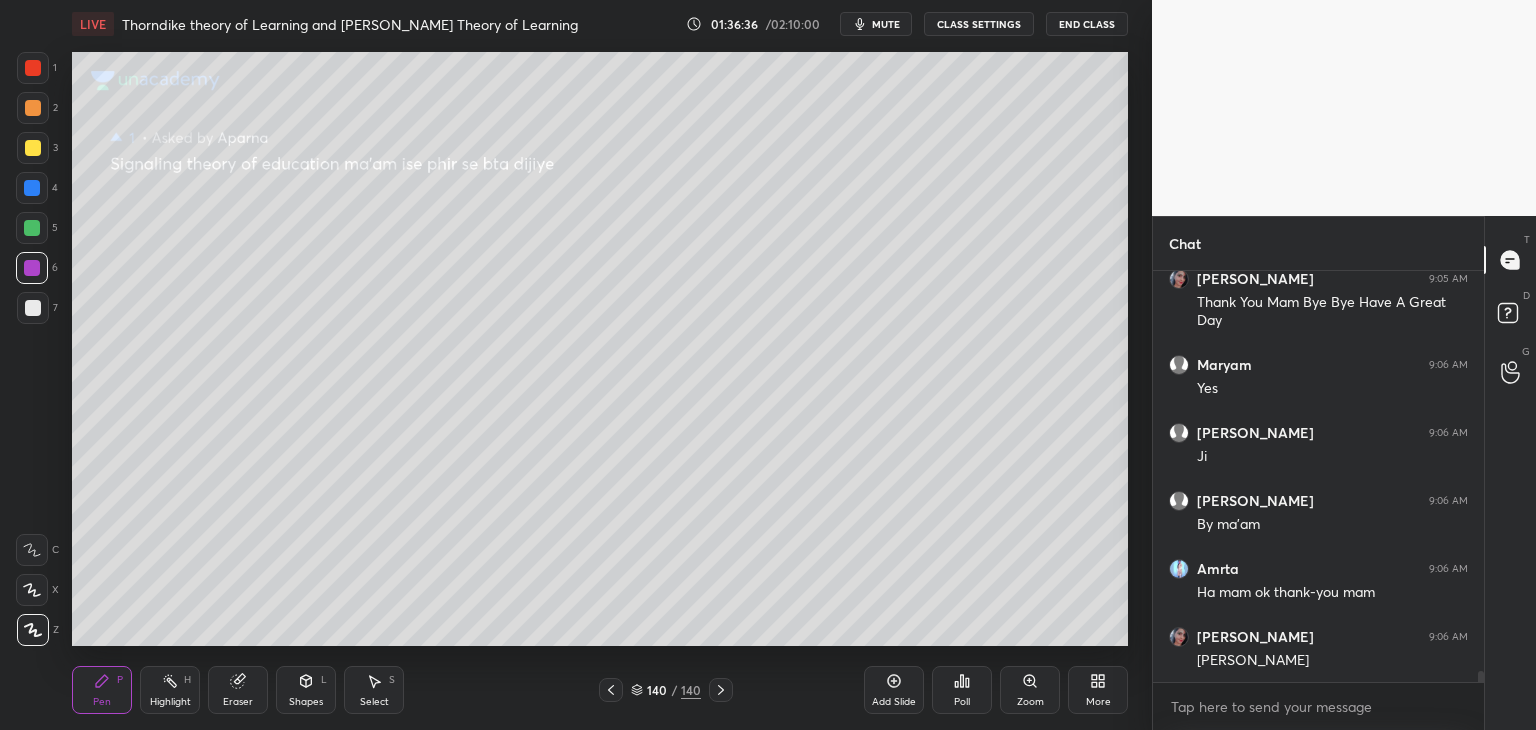 drag, startPoint x: 620, startPoint y: 691, endPoint x: 606, endPoint y: 665, distance: 29.529646 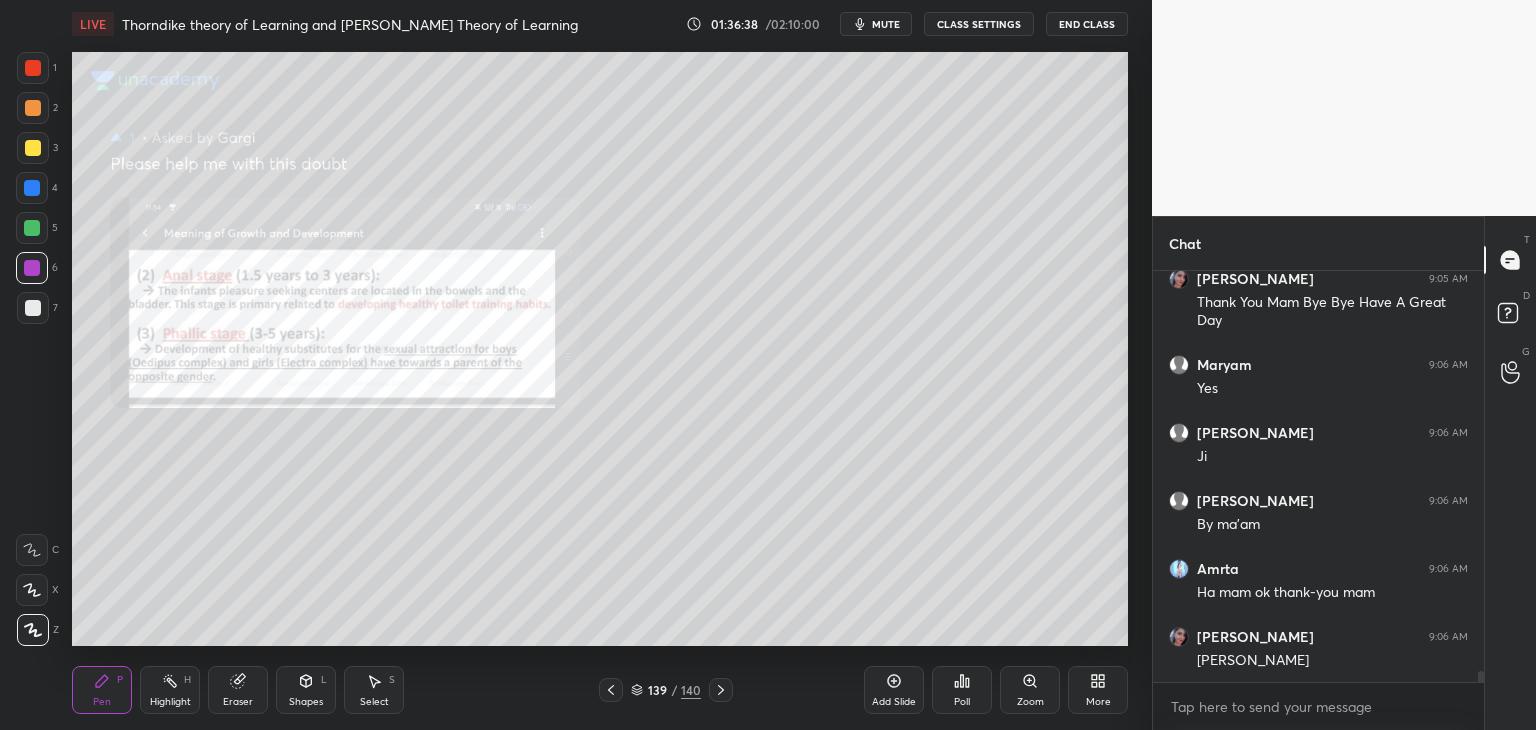 click 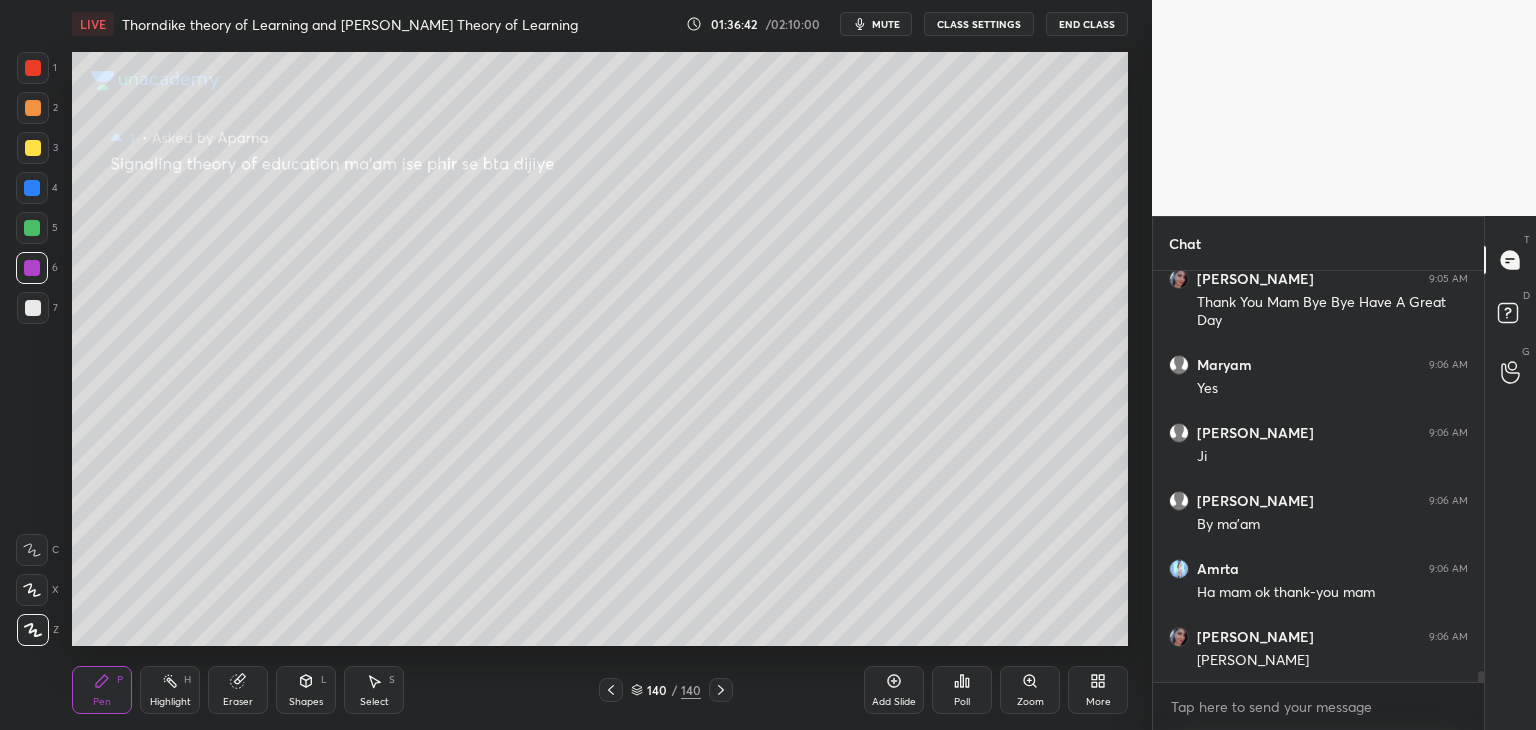 click 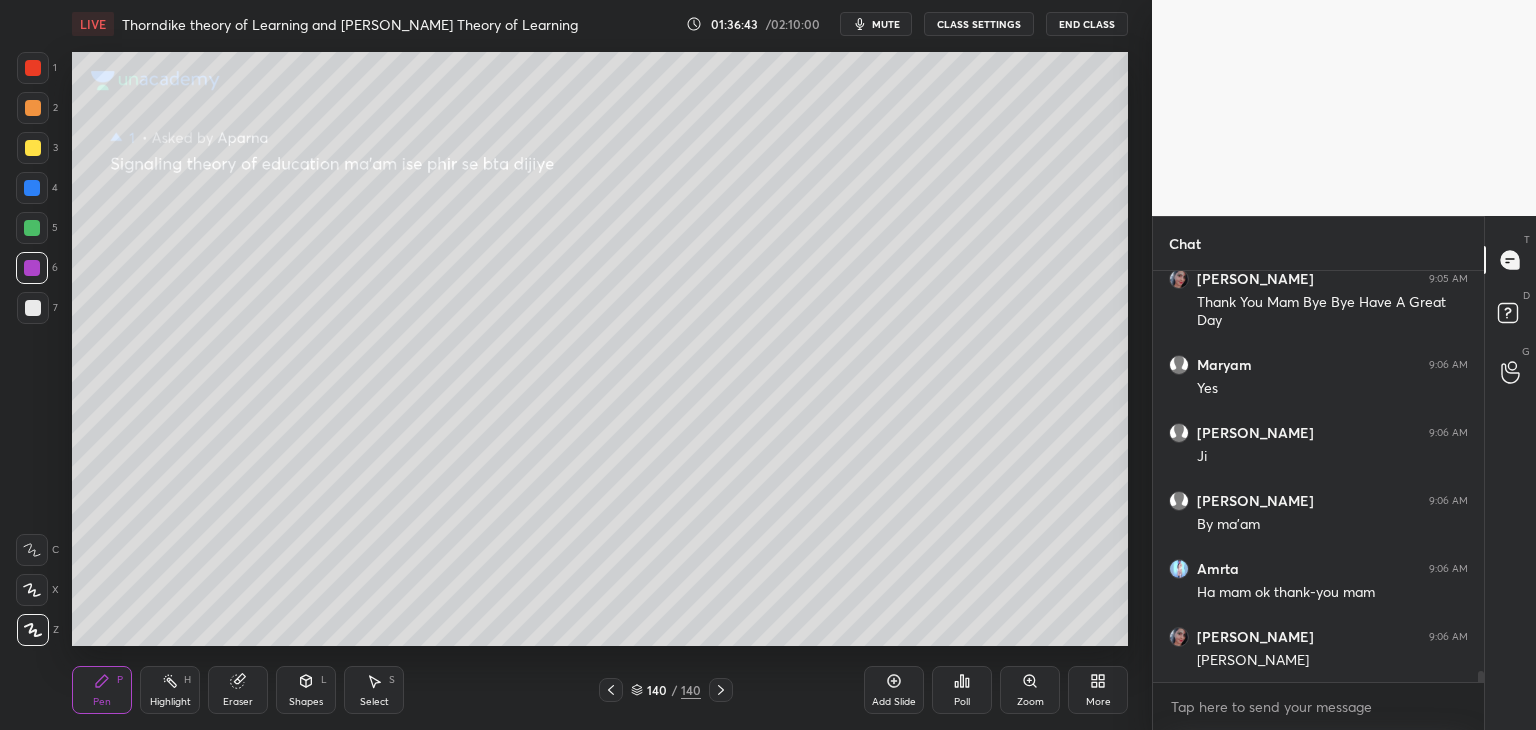 click 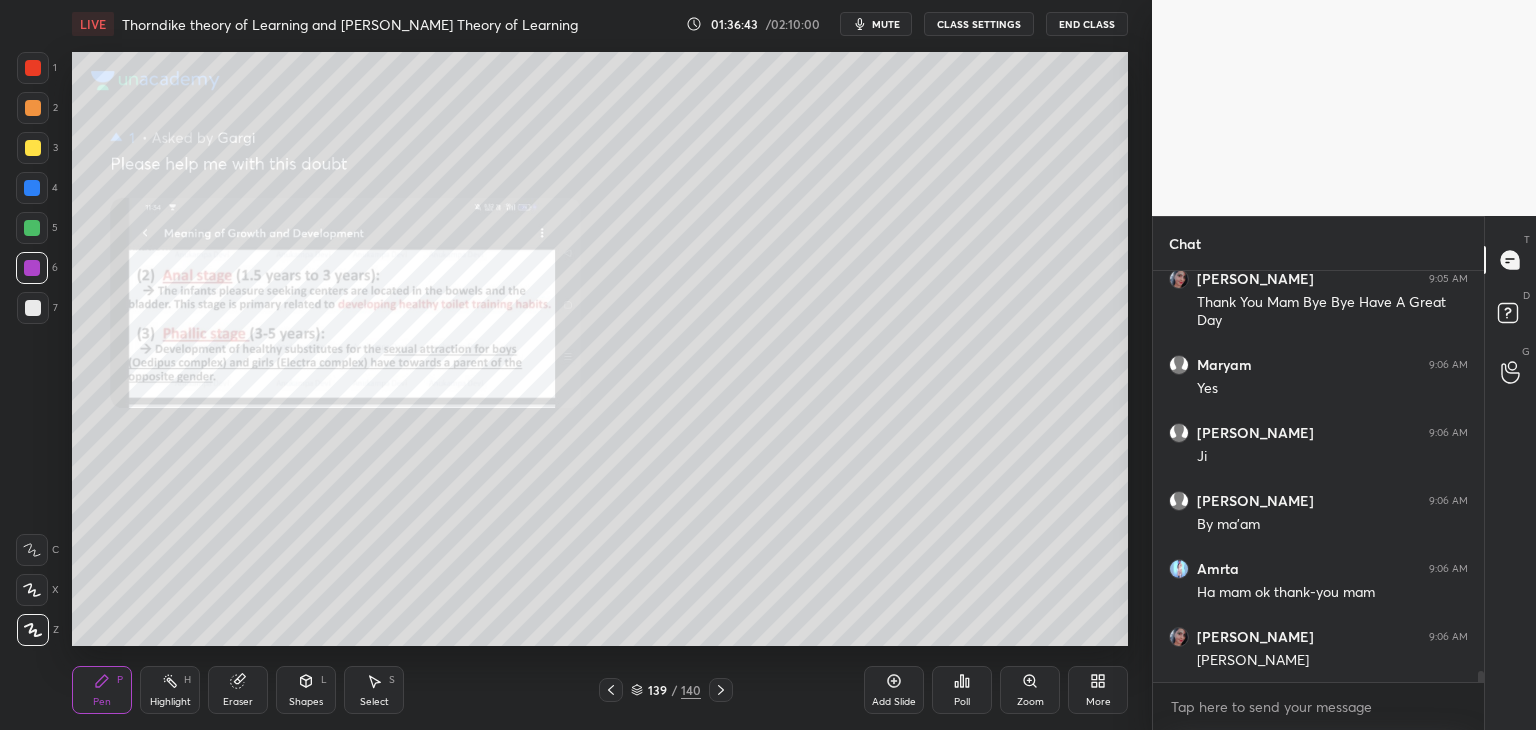 click 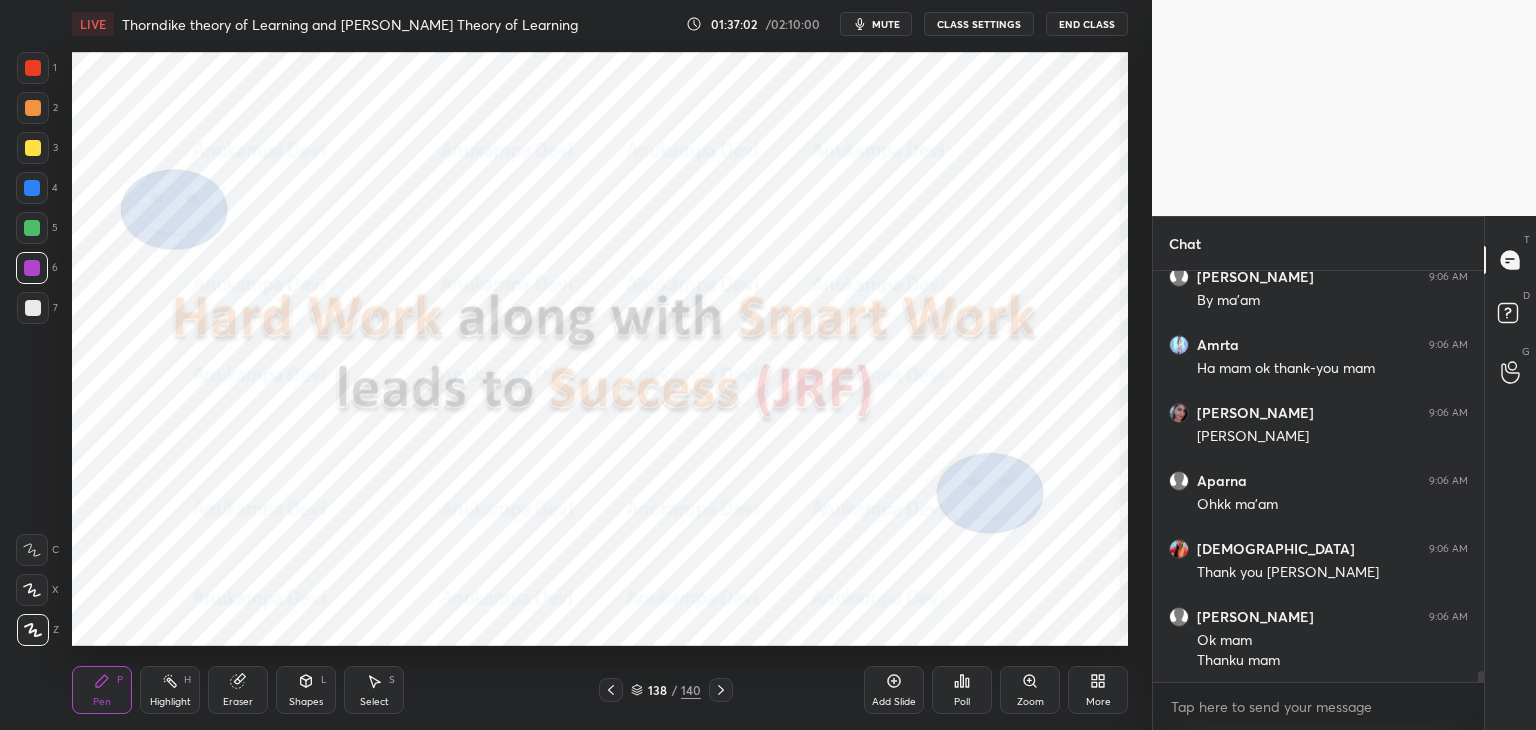 scroll, scrollTop: 15012, scrollLeft: 0, axis: vertical 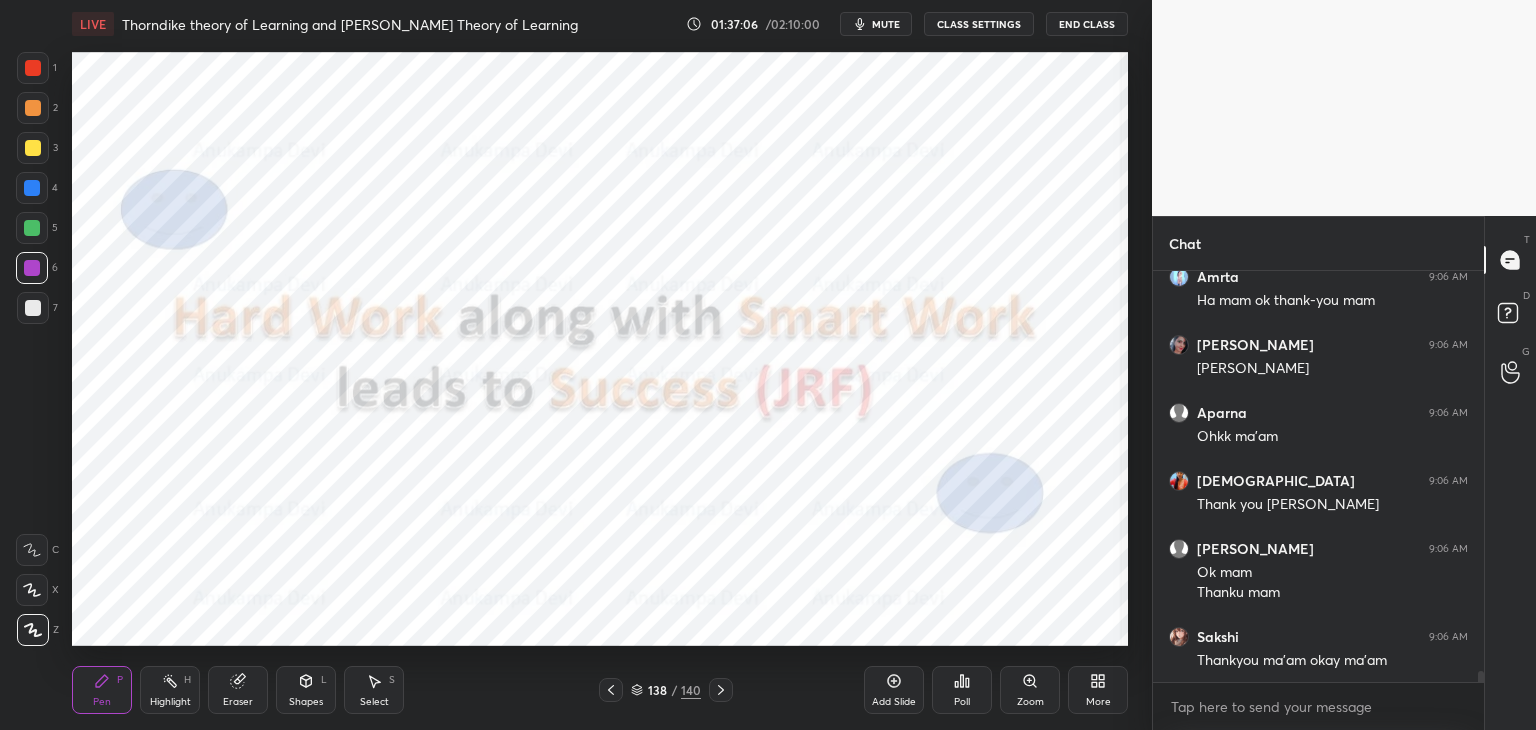 click on "End Class" at bounding box center (1087, 24) 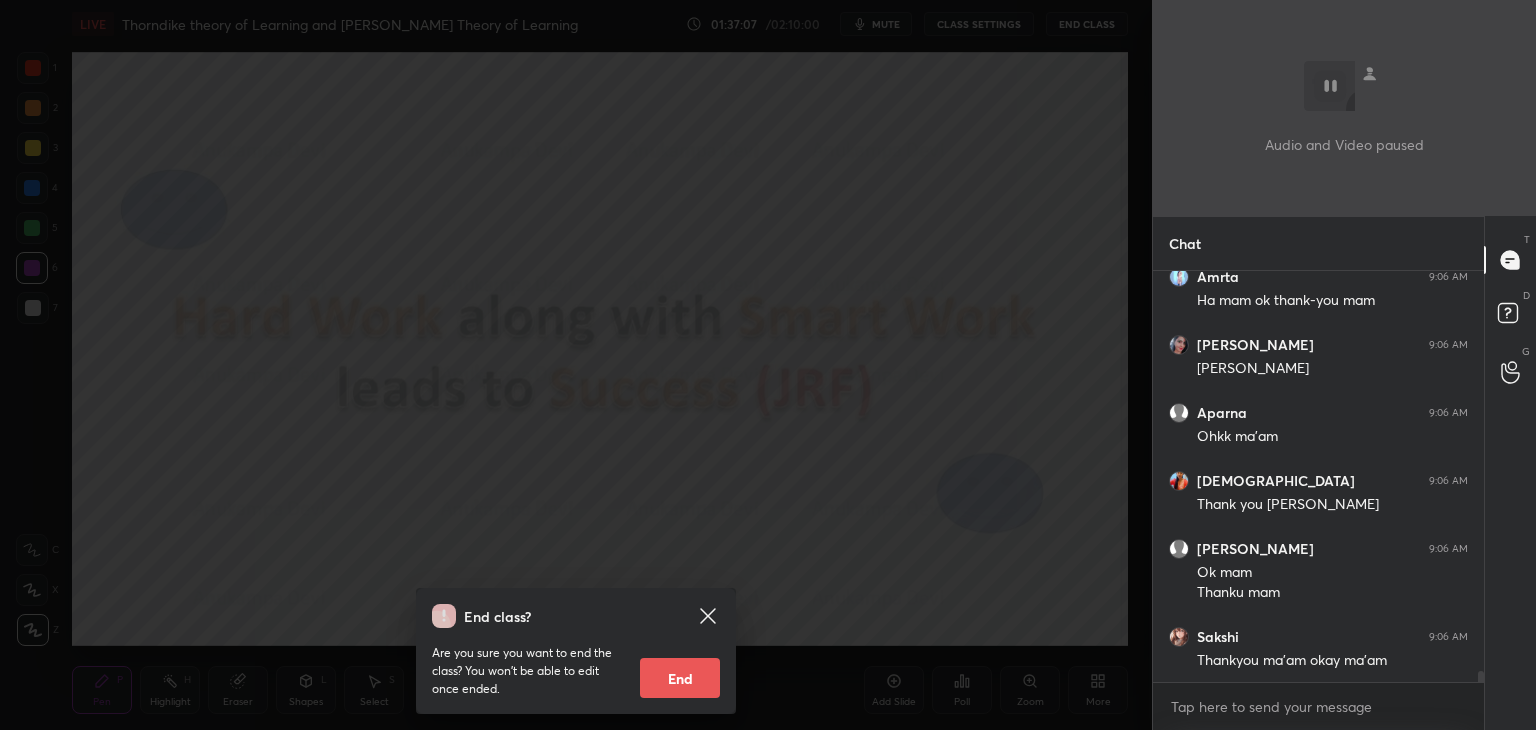 click on "End" at bounding box center [680, 678] 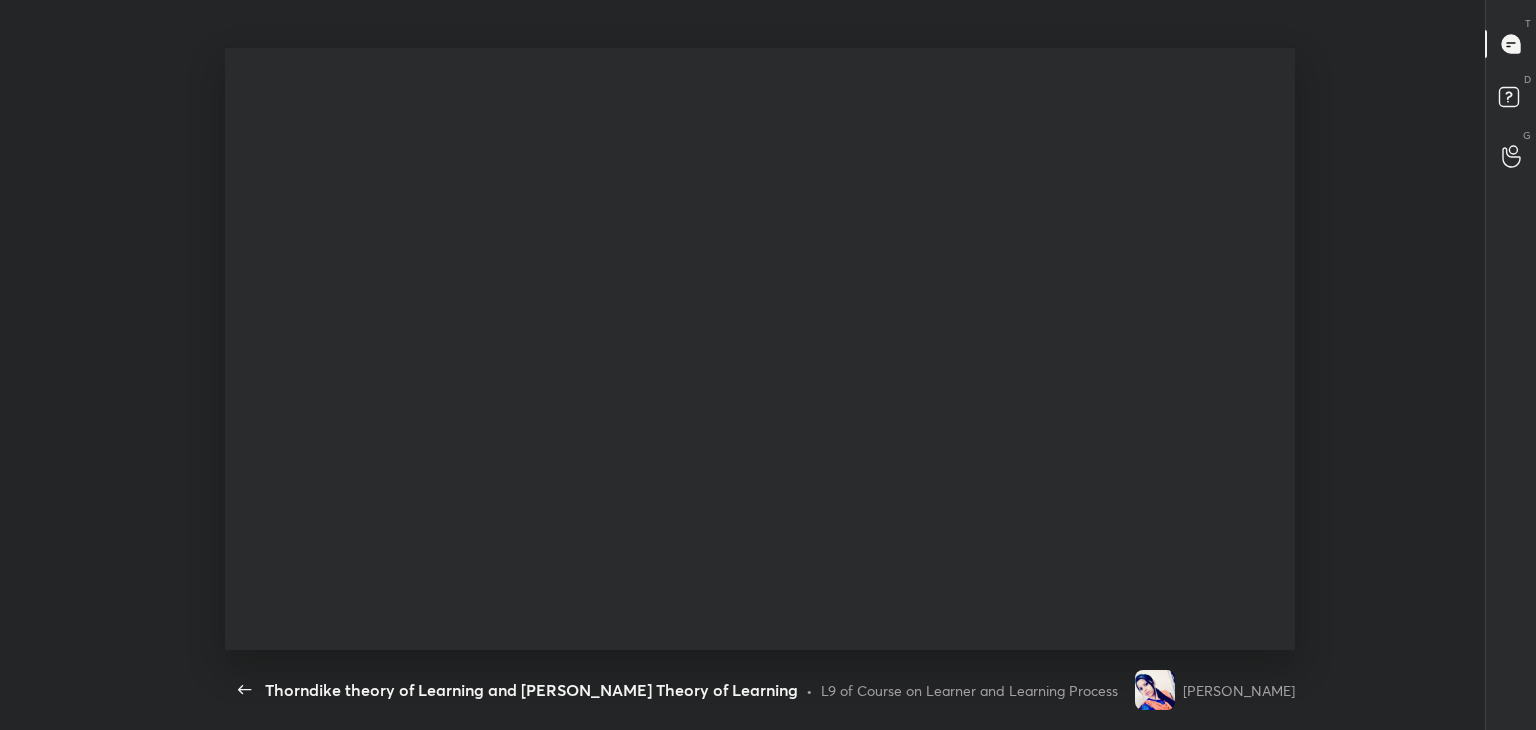 scroll, scrollTop: 99397, scrollLeft: 98862, axis: both 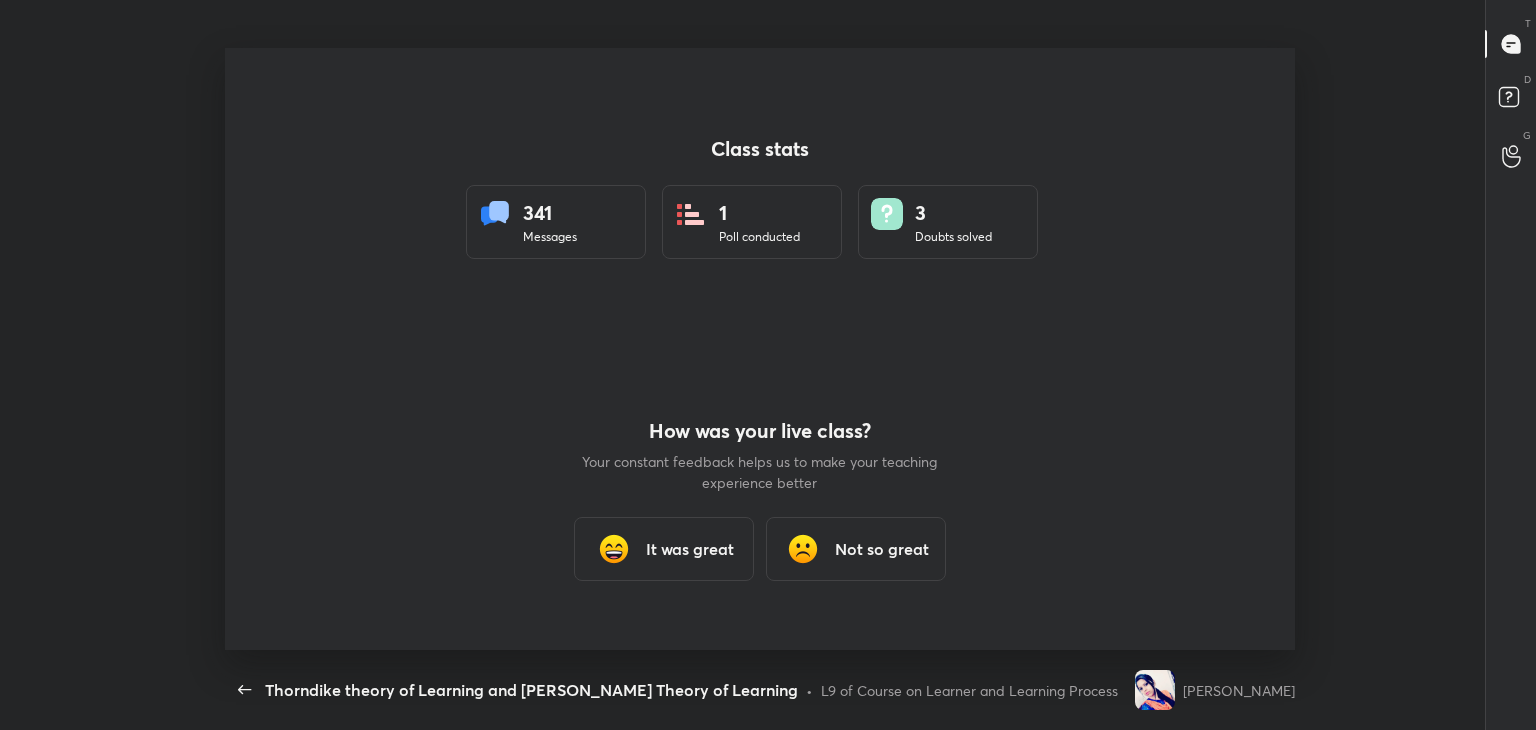 click on "It was great" at bounding box center (664, 549) 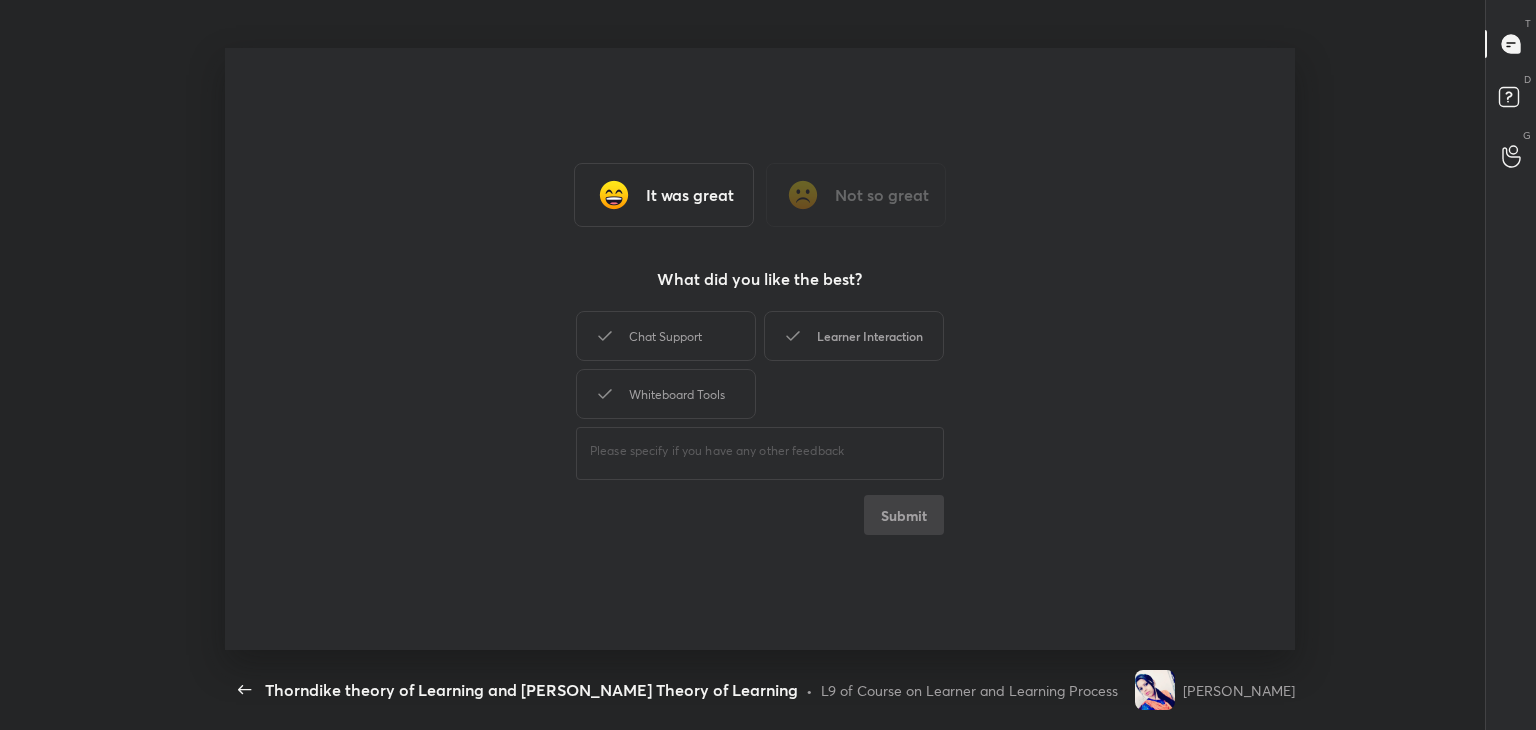 click on "Learner Interaction" at bounding box center (854, 336) 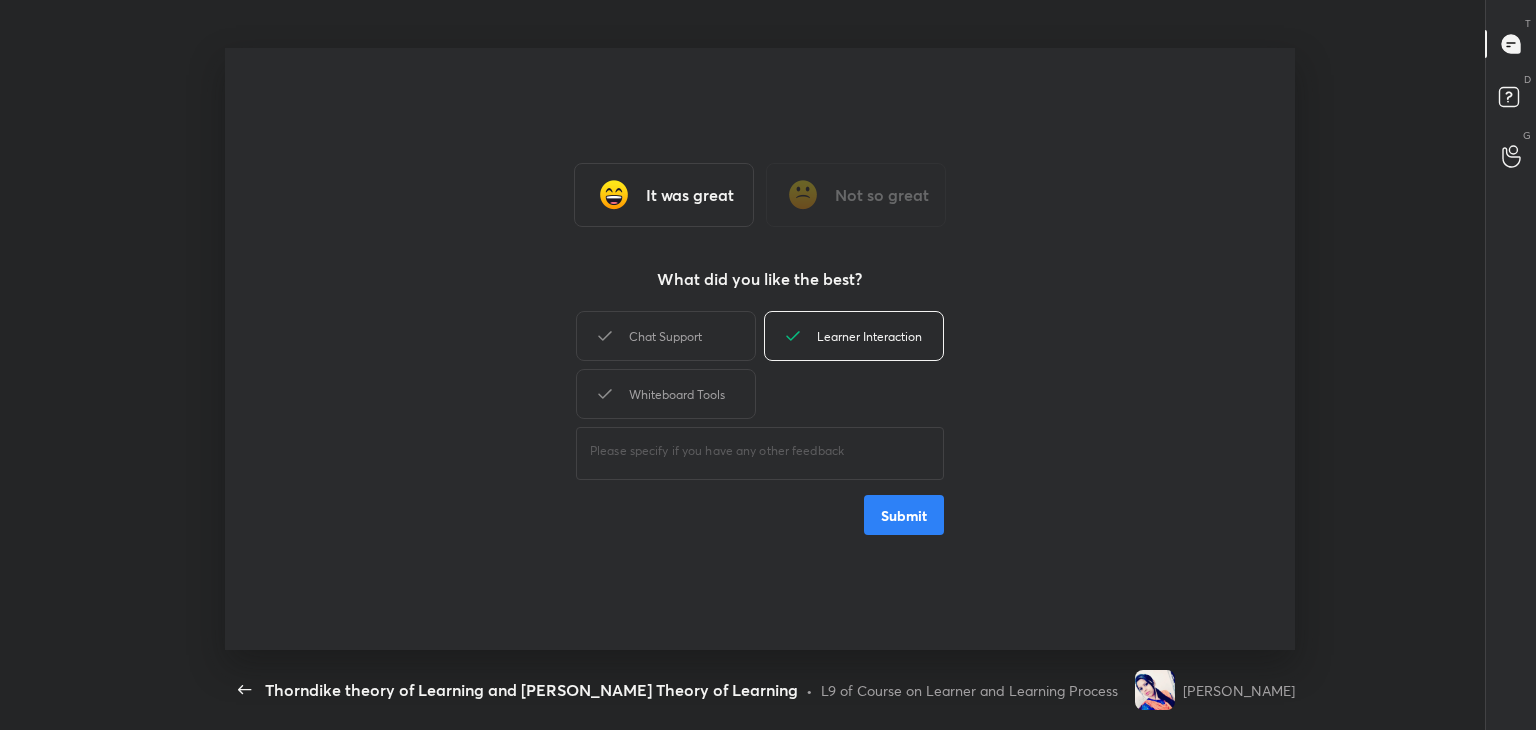 click on "Submit" at bounding box center [904, 515] 